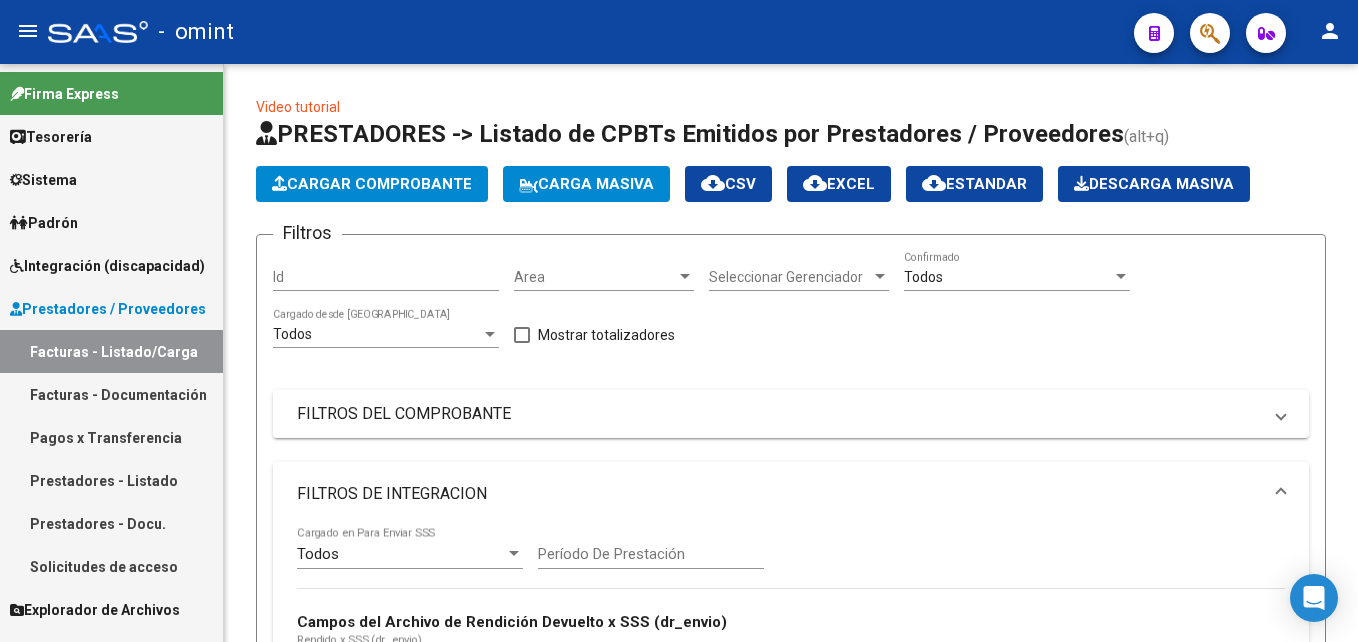 scroll, scrollTop: 0, scrollLeft: 0, axis: both 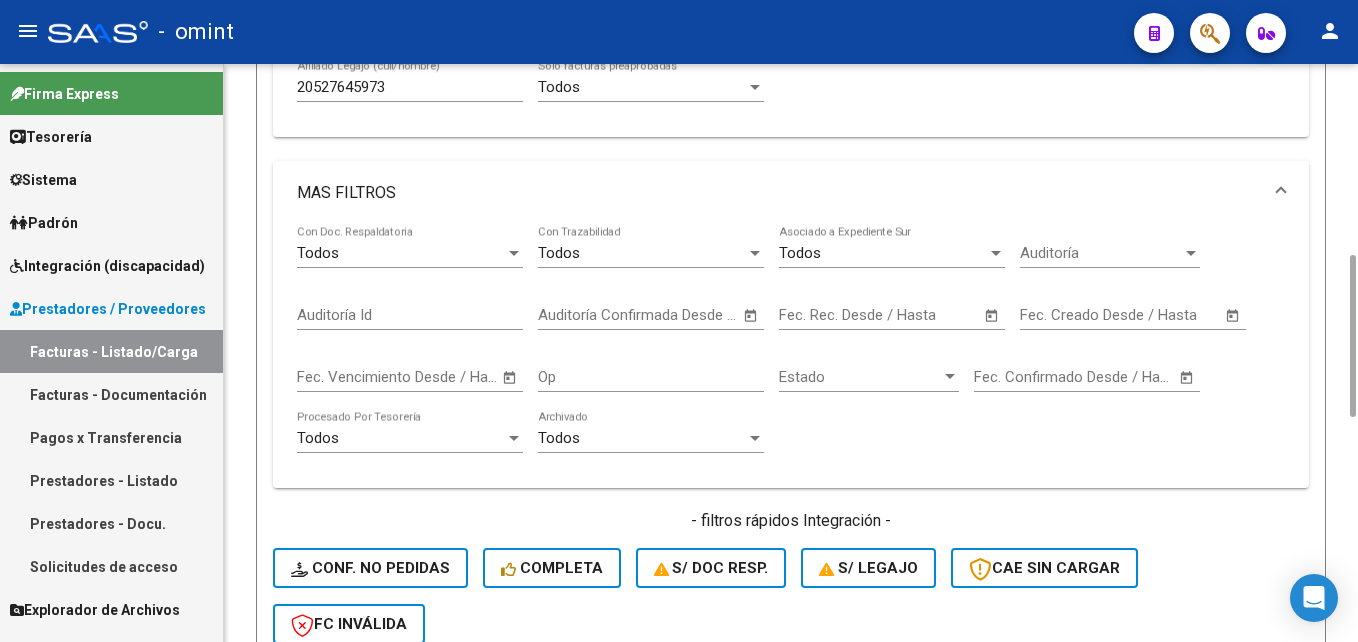 click on "MAS FILTROS" at bounding box center [791, 193] 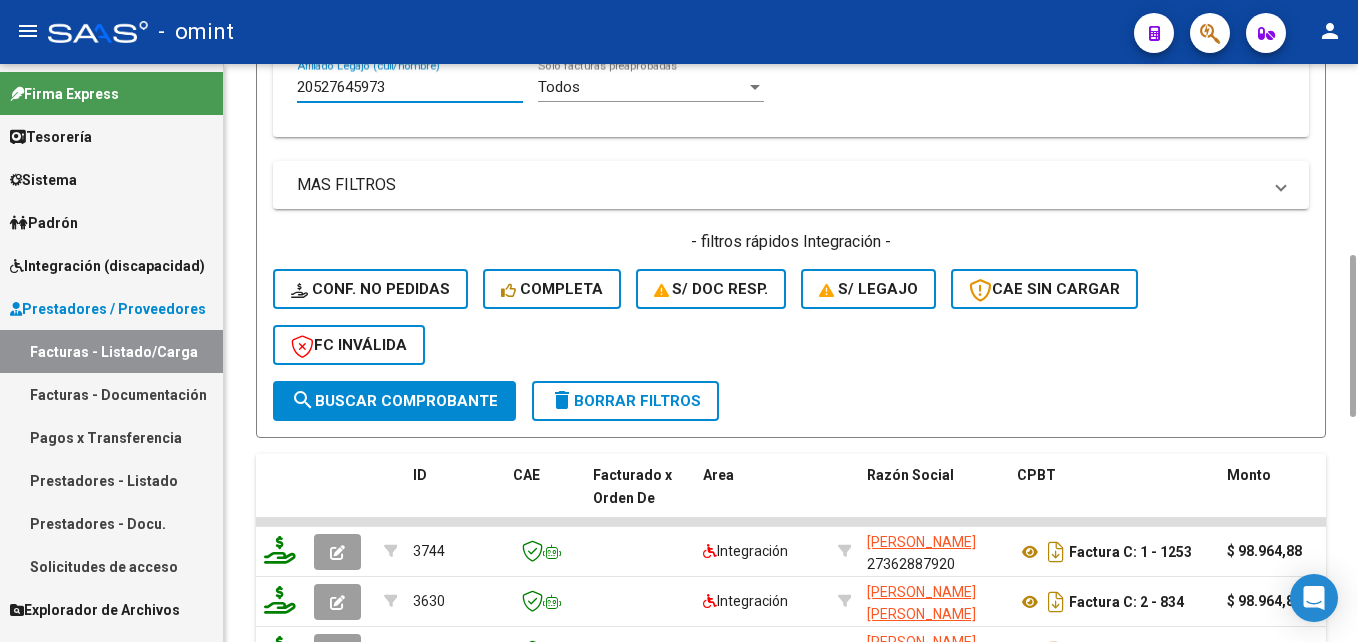 click on "20527645973" at bounding box center [410, 87] 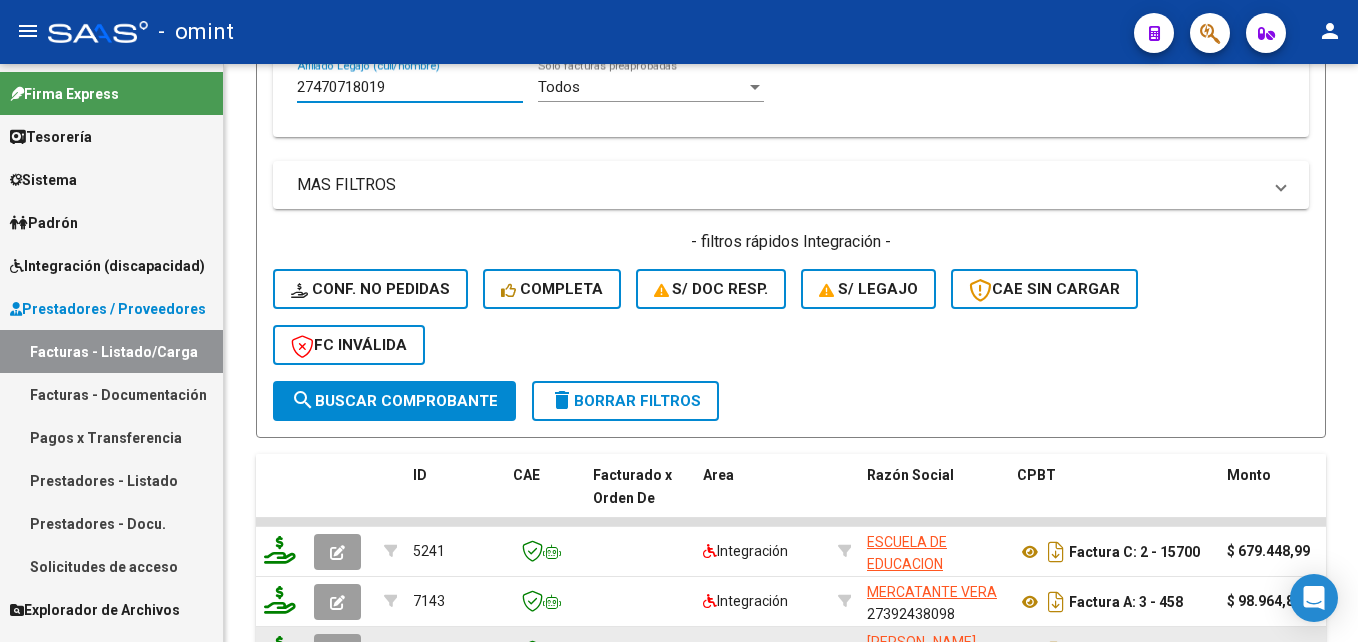 scroll, scrollTop: 951, scrollLeft: 0, axis: vertical 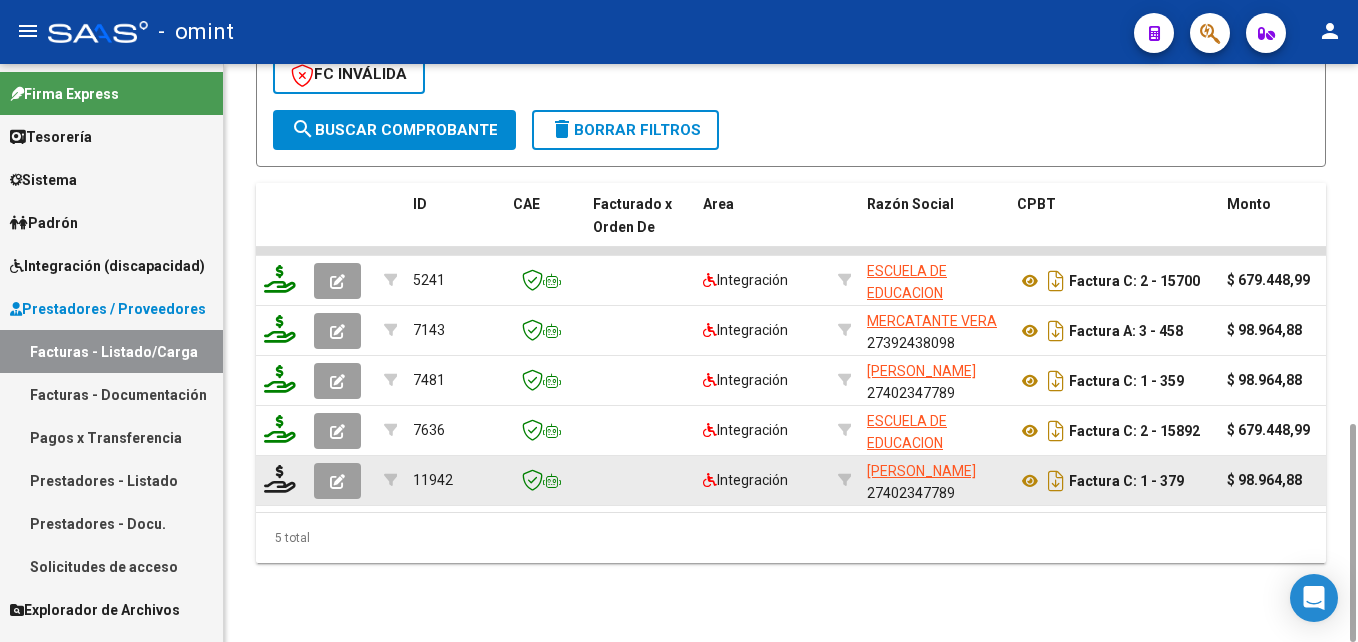 type on "27470718019" 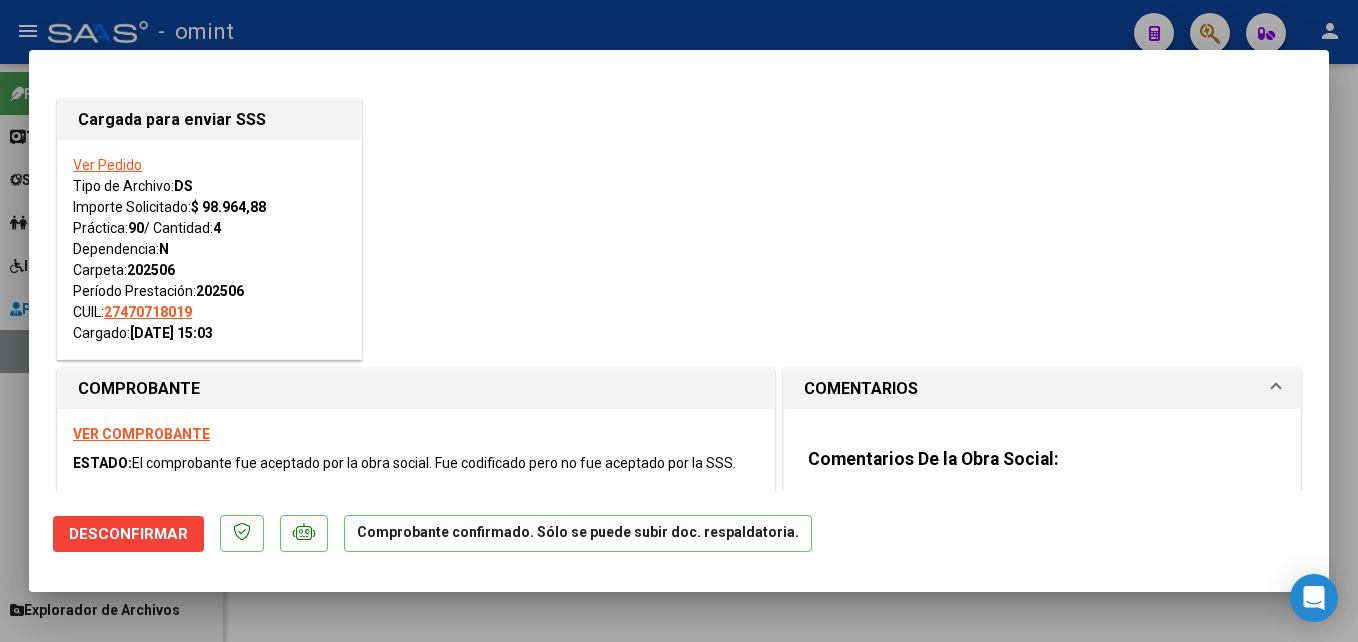 click at bounding box center [679, 321] 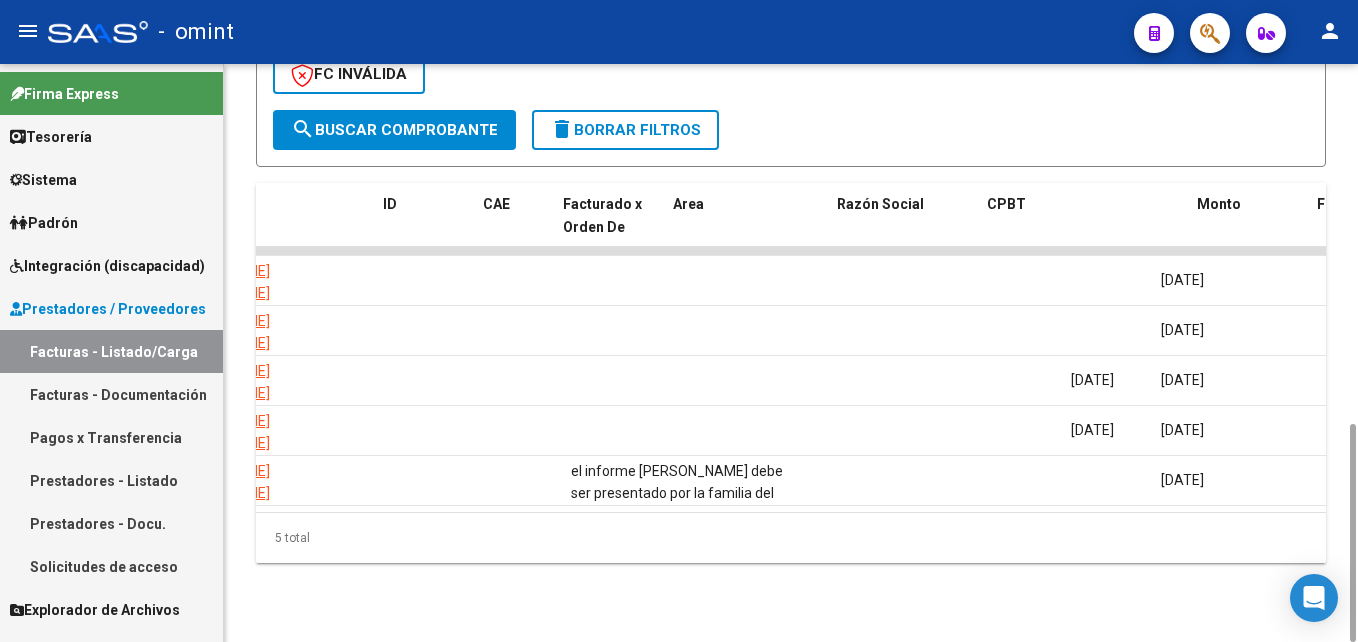scroll, scrollTop: 0, scrollLeft: 0, axis: both 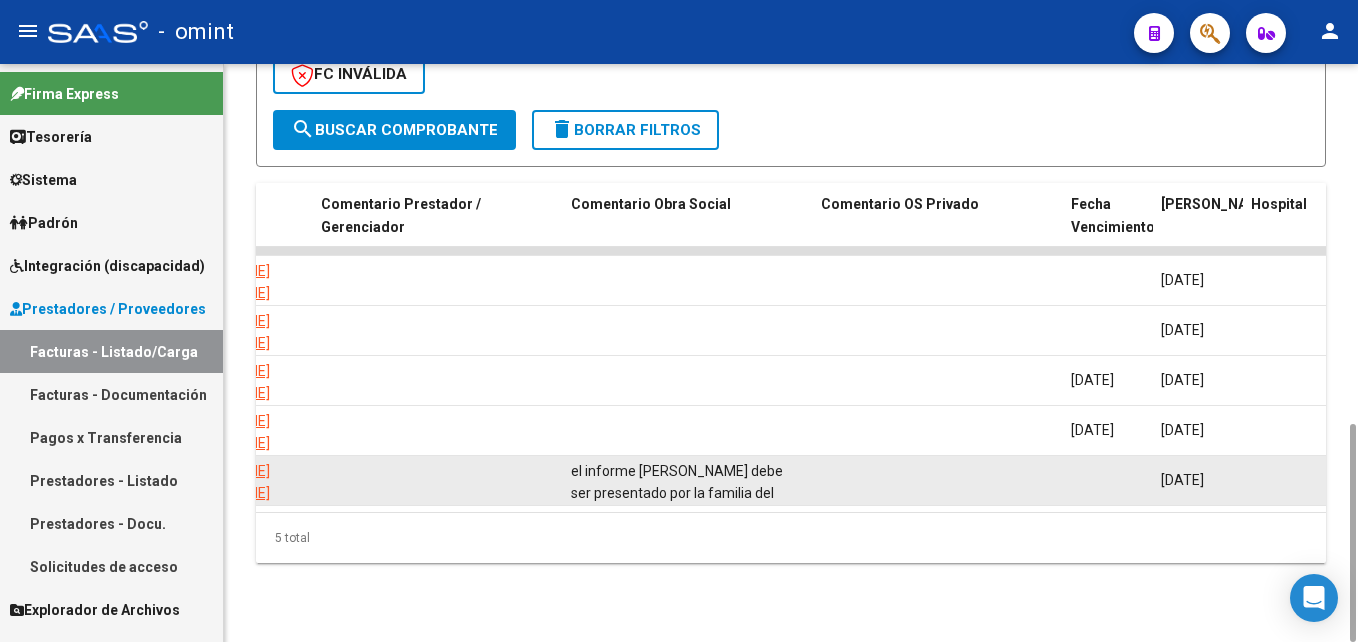 drag, startPoint x: 781, startPoint y: 490, endPoint x: 528, endPoint y: 473, distance: 253.5705 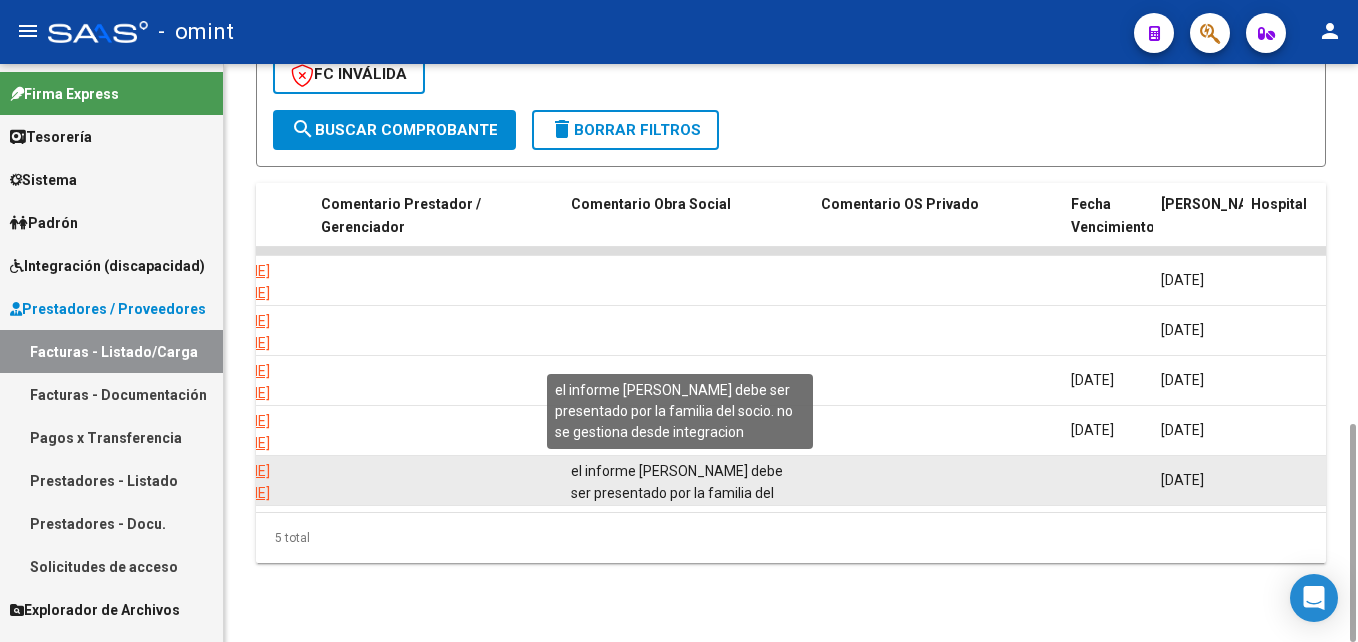drag, startPoint x: 528, startPoint y: 473, endPoint x: 679, endPoint y: 499, distance: 153.22206 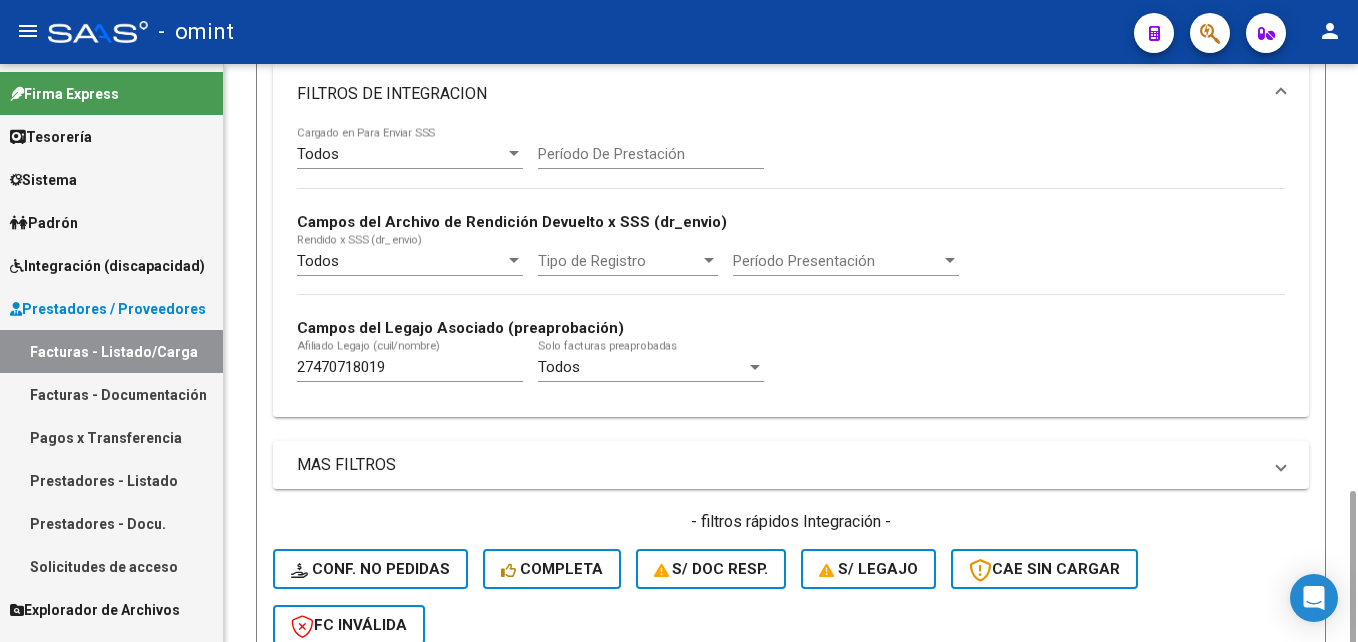 scroll, scrollTop: 600, scrollLeft: 0, axis: vertical 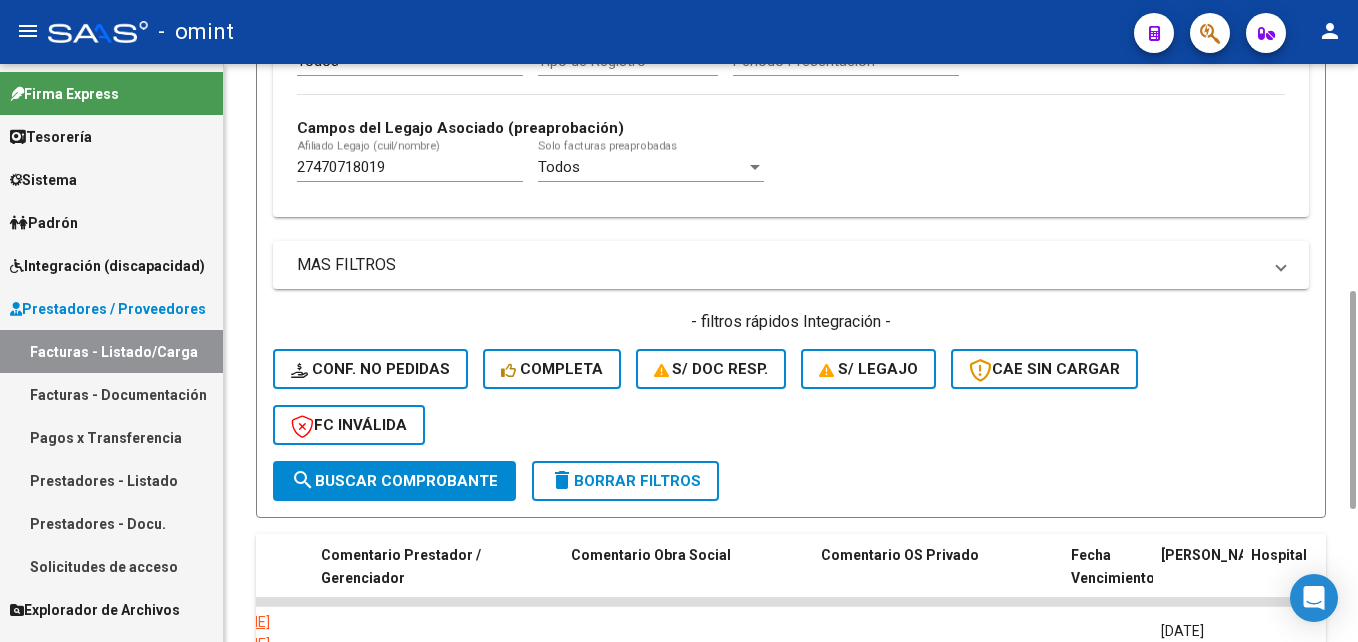 click on "27470718019" at bounding box center (410, 167) 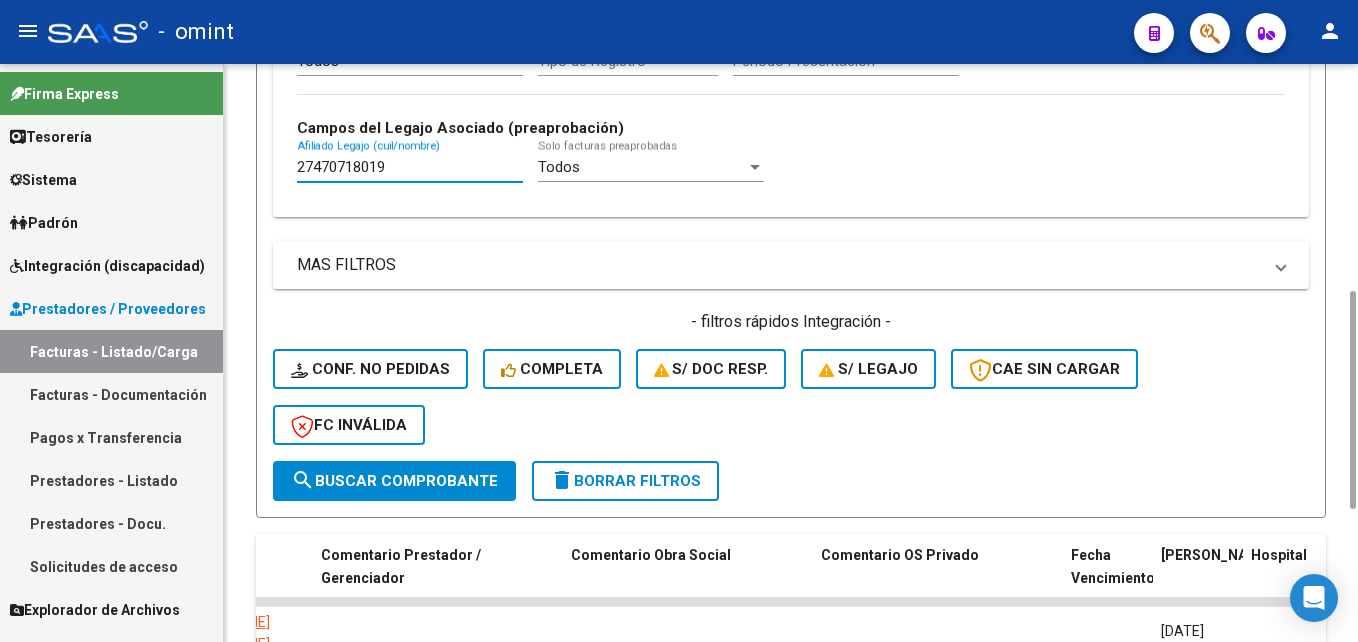 click on "27470718019" at bounding box center (410, 167) 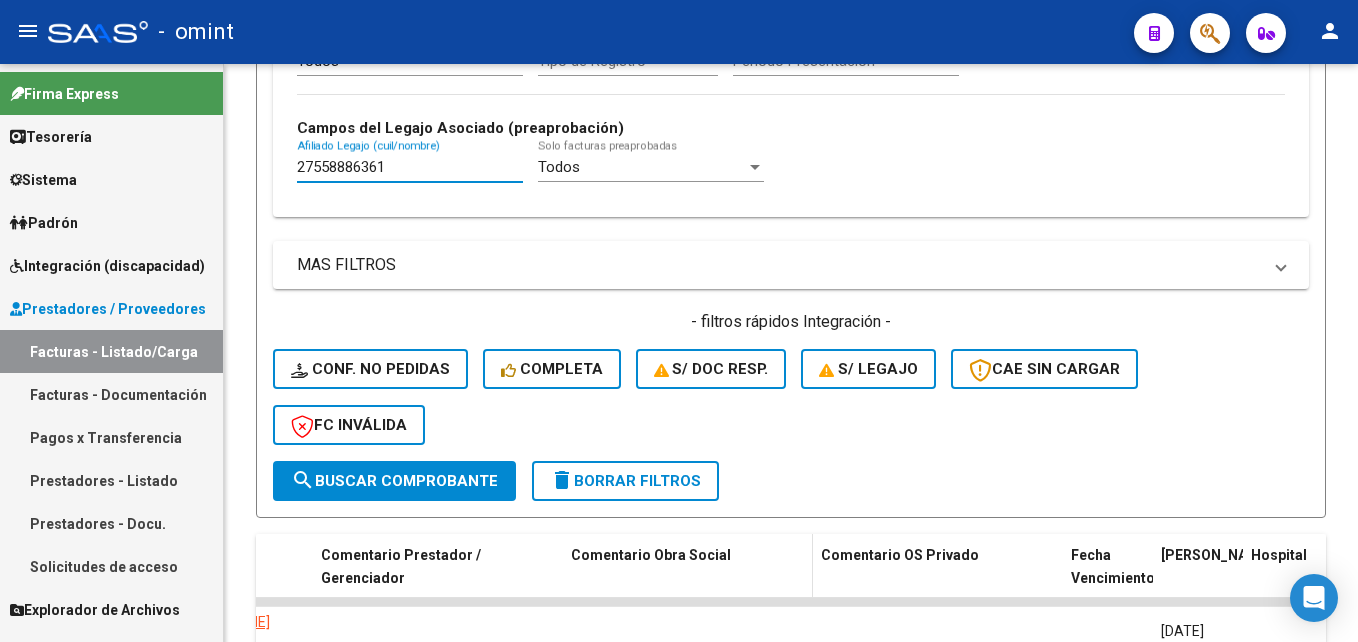 scroll, scrollTop: 901, scrollLeft: 0, axis: vertical 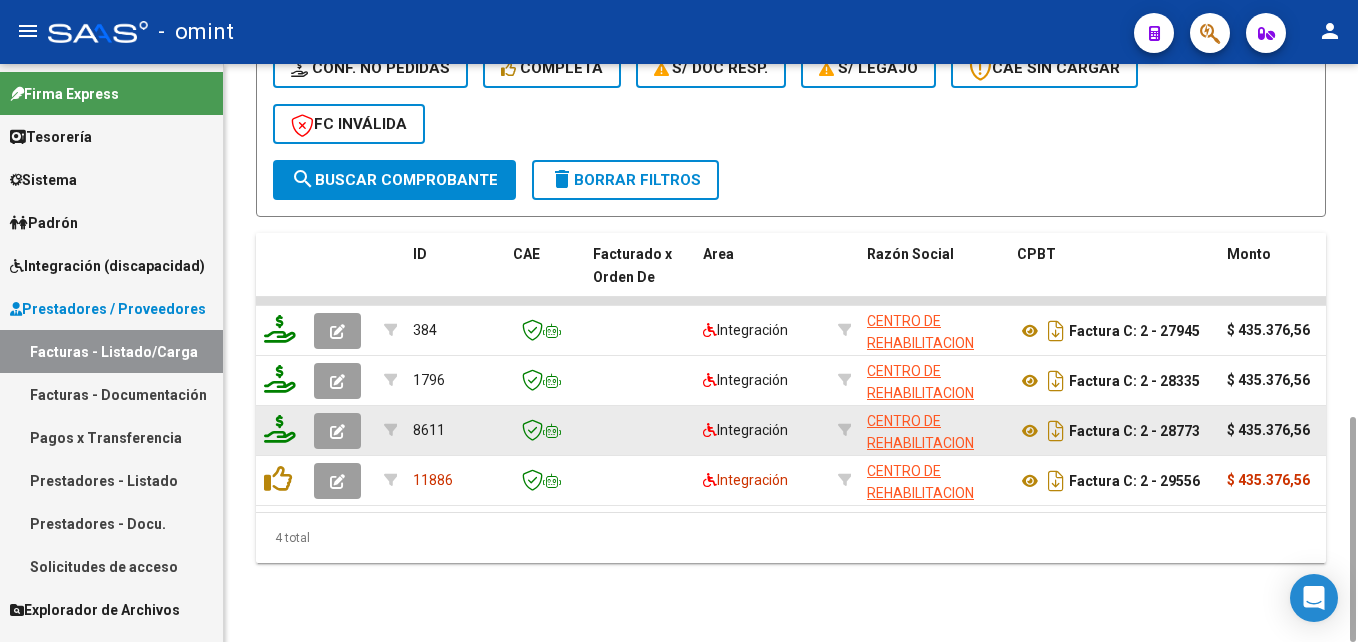 type on "27558886361" 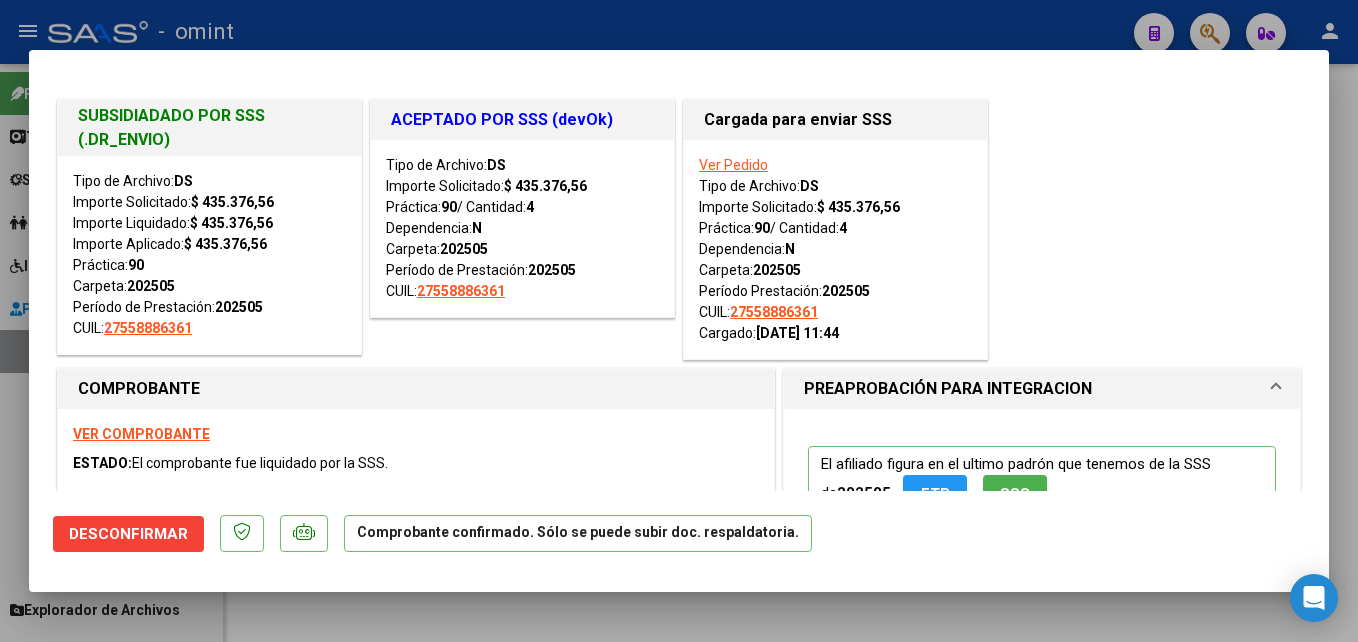 click at bounding box center [679, 321] 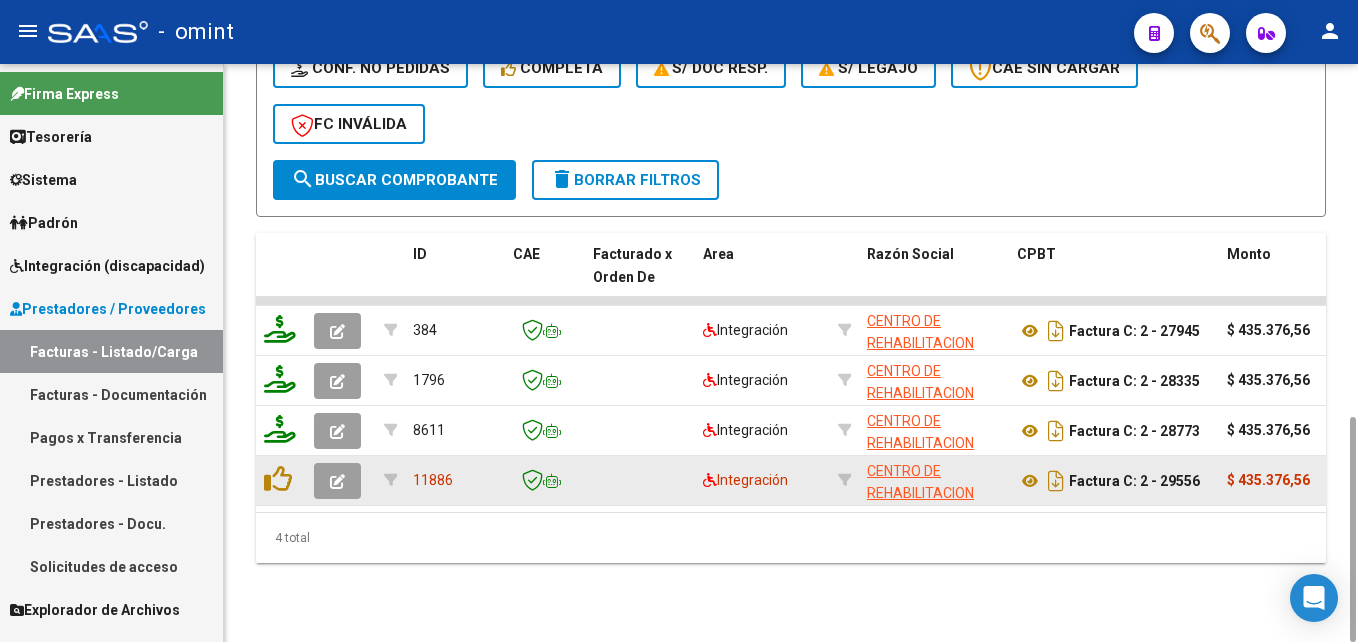 click 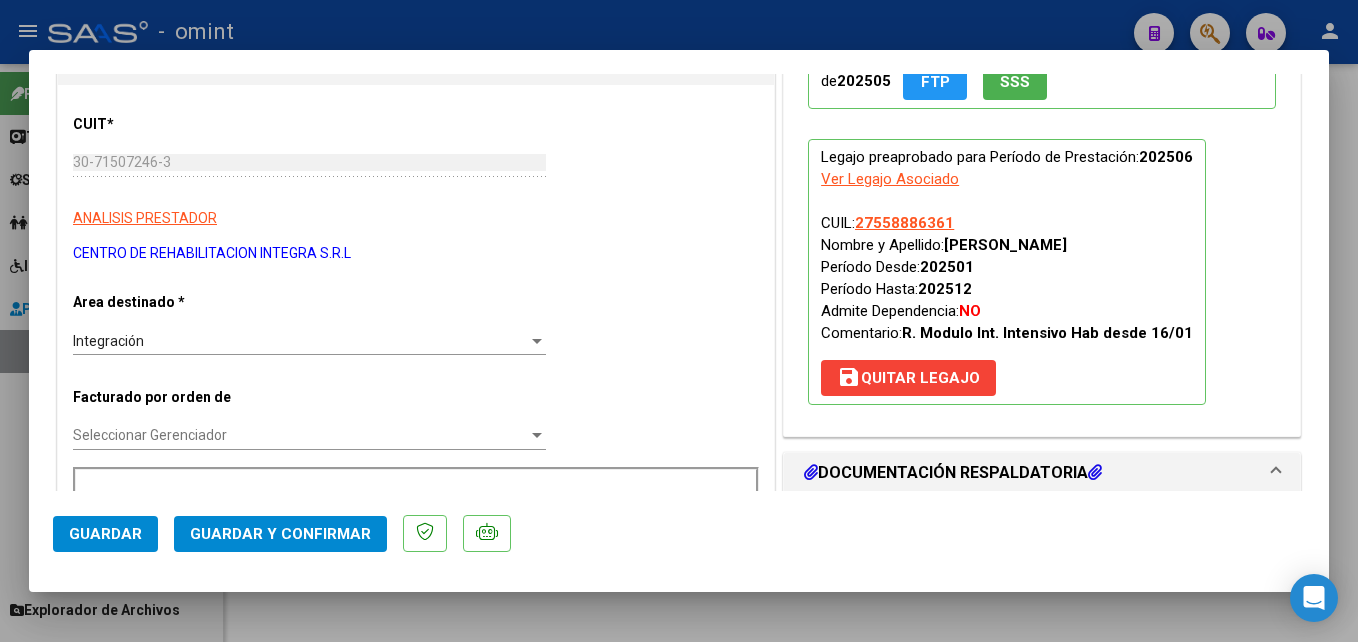 scroll, scrollTop: 600, scrollLeft: 0, axis: vertical 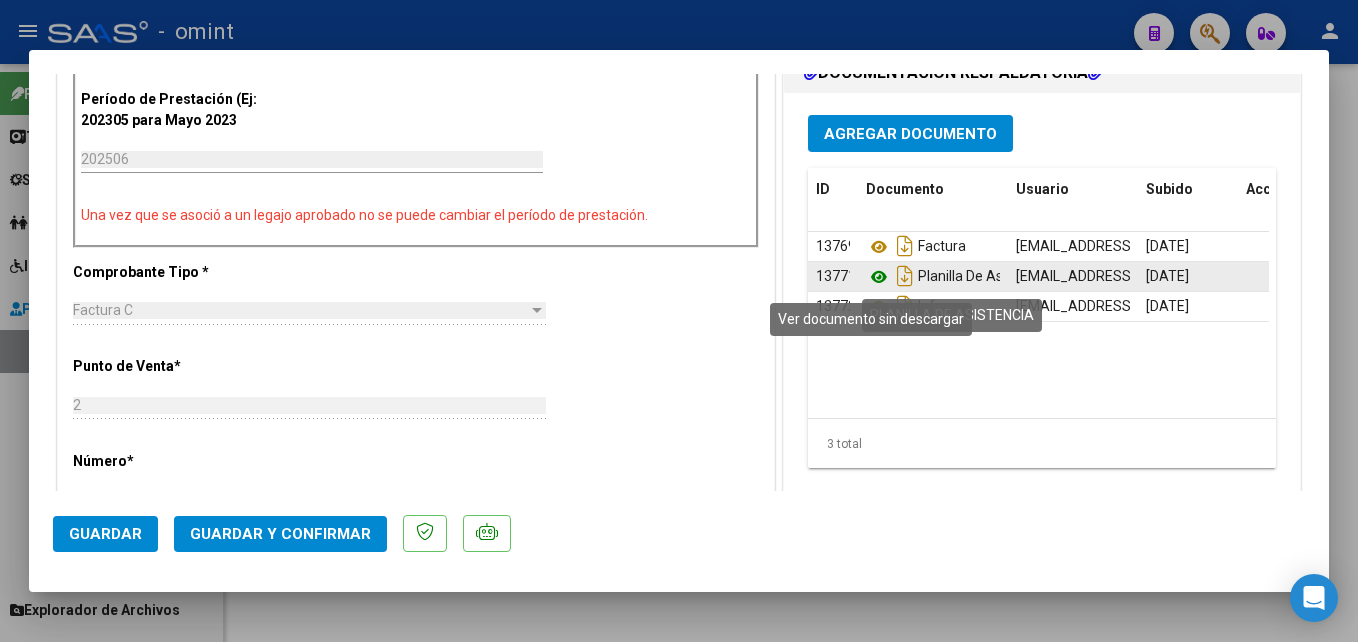 click 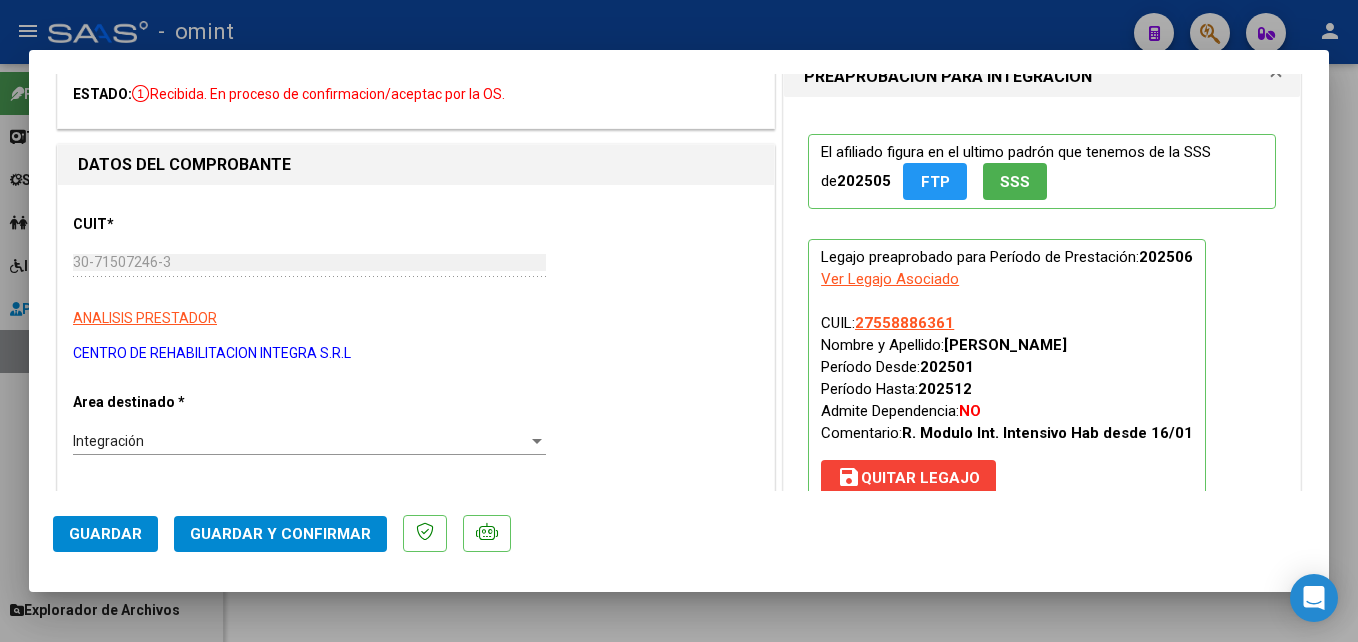 scroll, scrollTop: 0, scrollLeft: 0, axis: both 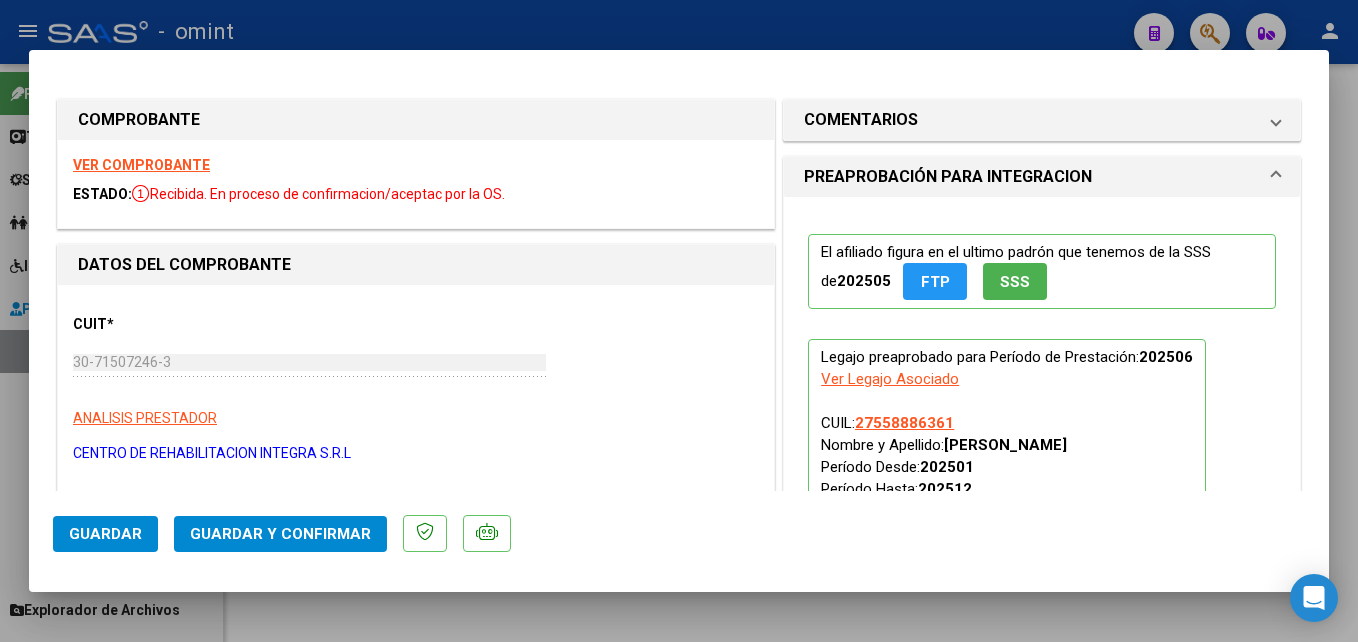 click on "VER COMPROBANTE" at bounding box center [141, 165] 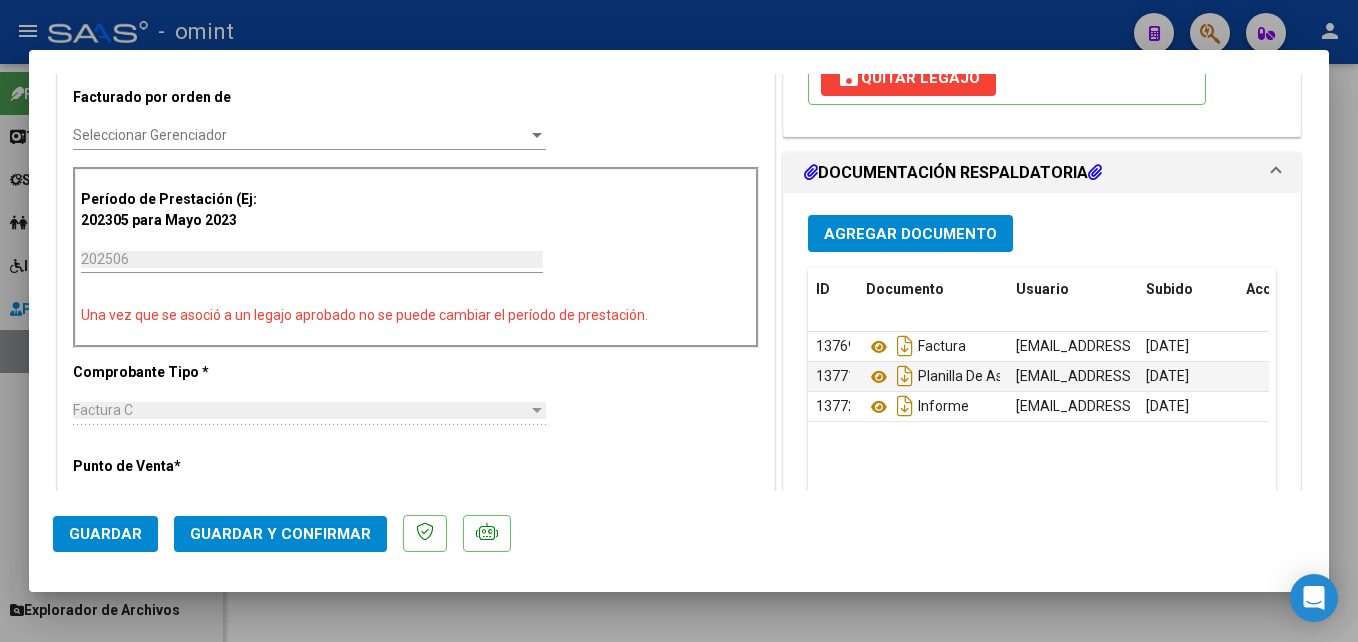 scroll, scrollTop: 0, scrollLeft: 0, axis: both 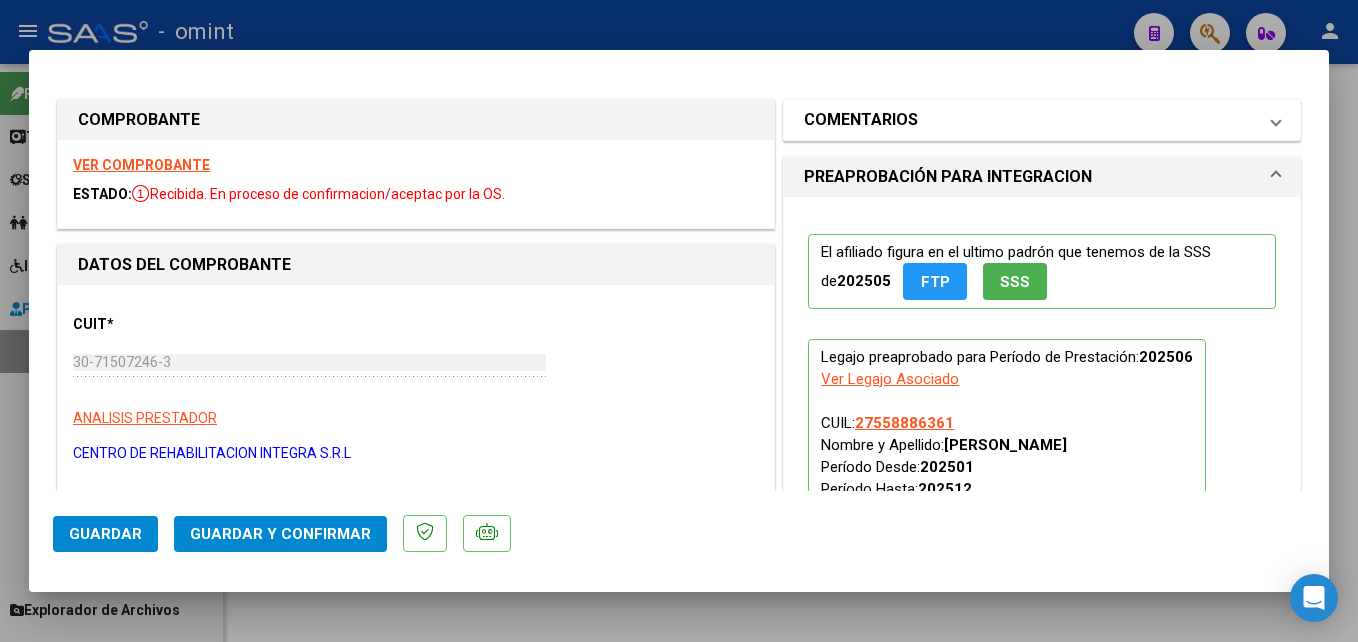 click on "COMENTARIOS" at bounding box center [861, 120] 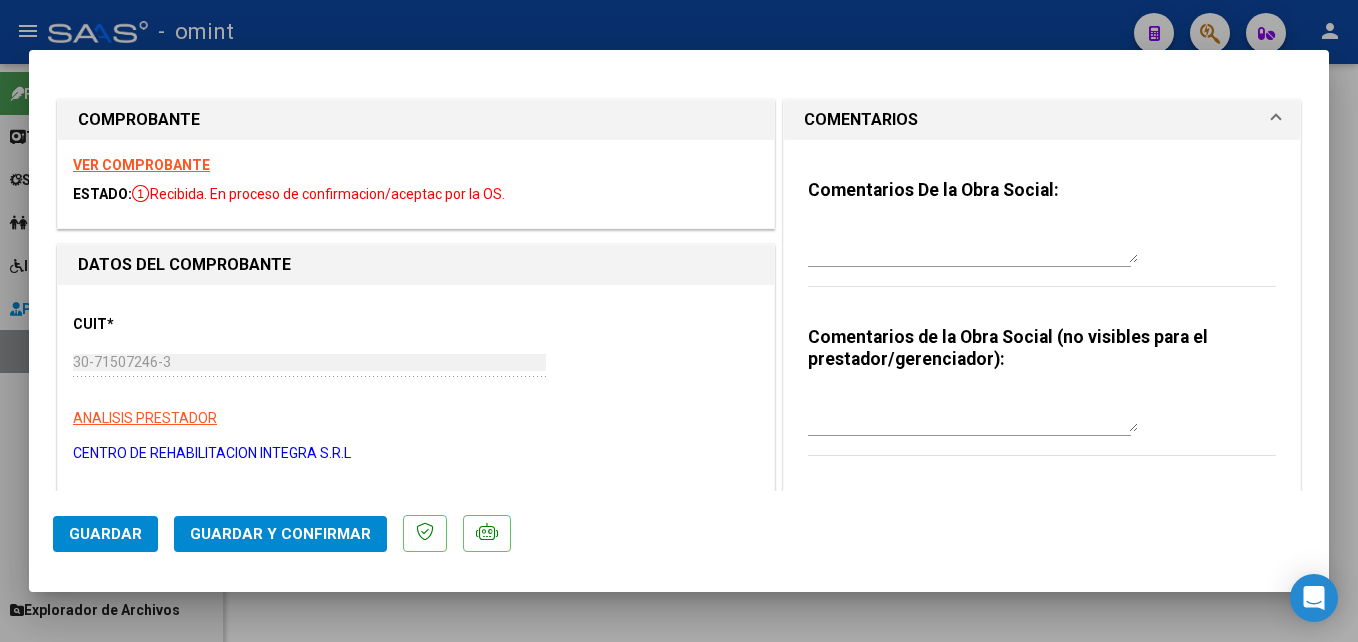 click at bounding box center (973, 243) 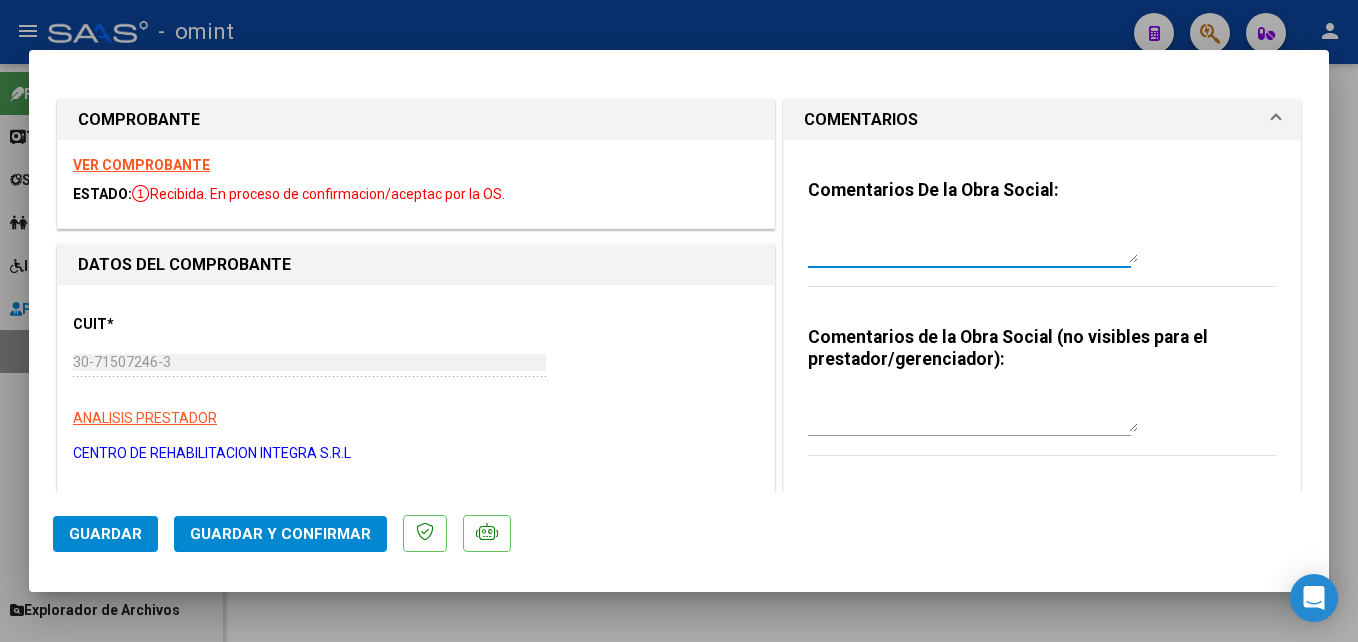 paste on "El informe semestral debe ser presentado por la familia del socio, no se gestiona desde integración." 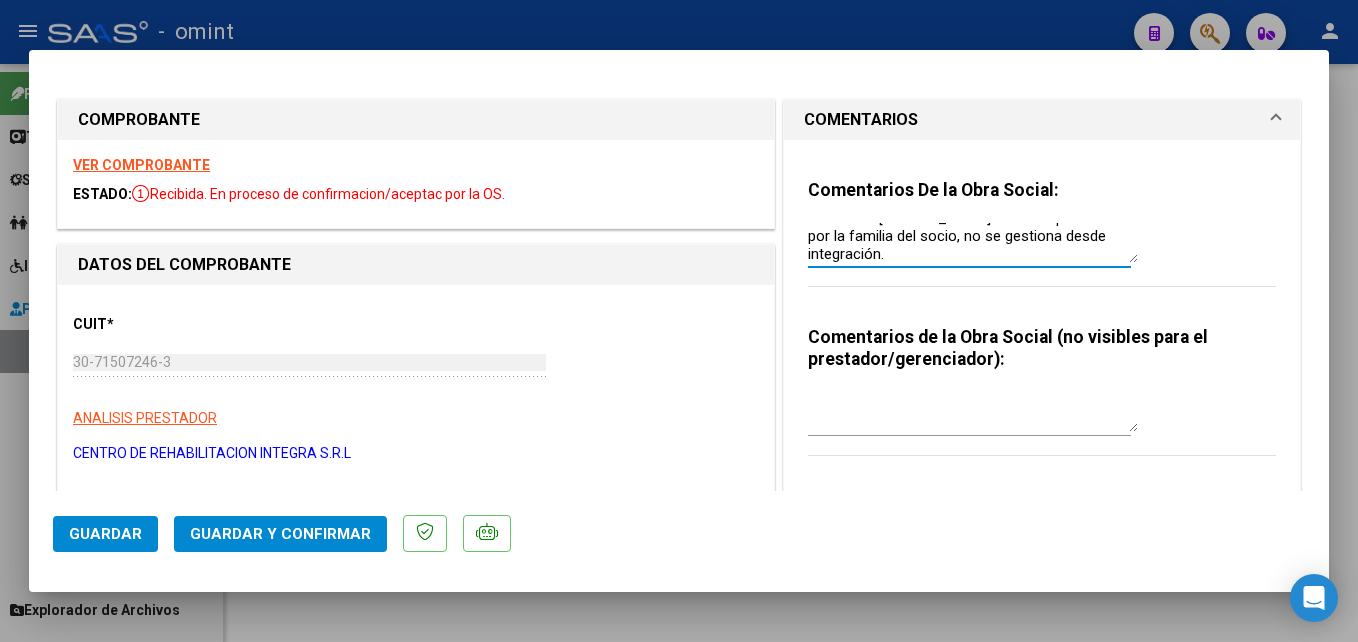 scroll, scrollTop: 0, scrollLeft: 0, axis: both 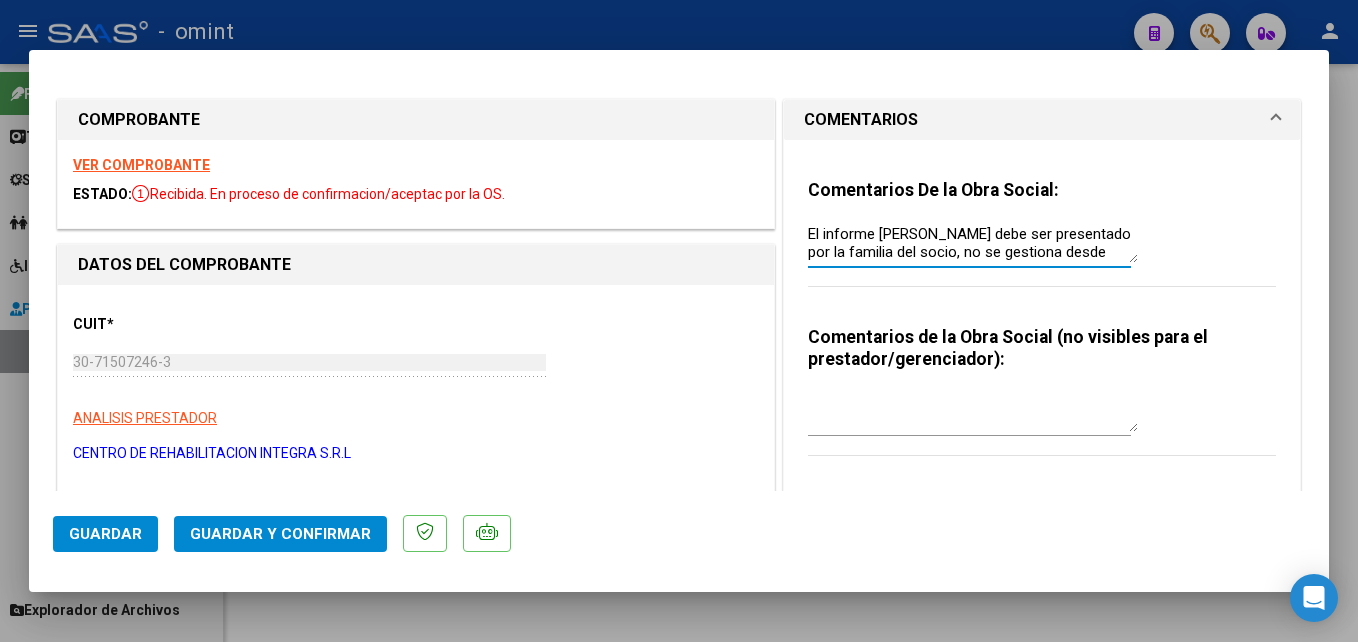 type on "El informe semestral debe ser presentado por la familia del socio, no se gestiona desde integración." 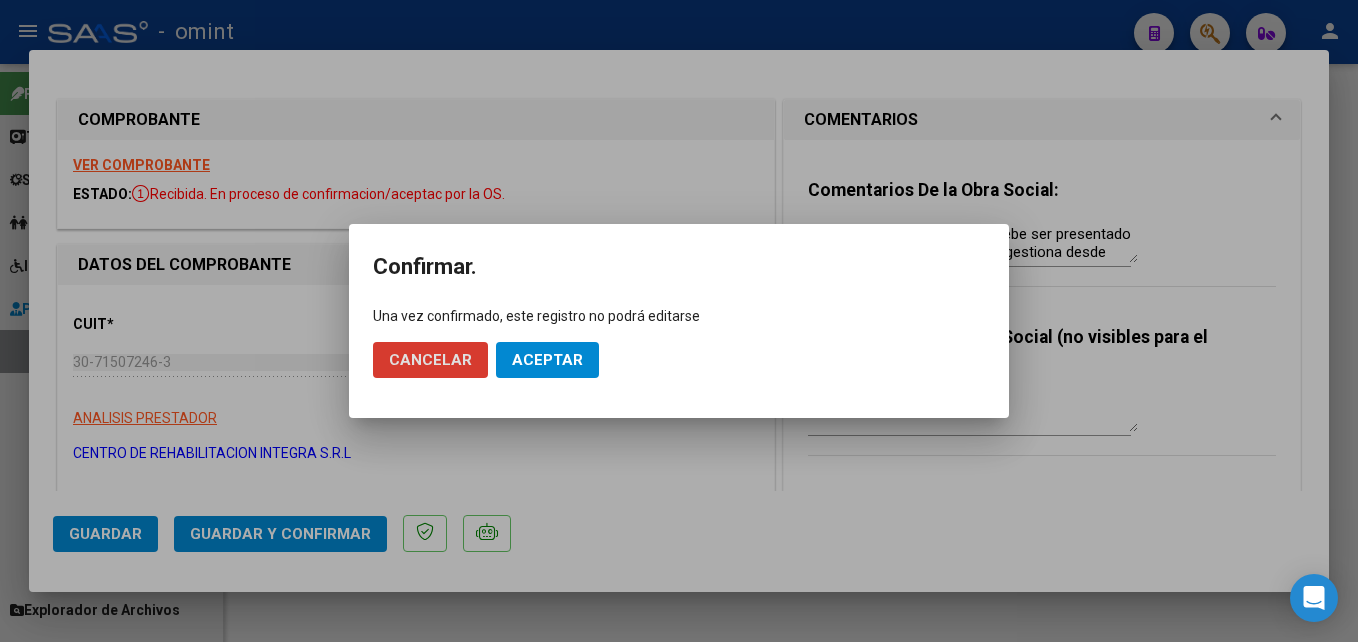 click on "Aceptar" 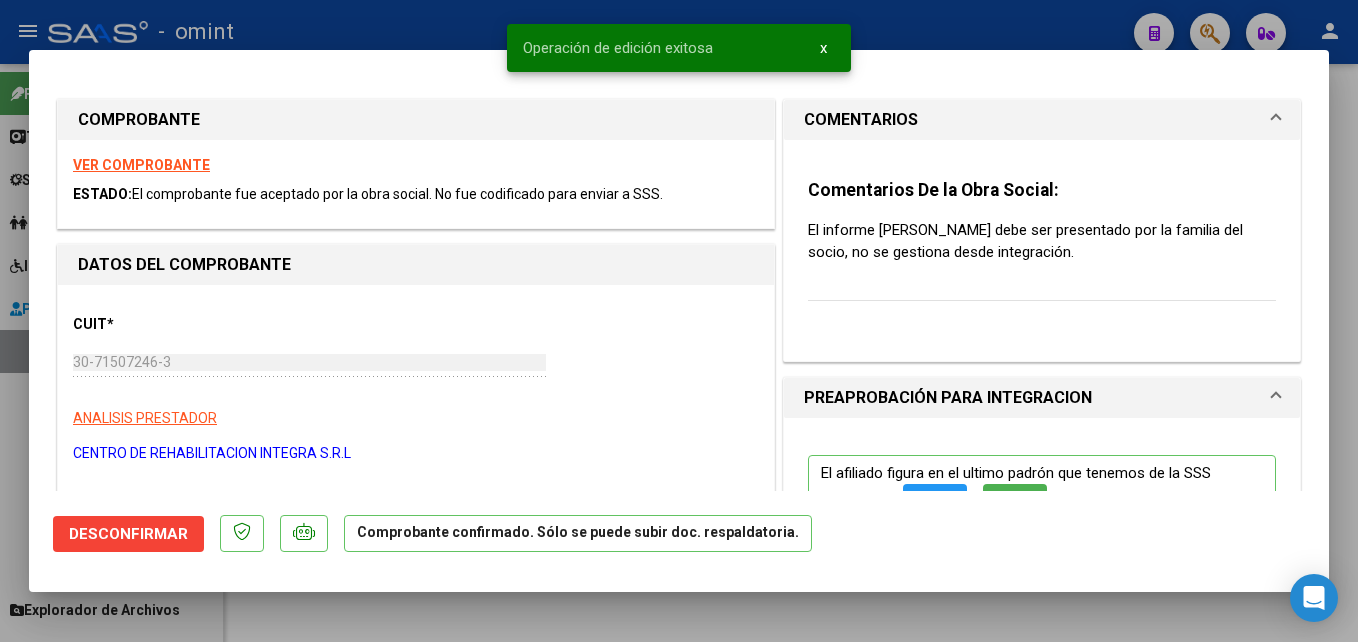 click at bounding box center [679, 321] 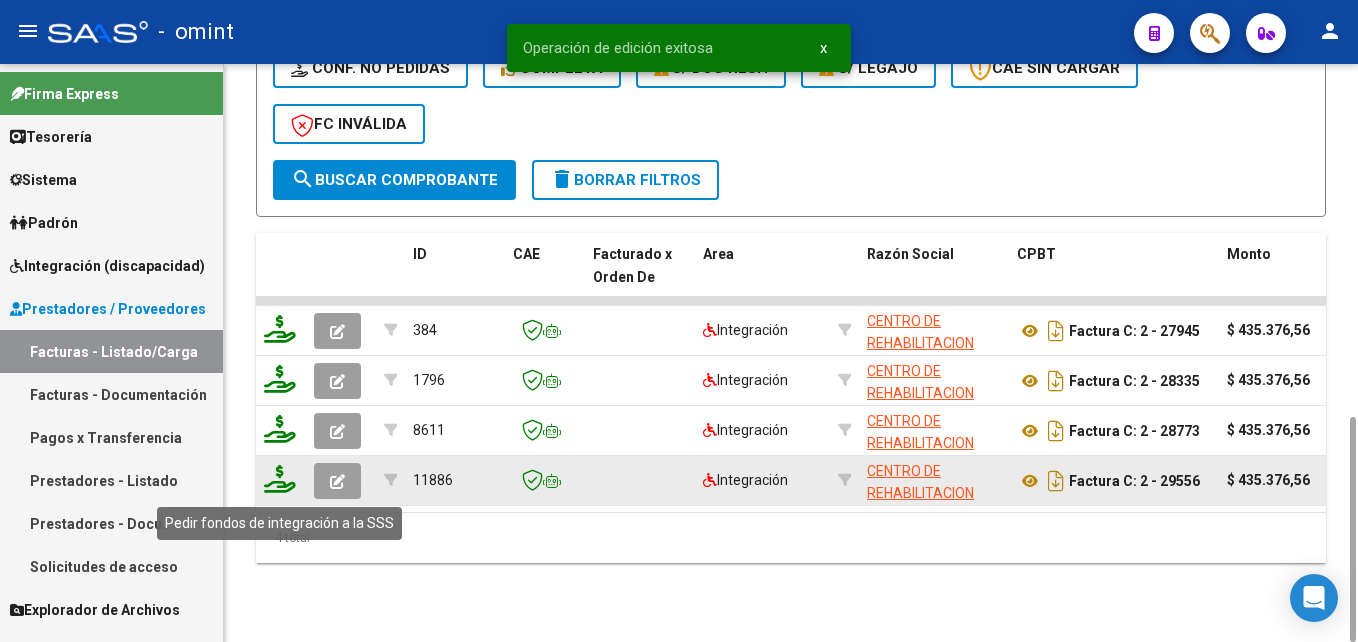 click 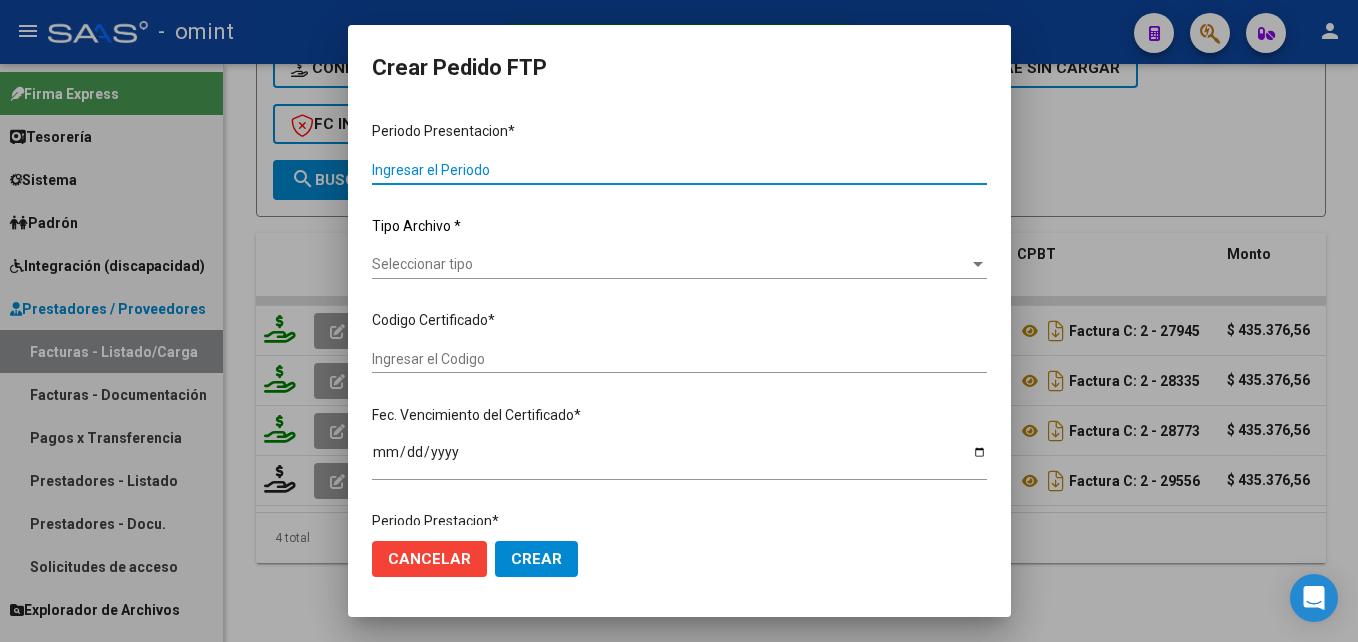 type on "202506" 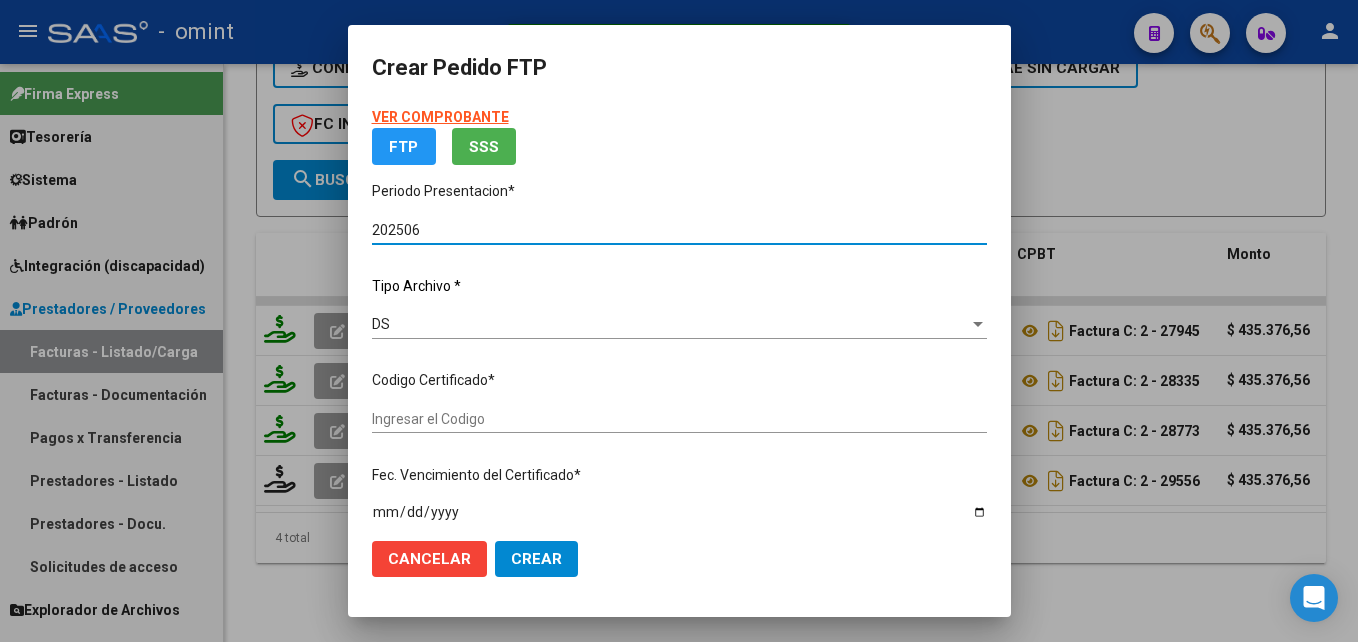 type on "5940476058" 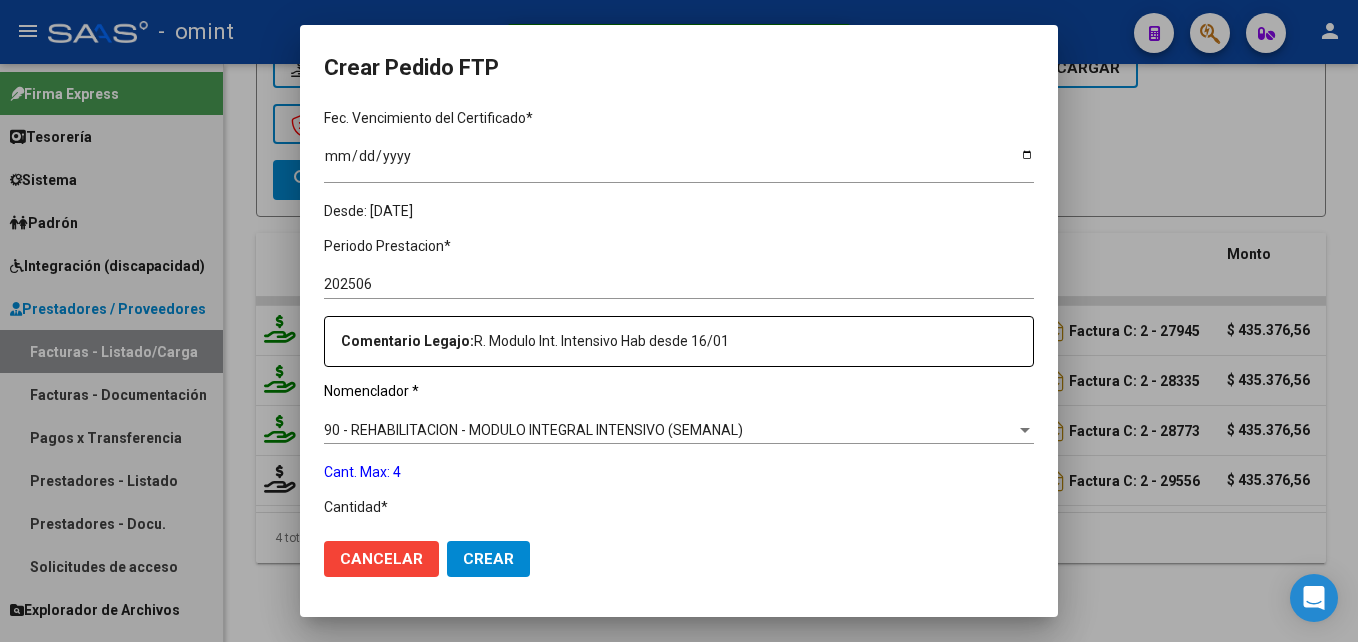 scroll, scrollTop: 700, scrollLeft: 0, axis: vertical 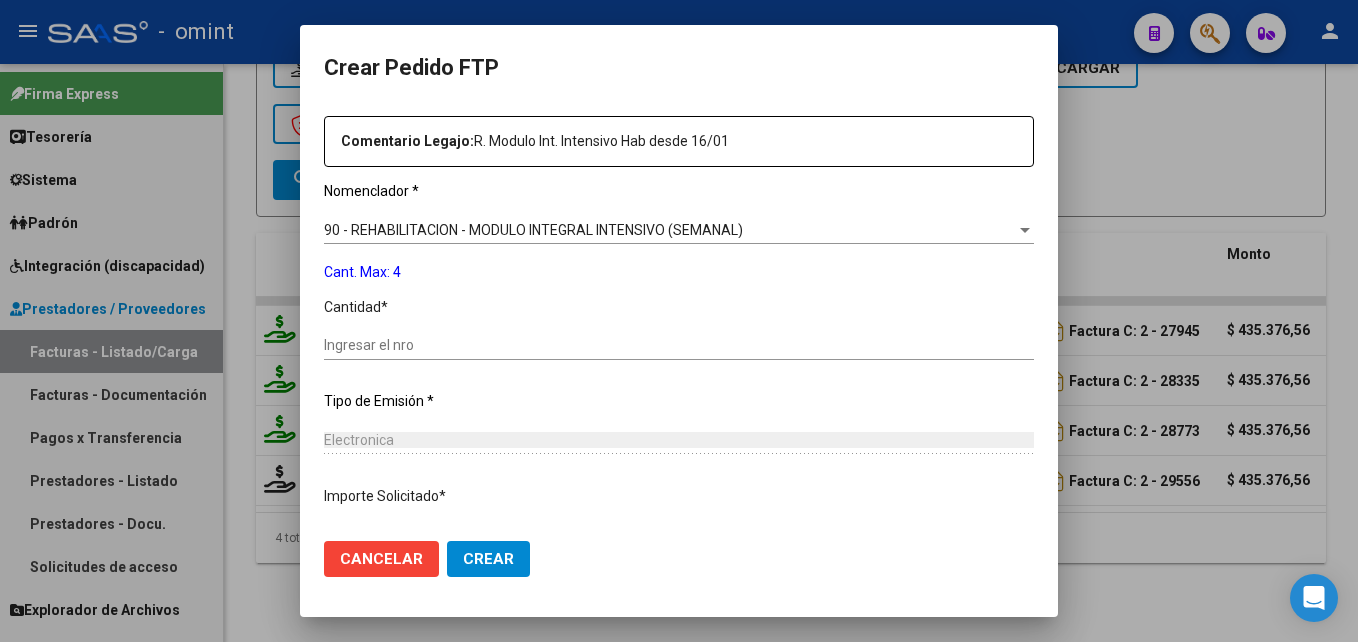 click at bounding box center [679, 321] 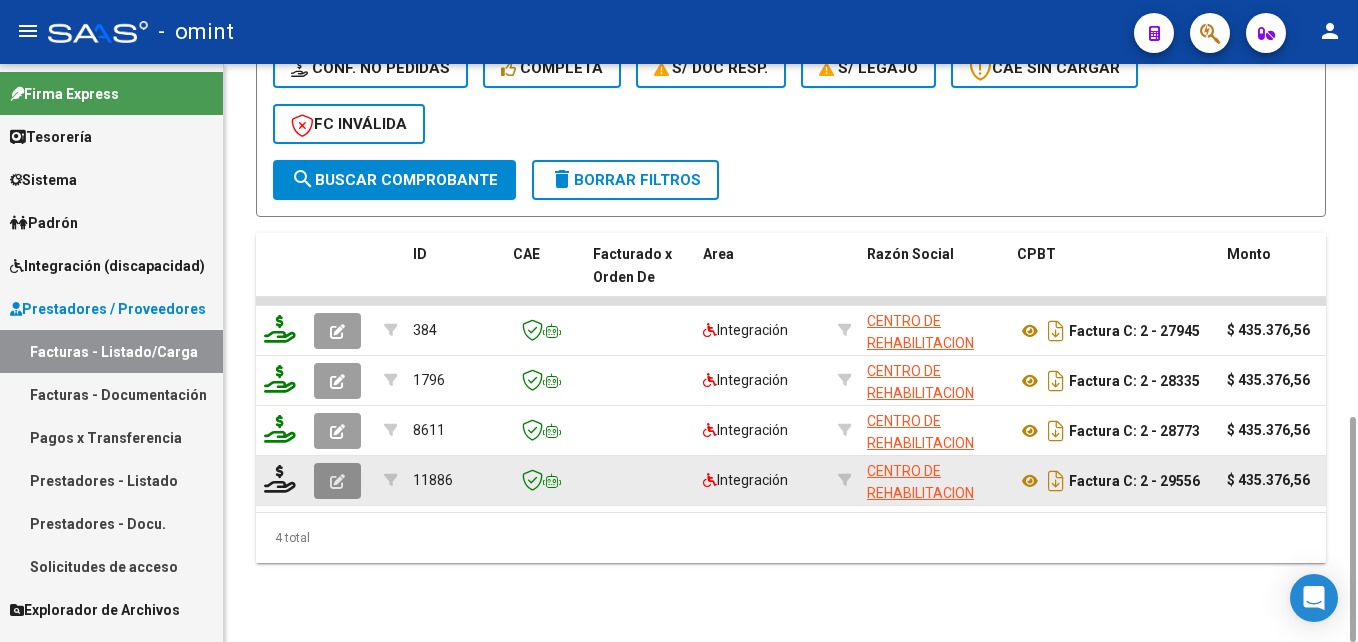 click 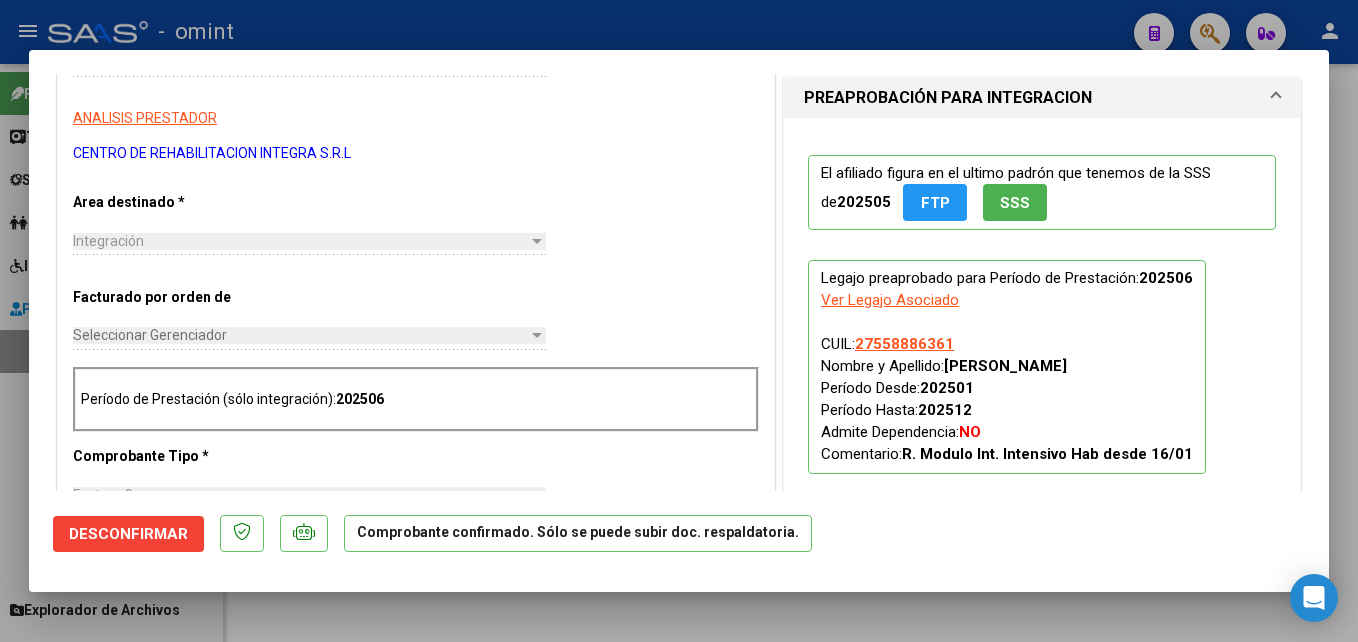 scroll, scrollTop: 400, scrollLeft: 0, axis: vertical 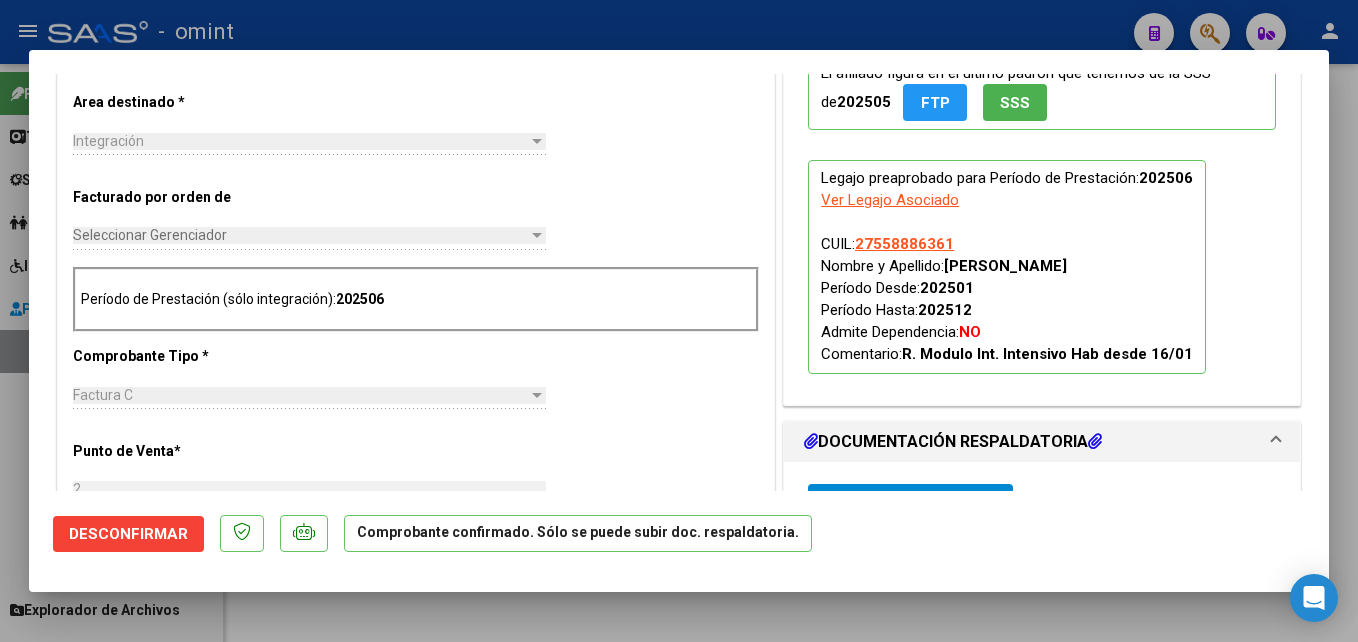 click at bounding box center [679, 321] 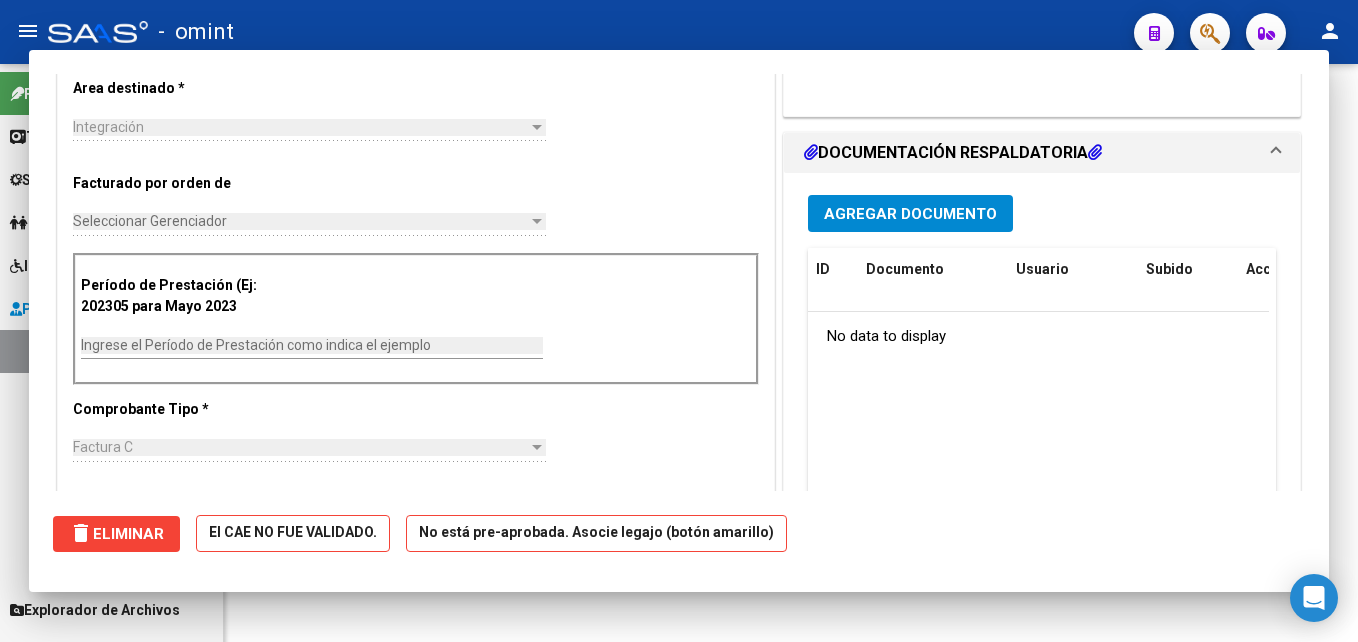 scroll, scrollTop: 386, scrollLeft: 0, axis: vertical 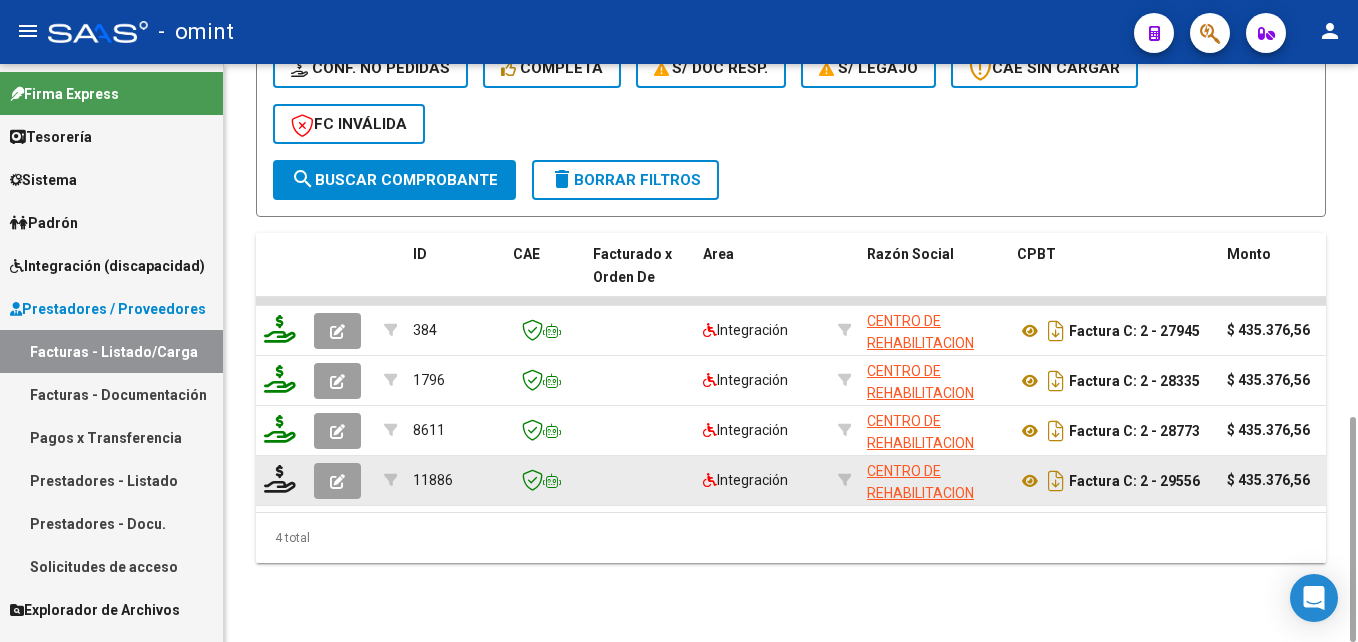 click 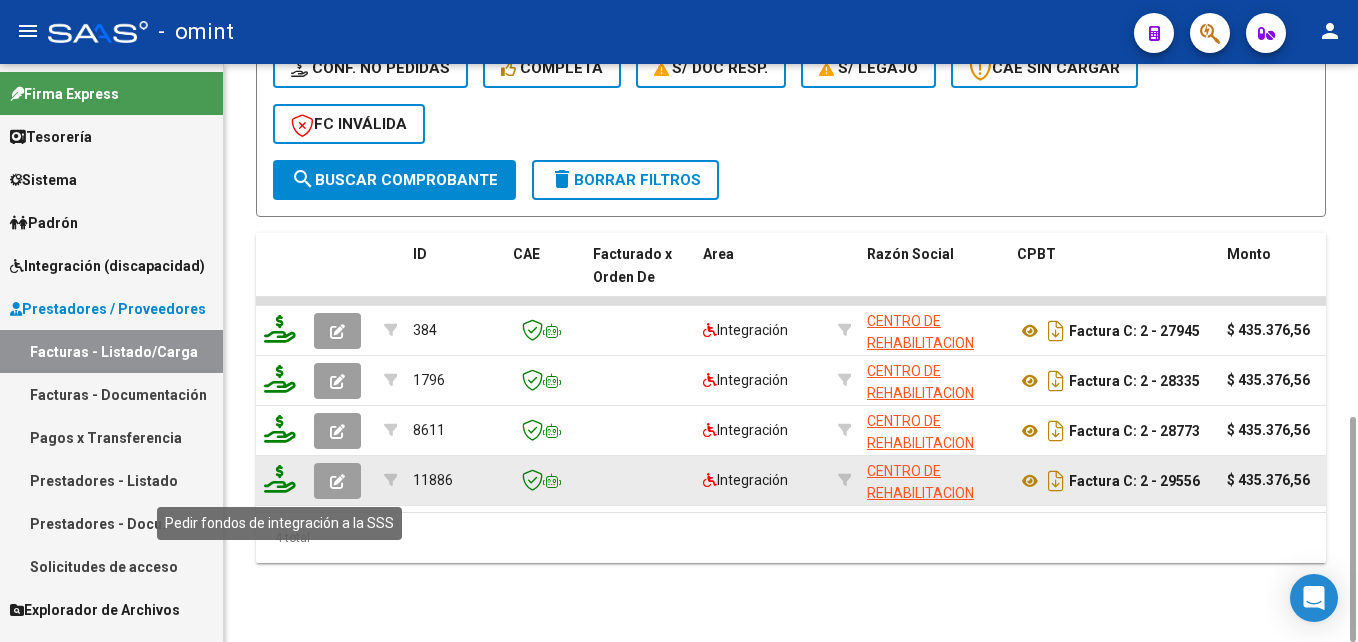 click 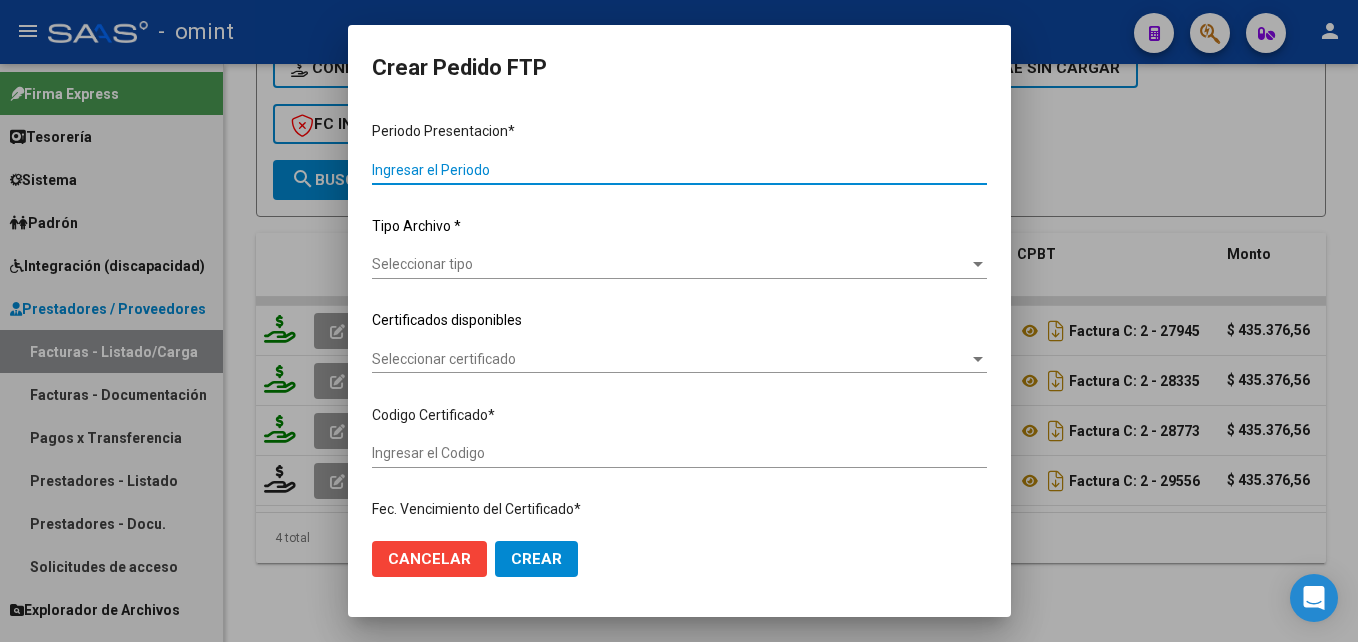 type on "202506" 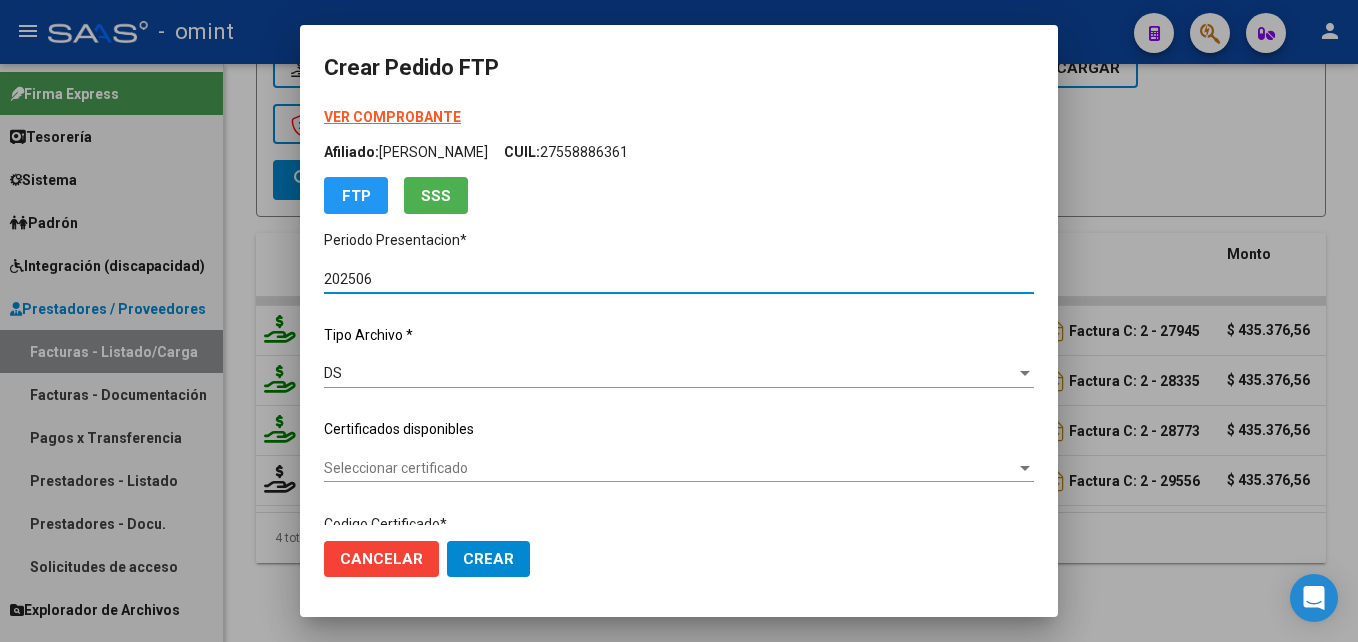 type on "5940476058" 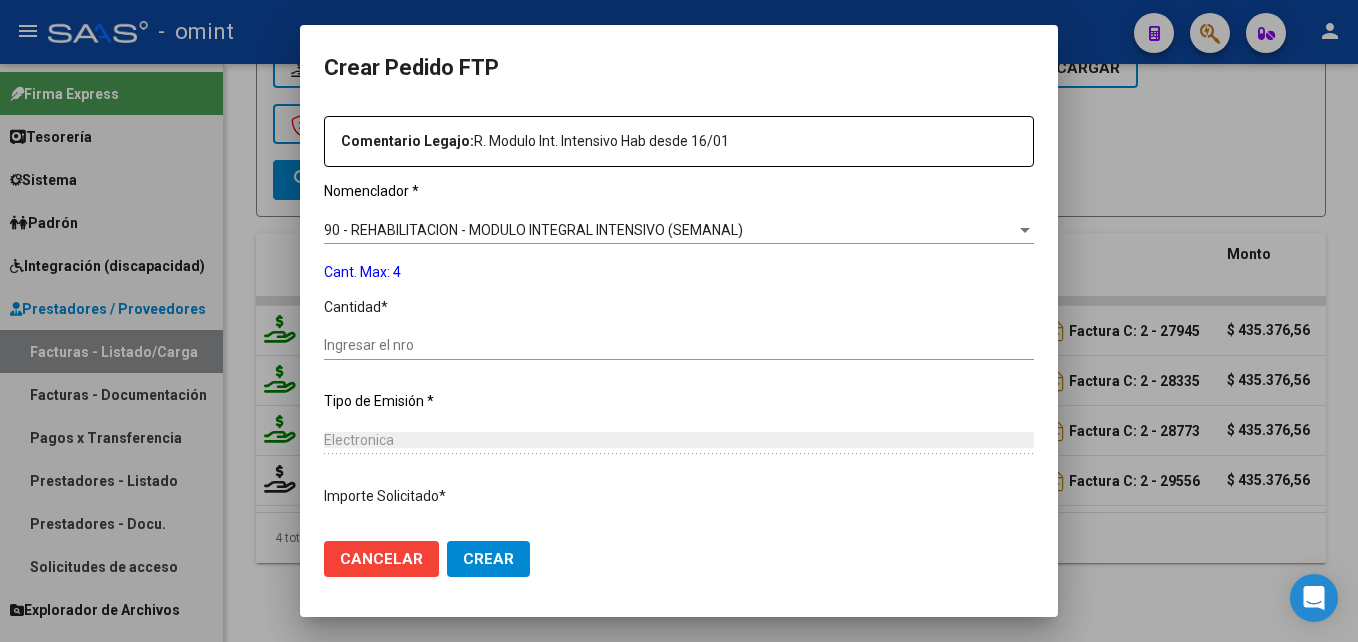 scroll, scrollTop: 836, scrollLeft: 0, axis: vertical 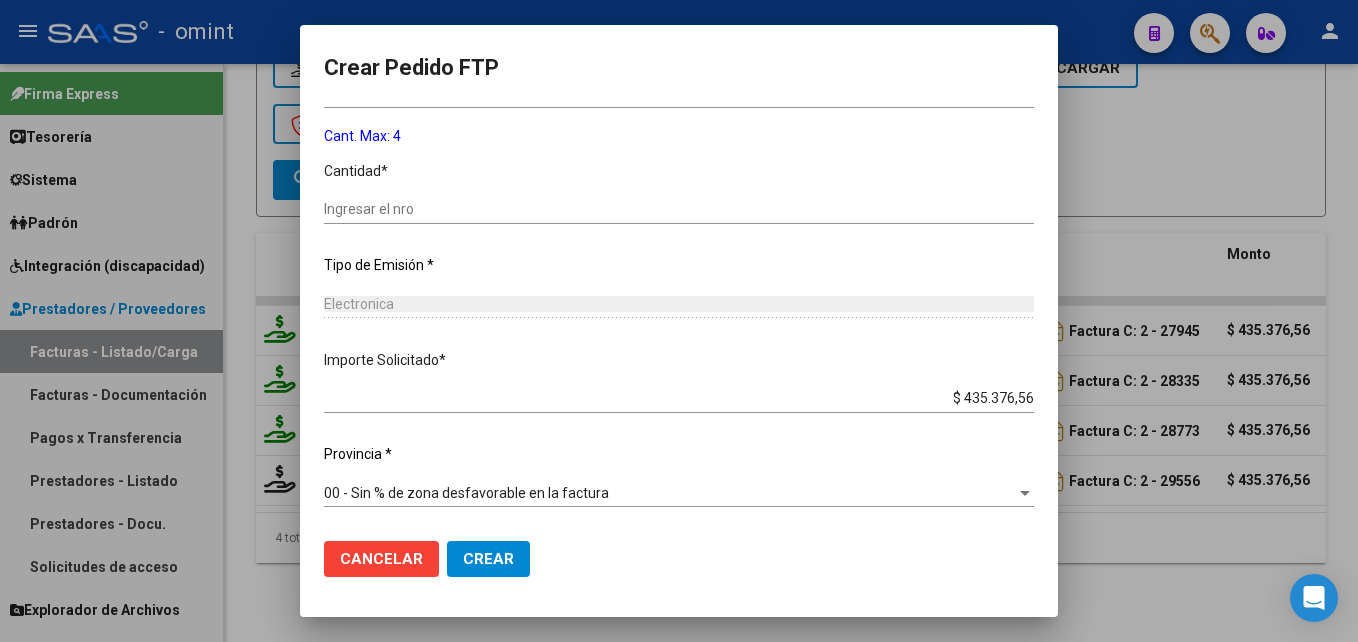 click on "Ingresar el nro" at bounding box center [679, 209] 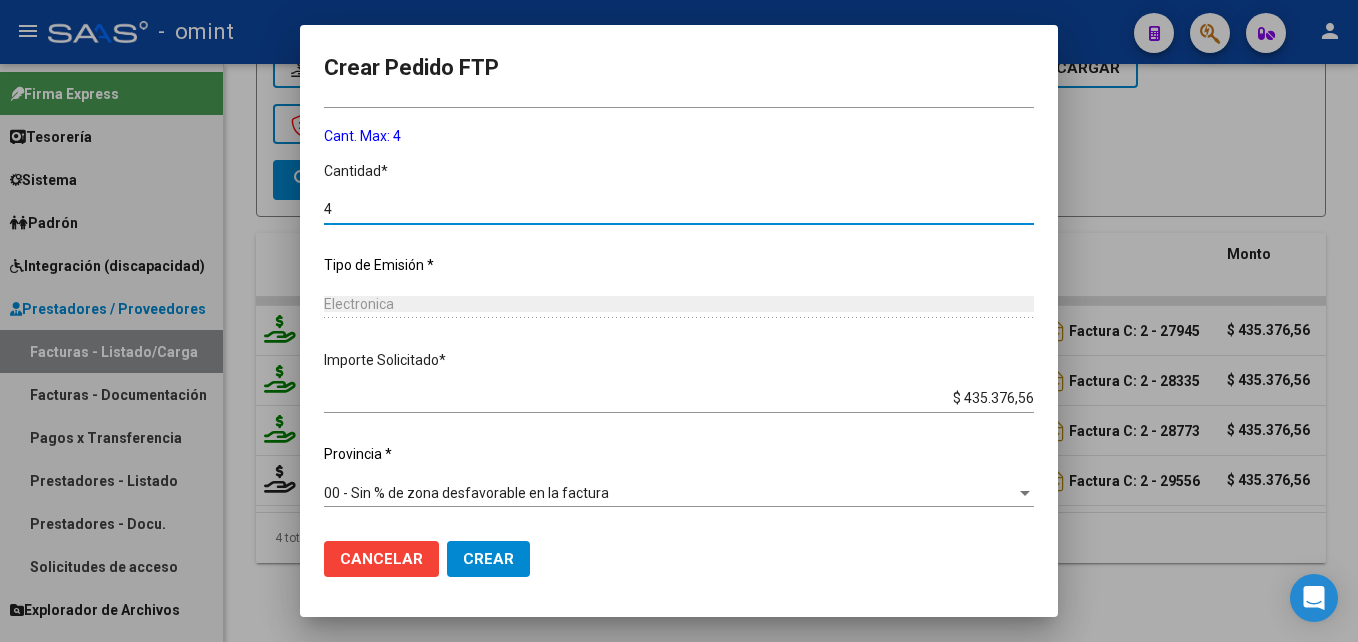 type on "4" 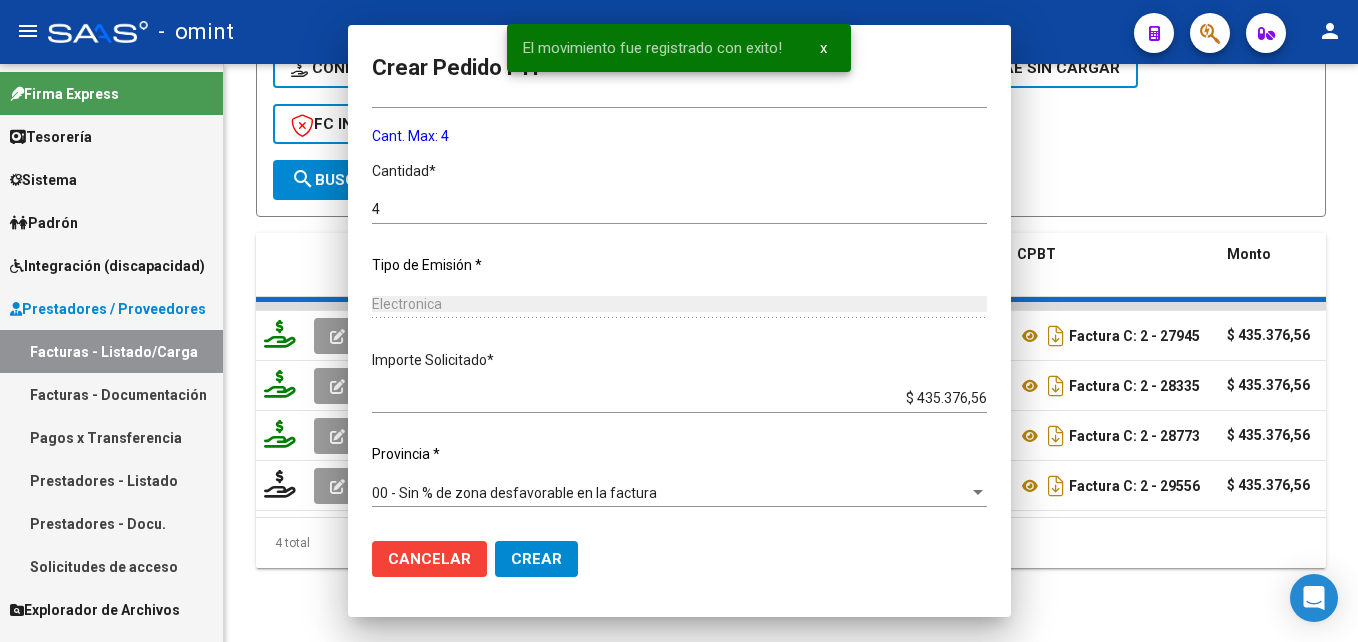 scroll, scrollTop: 727, scrollLeft: 0, axis: vertical 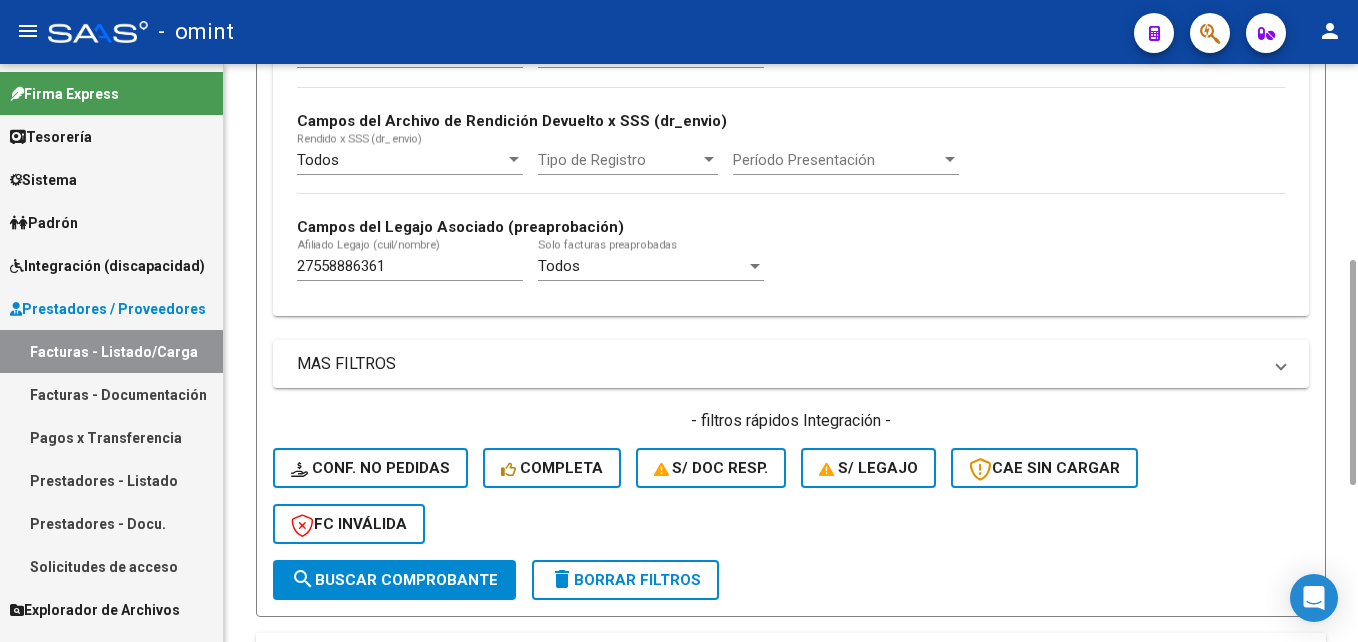 click on "27558886361 Afiliado Legajo (cuil/nombre)" 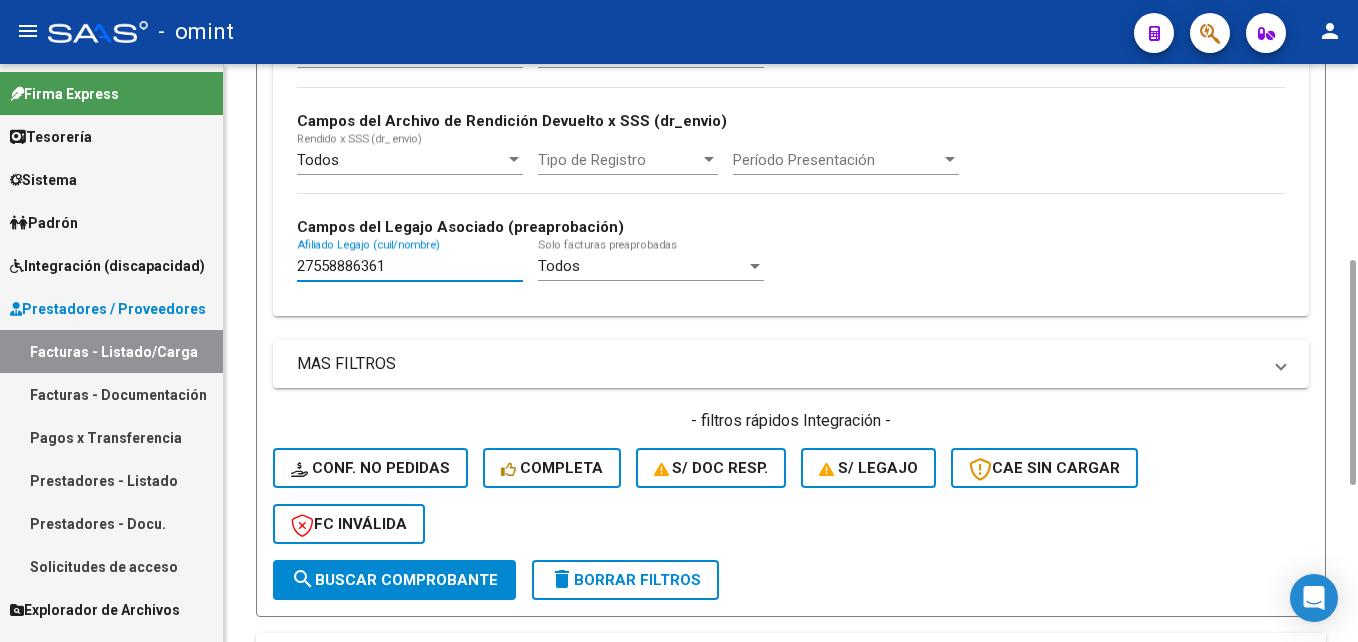 drag, startPoint x: 395, startPoint y: 263, endPoint x: 288, endPoint y: 246, distance: 108.34205 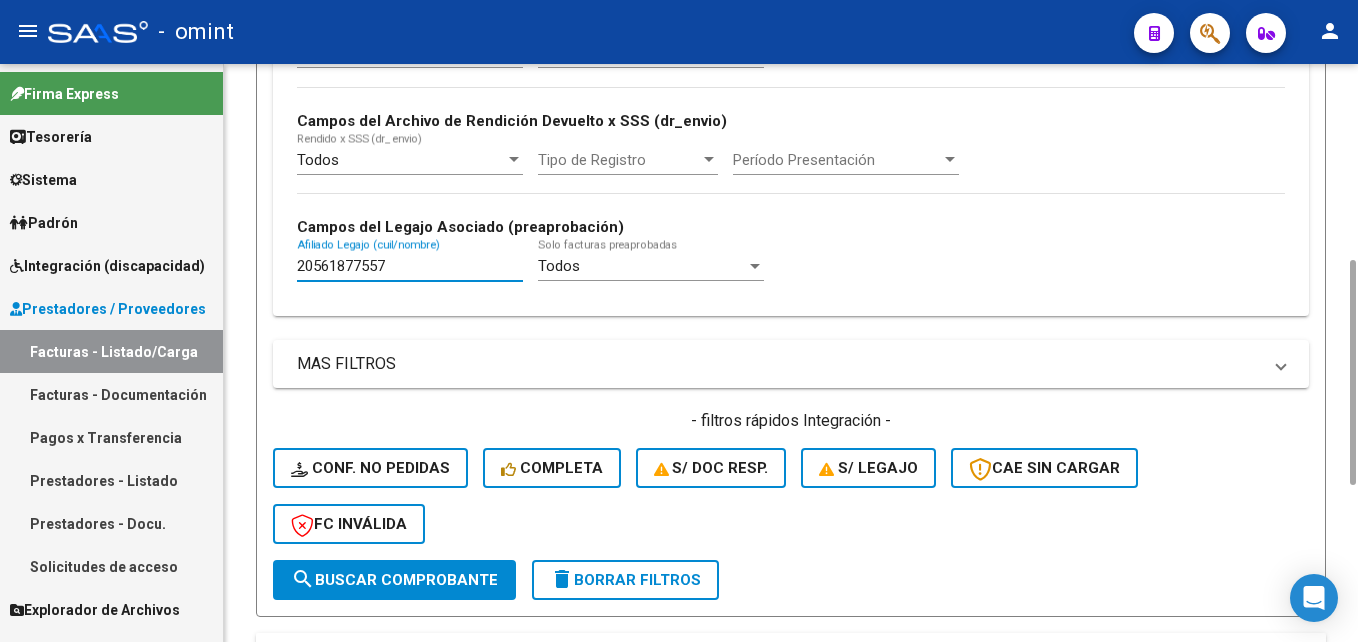 scroll, scrollTop: 1201, scrollLeft: 0, axis: vertical 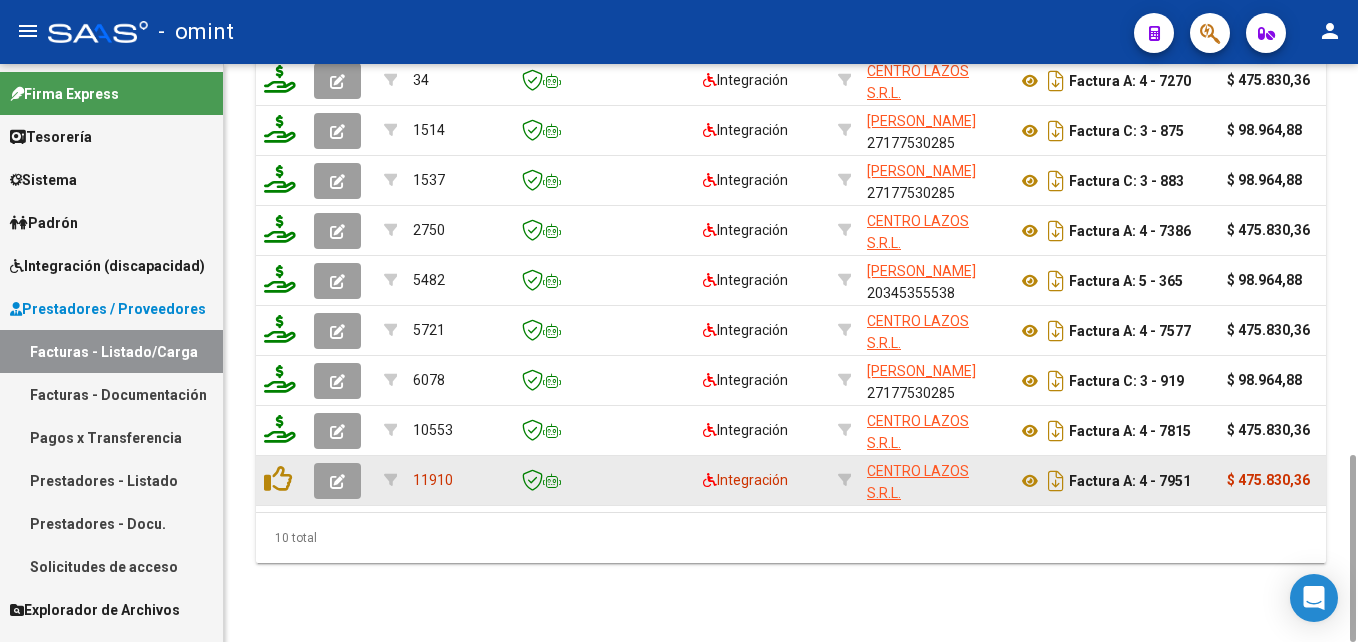 type on "20561877557" 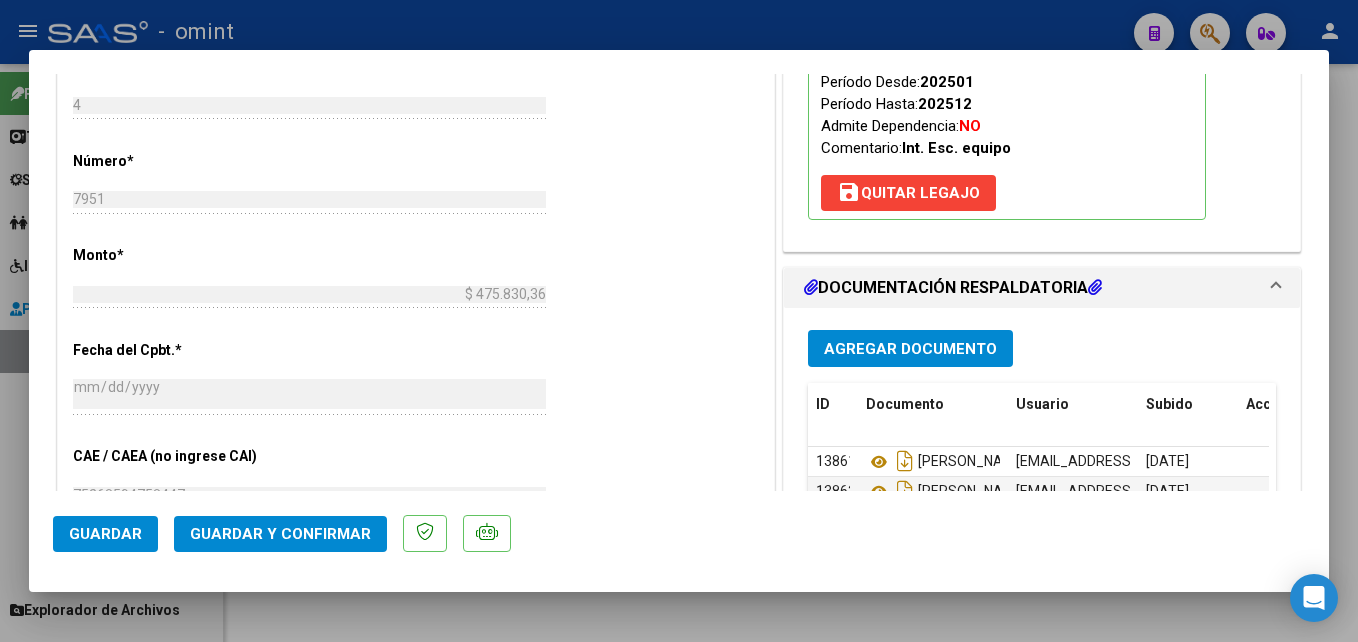 scroll, scrollTop: 1200, scrollLeft: 0, axis: vertical 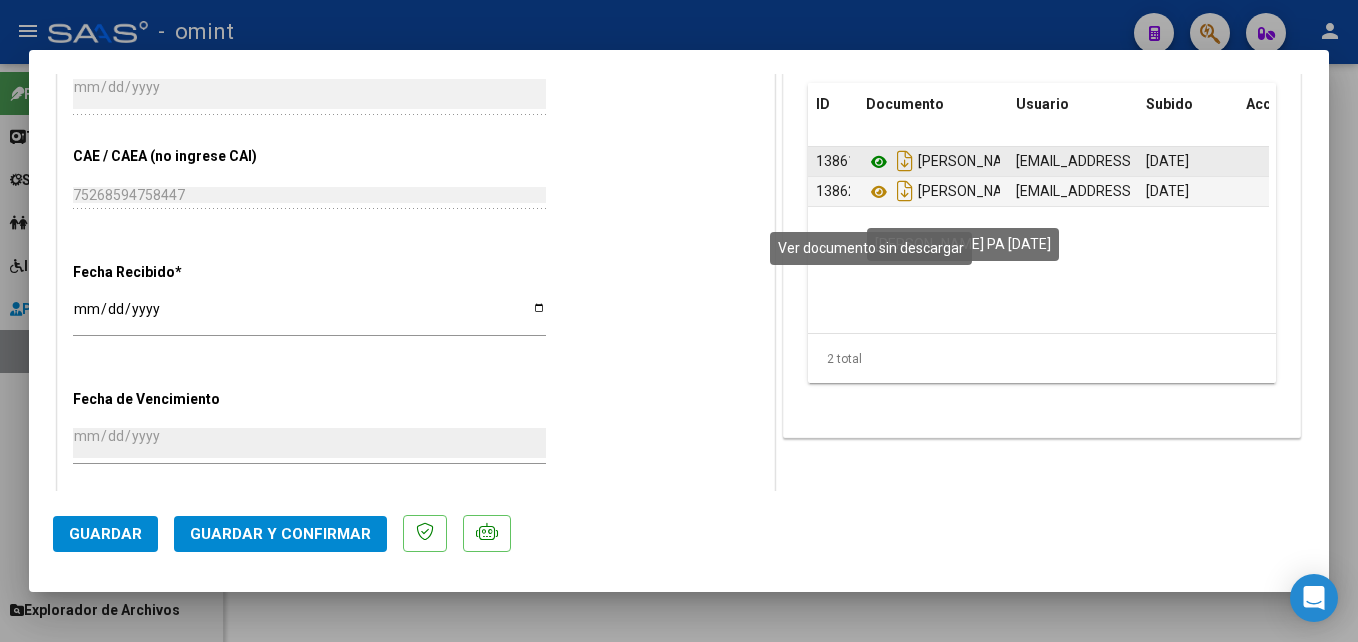 click 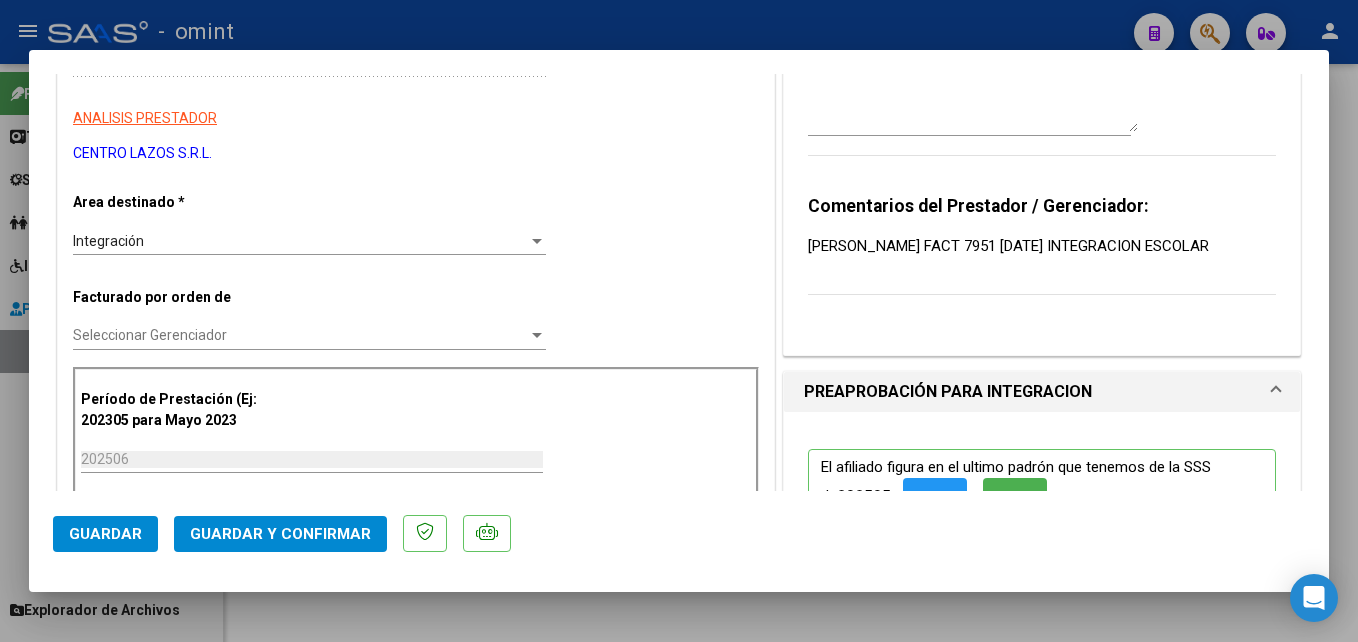 scroll, scrollTop: 0, scrollLeft: 0, axis: both 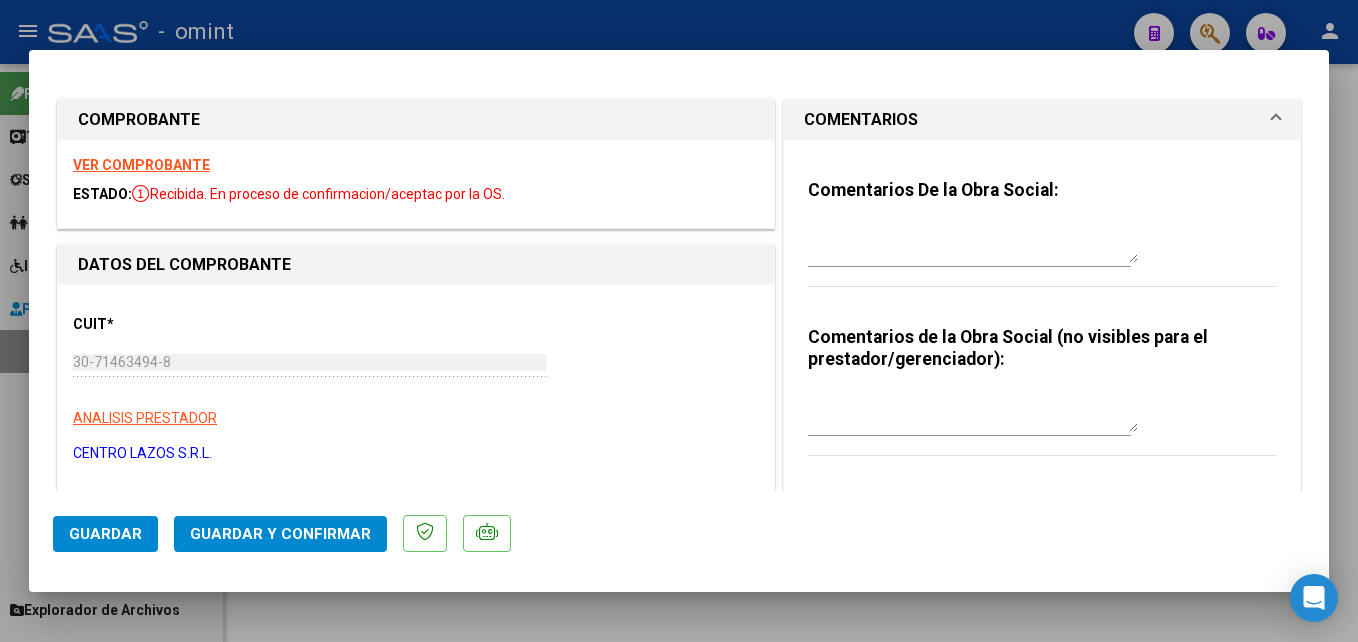 click on "VER COMPROBANTE" at bounding box center [141, 165] 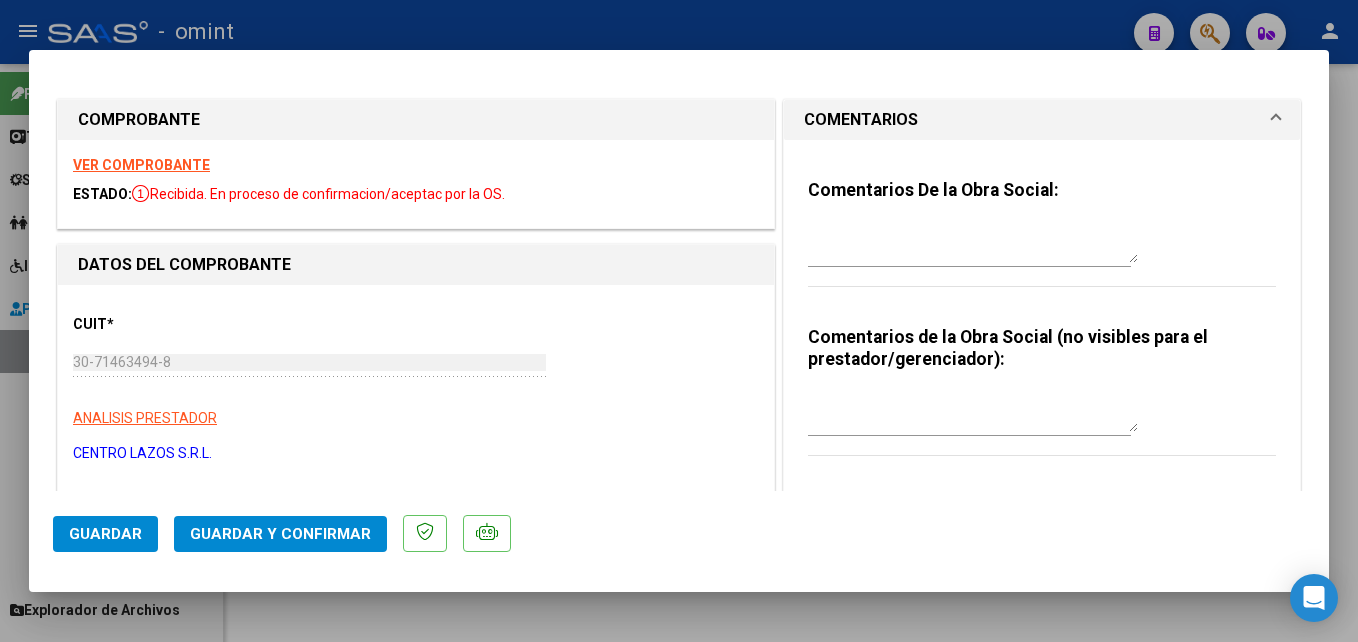 click at bounding box center (973, 243) 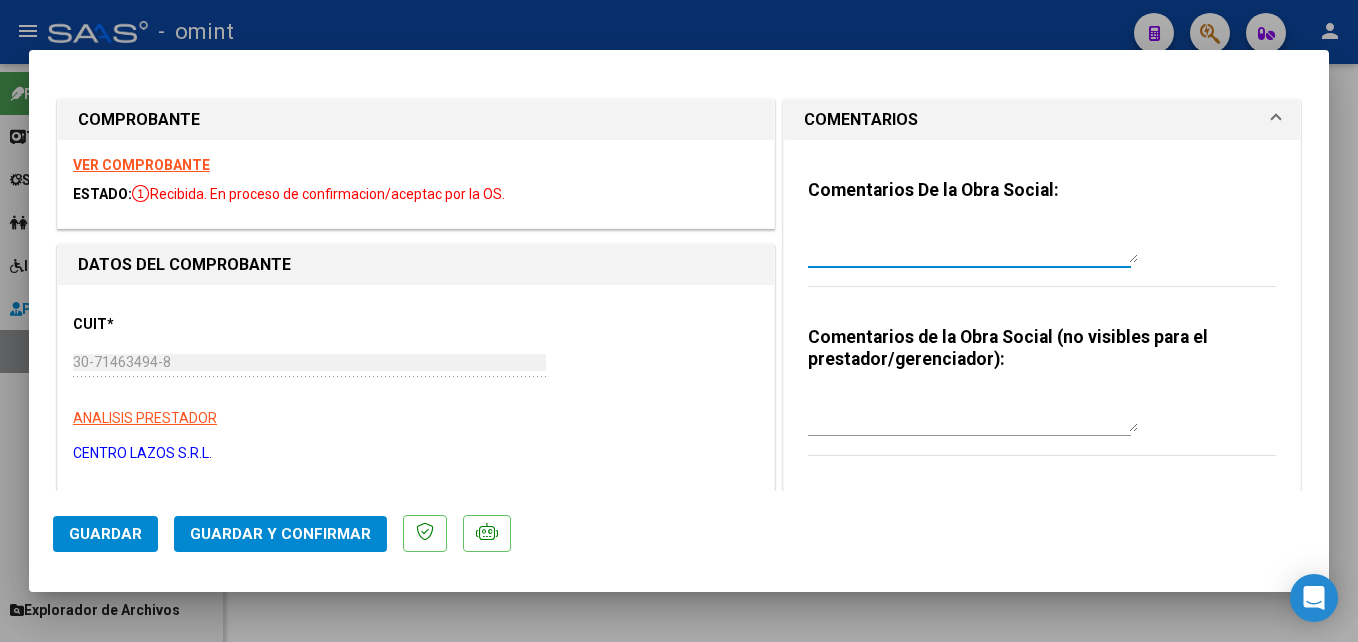 paste on "El informe semestral debe ser presentado por la familia del socio, no se gestiona desde integración." 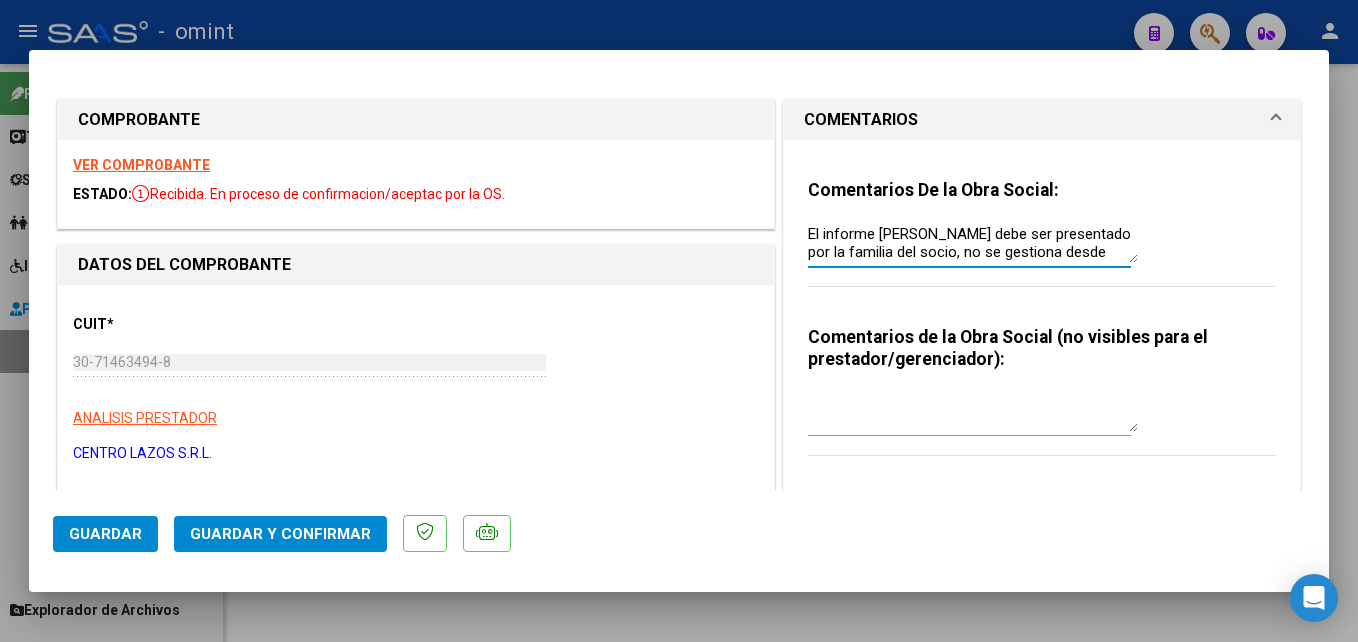 scroll, scrollTop: 16, scrollLeft: 0, axis: vertical 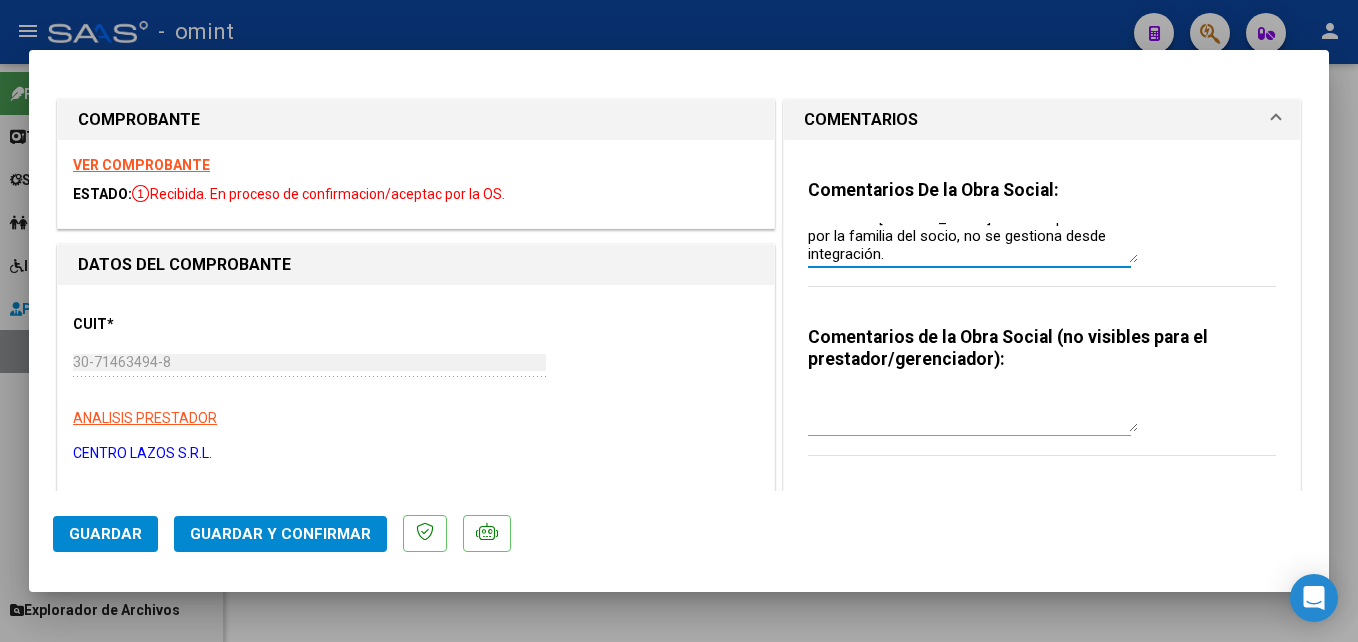 type on "El informe semestral debe ser presentado por la familia del socio, no se gestiona desde integración." 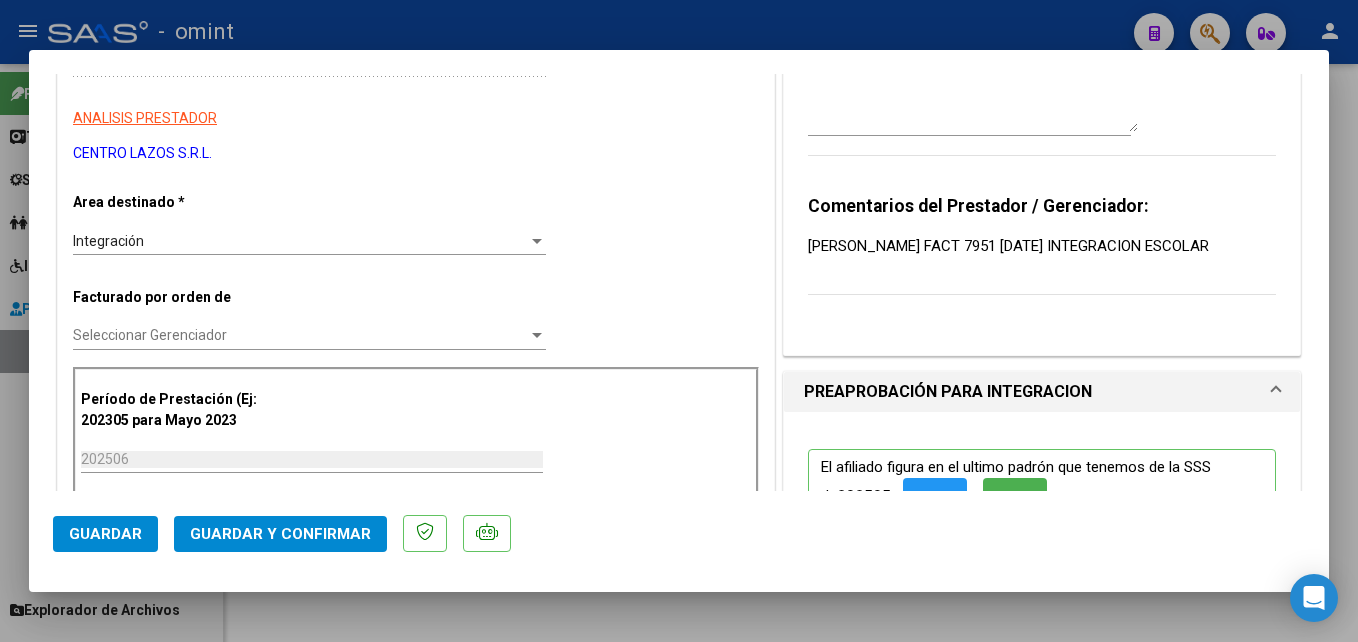 scroll, scrollTop: 400, scrollLeft: 0, axis: vertical 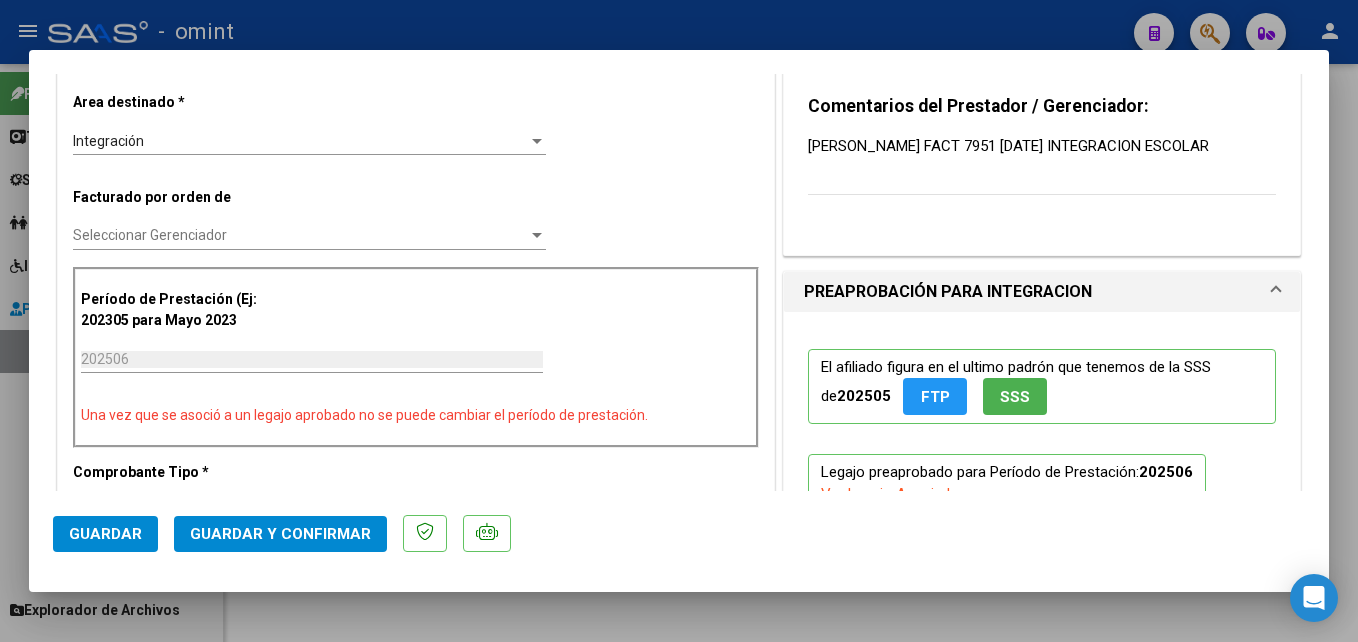 click on "Guardar y Confirmar" 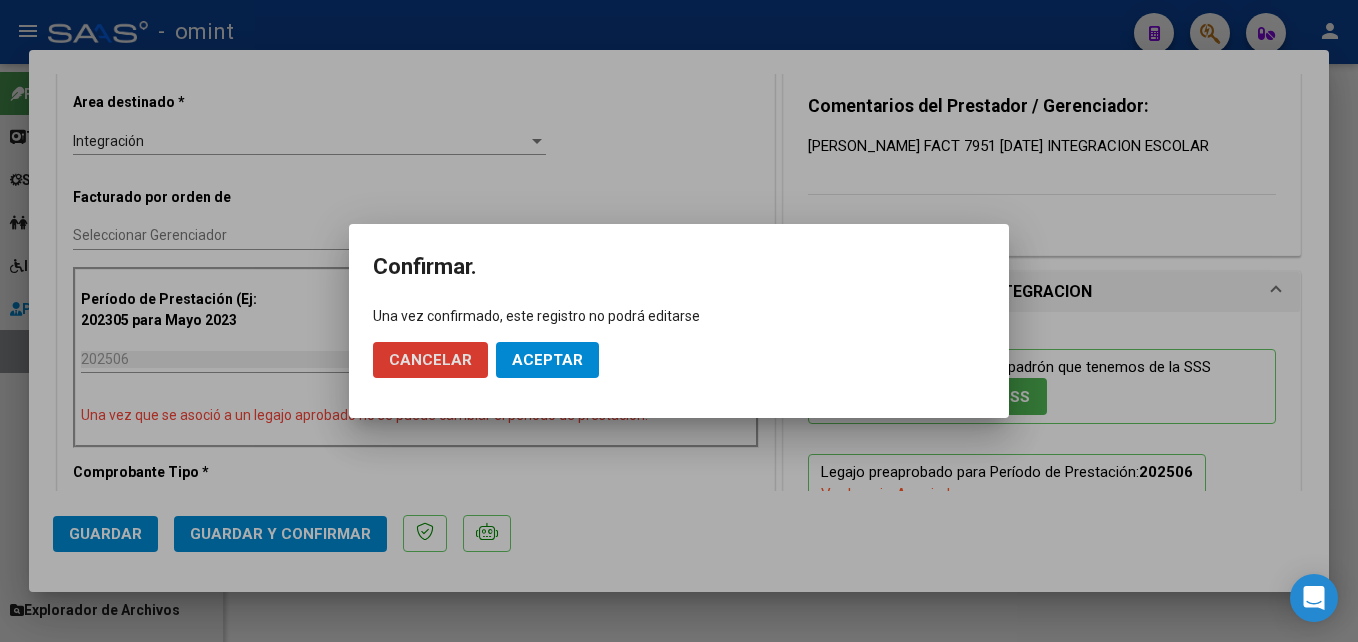 click on "Aceptar" 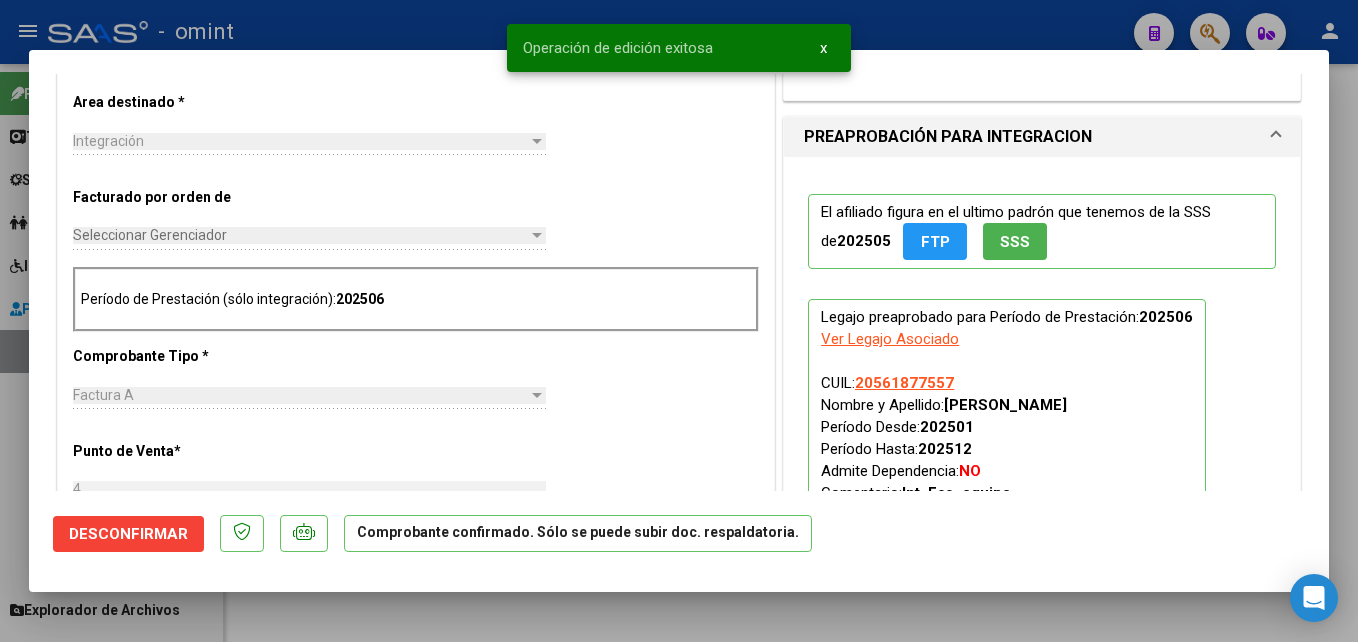 click at bounding box center [679, 321] 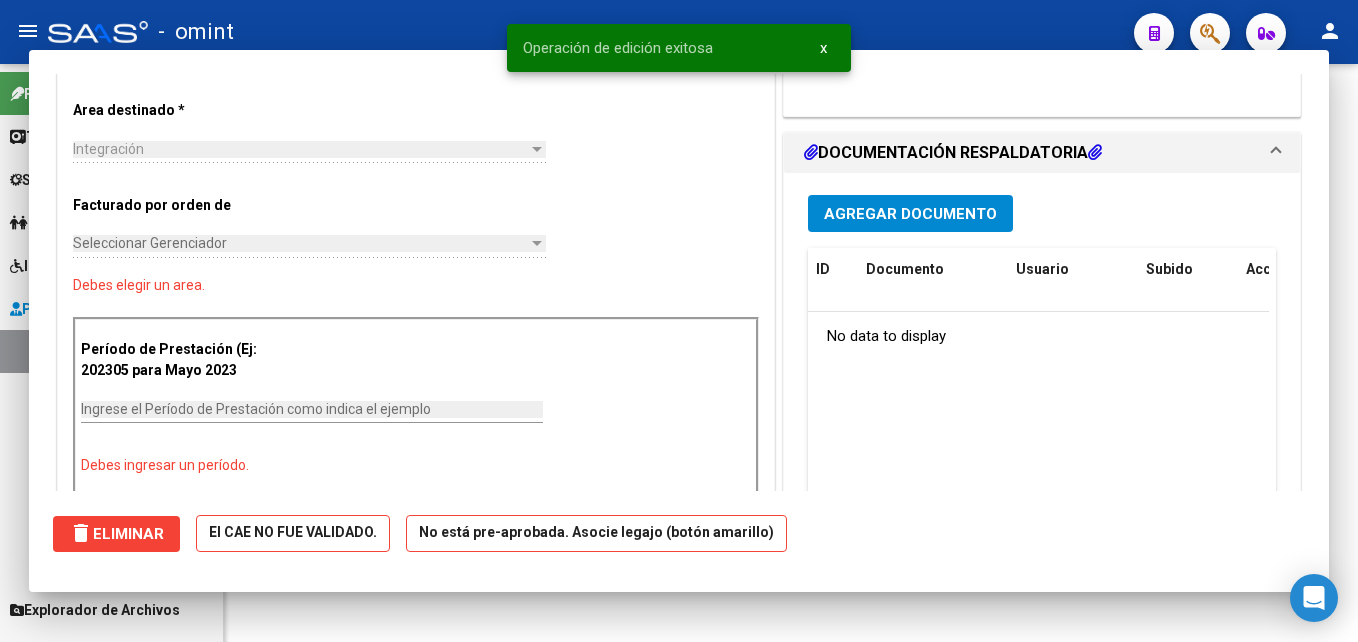 scroll, scrollTop: 432, scrollLeft: 0, axis: vertical 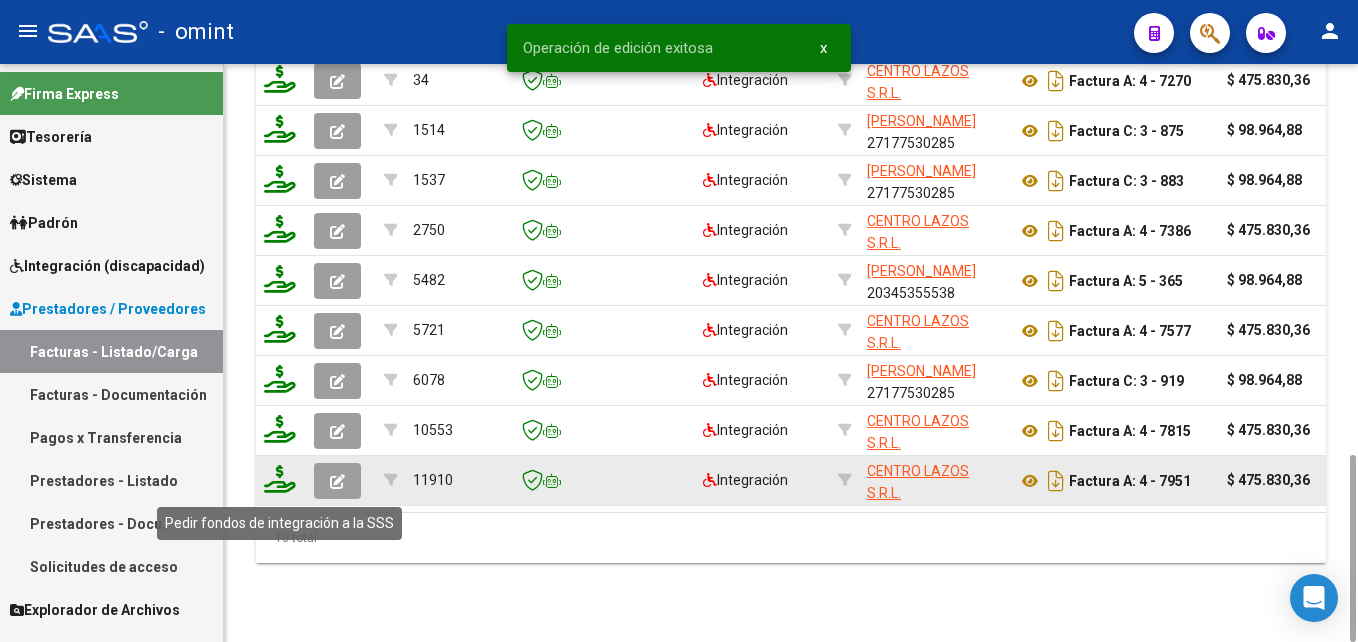 click 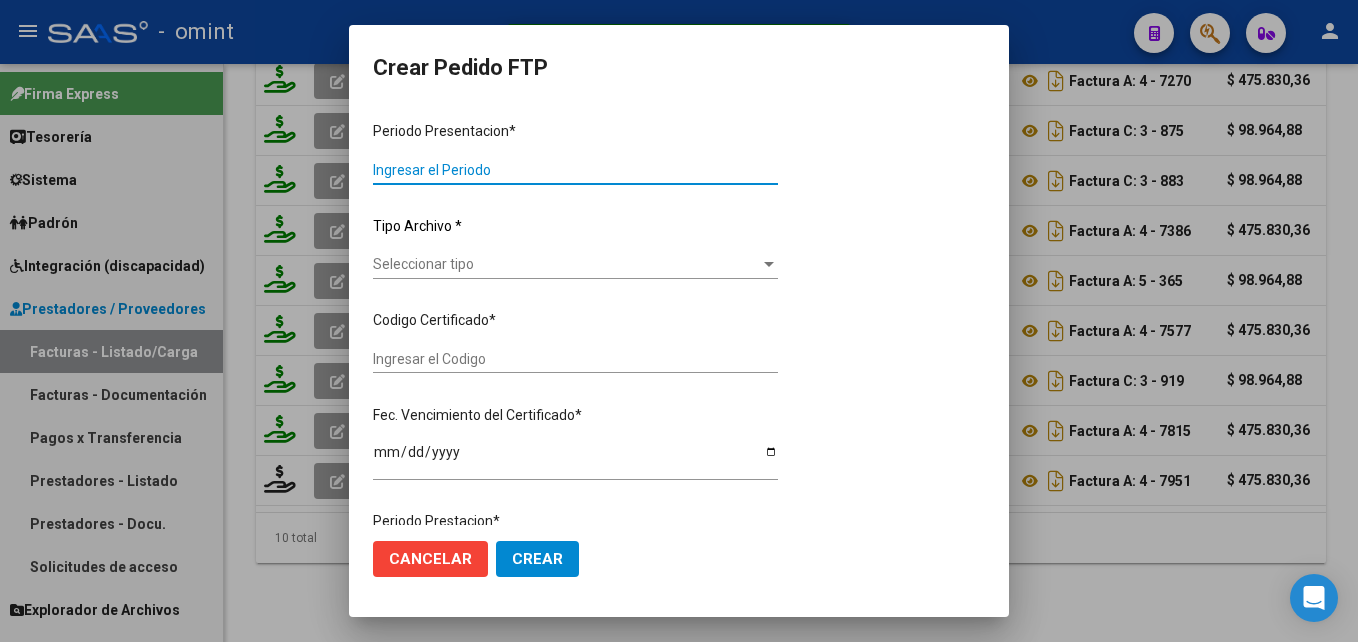 type on "202506" 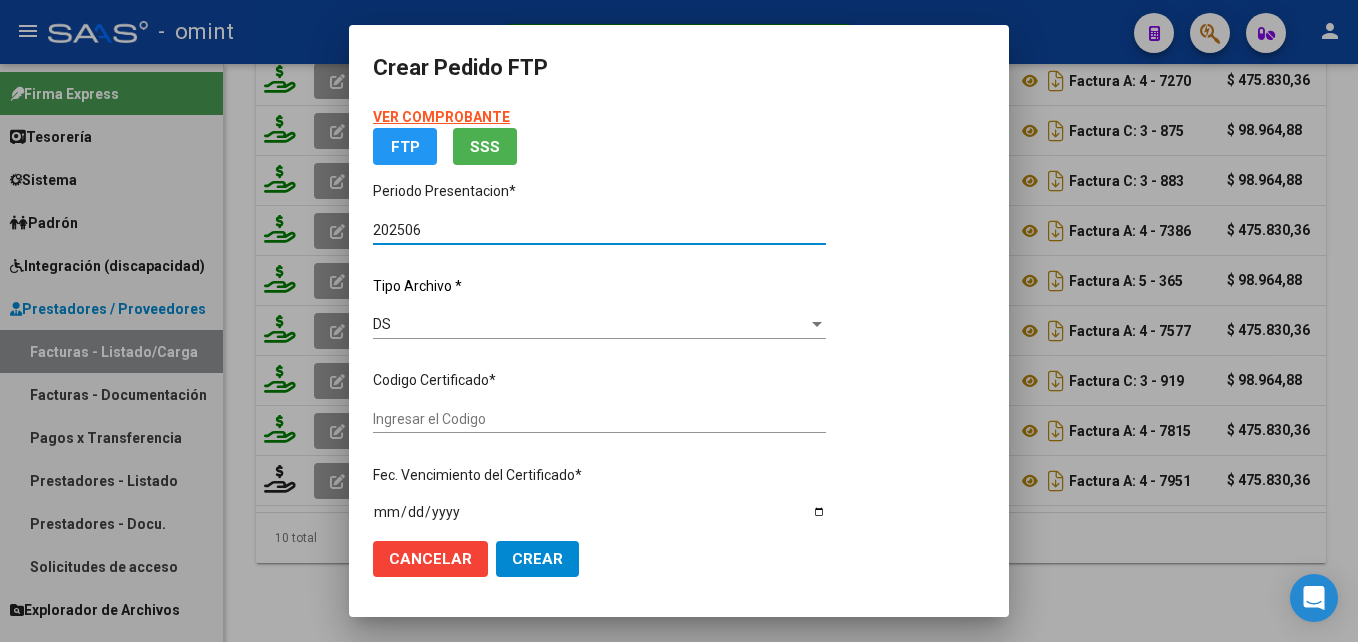 type on "8251804840" 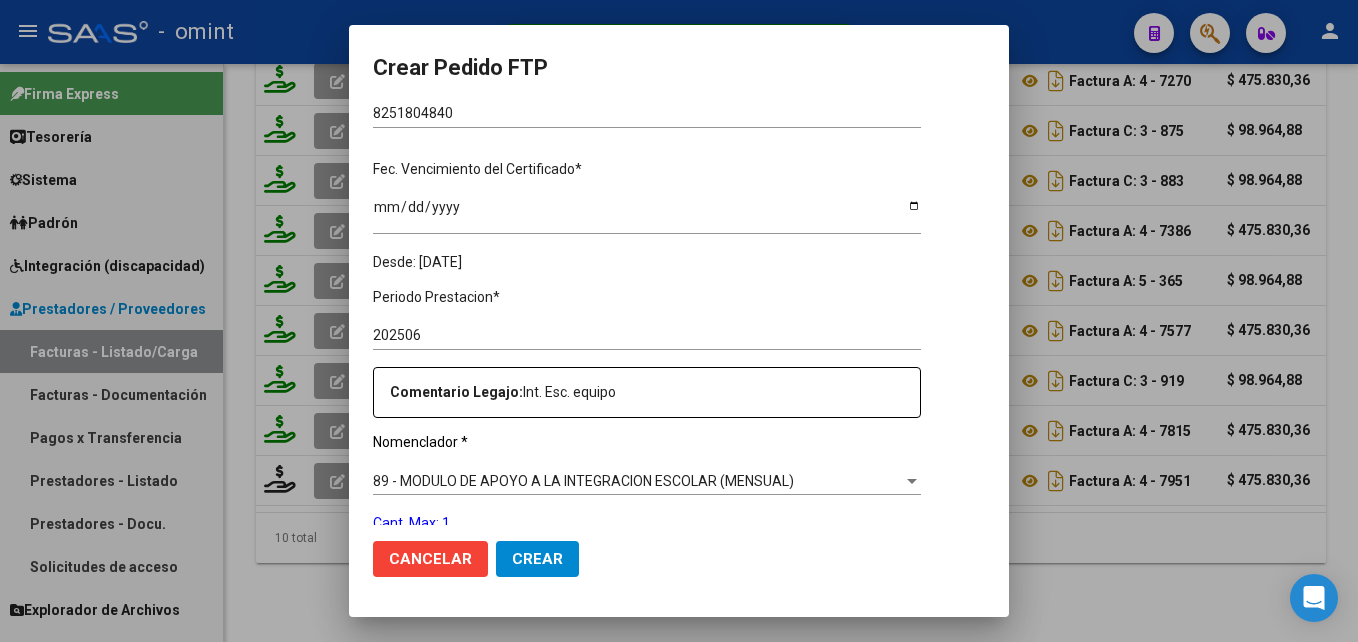 scroll, scrollTop: 549, scrollLeft: 0, axis: vertical 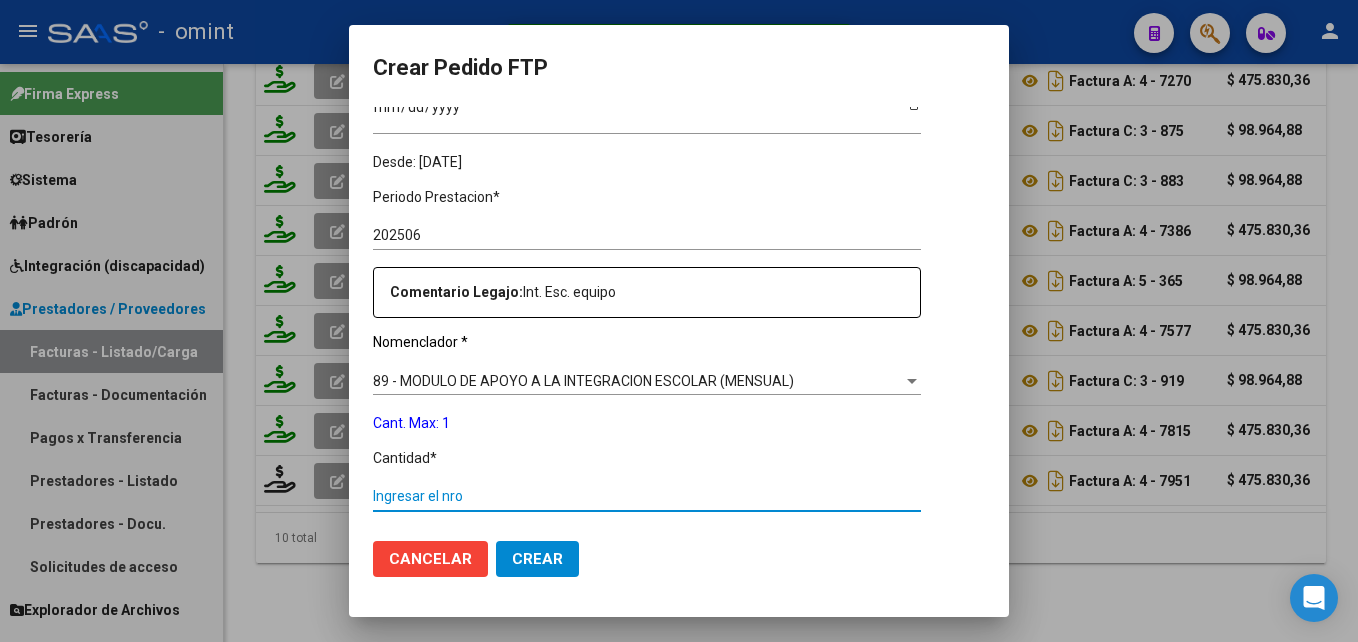 click on "Ingresar el nro" at bounding box center [647, 496] 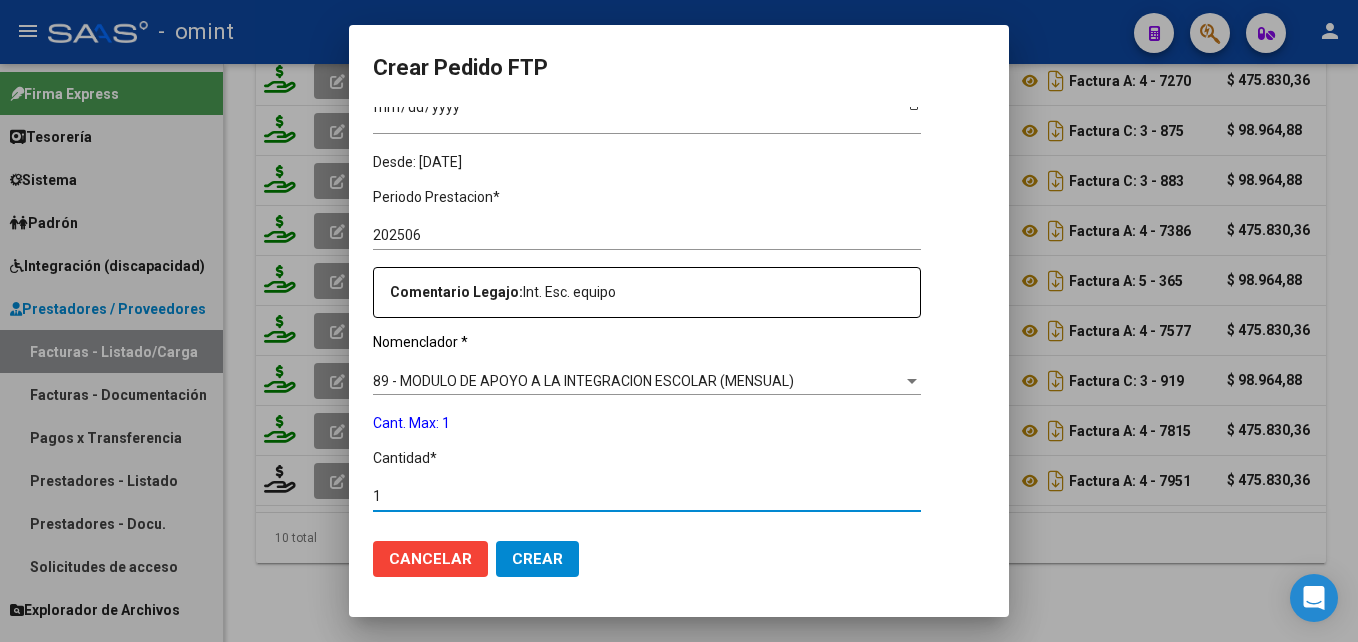type on "1" 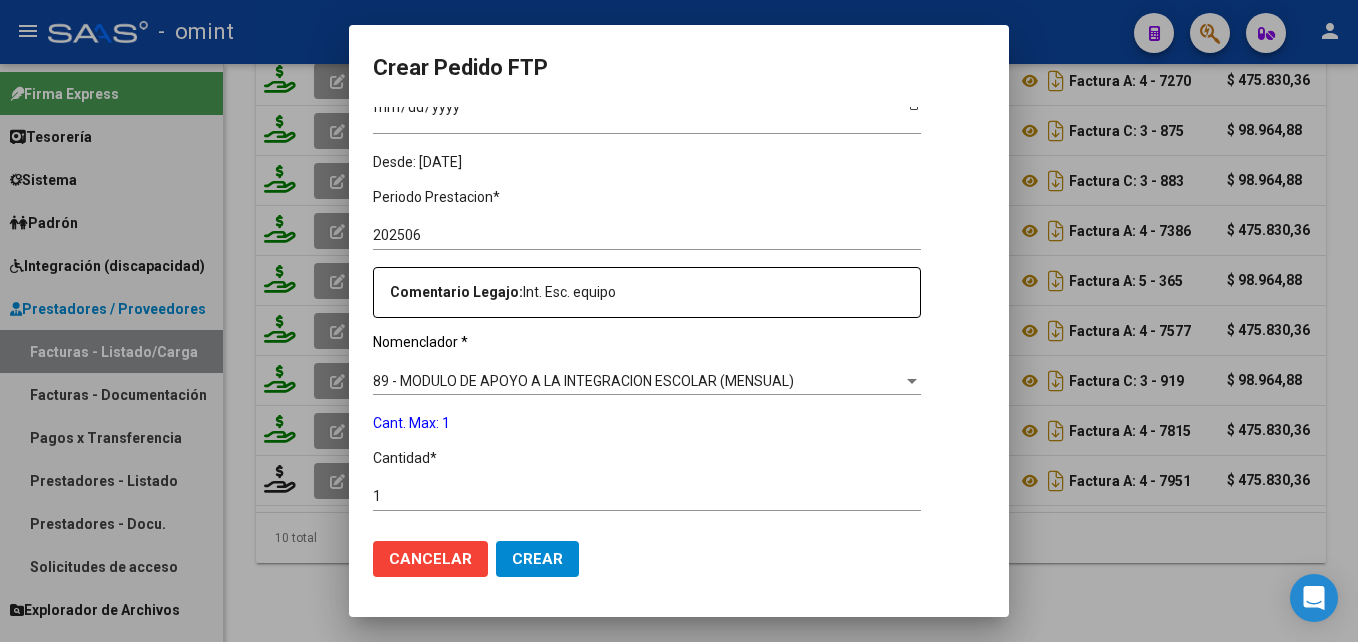 scroll, scrollTop: 836, scrollLeft: 0, axis: vertical 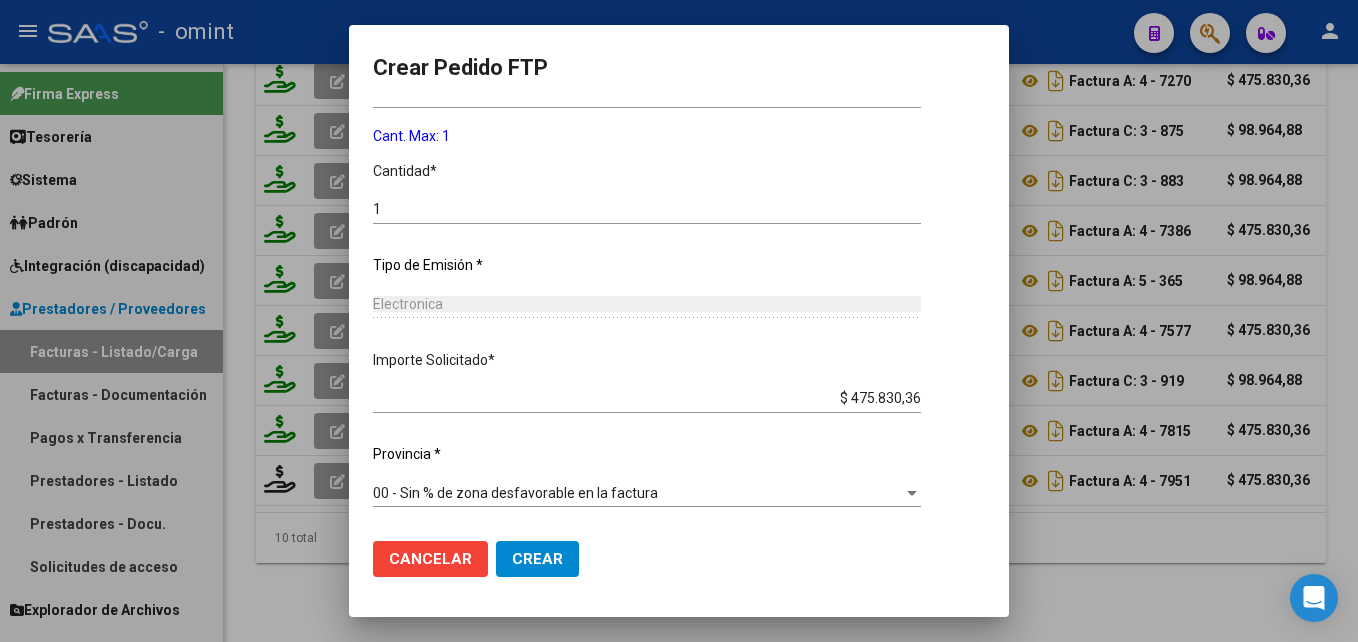 click on "Crear" 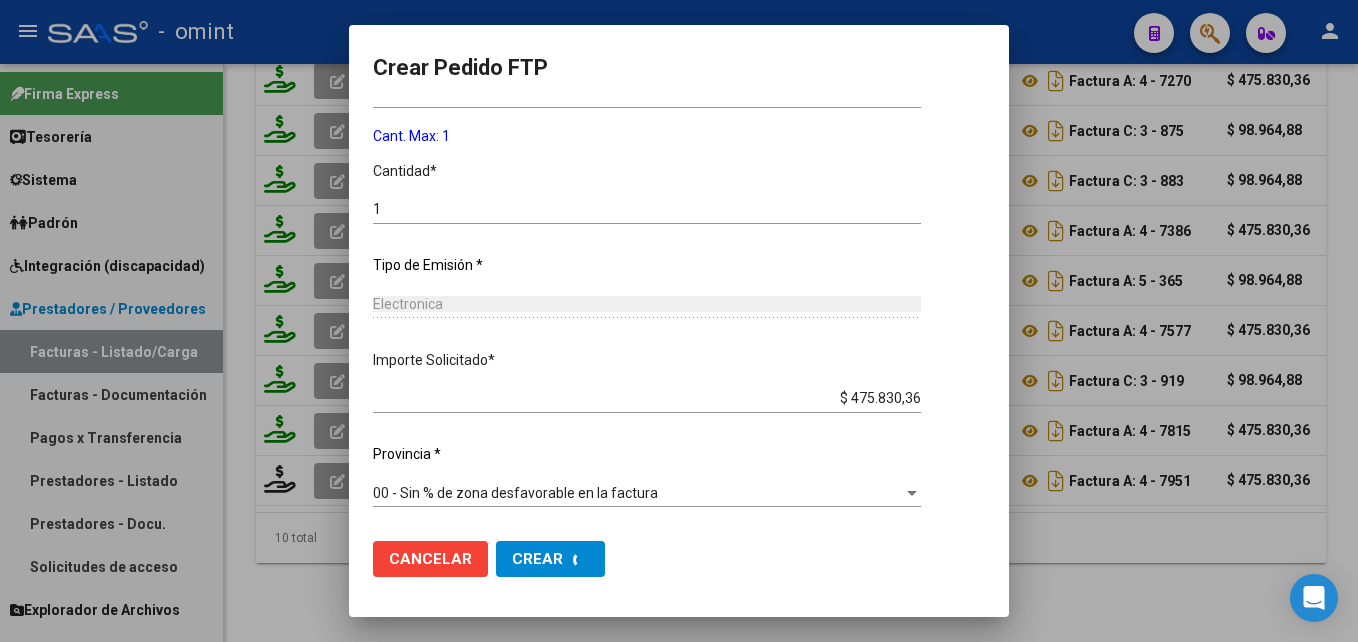 scroll, scrollTop: 0, scrollLeft: 0, axis: both 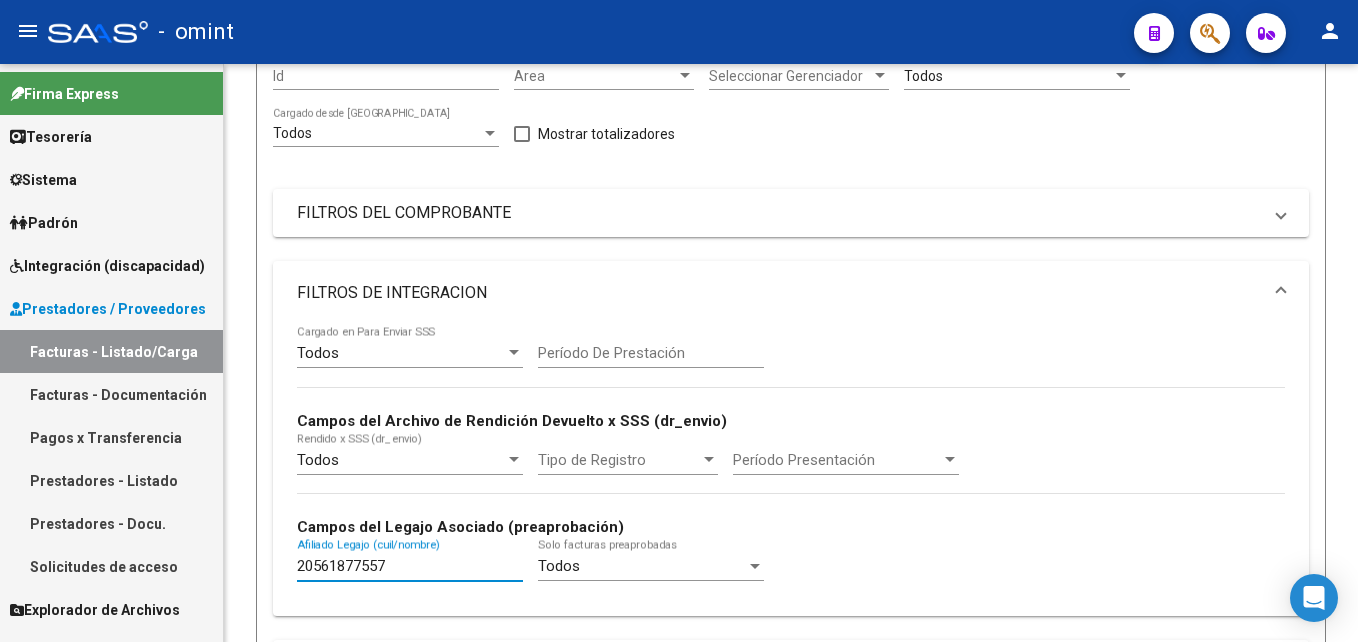 drag, startPoint x: 354, startPoint y: 550, endPoint x: 115, endPoint y: 507, distance: 242.83739 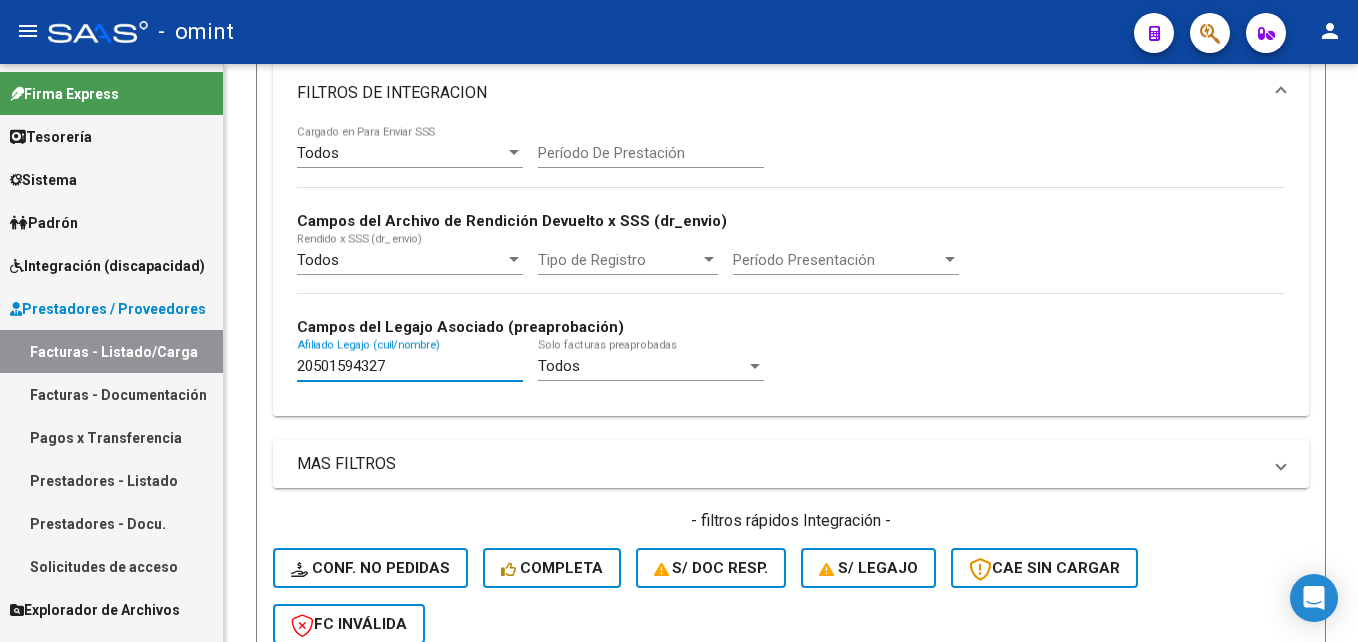 scroll, scrollTop: 951, scrollLeft: 0, axis: vertical 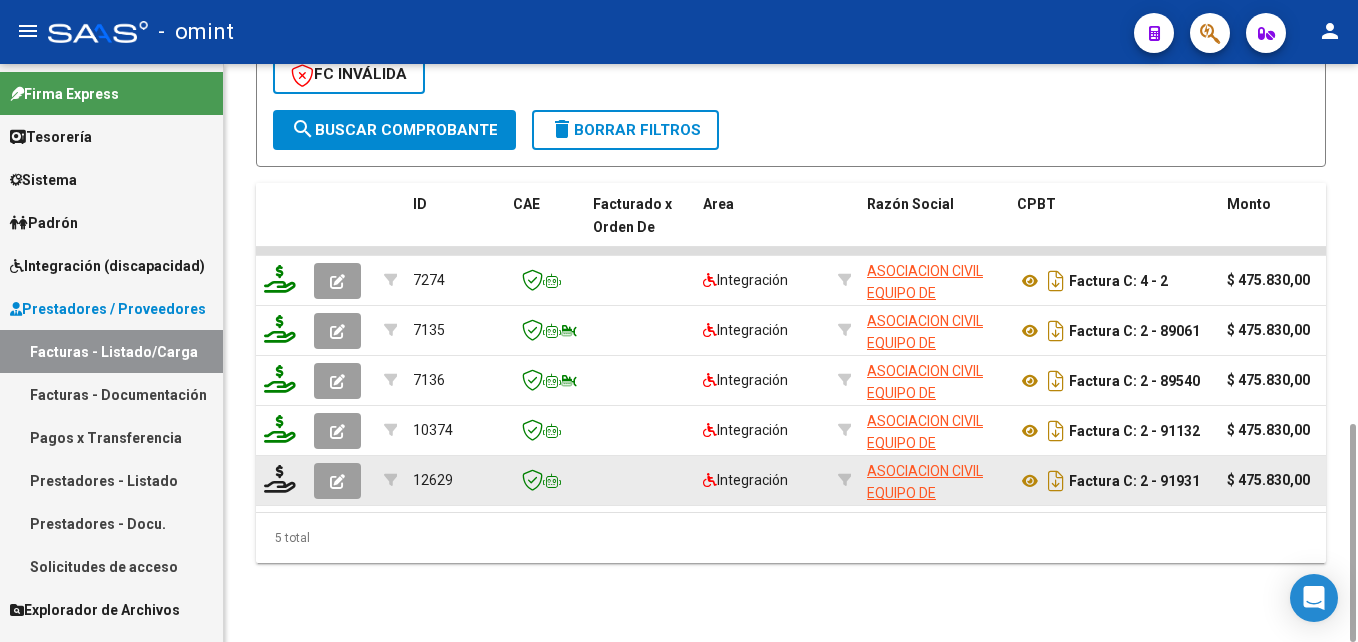 type on "20501594327" 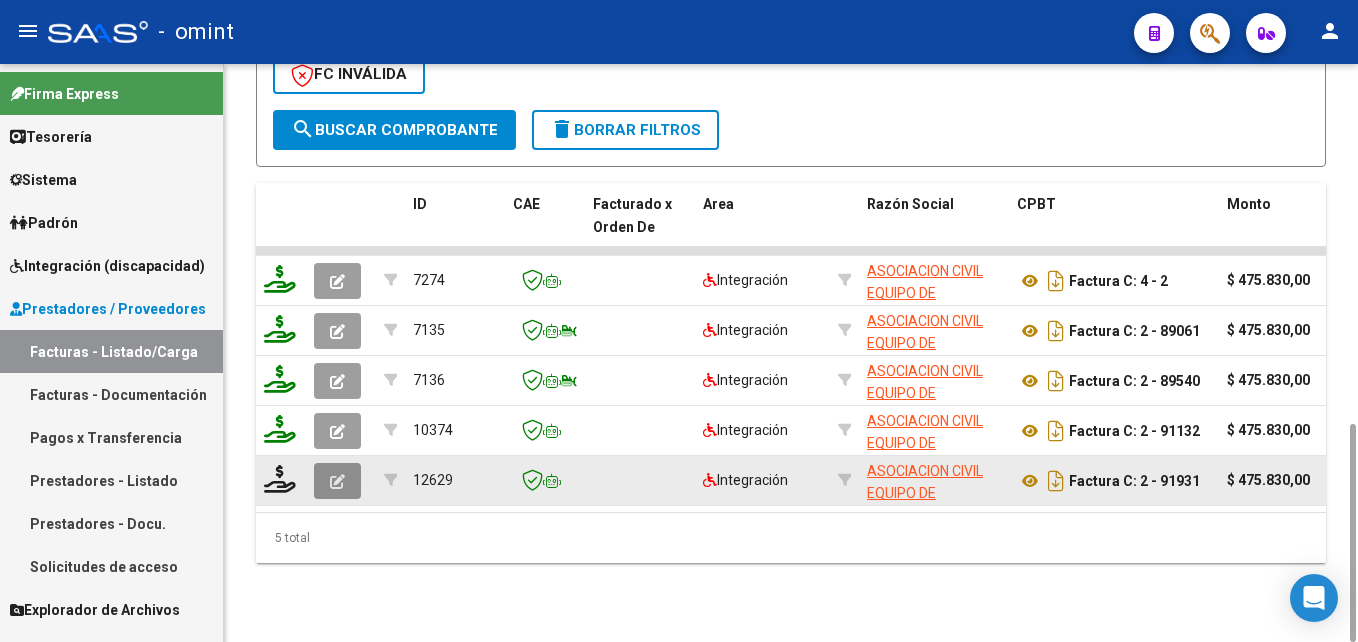 click 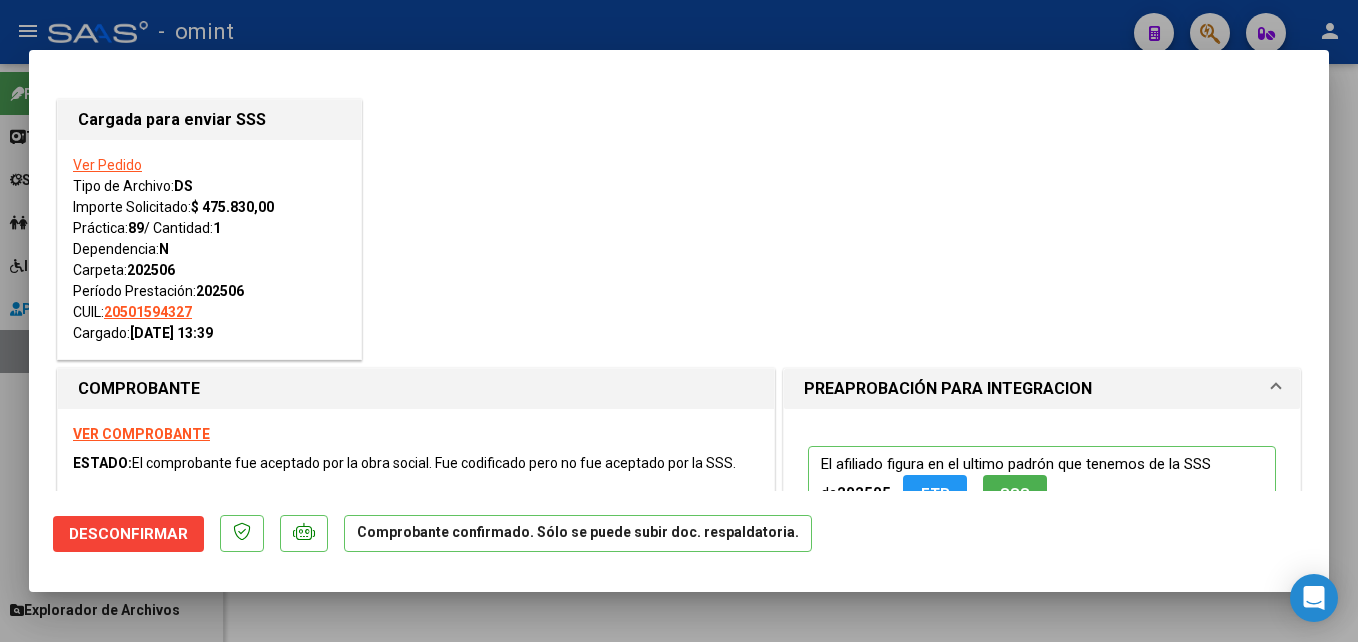 click at bounding box center [679, 321] 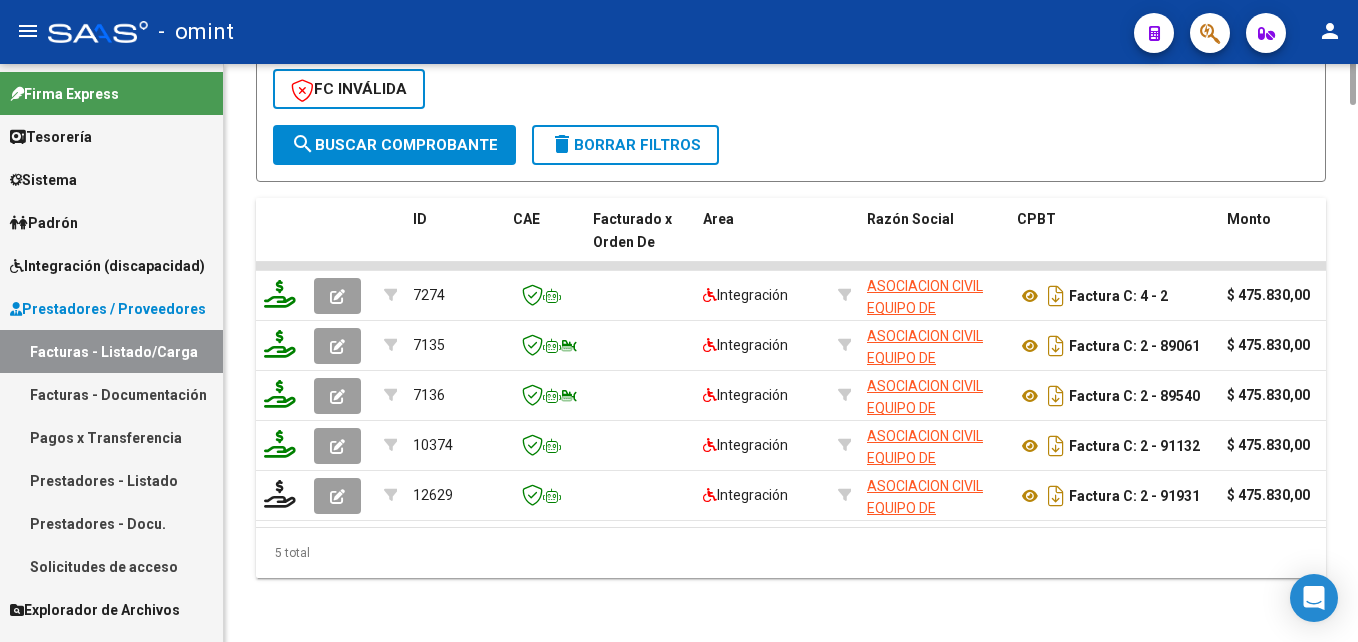 scroll, scrollTop: 551, scrollLeft: 0, axis: vertical 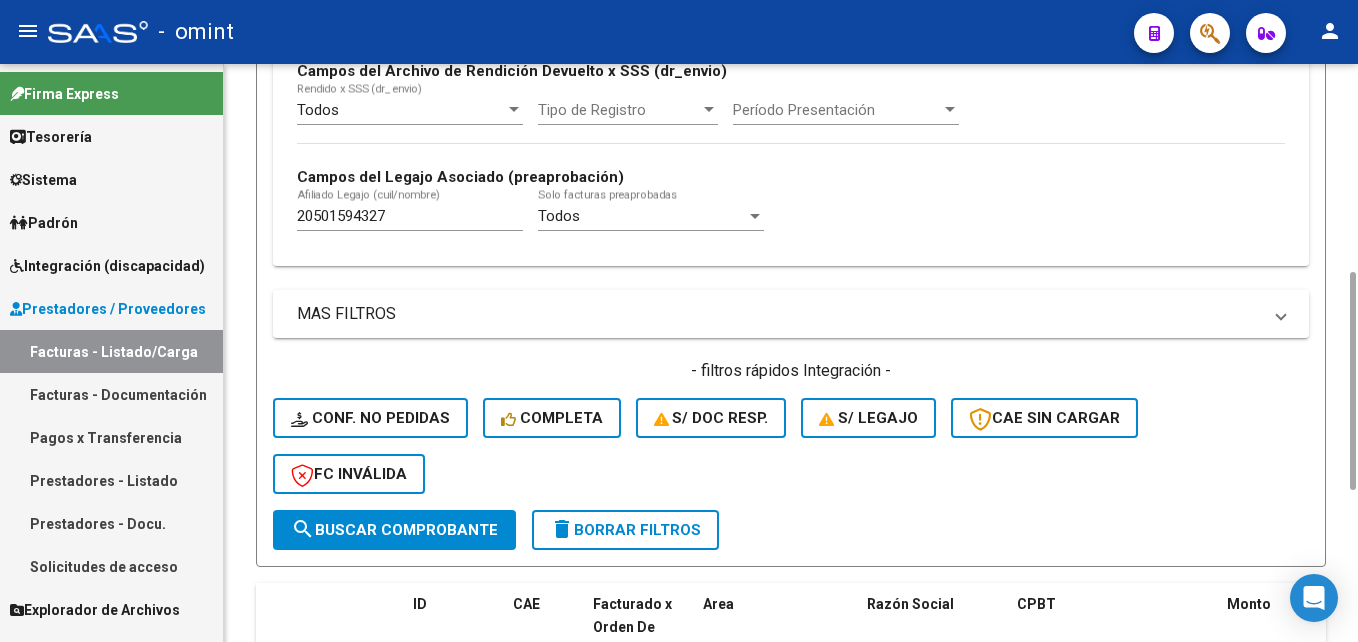 click on "20501594327" at bounding box center (410, 216) 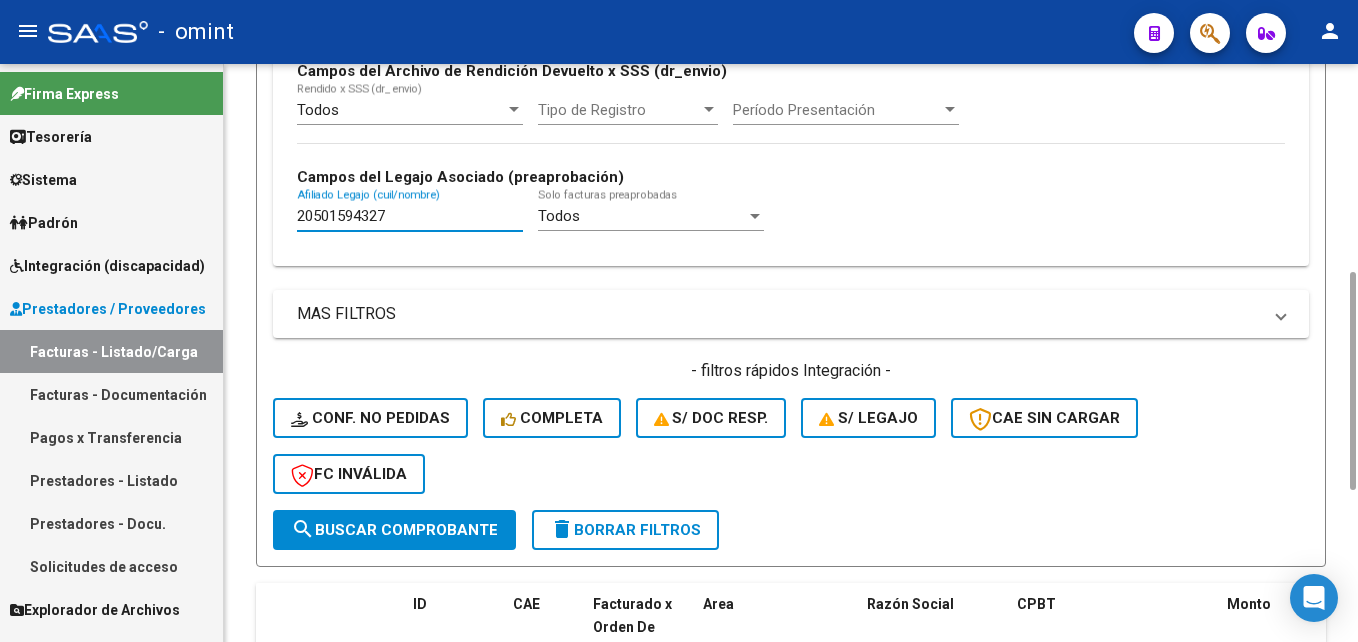 click on "20501594327" at bounding box center [410, 216] 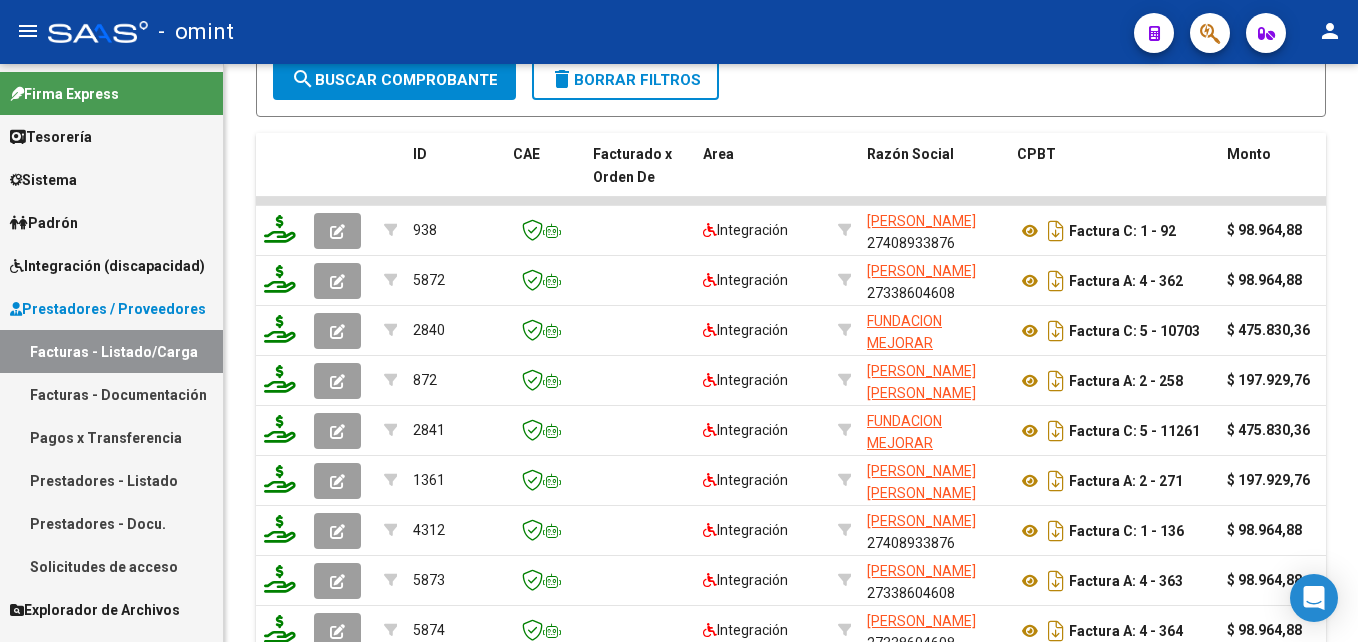scroll, scrollTop: 1201, scrollLeft: 0, axis: vertical 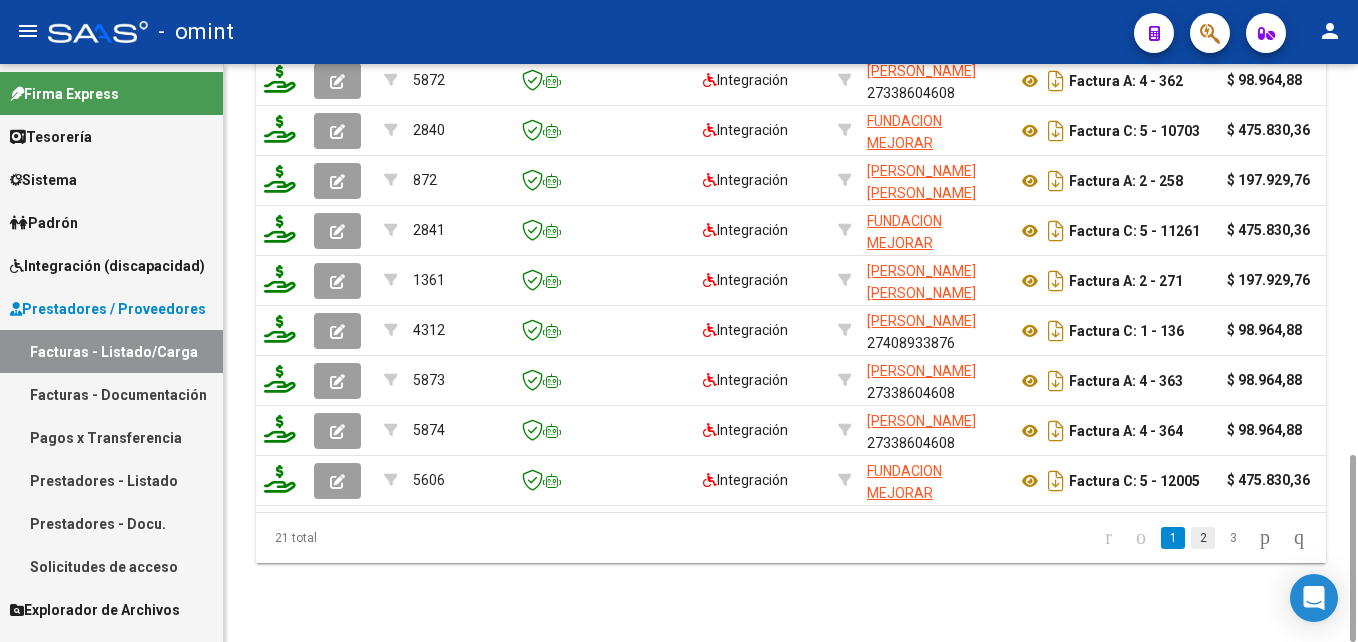 type on "27552734543" 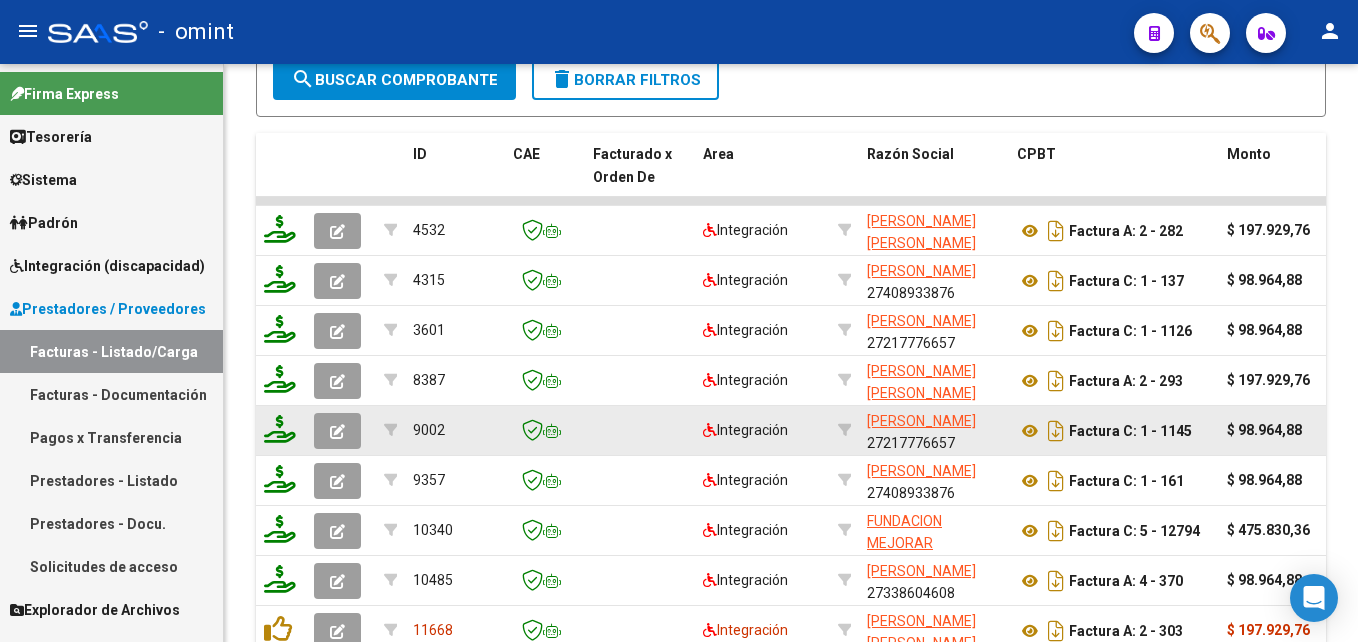 scroll, scrollTop: 1201, scrollLeft: 0, axis: vertical 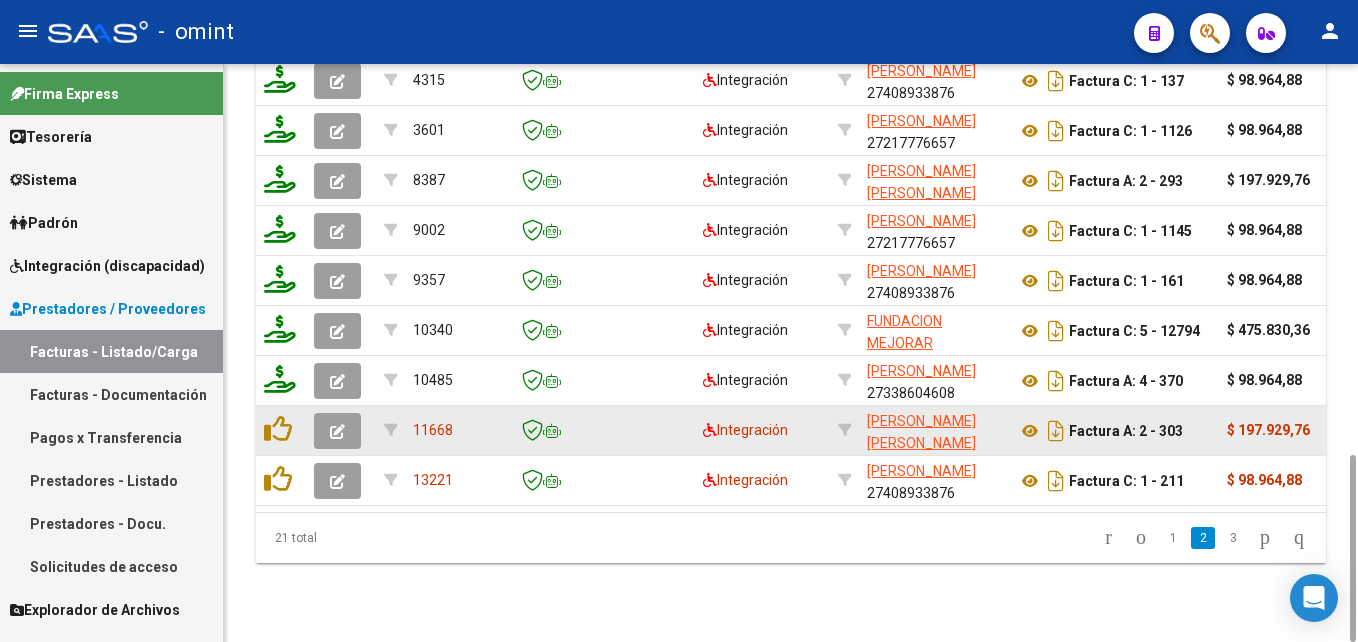 click 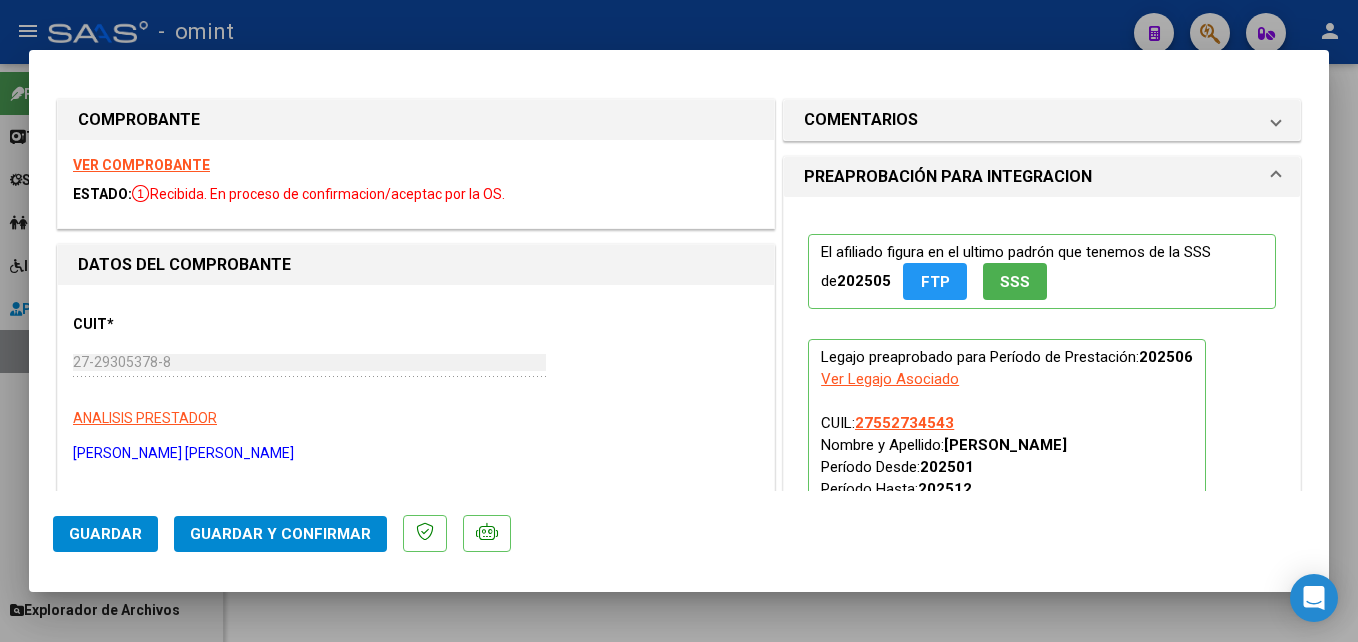 click on "VER COMPROBANTE" at bounding box center (141, 165) 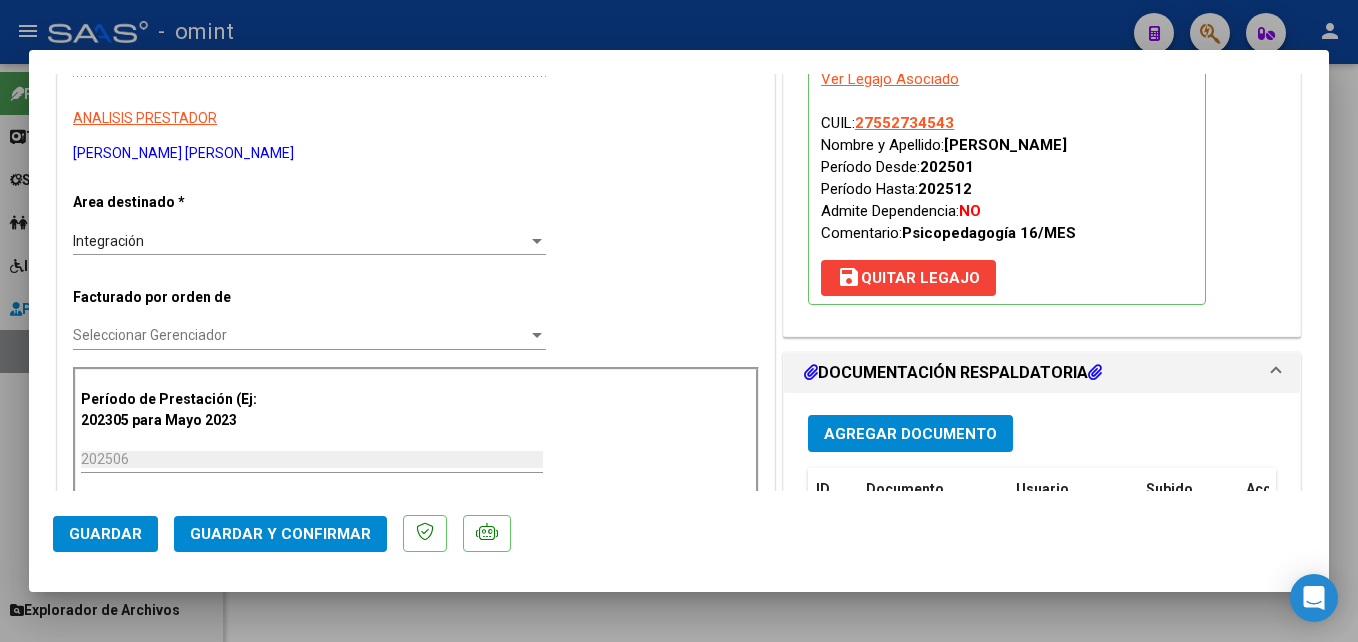 scroll, scrollTop: 500, scrollLeft: 0, axis: vertical 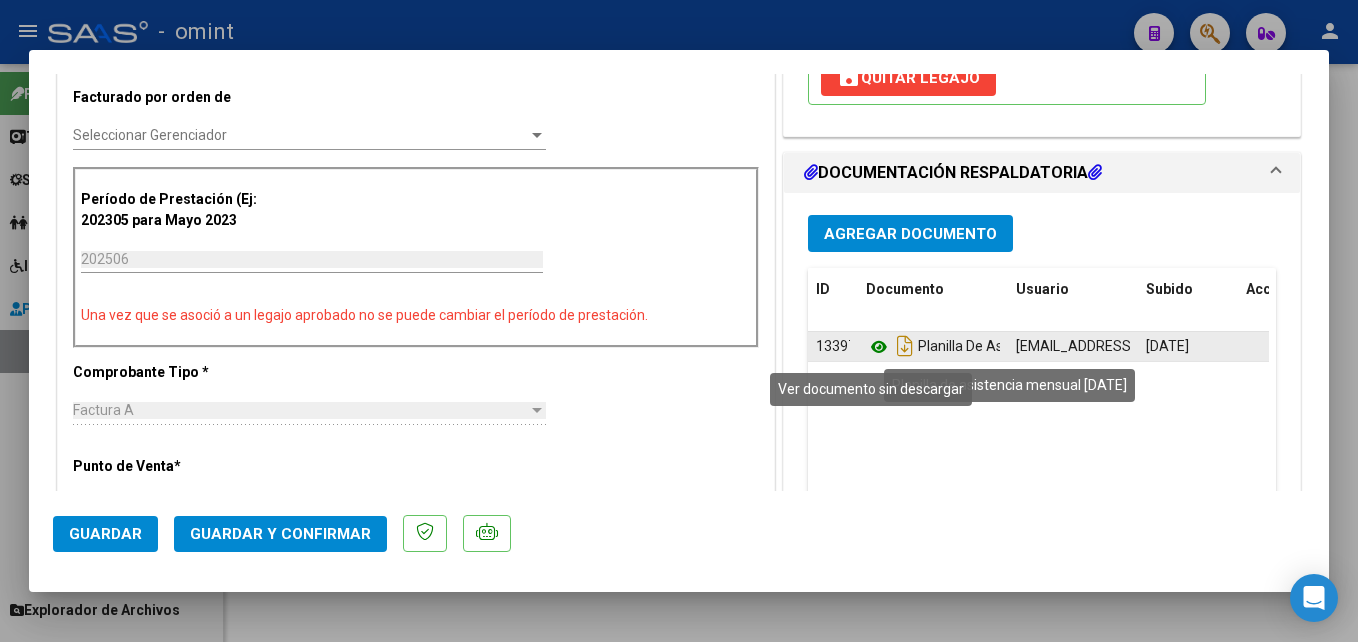 click 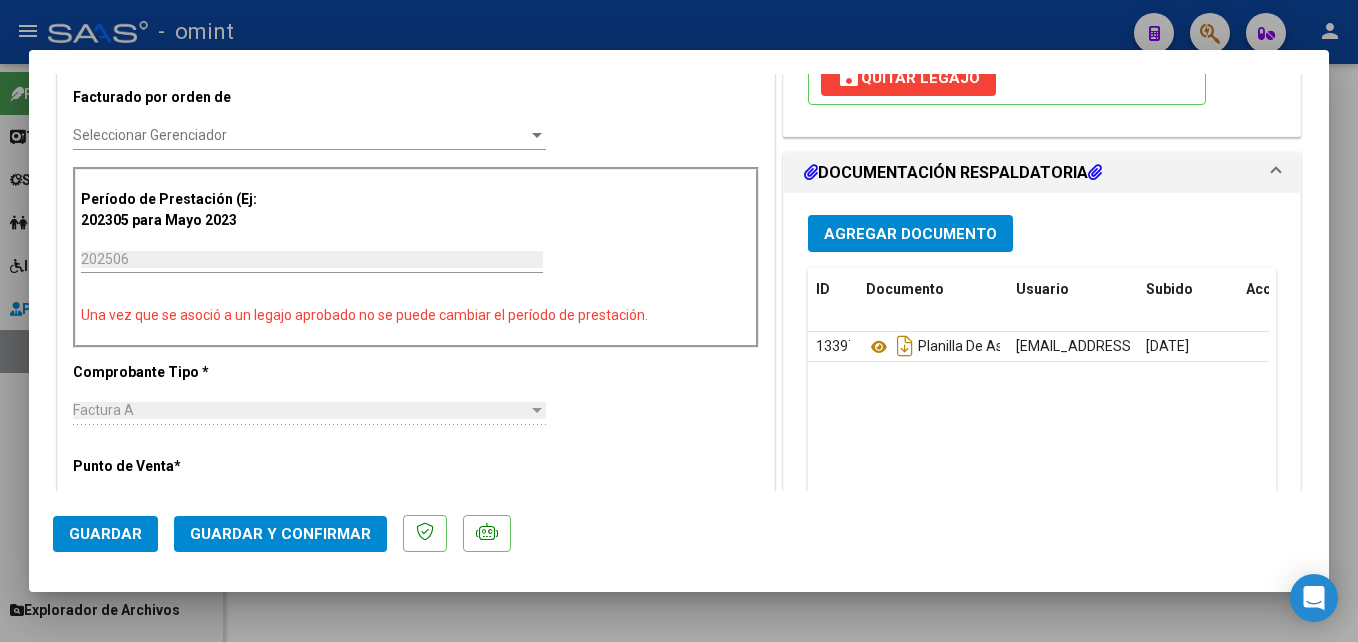 scroll, scrollTop: 300, scrollLeft: 0, axis: vertical 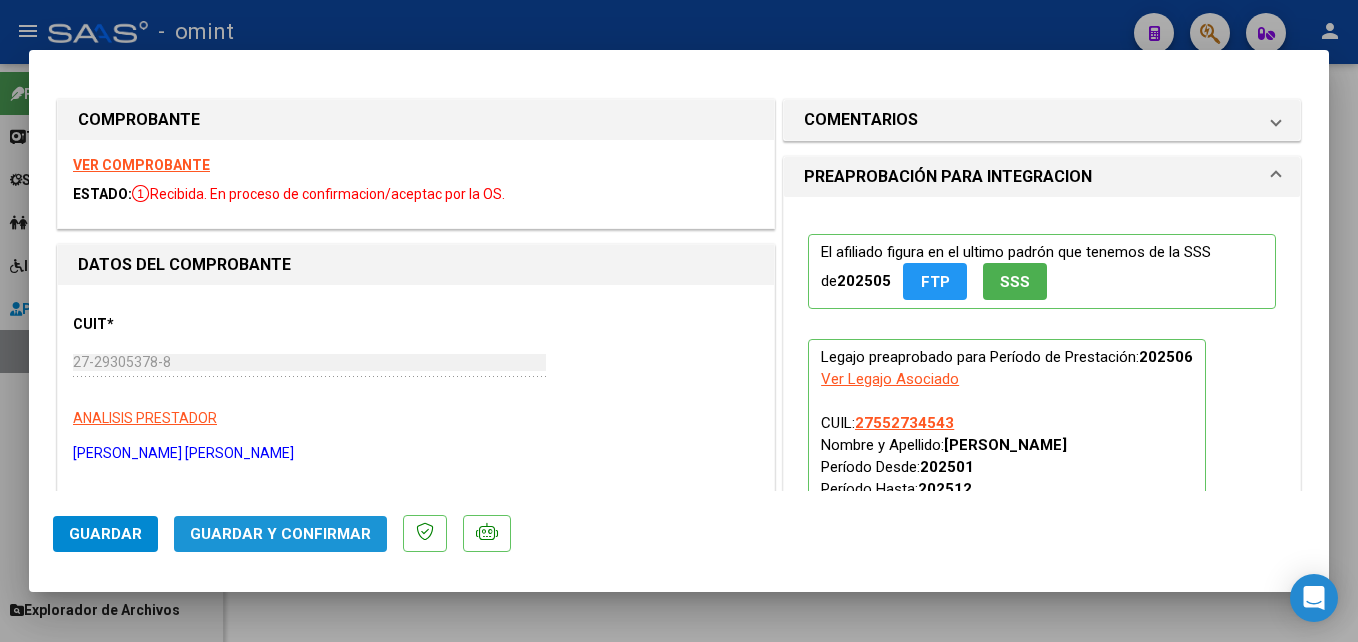 click on "Guardar y Confirmar" 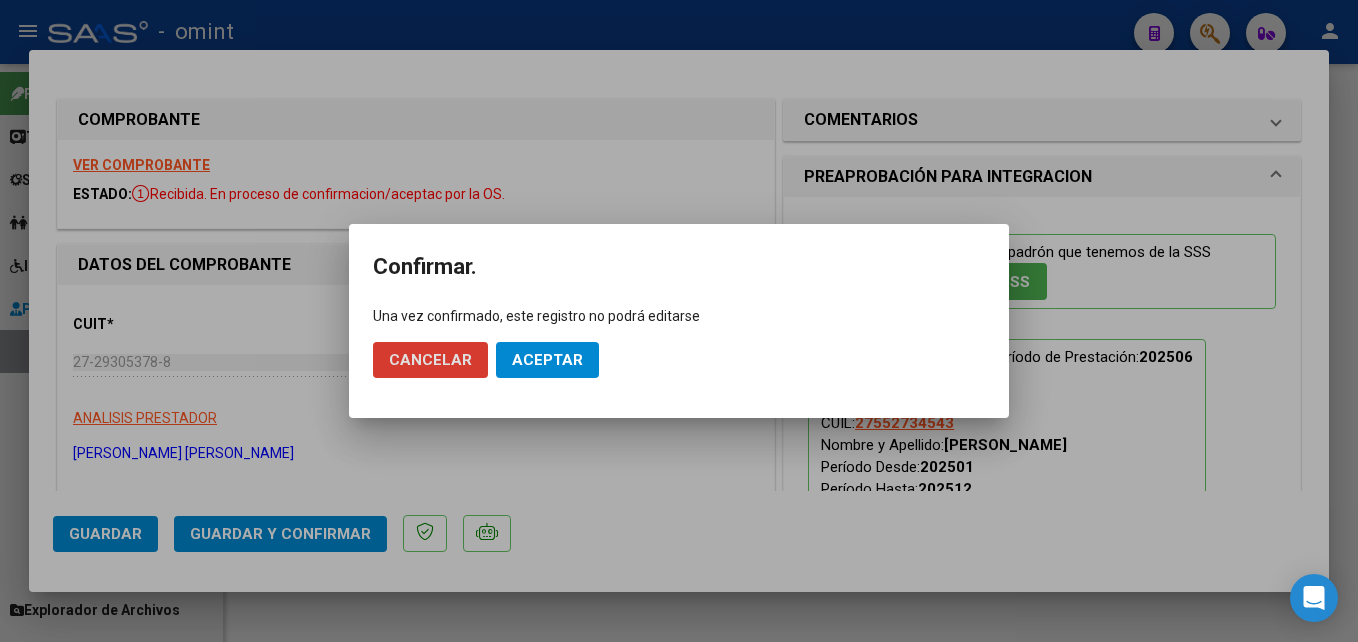 click on "Aceptar" 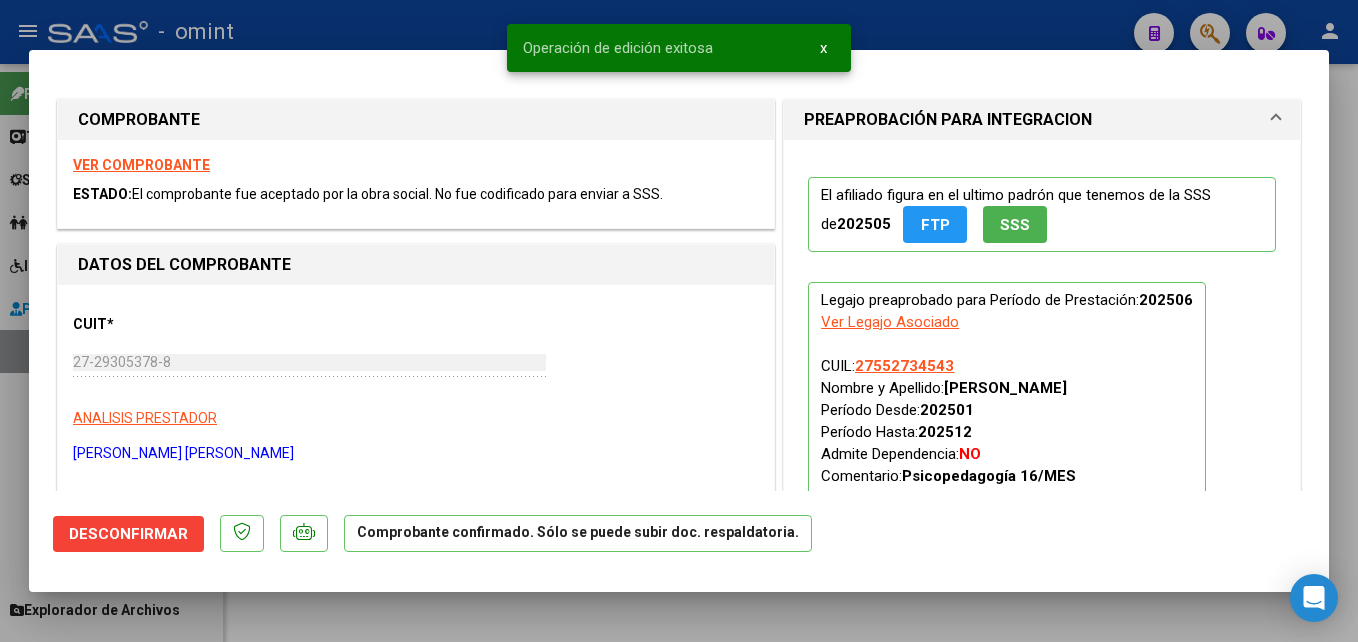 click at bounding box center [679, 321] 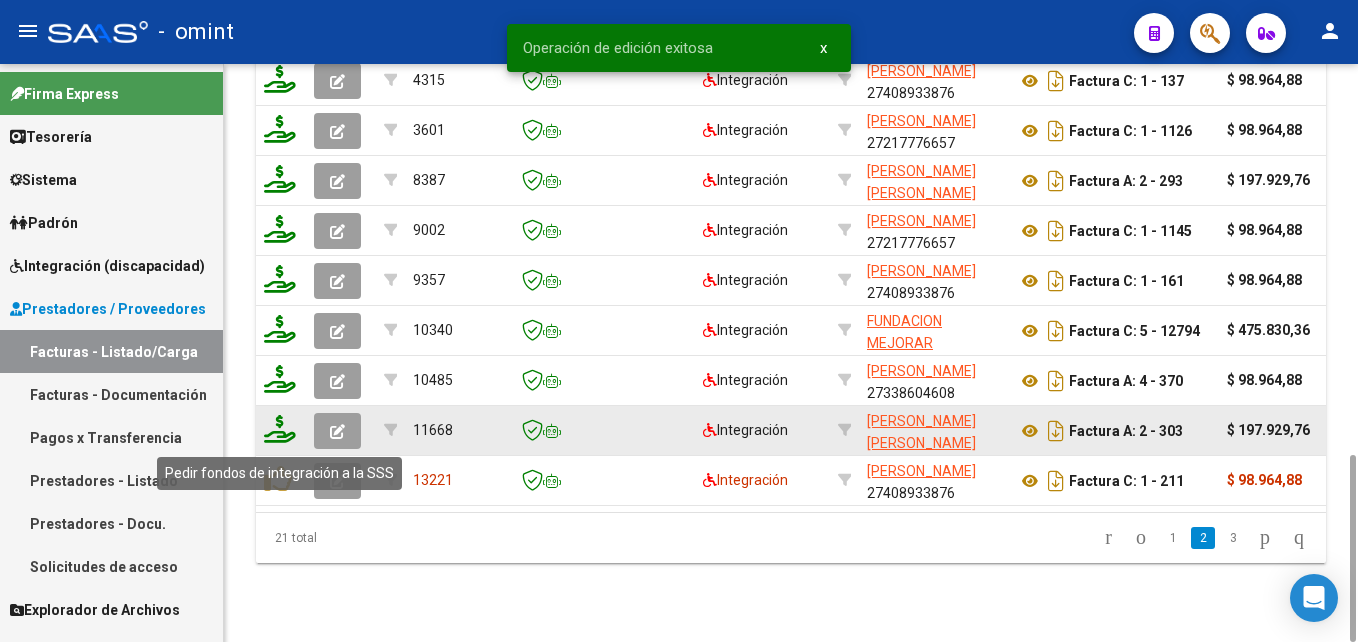 click 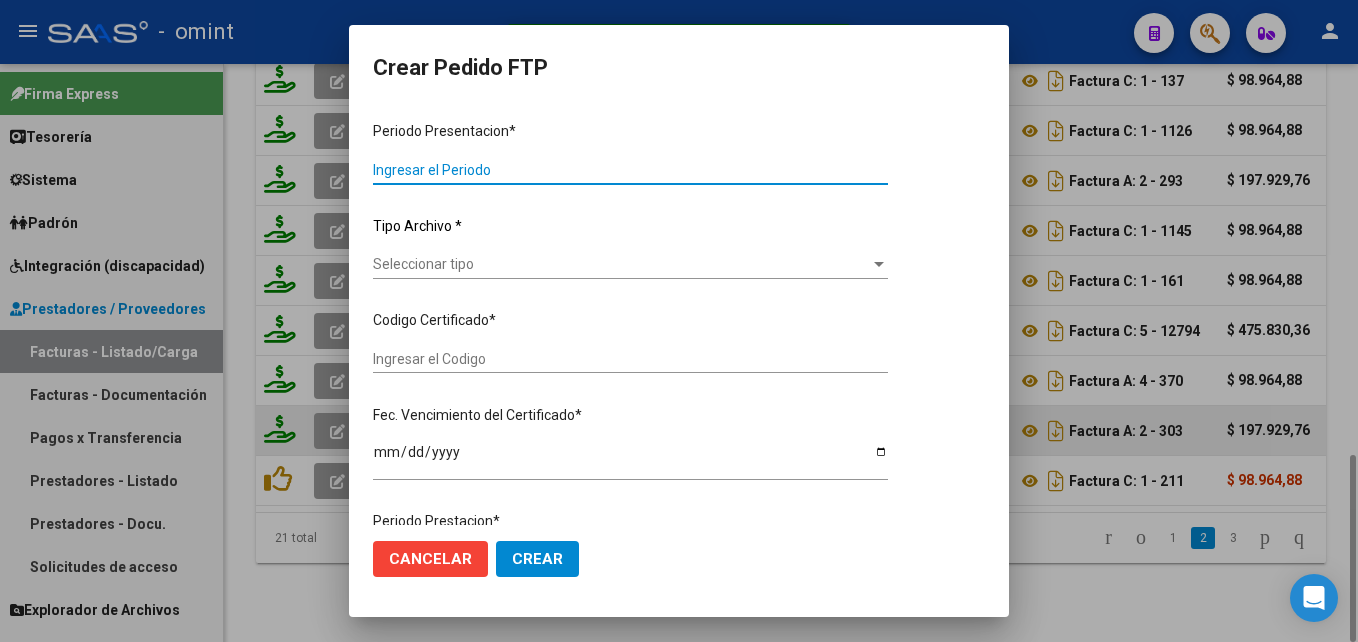 type on "202506" 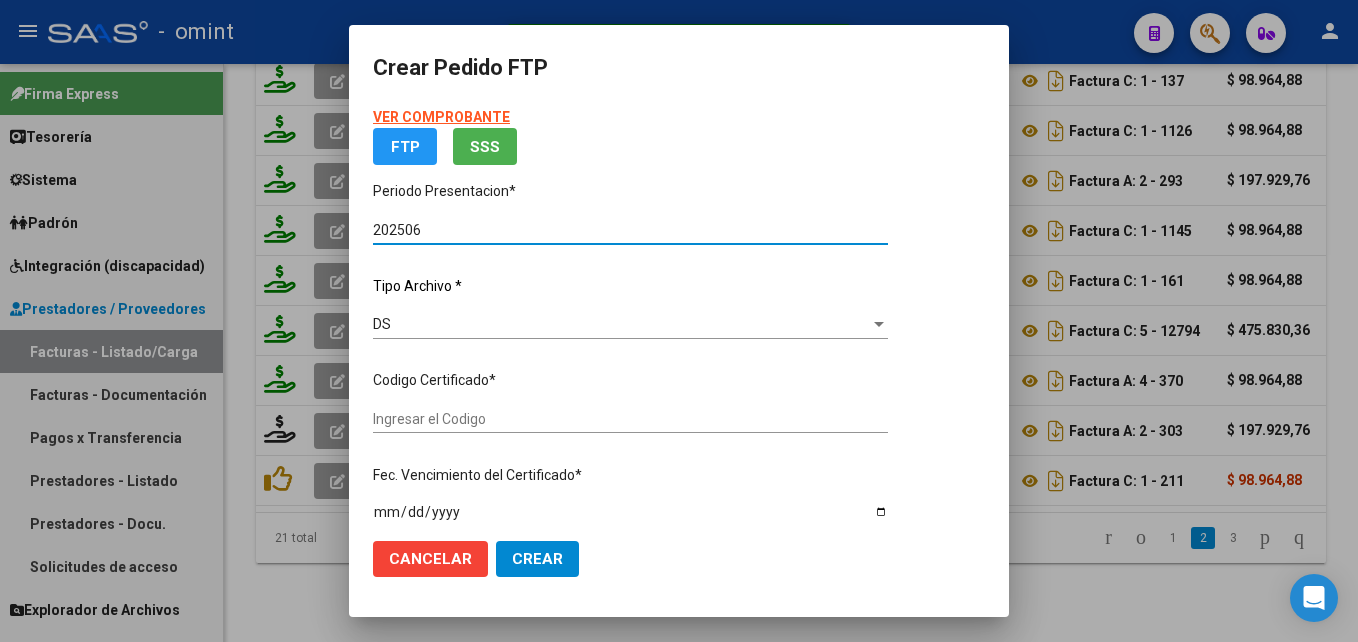 type on "2242427009" 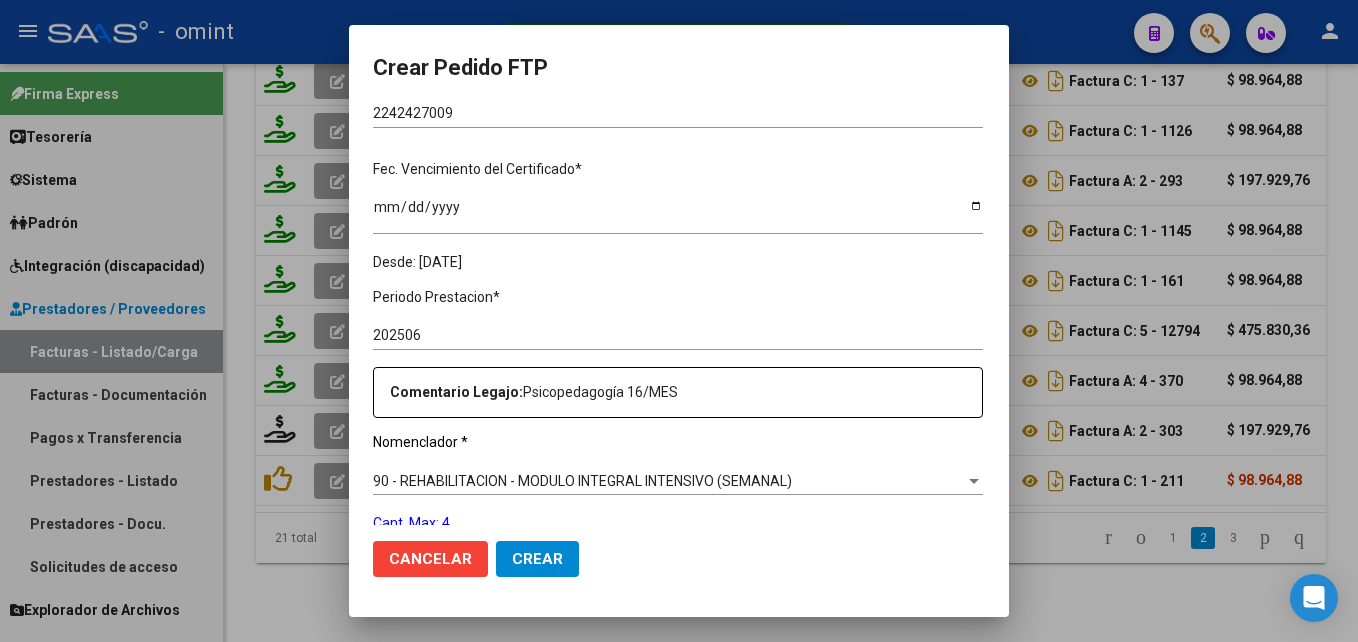 scroll, scrollTop: 549, scrollLeft: 0, axis: vertical 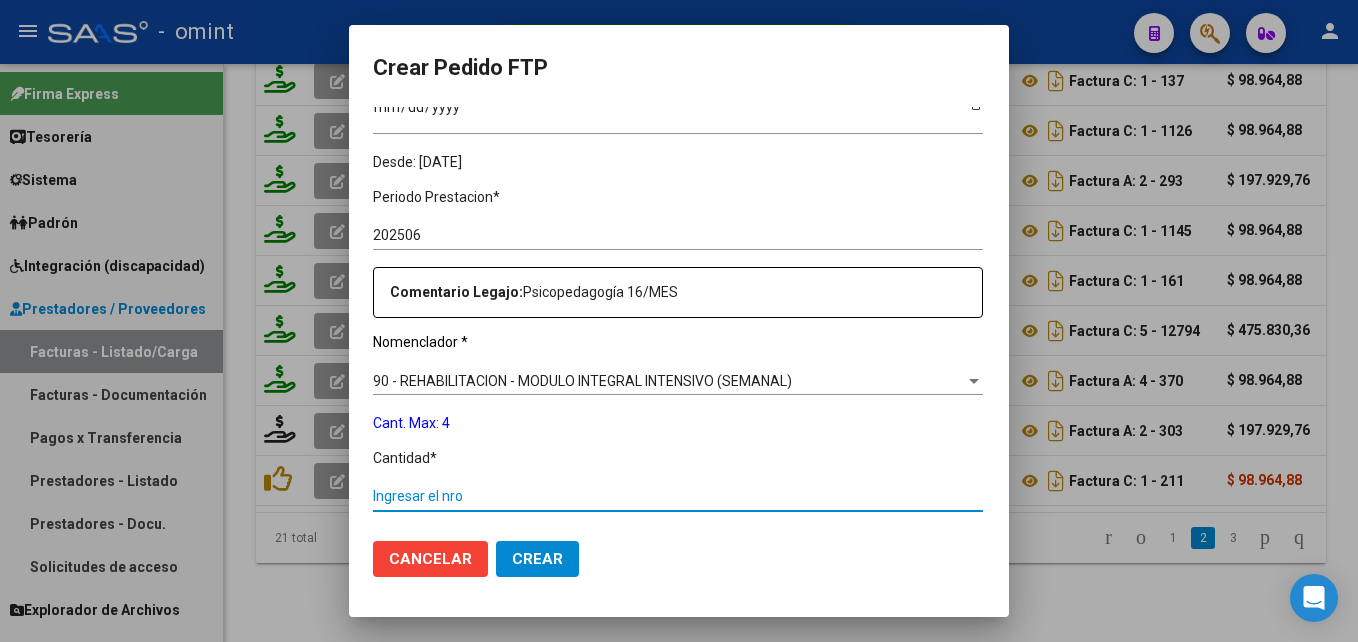 click on "Ingresar el nro" at bounding box center [678, 496] 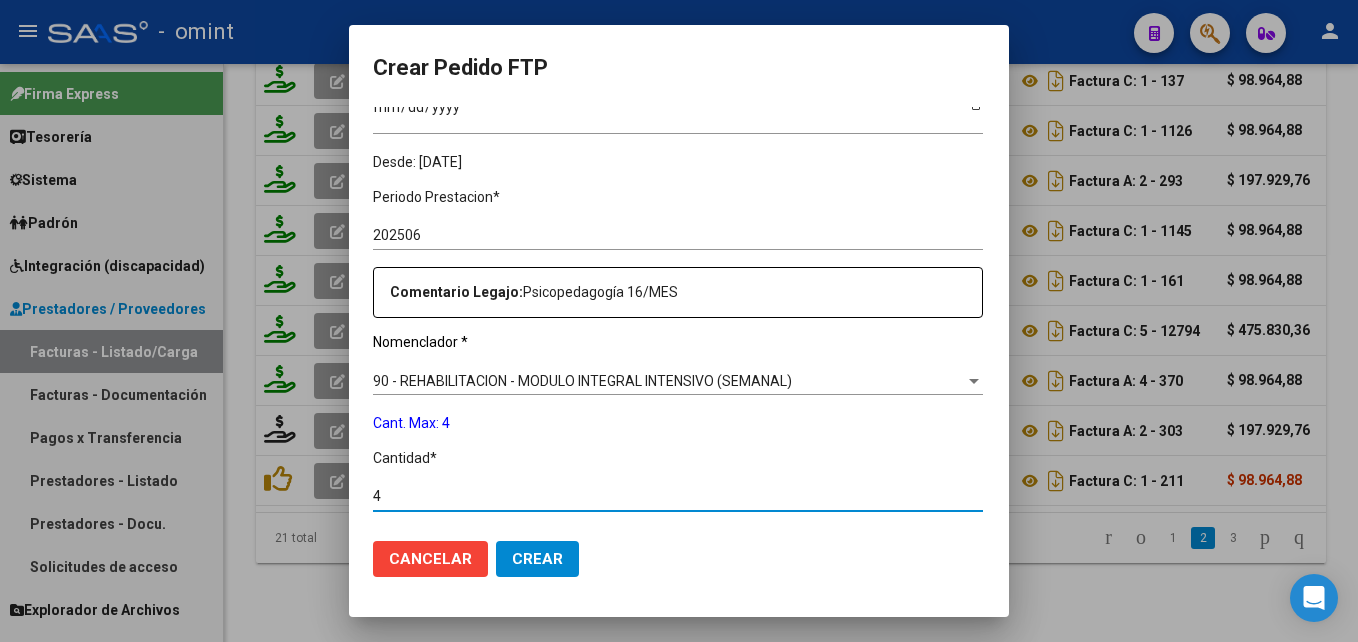type on "4" 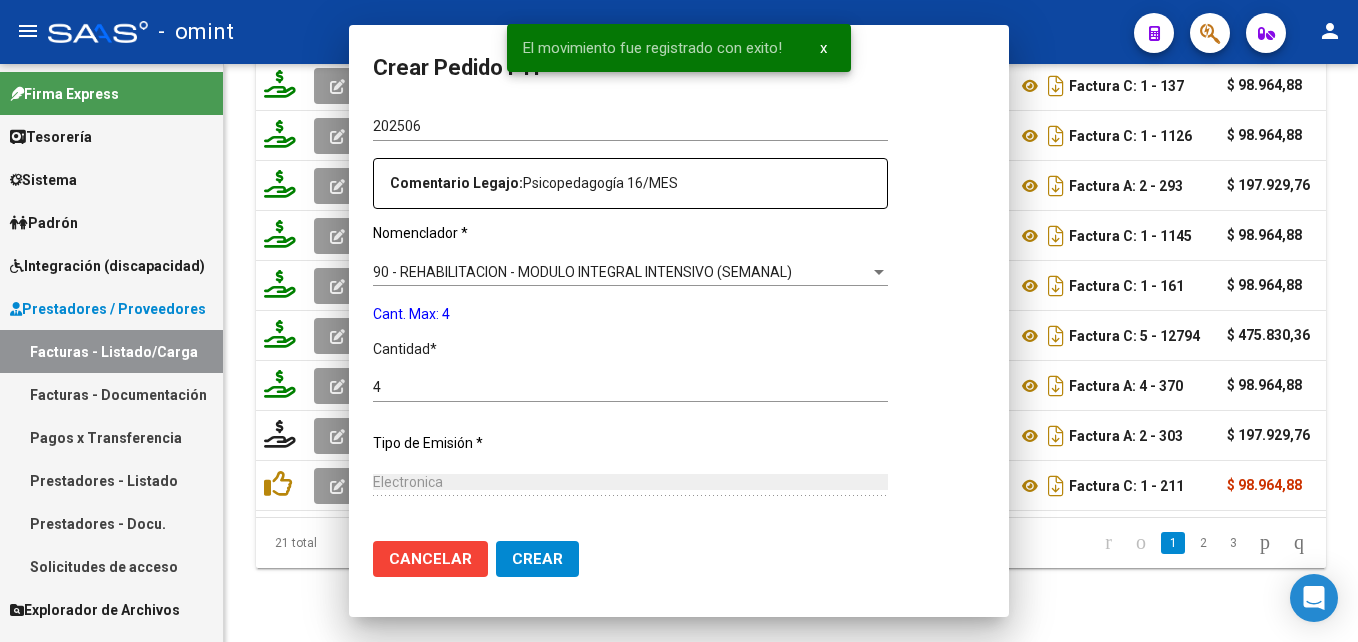 scroll, scrollTop: 440, scrollLeft: 0, axis: vertical 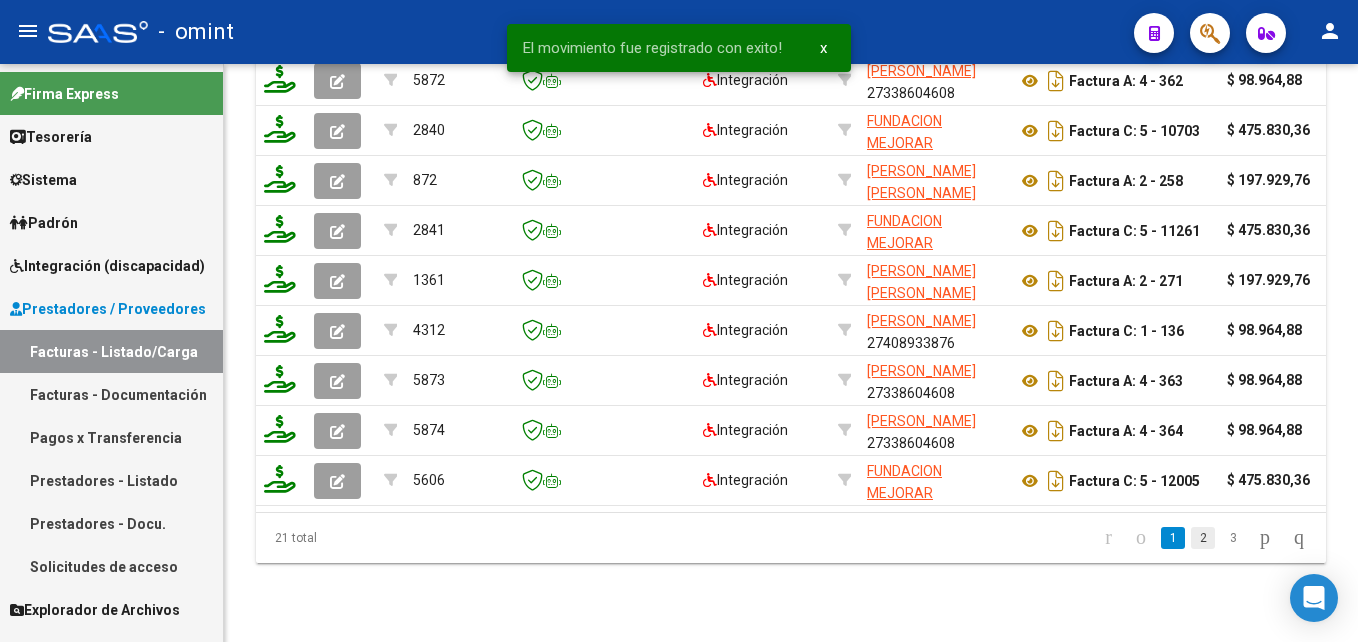 click on "2" 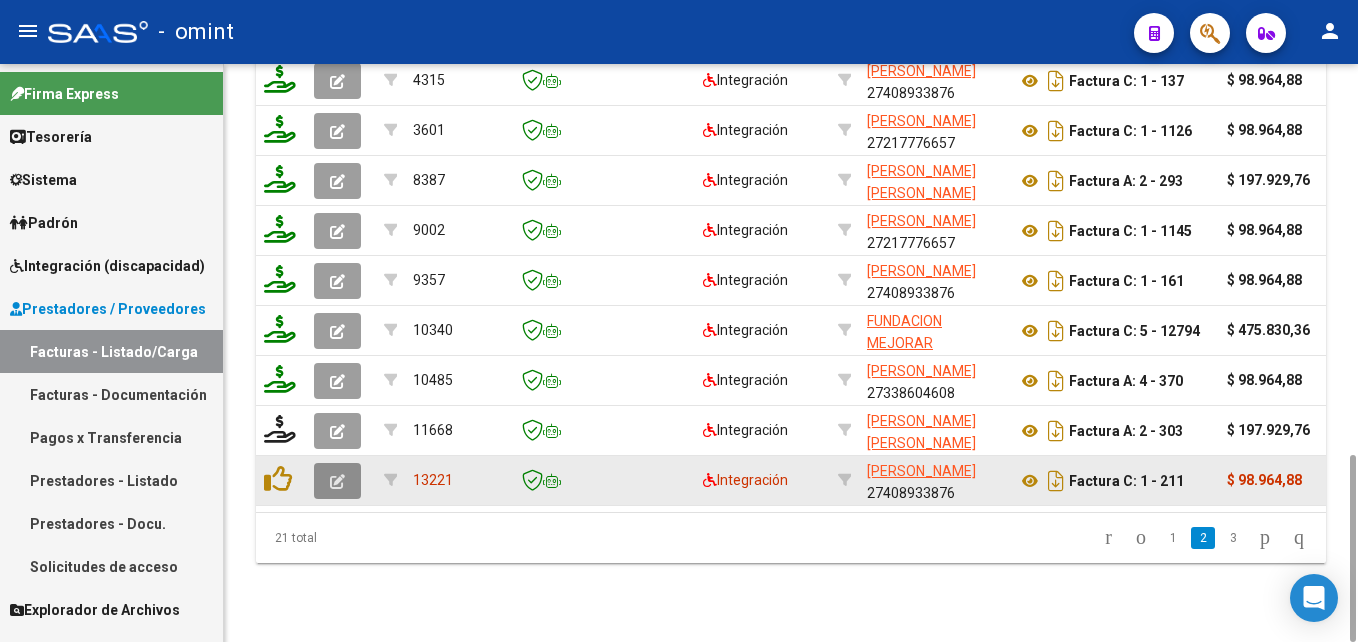 click 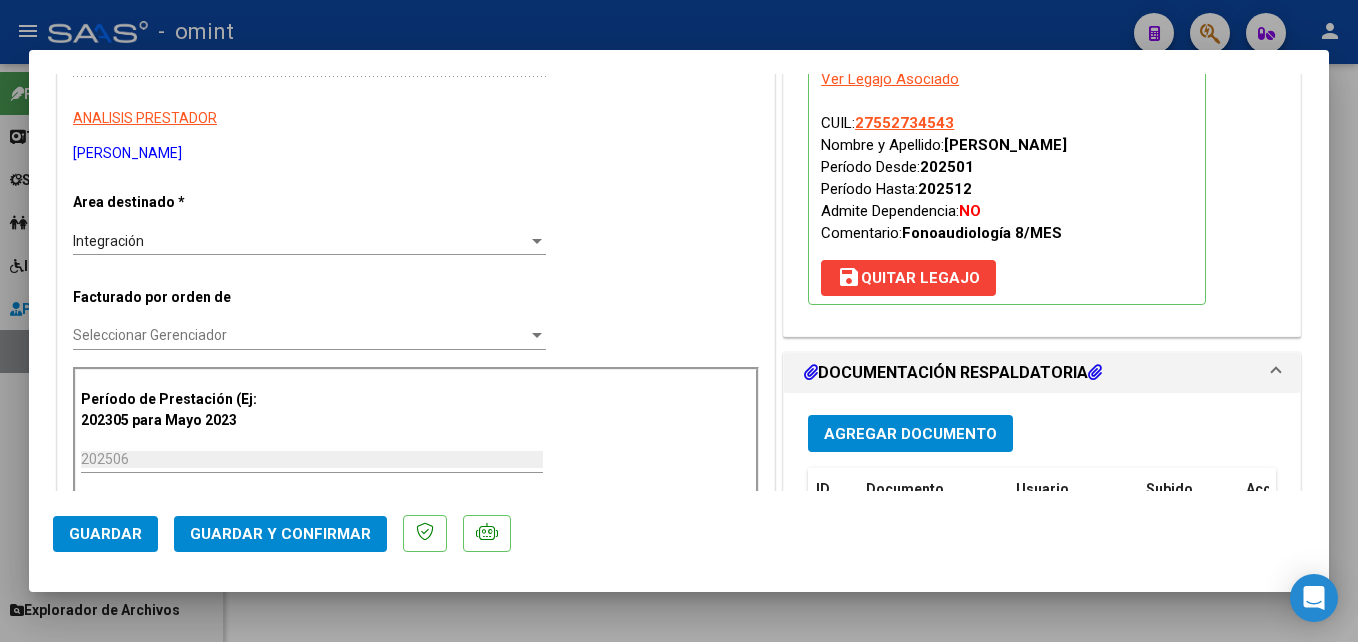 scroll, scrollTop: 0, scrollLeft: 0, axis: both 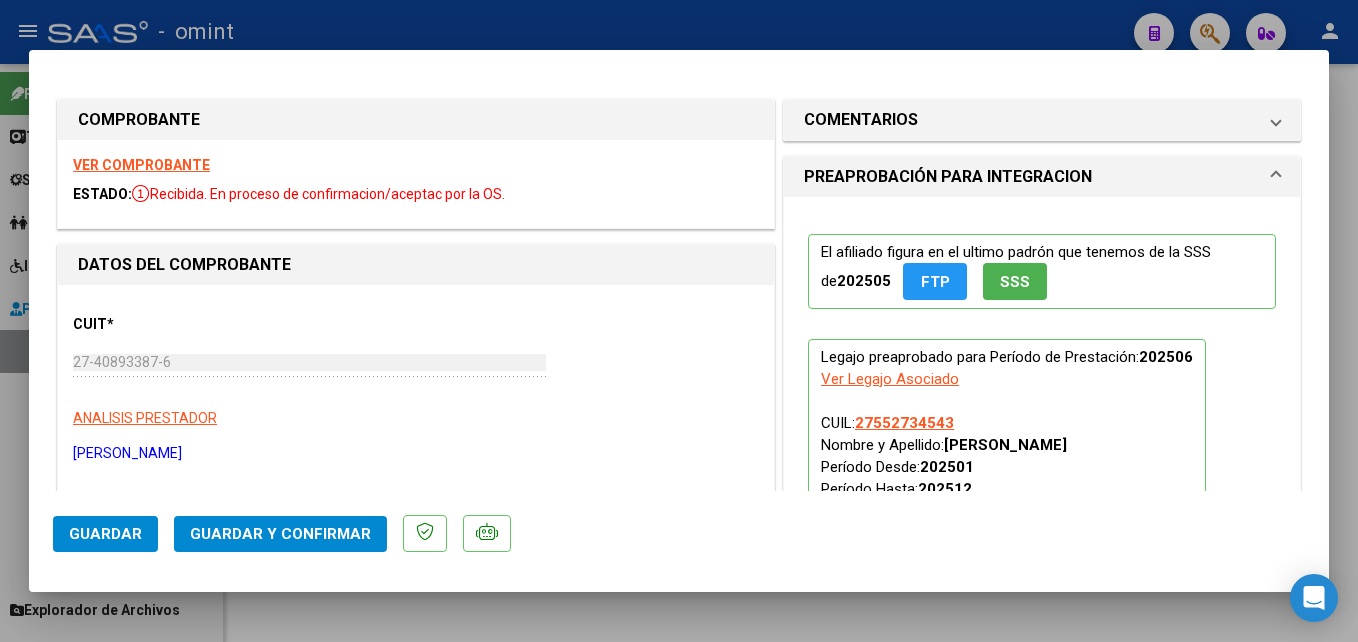 click on "VER COMPROBANTE" at bounding box center (141, 165) 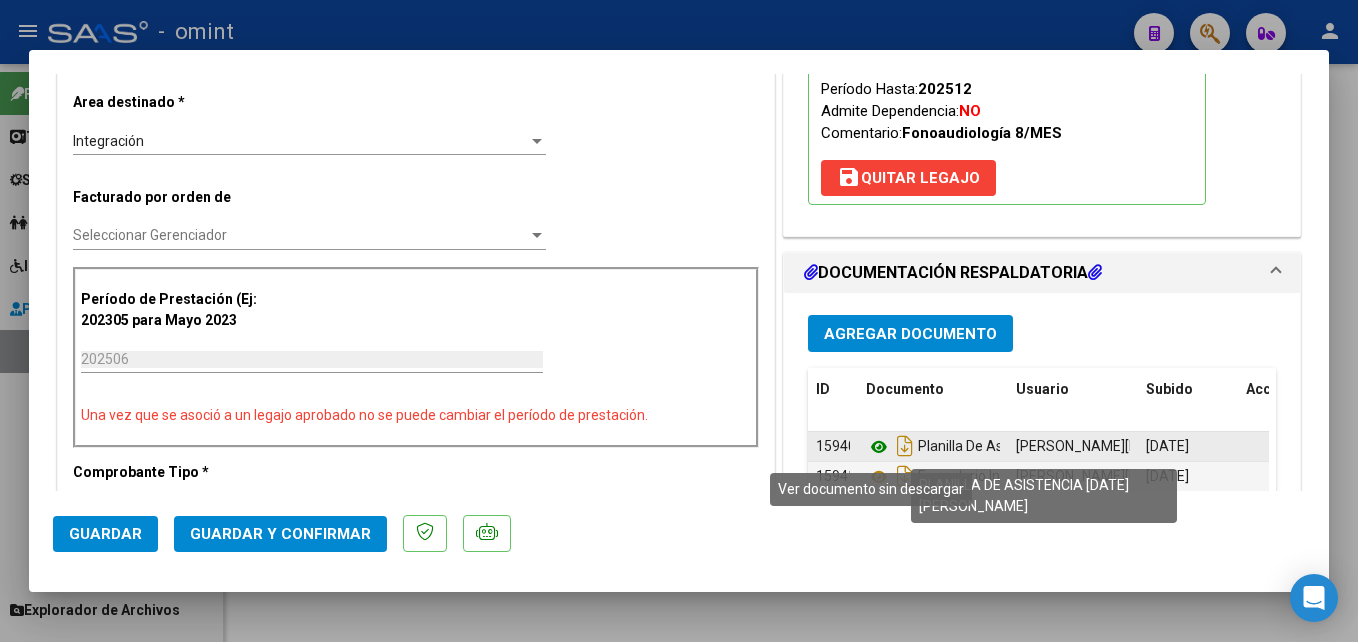 click 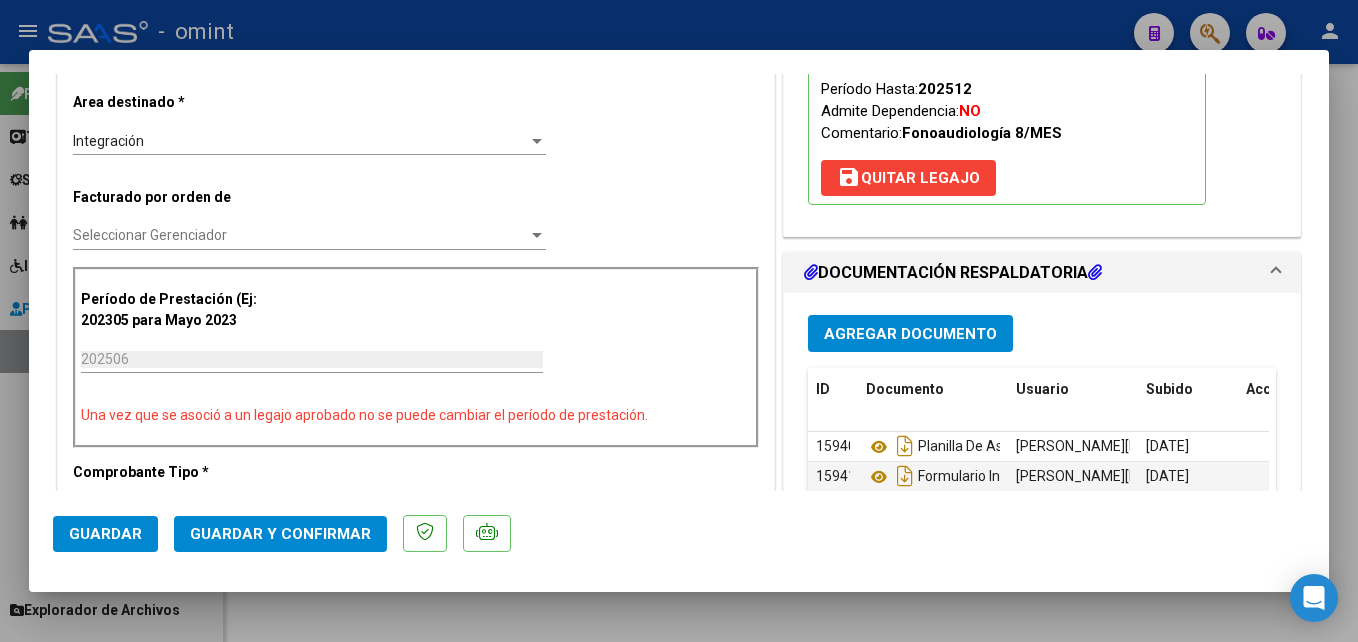 scroll, scrollTop: 0, scrollLeft: 0, axis: both 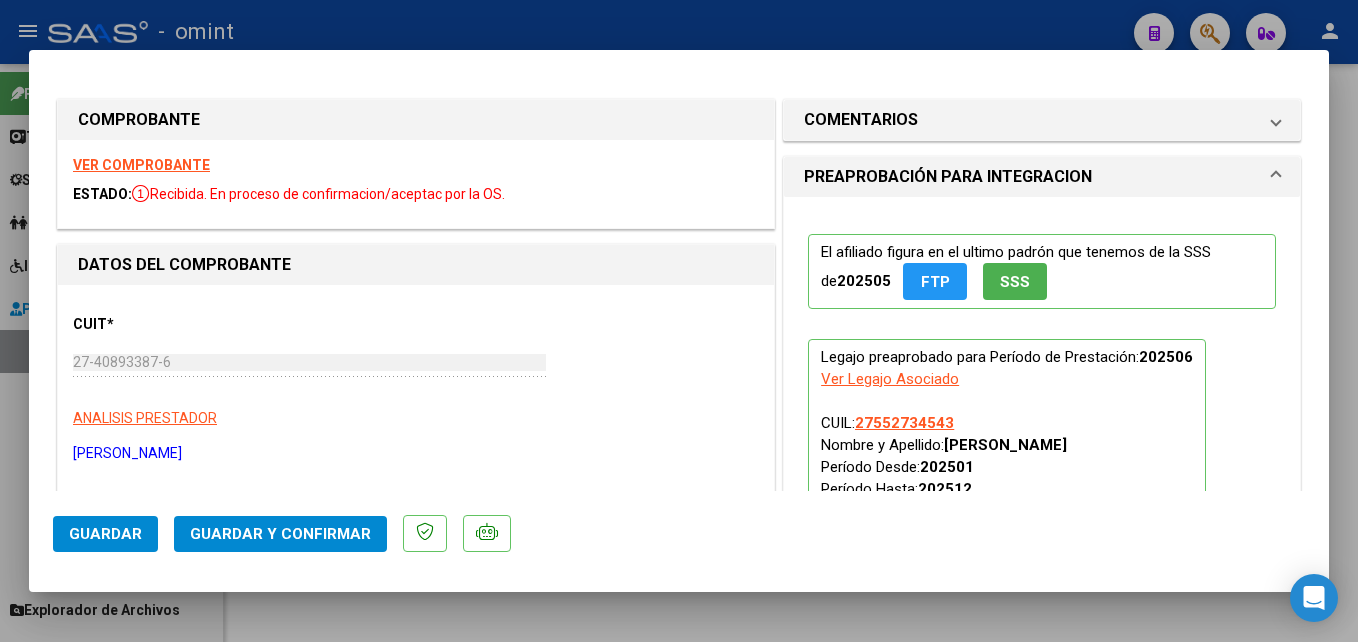 click on "COMENTARIOS Comentarios De la Obra Social: Comentarios de la Obra Social (no visibles para el prestador/gerenciador): PREAPROBACIÓN PARA INTEGRACION  El afiliado figura en el ultimo padrón que tenemos de la SSS de  202505     FTP SSS  Legajo preaprobado para Período de Prestación:  202506 Ver Legajo Asociado  CUIL:  27552734543  Nombre y Apellido:  GUERREIRO RENATA JAZMIN  Período Desde:  202501  Período Hasta:  202512  Admite Dependencia:   NO  Comentario:  Fonoaudiología 8/MES save  Quitar Legajo   DOCUMENTACIÓN RESPALDATORIA  Agregar Documento ID Documento Usuario Subido Acción 15940  Planilla De Asistencia Junio 2025 Renata Guerreiro   agustina.lucero.f@gmail.com -   Agustina Lucero   05/07/2025  15941  Formulario Informe Semestral Fonoaudiologia   agustina.lucero.f@gmail.com -   Agustina Lucero   05/07/2025   2 total   1" at bounding box center [1042, 992] 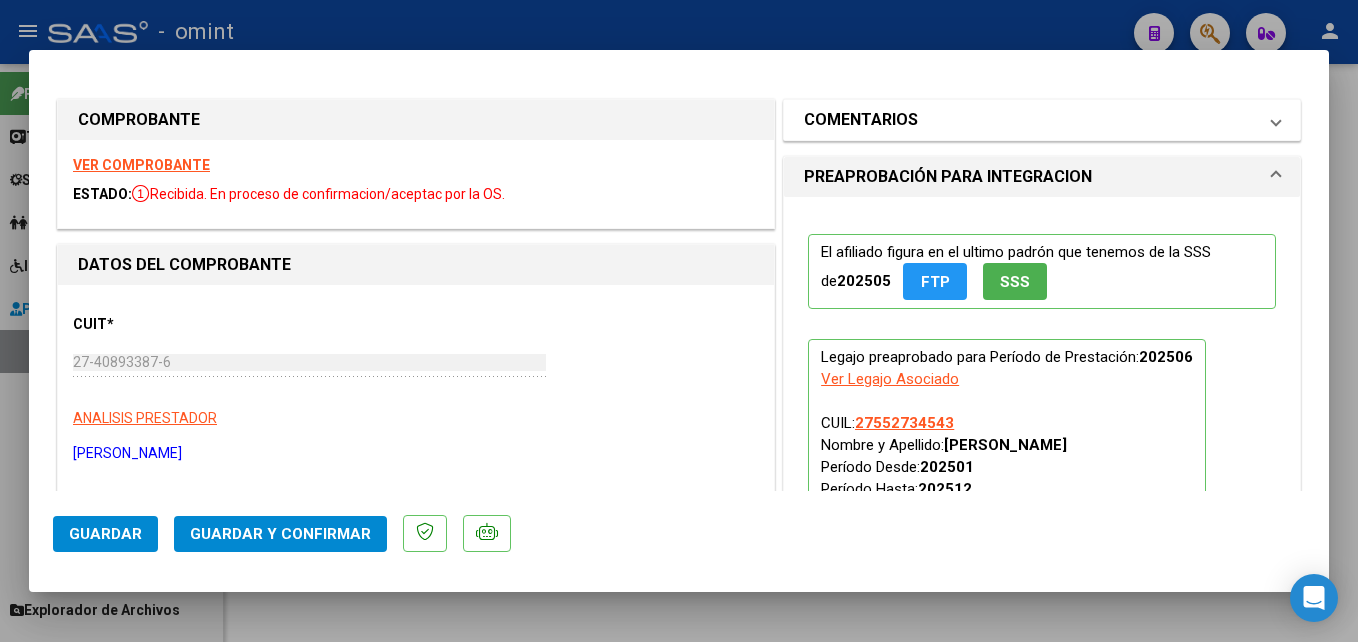 click on "COMENTARIOS" at bounding box center (861, 120) 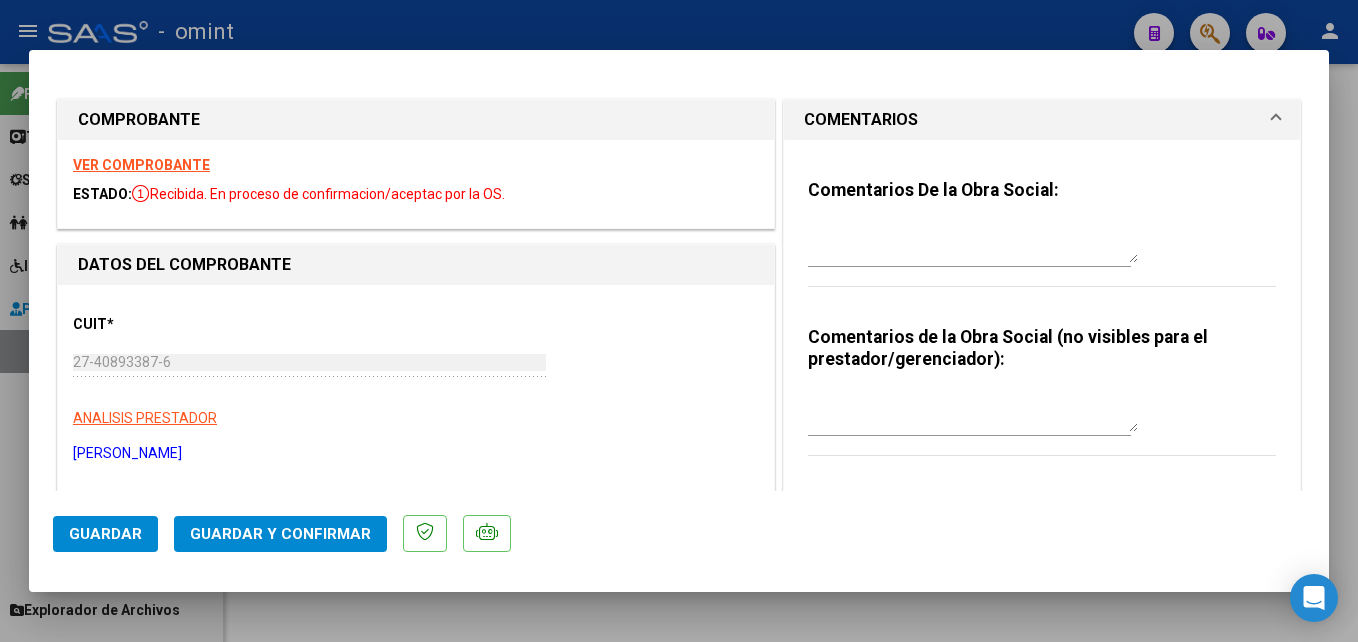 click at bounding box center [973, 243] 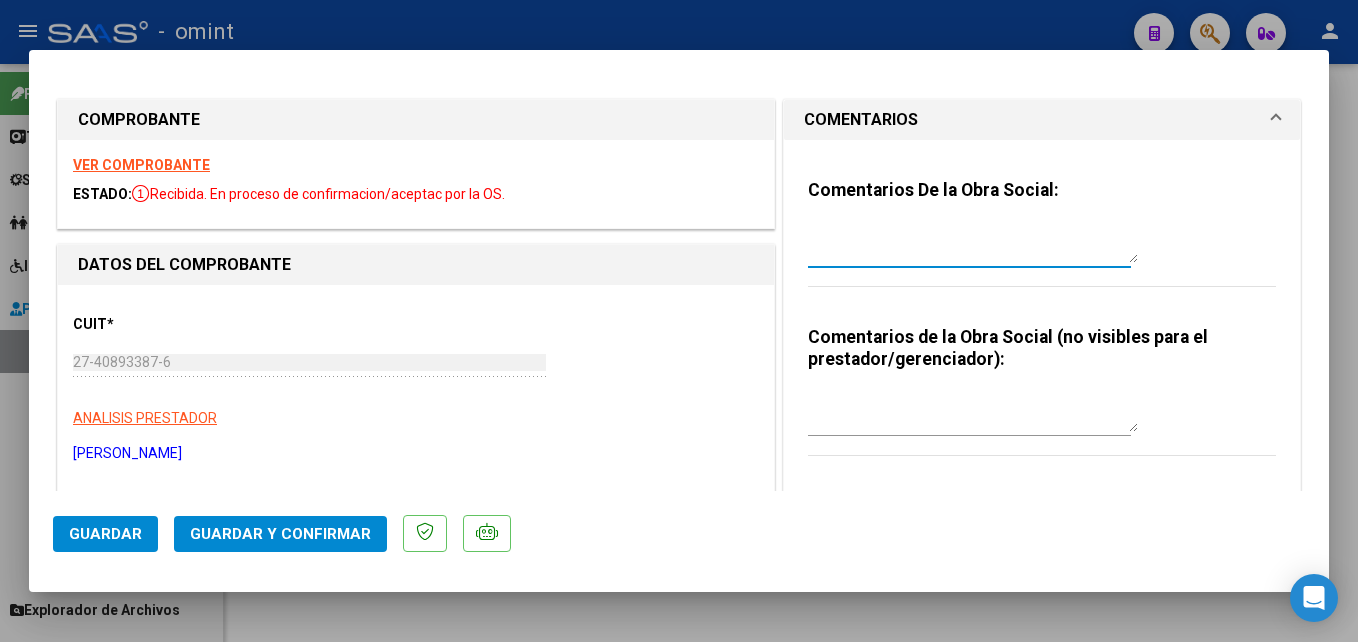 paste on "El informe semestral debe ser presentado por la familia del socio, no se gestiona desde integración." 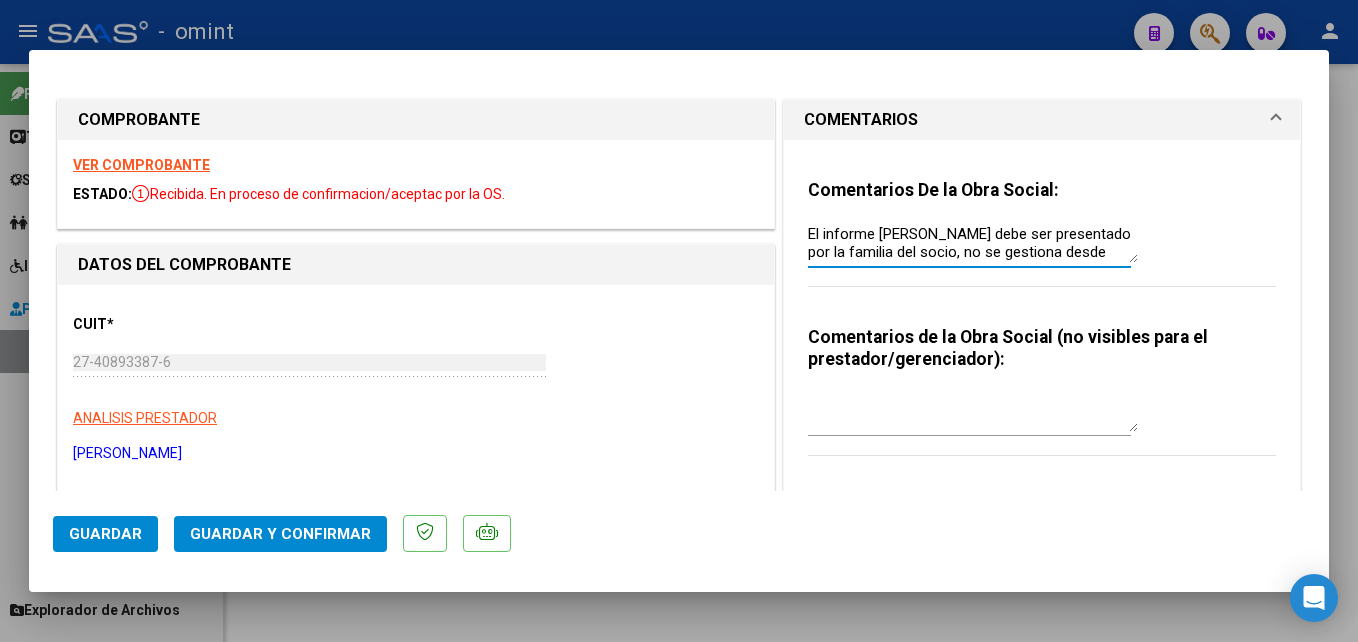 scroll, scrollTop: 16, scrollLeft: 0, axis: vertical 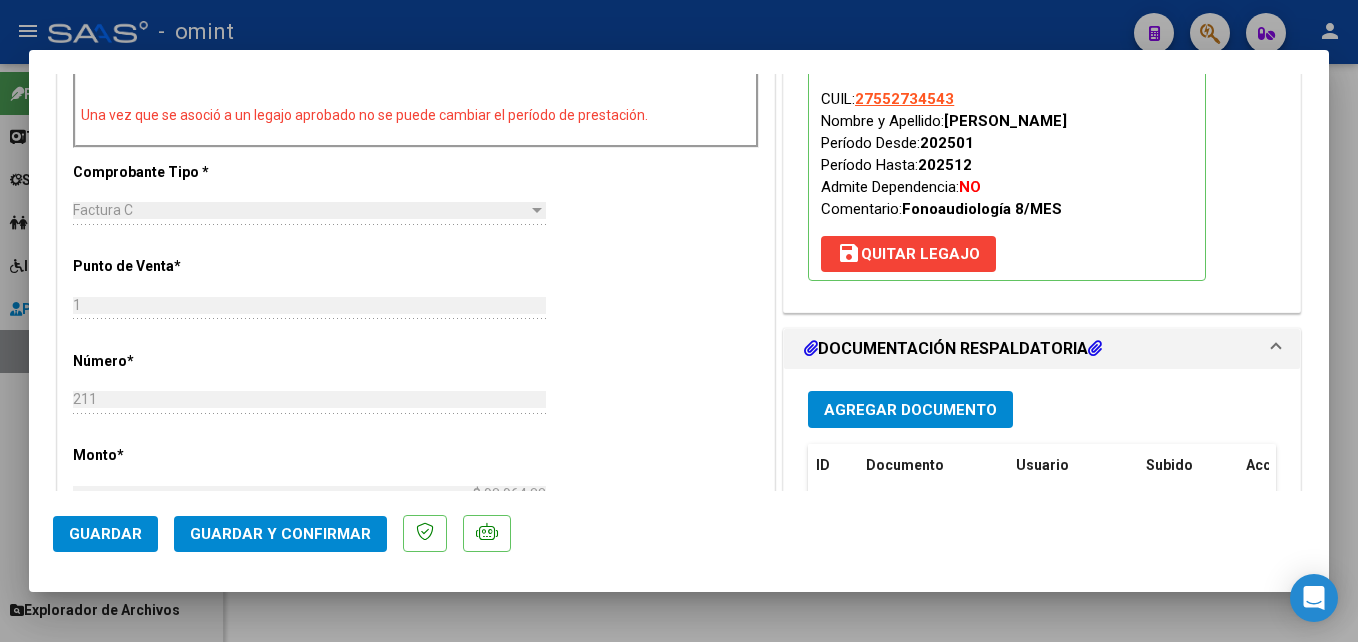 type on "El informe semestral debe ser presentado por la familia del socio, no se gestiona desde integración." 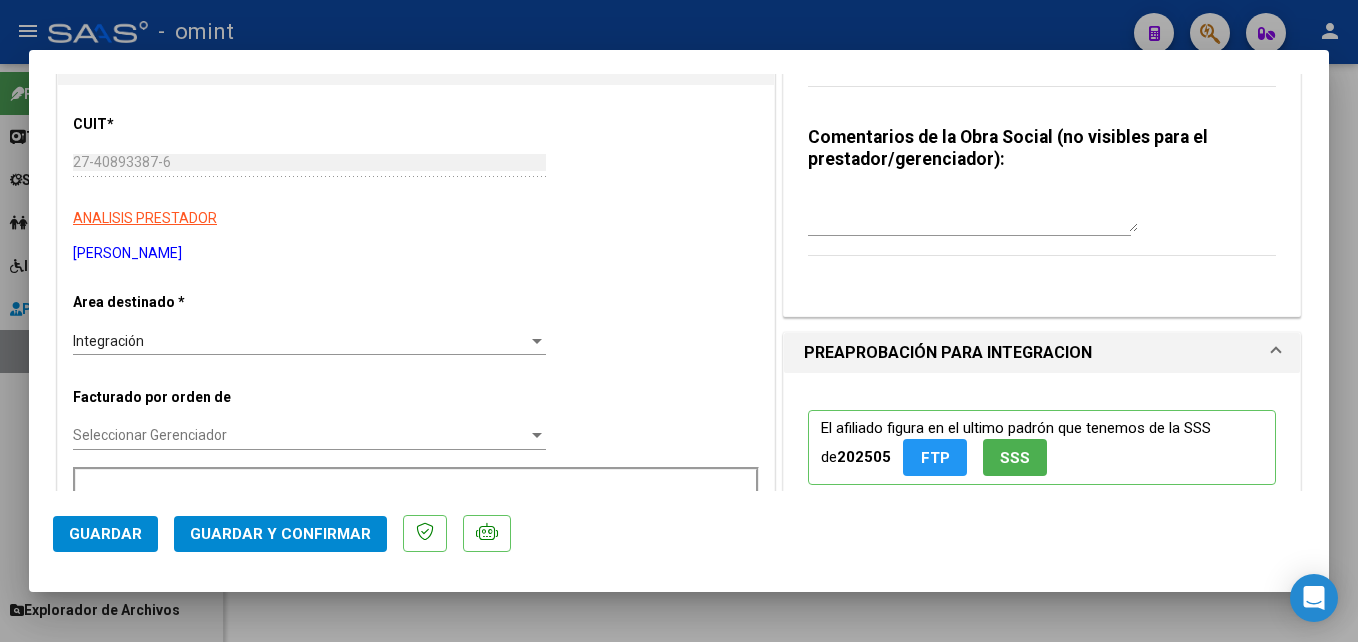 scroll, scrollTop: 0, scrollLeft: 0, axis: both 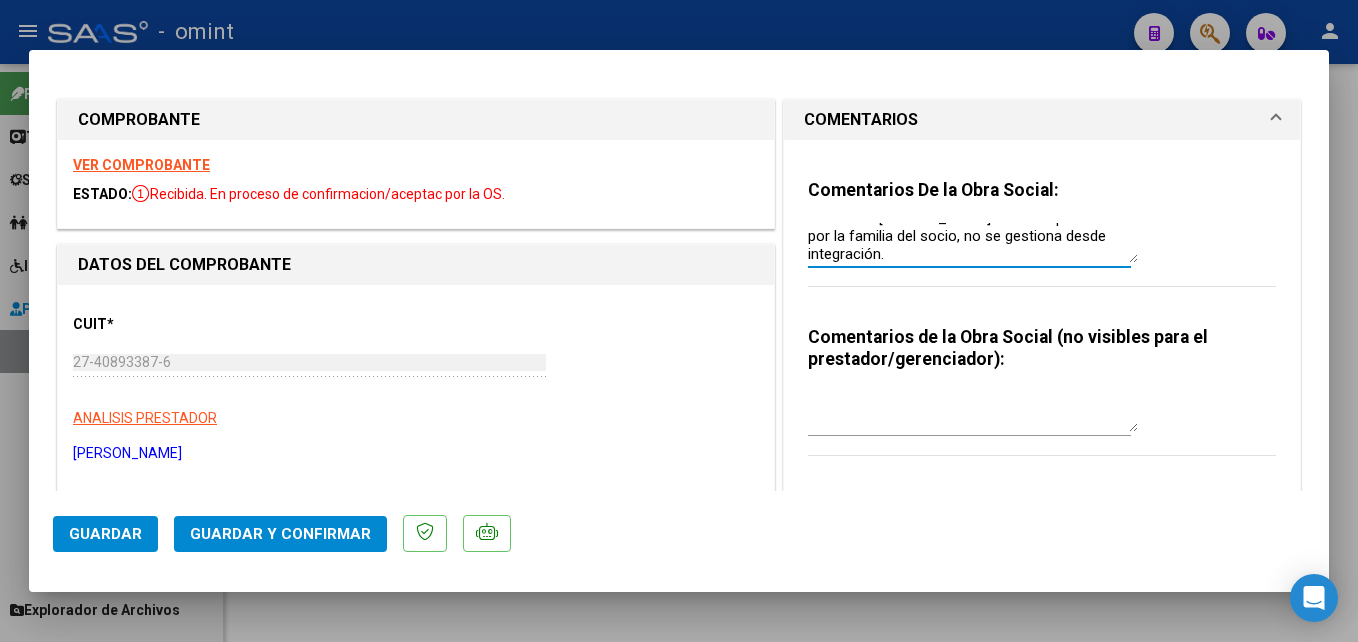 click on "Guardar y Confirmar" 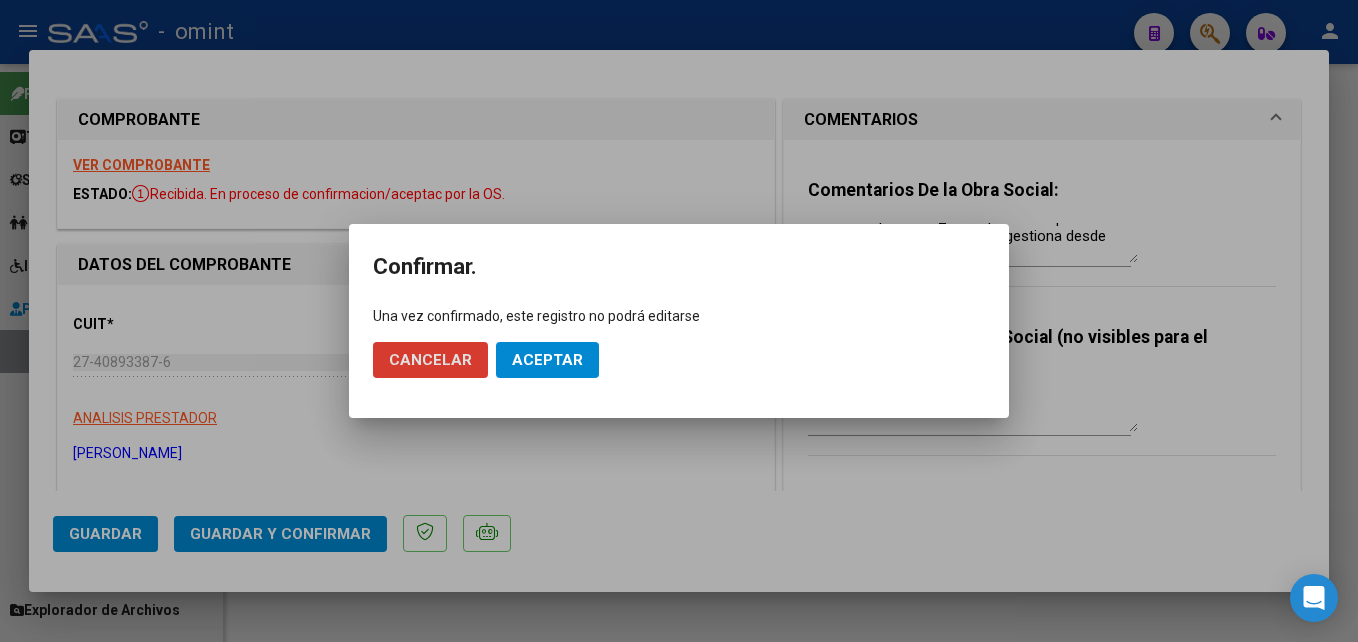 click on "Aceptar" 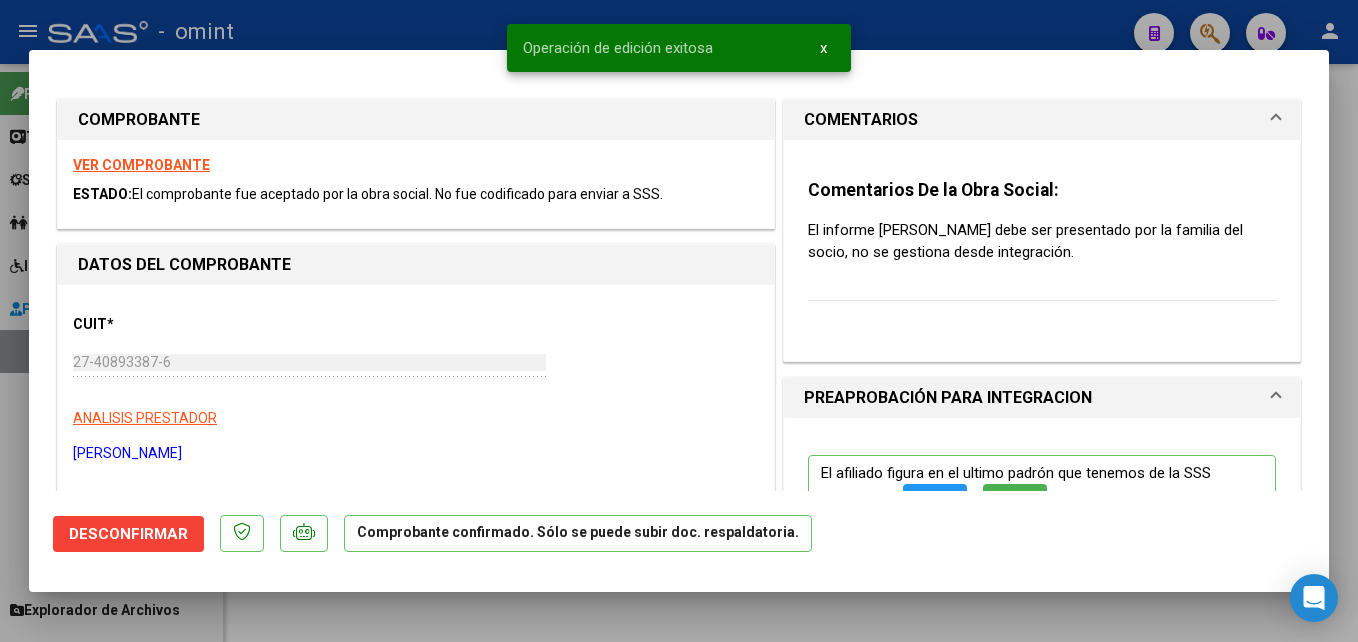 click at bounding box center [679, 321] 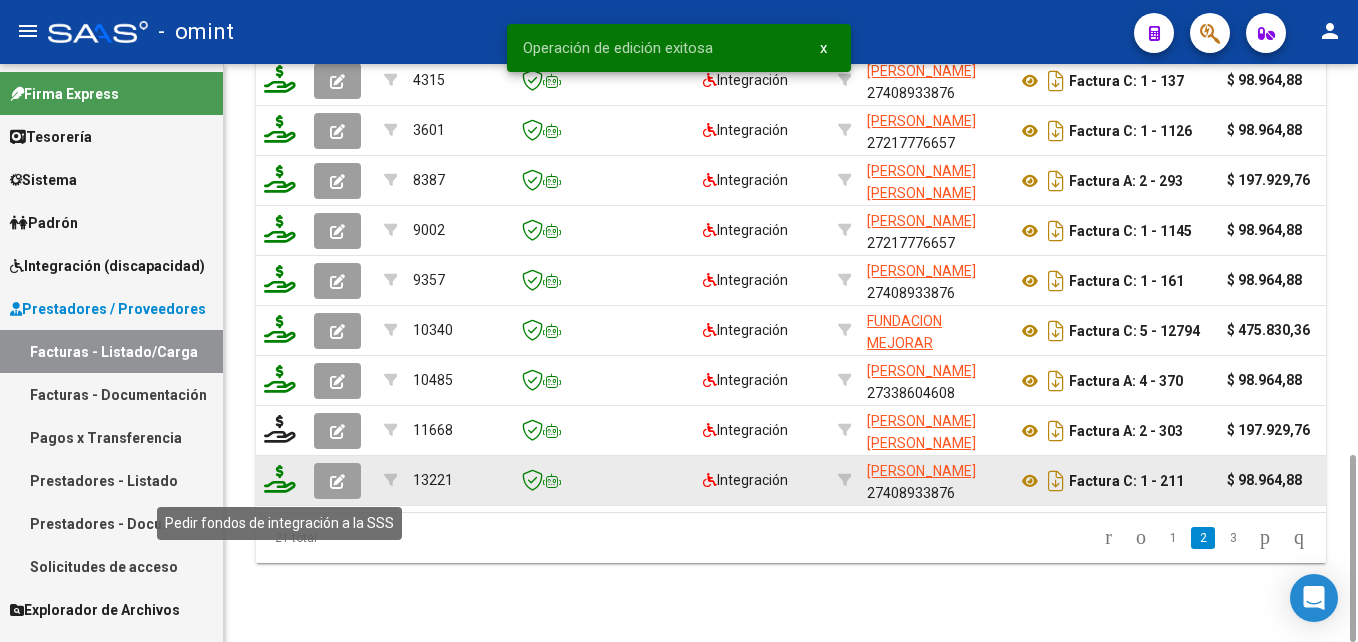 click 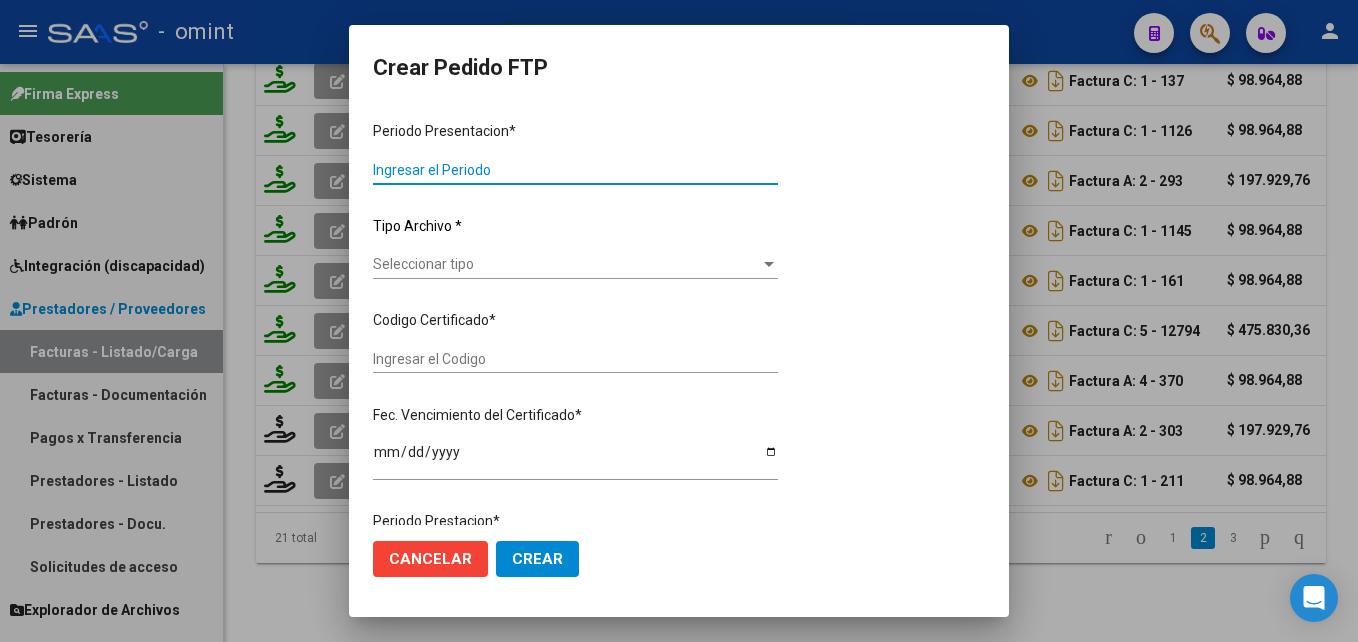 type on "202506" 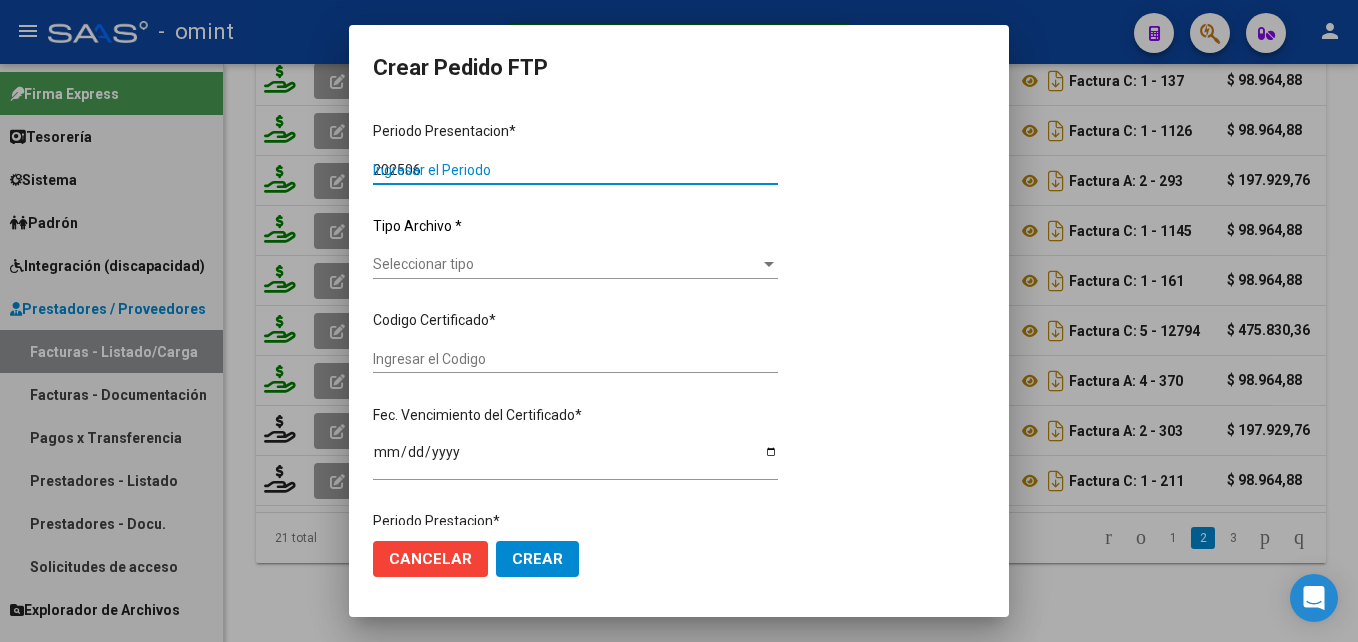 type on "202506" 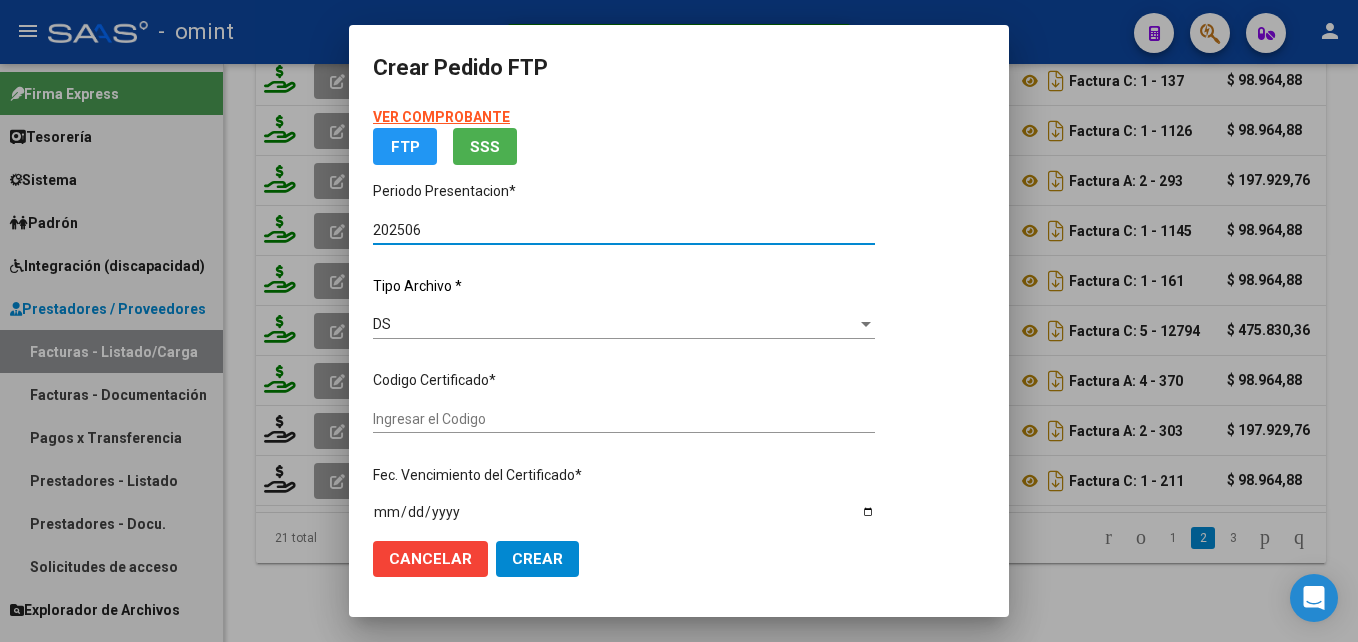 type on "2242427009" 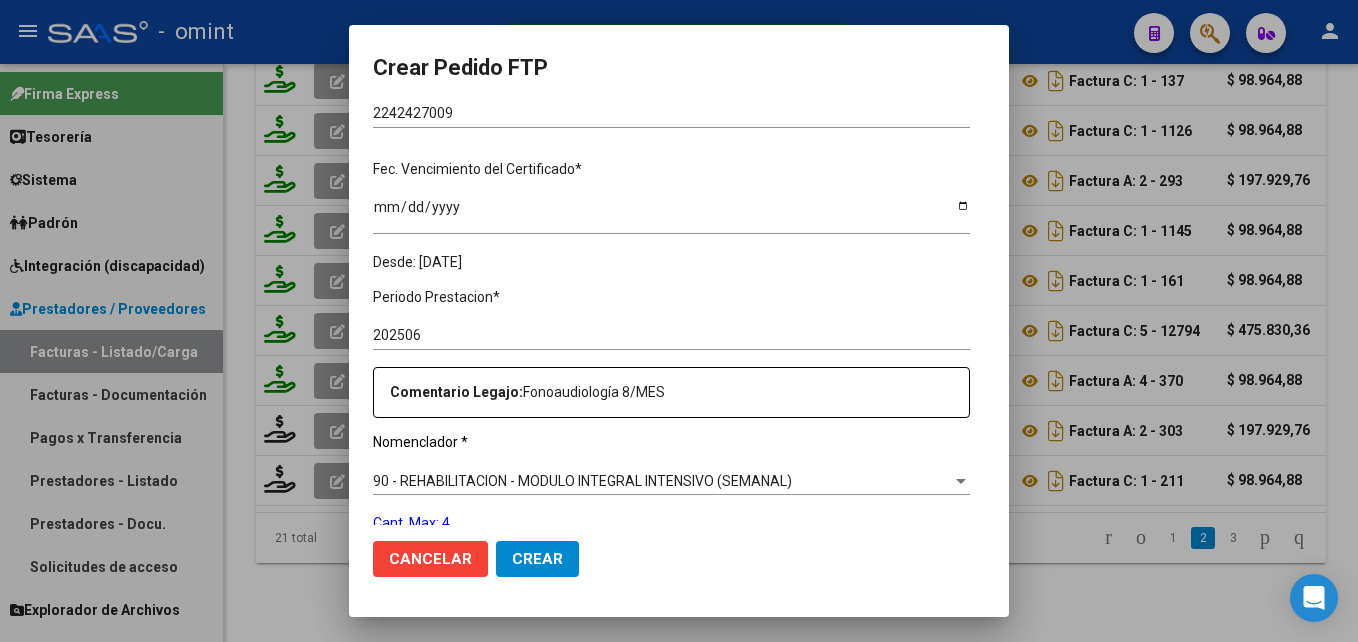 scroll, scrollTop: 649, scrollLeft: 0, axis: vertical 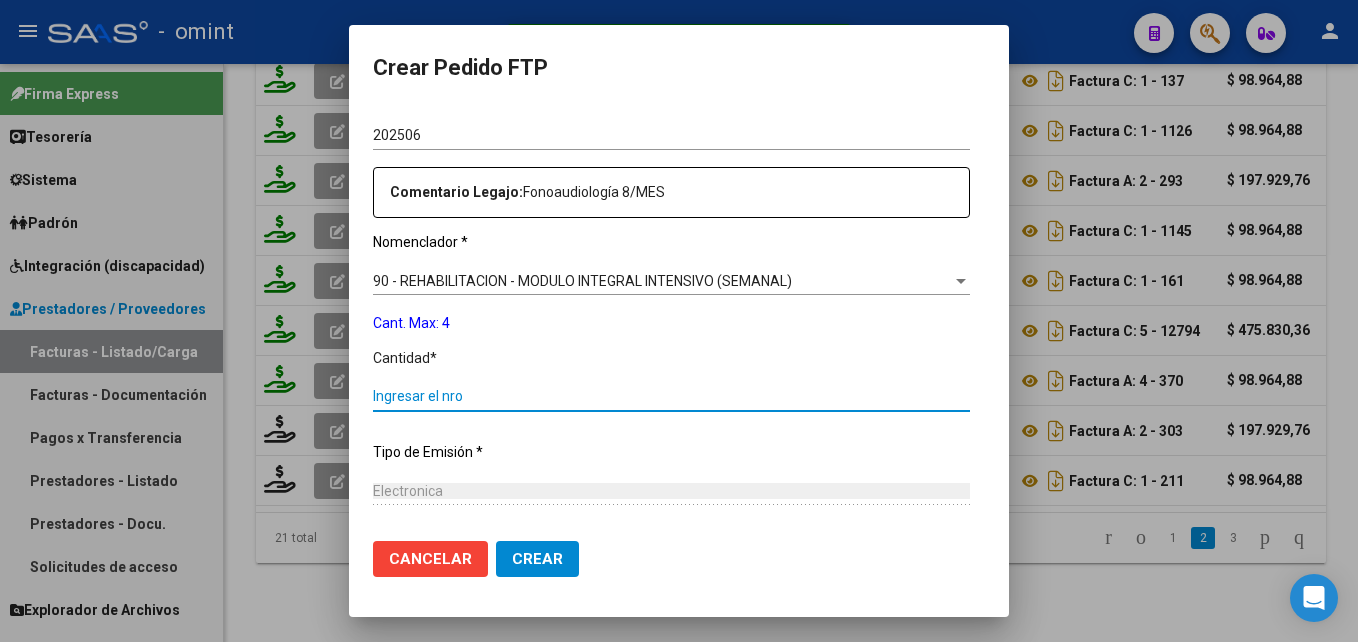 click on "Ingresar el nro" at bounding box center [671, 396] 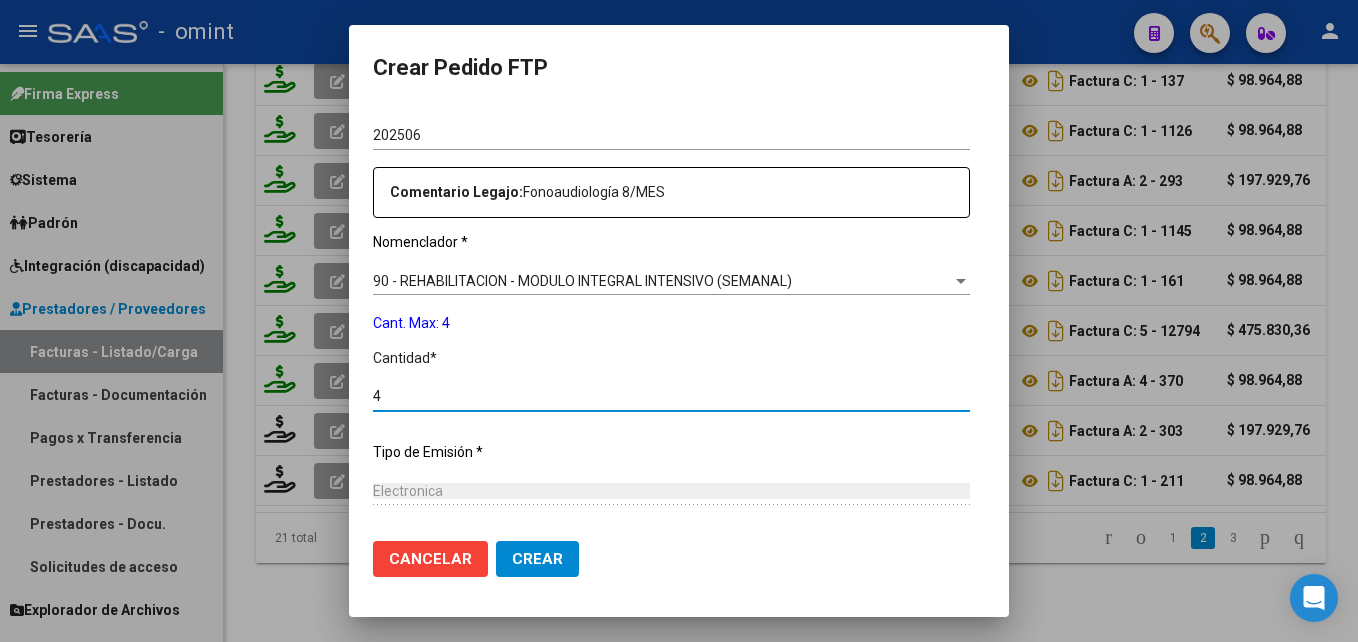 type on "4" 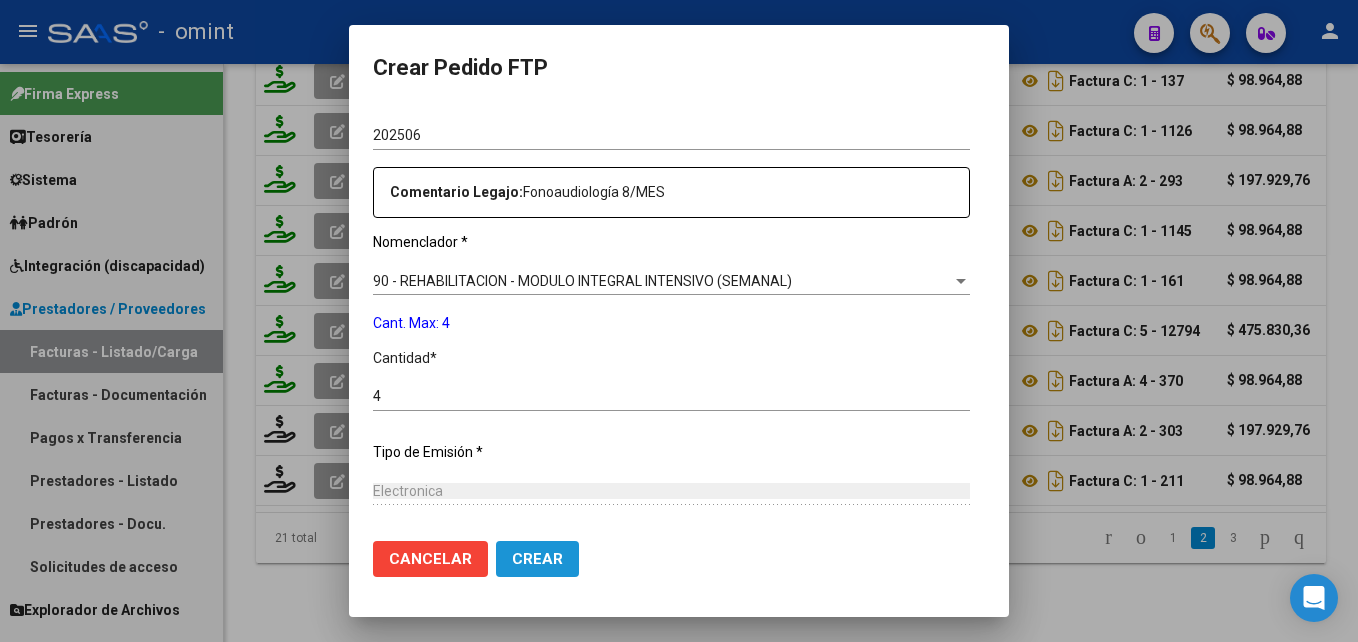 click on "Crear" 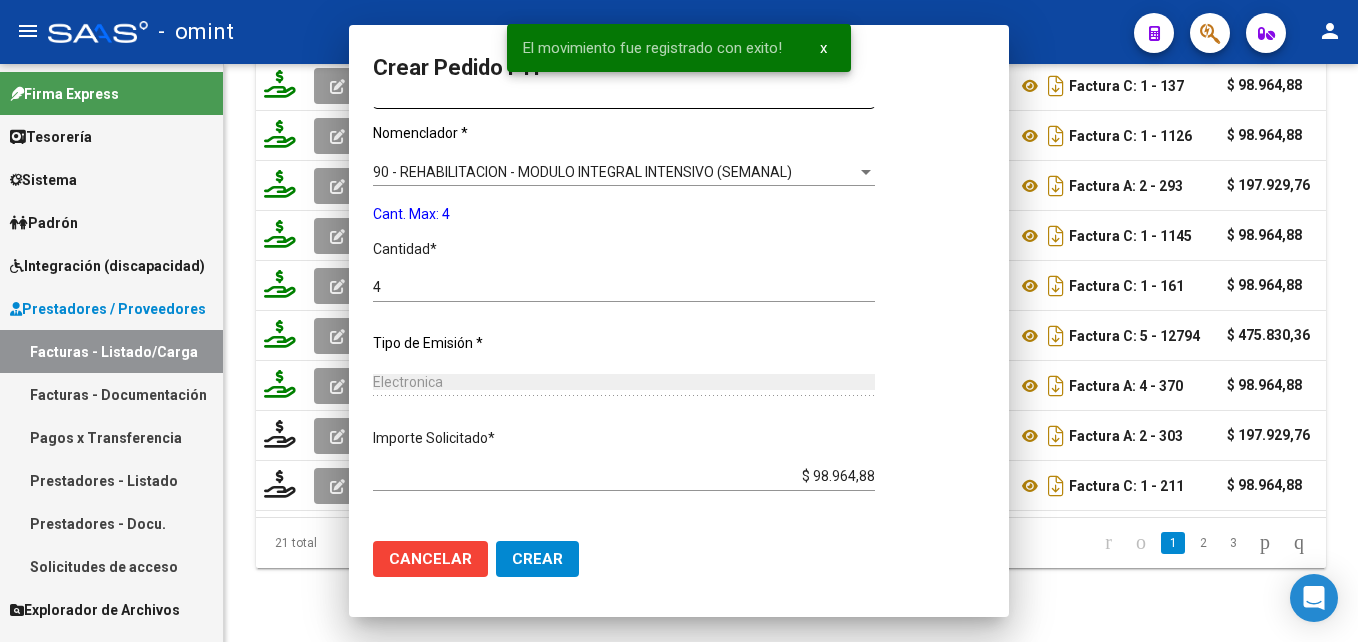 scroll, scrollTop: 0, scrollLeft: 0, axis: both 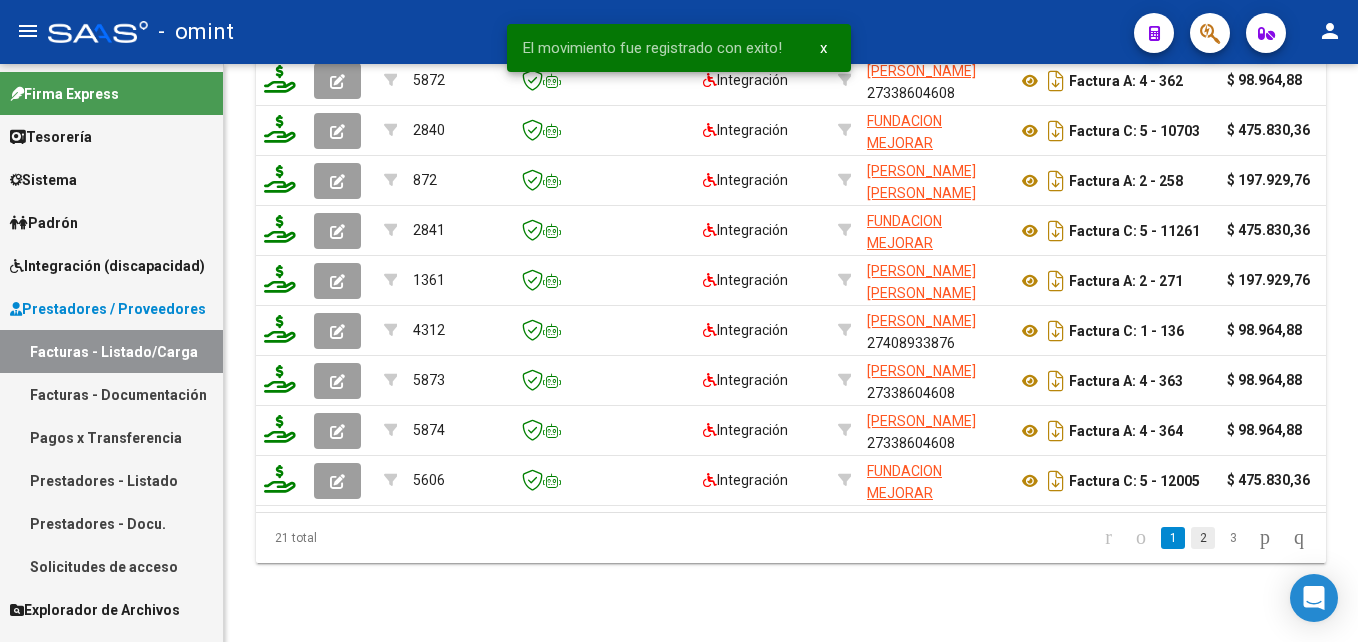 click on "2" 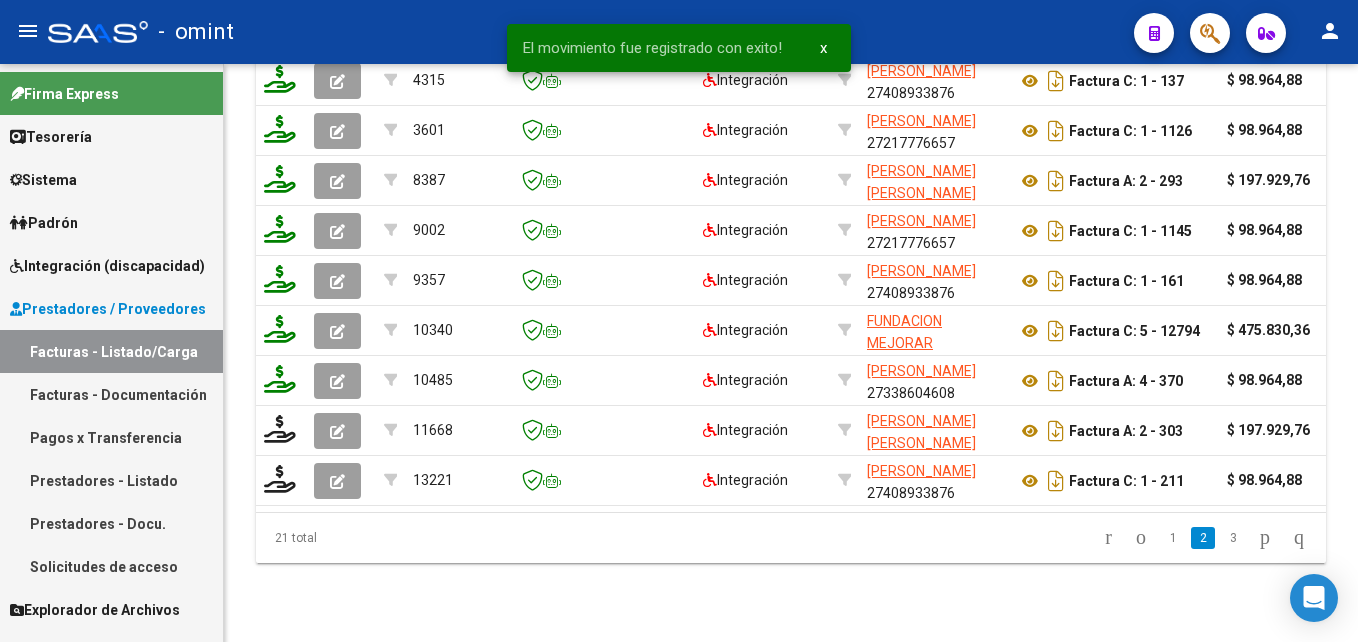 click on "3" 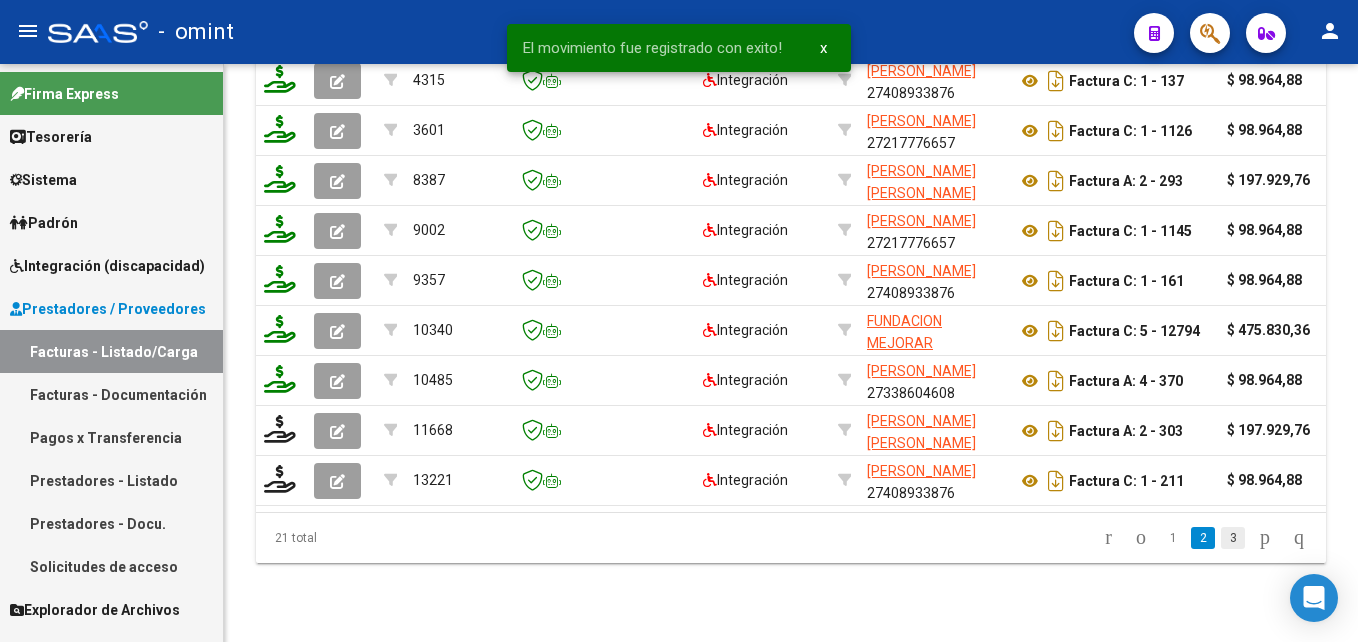 click on "3" 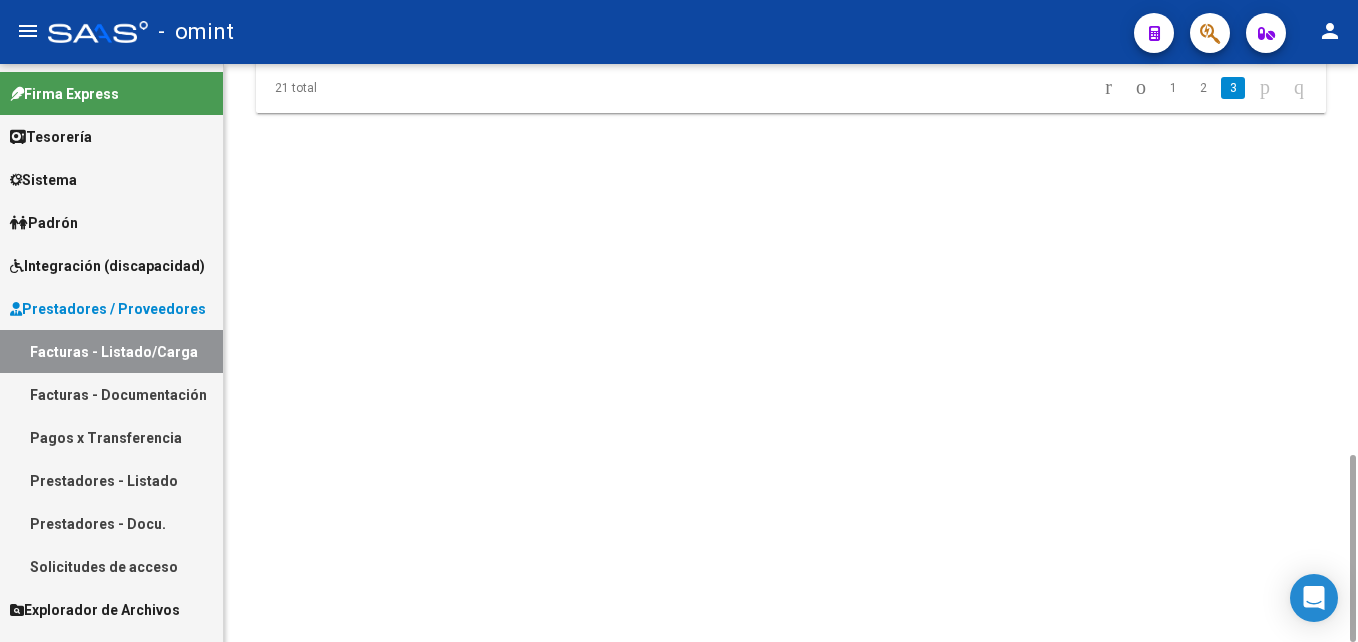 scroll, scrollTop: 801, scrollLeft: 0, axis: vertical 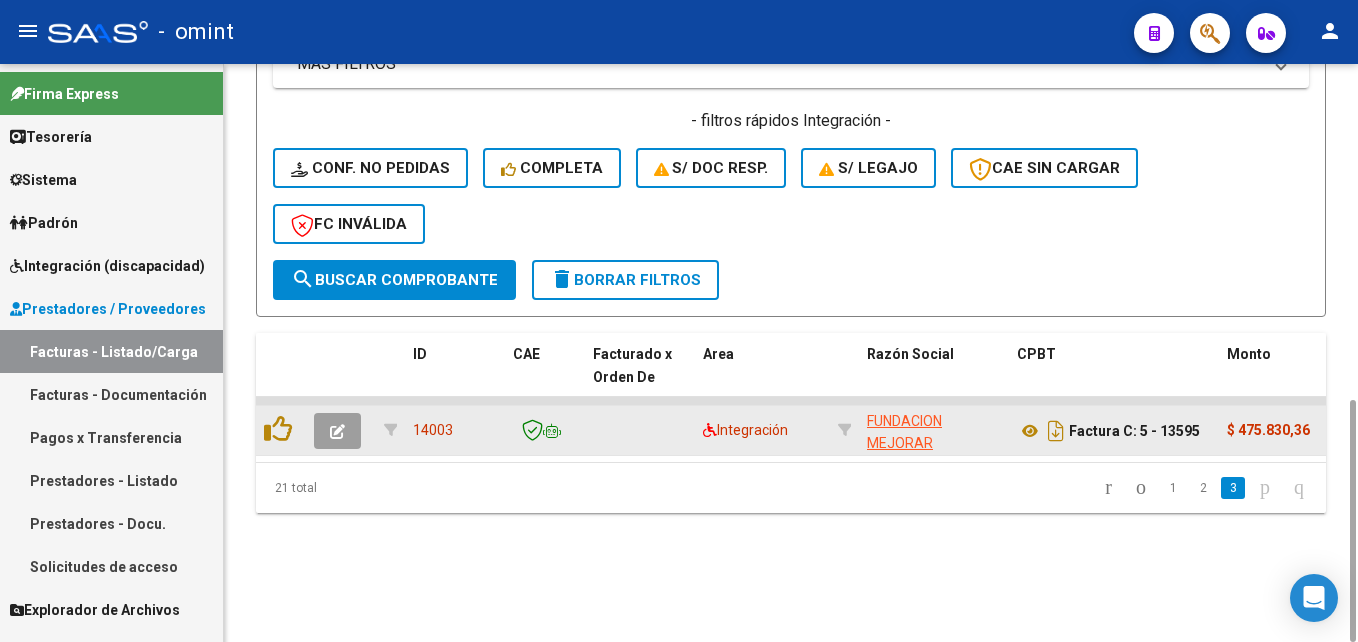 click 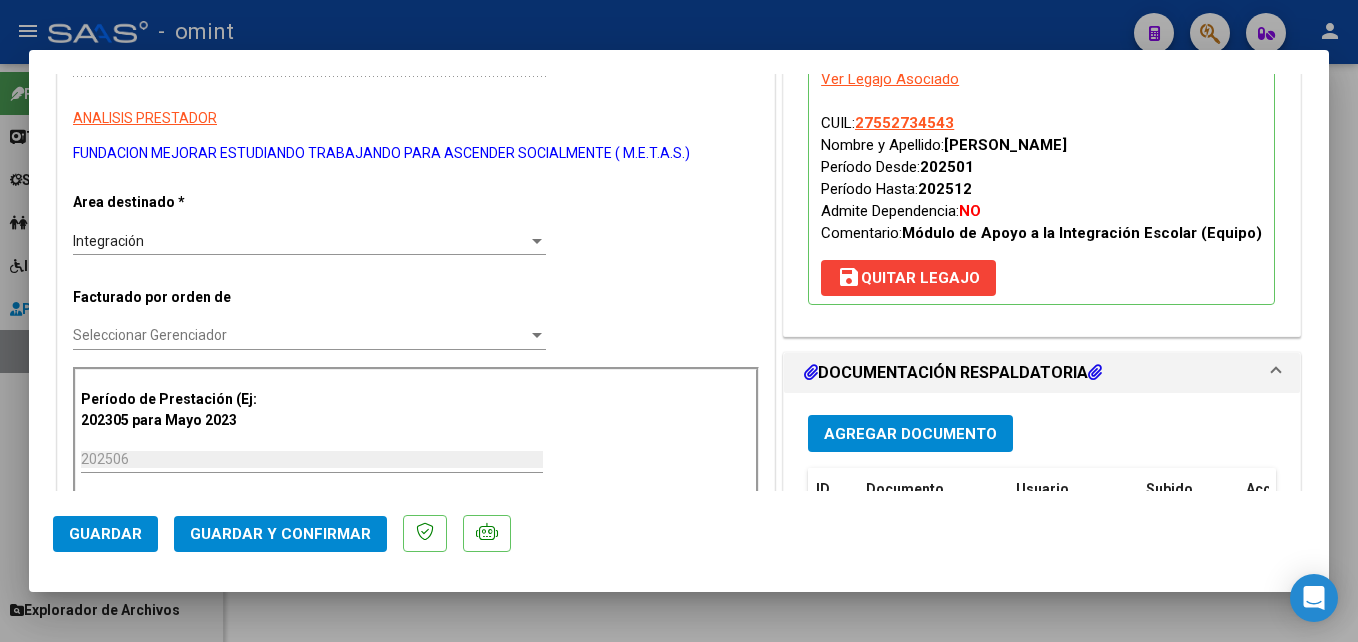 scroll, scrollTop: 500, scrollLeft: 0, axis: vertical 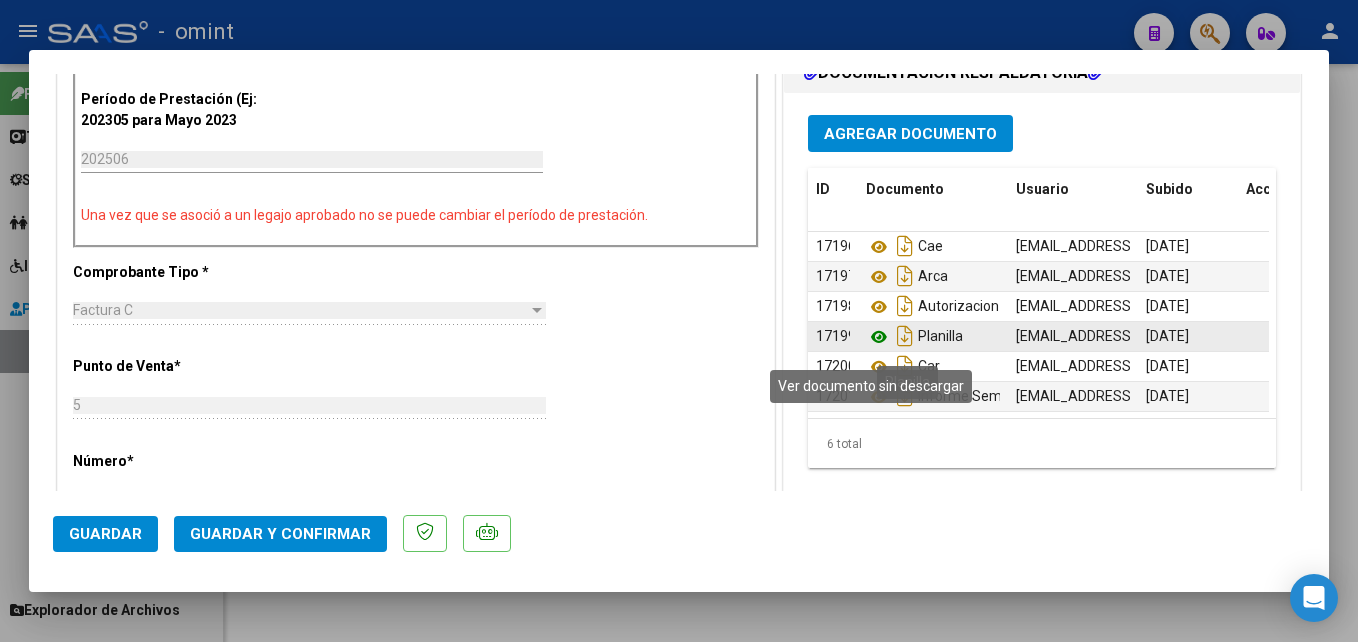 click 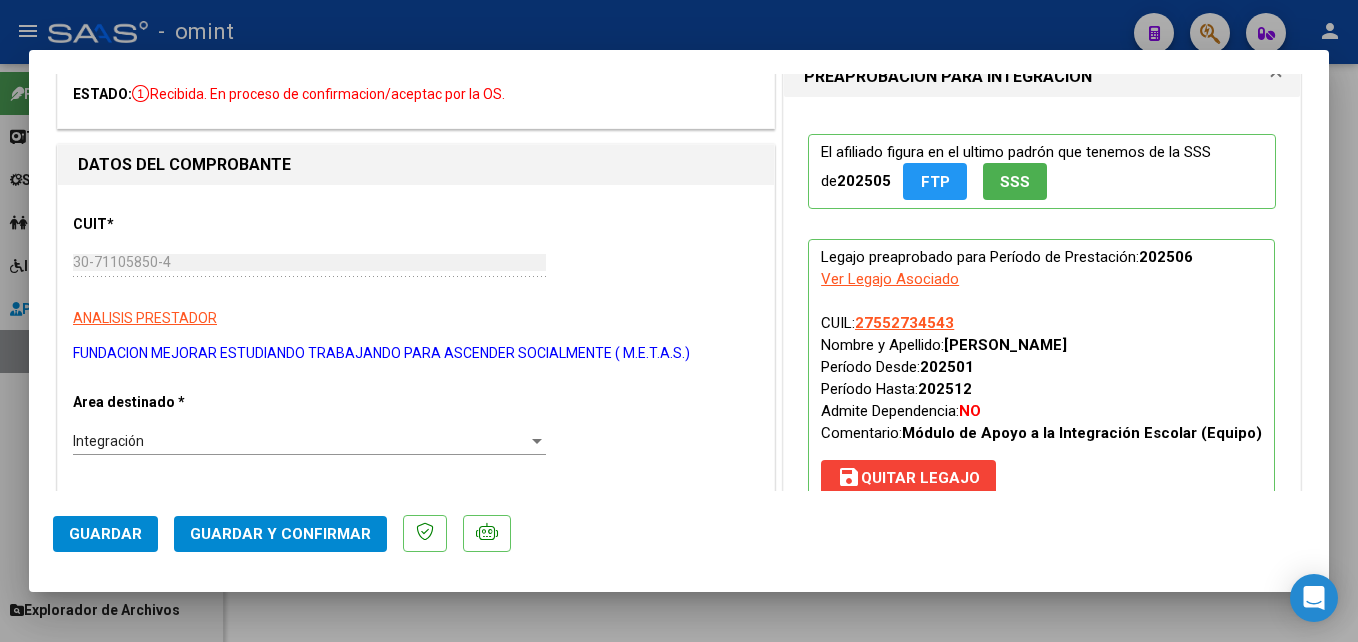 scroll, scrollTop: 0, scrollLeft: 0, axis: both 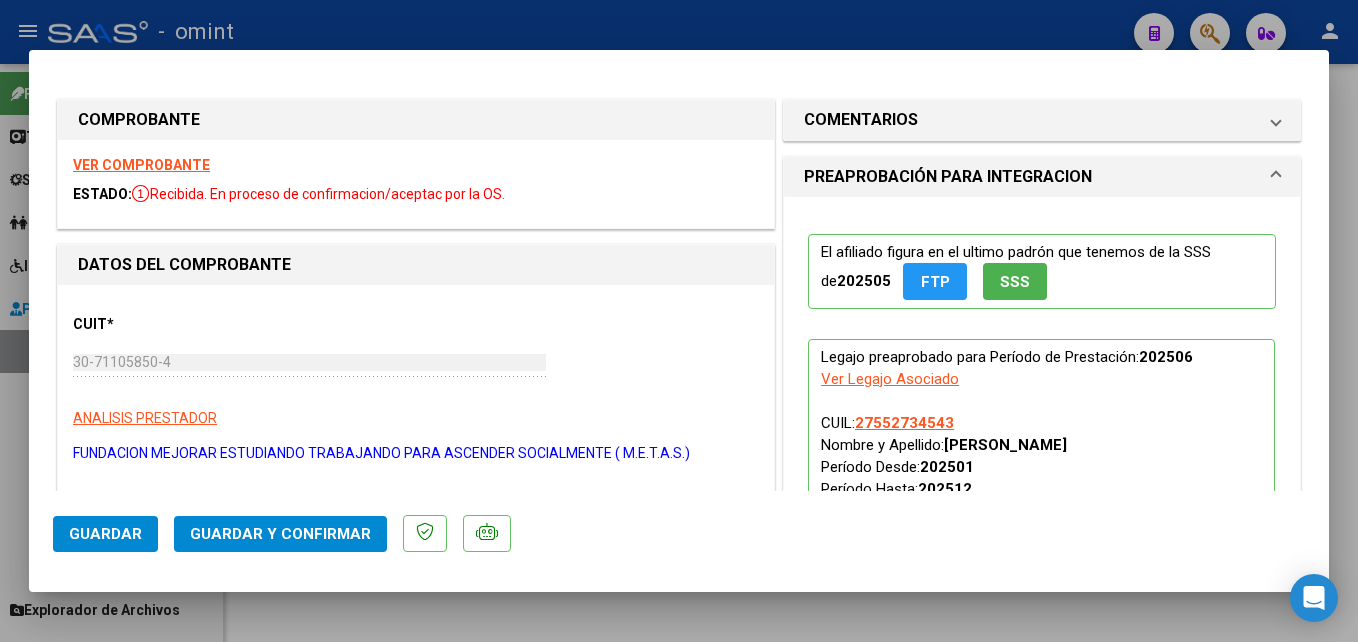 click on "VER COMPROBANTE" at bounding box center [141, 165] 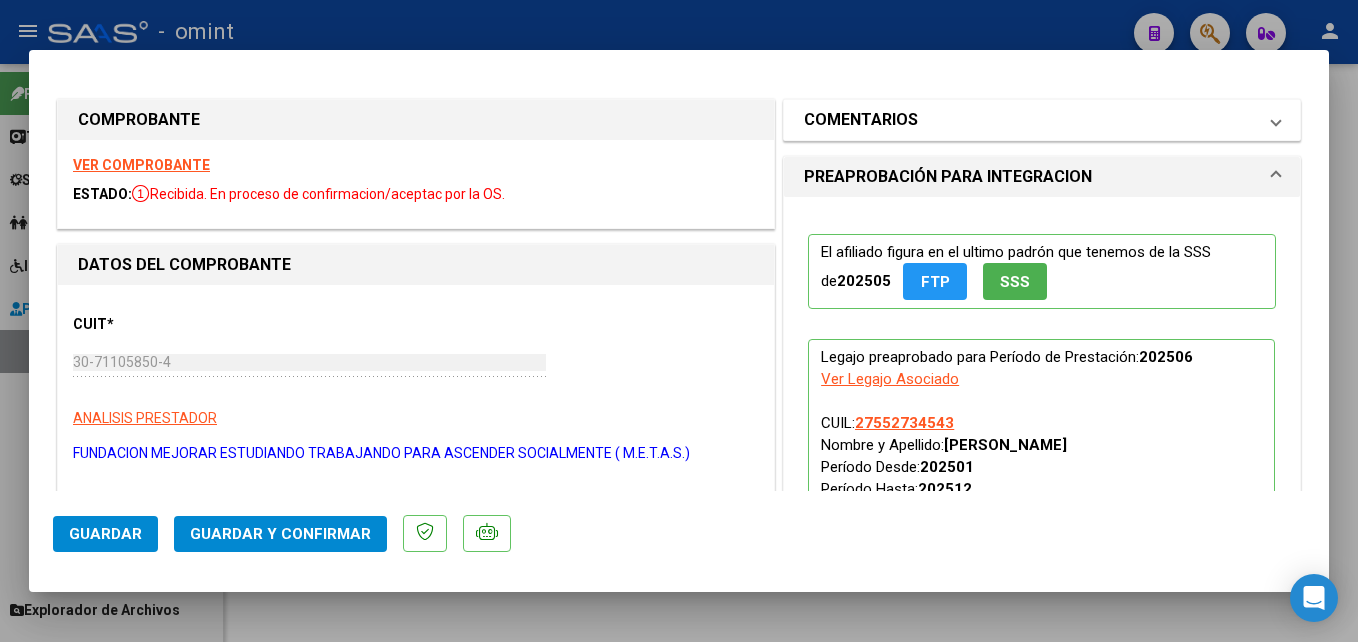 click on "COMENTARIOS" at bounding box center (861, 120) 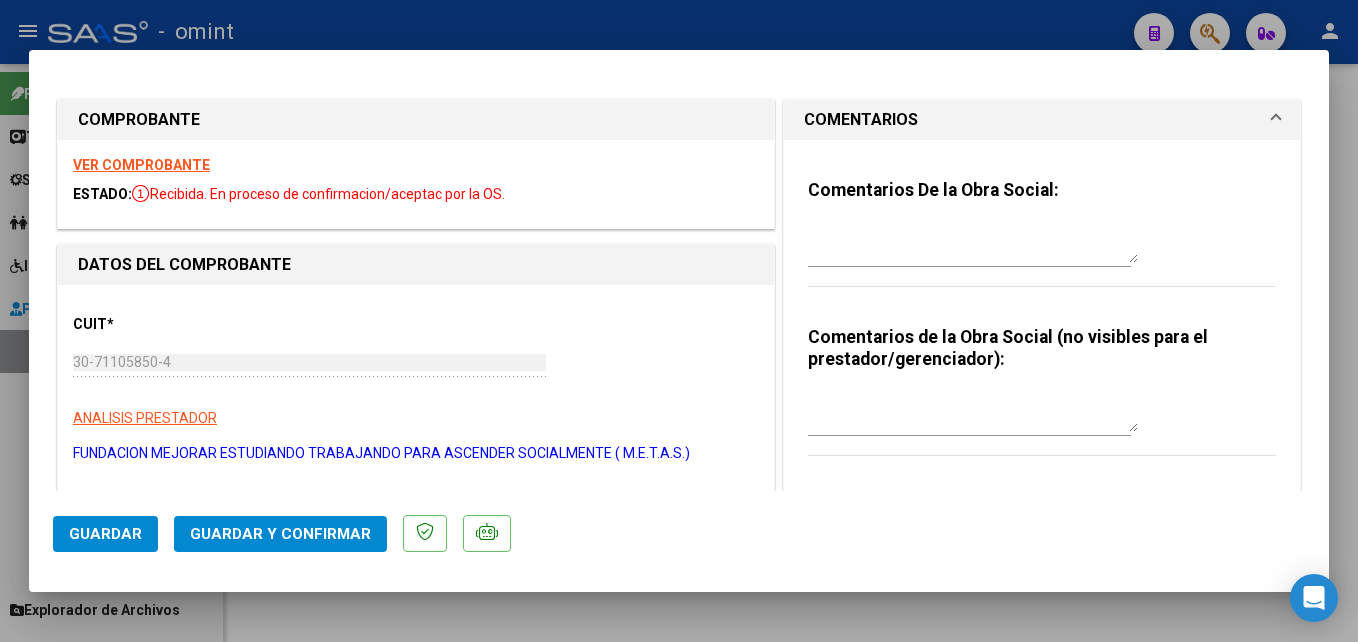 click at bounding box center [973, 243] 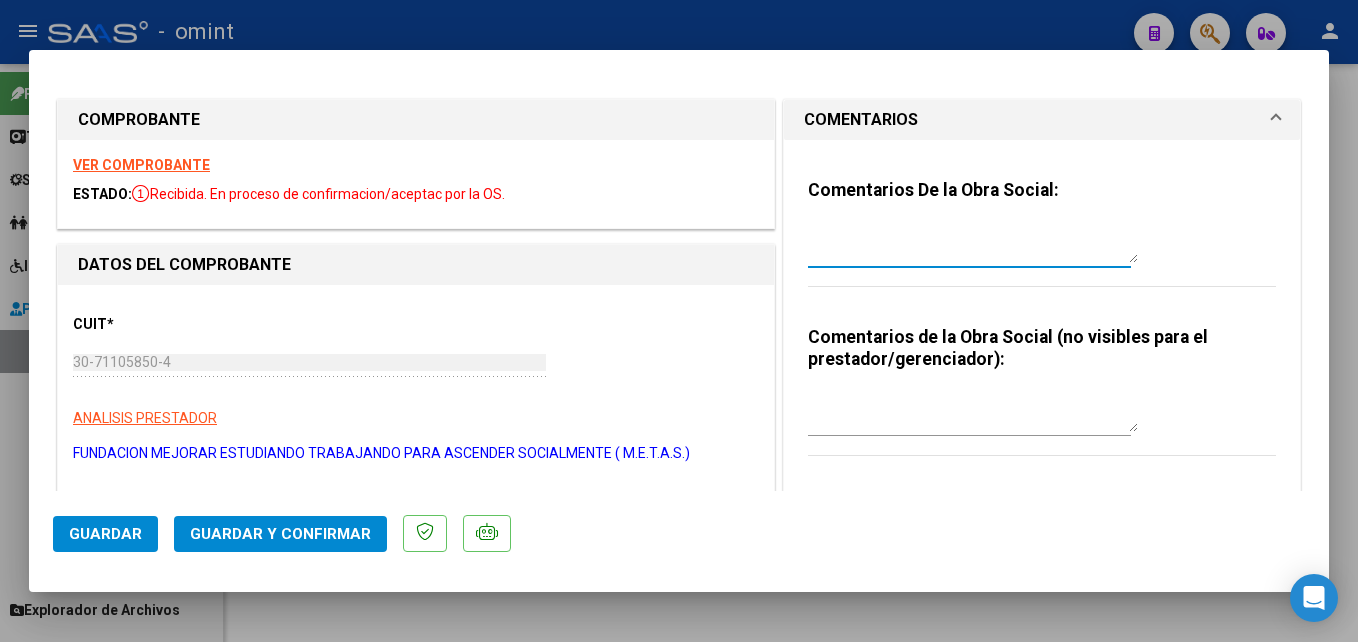 click at bounding box center [973, 243] 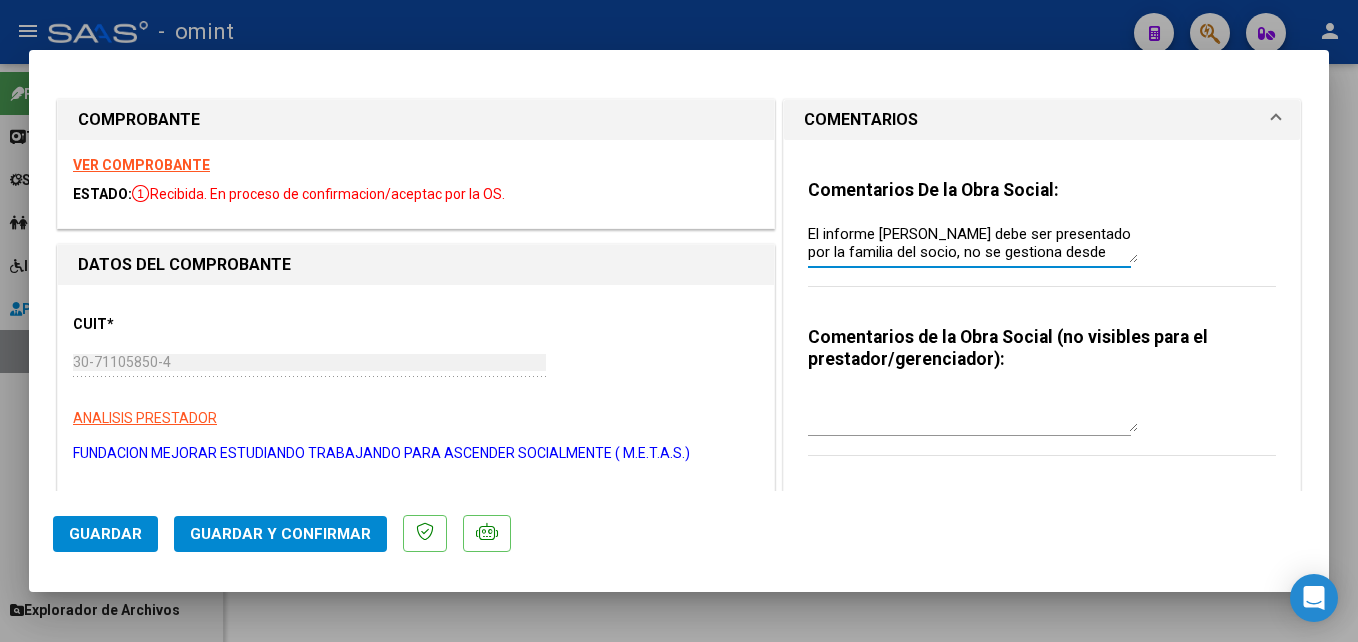 scroll, scrollTop: 16, scrollLeft: 0, axis: vertical 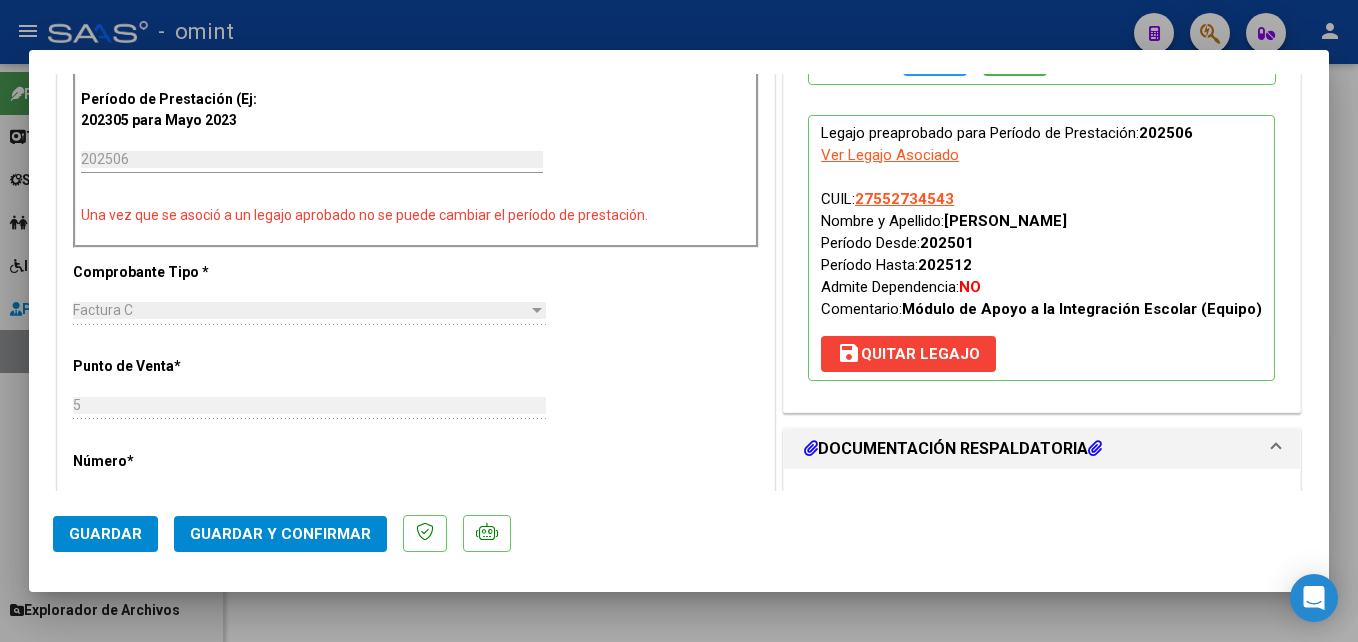 type on "El informe semestral debe ser presentado por la familia del socio, no se gestiona desde integración." 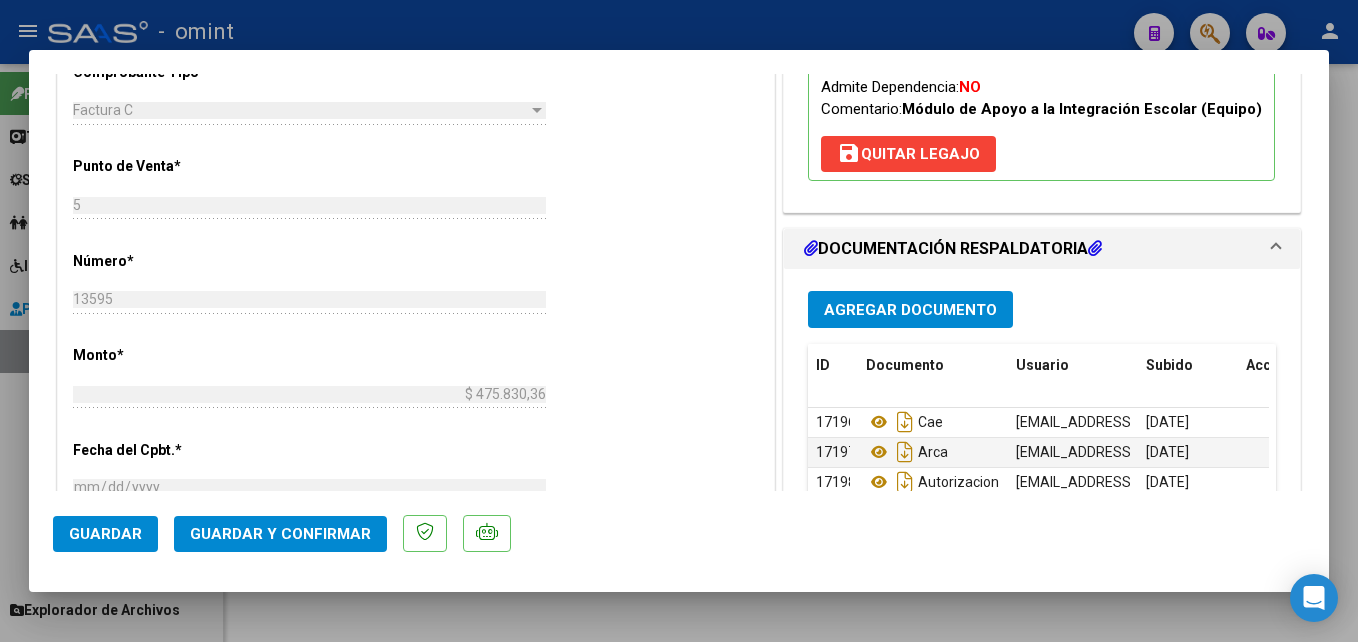 scroll, scrollTop: 900, scrollLeft: 0, axis: vertical 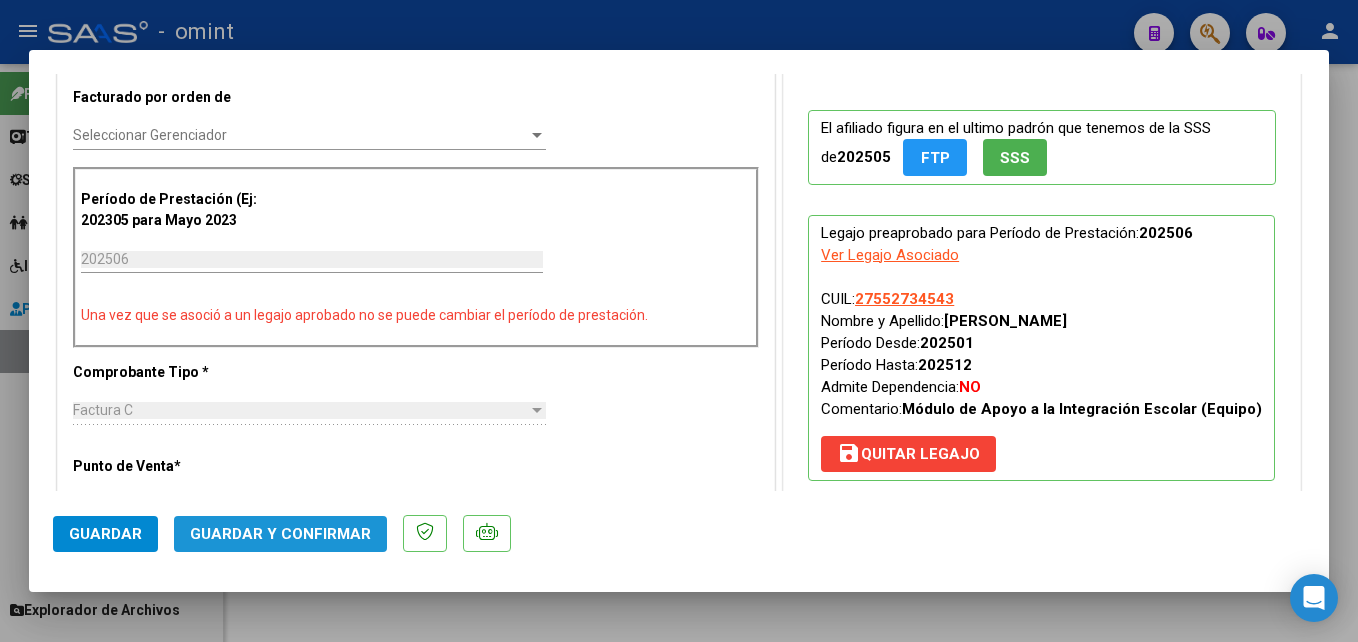click on "Guardar y Confirmar" 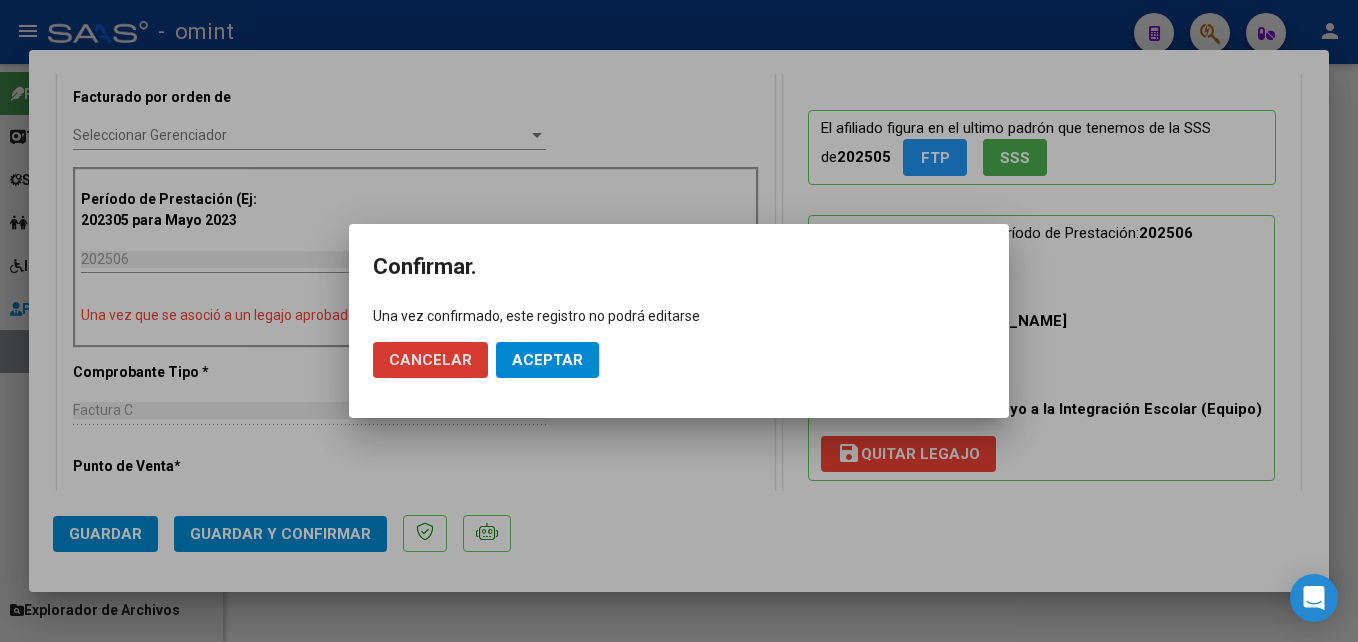 click on "Aceptar" 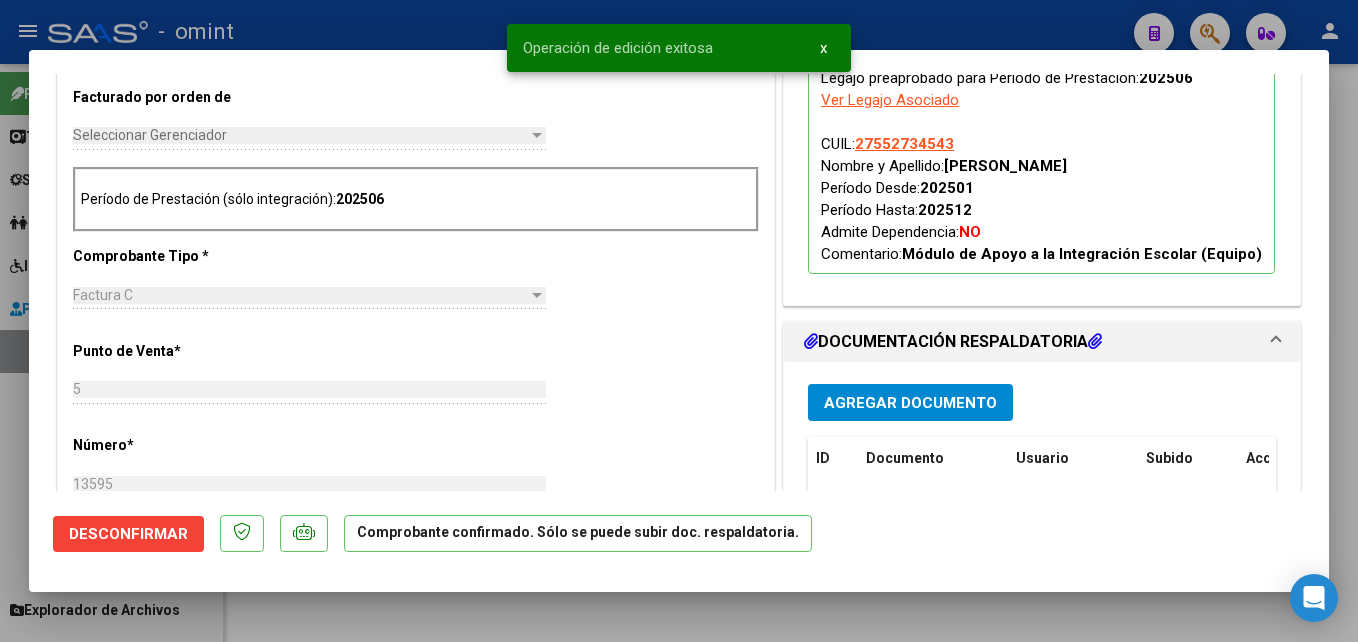 click at bounding box center (679, 321) 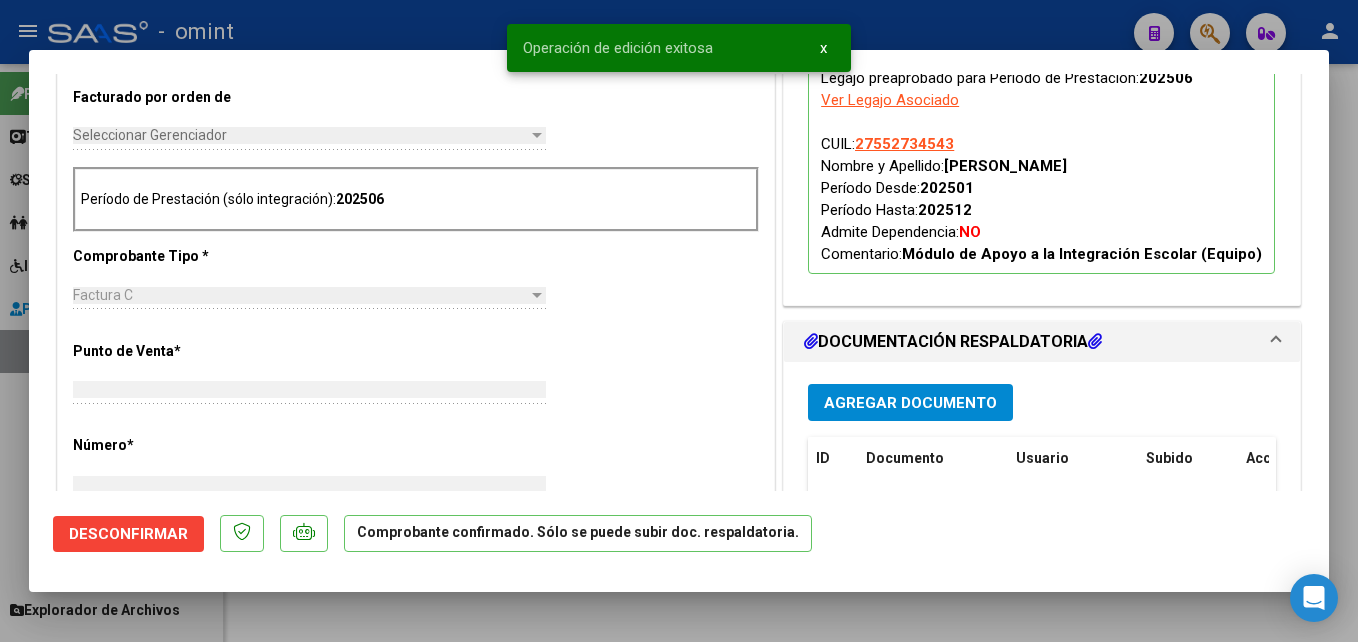 scroll, scrollTop: 532, scrollLeft: 0, axis: vertical 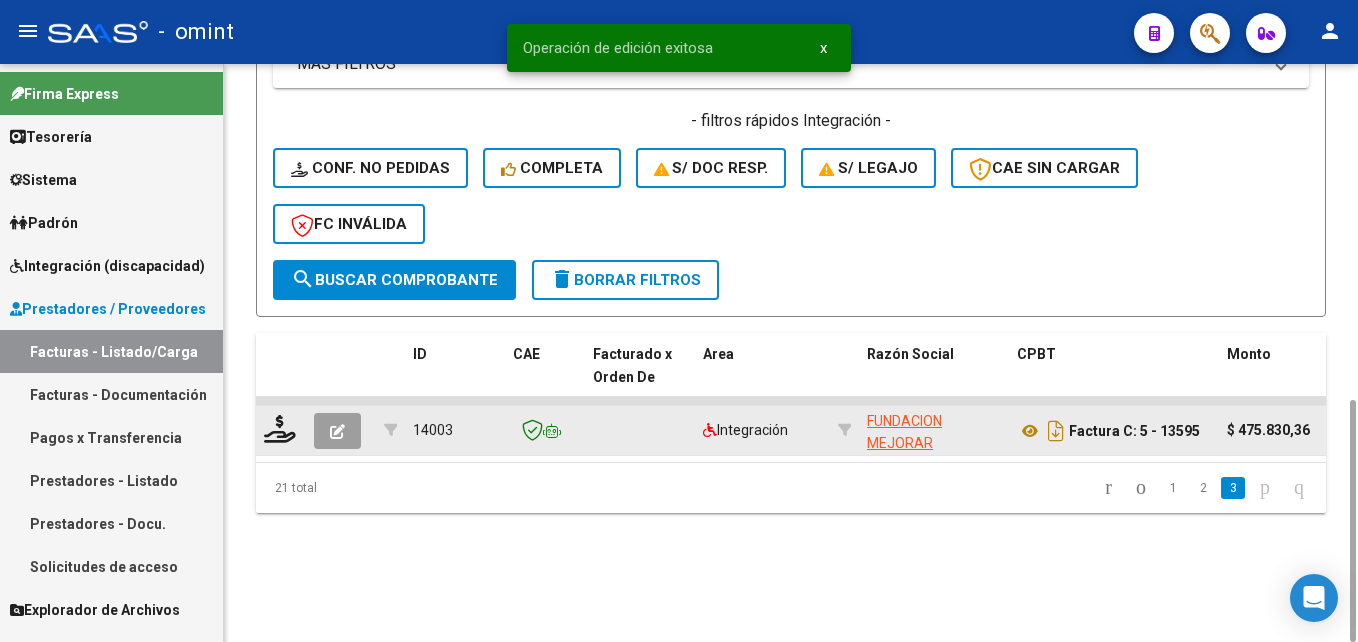 click on "14003  Integración FUNDACION MEJORAR ESTUDIANDO TRABAJANDO PARA ASCENDER SOCIALMENTE ( M.E.T.A.S.)    30711058504   Factura C: 5 - 13595  $ 475.830,36 01/07/2025 9 10/07/2025  -      202506  363 GUERREIRO RENATA JAZMIN 27552734543  El informe semestral debe ser presentado por la familia del socio, no se gestiona desde integración.  11/07/2025 10/07/2025       10/07/2025   FUNDACION MEJORAR ESTUDIANDO TRABAJANDO PARA ASCENDER  Sofia Cutroneo fundacion.metas09@gmail.com" 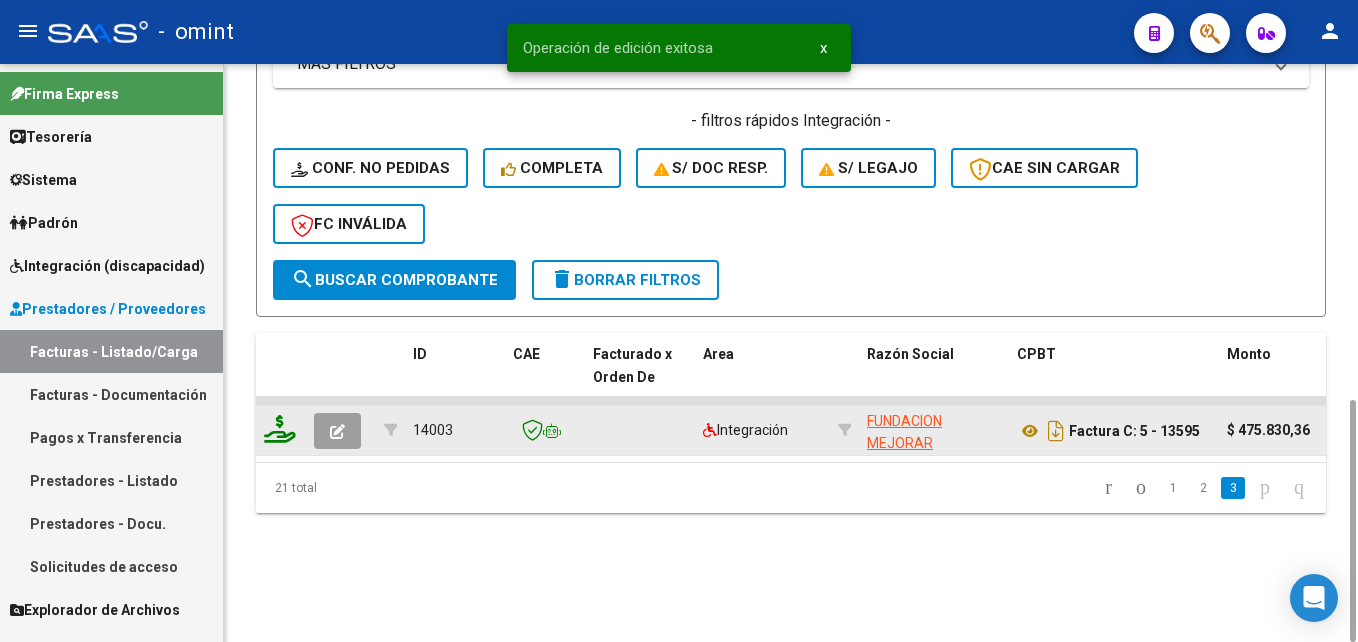 click 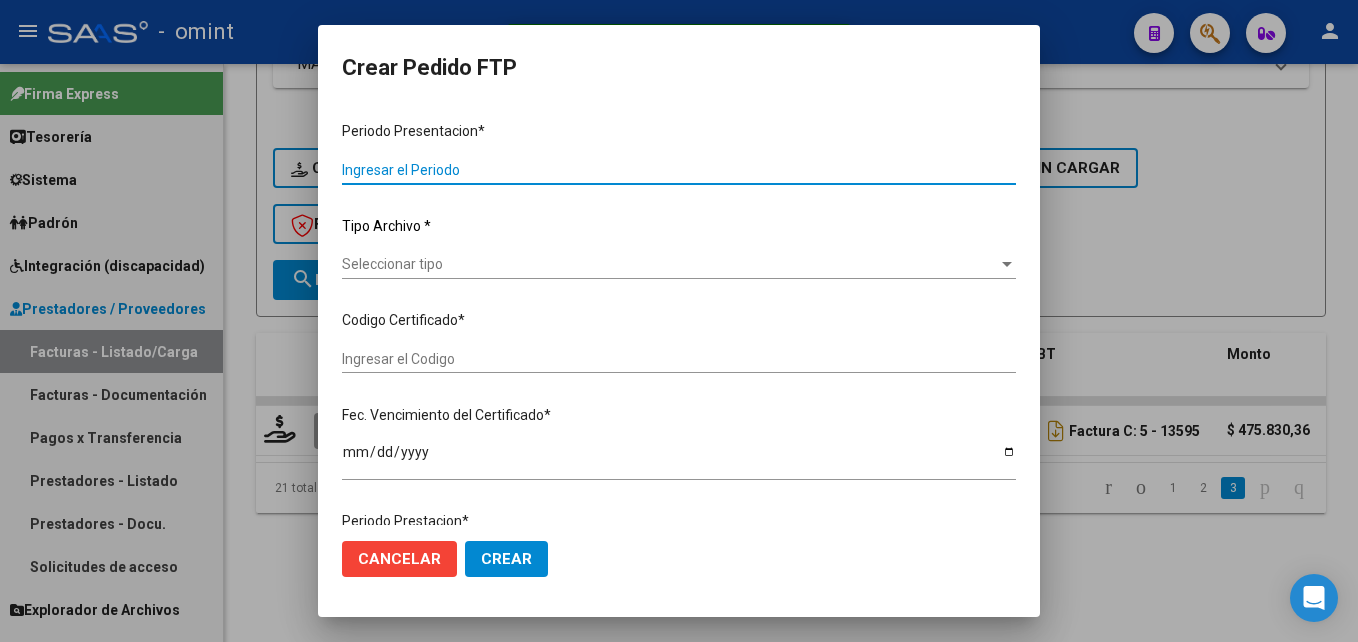 type on "202506" 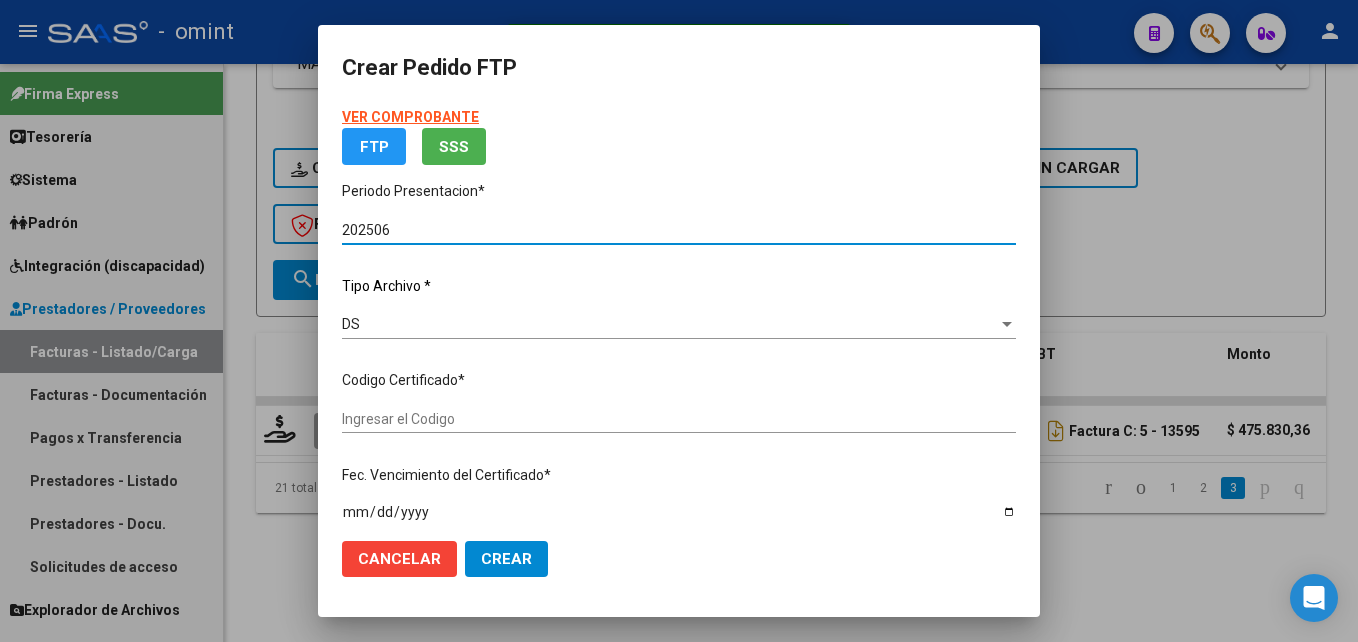 type on "2242427009" 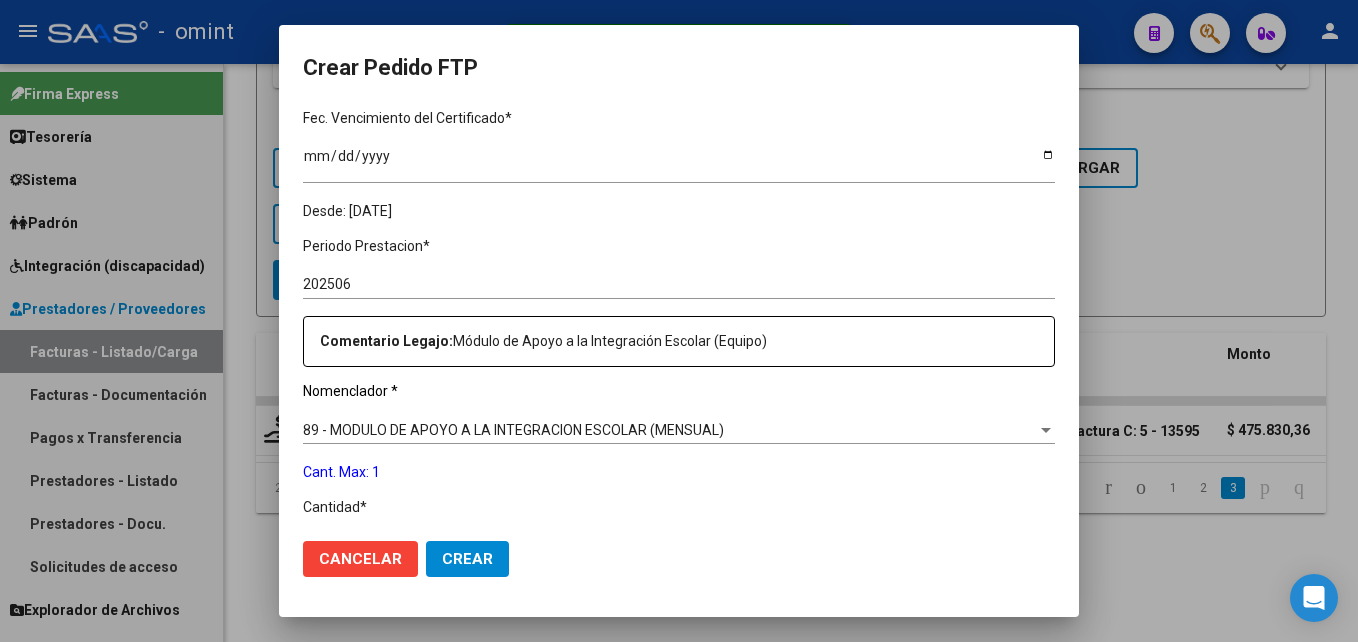 scroll, scrollTop: 600, scrollLeft: 0, axis: vertical 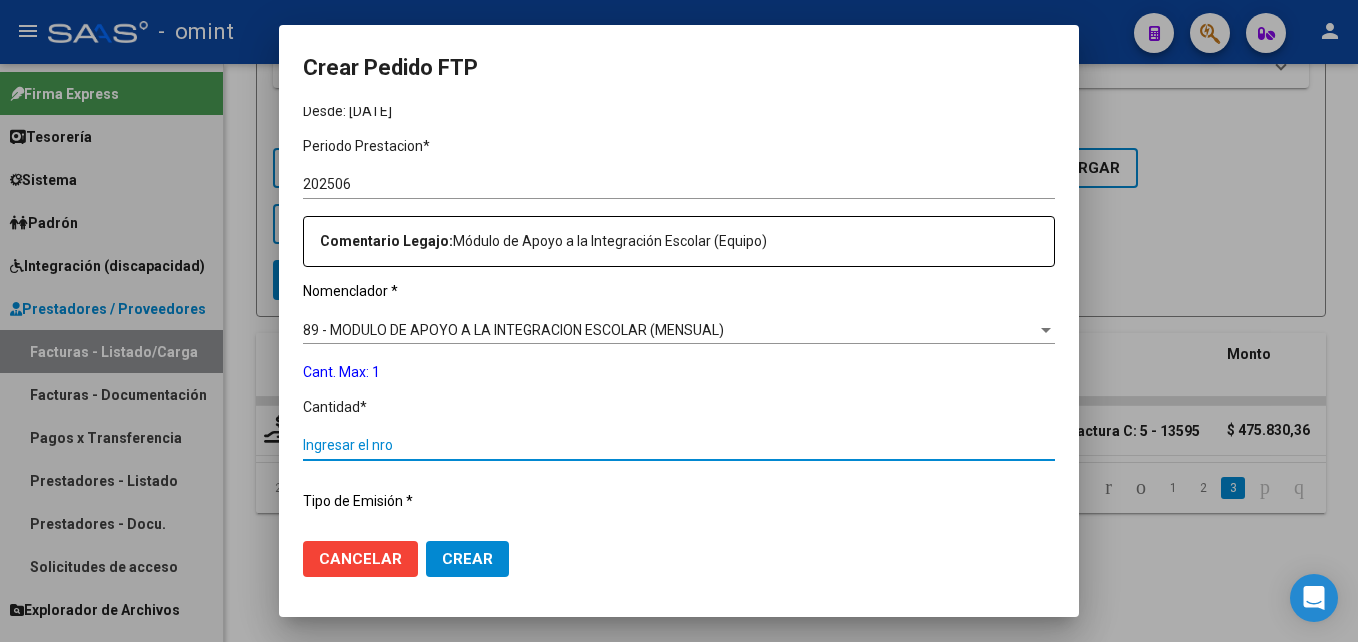 click on "Ingresar el nro" at bounding box center [679, 445] 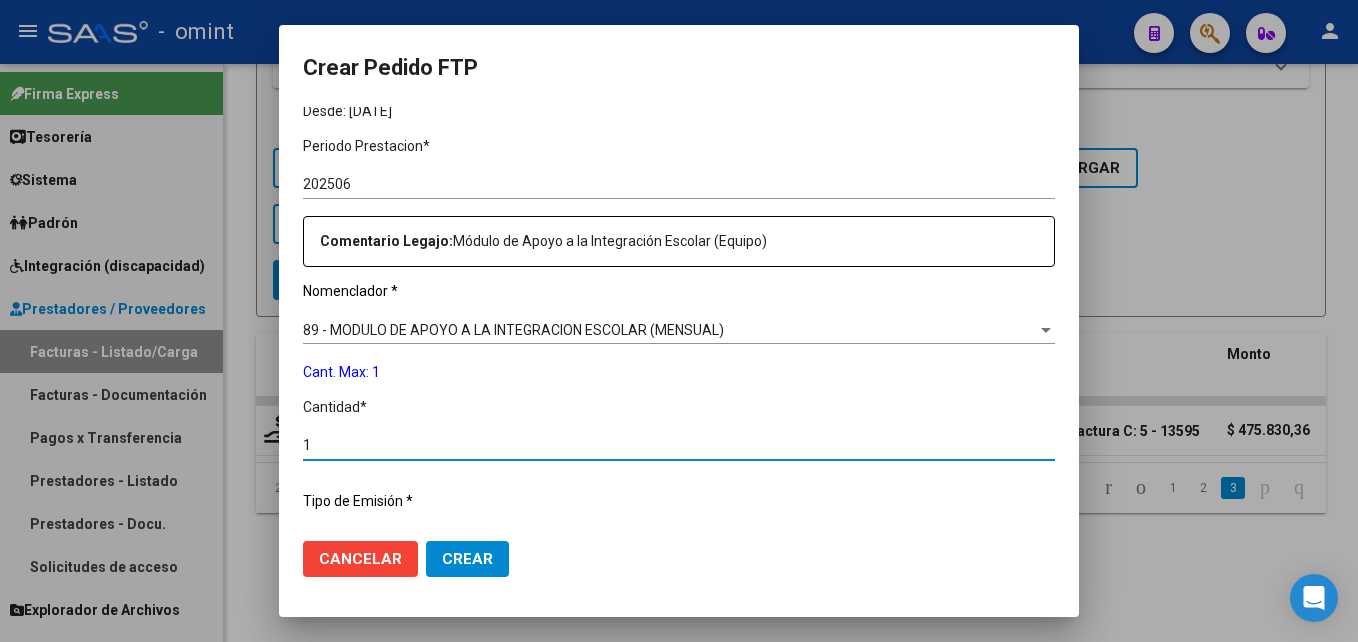 type on "1" 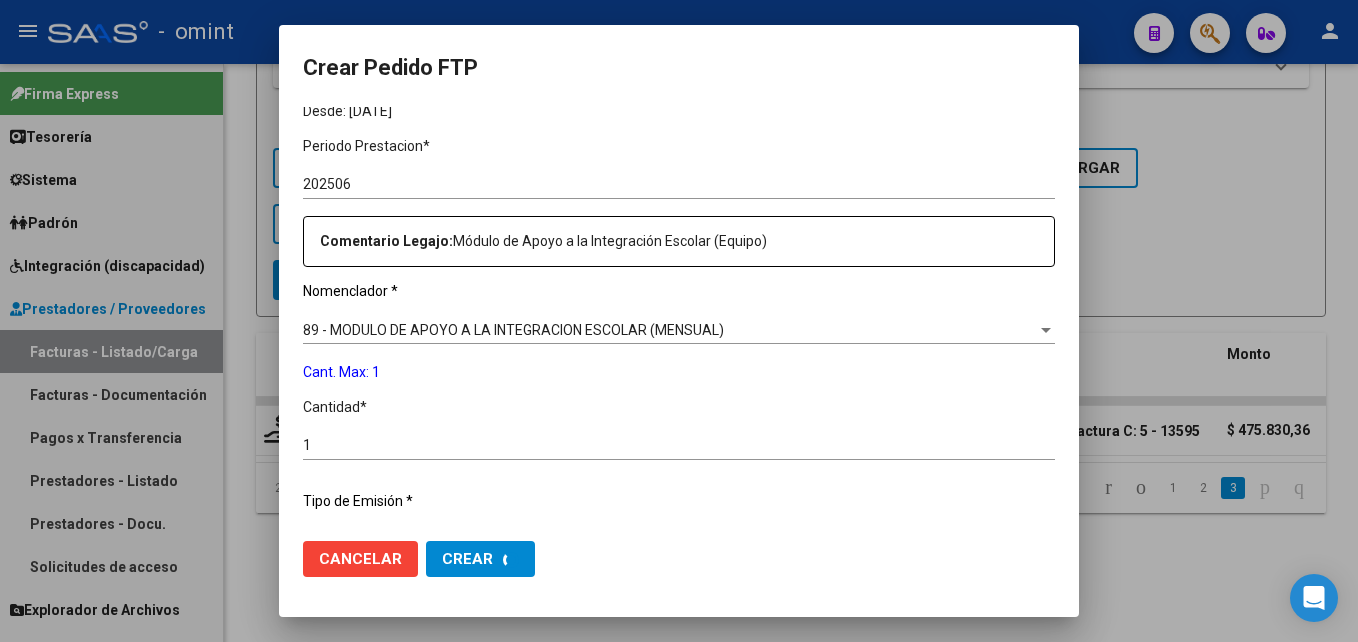 scroll, scrollTop: 0, scrollLeft: 0, axis: both 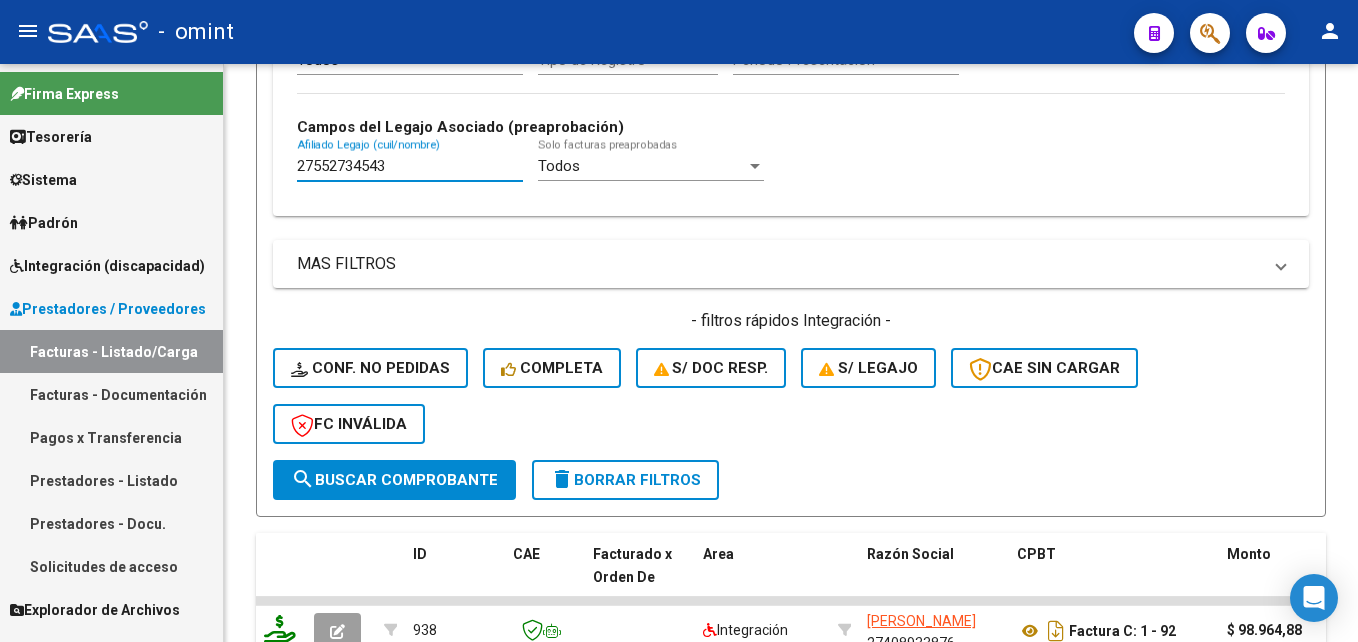 drag, startPoint x: 396, startPoint y: 167, endPoint x: 149, endPoint y: 175, distance: 247.12952 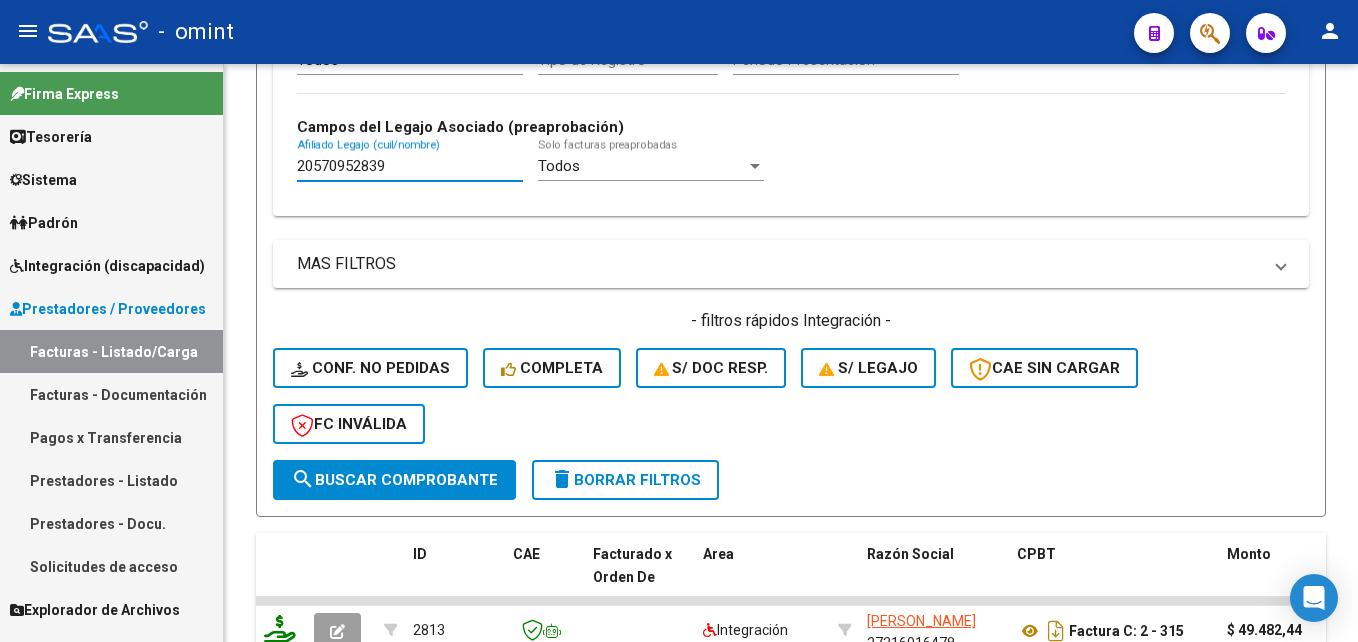 scroll, scrollTop: 1201, scrollLeft: 0, axis: vertical 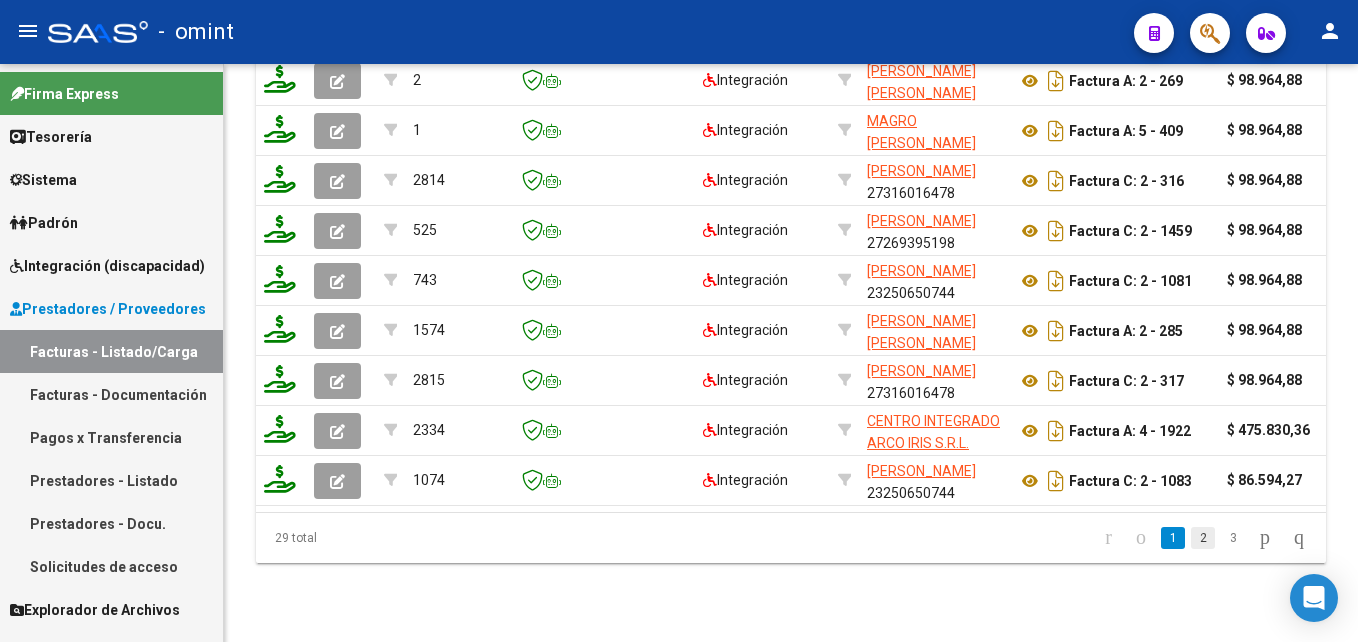 type on "20570952839" 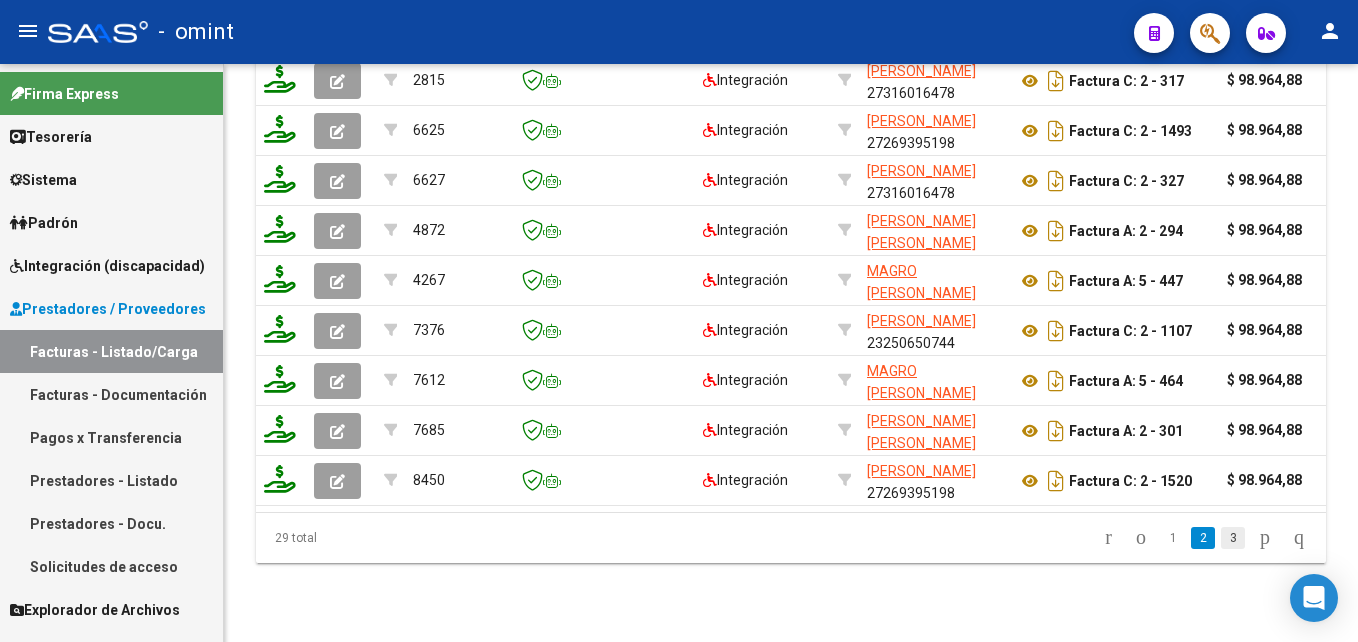 click on "3" 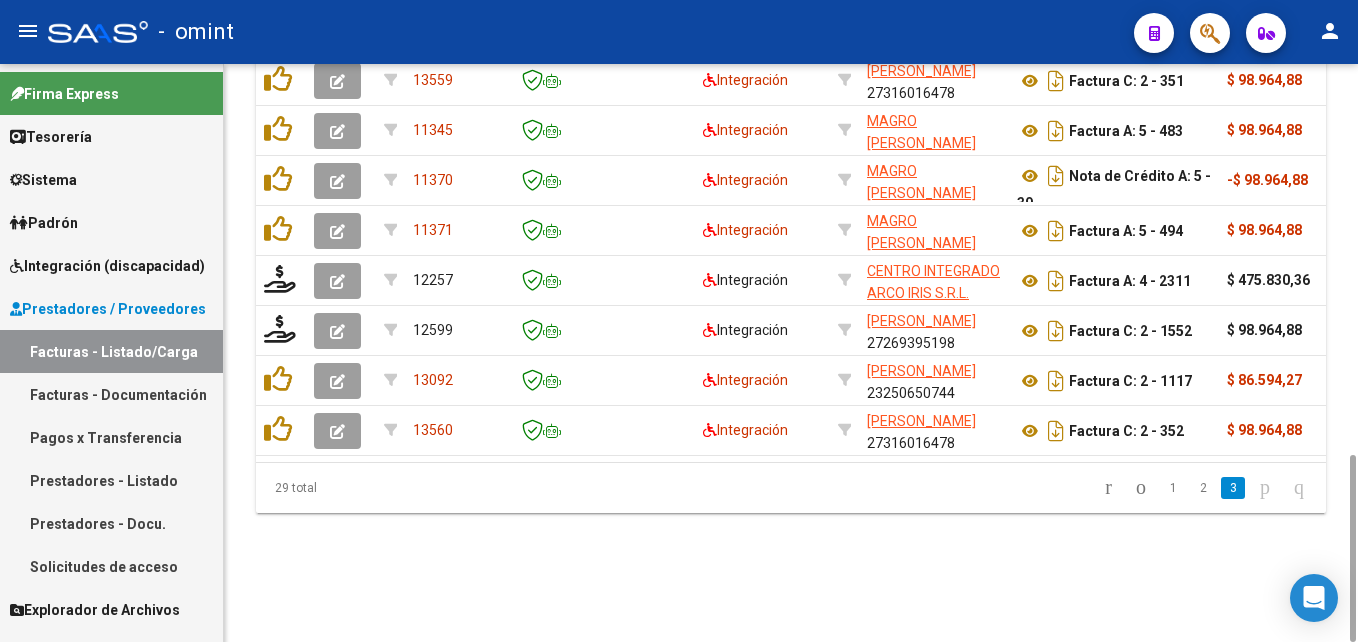 scroll, scrollTop: 1001, scrollLeft: 0, axis: vertical 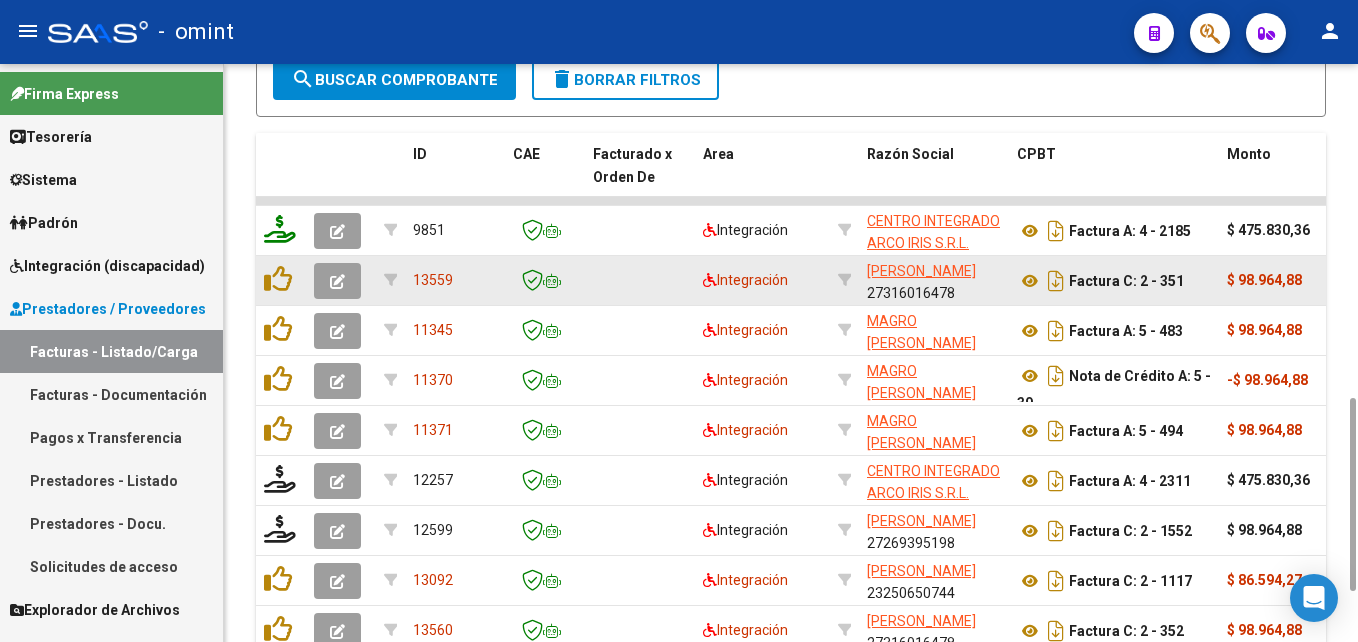click 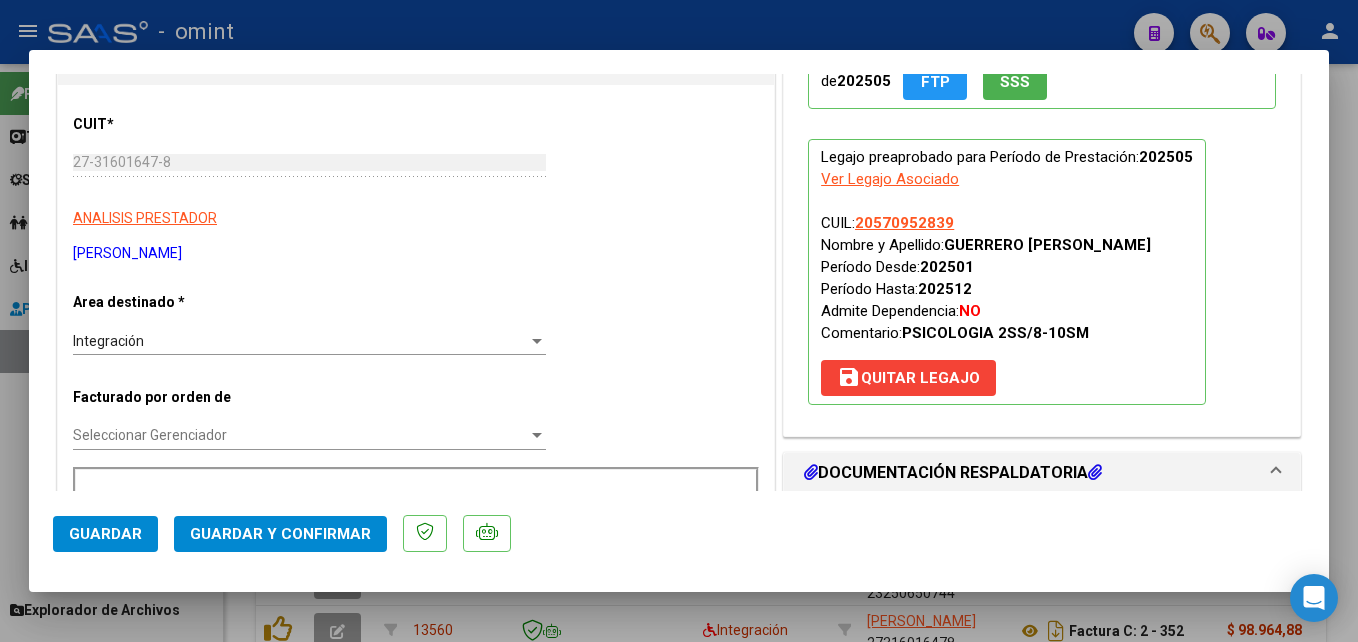 scroll, scrollTop: 600, scrollLeft: 0, axis: vertical 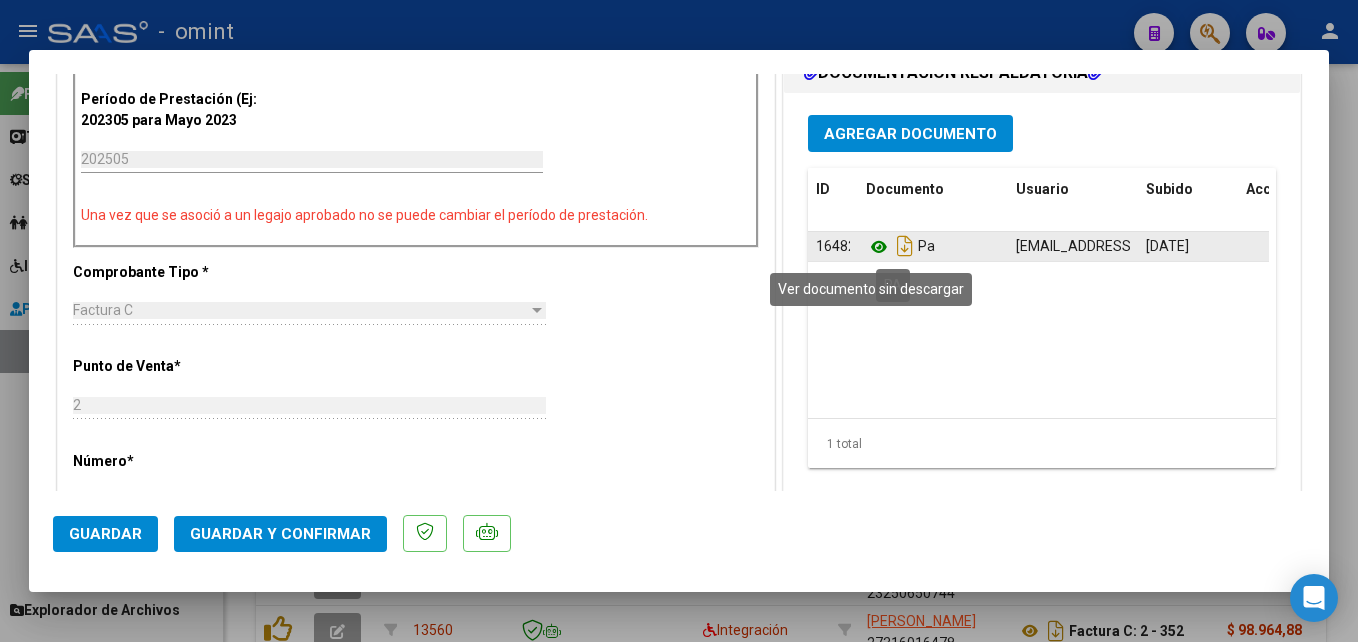 click 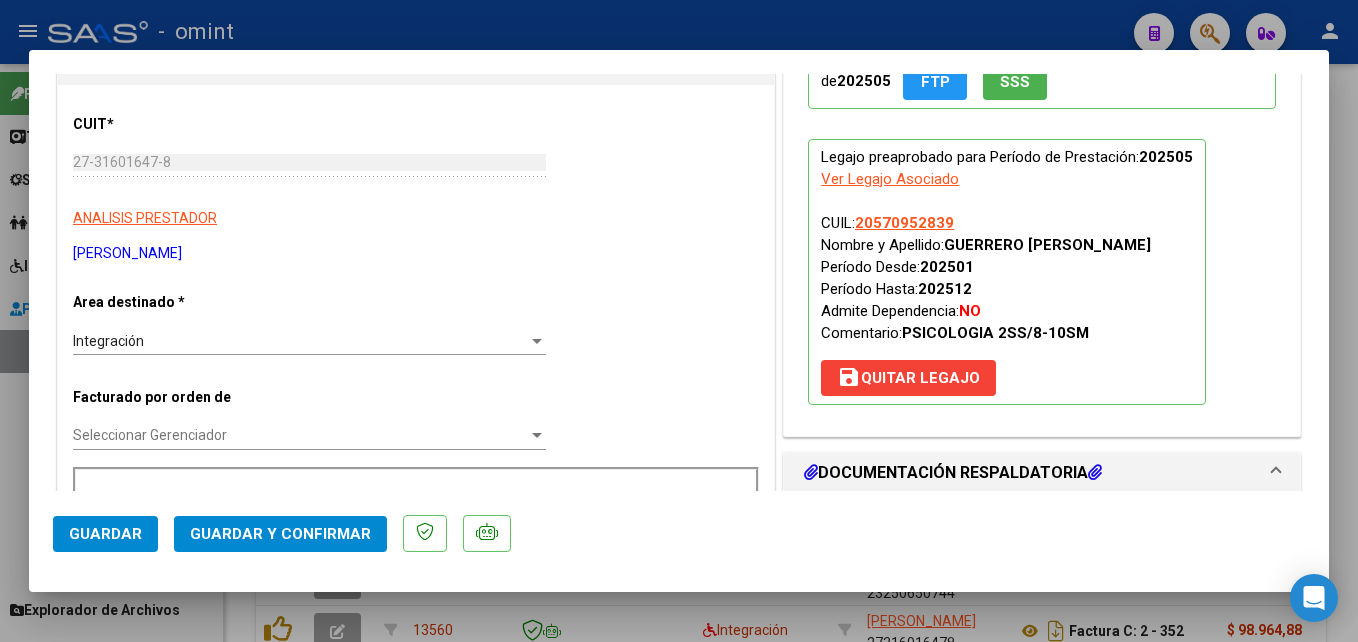 scroll, scrollTop: 0, scrollLeft: 0, axis: both 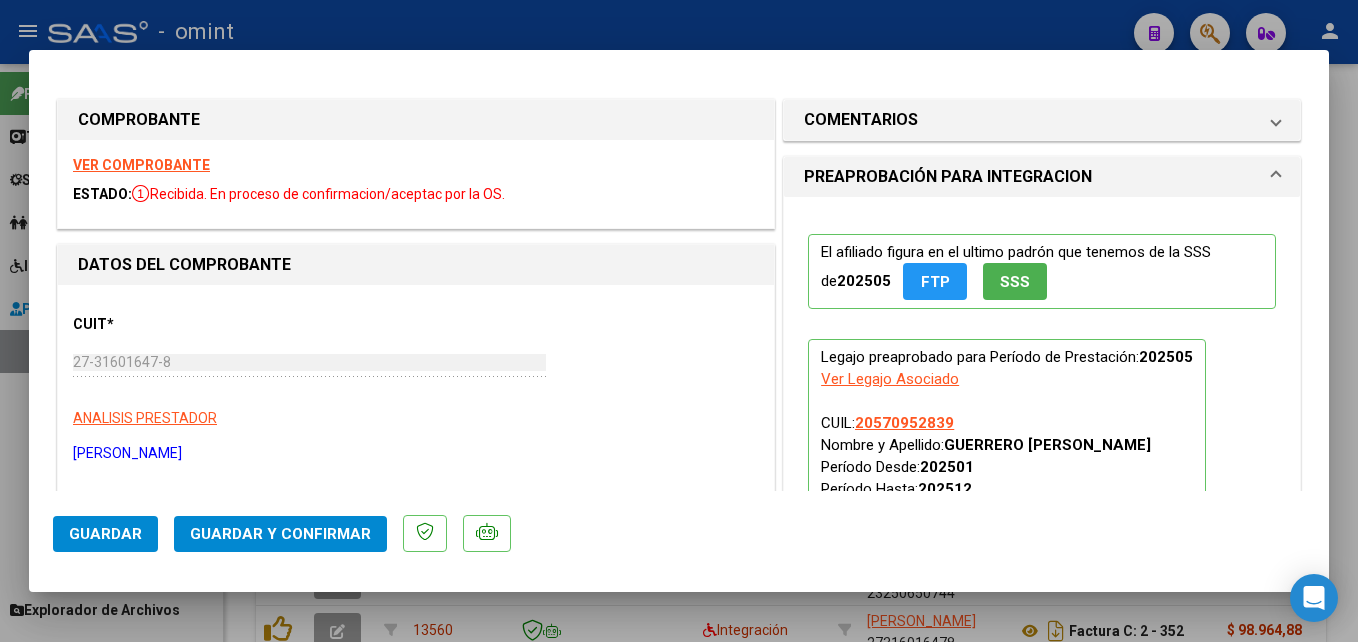click on "VER COMPROBANTE" at bounding box center [141, 165] 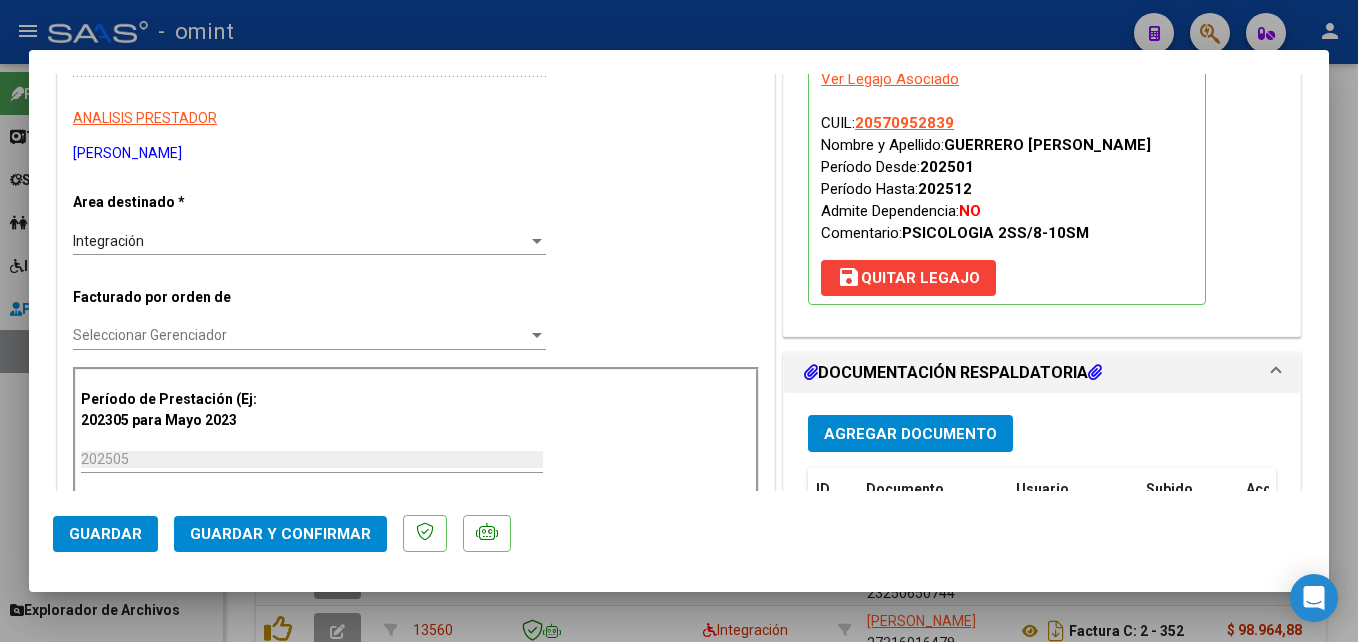 scroll, scrollTop: 500, scrollLeft: 0, axis: vertical 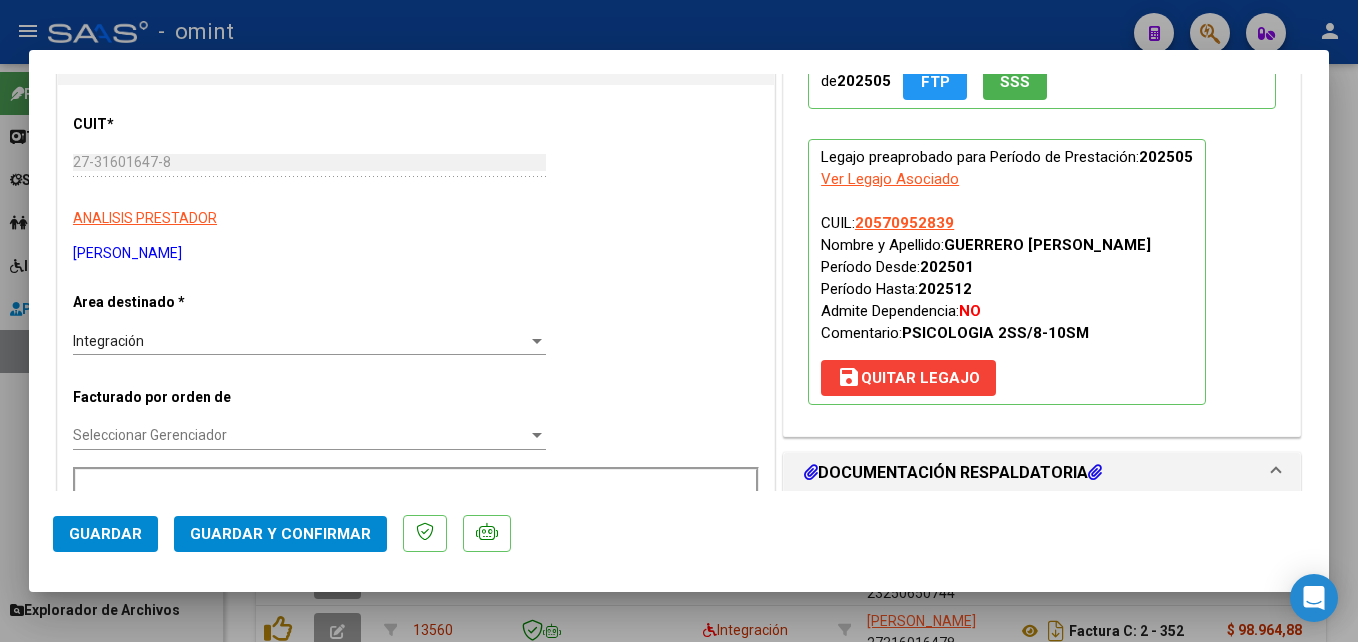 click on "Guardar y Confirmar" 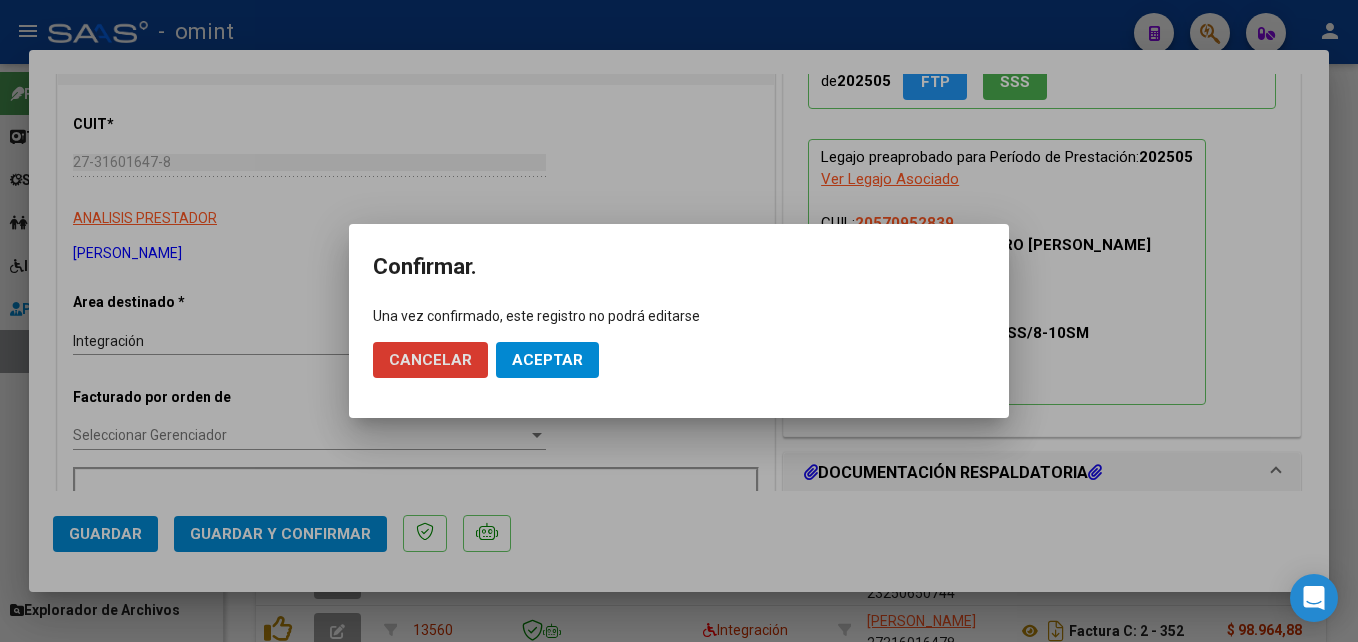 click on "Aceptar" 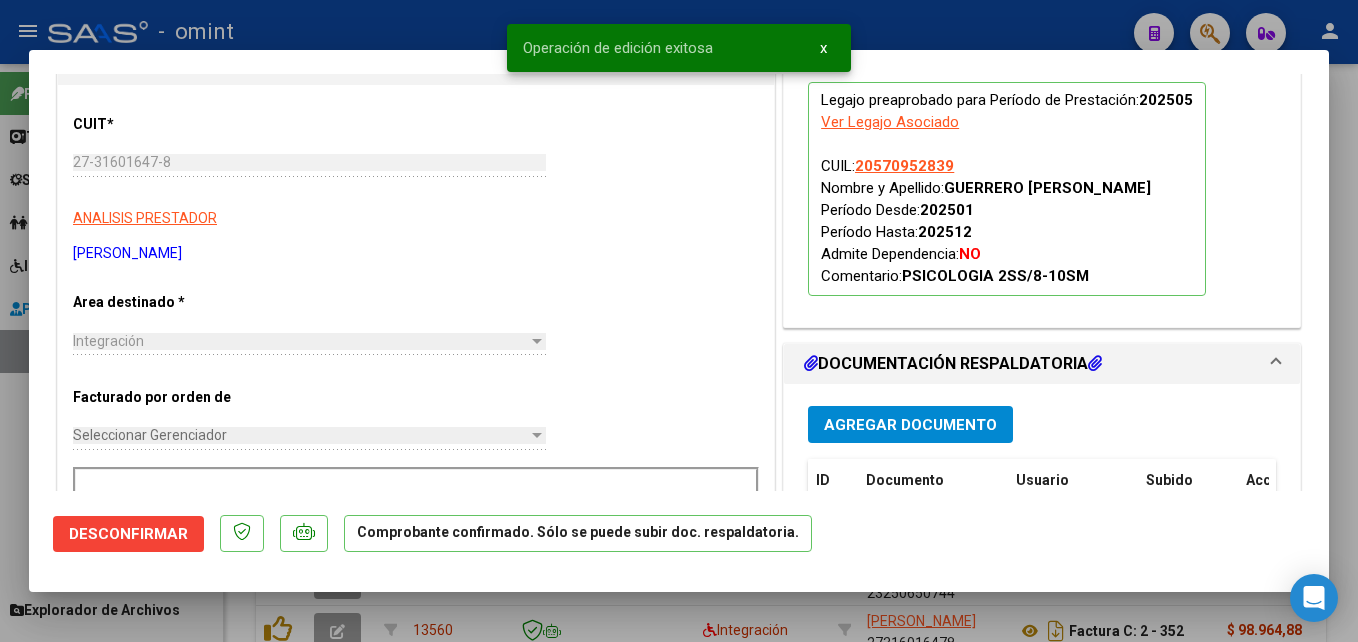 click at bounding box center [679, 321] 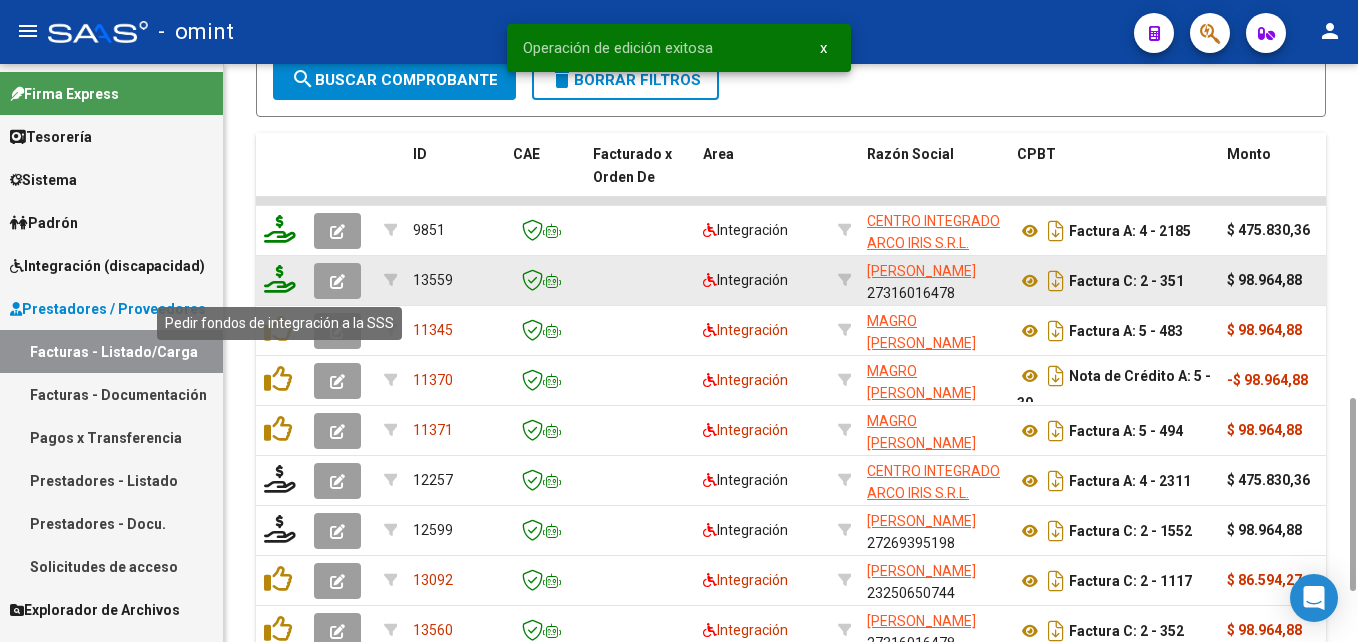 click 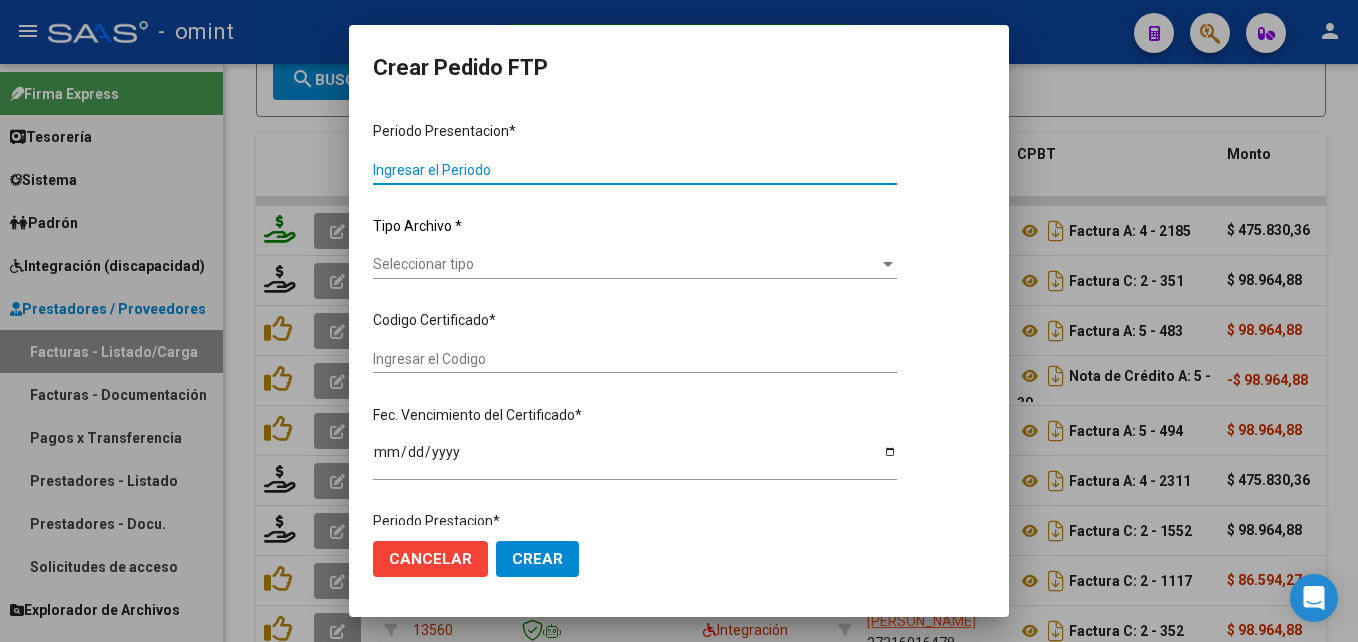 type on "202506" 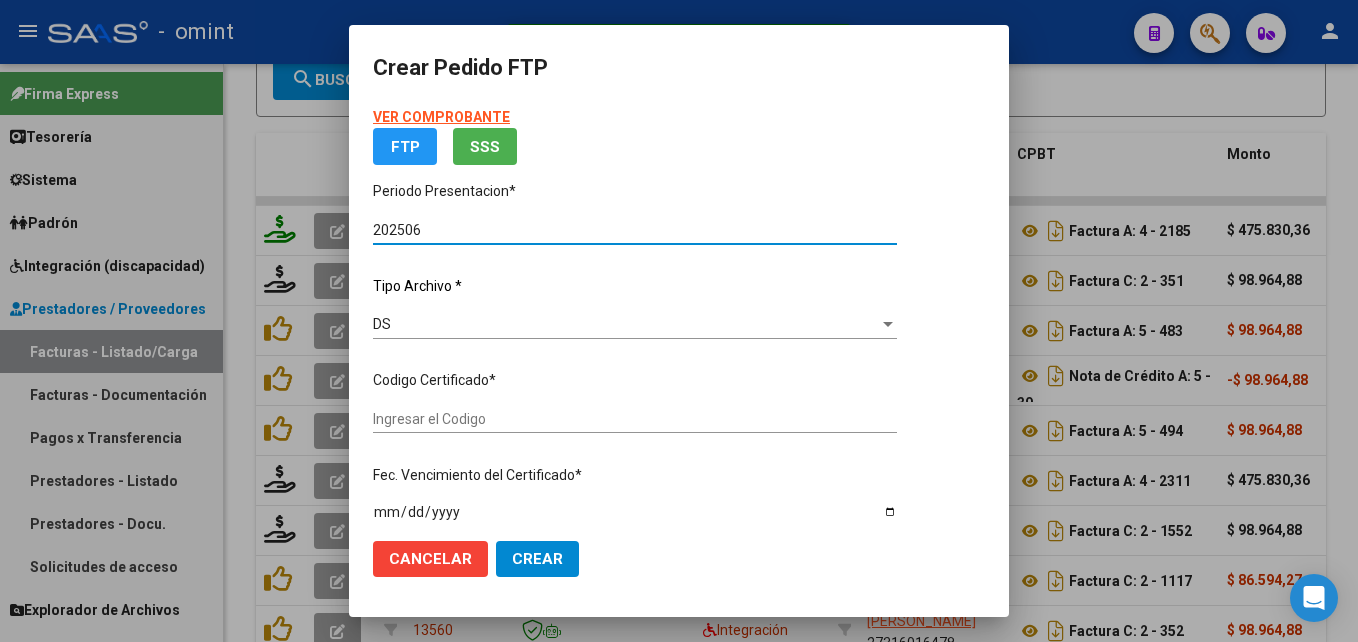 type on "6519801606" 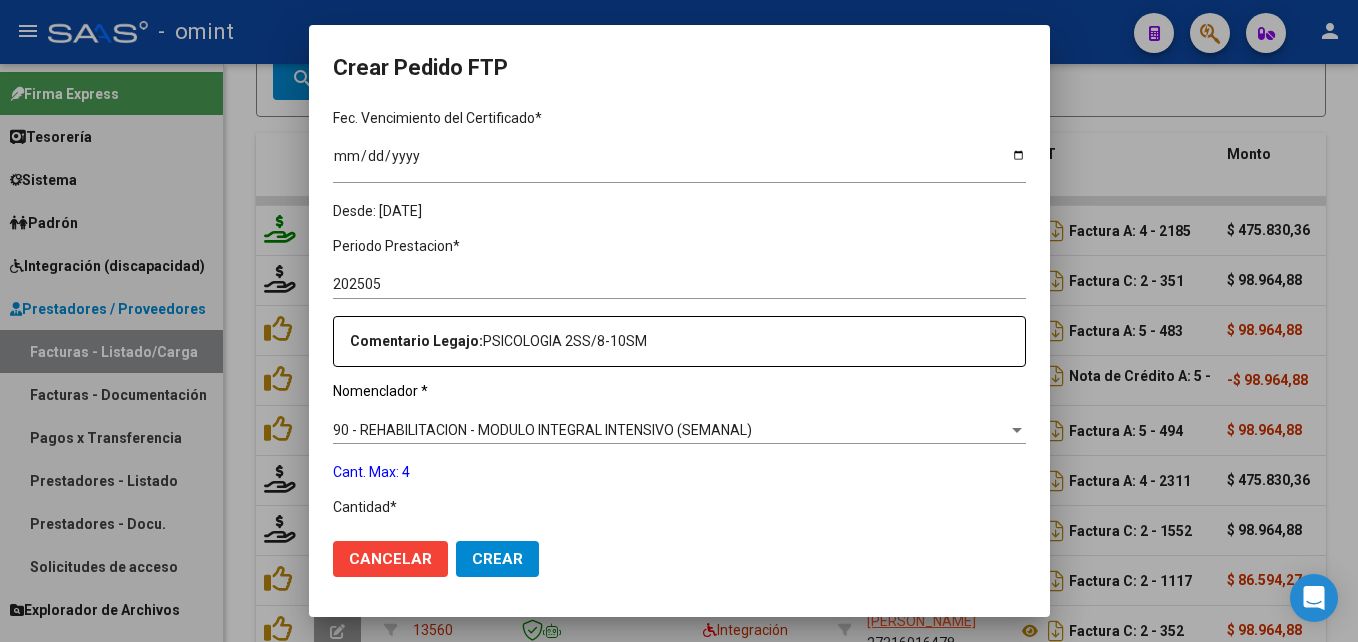scroll, scrollTop: 600, scrollLeft: 0, axis: vertical 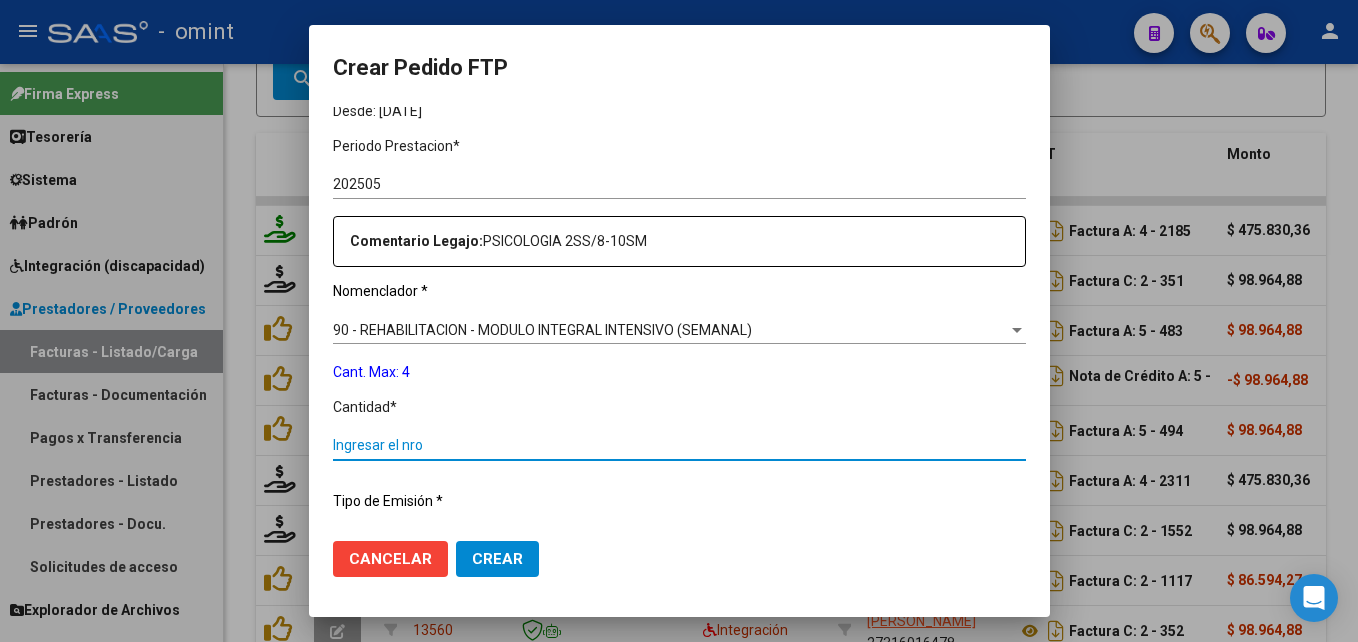 click on "Ingresar el nro" at bounding box center [679, 445] 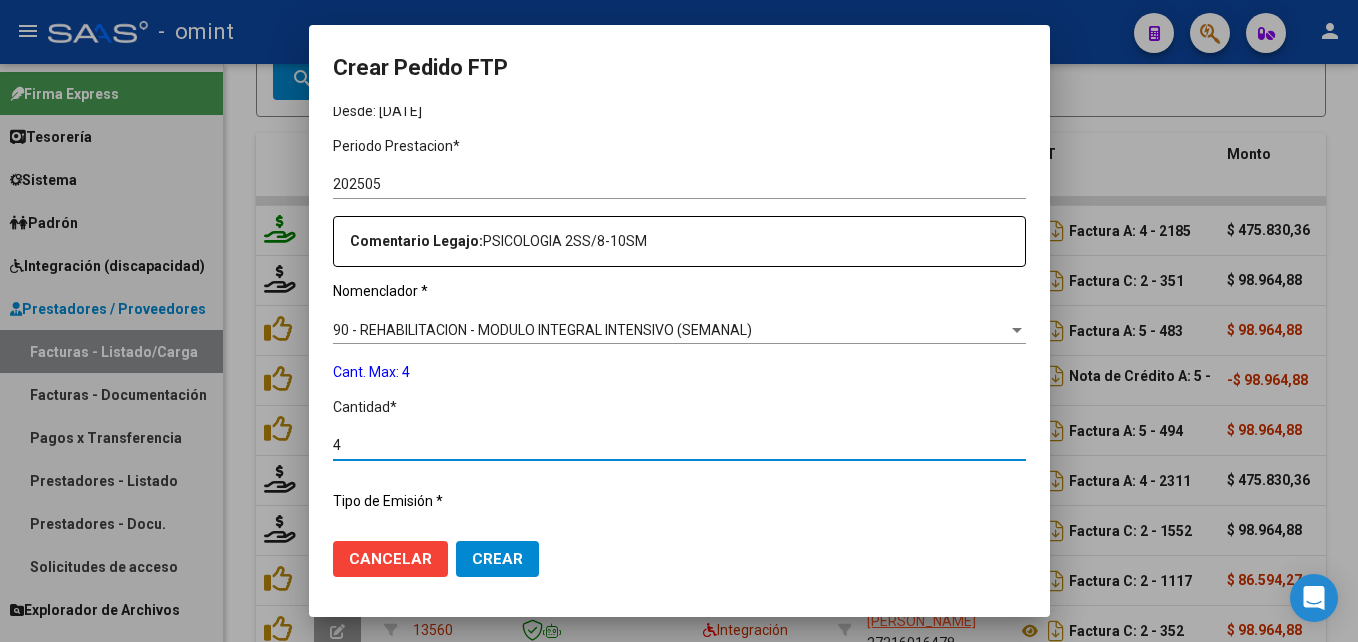 type on "4" 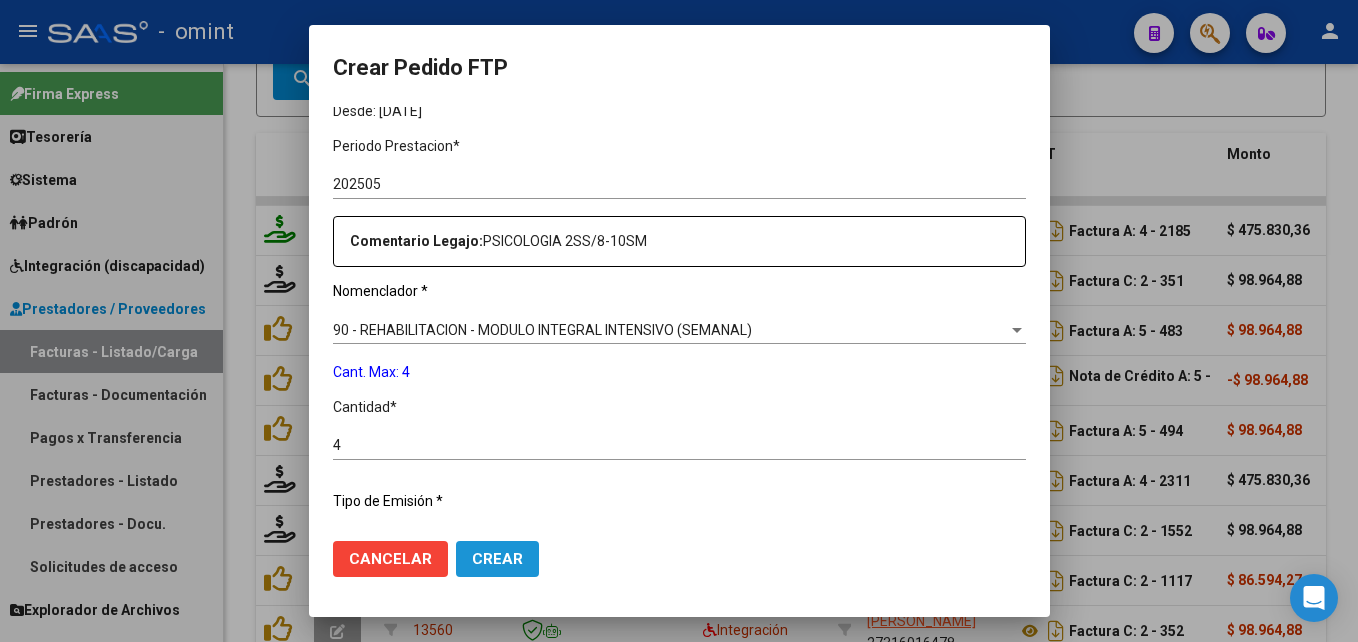 click on "Crear" 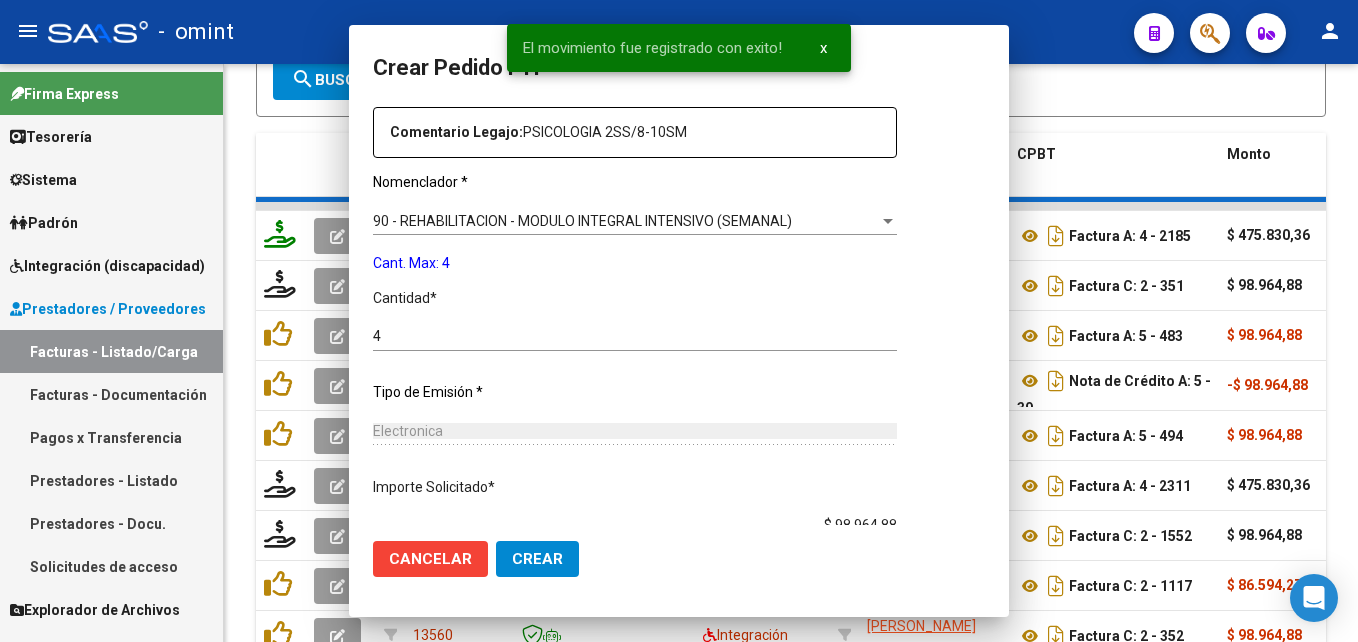 scroll, scrollTop: 0, scrollLeft: 0, axis: both 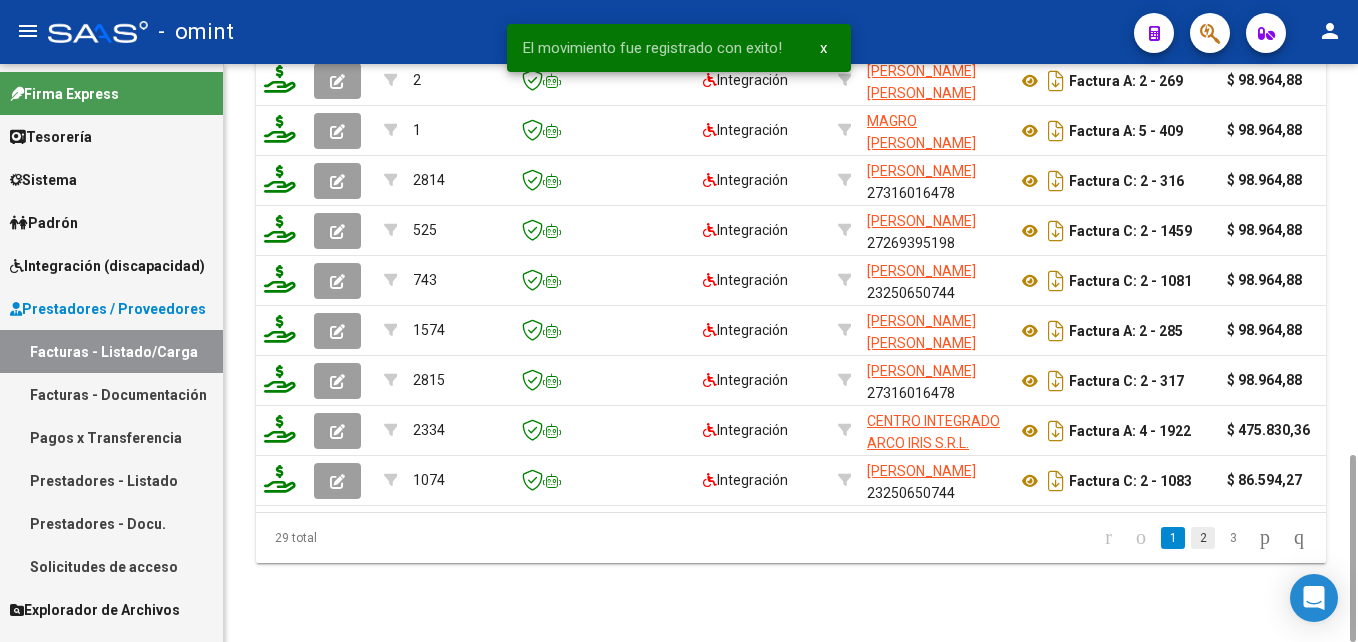 click on "2" 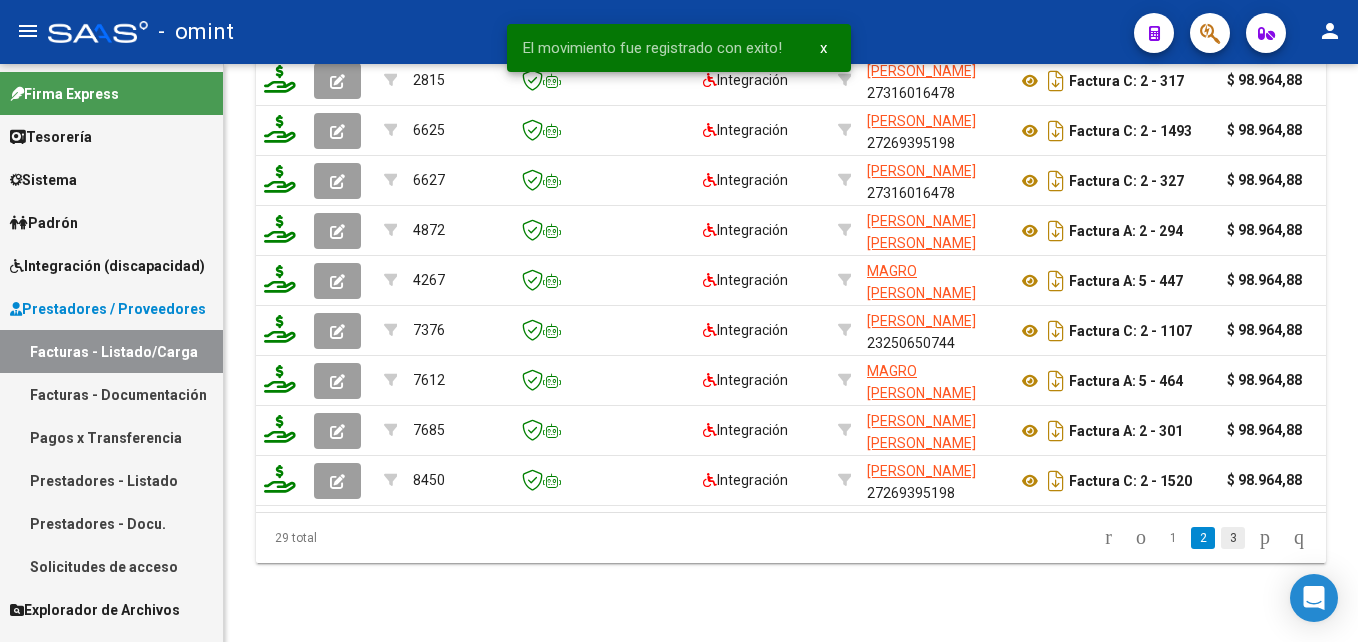 click on "3" 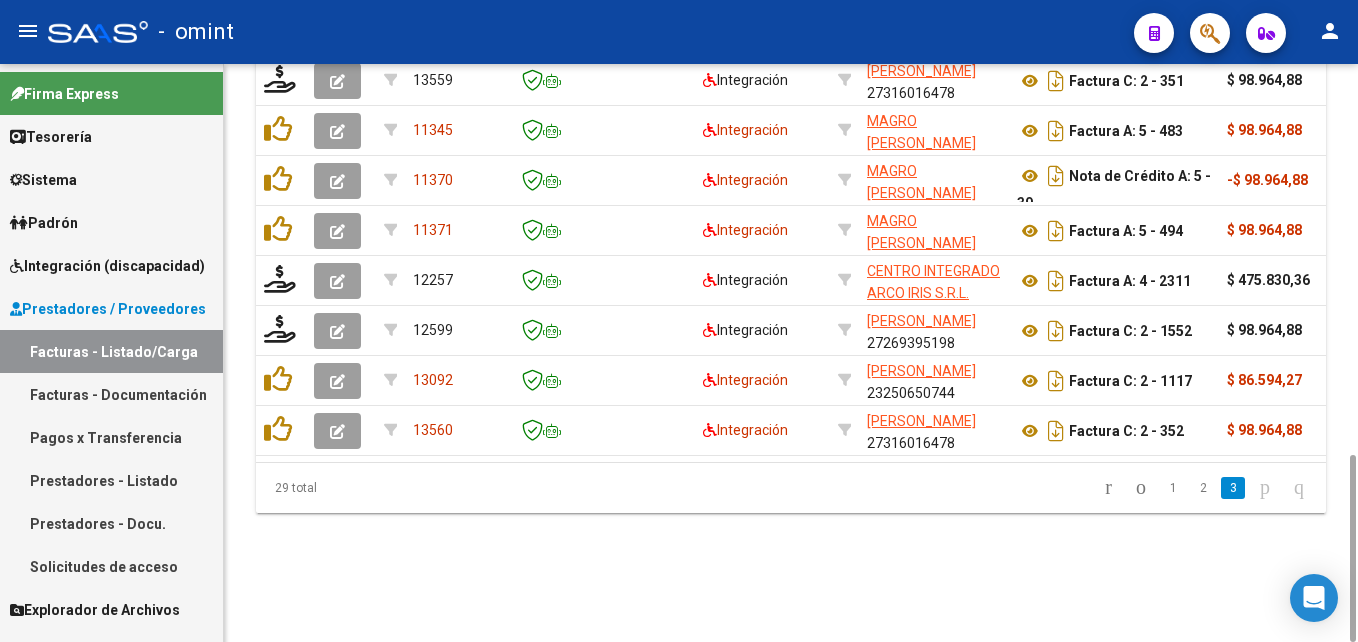 scroll, scrollTop: 801, scrollLeft: 0, axis: vertical 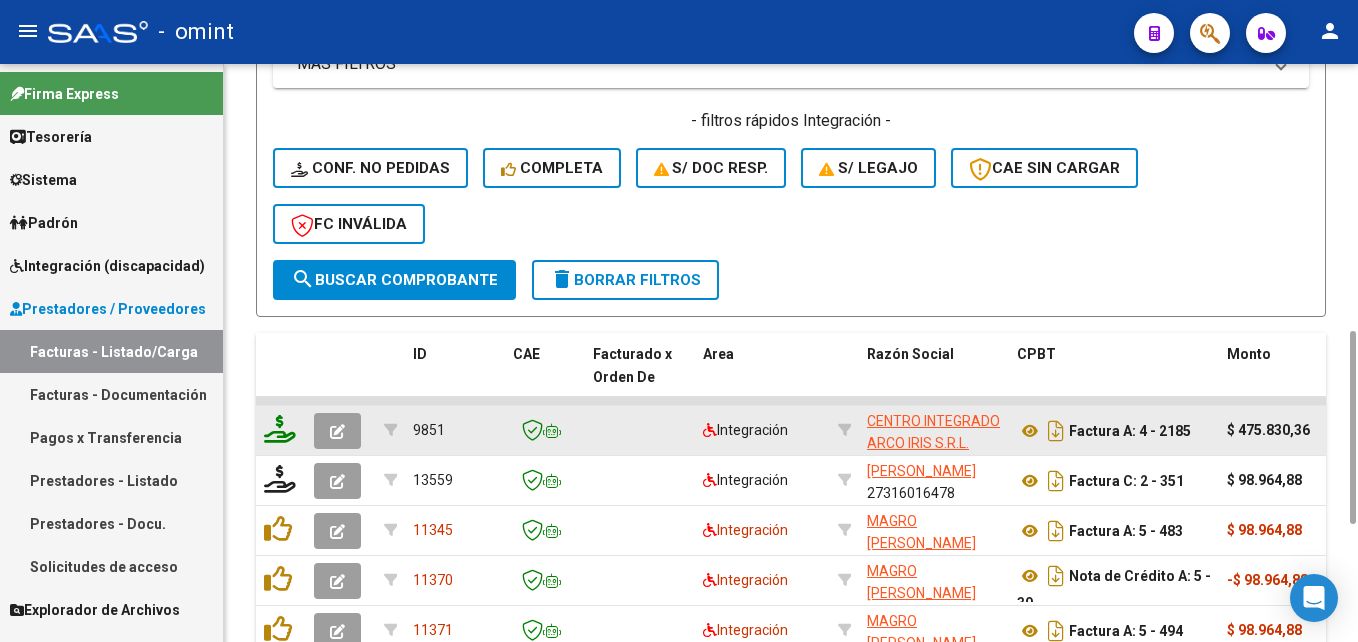 click 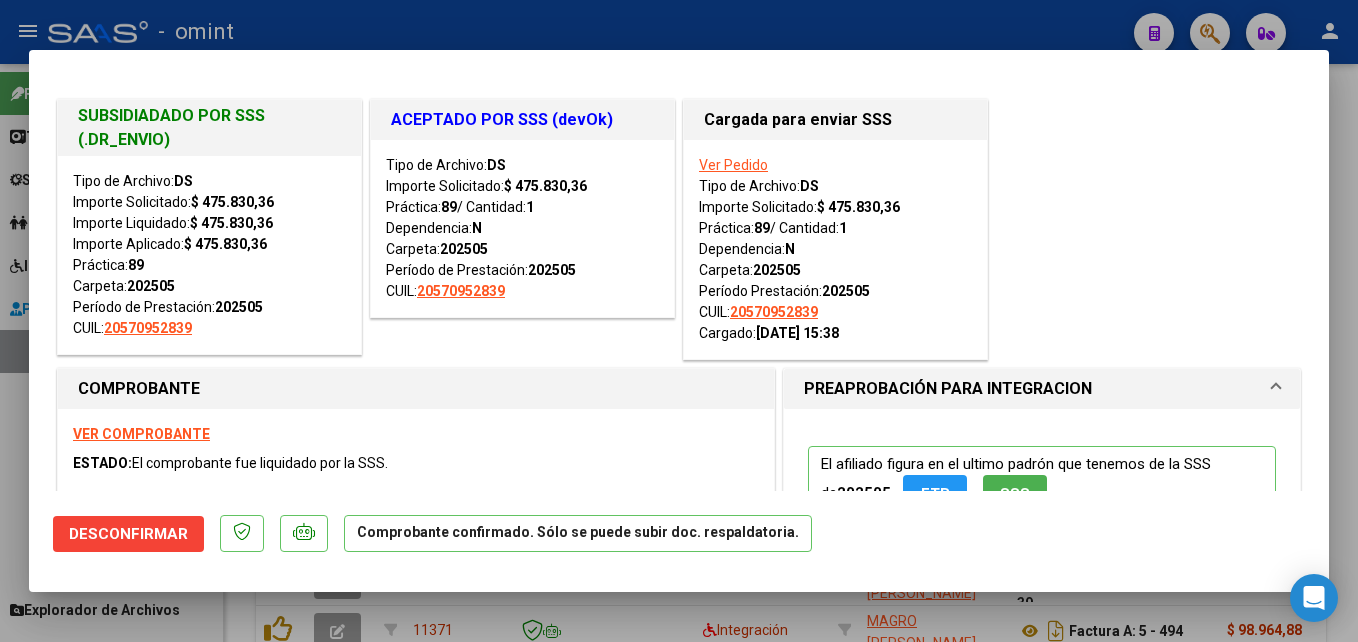 click at bounding box center (679, 321) 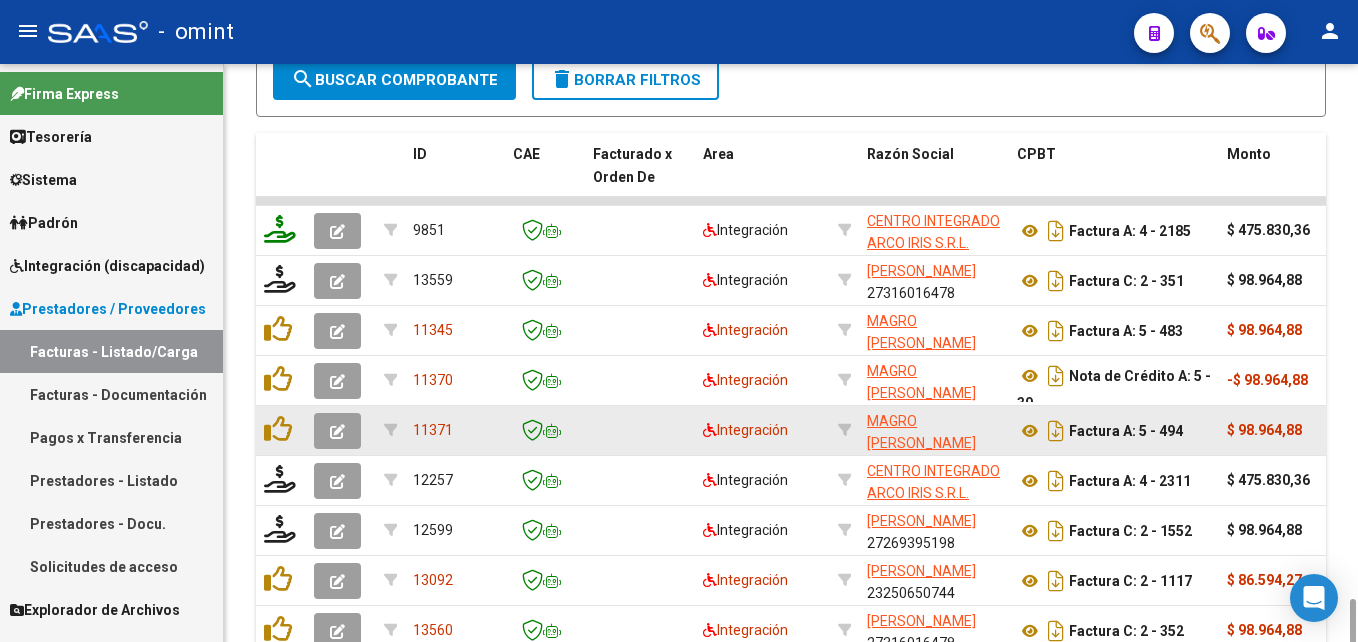 scroll, scrollTop: 1151, scrollLeft: 0, axis: vertical 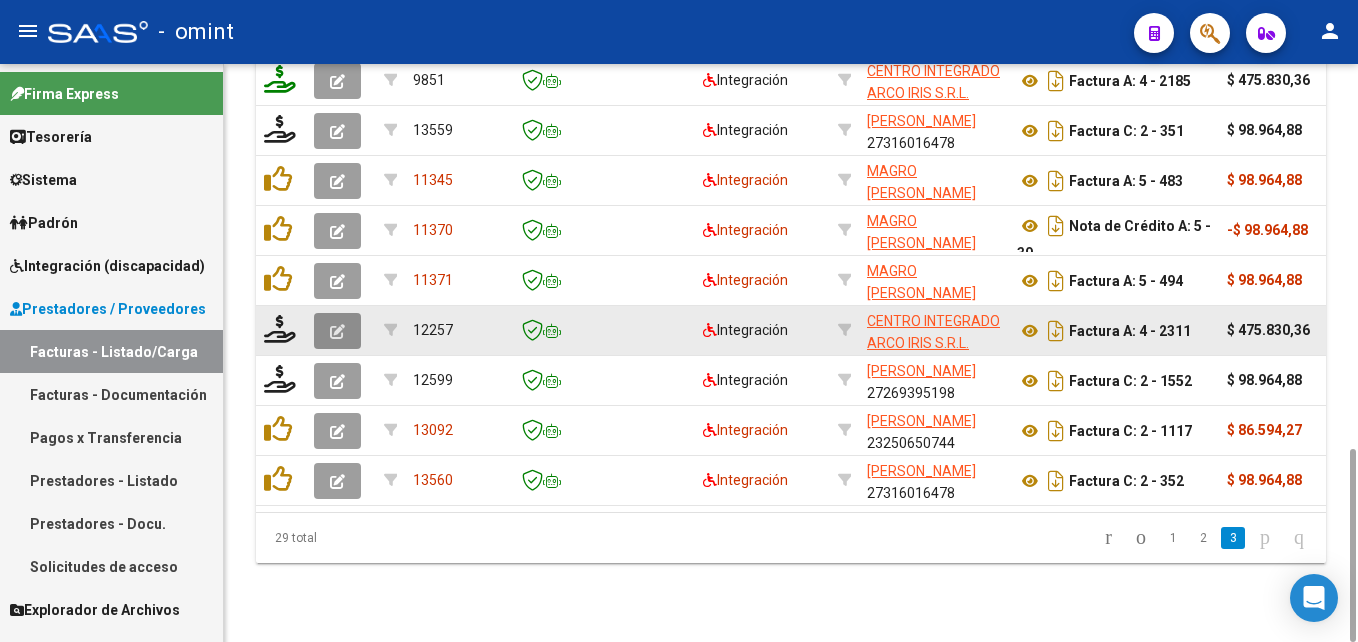 click 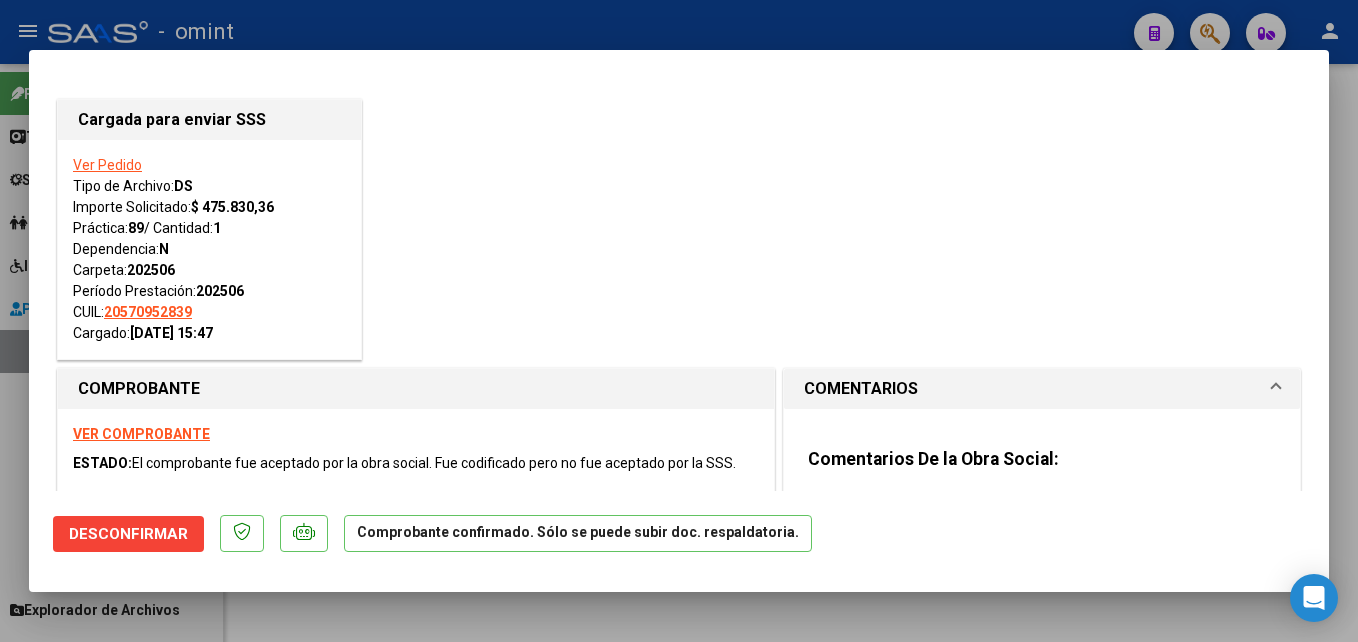 click at bounding box center [679, 321] 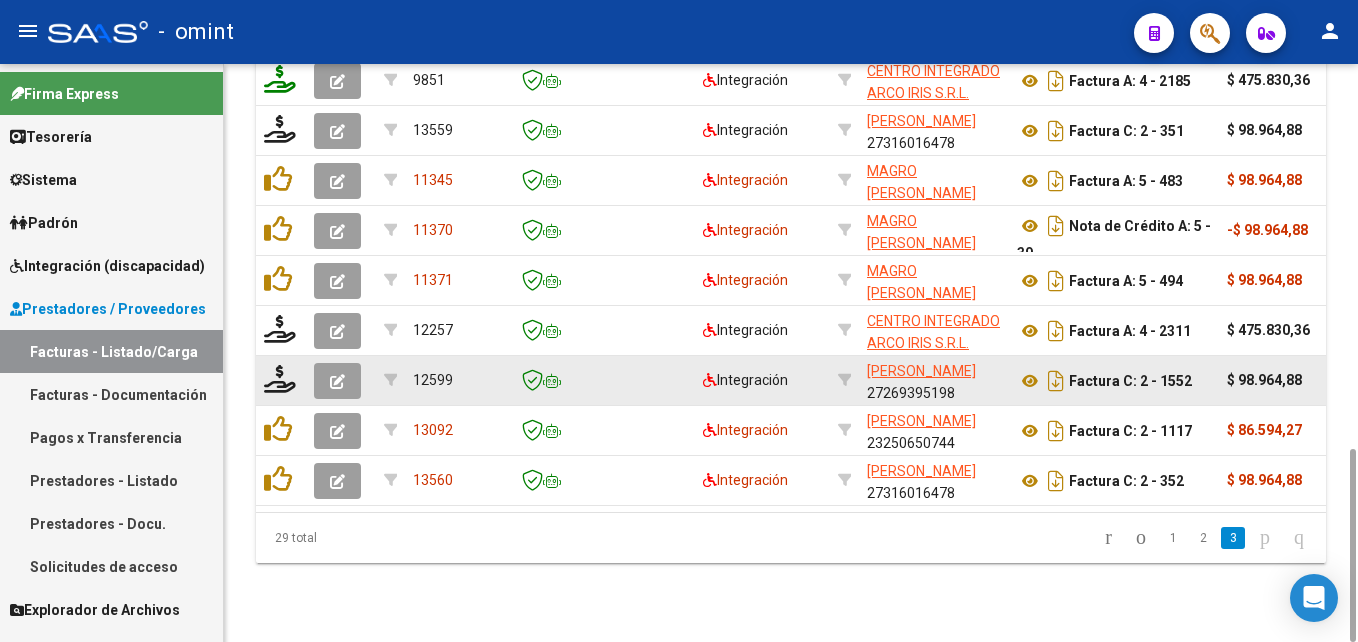 click 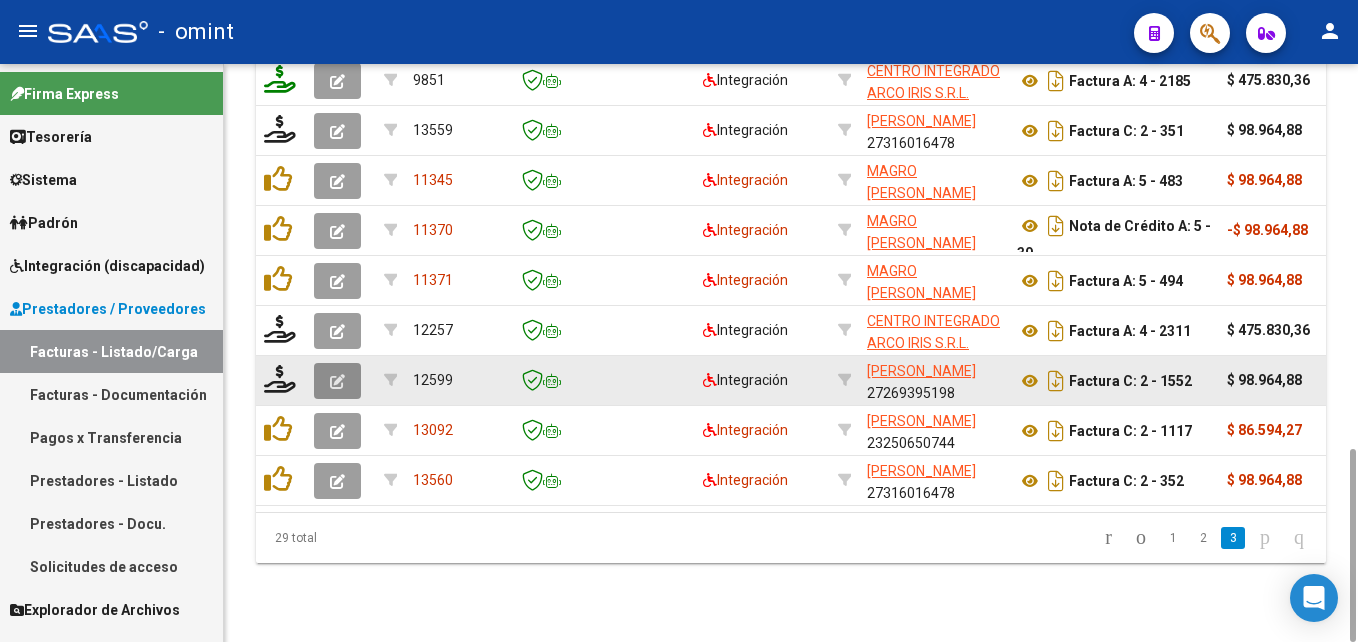 click 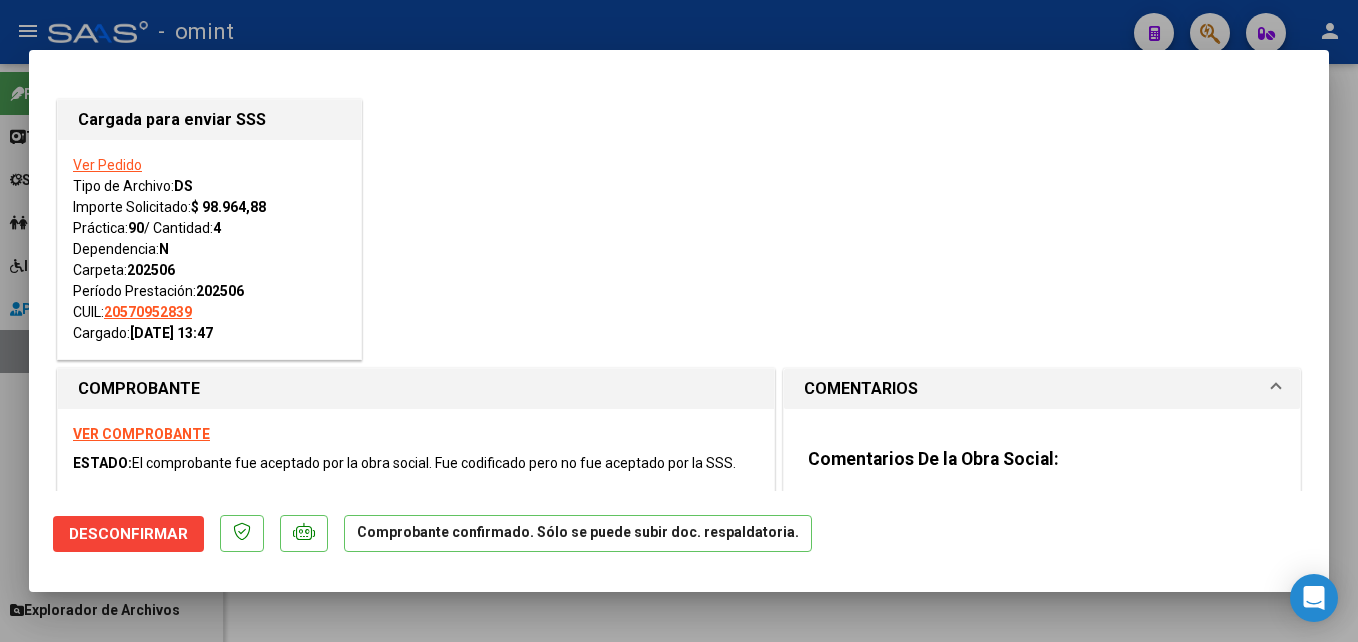 click at bounding box center (679, 321) 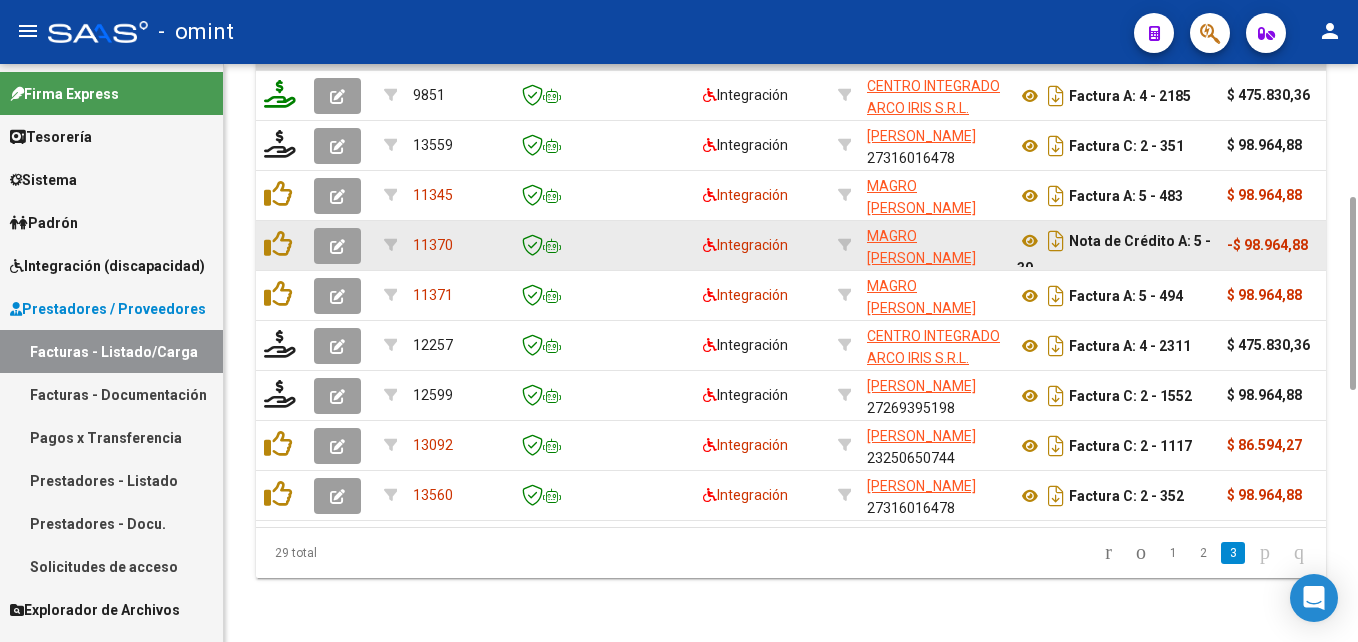 scroll, scrollTop: 951, scrollLeft: 0, axis: vertical 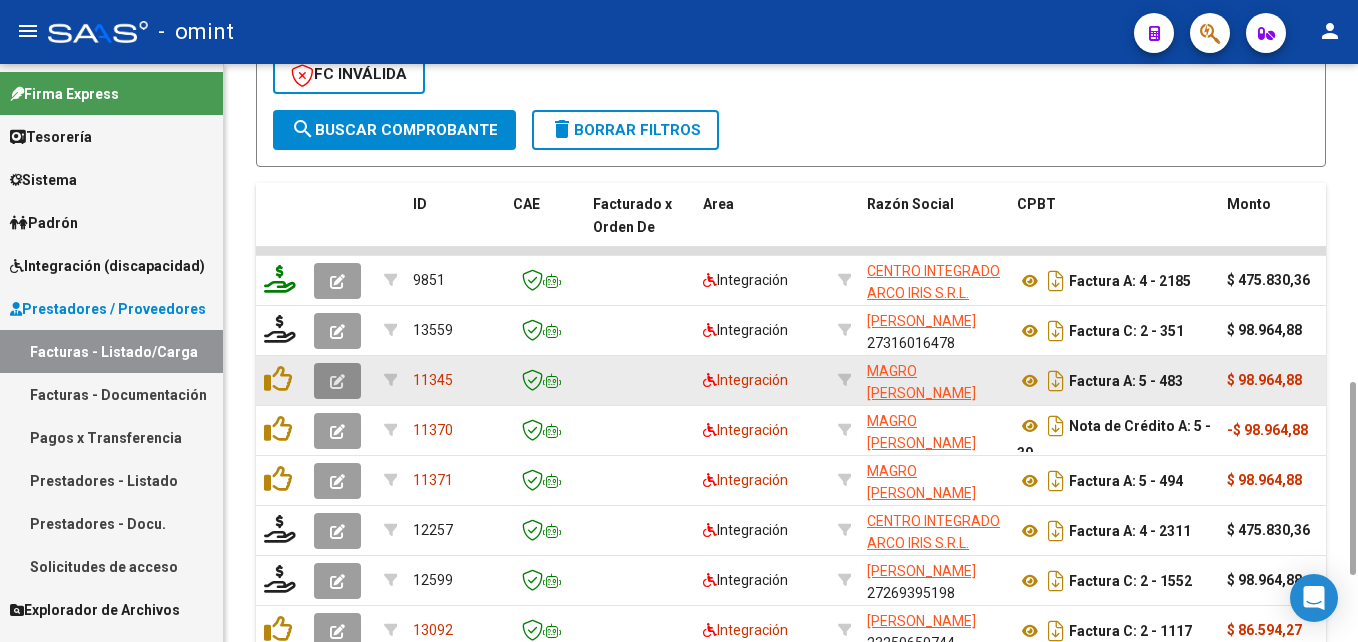 click 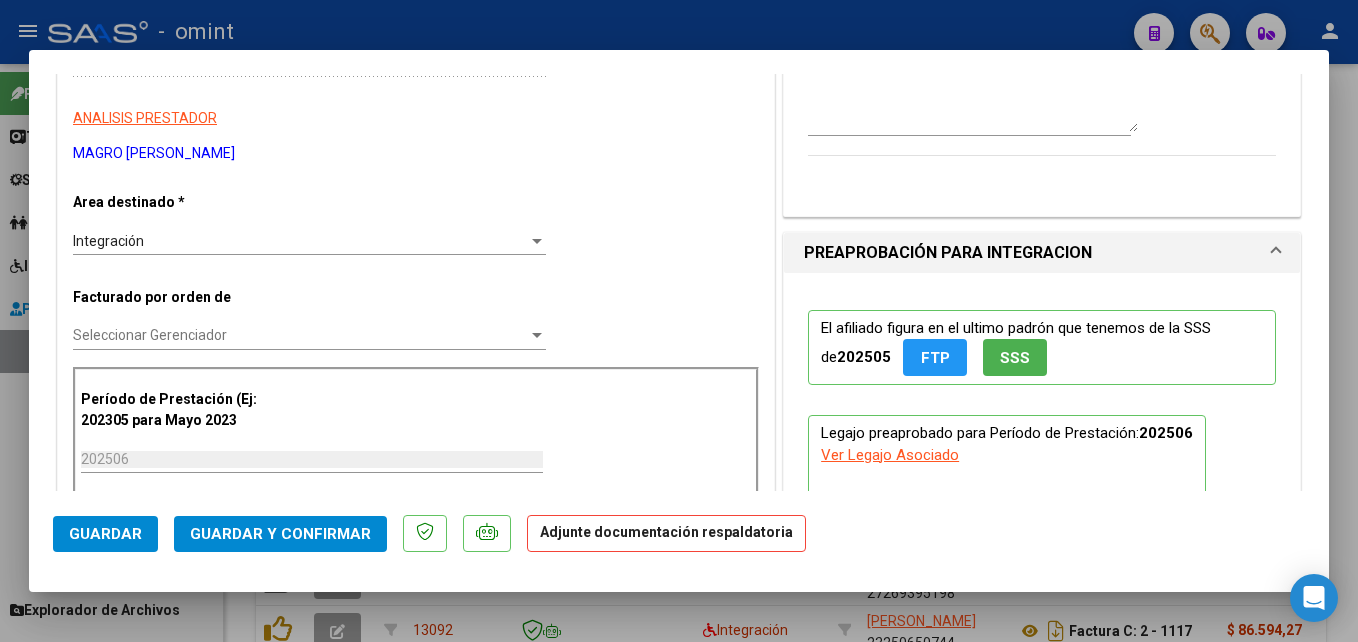 scroll, scrollTop: 0, scrollLeft: 0, axis: both 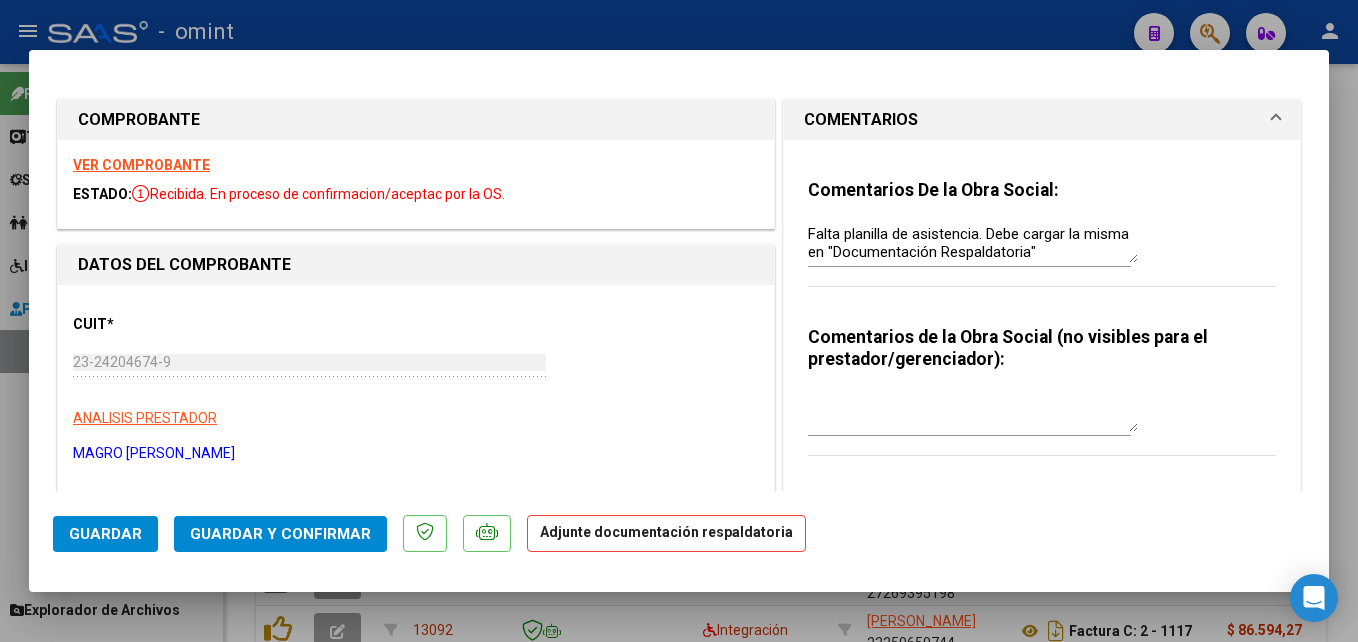 click at bounding box center (679, 321) 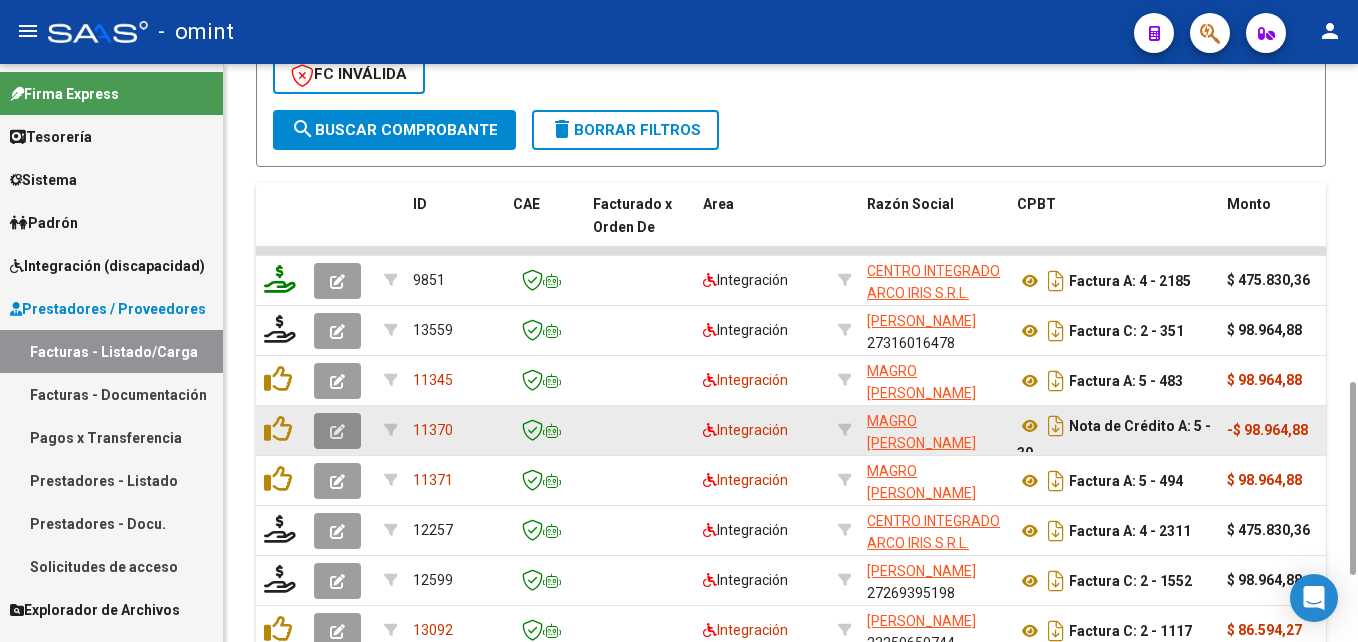 click 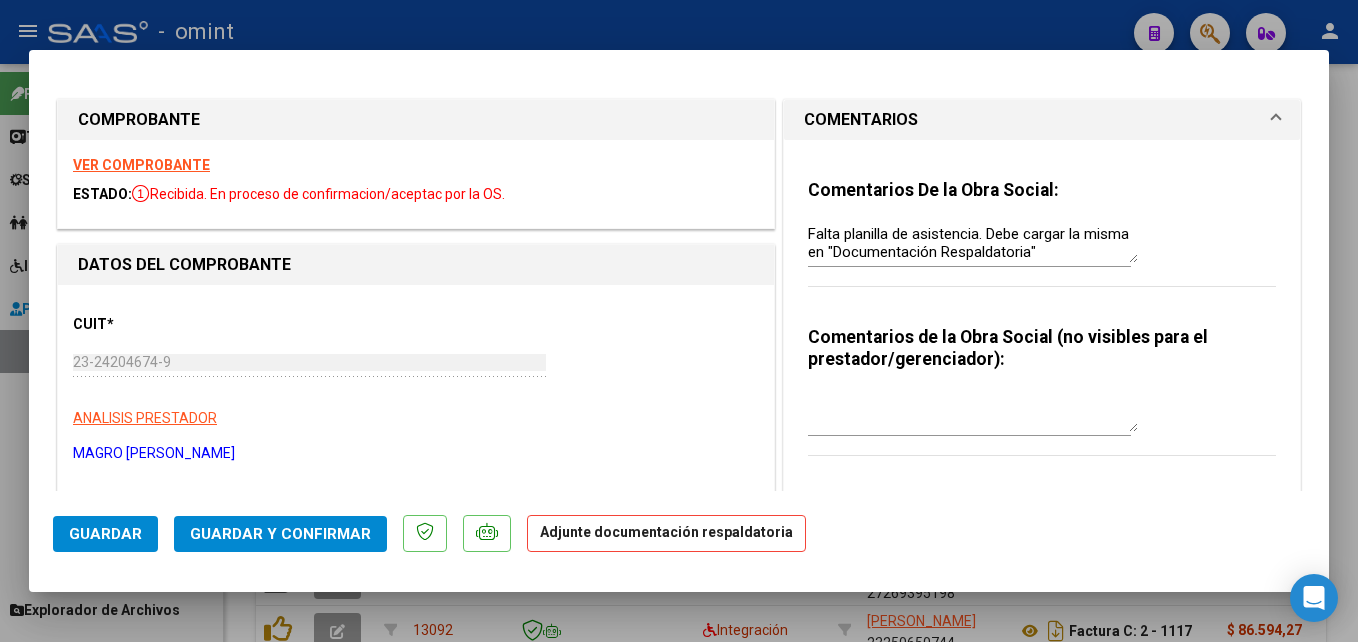 click at bounding box center [679, 321] 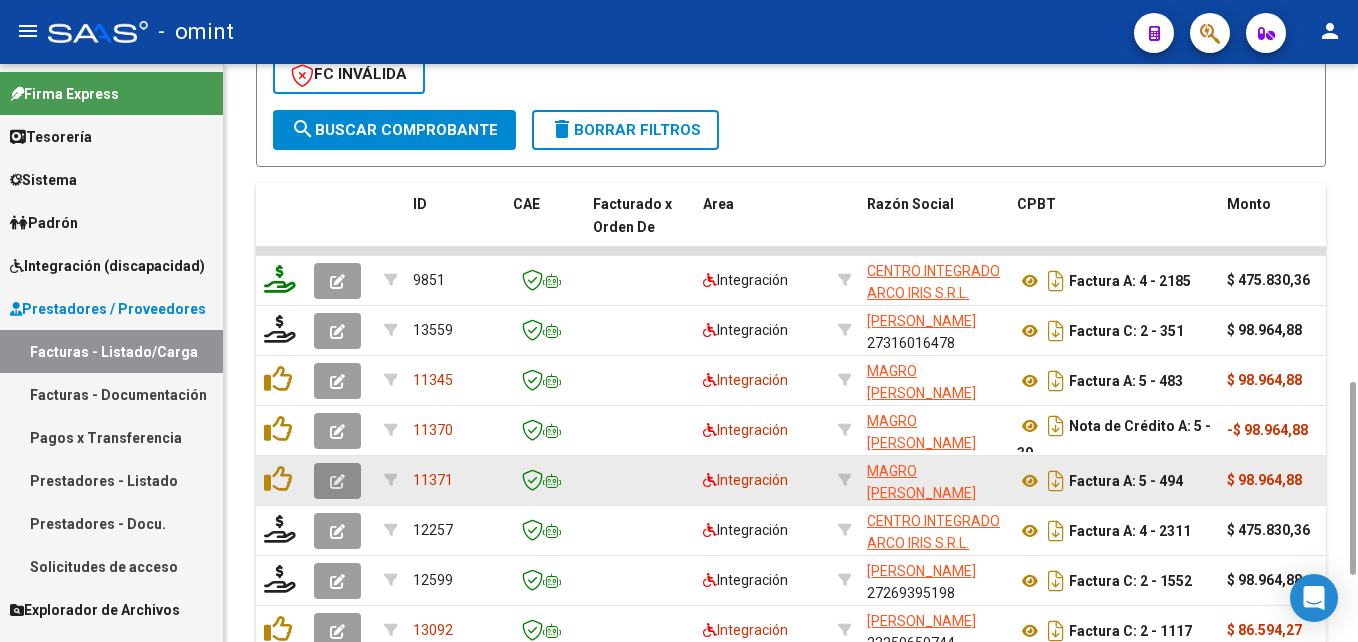 click 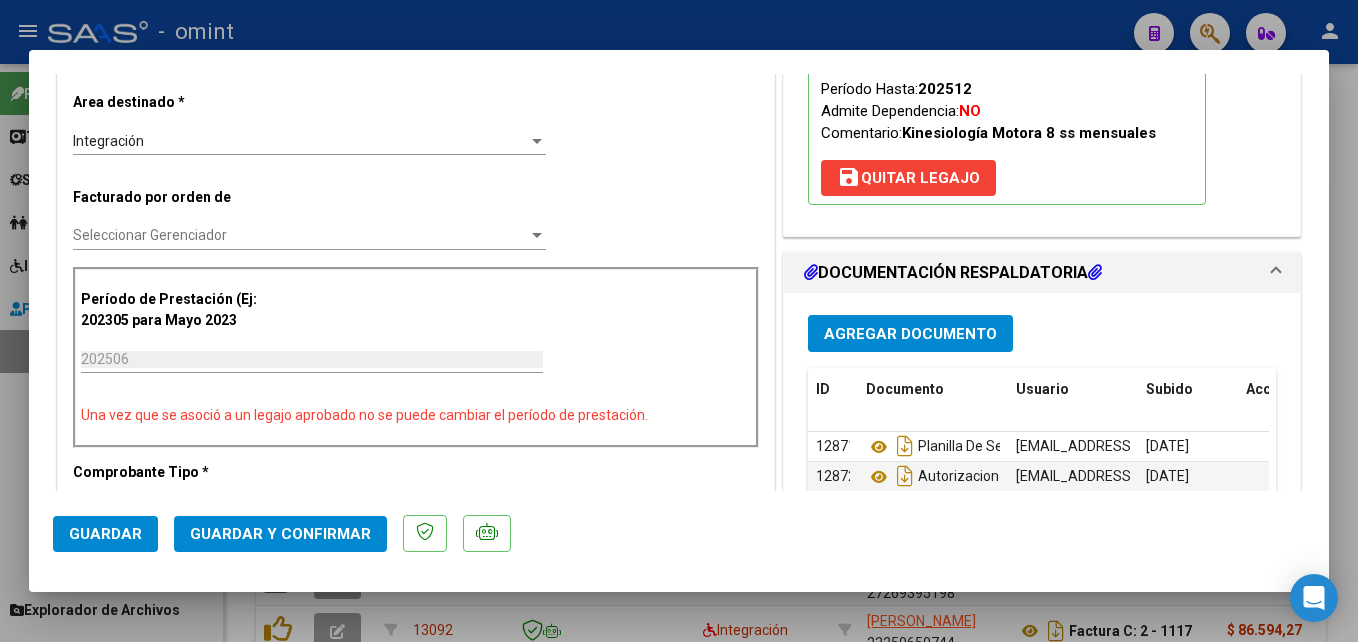 scroll, scrollTop: 500, scrollLeft: 0, axis: vertical 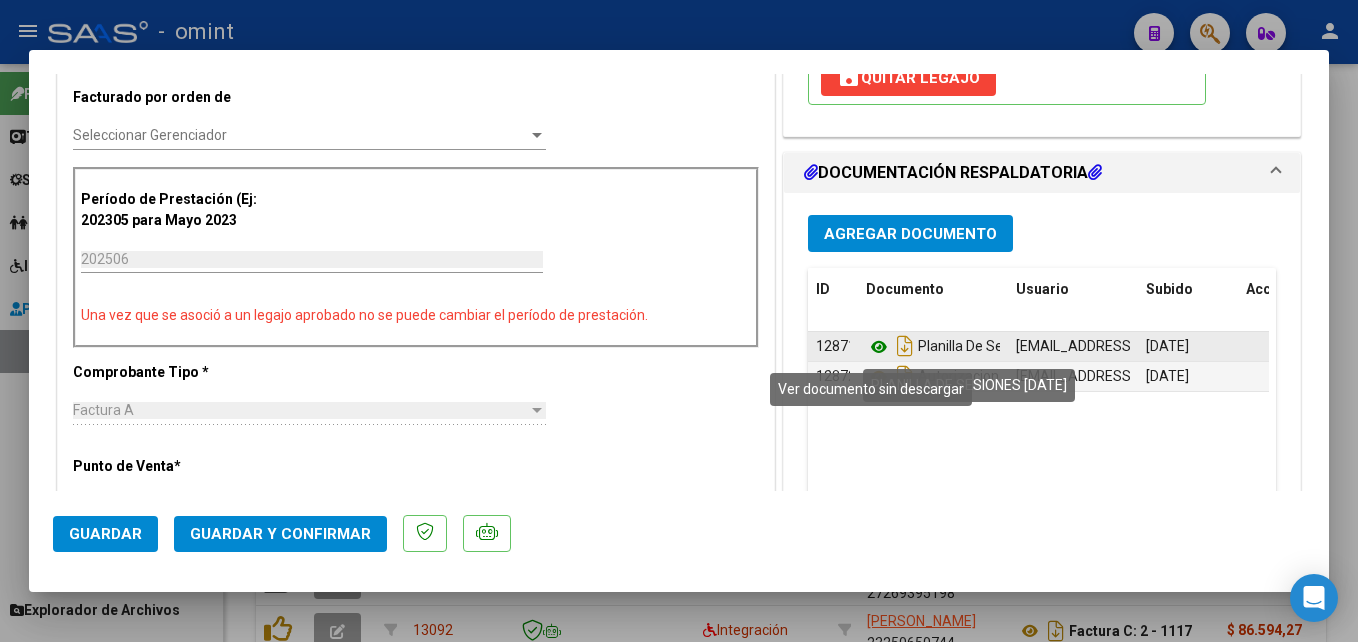 click 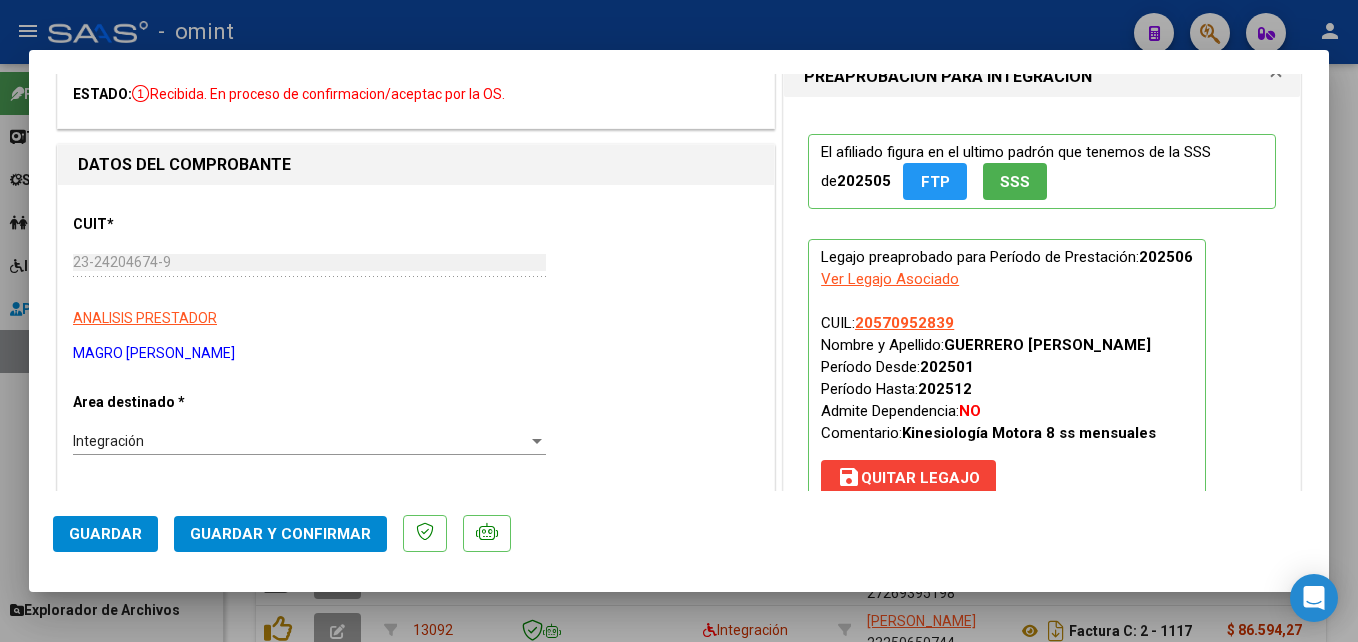 scroll, scrollTop: 0, scrollLeft: 0, axis: both 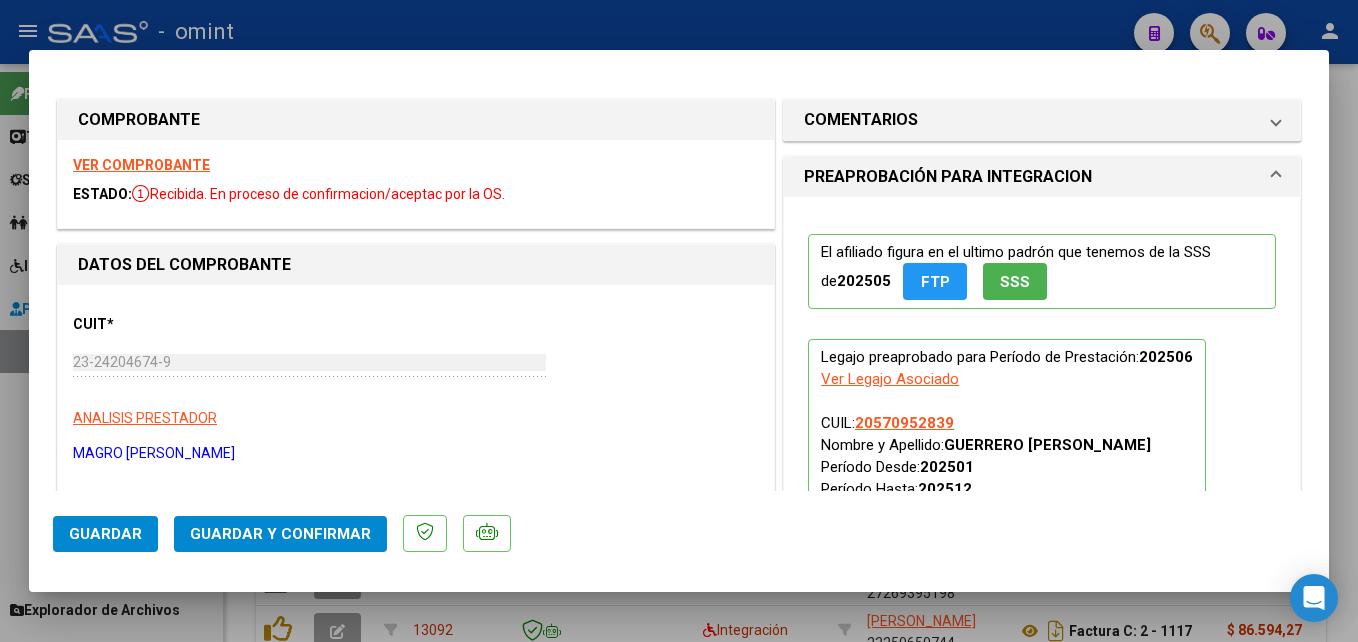 click on "VER COMPROBANTE" at bounding box center [141, 165] 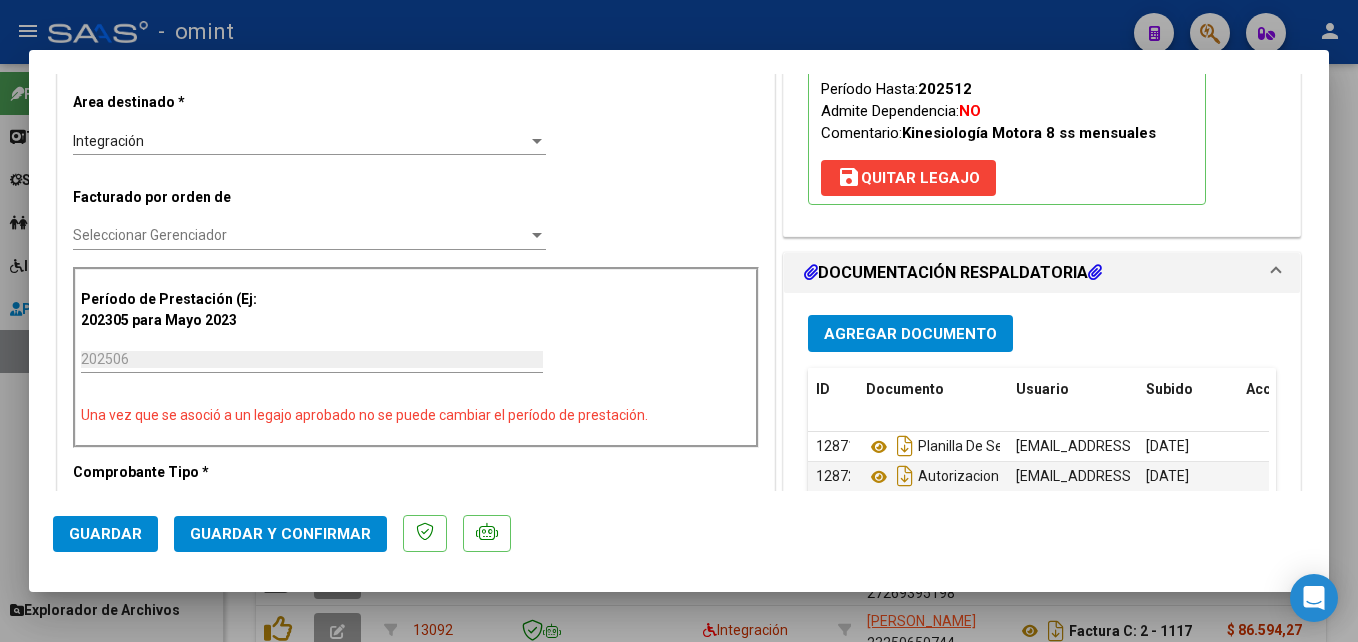 scroll, scrollTop: 500, scrollLeft: 0, axis: vertical 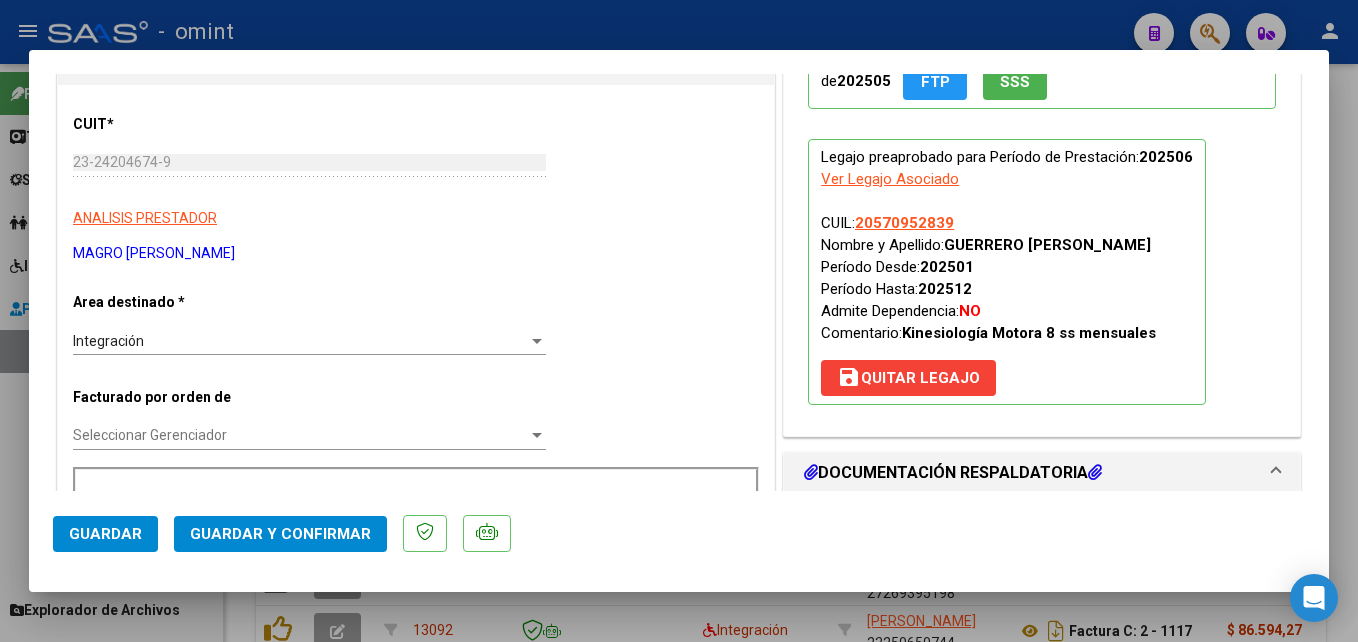 click on "Guardar y Confirmar" 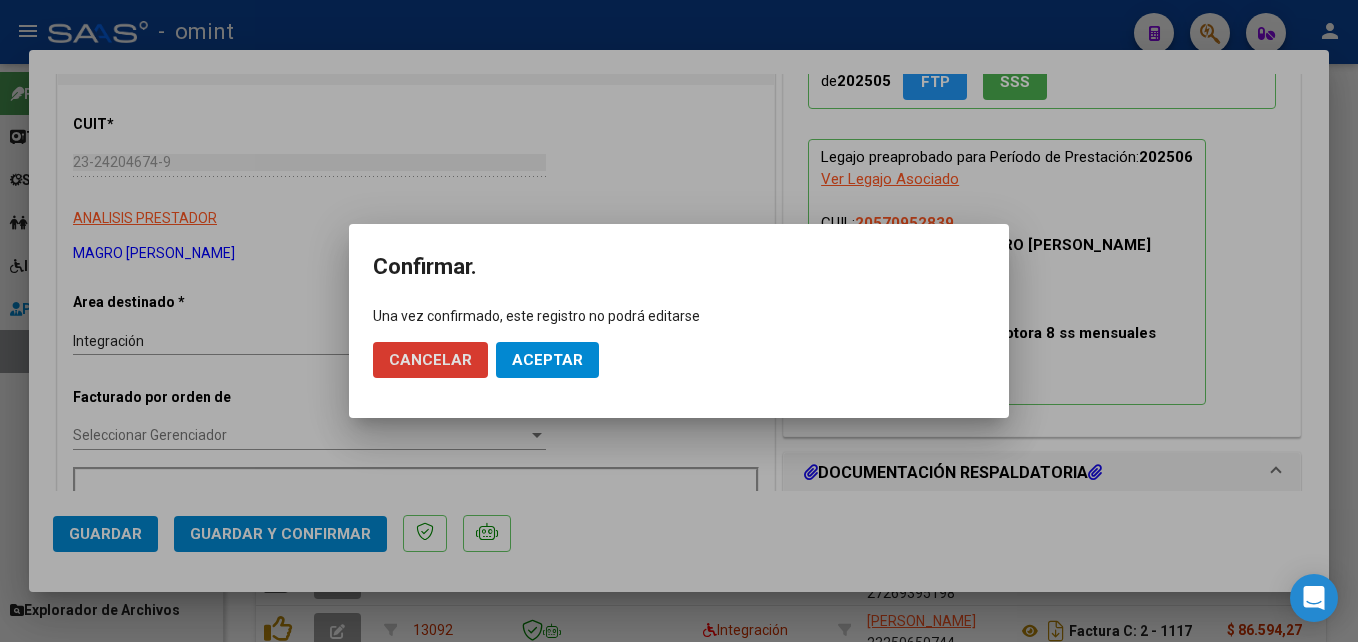 click on "Aceptar" 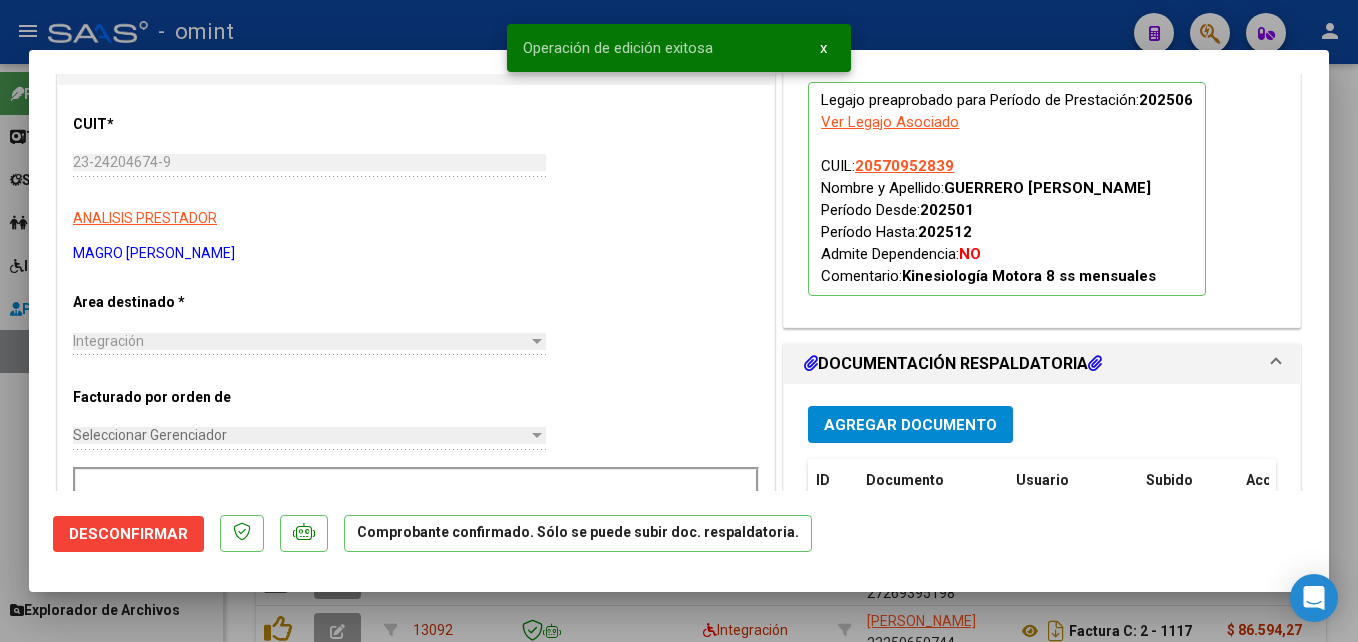 click at bounding box center (679, 321) 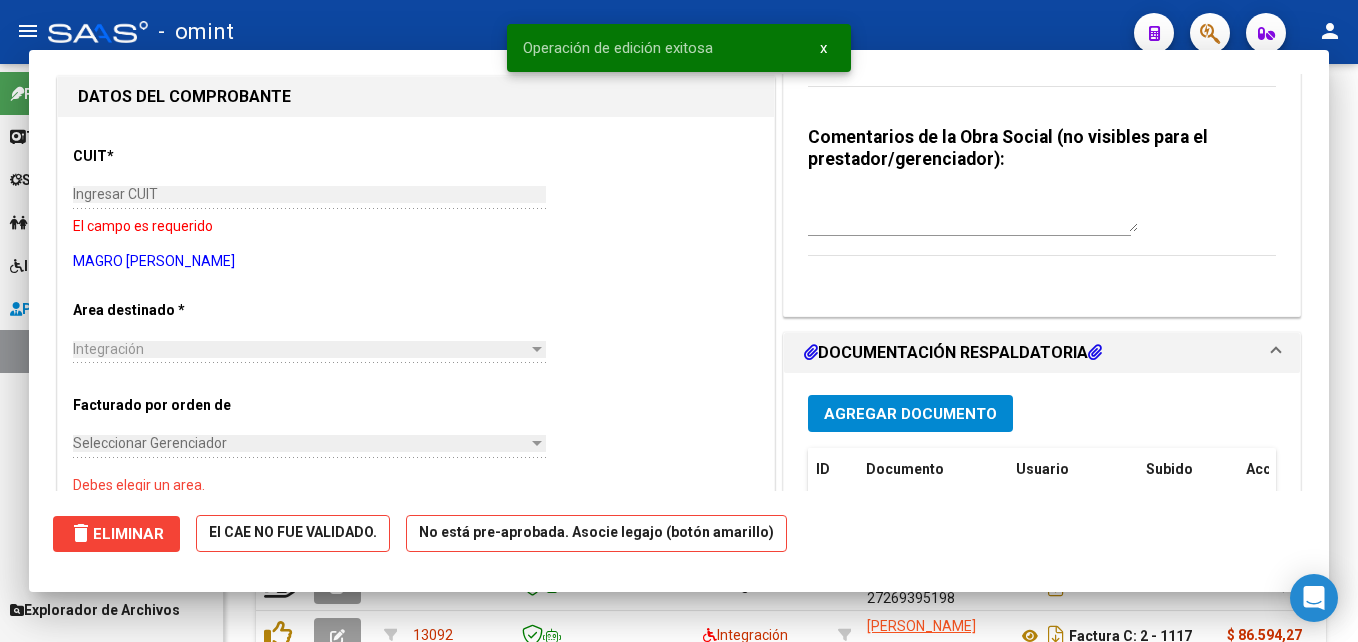 scroll, scrollTop: 232, scrollLeft: 0, axis: vertical 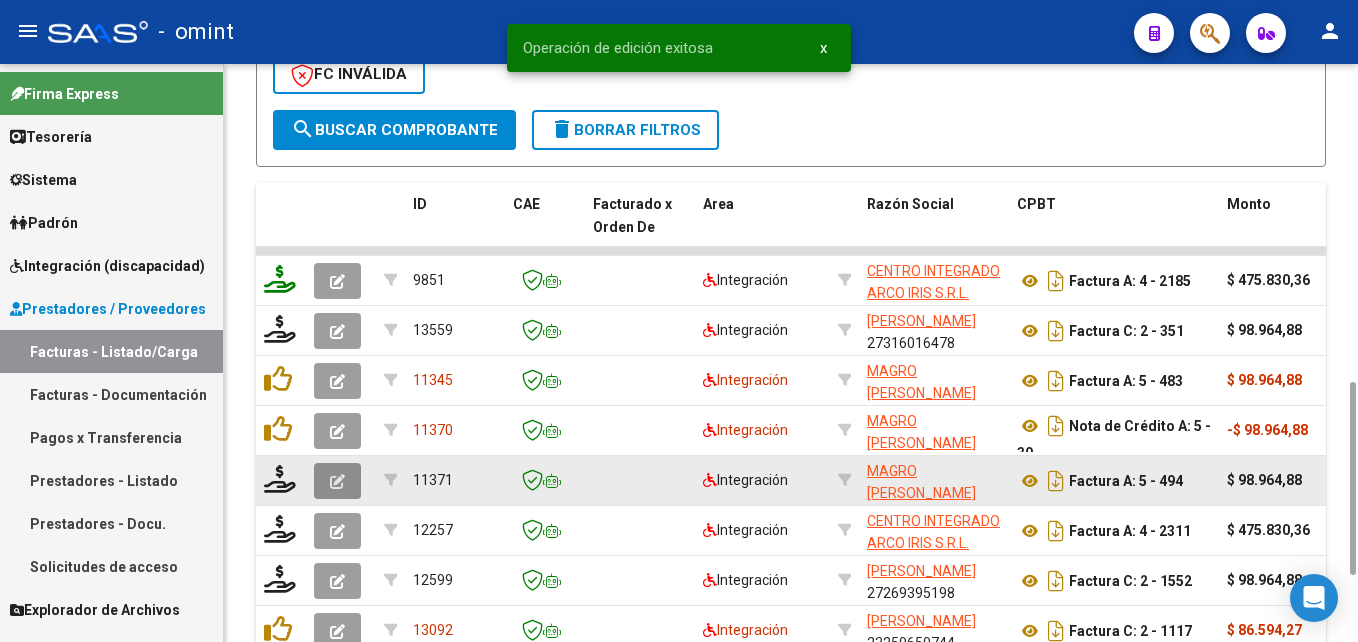 click 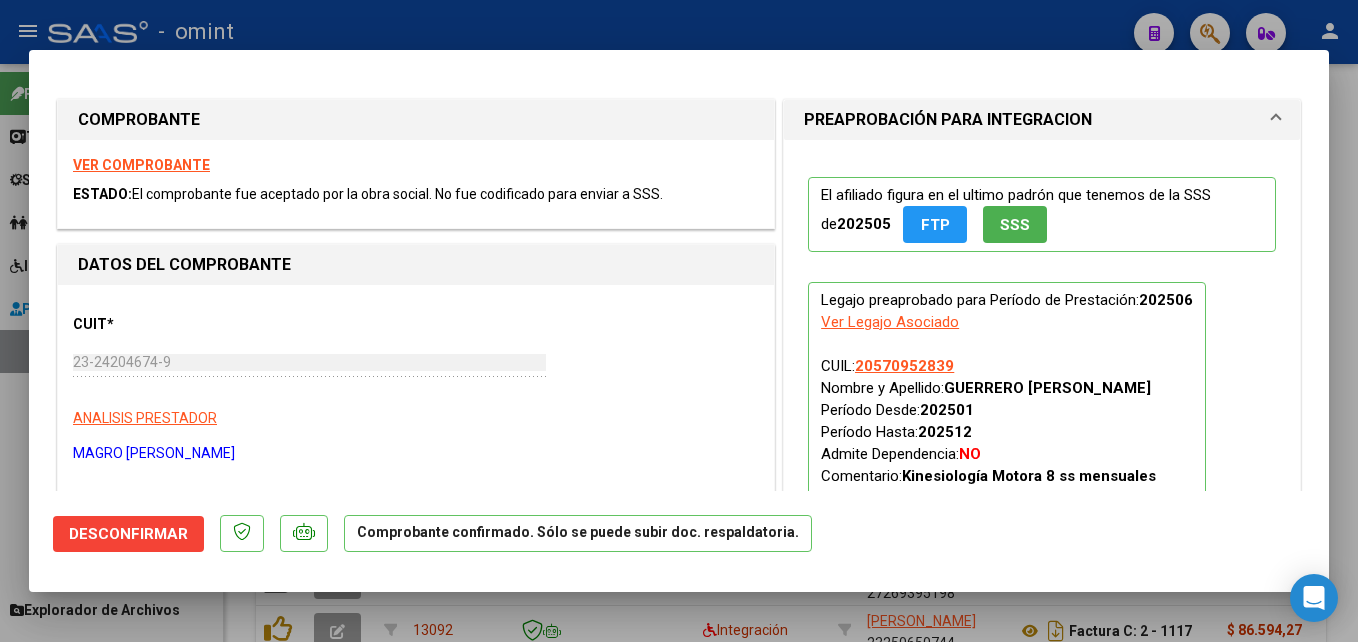 click at bounding box center [679, 321] 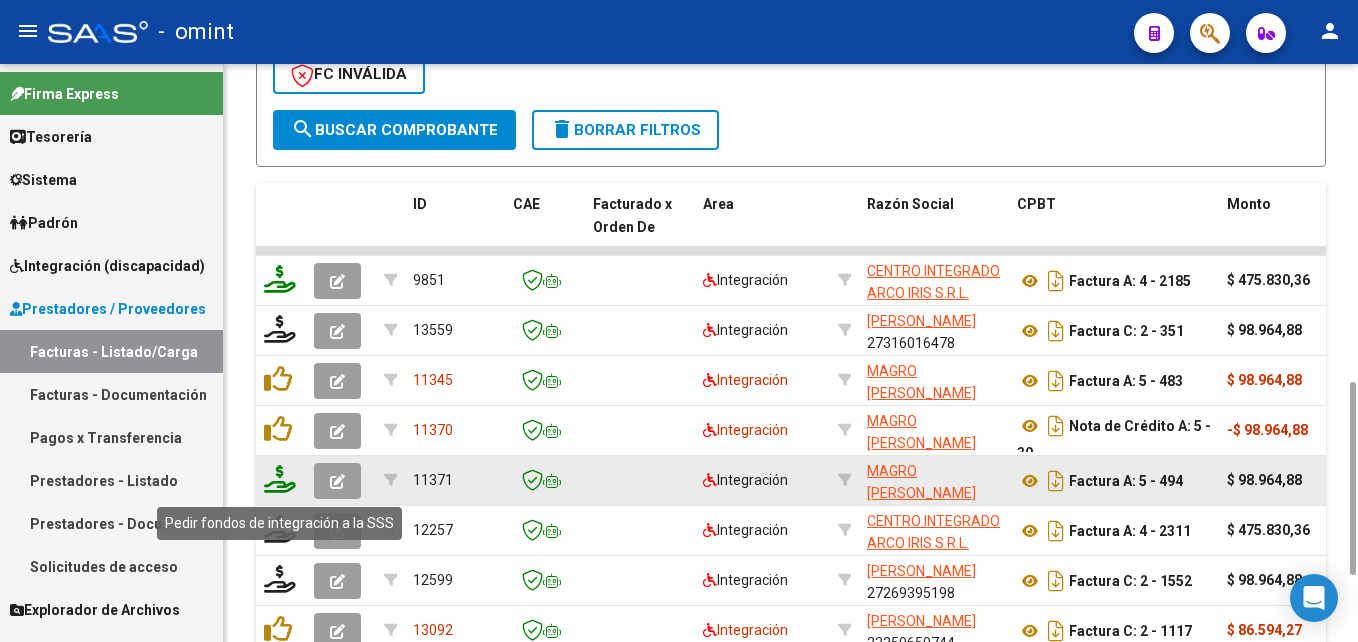 click 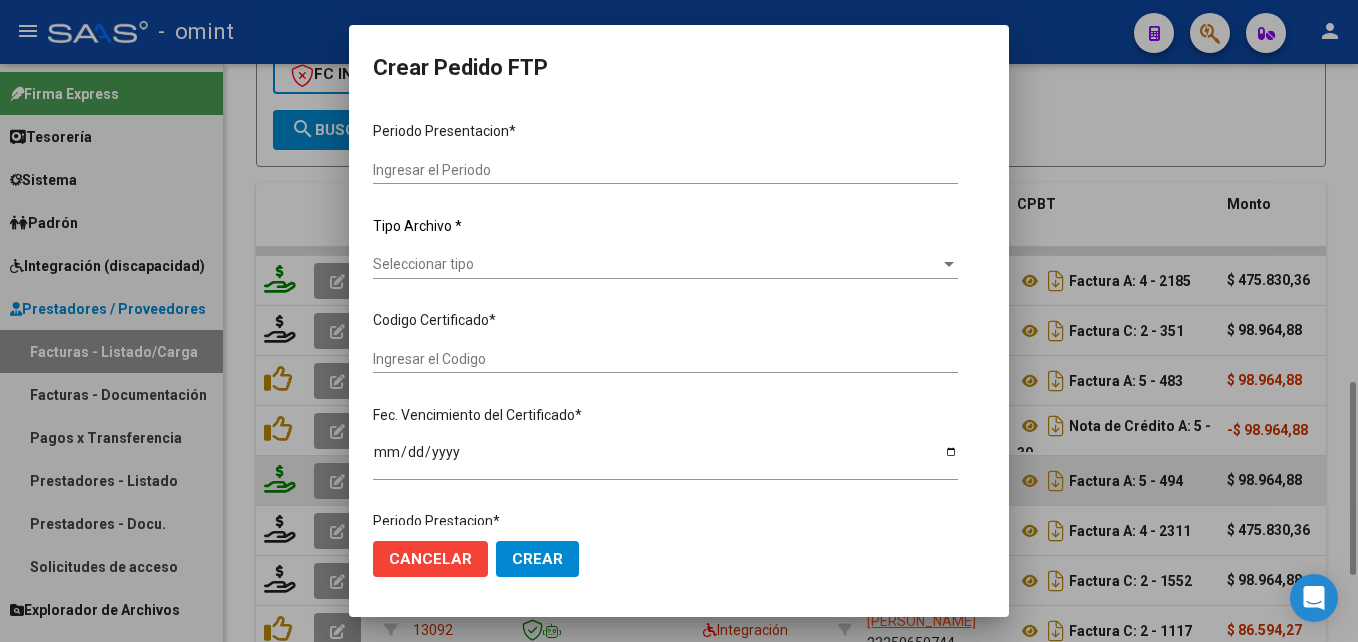 type on "202506" 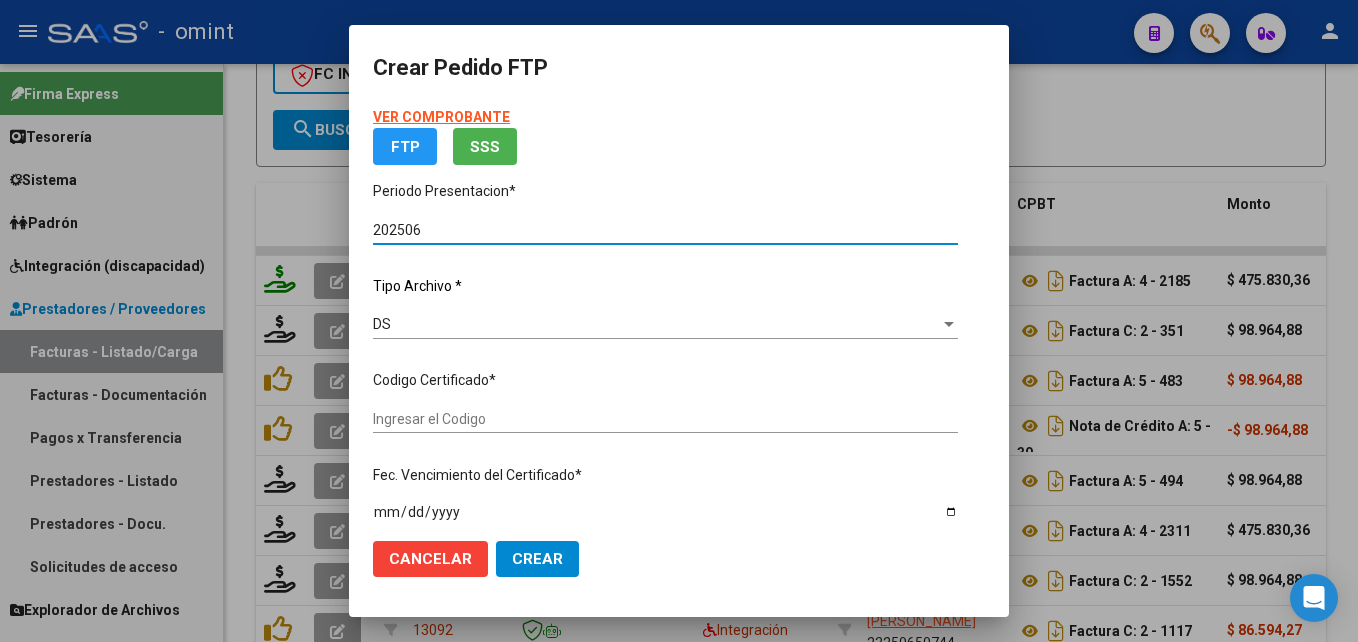 type on "6519801606" 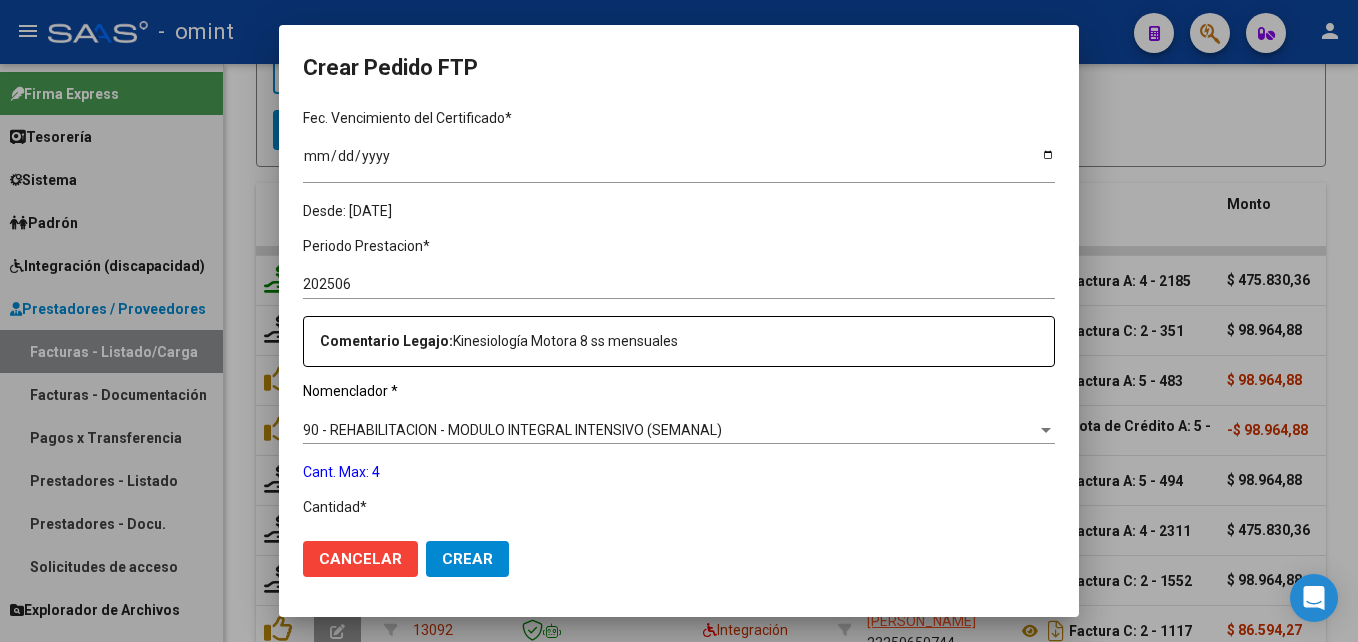 scroll, scrollTop: 600, scrollLeft: 0, axis: vertical 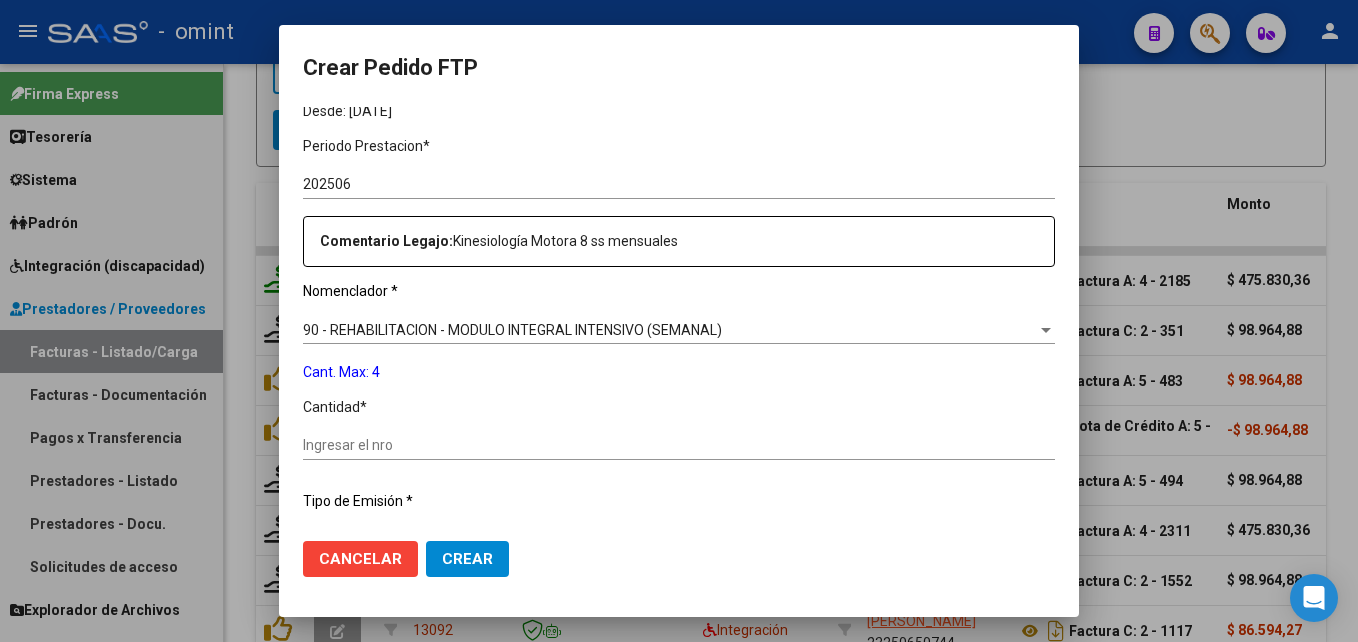 click on "Ingresar el nro" 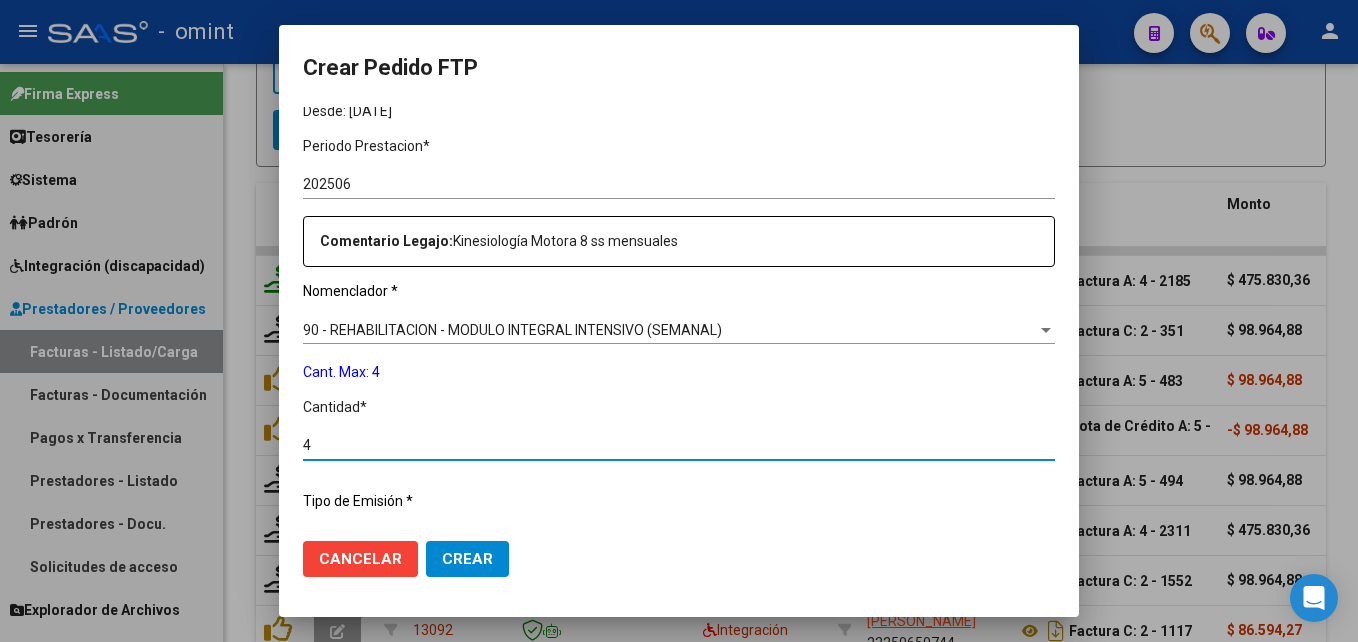 type on "4" 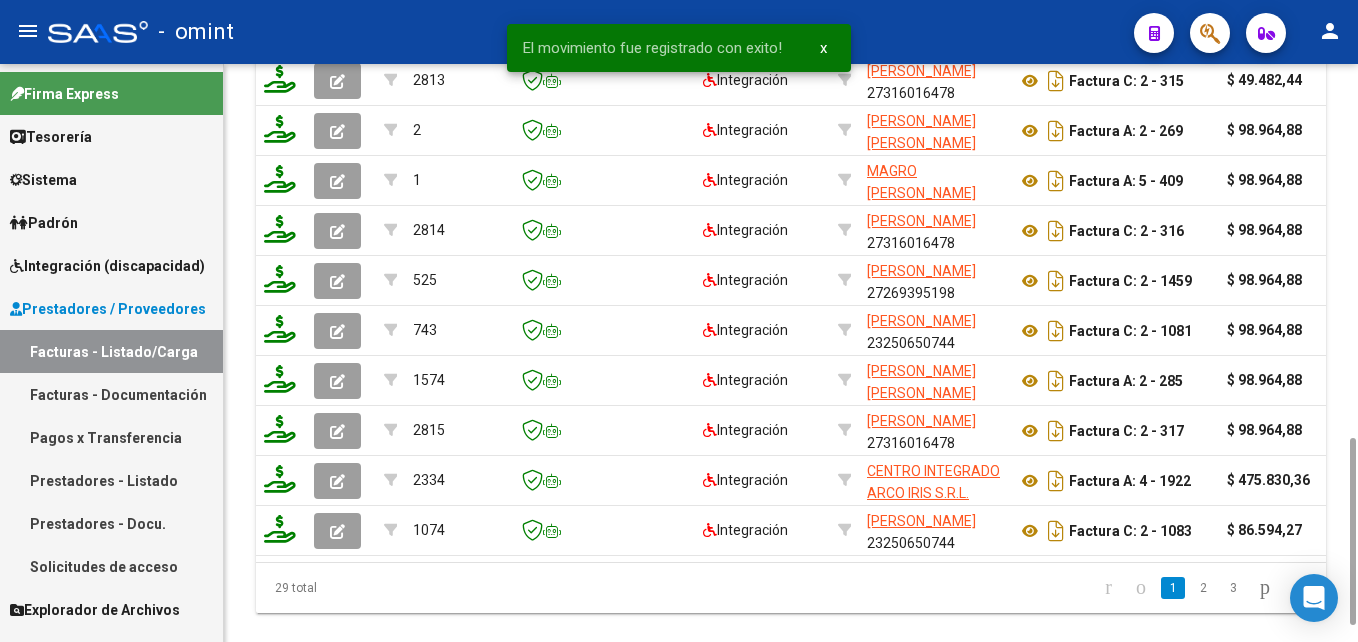 scroll, scrollTop: 1201, scrollLeft: 0, axis: vertical 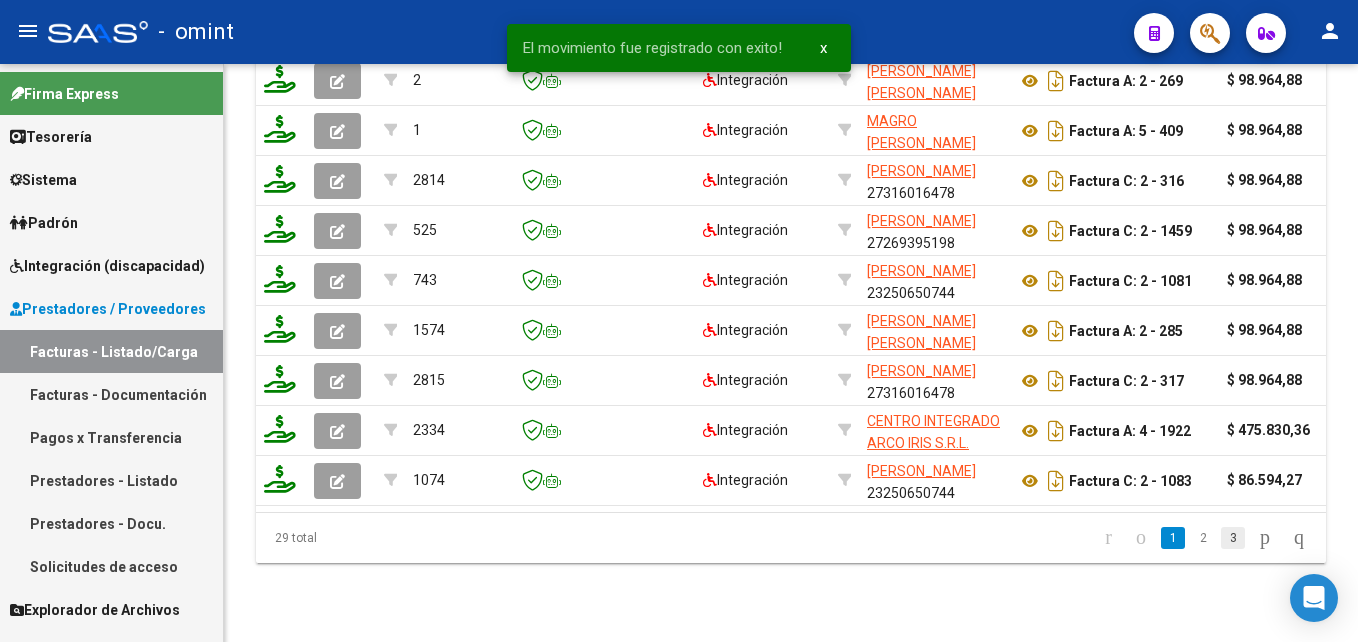 click on "3" 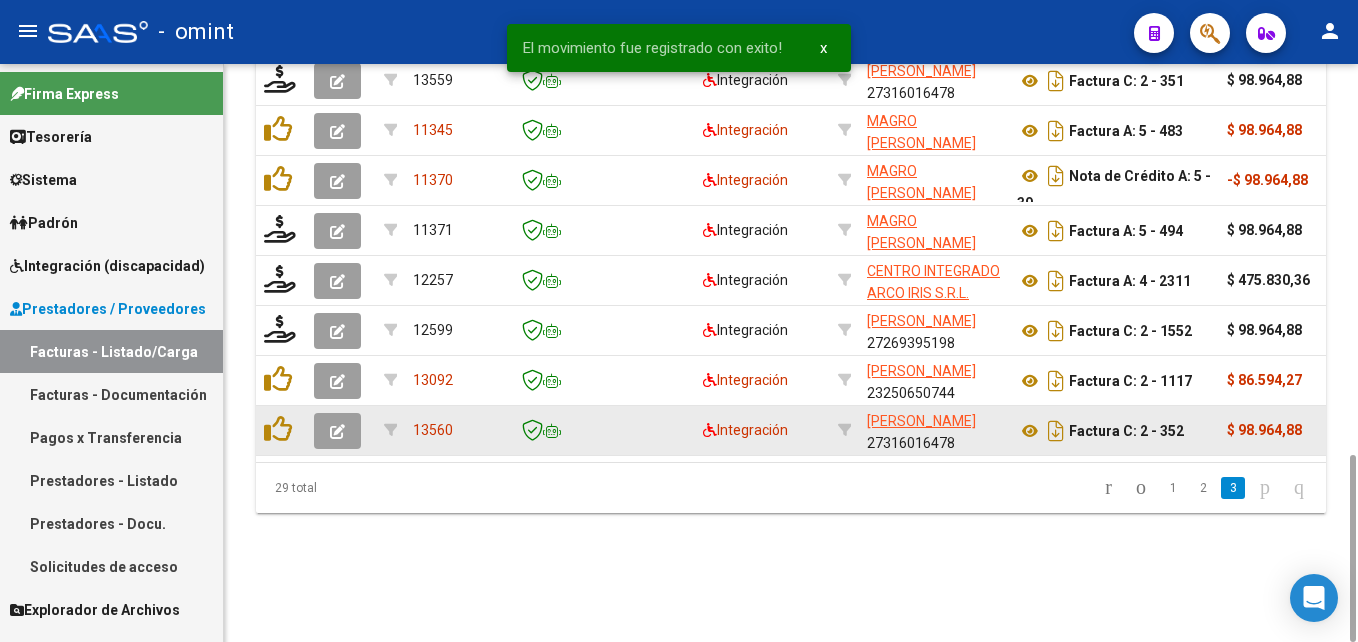click 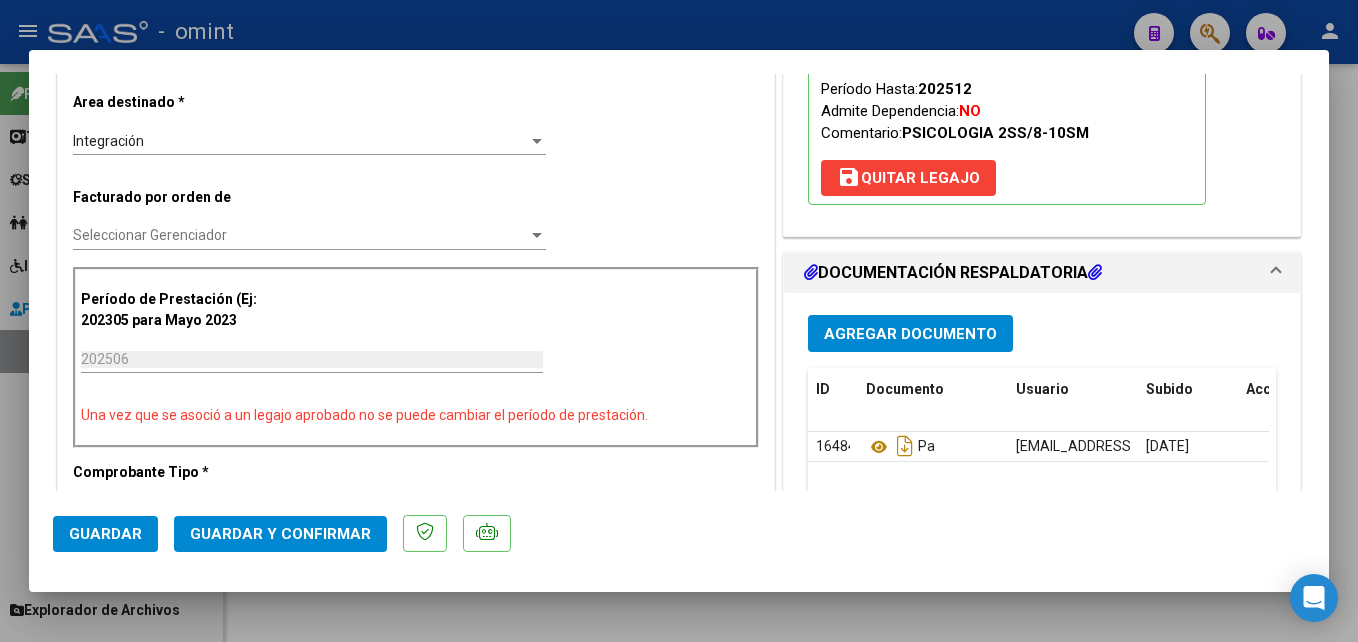 scroll, scrollTop: 500, scrollLeft: 0, axis: vertical 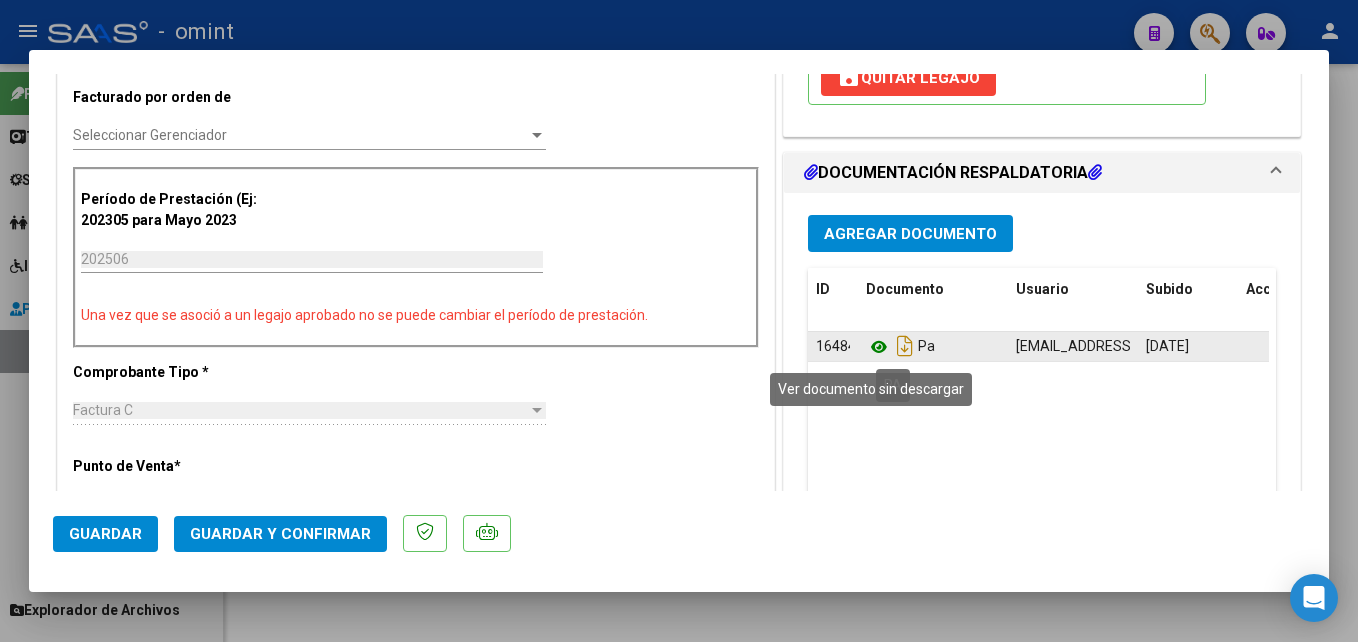 click 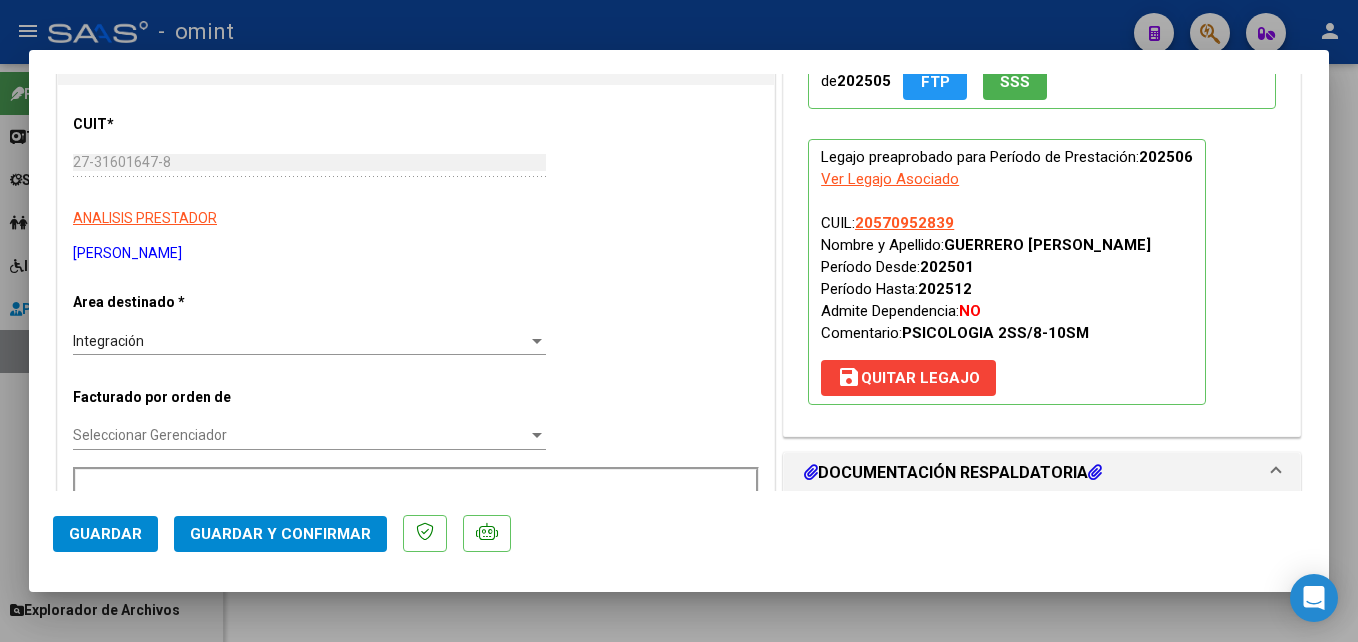scroll, scrollTop: 0, scrollLeft: 0, axis: both 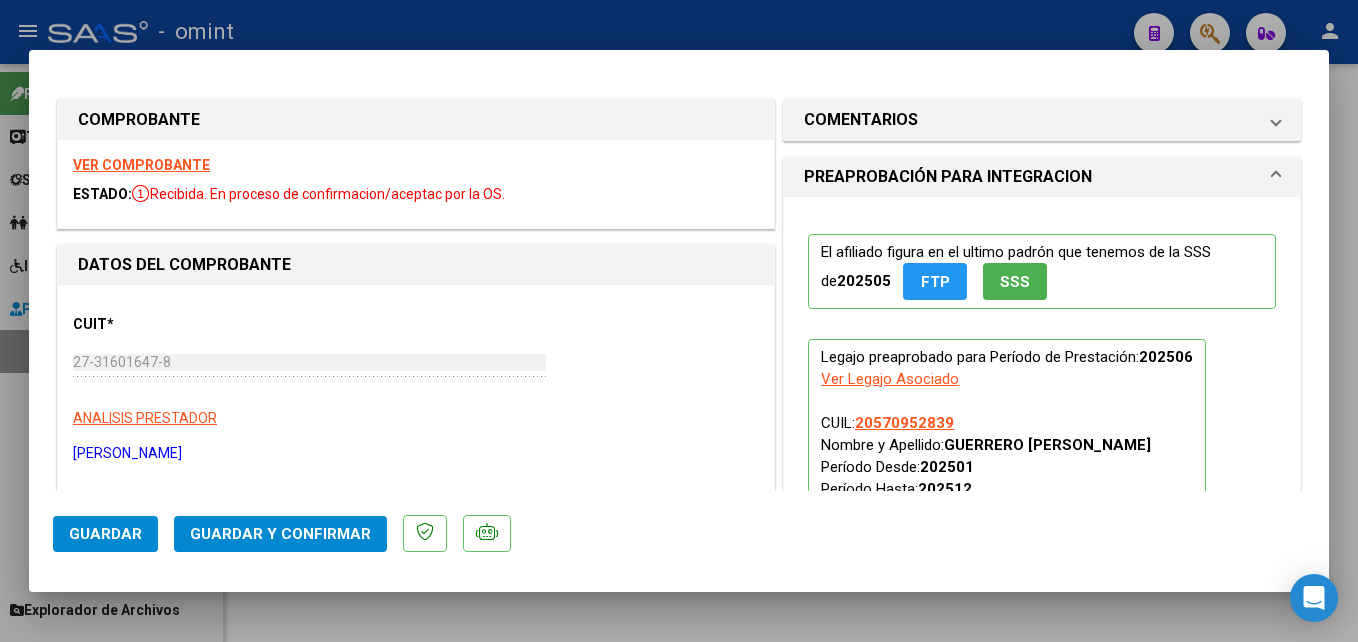 click on "VER COMPROBANTE" at bounding box center (141, 165) 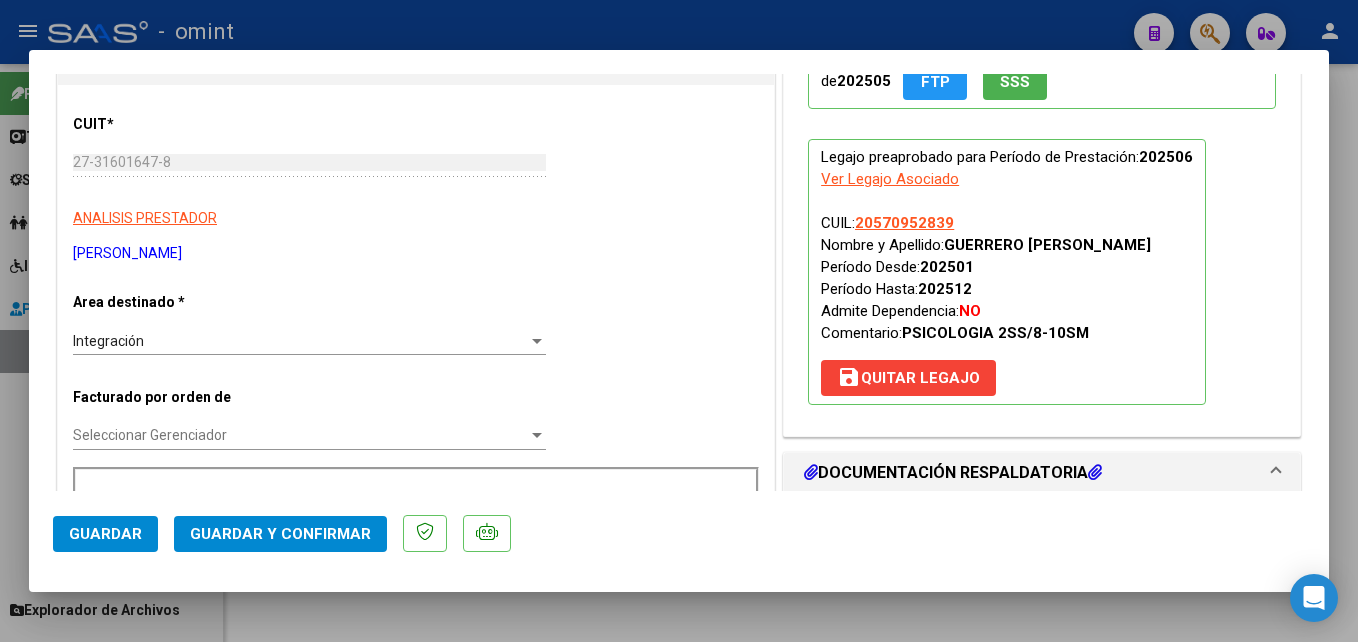 scroll, scrollTop: 300, scrollLeft: 0, axis: vertical 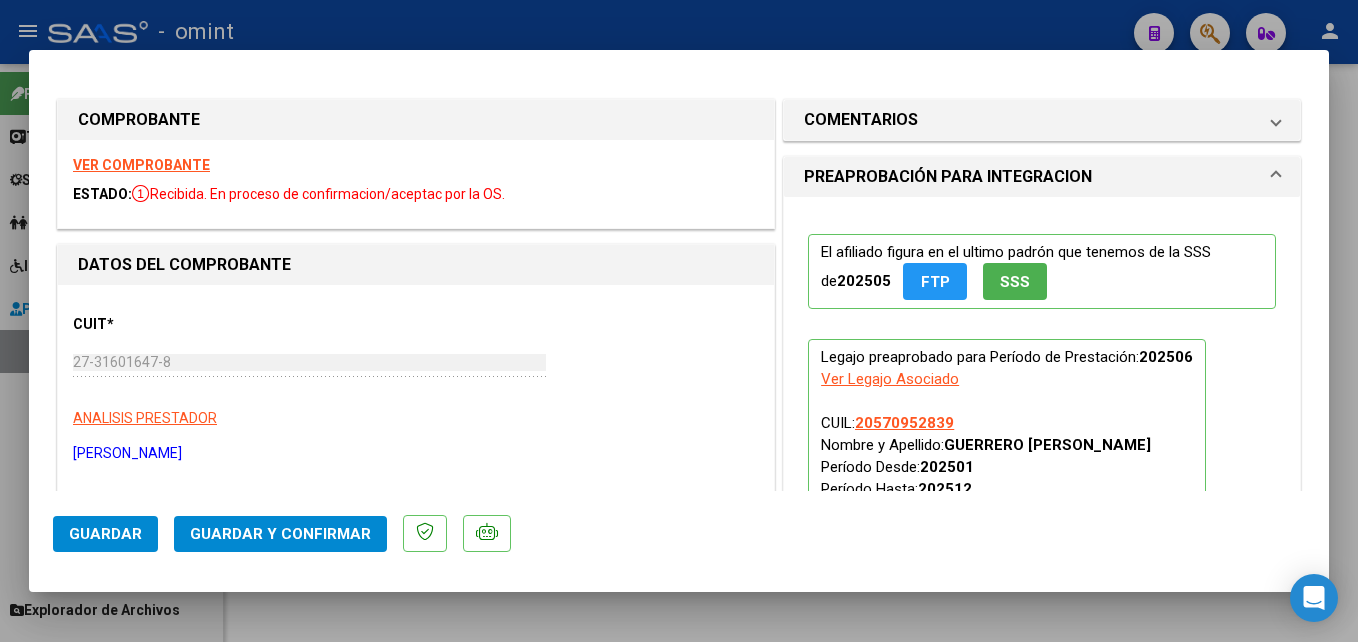 click on "Guardar y Confirmar" 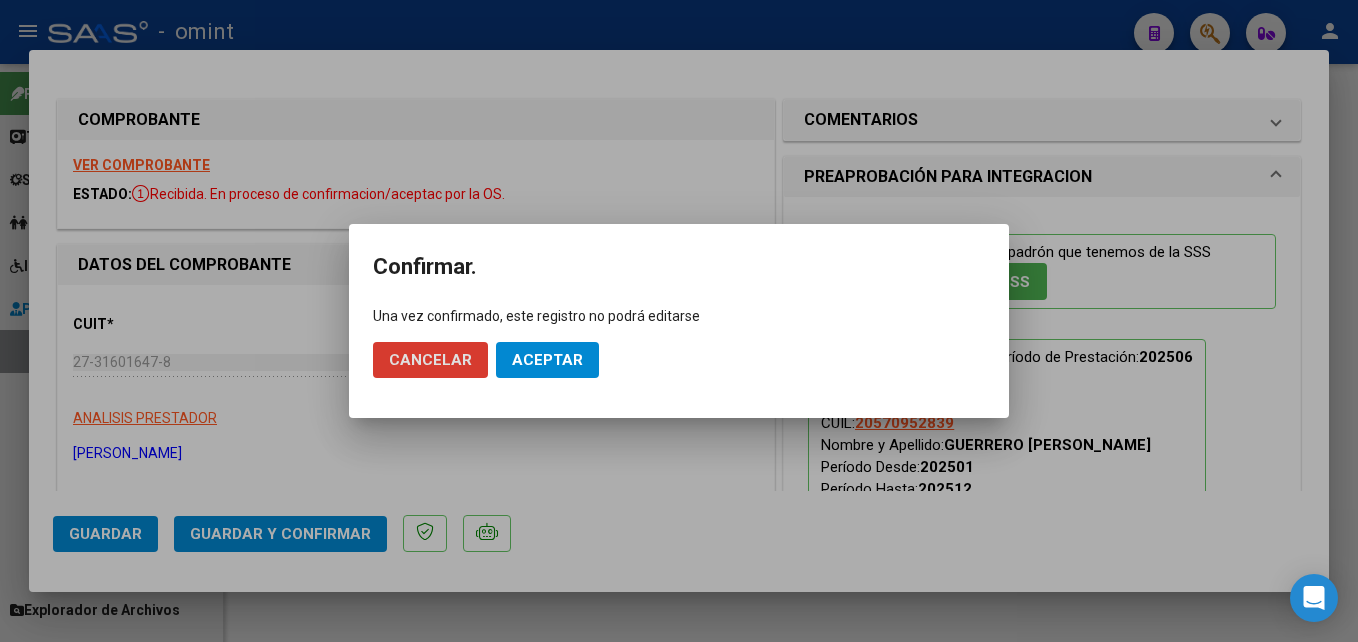 click on "Aceptar" 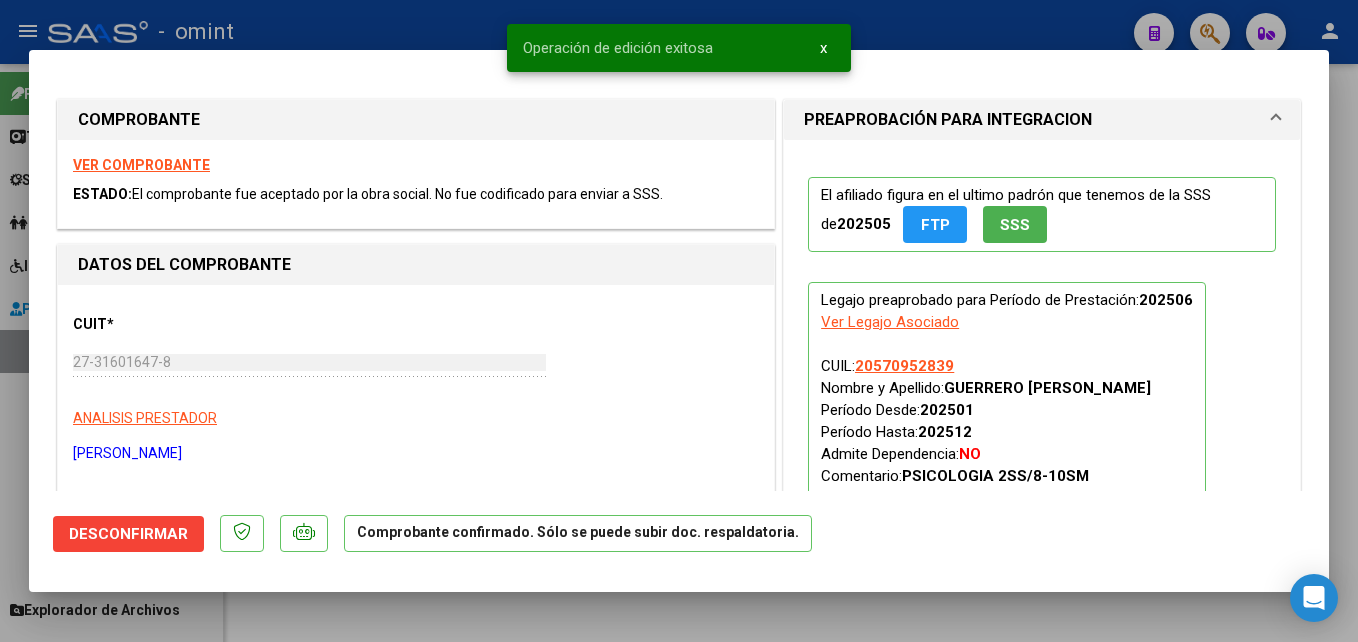 click at bounding box center (679, 321) 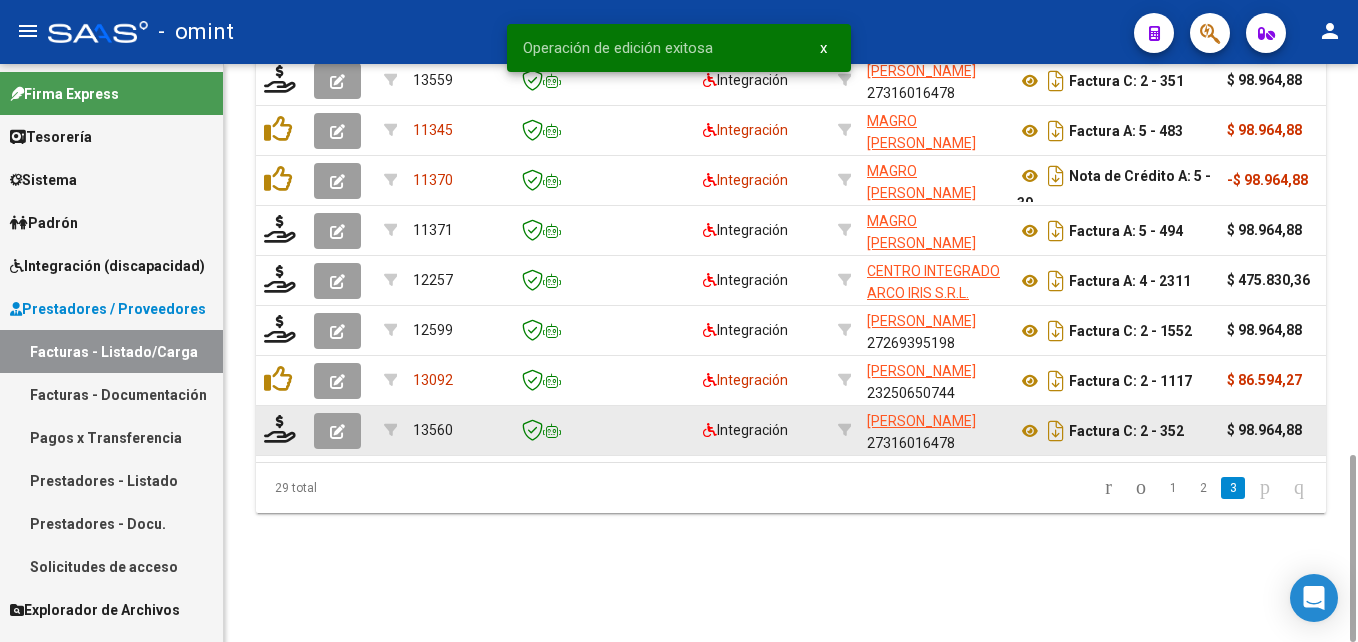 click 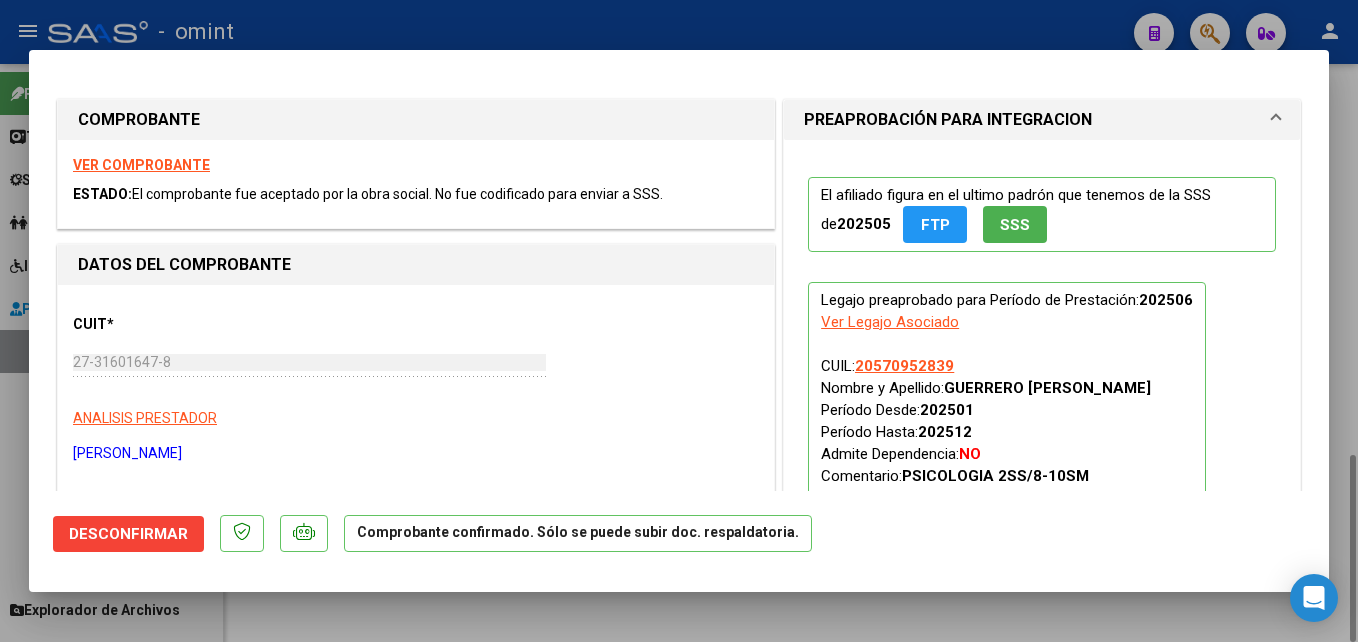 click at bounding box center [679, 321] 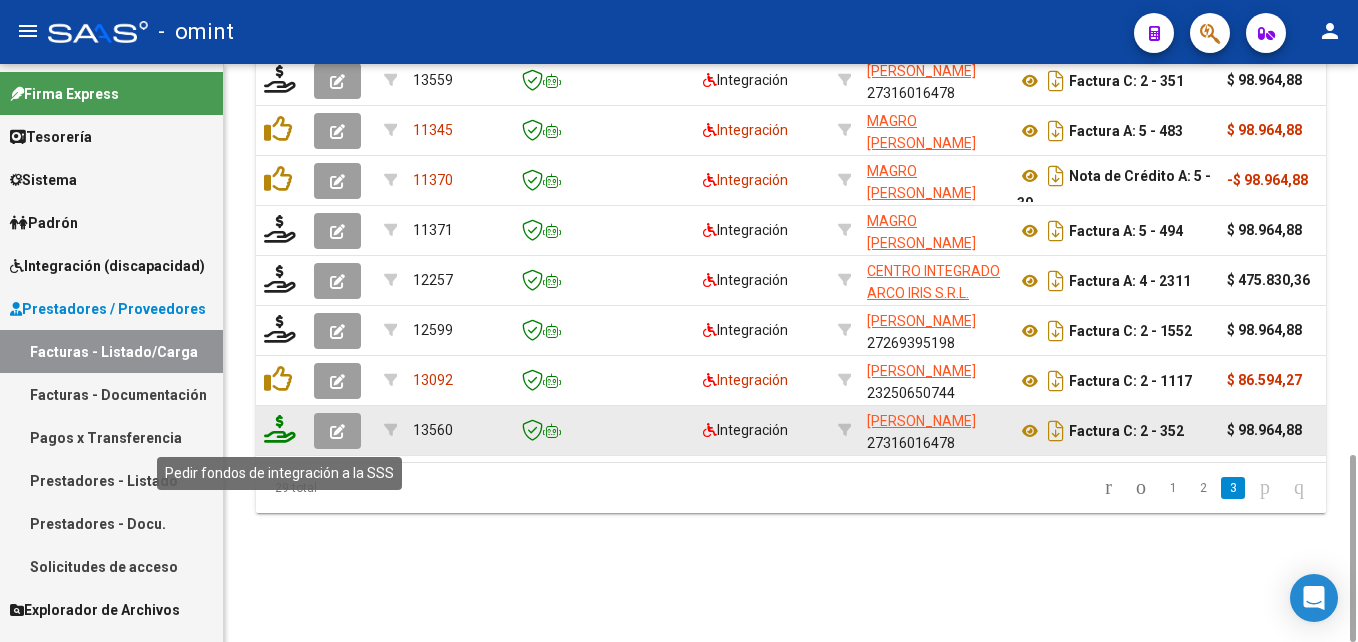 click 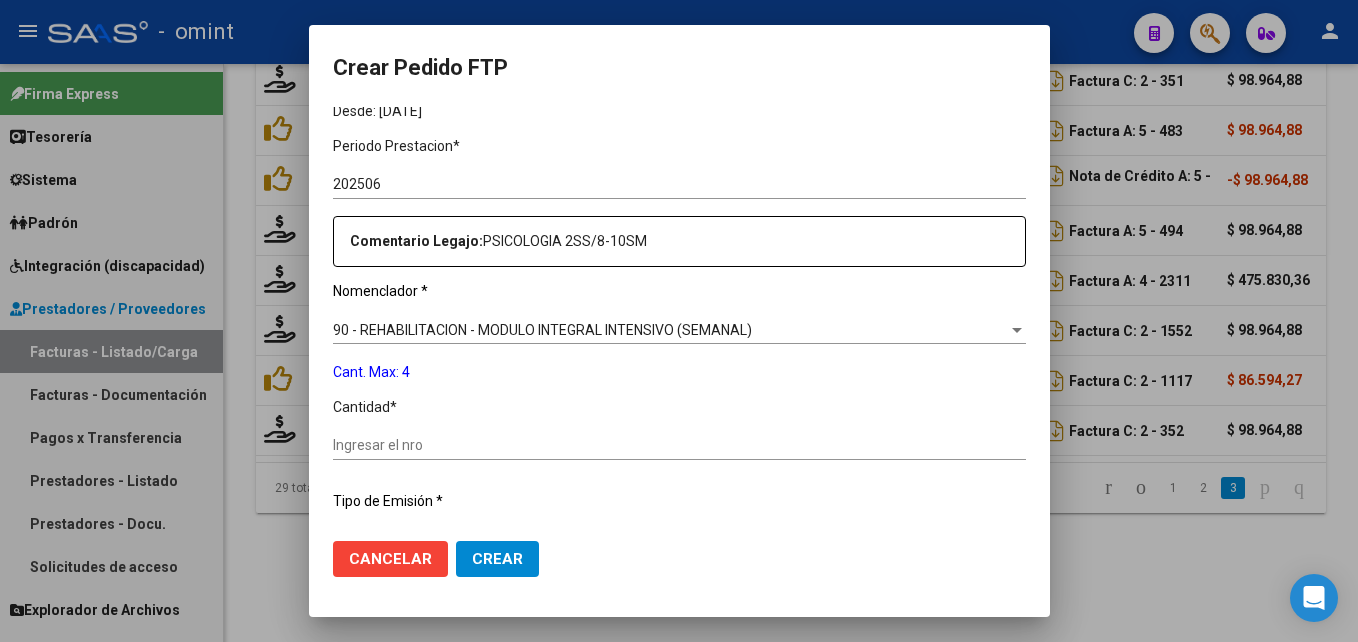 scroll, scrollTop: 700, scrollLeft: 0, axis: vertical 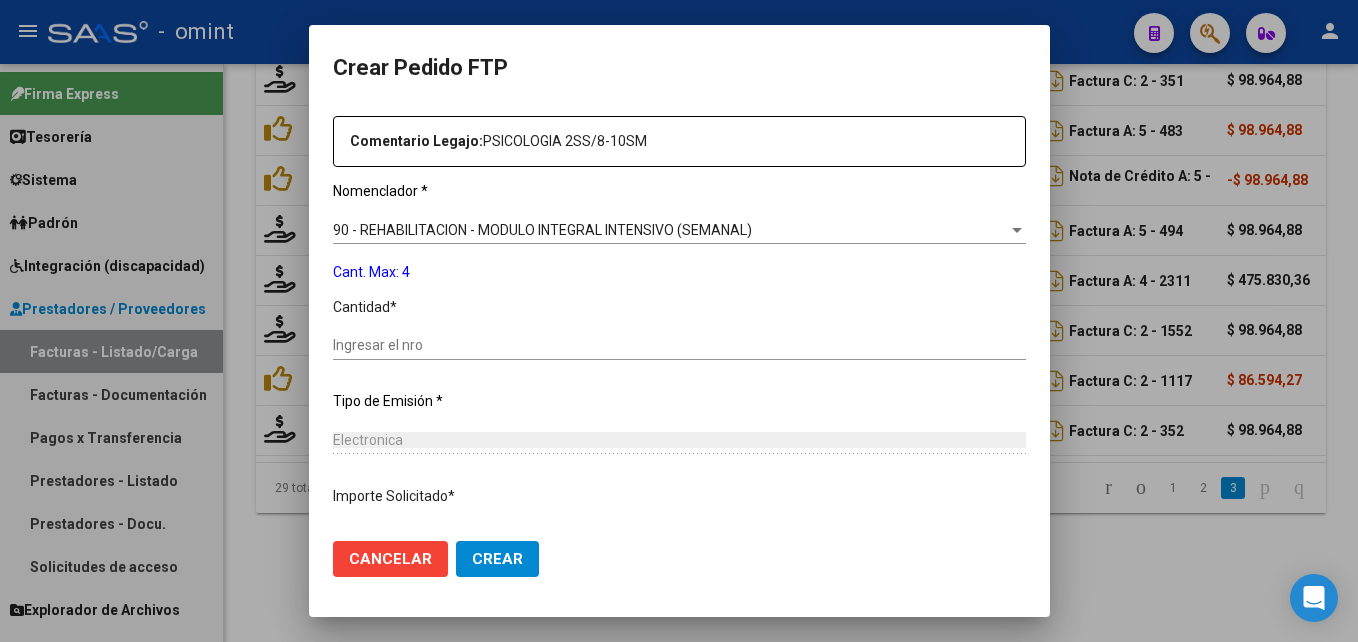 click on "Ingresar el nro" at bounding box center [679, 345] 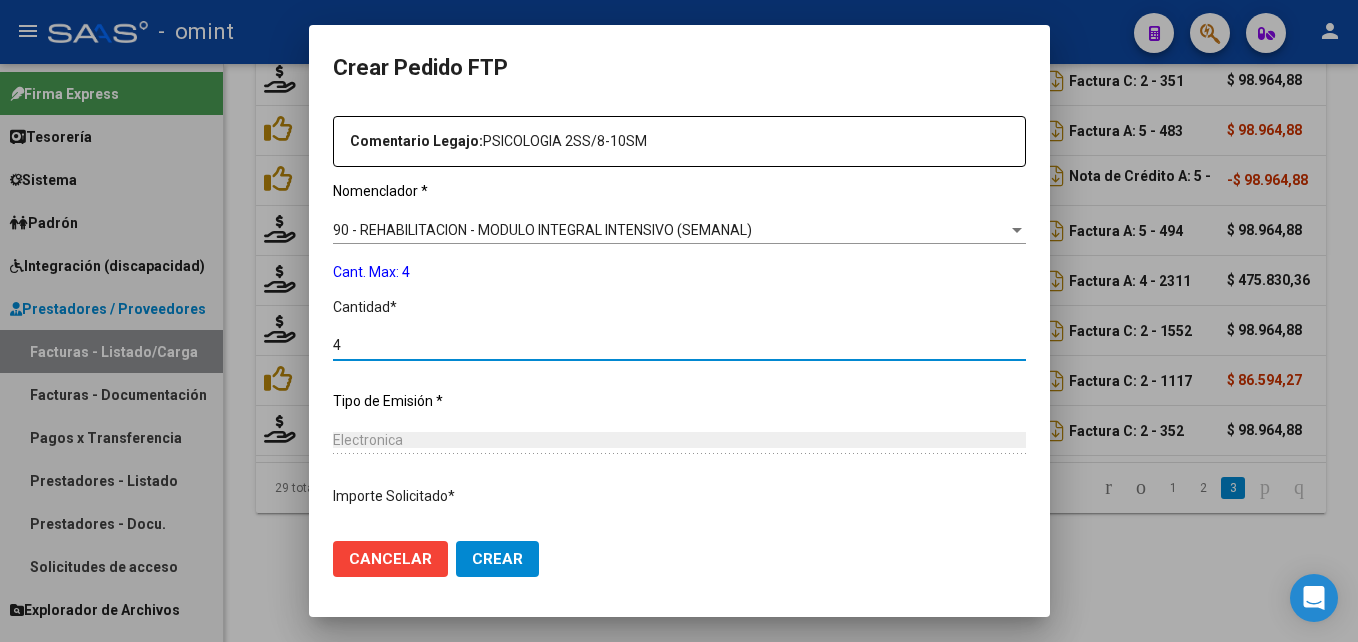 click on "Crear" 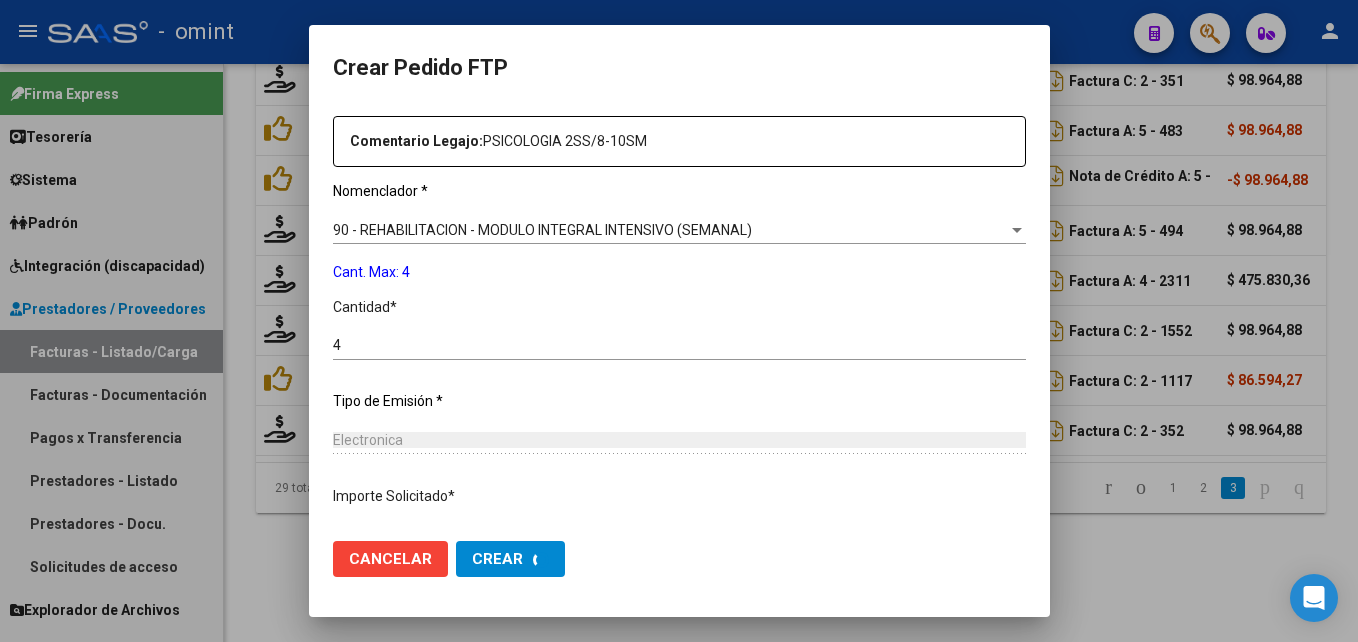 scroll, scrollTop: 0, scrollLeft: 0, axis: both 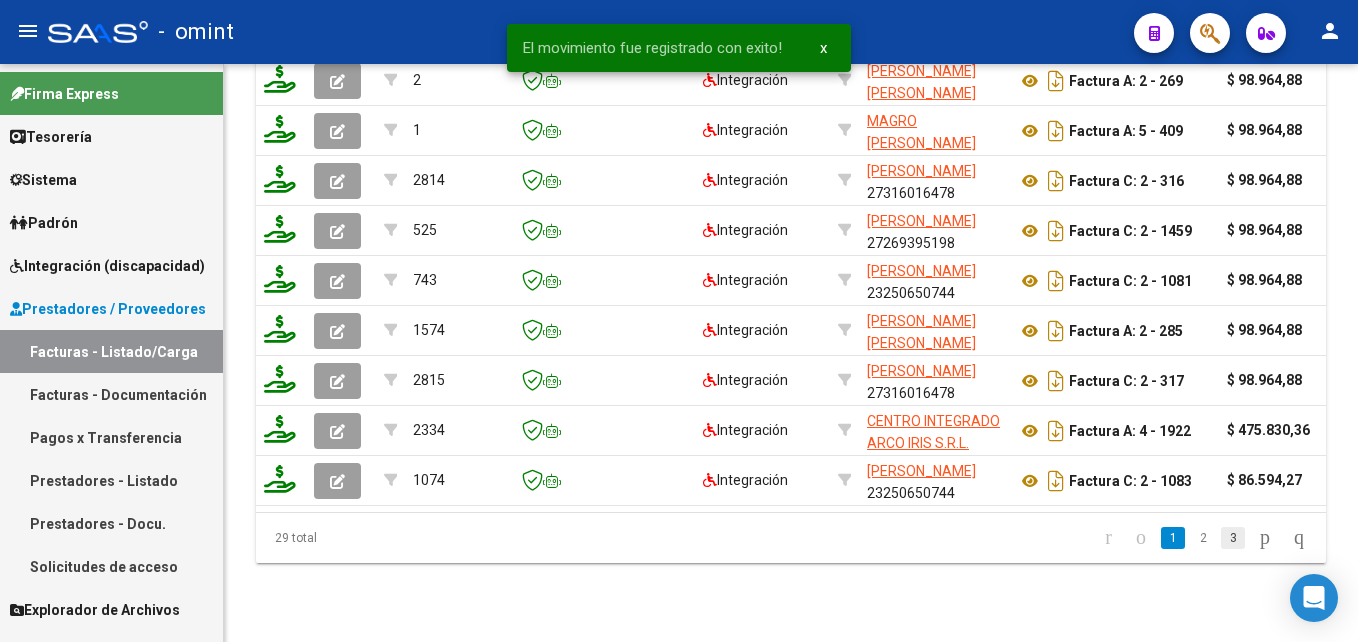click on "3" 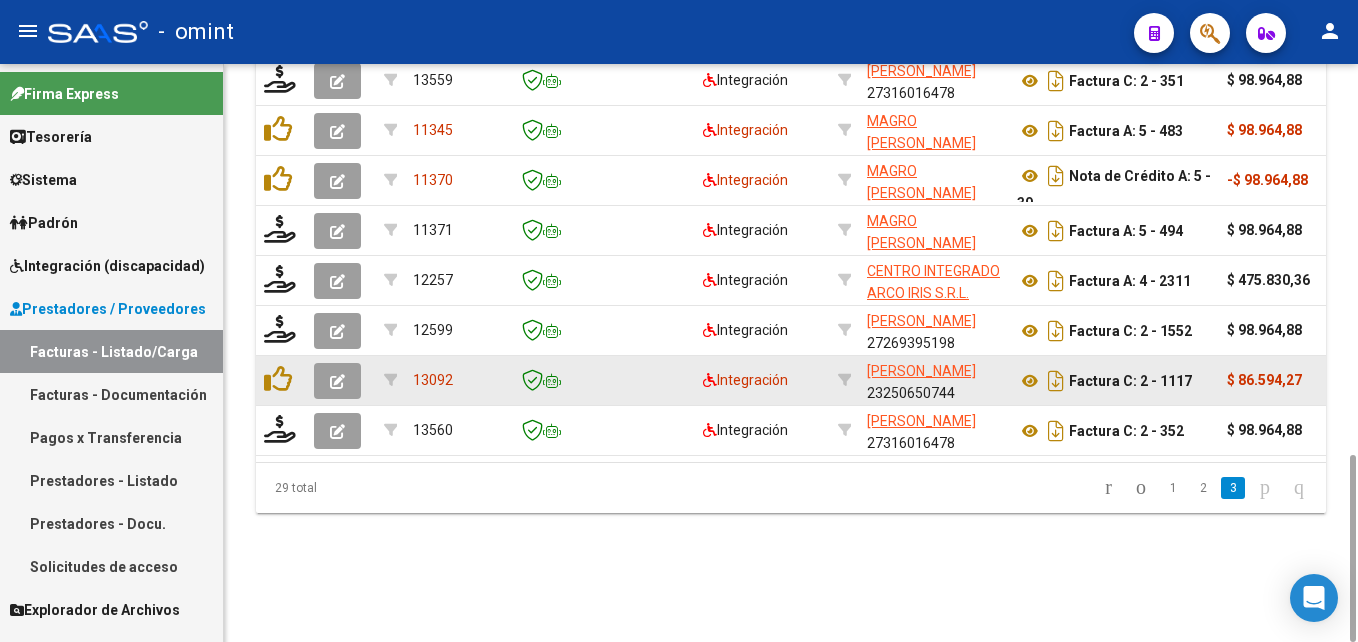 click 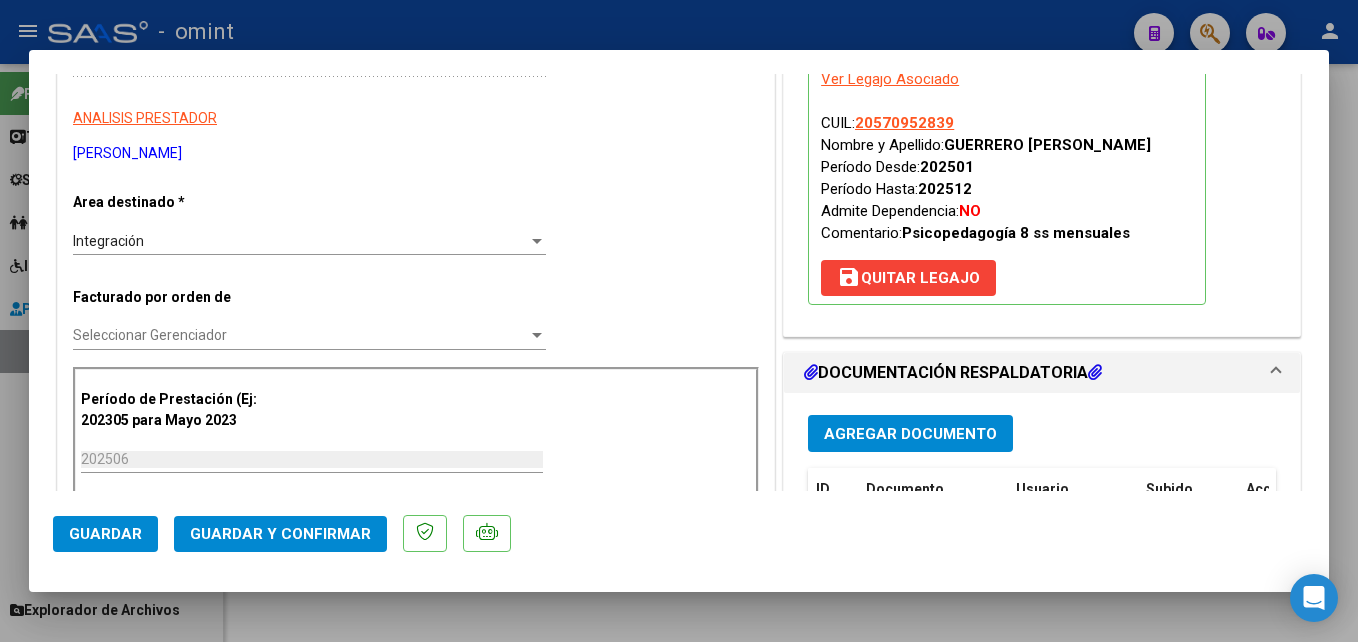 scroll, scrollTop: 600, scrollLeft: 0, axis: vertical 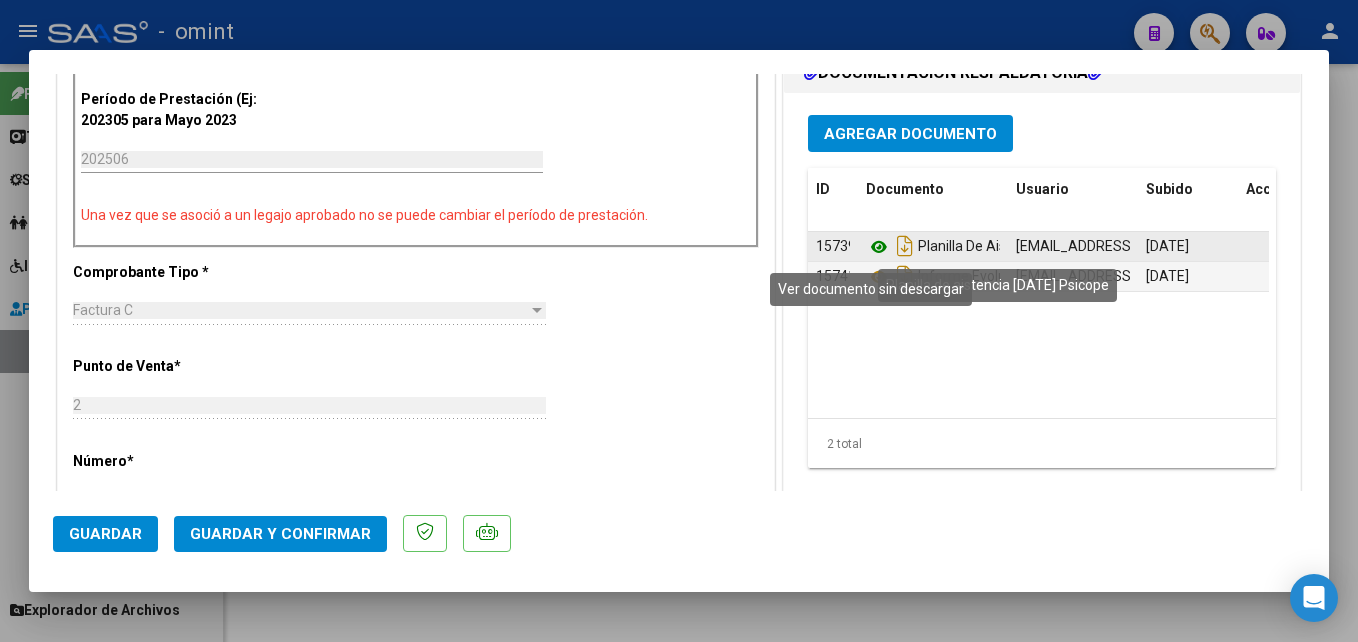 click 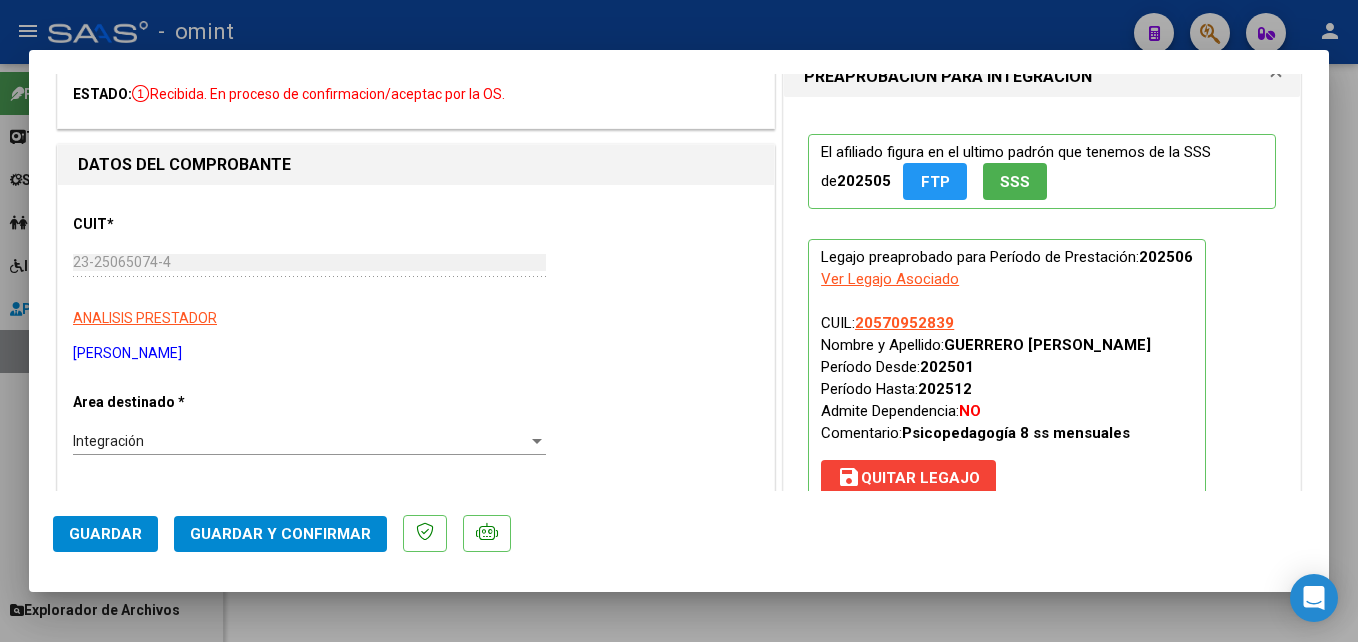 scroll, scrollTop: 0, scrollLeft: 0, axis: both 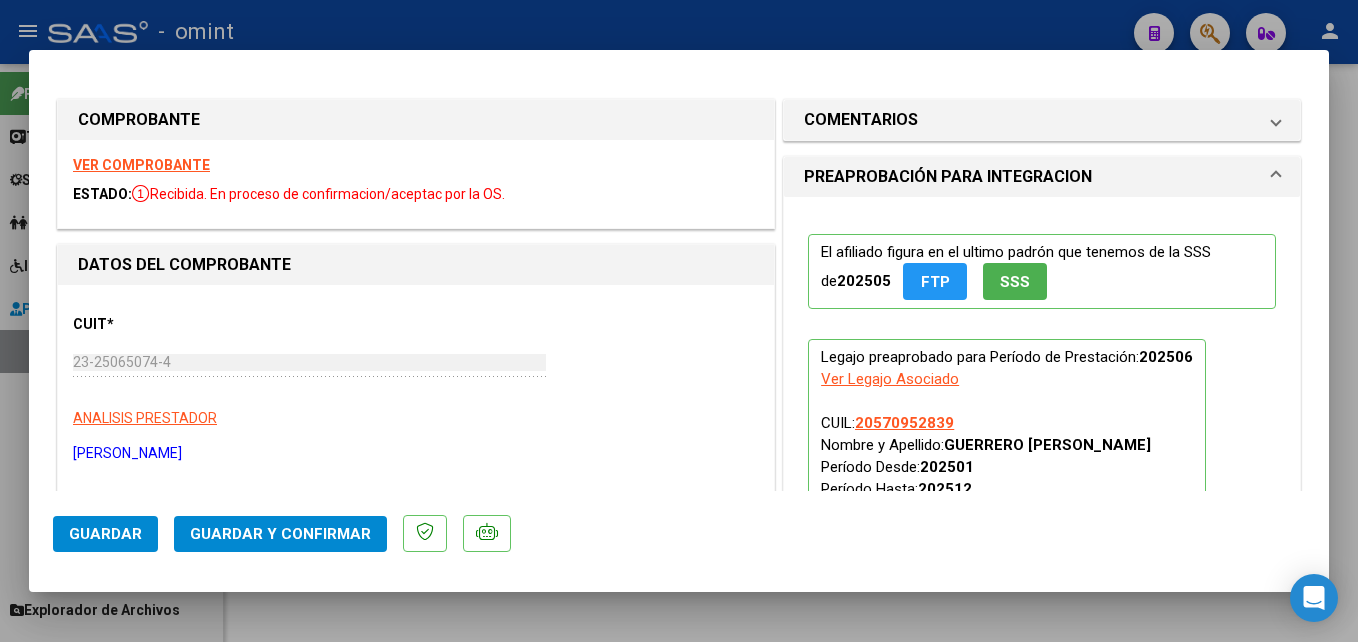 click on "VER COMPROBANTE" at bounding box center [141, 165] 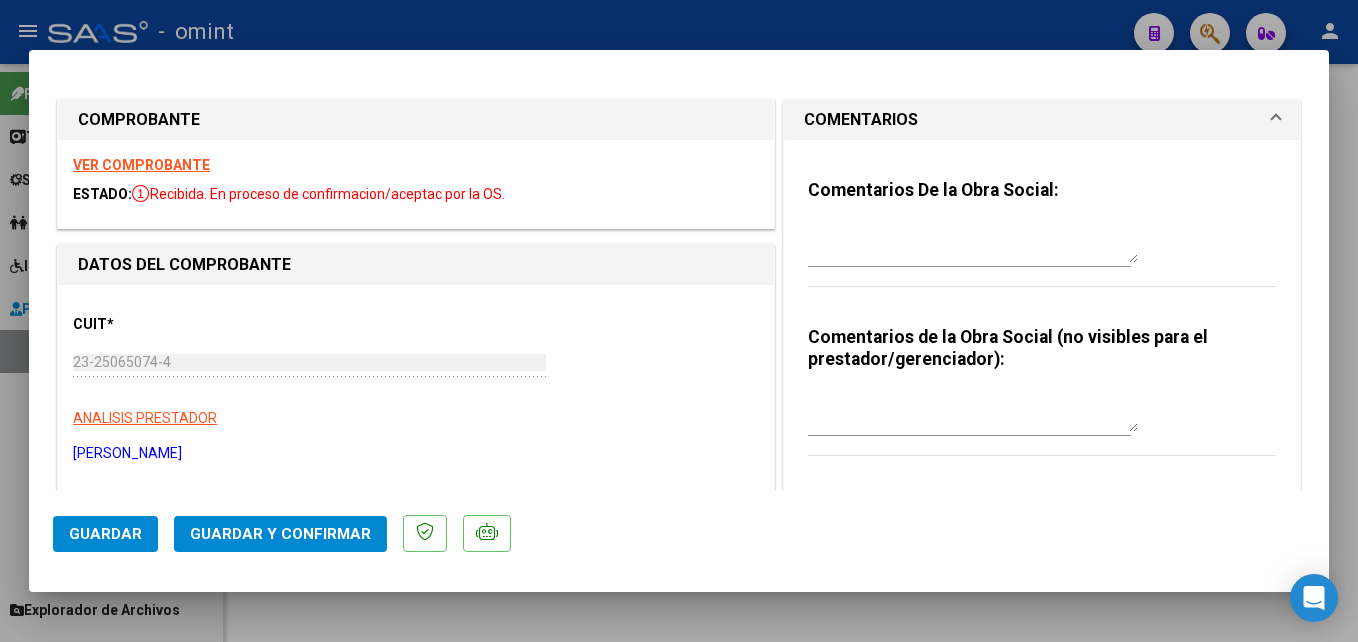 click at bounding box center (973, 243) 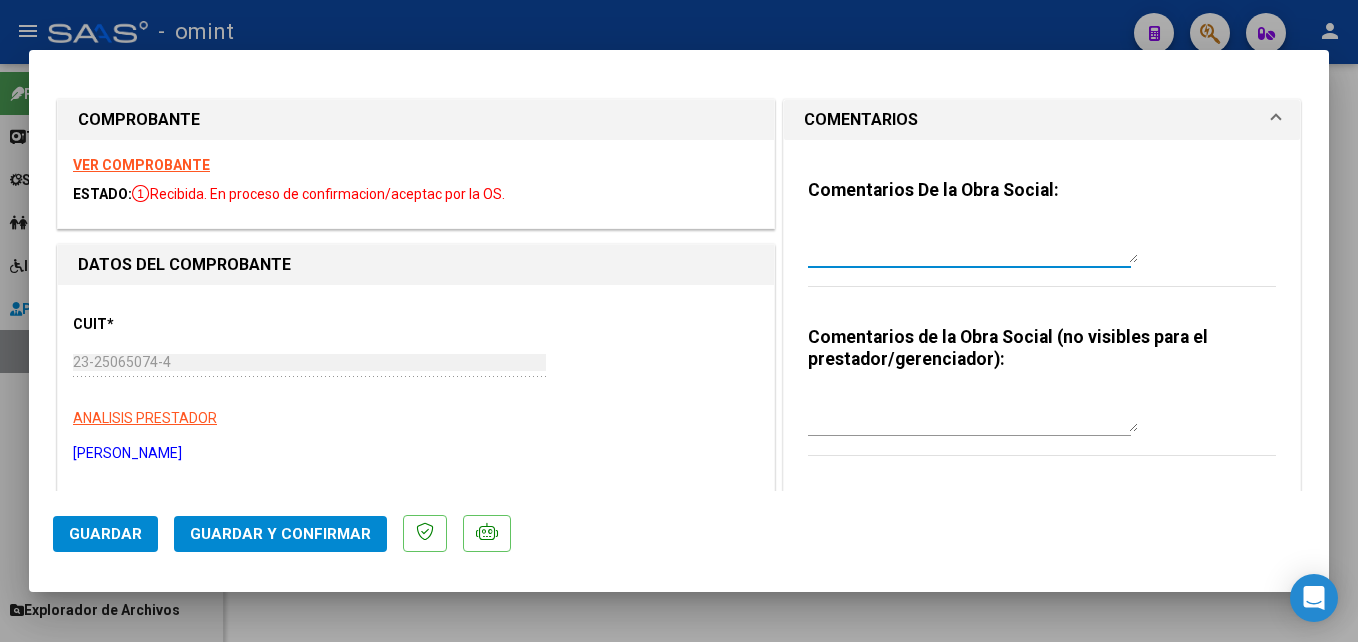 paste on "El informe semestral debe ser presentado por la familia del socio, no se gestiona desde integración." 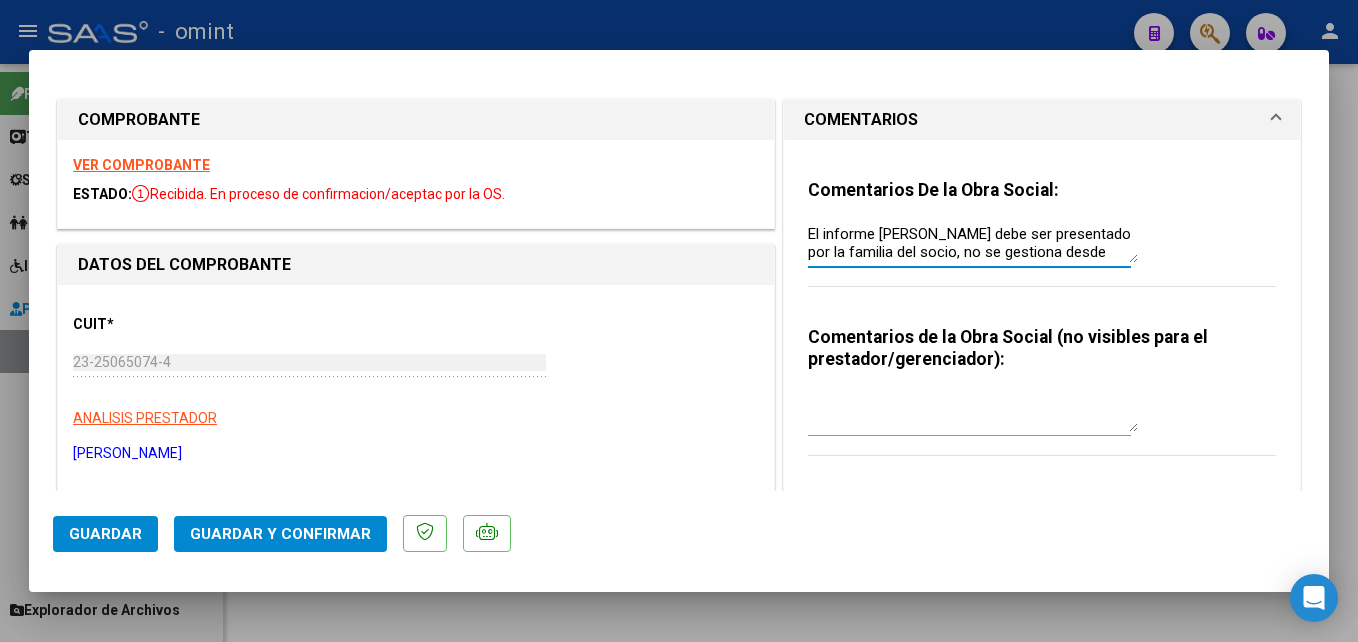 scroll, scrollTop: 16, scrollLeft: 0, axis: vertical 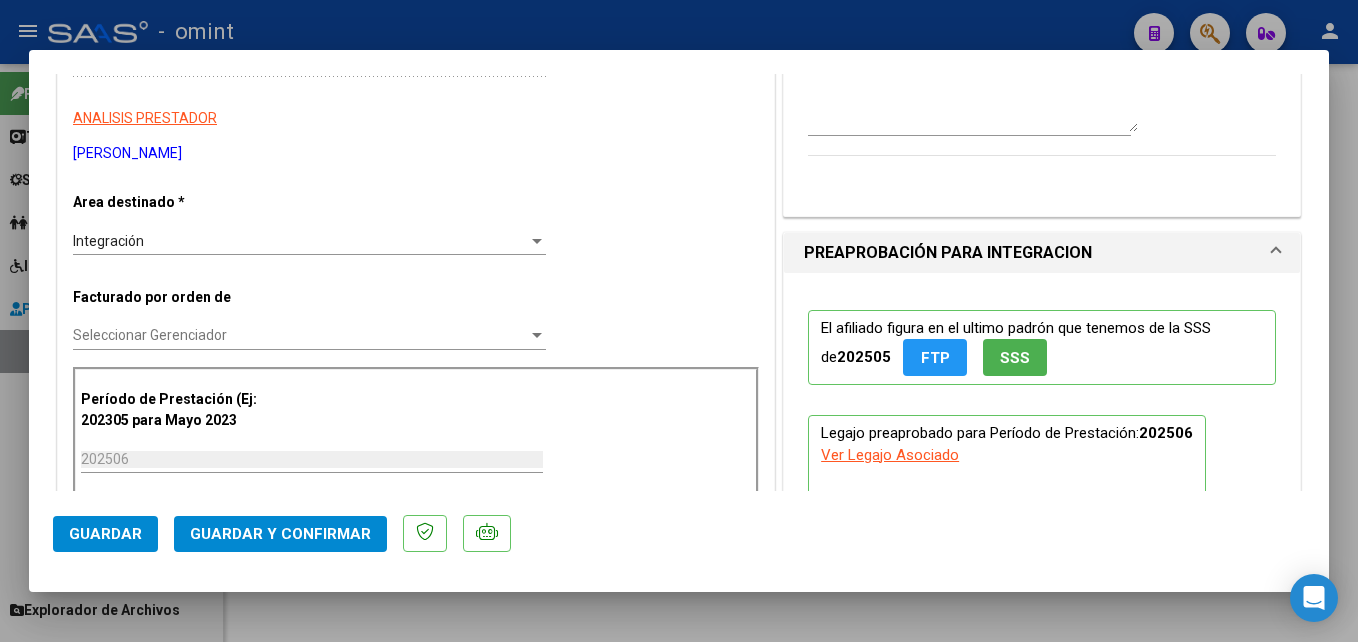 click on "Guardar y Confirmar" 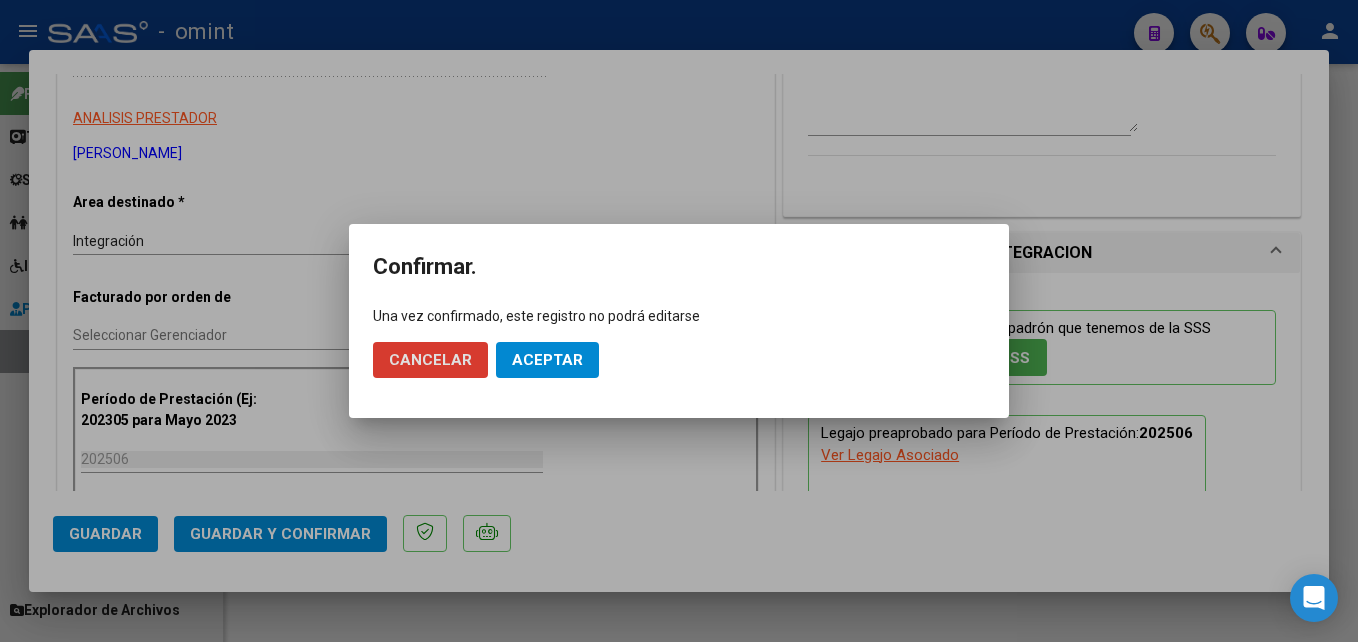 click on "Aceptar" 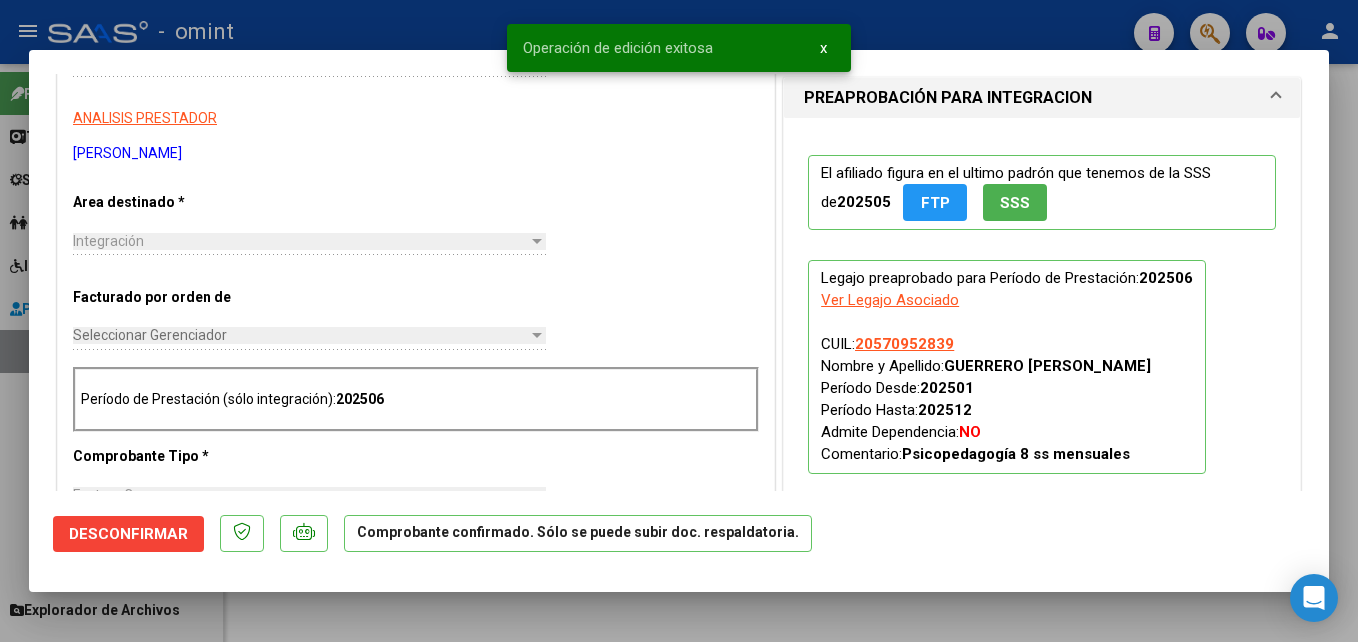 click at bounding box center [679, 321] 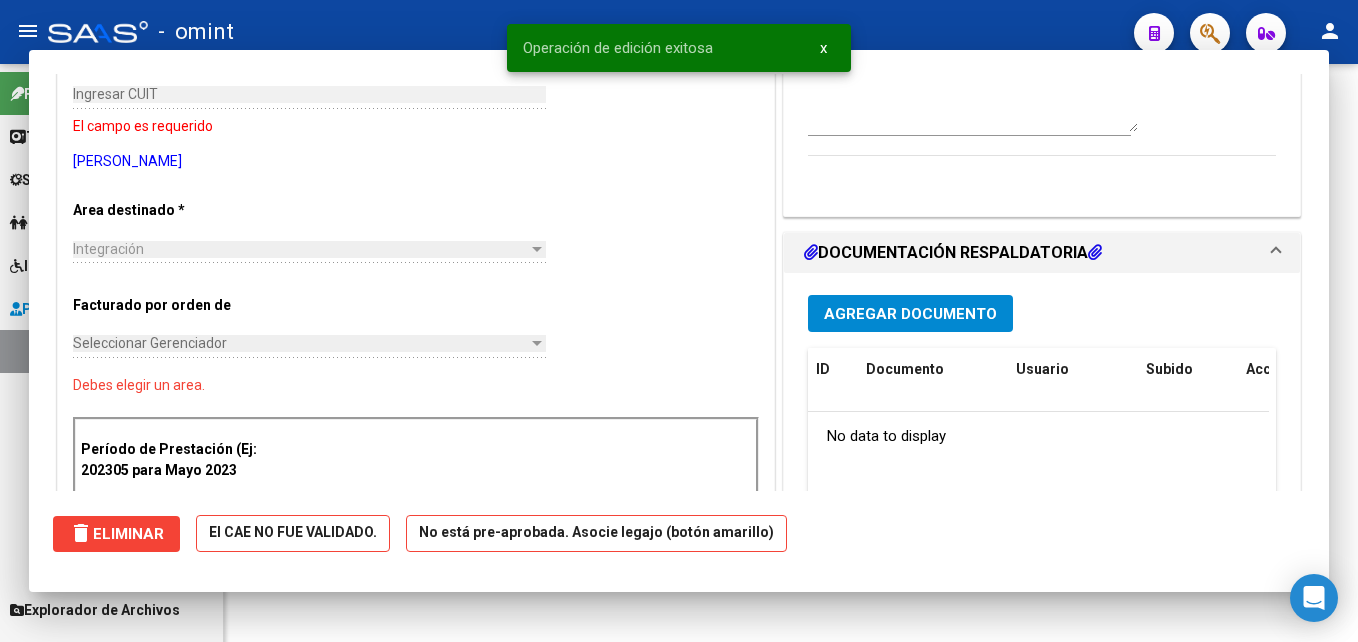scroll, scrollTop: 0, scrollLeft: 0, axis: both 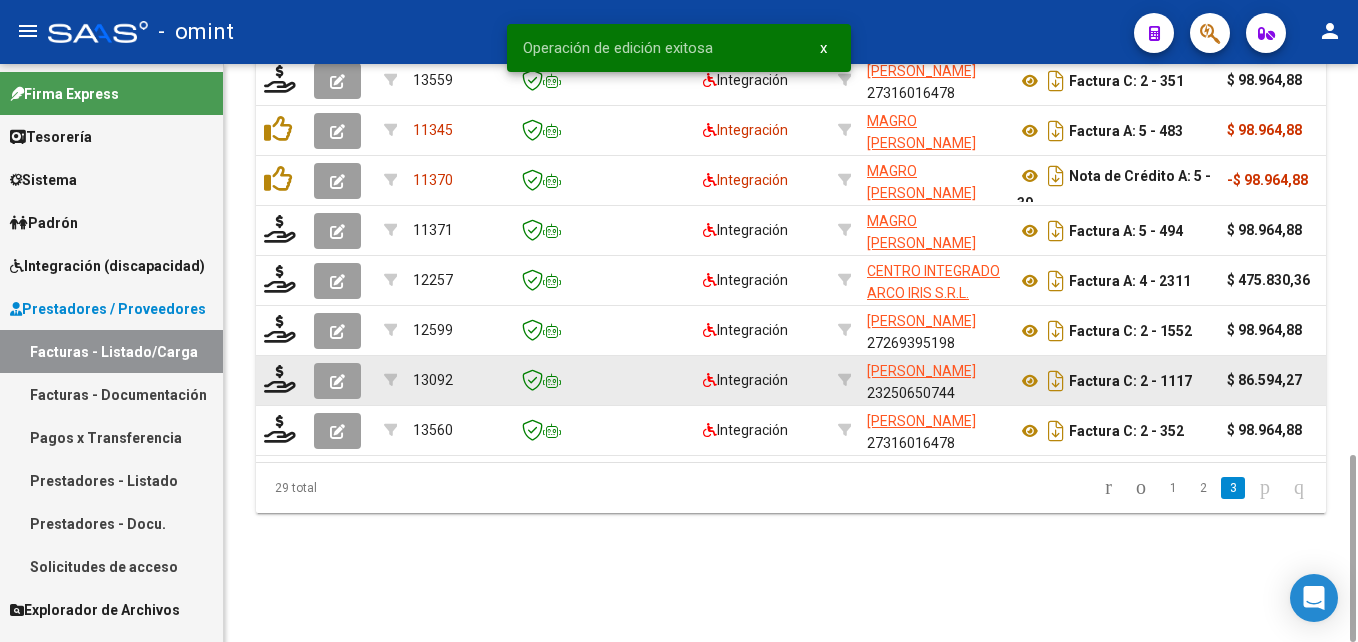 click 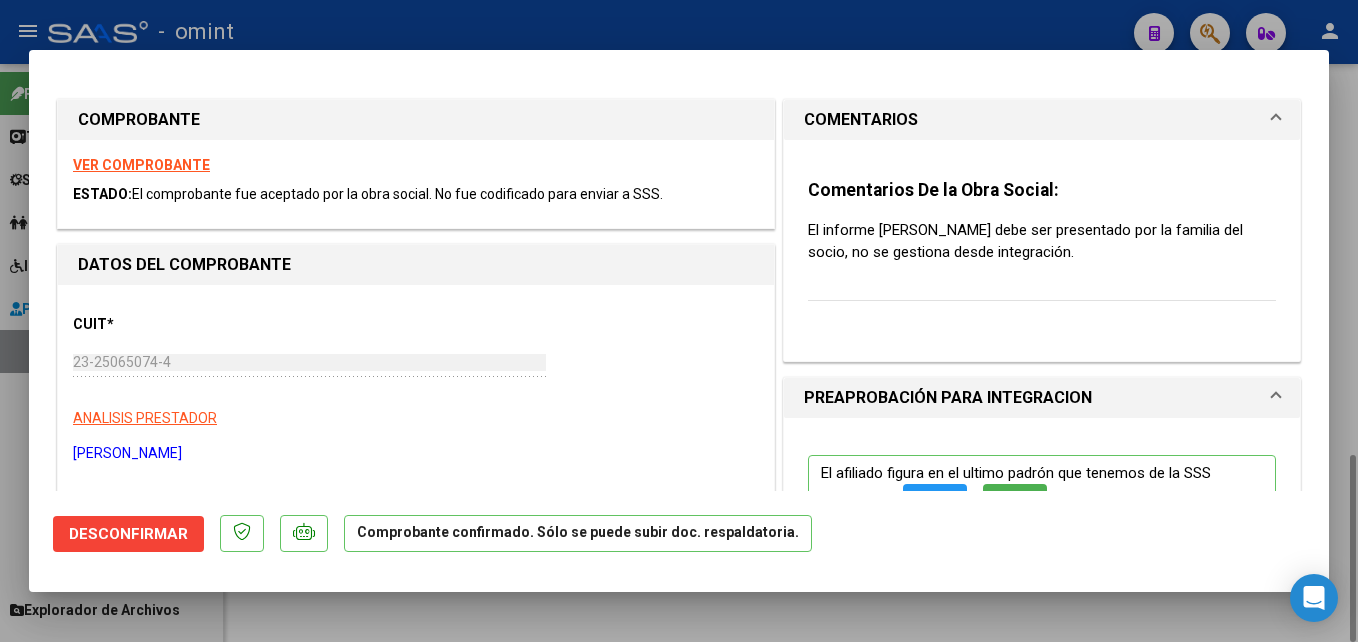 click at bounding box center (679, 321) 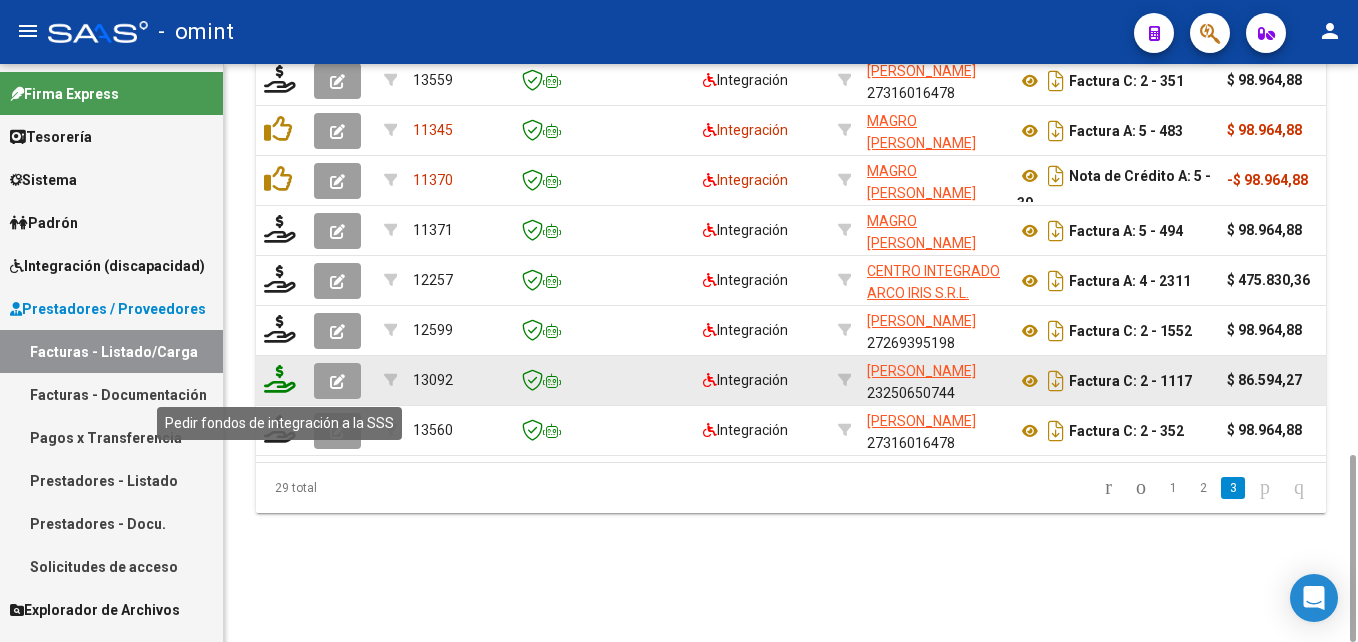click 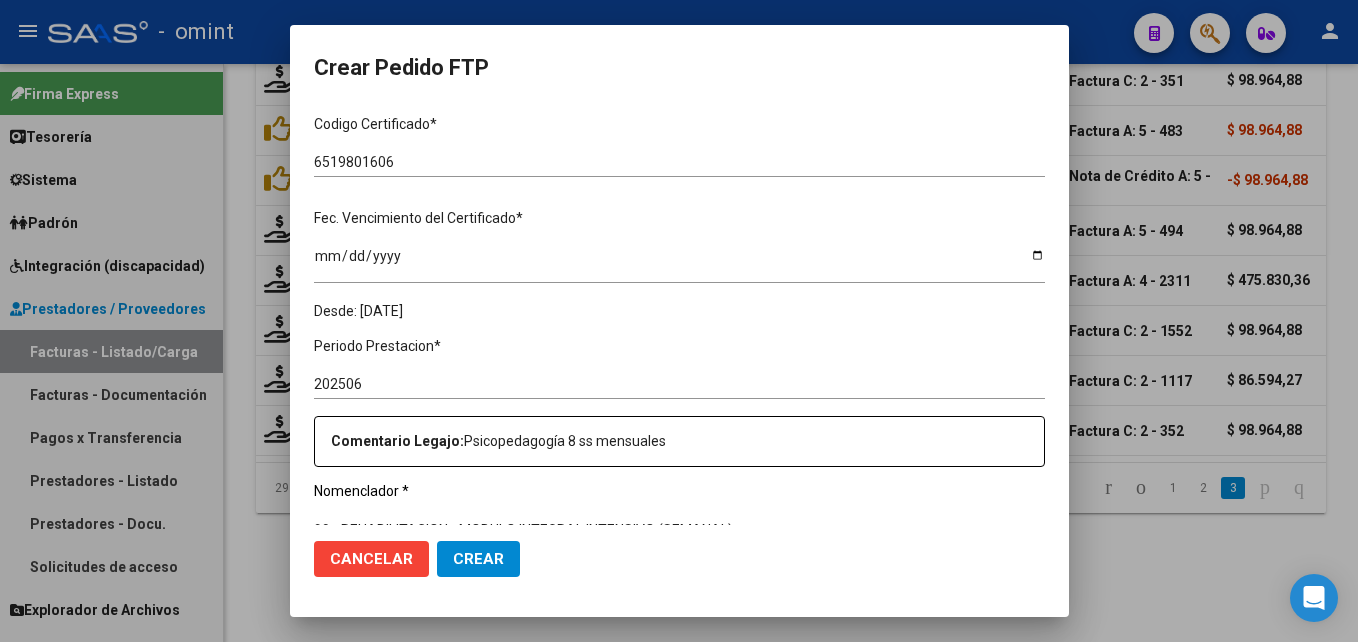 scroll, scrollTop: 600, scrollLeft: 0, axis: vertical 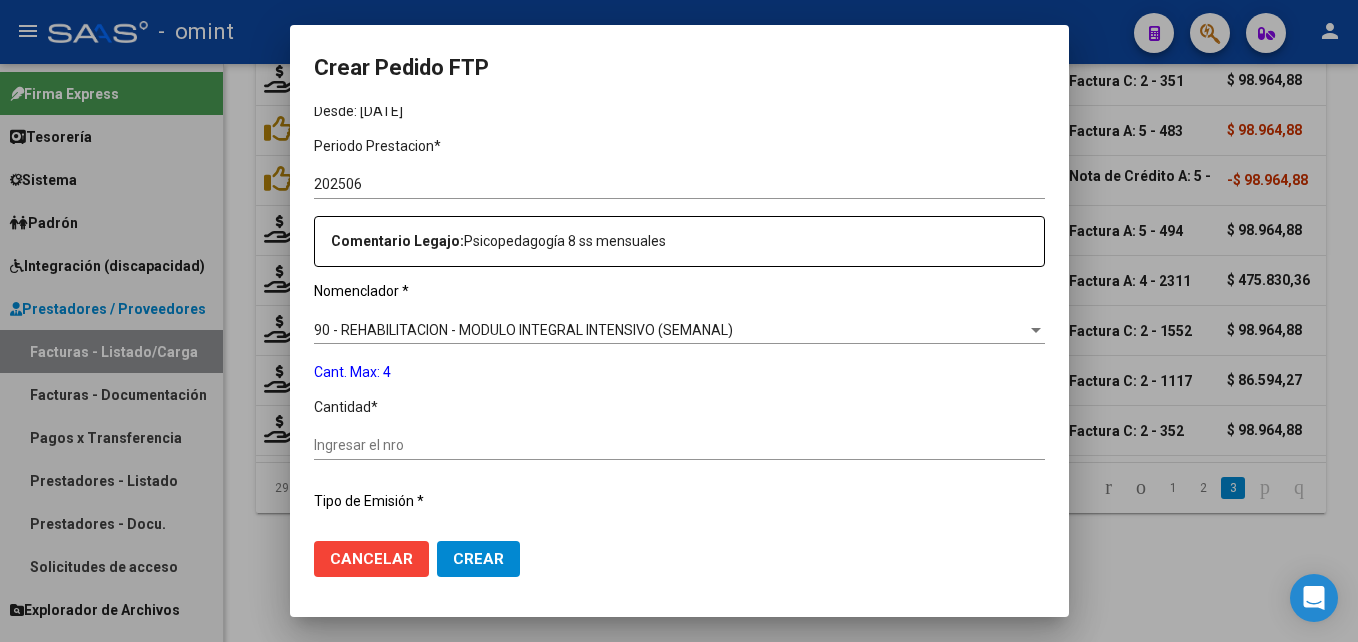 click on "Ingresar el nro" at bounding box center [679, 445] 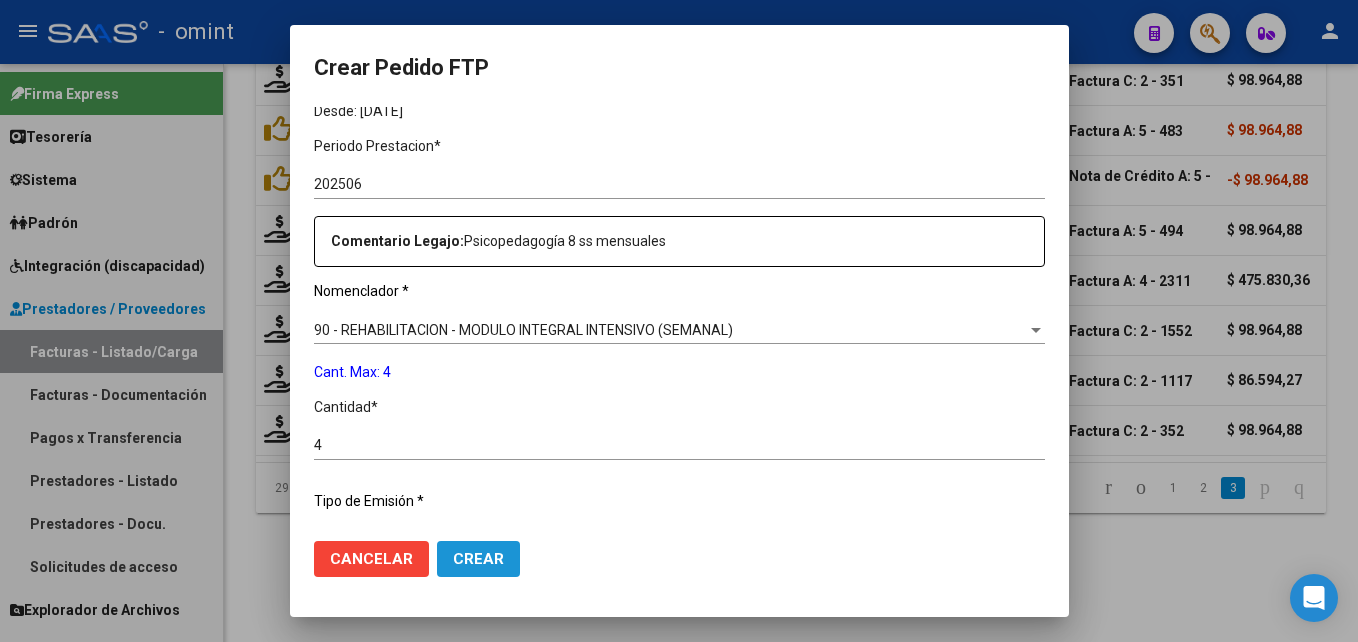 click on "Crear" 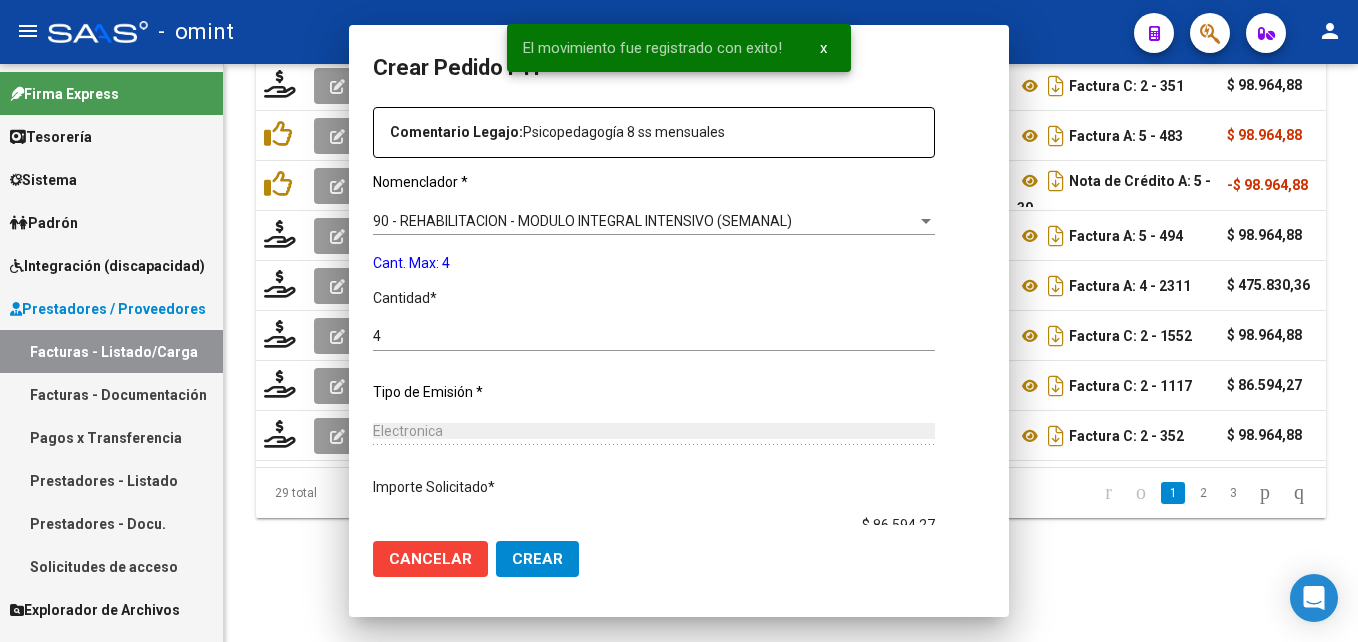 scroll, scrollTop: 491, scrollLeft: 0, axis: vertical 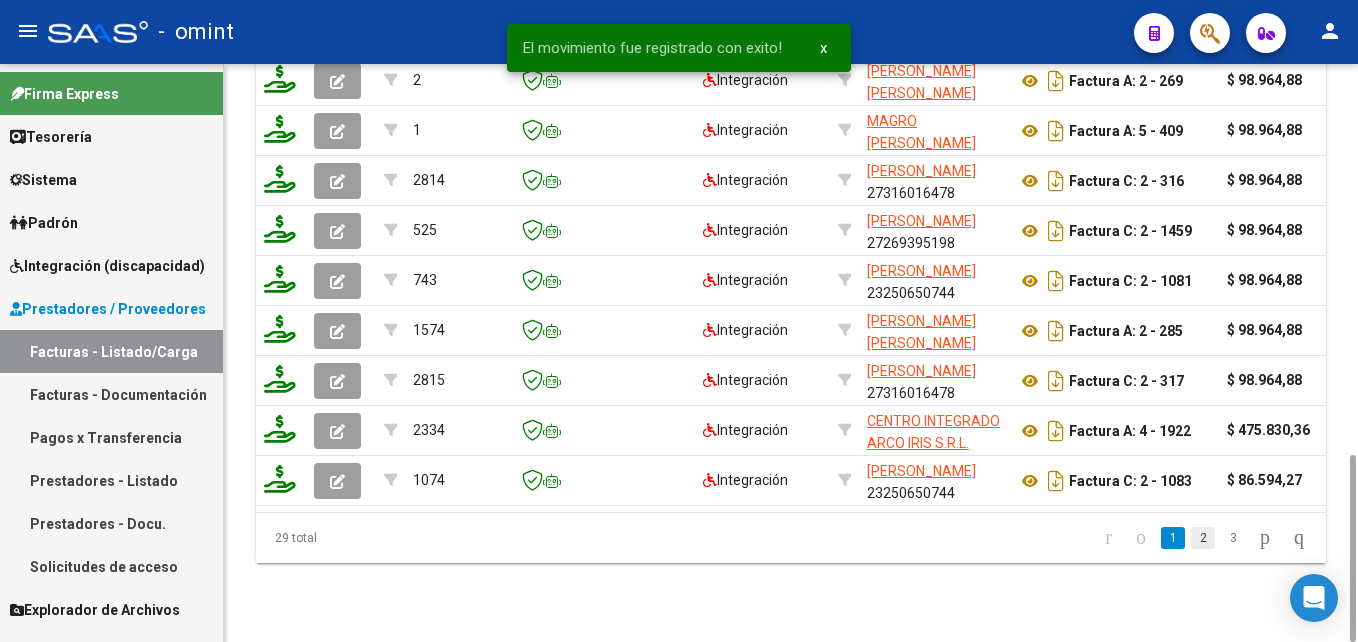 click on "2" 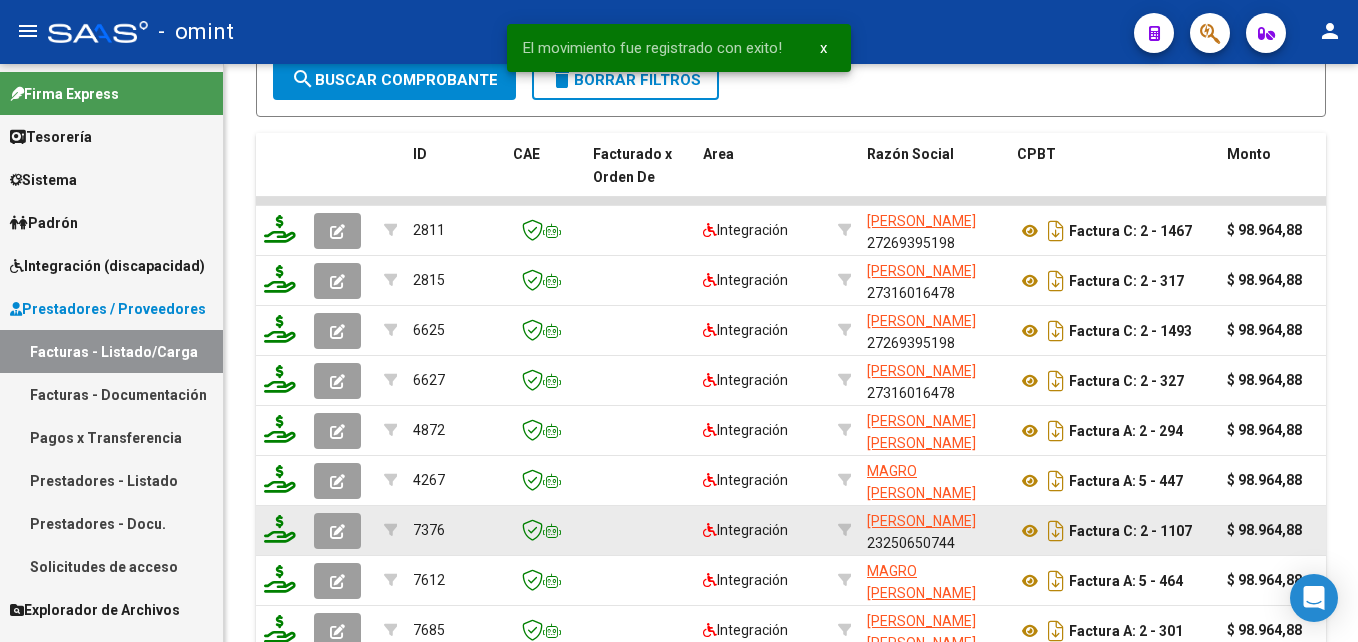 scroll, scrollTop: 1201, scrollLeft: 0, axis: vertical 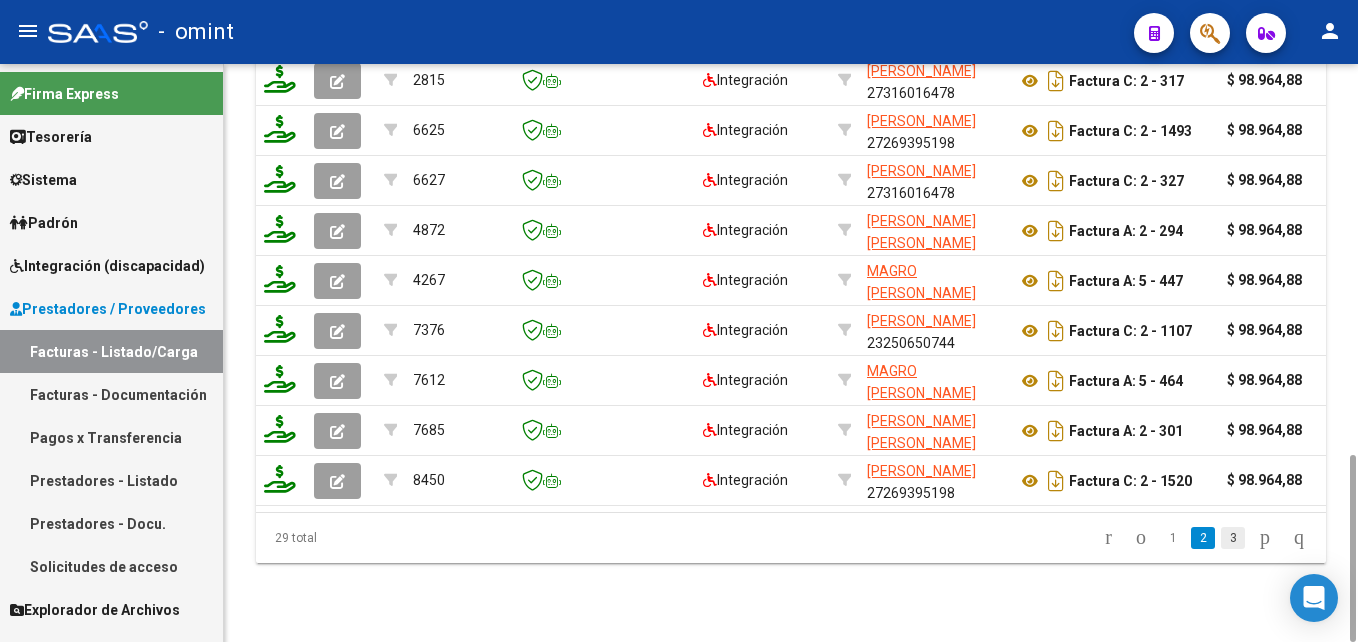 click on "3" 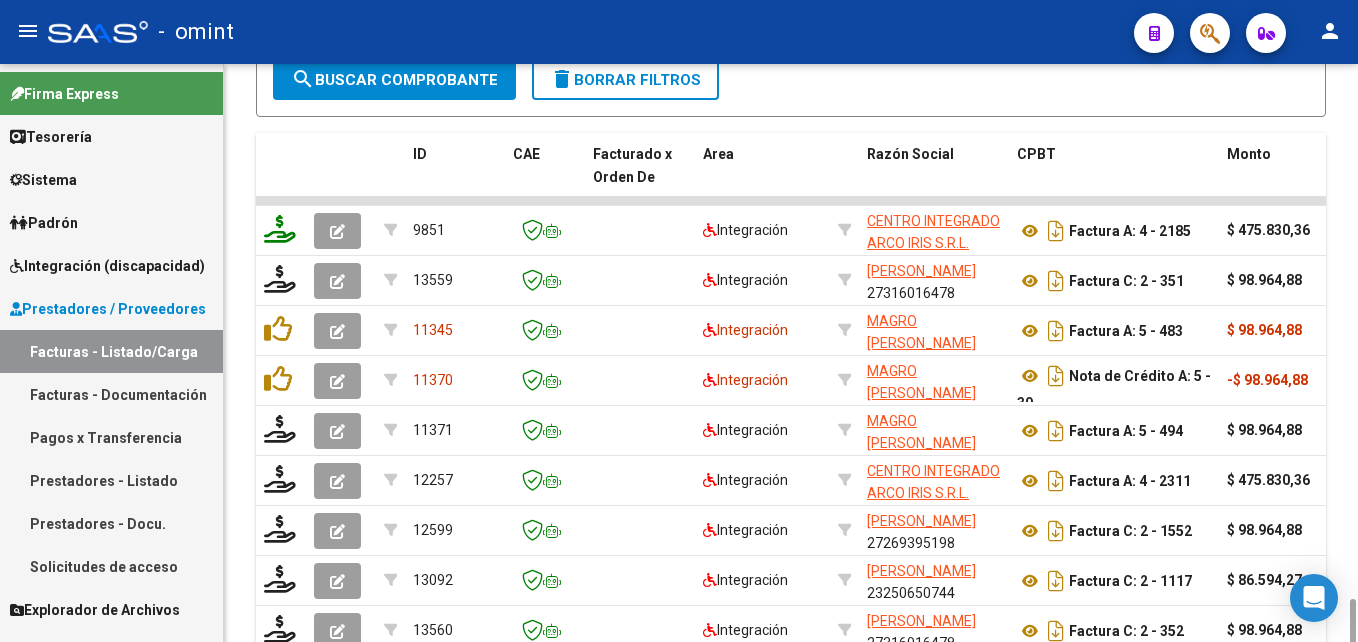 scroll, scrollTop: 1151, scrollLeft: 0, axis: vertical 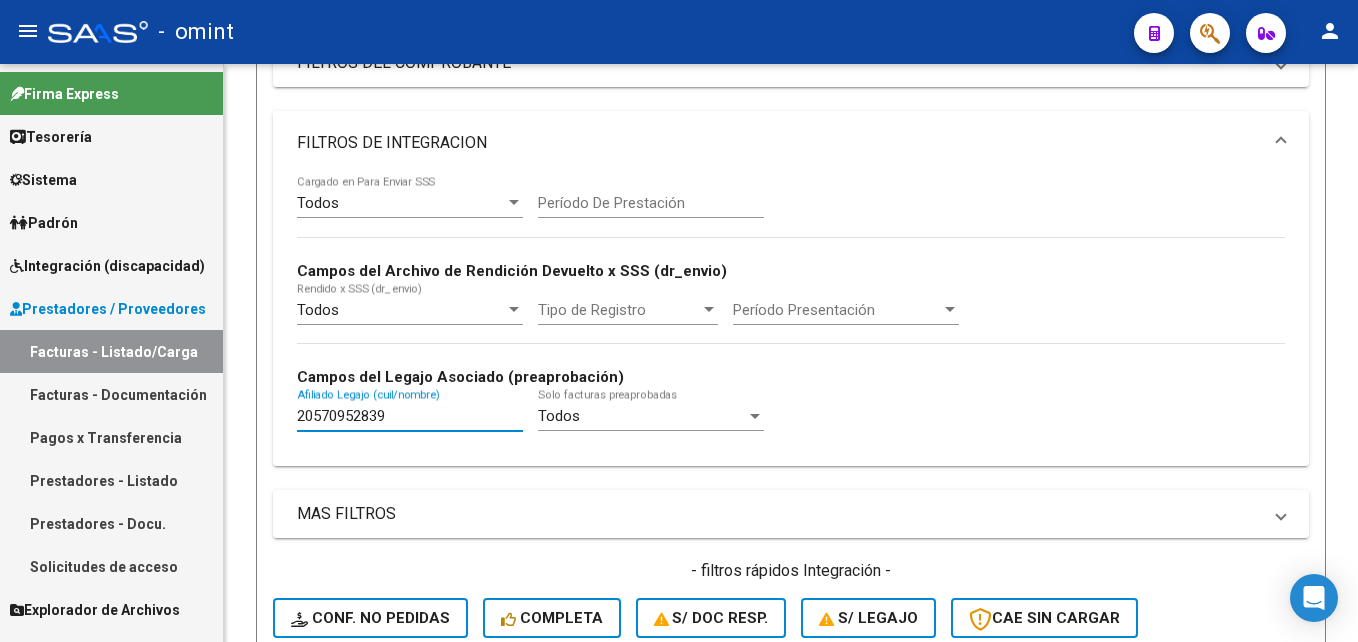 drag, startPoint x: 388, startPoint y: 412, endPoint x: 172, endPoint y: 390, distance: 217.11748 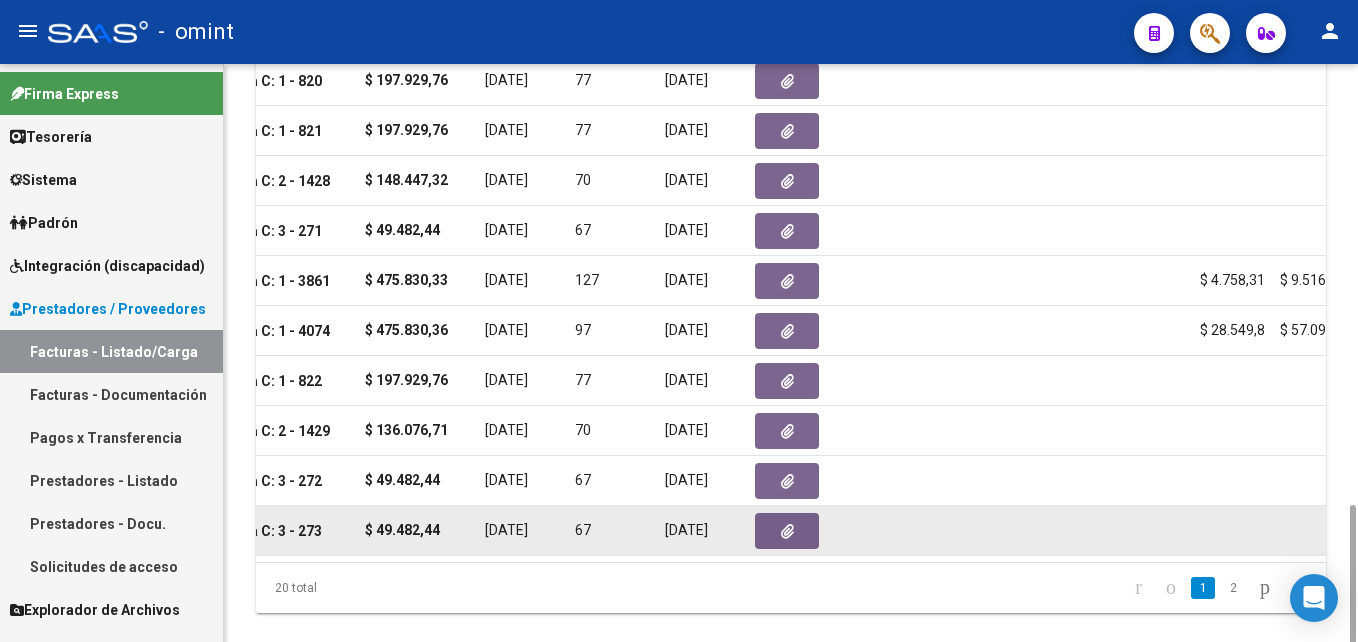 scroll, scrollTop: 1201, scrollLeft: 0, axis: vertical 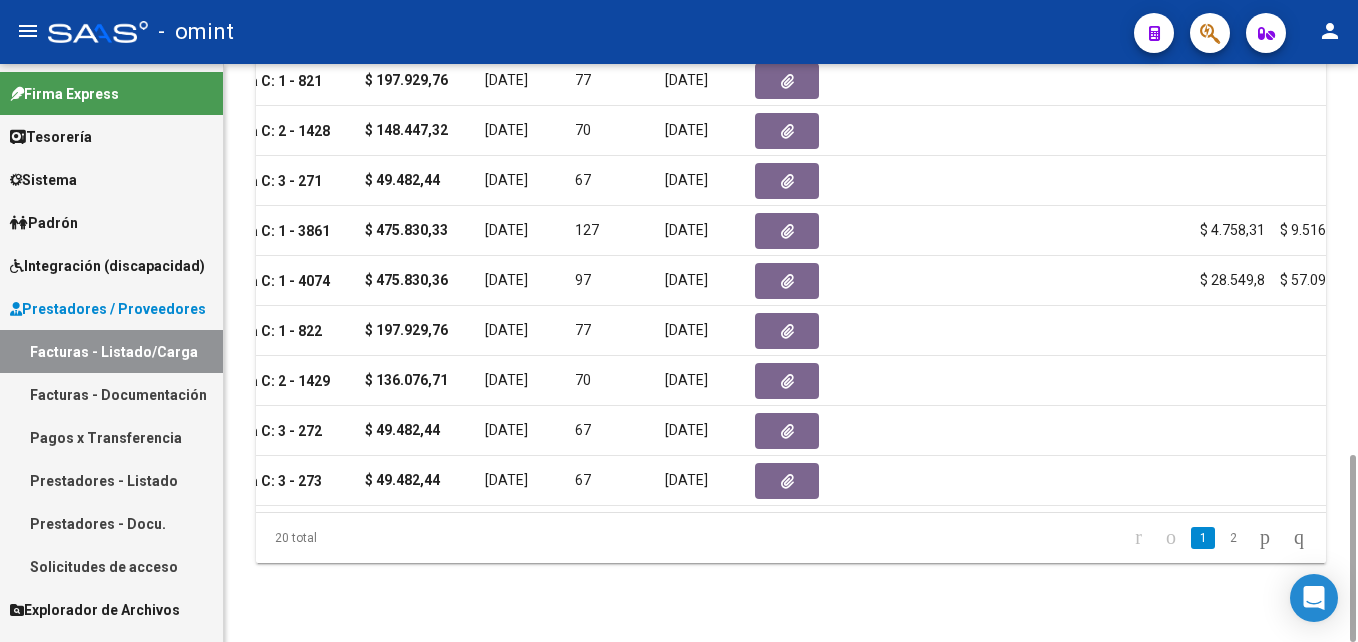 drag, startPoint x: 599, startPoint y: 528, endPoint x: 373, endPoint y: 516, distance: 226.31836 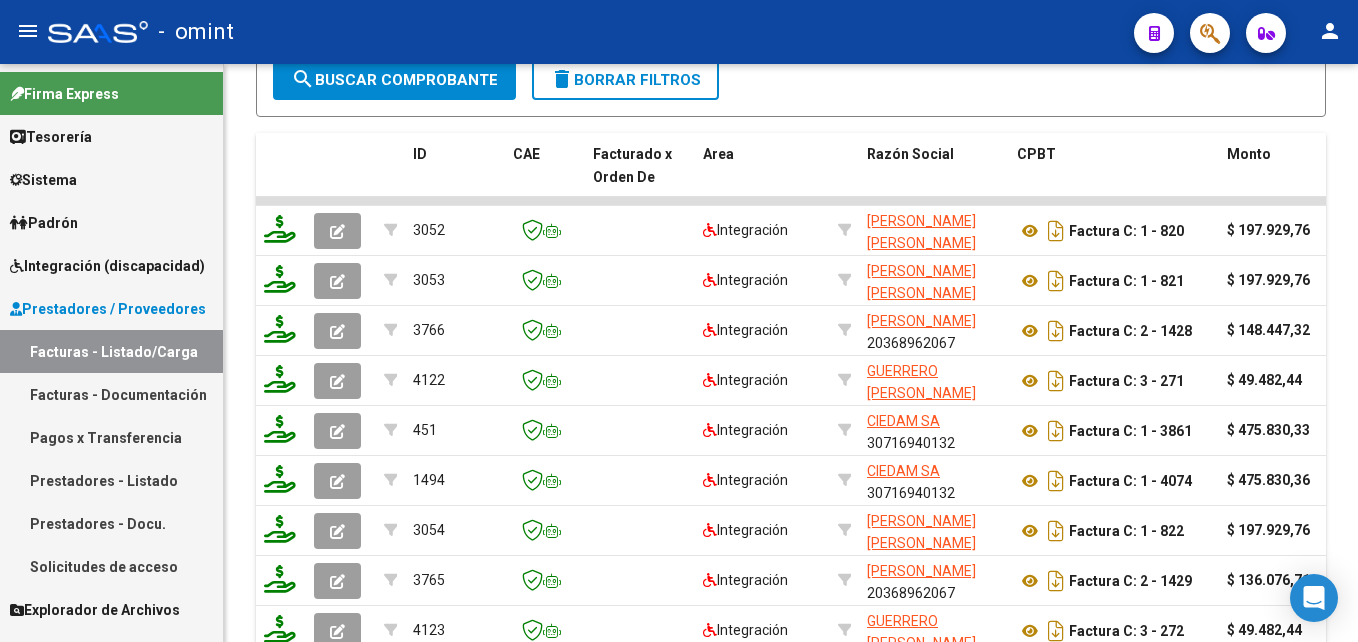 scroll, scrollTop: 1201, scrollLeft: 0, axis: vertical 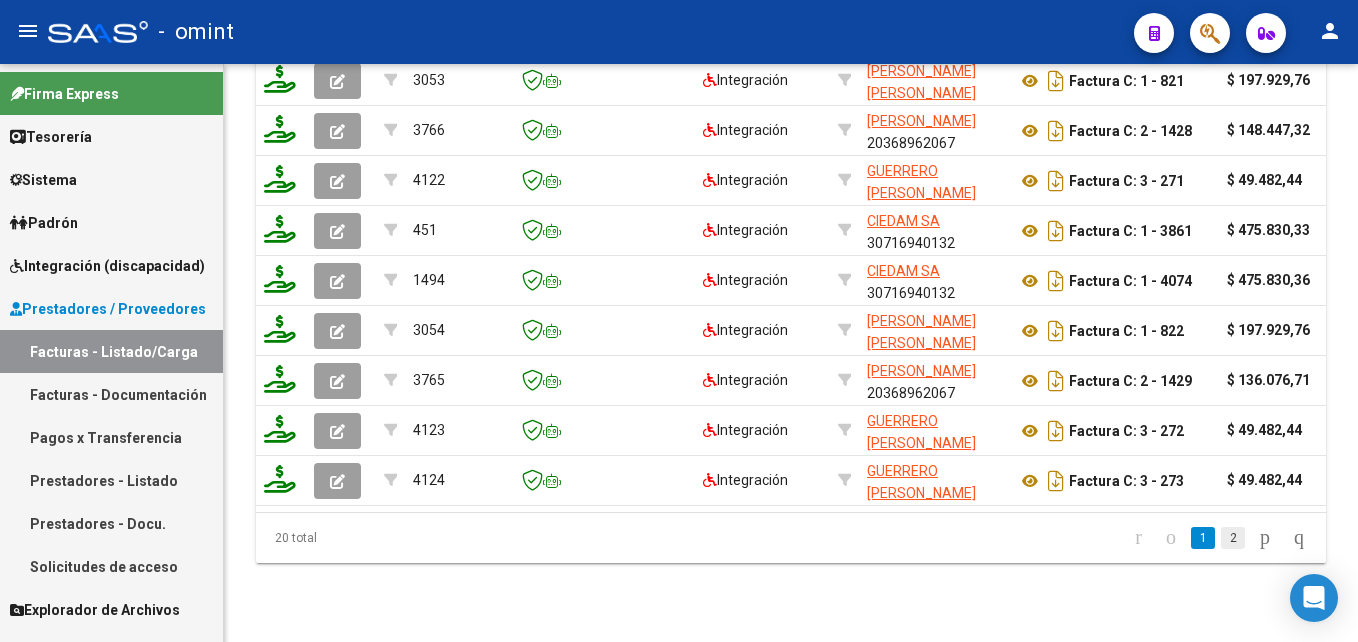 click on "2" 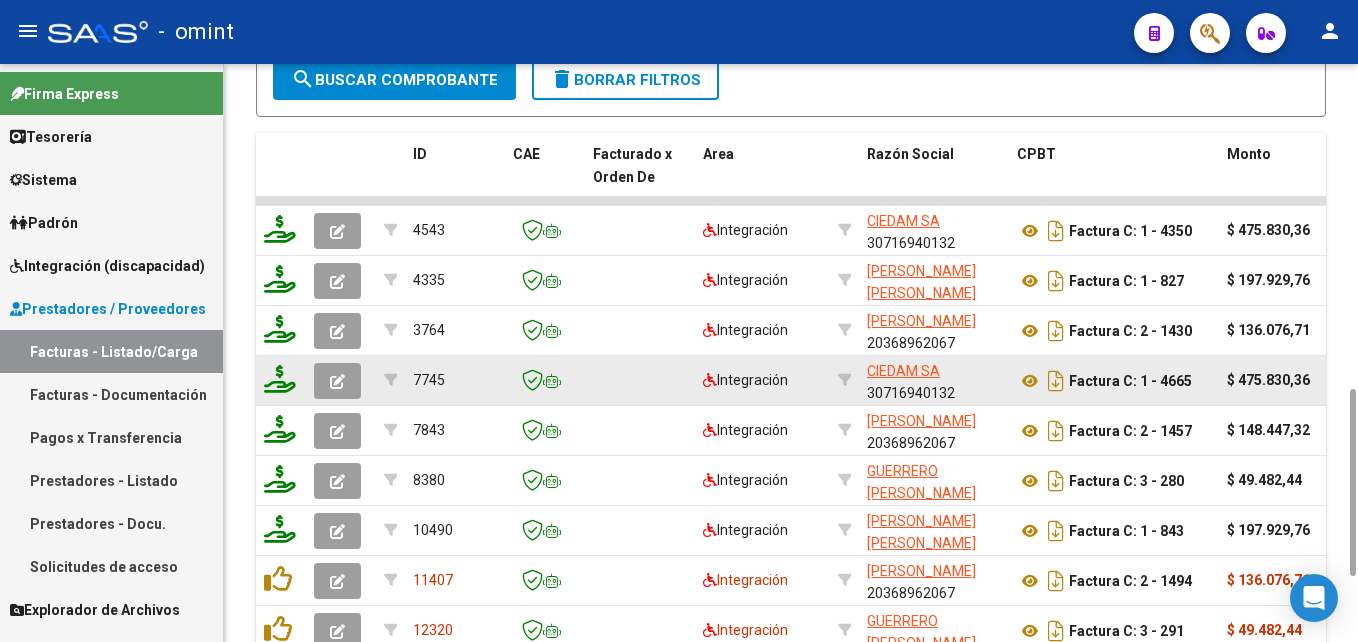 scroll, scrollTop: 1201, scrollLeft: 0, axis: vertical 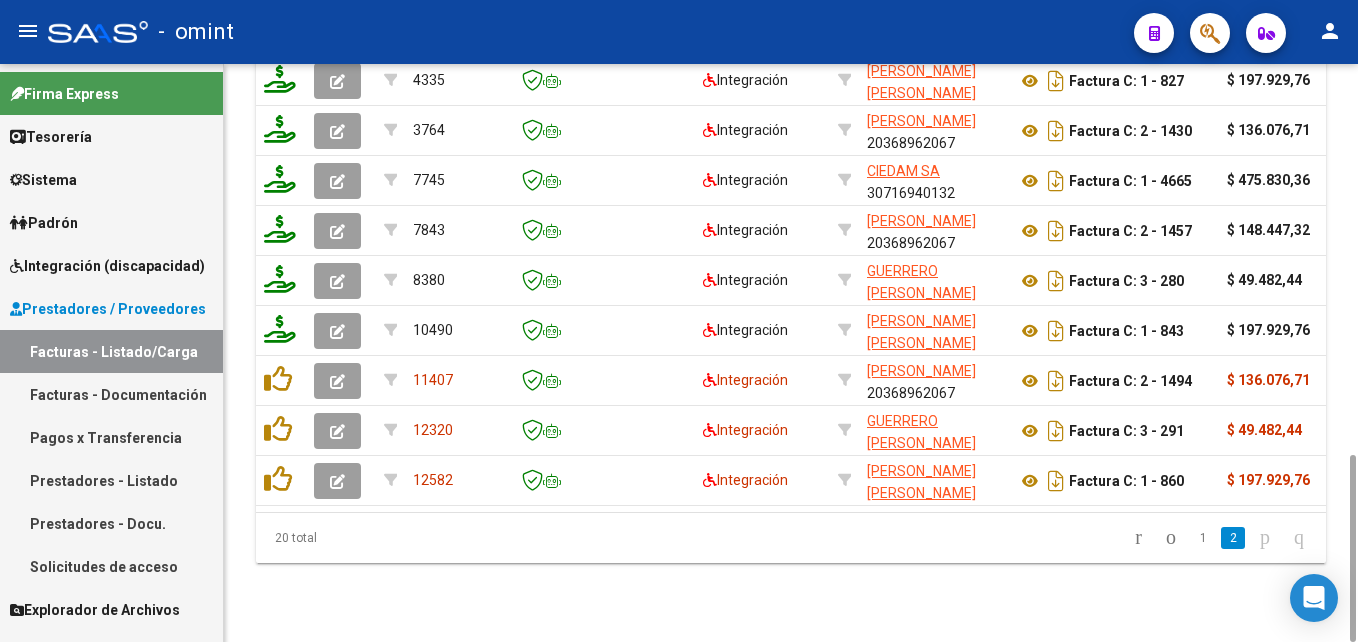 click on "20 total" 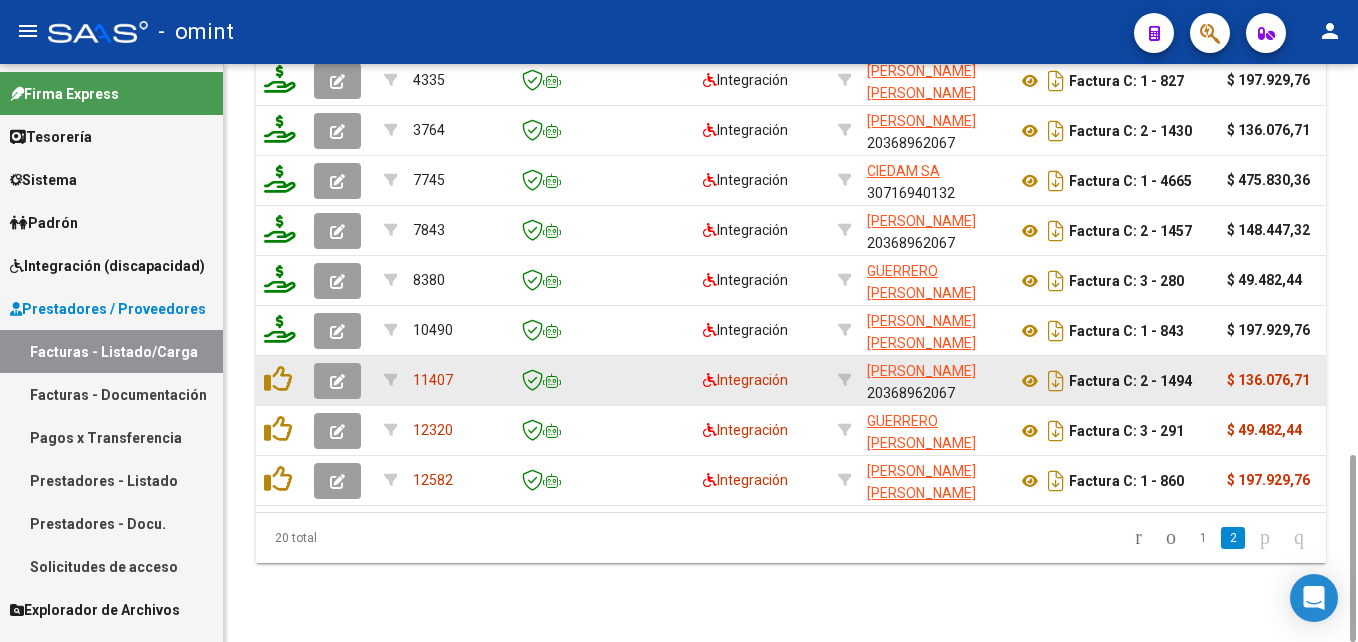 click 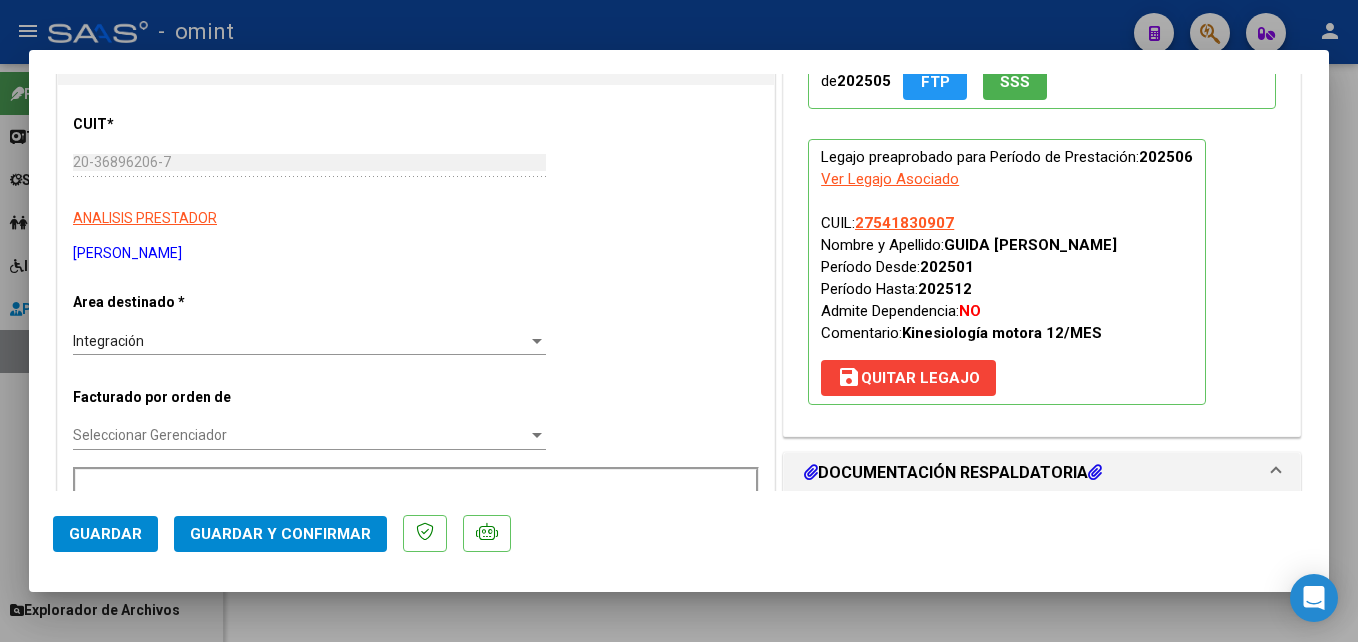 scroll, scrollTop: 500, scrollLeft: 0, axis: vertical 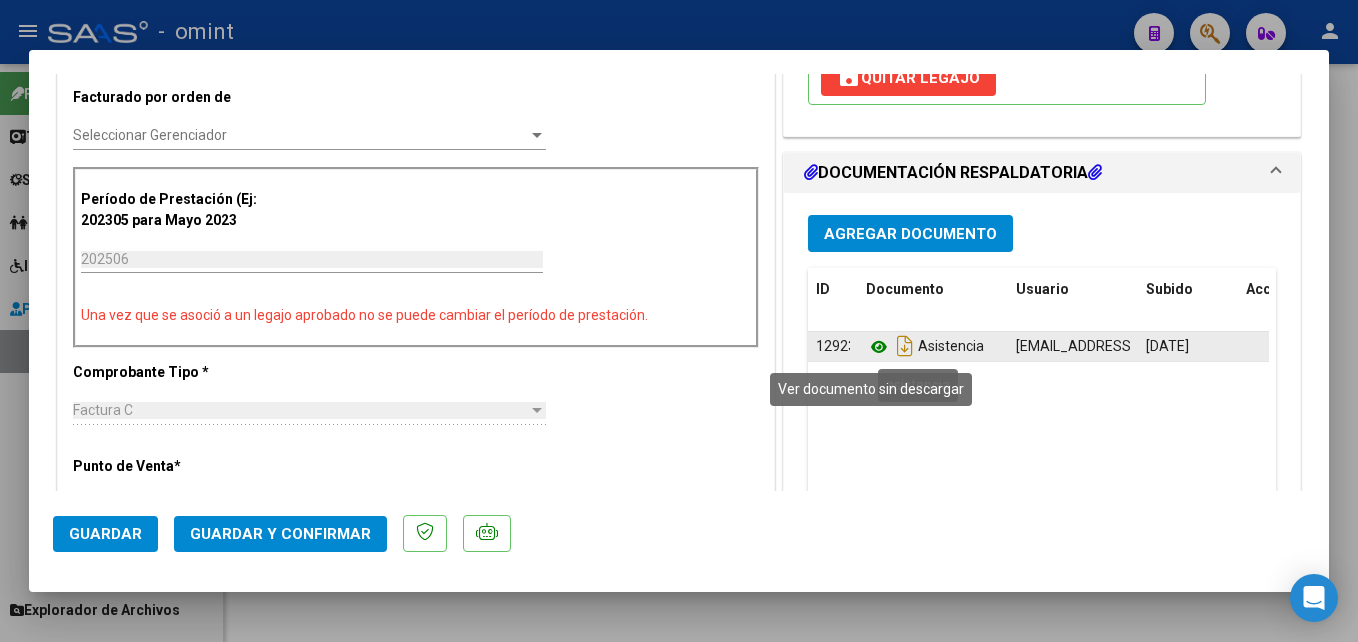 click 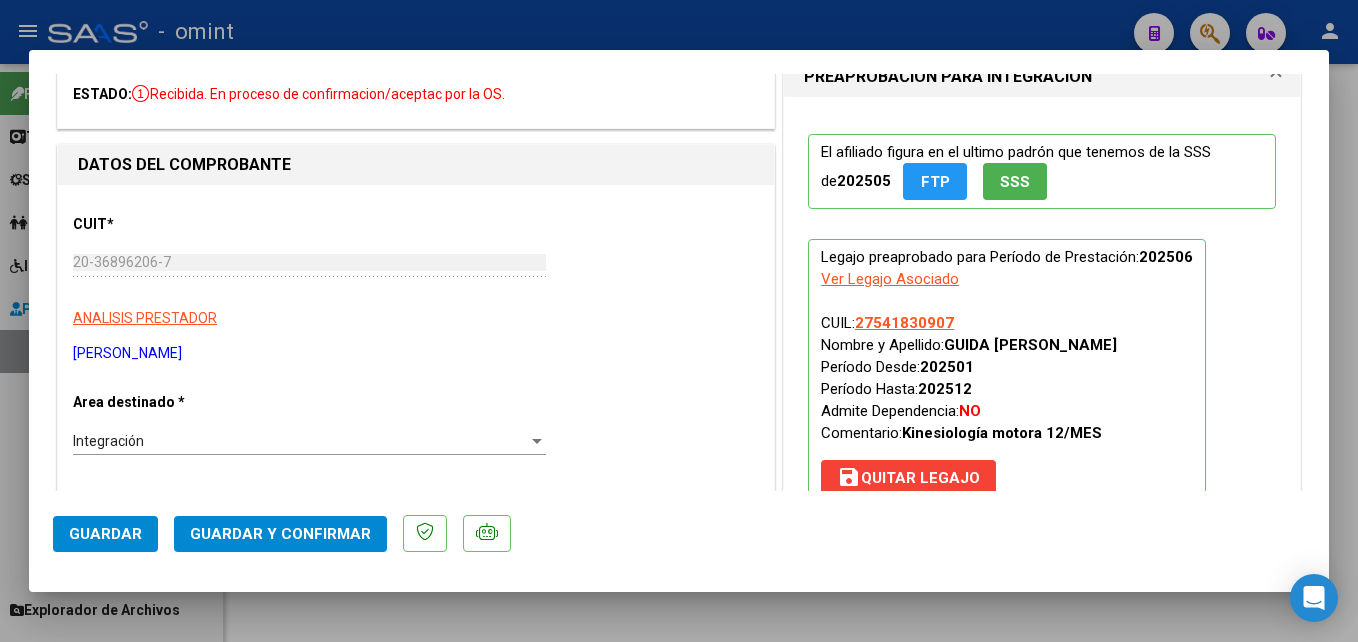 scroll, scrollTop: 0, scrollLeft: 0, axis: both 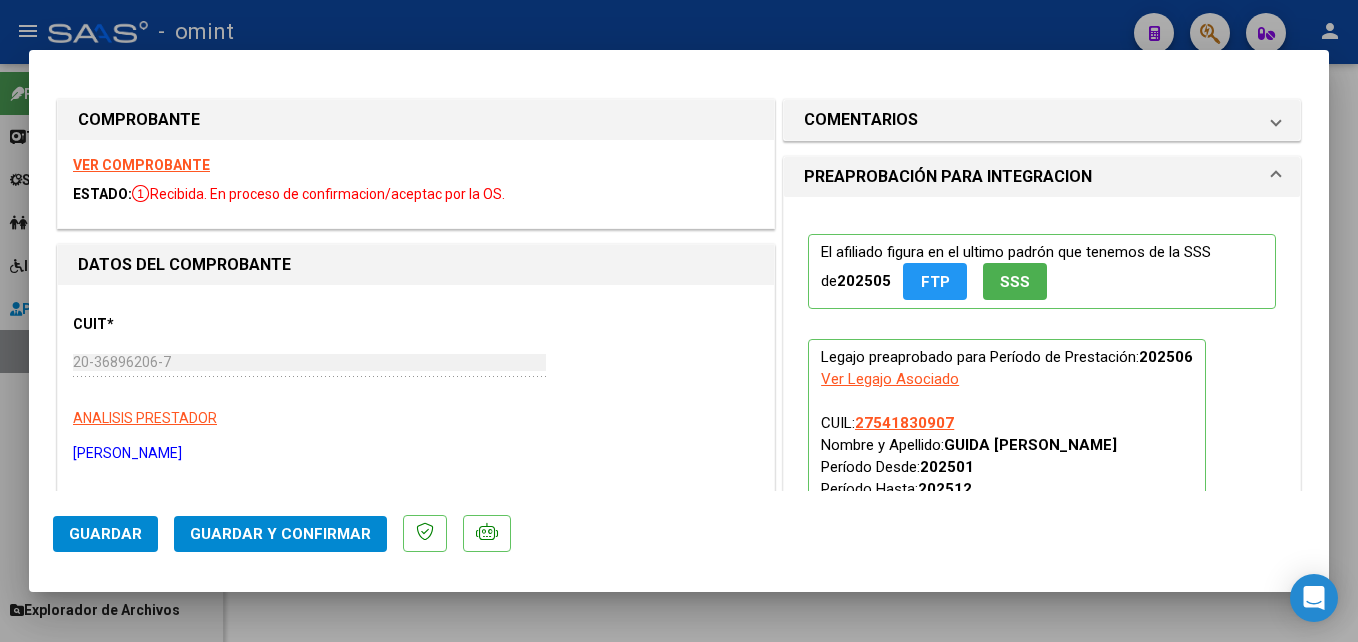 click on "VER COMPROBANTE" at bounding box center [141, 165] 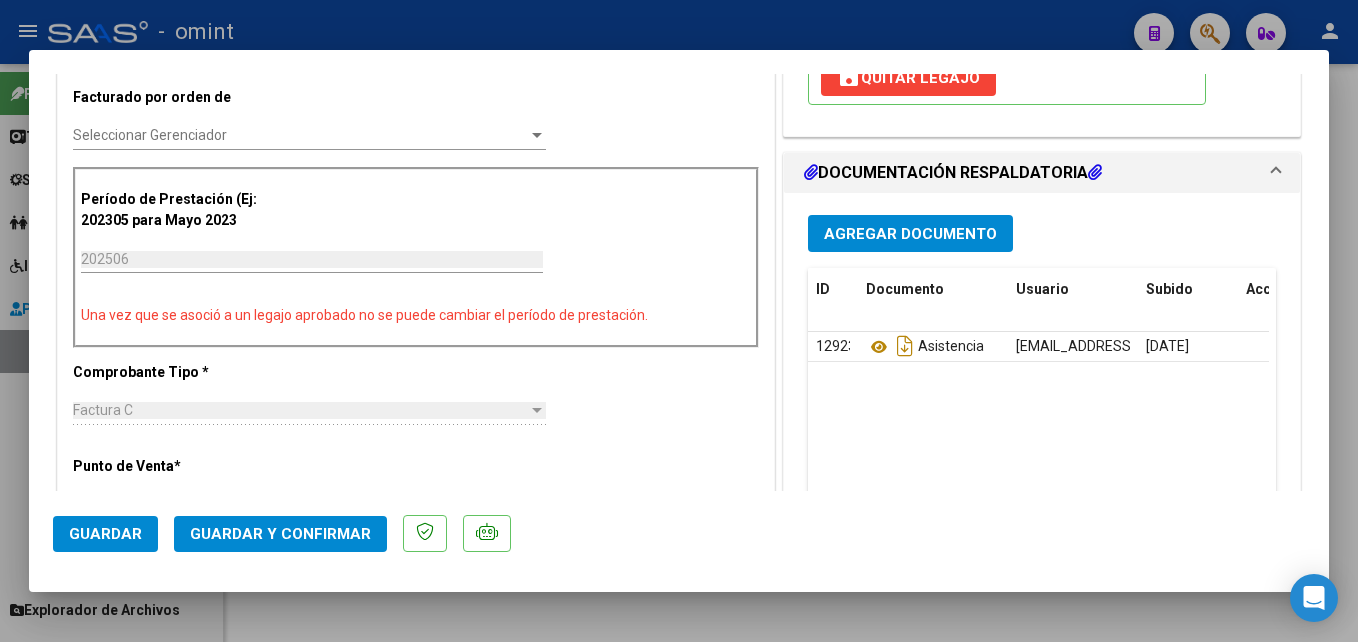 scroll, scrollTop: 0, scrollLeft: 0, axis: both 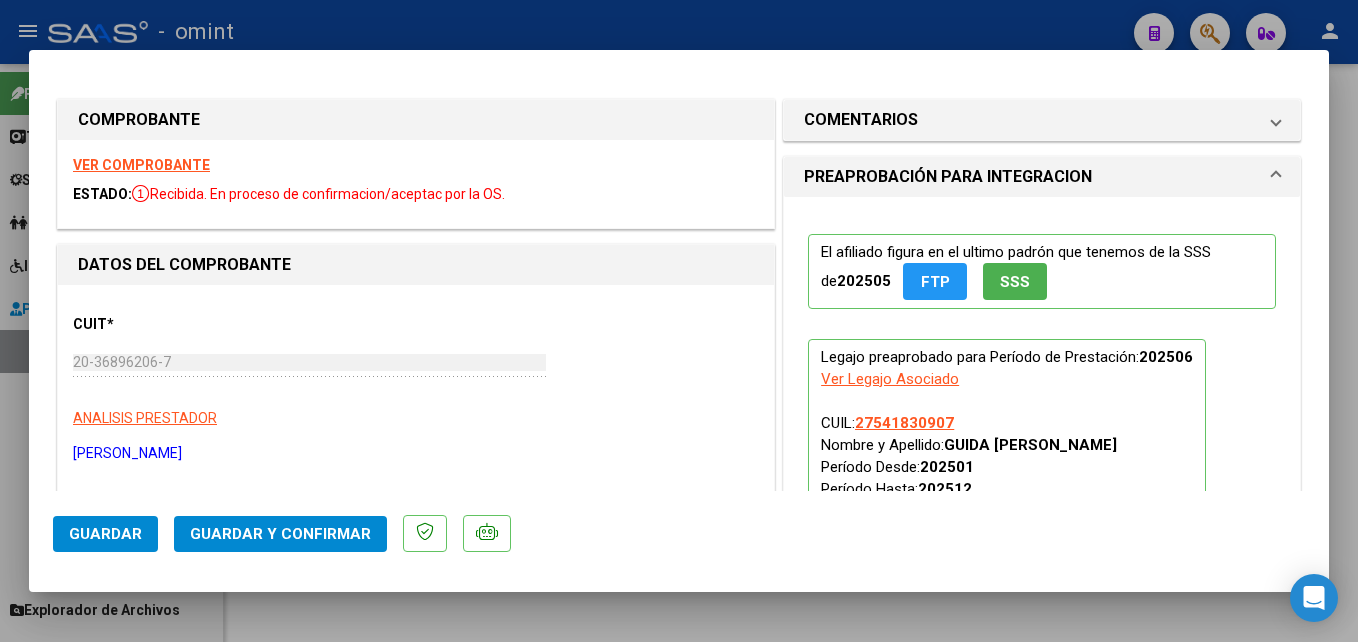 click on "Guardar y Confirmar" 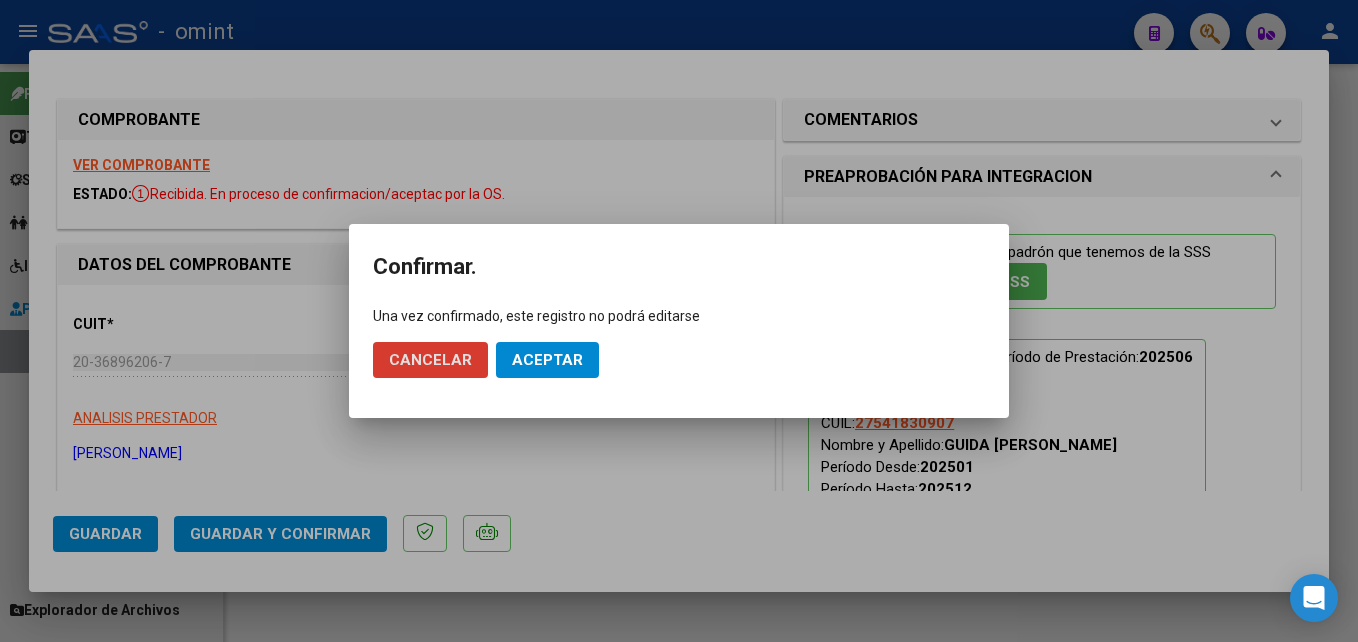 click on "Cancelar Aceptar" 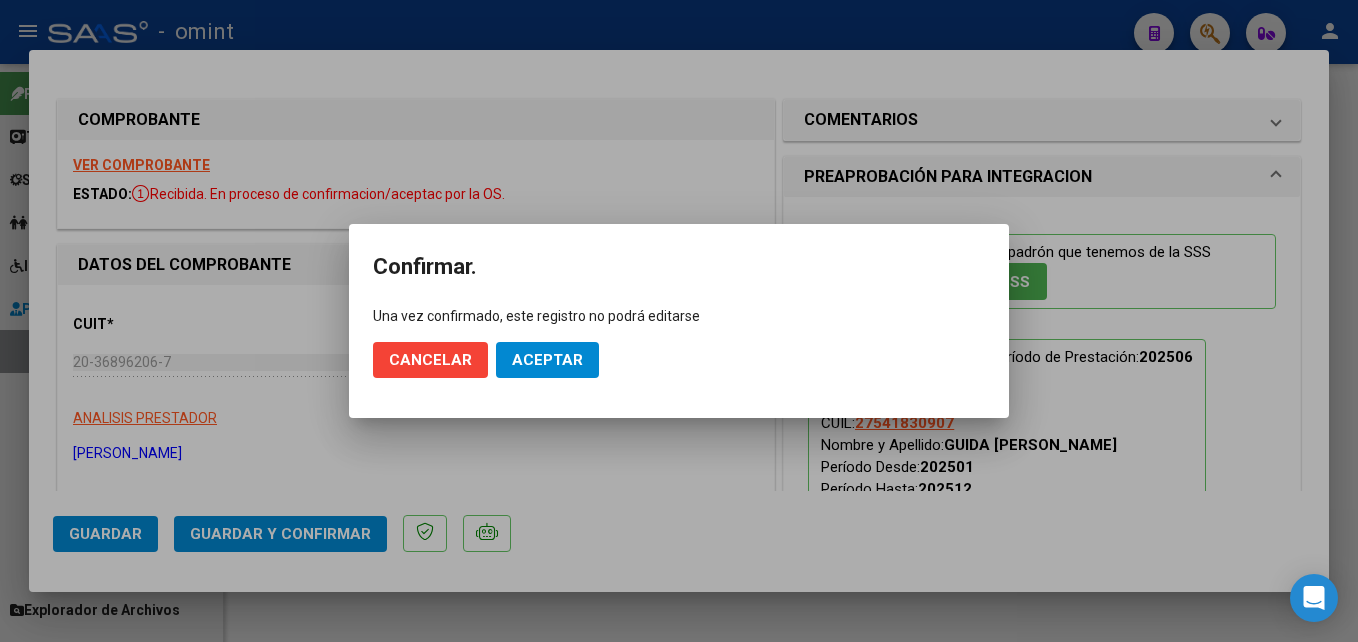 click on "Aceptar" 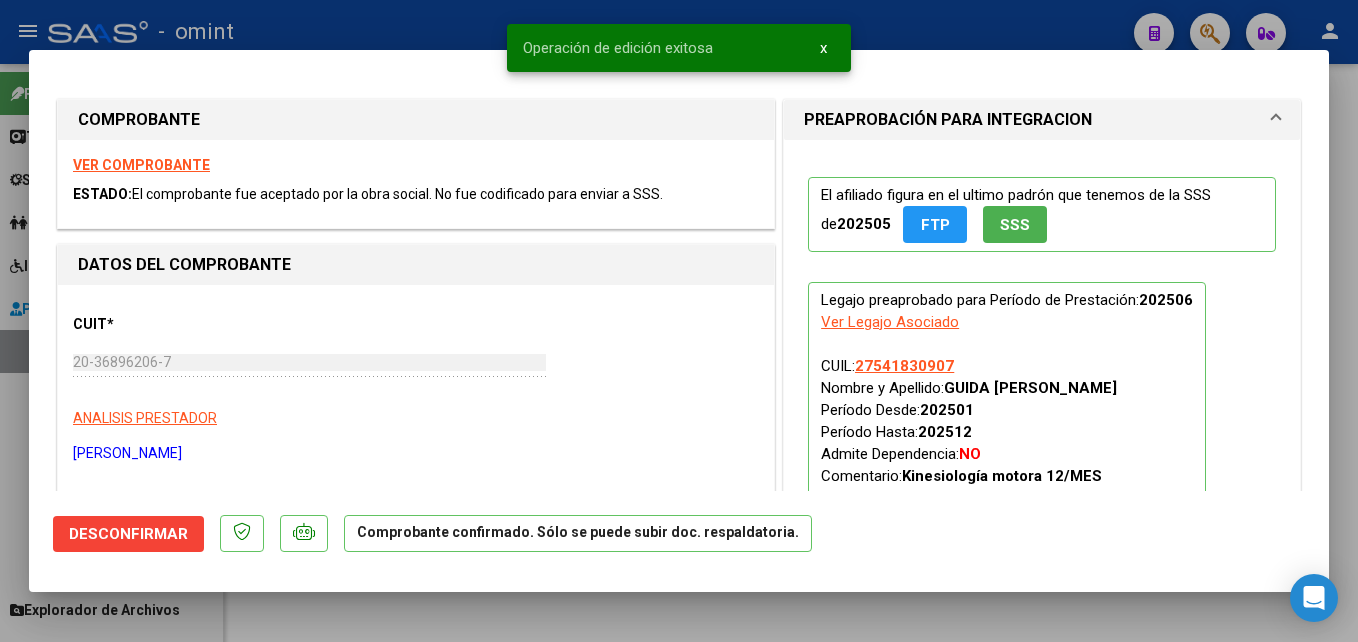 click at bounding box center (679, 321) 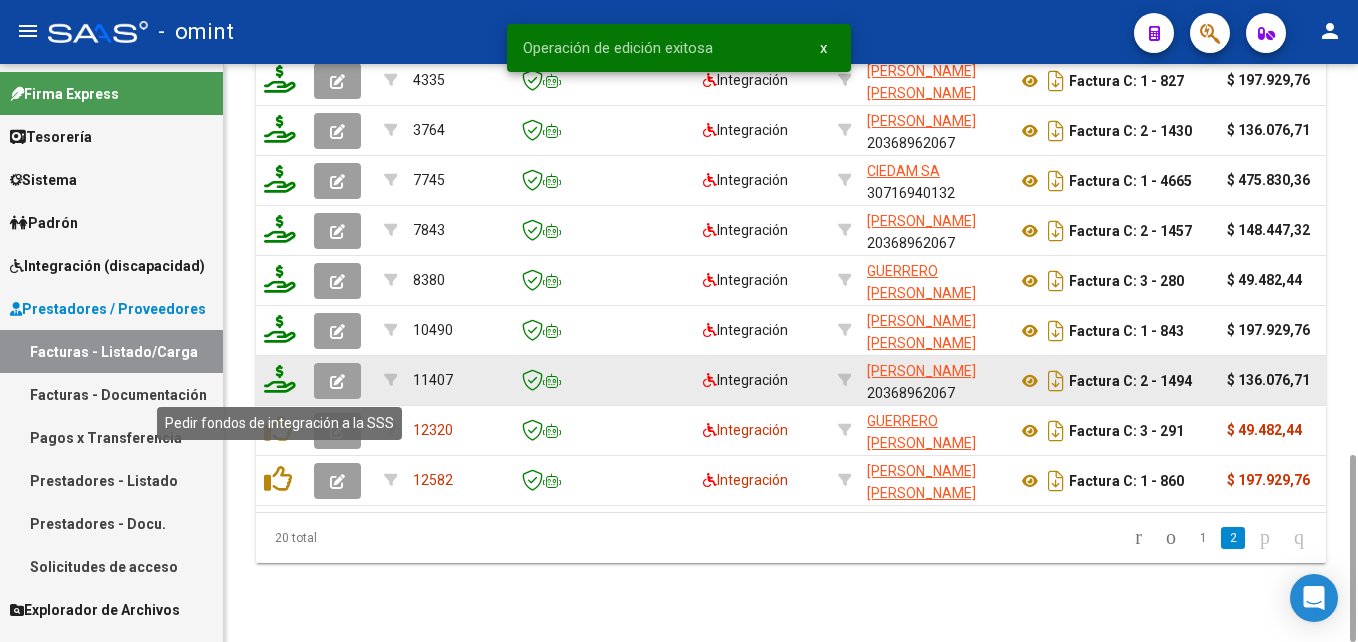 click 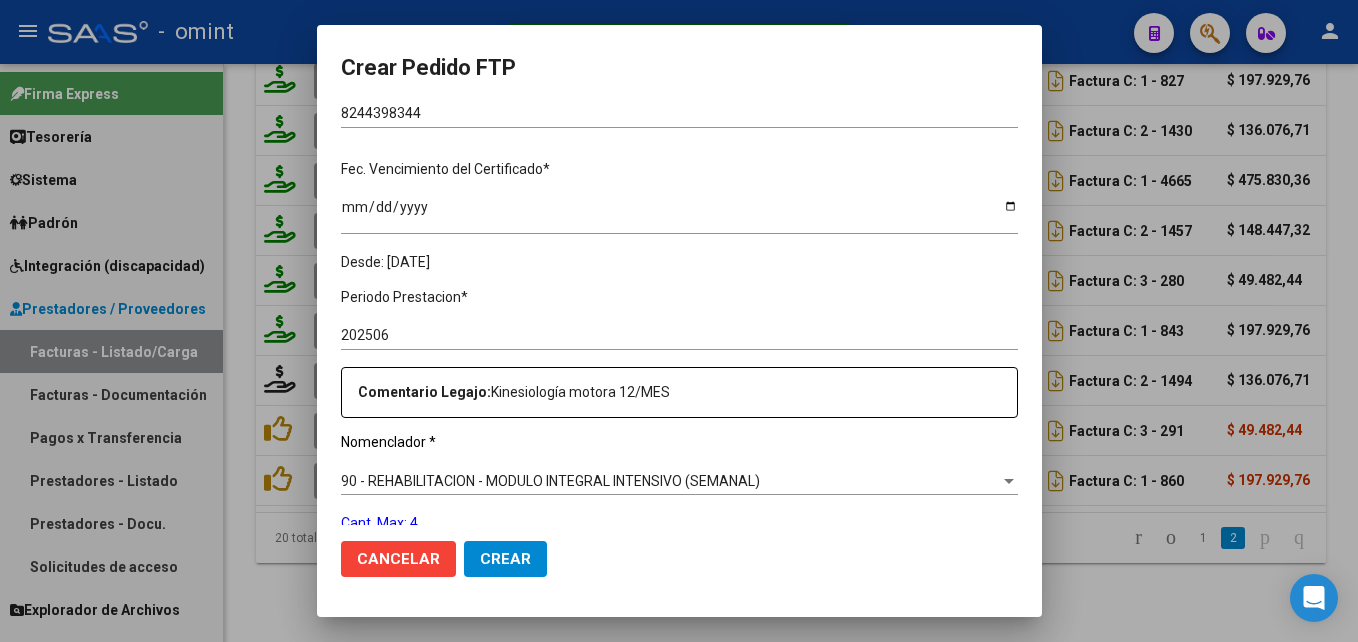scroll, scrollTop: 549, scrollLeft: 0, axis: vertical 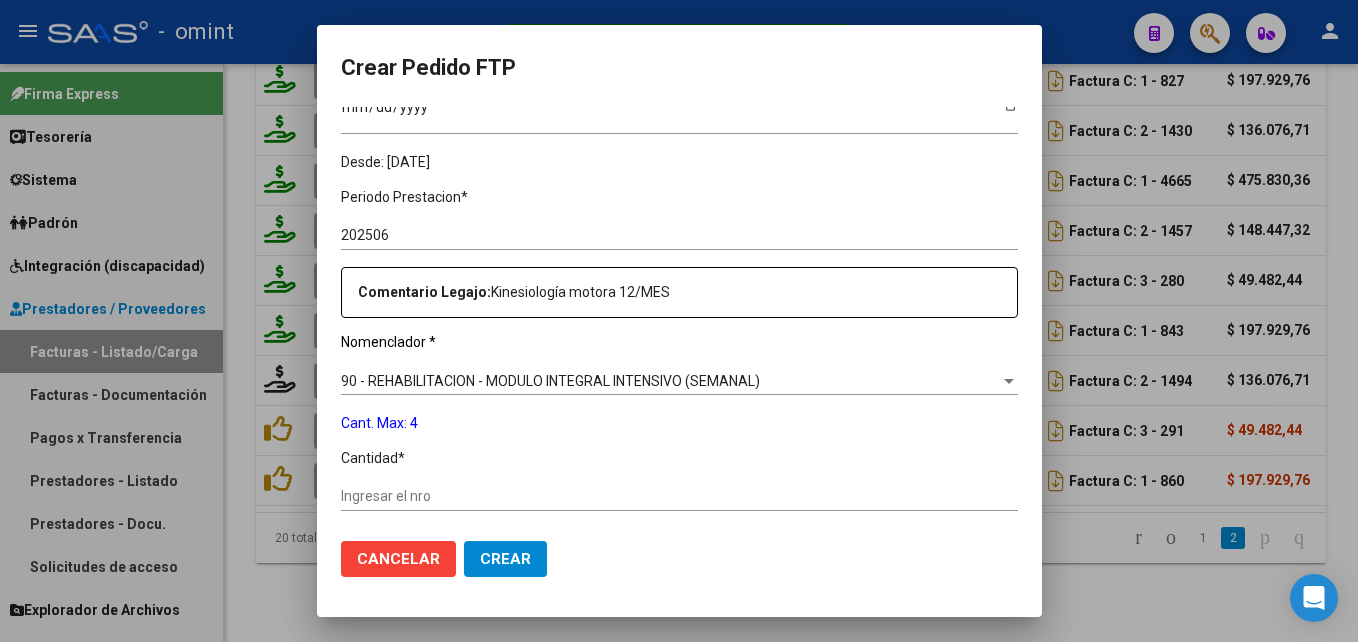 click on "Ingresar el nro" at bounding box center [679, 496] 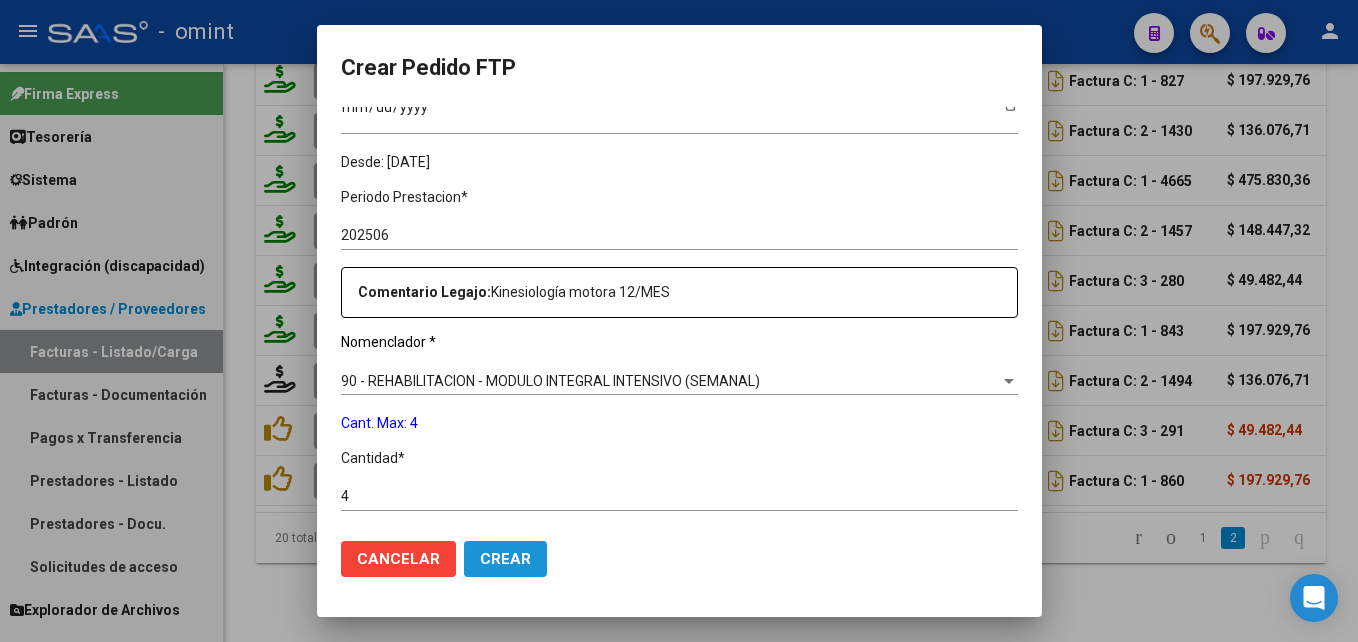 click on "Crear" 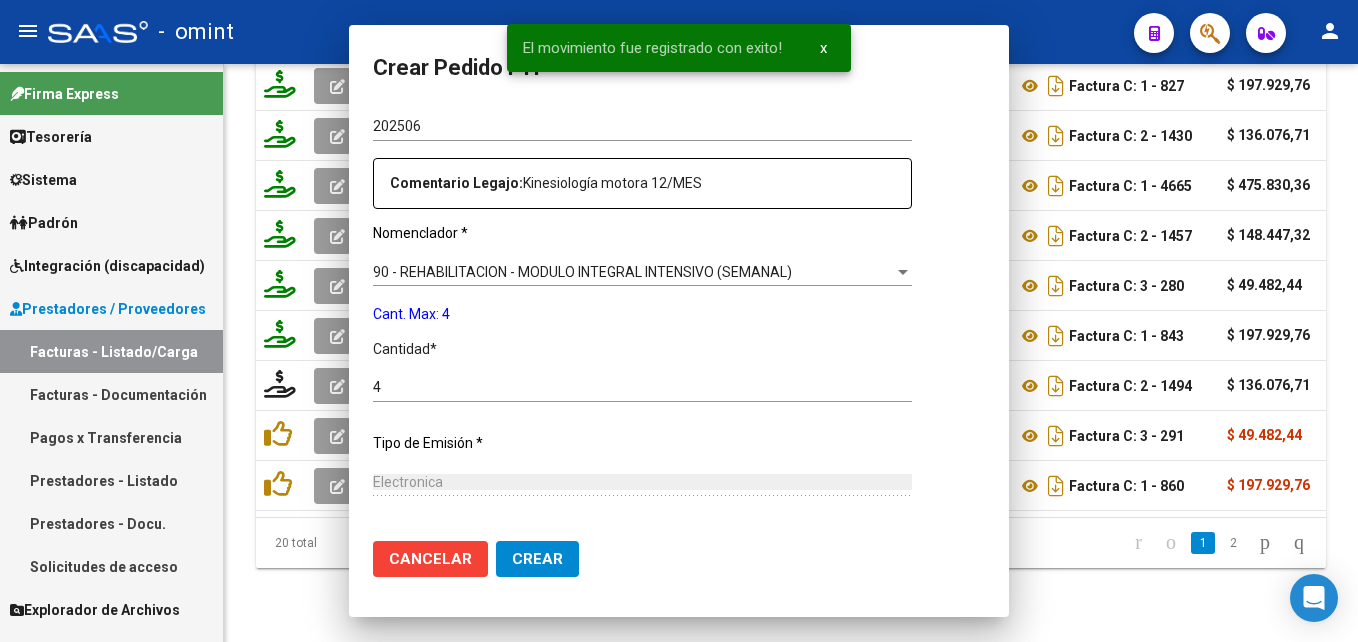 scroll, scrollTop: 440, scrollLeft: 0, axis: vertical 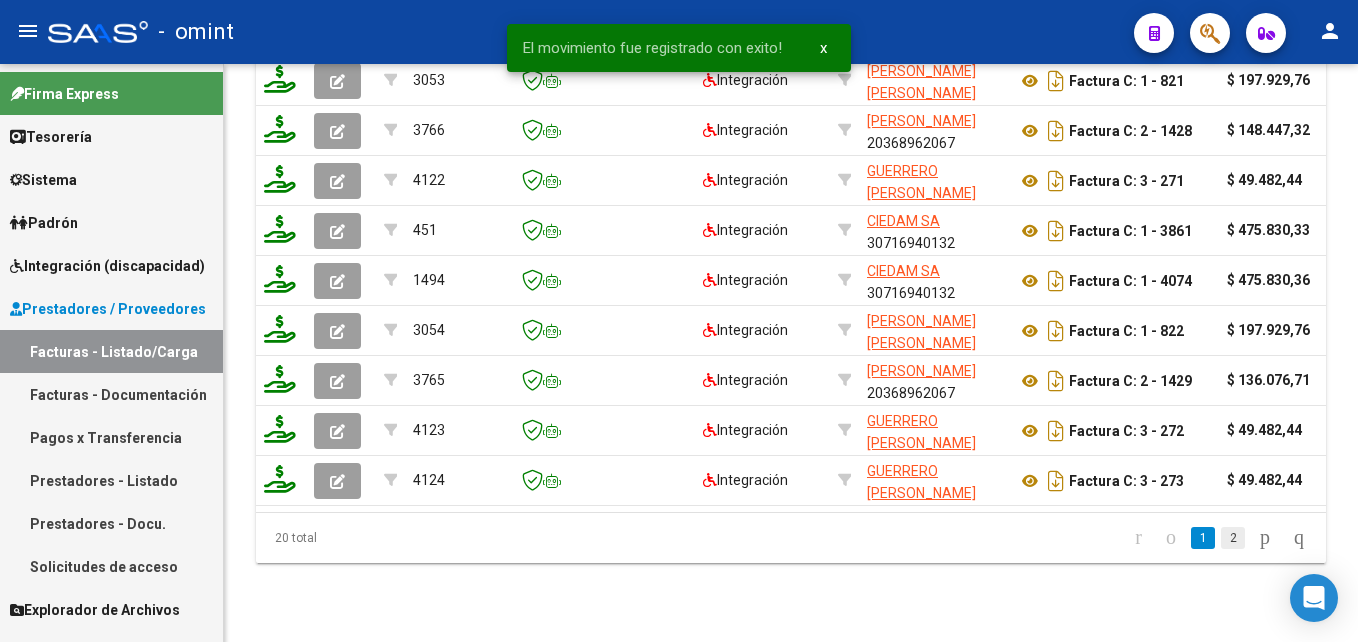 click on "2" 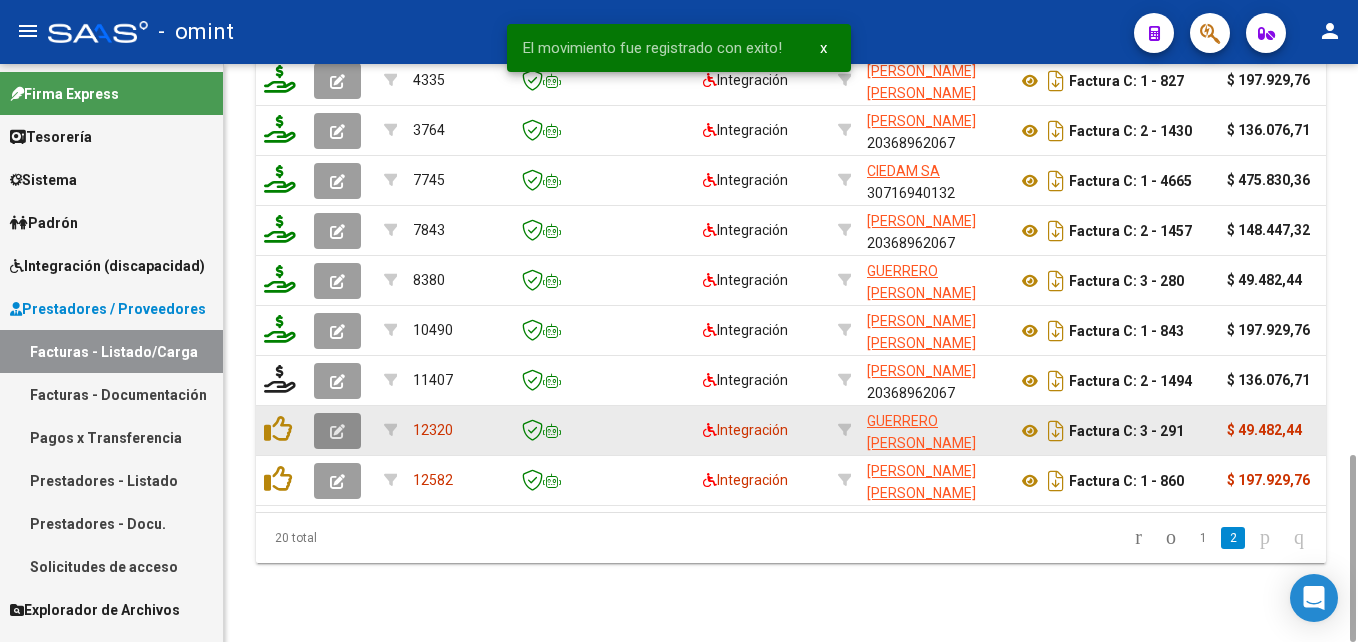 click 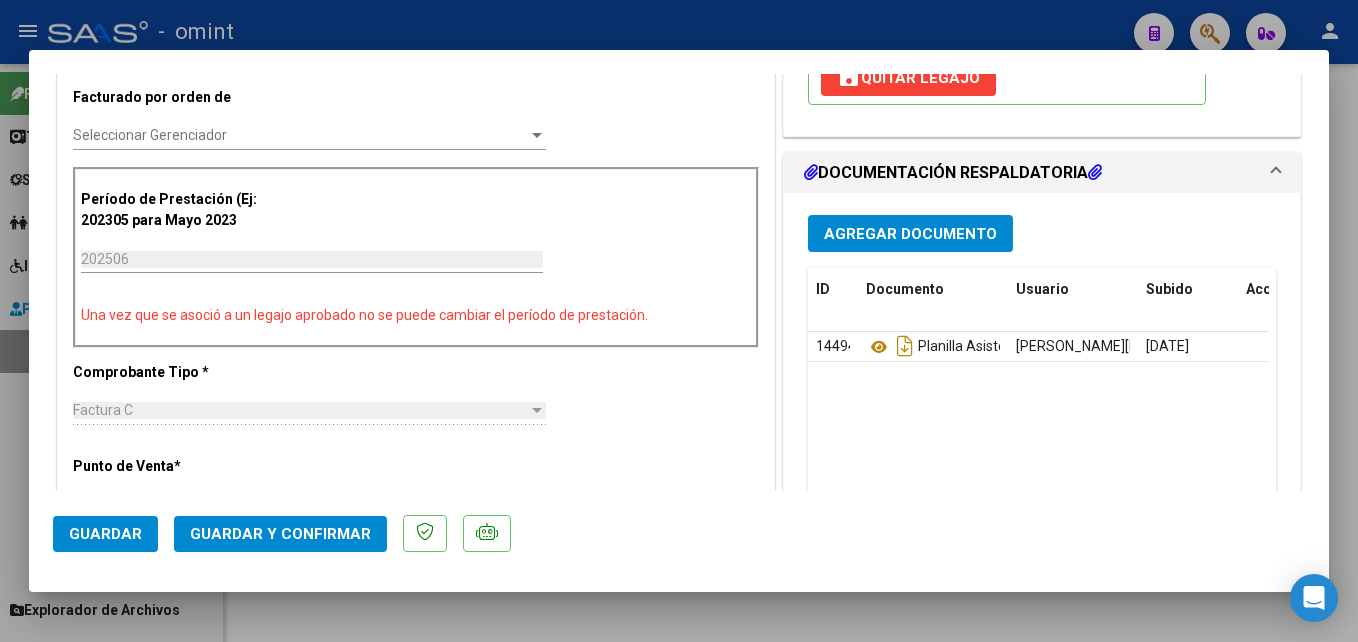 scroll, scrollTop: 600, scrollLeft: 0, axis: vertical 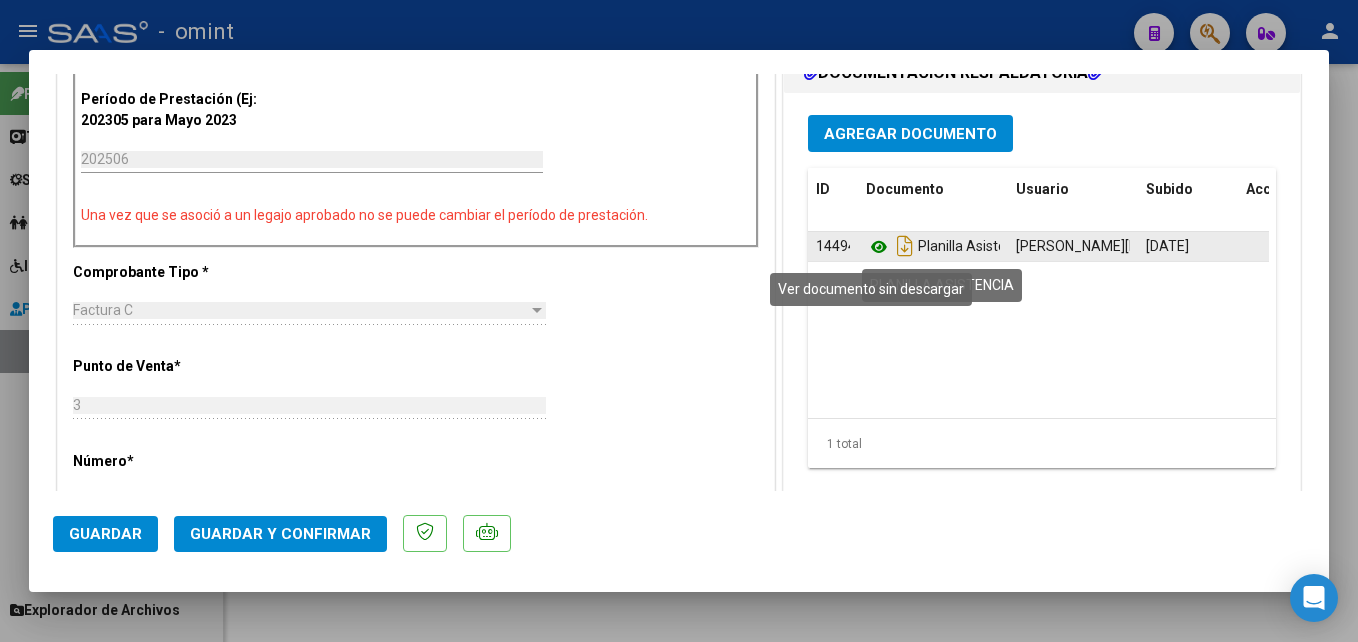 click 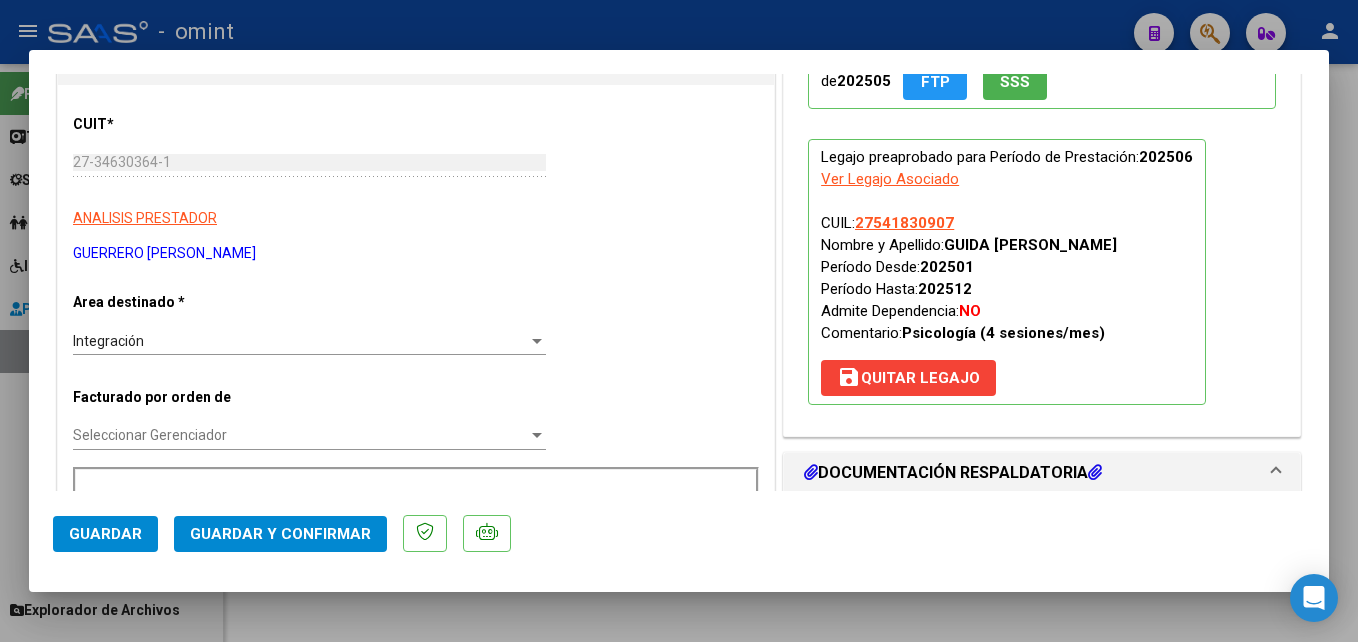 scroll, scrollTop: 0, scrollLeft: 0, axis: both 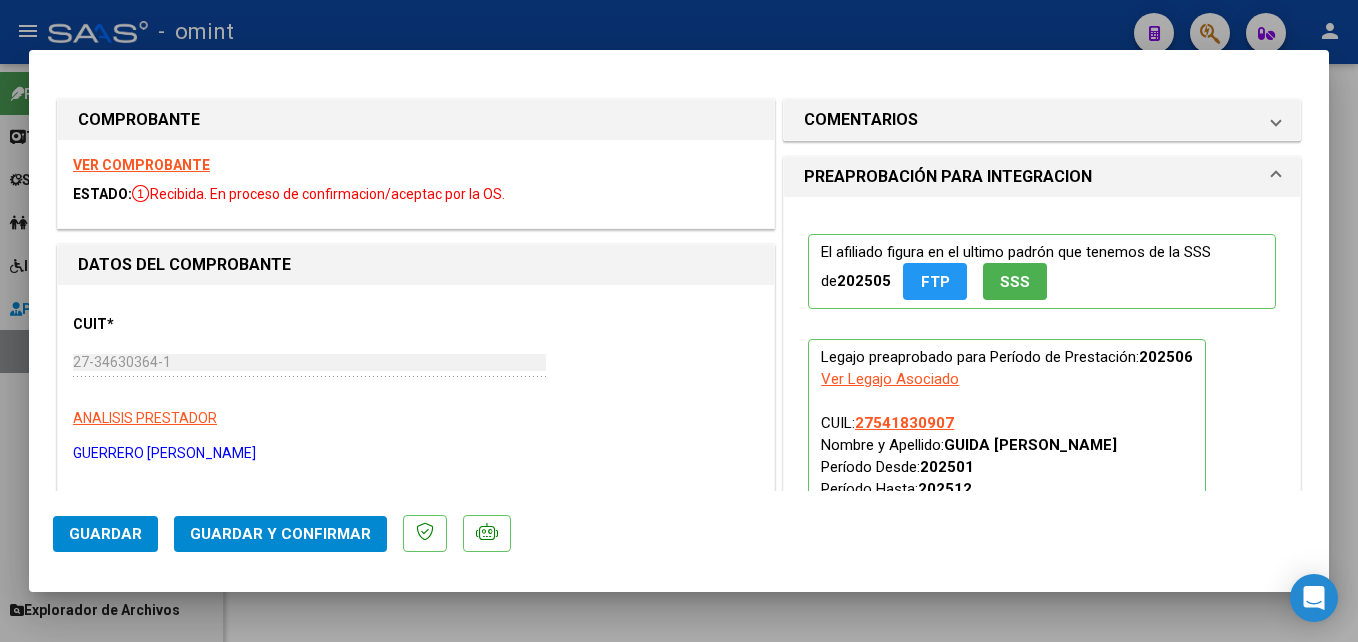click on "VER COMPROBANTE" at bounding box center (141, 165) 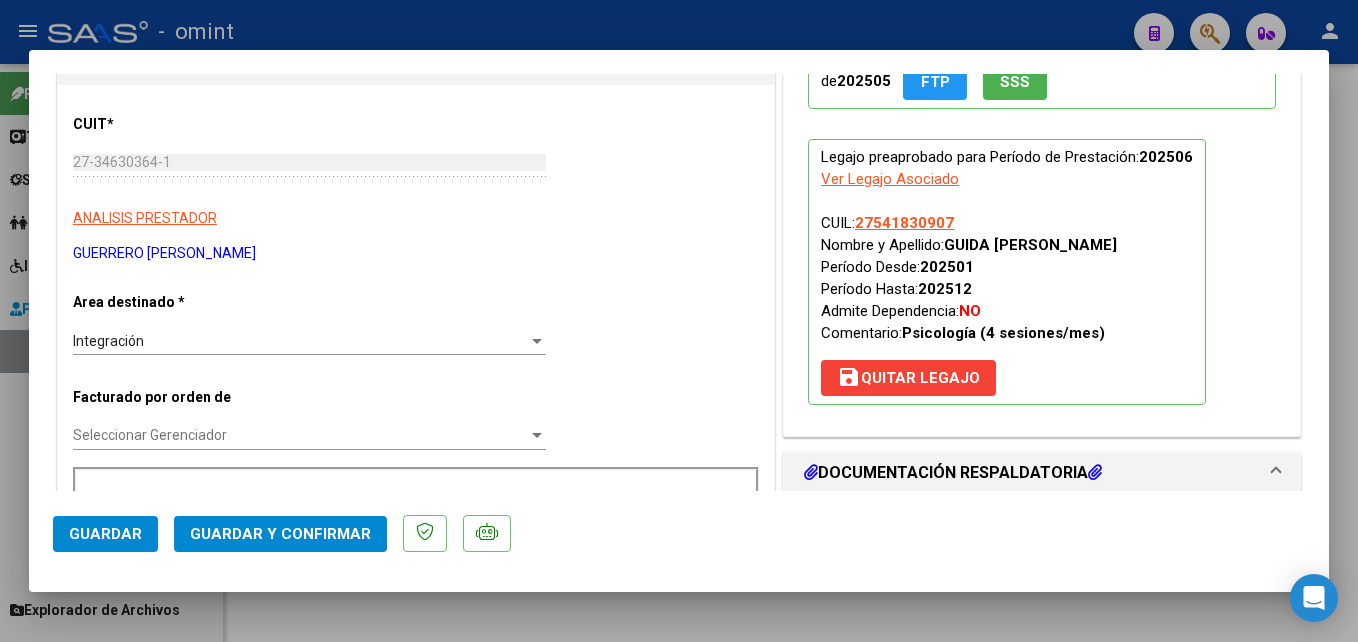 scroll, scrollTop: 0, scrollLeft: 0, axis: both 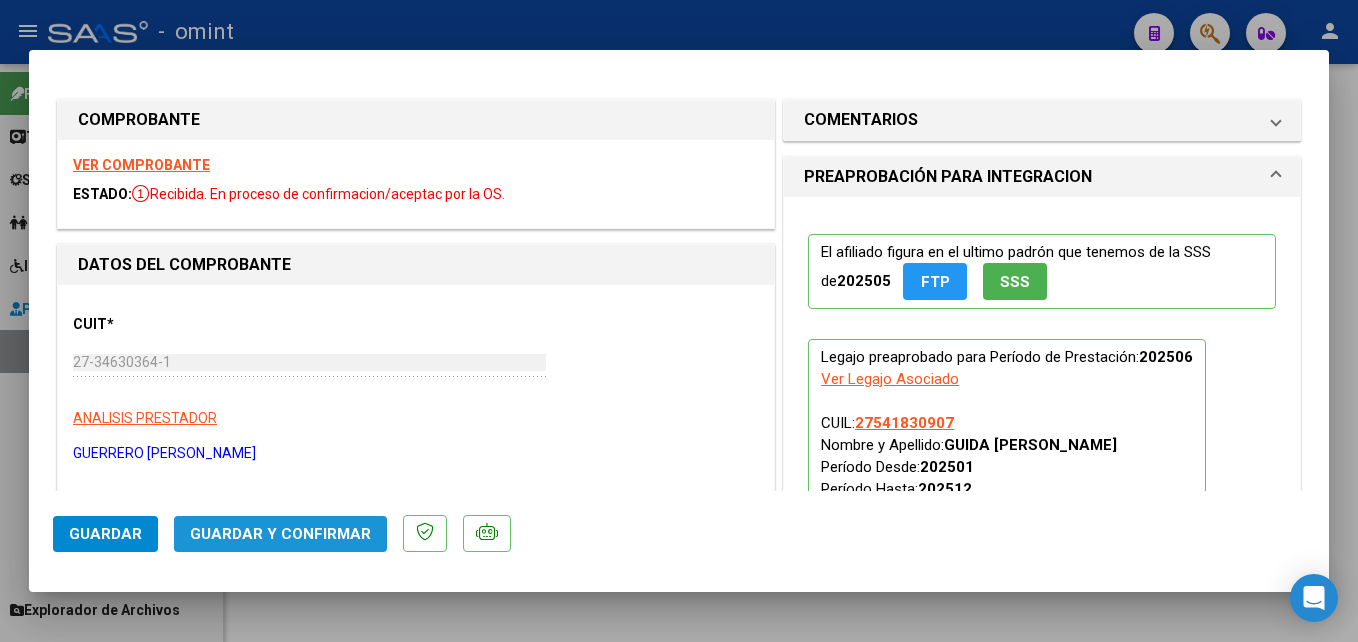 click on "Guardar y Confirmar" 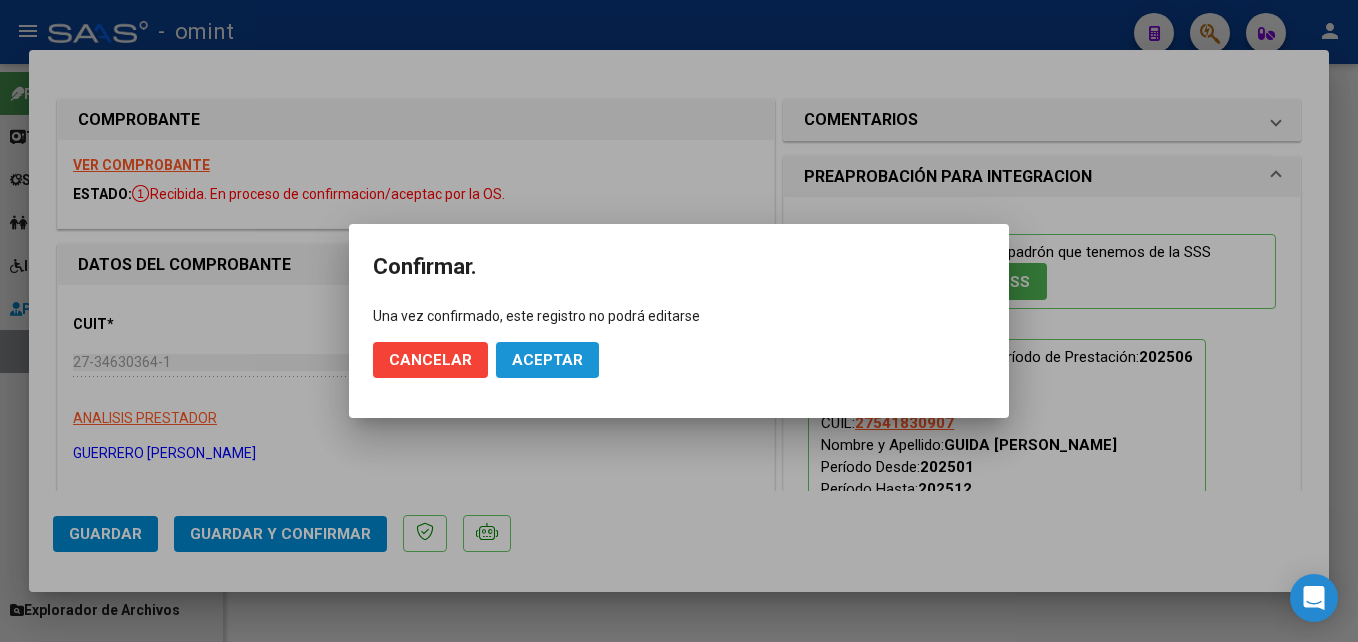 click on "Aceptar" 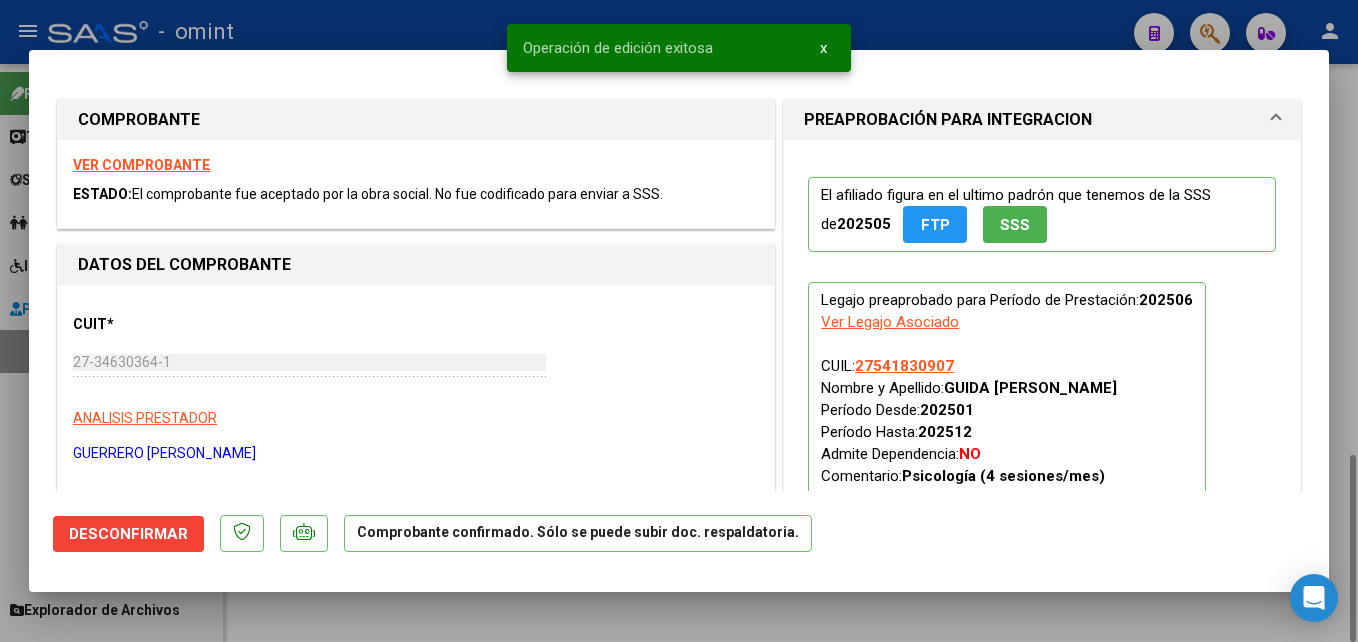 drag, startPoint x: 349, startPoint y: 611, endPoint x: 341, endPoint y: 603, distance: 11.313708 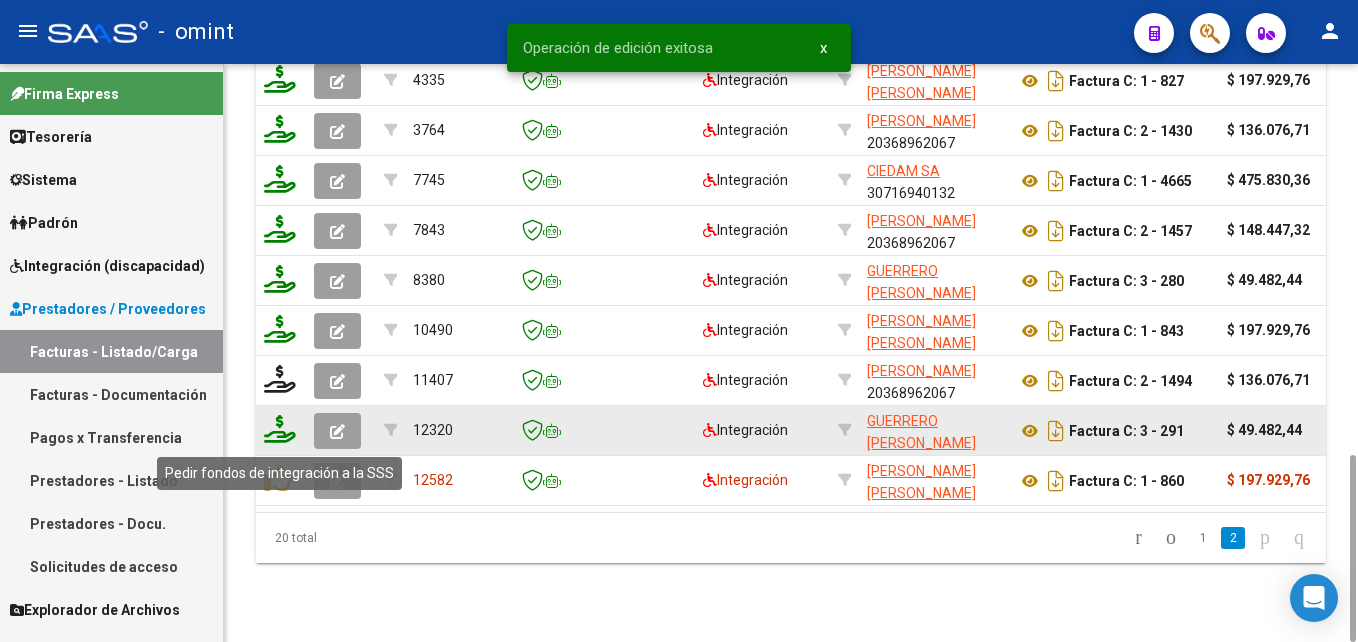 click 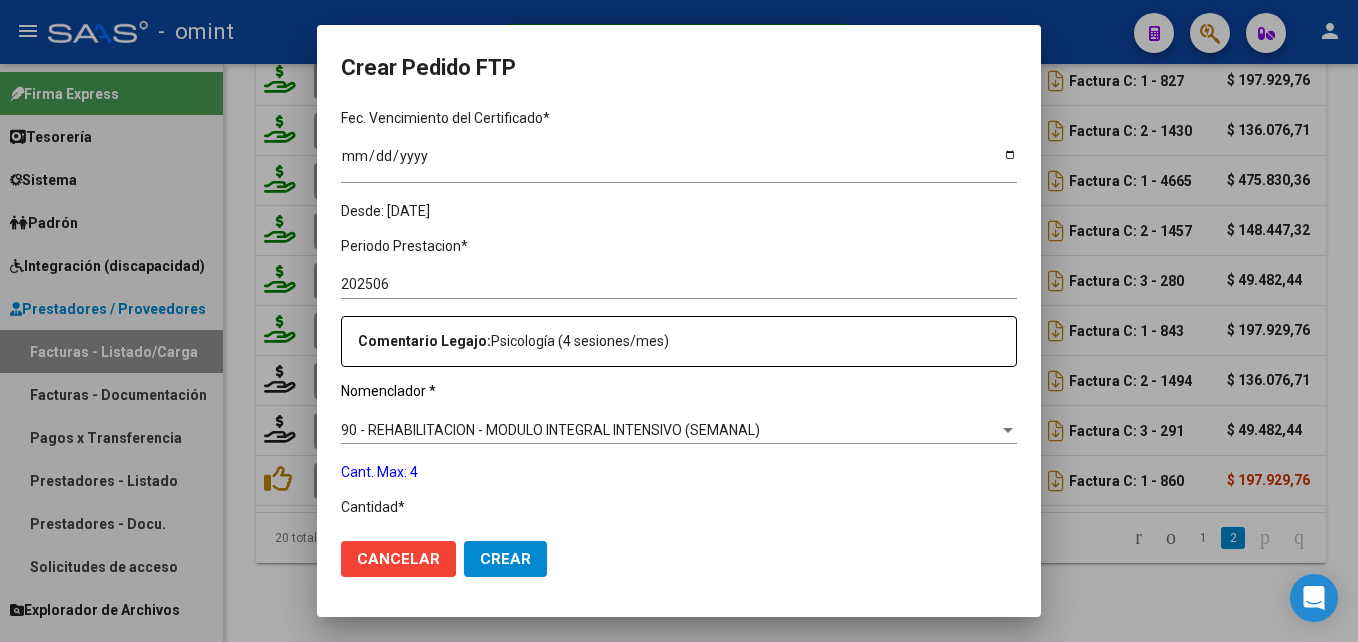 scroll, scrollTop: 600, scrollLeft: 0, axis: vertical 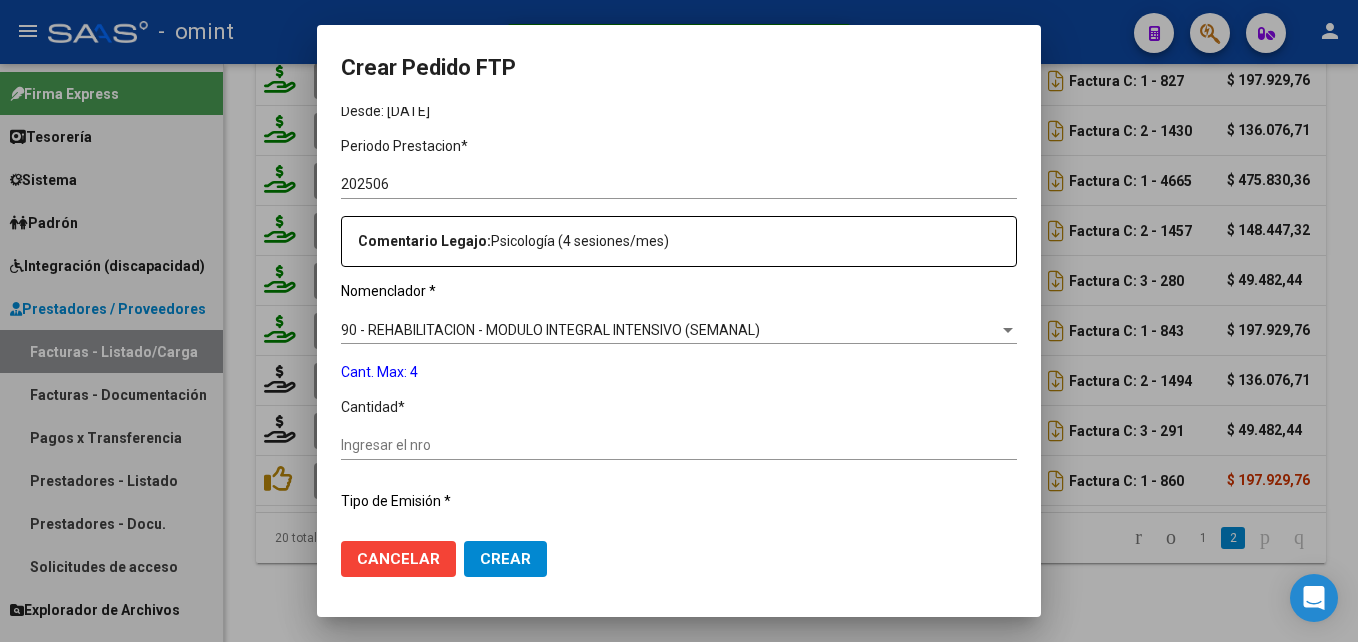 click on "Periodo Prestacion  *   202506 Ingresar el Periodo Prestacion  Comentario Legajo:    Psicología (4 sesiones/mes)  Nomenclador * 90 - REHABILITACION - MODULO INTEGRAL INTENSIVO (SEMANAL) Seleccionar nomenclador Cant. Max: 4 Cantidad  *   Ingresar el nro   Tipo de Emisión * Electronica Seleccionar tipo Importe Solicitado  *   $ 49.482,44 Ingresar imp. solicitado   Provincia * 00 - Sin % de zona desfavorable en la factura Seleccionar provincia" at bounding box center [679, 441] 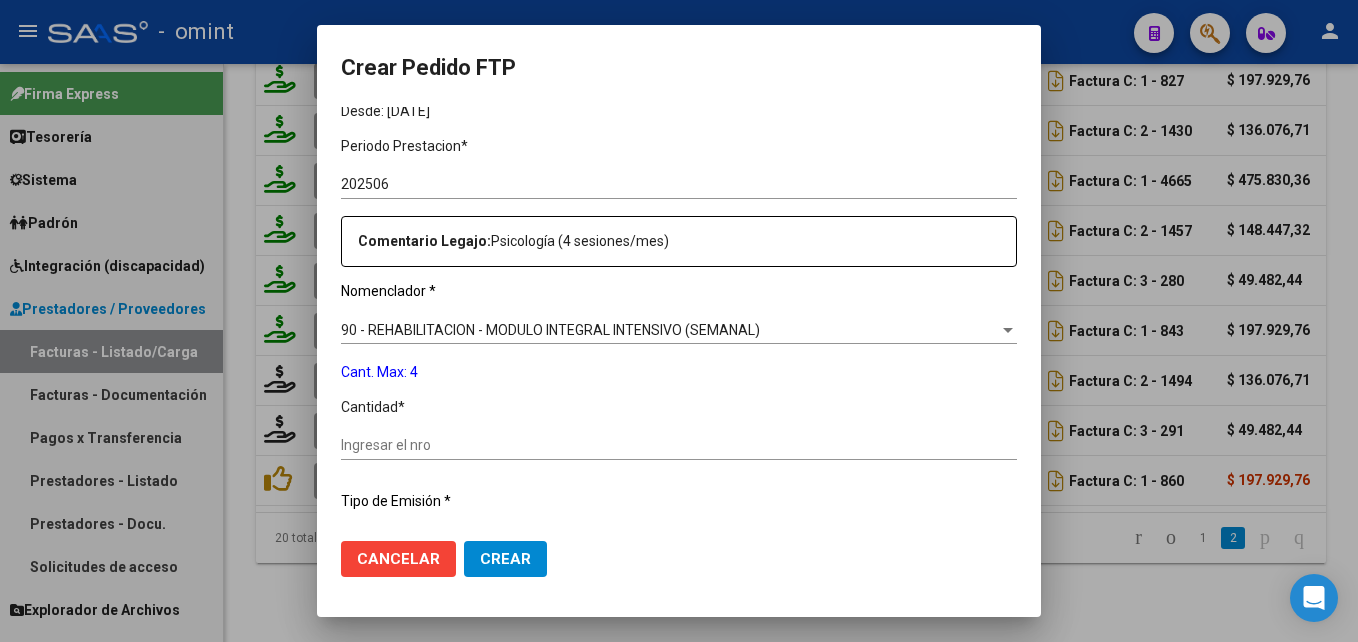 click on "Periodo Prestacion  *   202506 Ingresar el Periodo Prestacion  Comentario Legajo:    Psicología (4 sesiones/mes)  Nomenclador * 90 - REHABILITACION - MODULO INTEGRAL INTENSIVO (SEMANAL) Seleccionar nomenclador Cant. Max: 4 Cantidad  *   Ingresar el nro   Tipo de Emisión * Electronica Seleccionar tipo Importe Solicitado  *   $ 49.482,44 Ingresar imp. solicitado   Provincia * 00 - Sin % de zona desfavorable en la factura Seleccionar provincia" at bounding box center [679, 441] 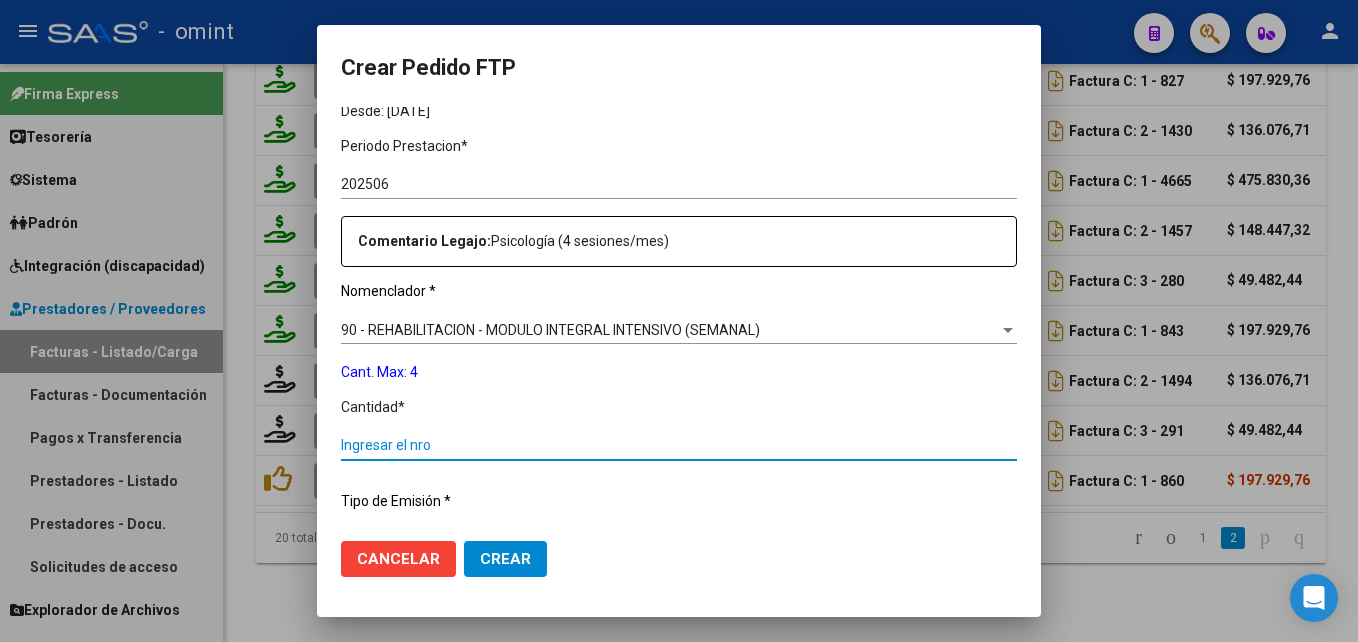 click on "Ingresar el nro" at bounding box center [679, 445] 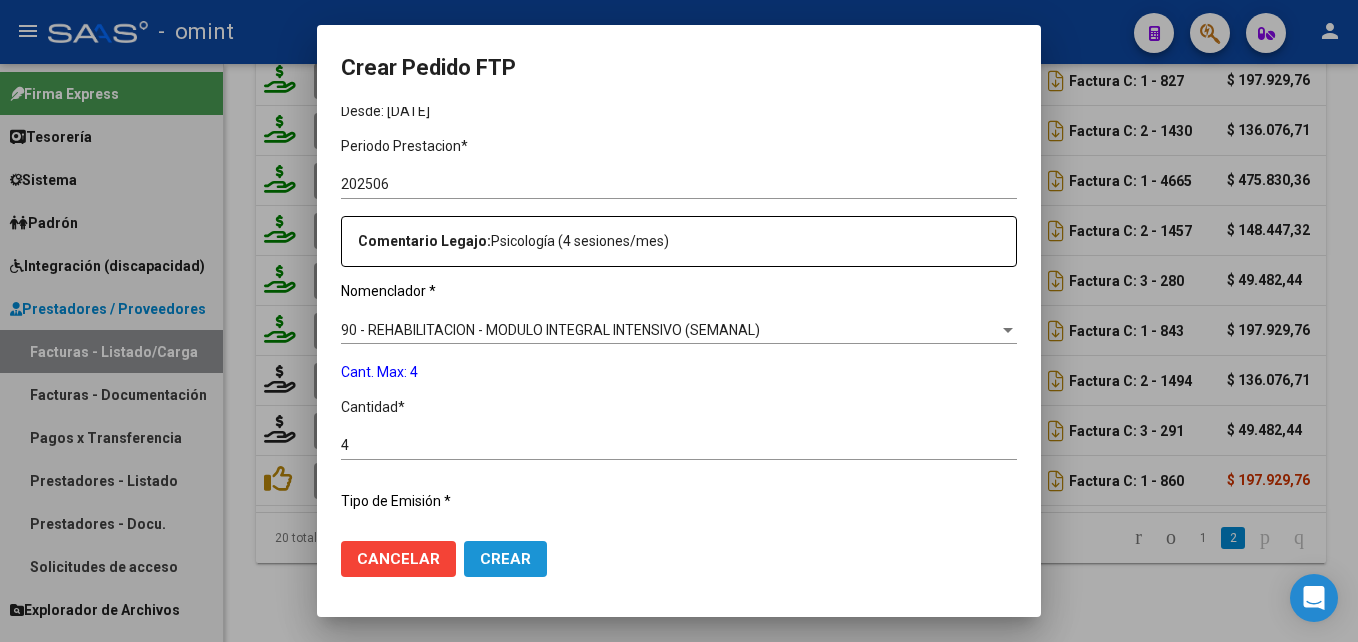click on "Crear" 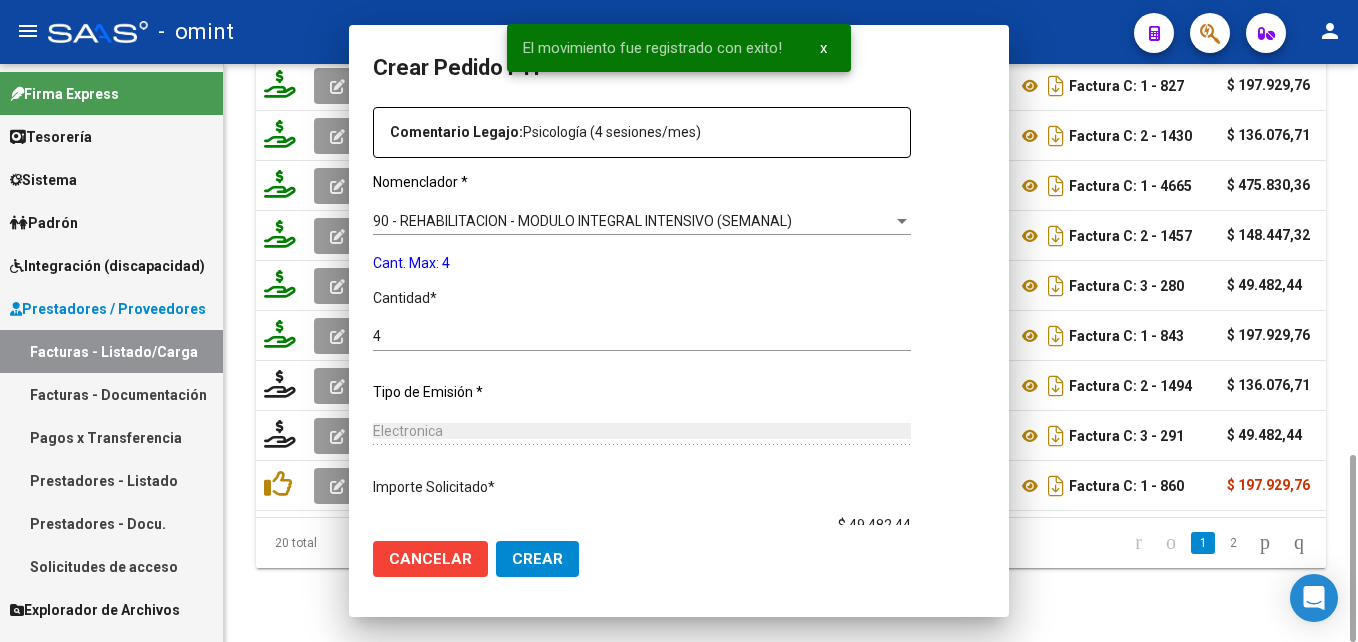 scroll, scrollTop: 0, scrollLeft: 0, axis: both 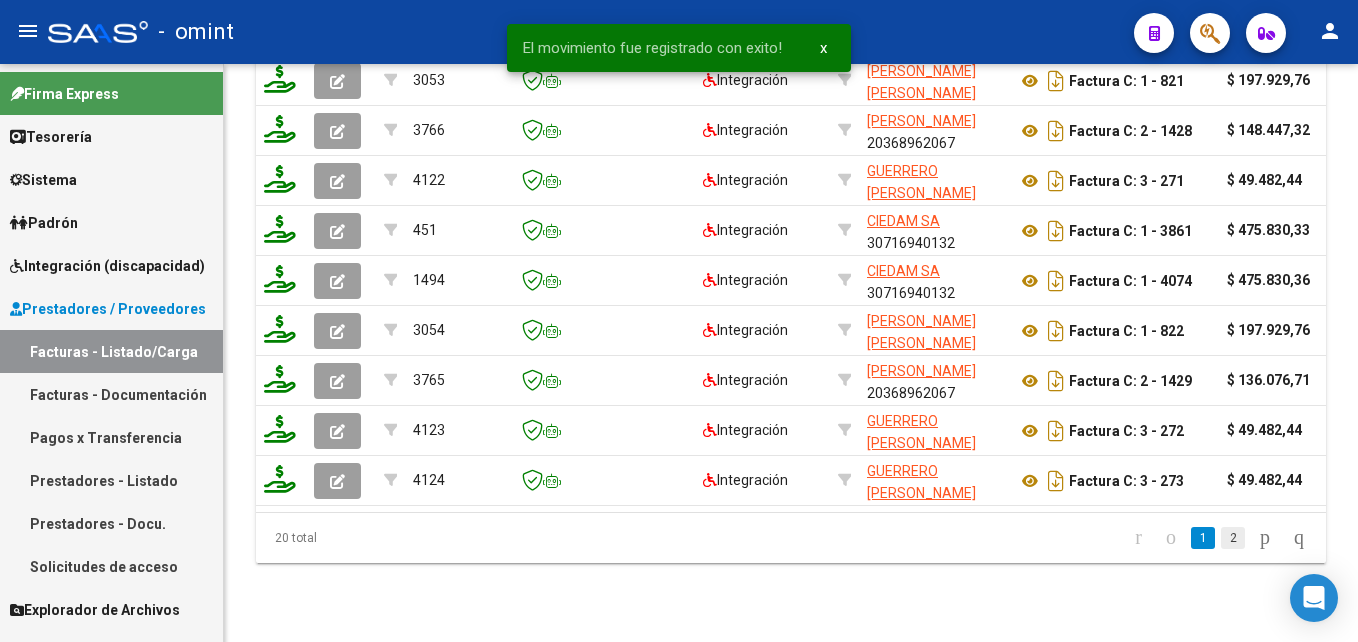 click on "2" 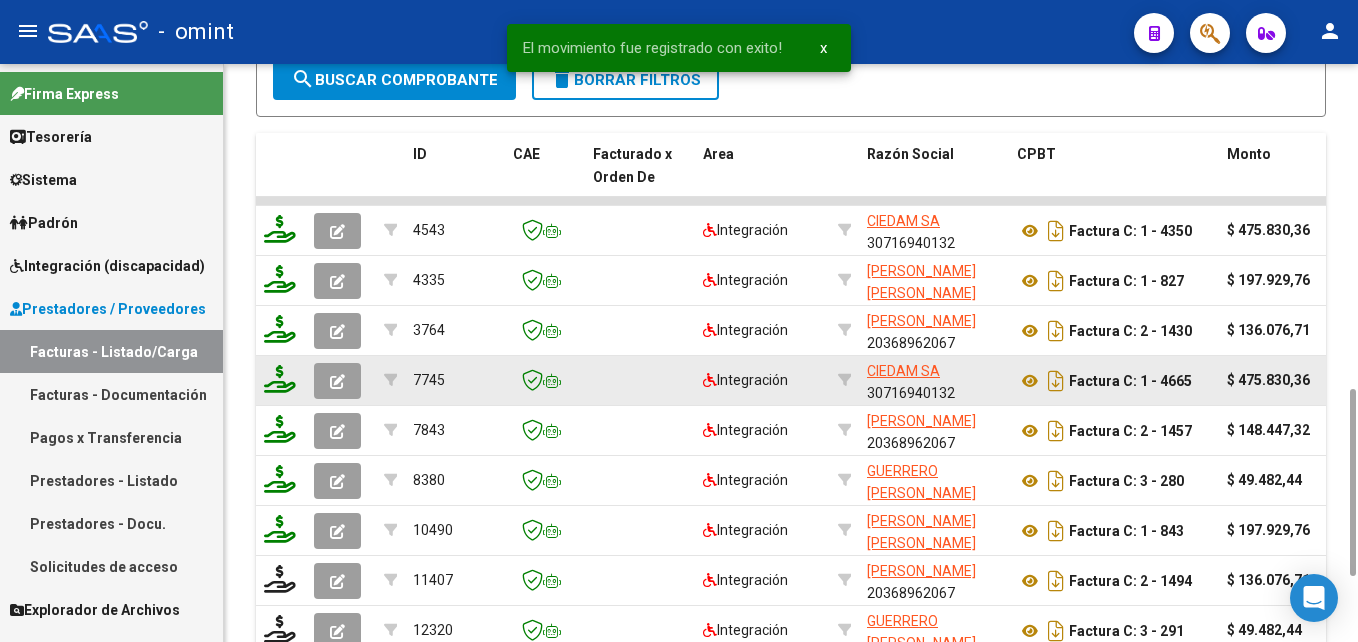 scroll, scrollTop: 1201, scrollLeft: 0, axis: vertical 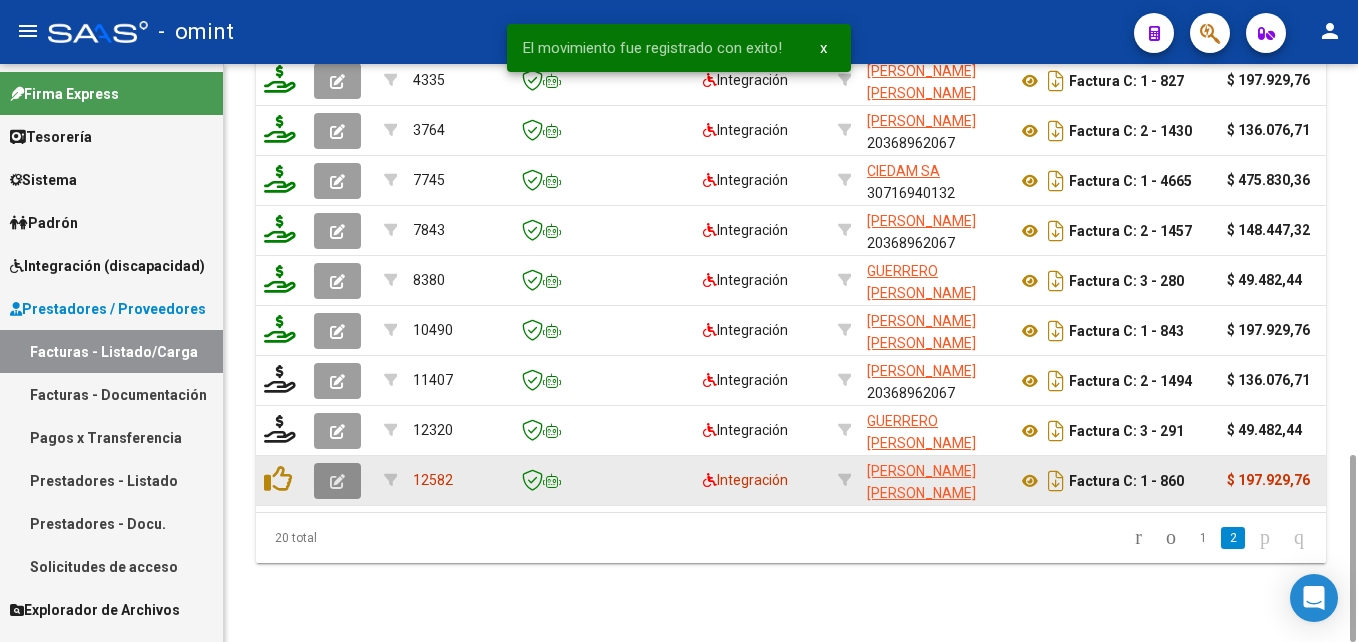 click 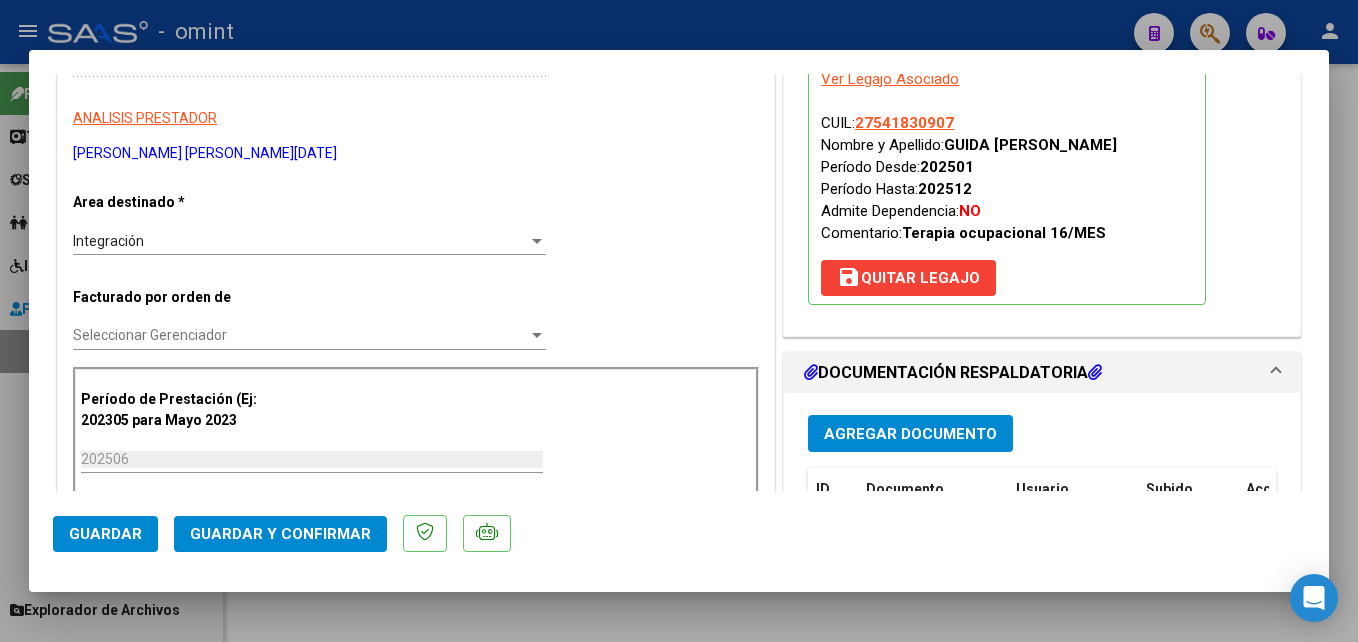 scroll, scrollTop: 500, scrollLeft: 0, axis: vertical 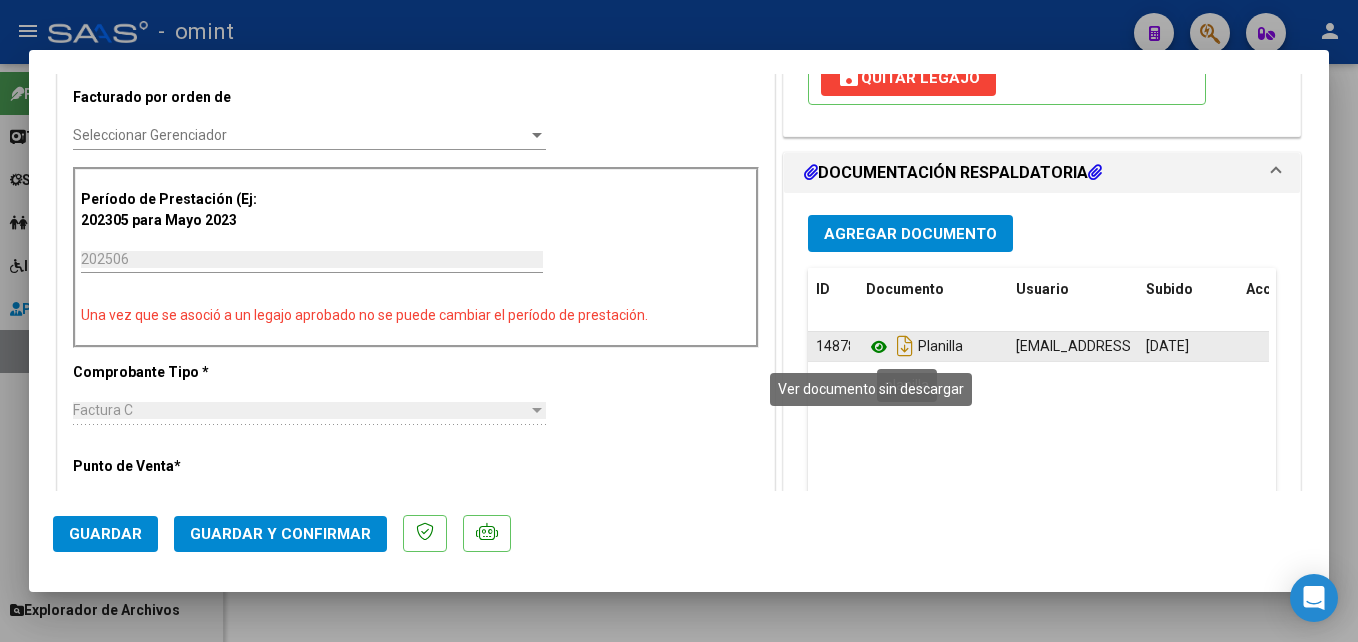 click 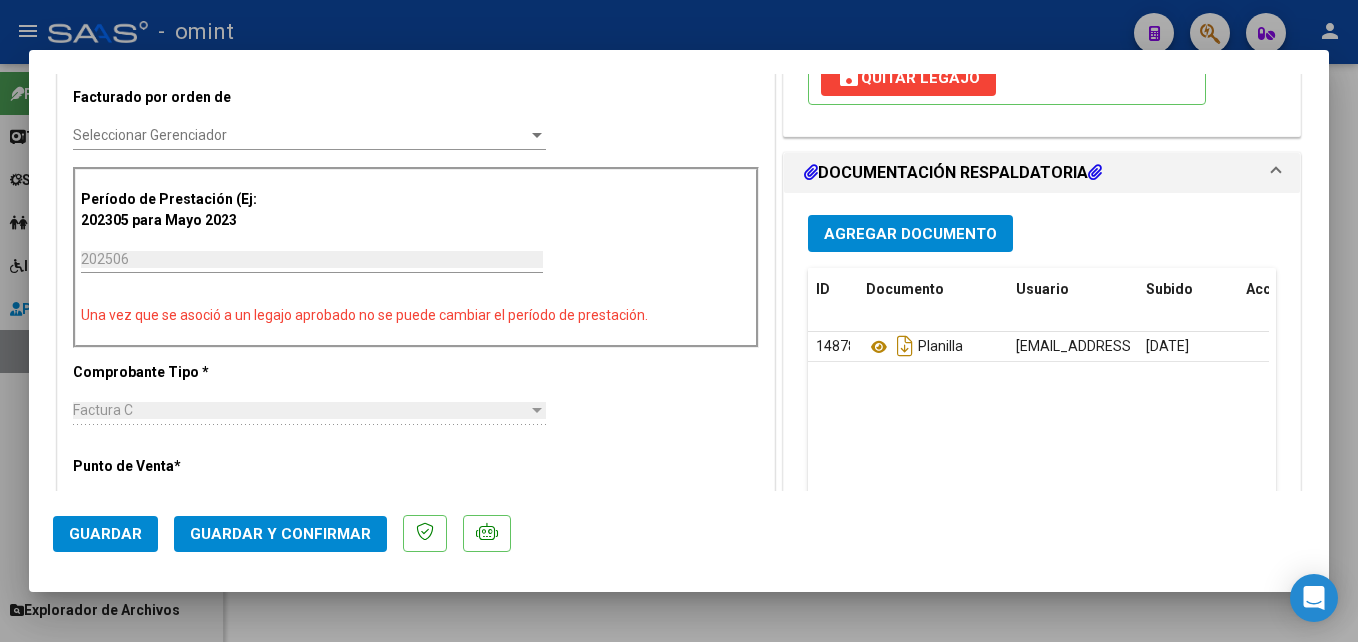 scroll, scrollTop: 0, scrollLeft: 0, axis: both 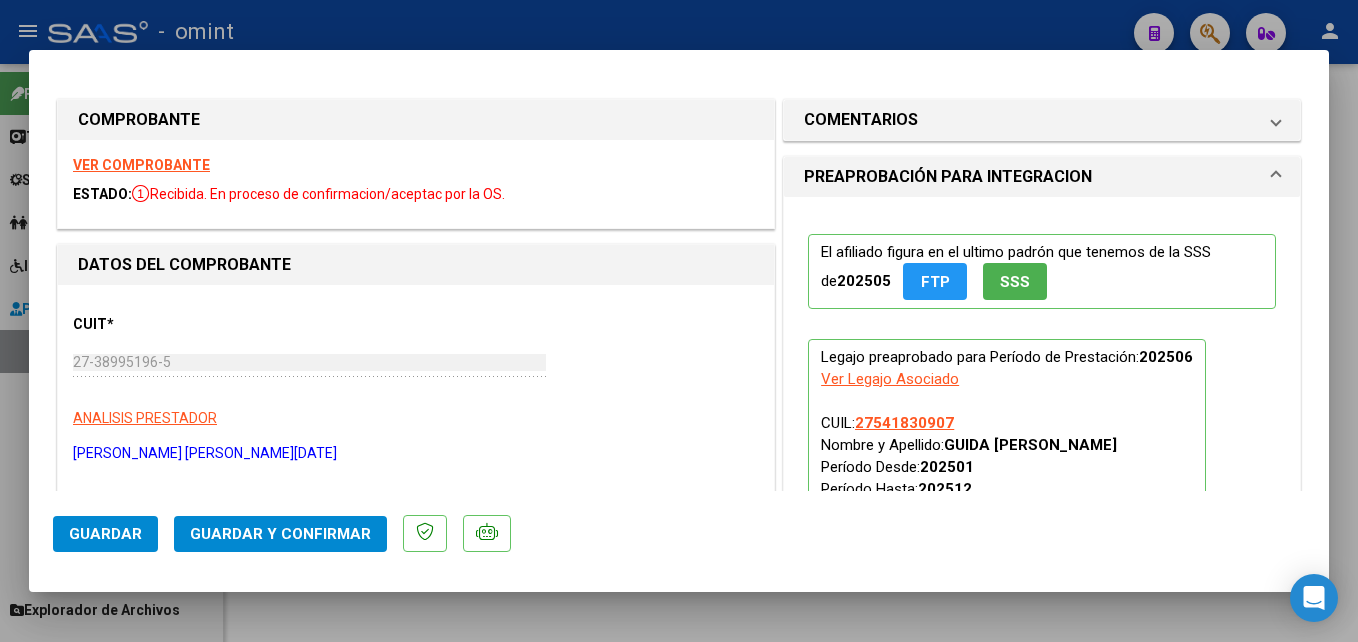 click on "VER COMPROBANTE       ESTADO:   Recibida. En proceso de confirmacion/aceptac por la OS." at bounding box center (416, 184) 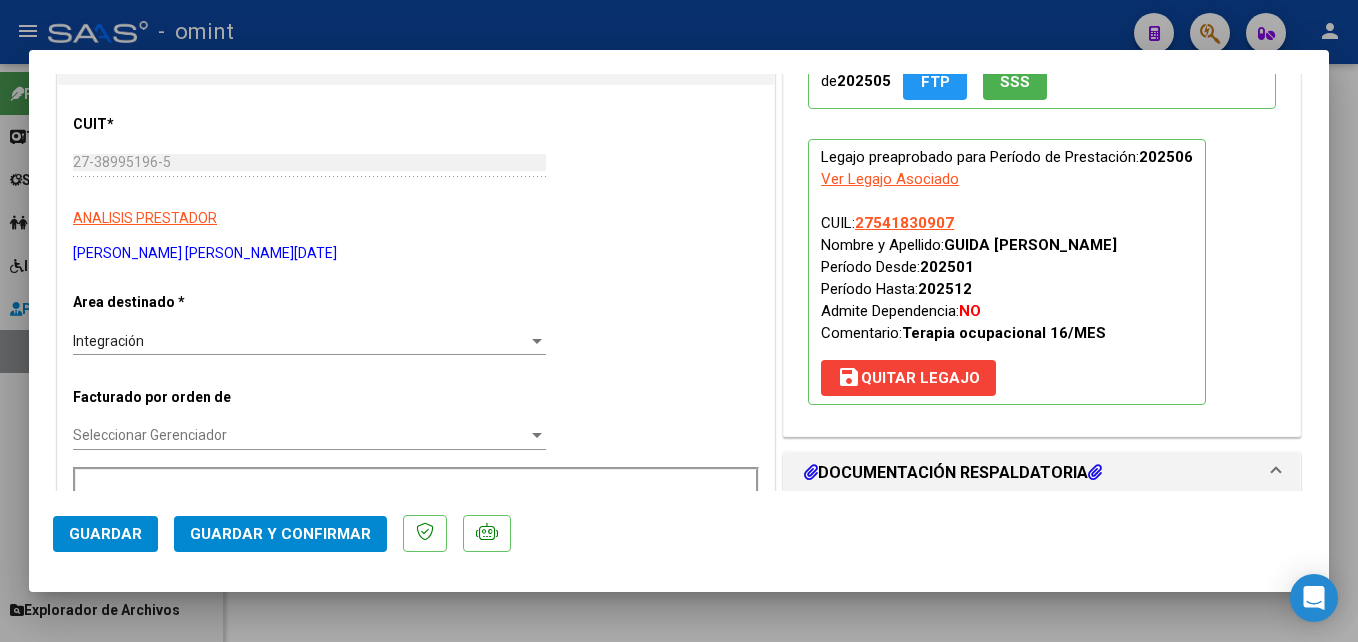 scroll, scrollTop: 300, scrollLeft: 0, axis: vertical 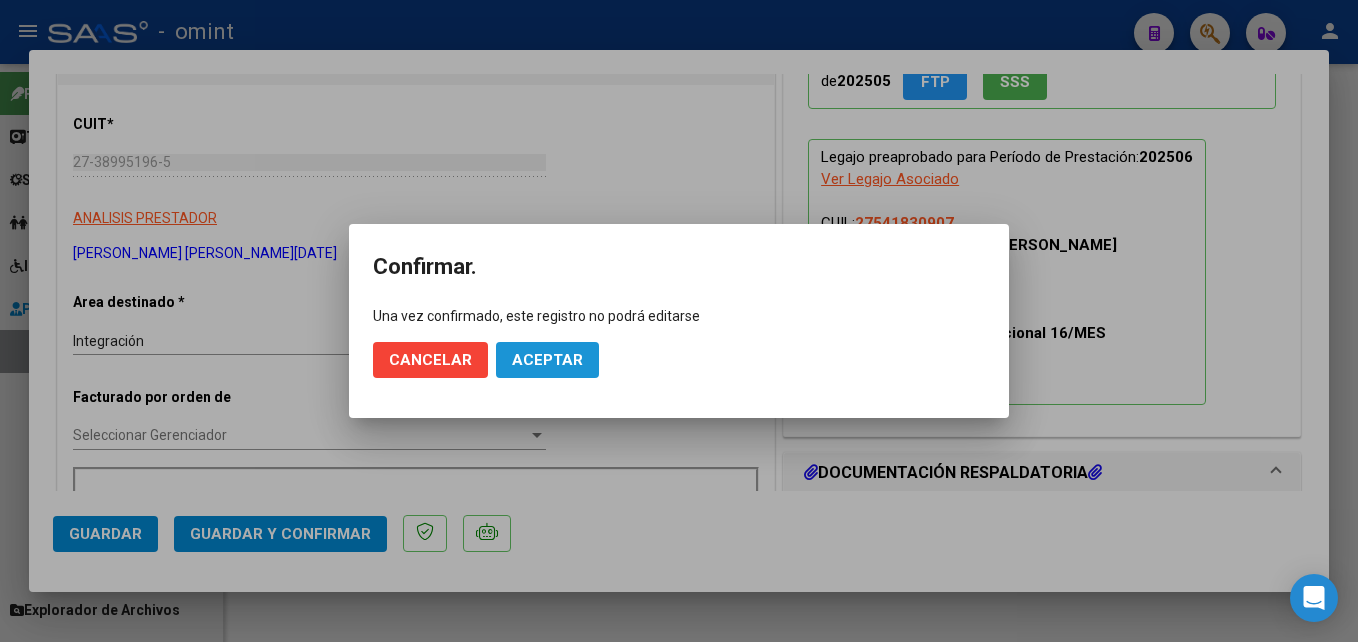 click on "Aceptar" 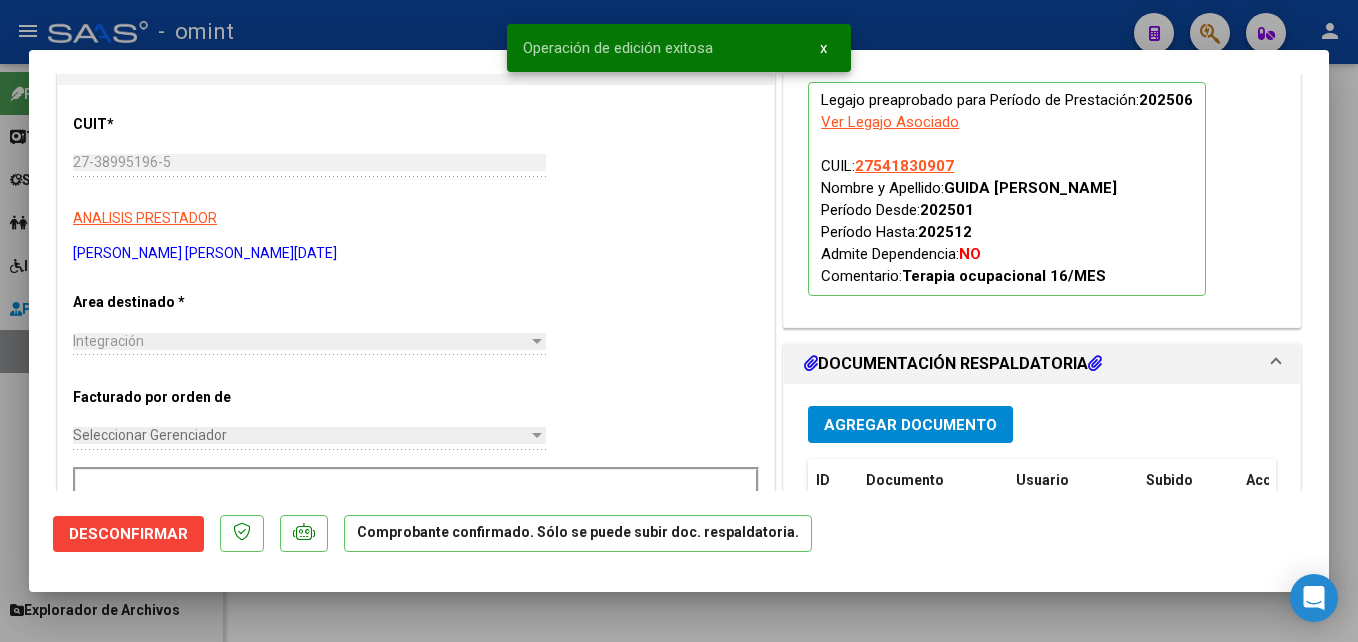 click at bounding box center (679, 321) 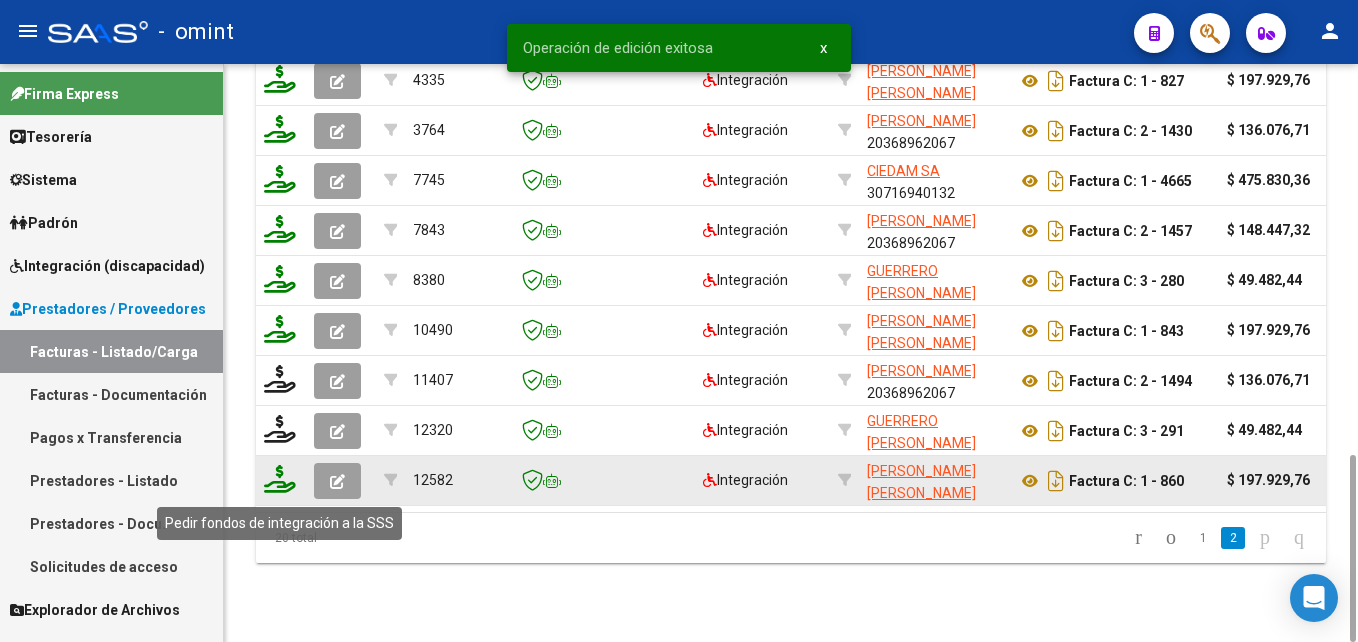 click 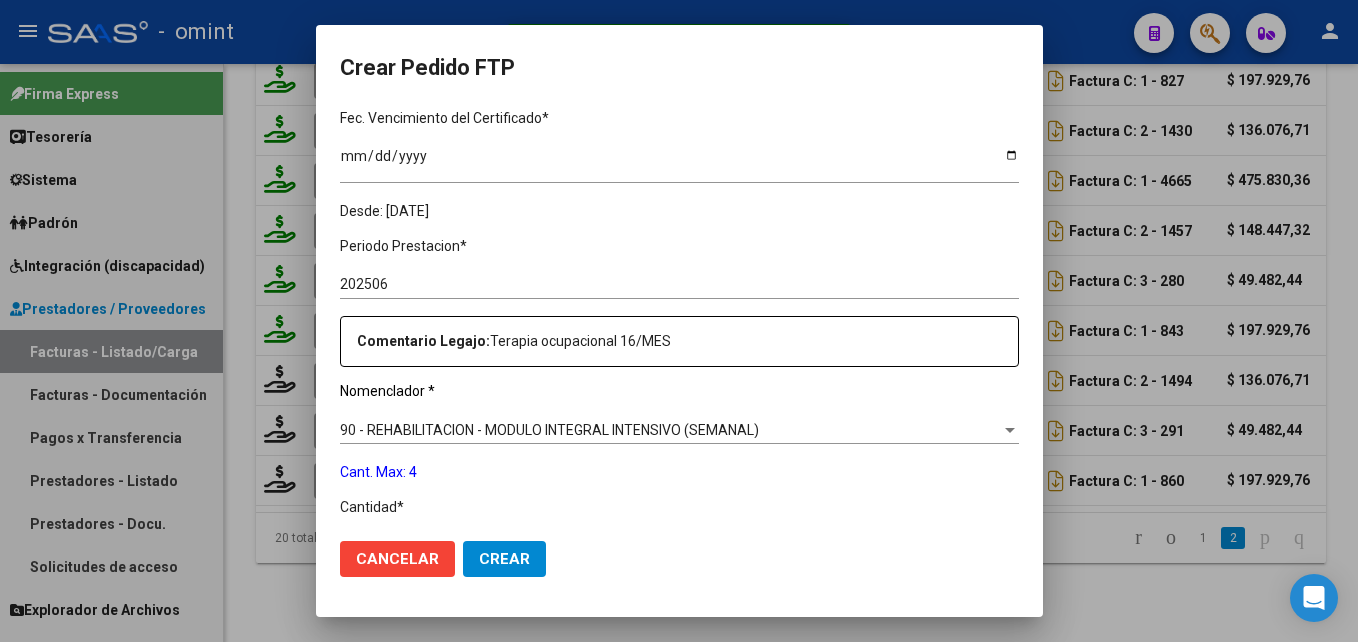 scroll, scrollTop: 700, scrollLeft: 0, axis: vertical 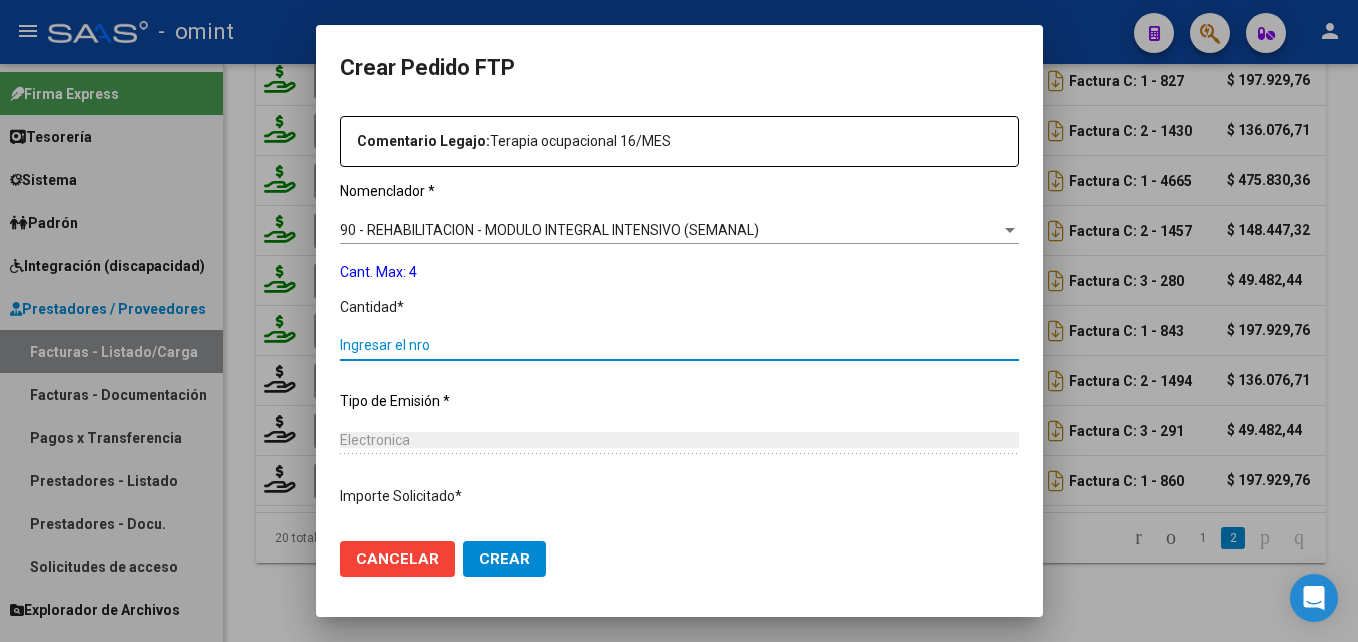 click on "Ingresar el nro" at bounding box center [679, 345] 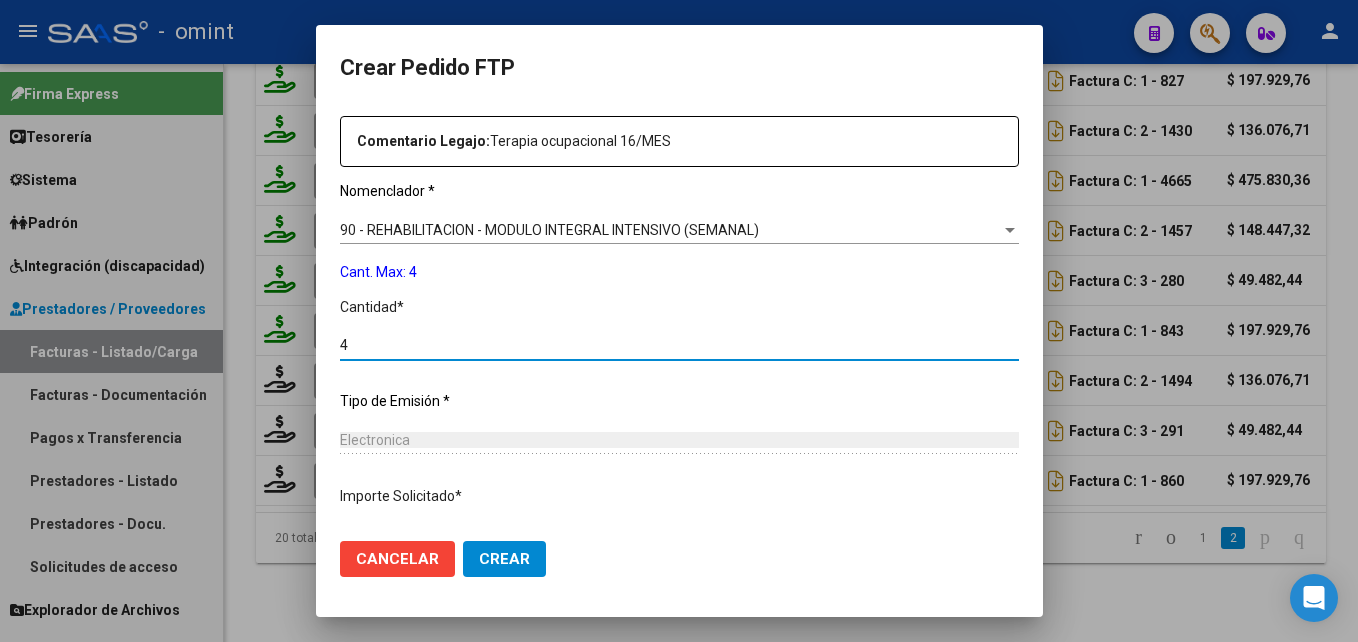 scroll, scrollTop: 836, scrollLeft: 0, axis: vertical 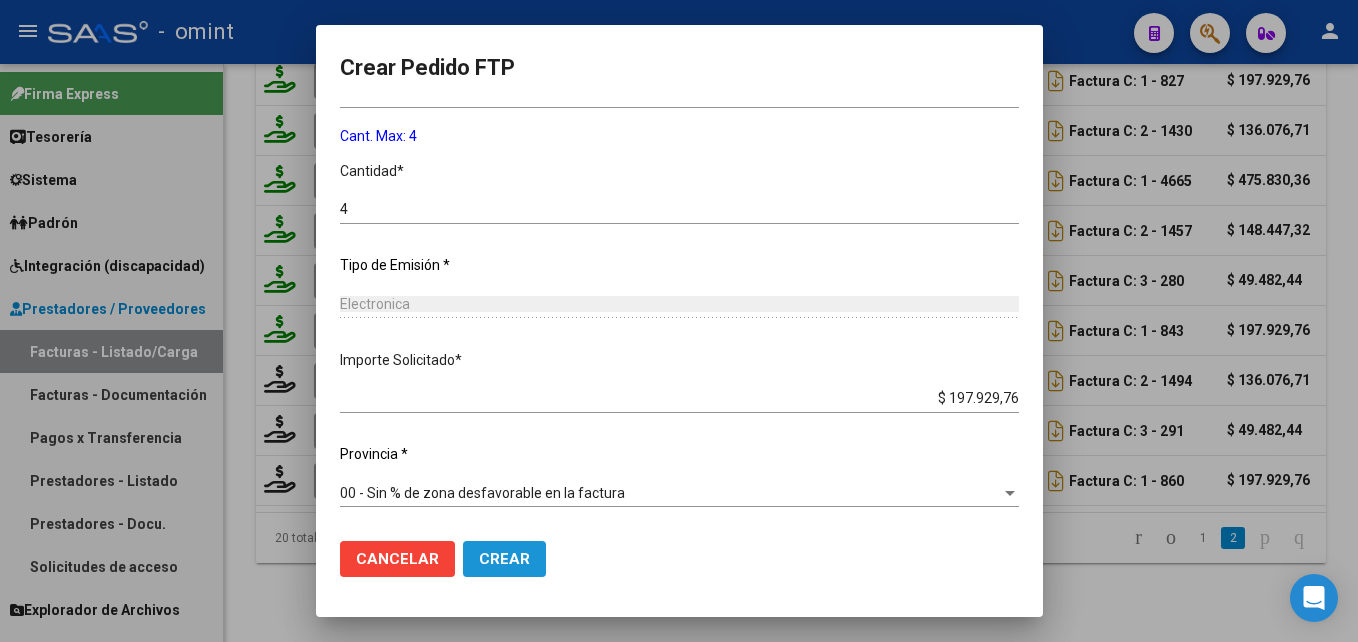 click on "Crear" 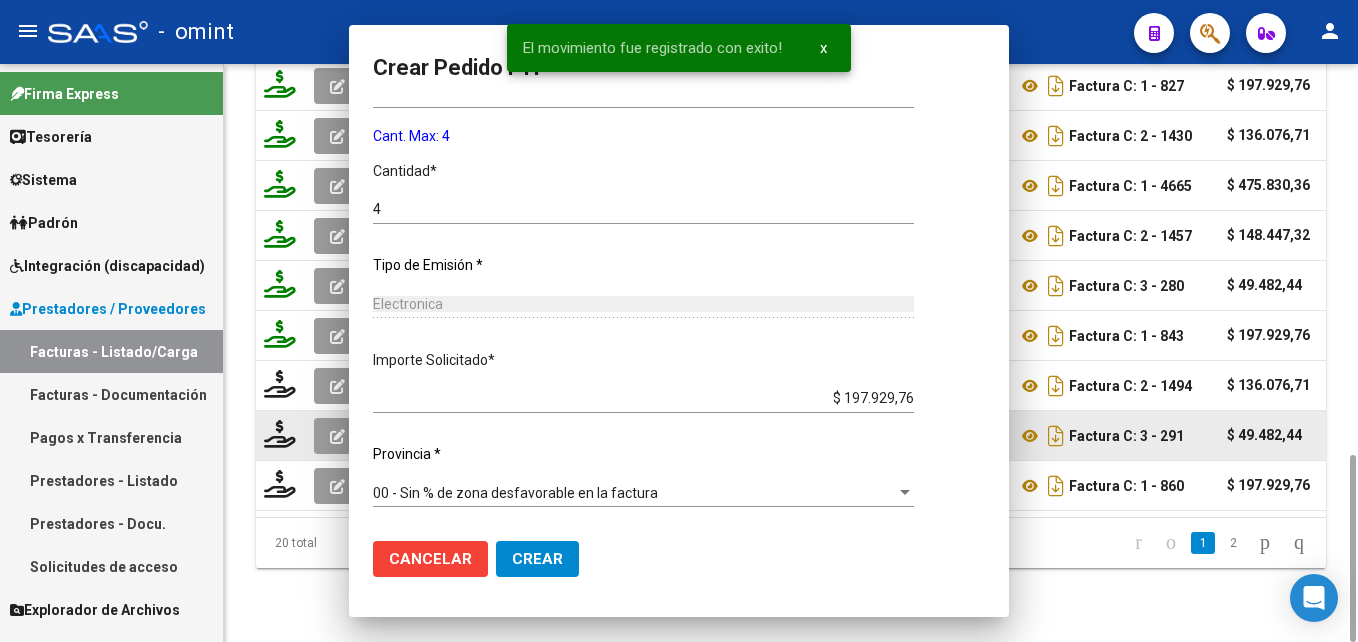 scroll, scrollTop: 727, scrollLeft: 0, axis: vertical 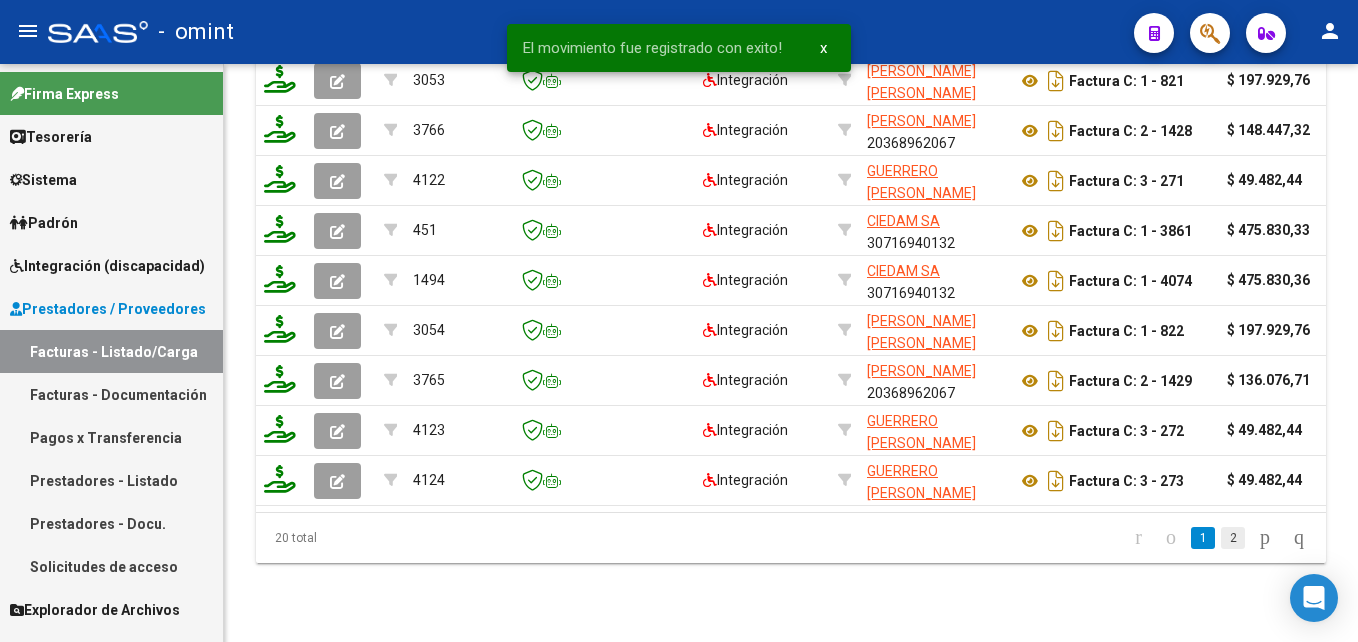 click on "2" 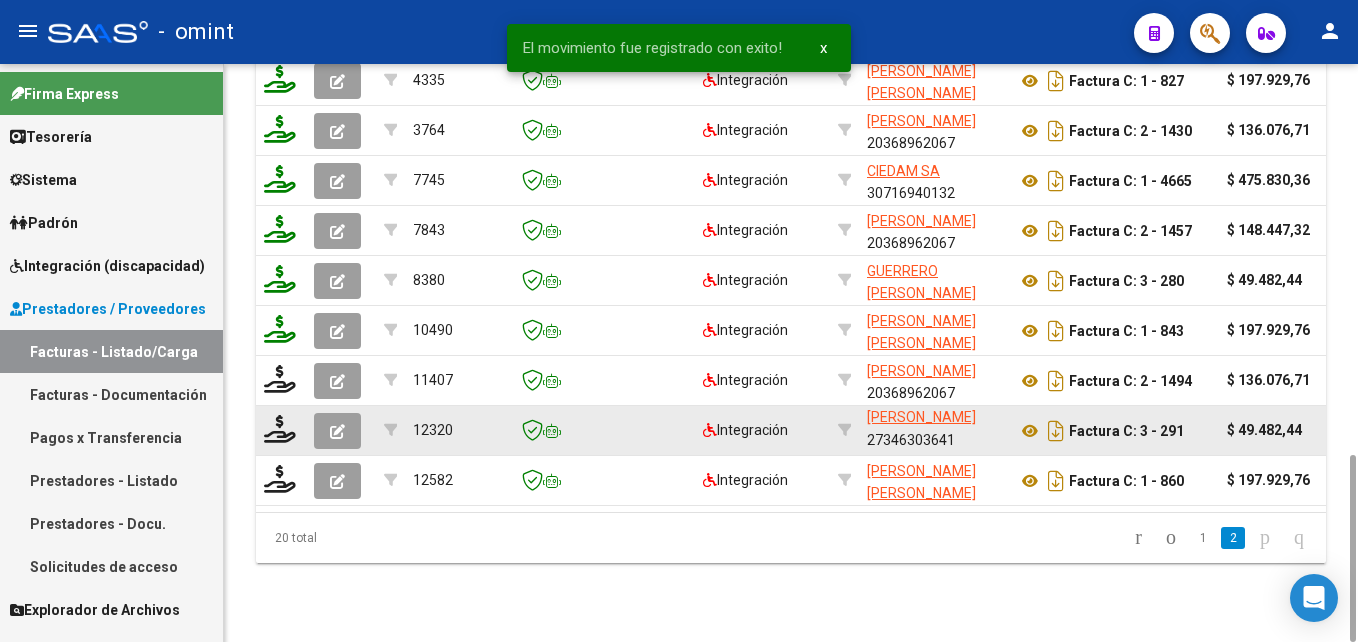 scroll, scrollTop: 0, scrollLeft: 0, axis: both 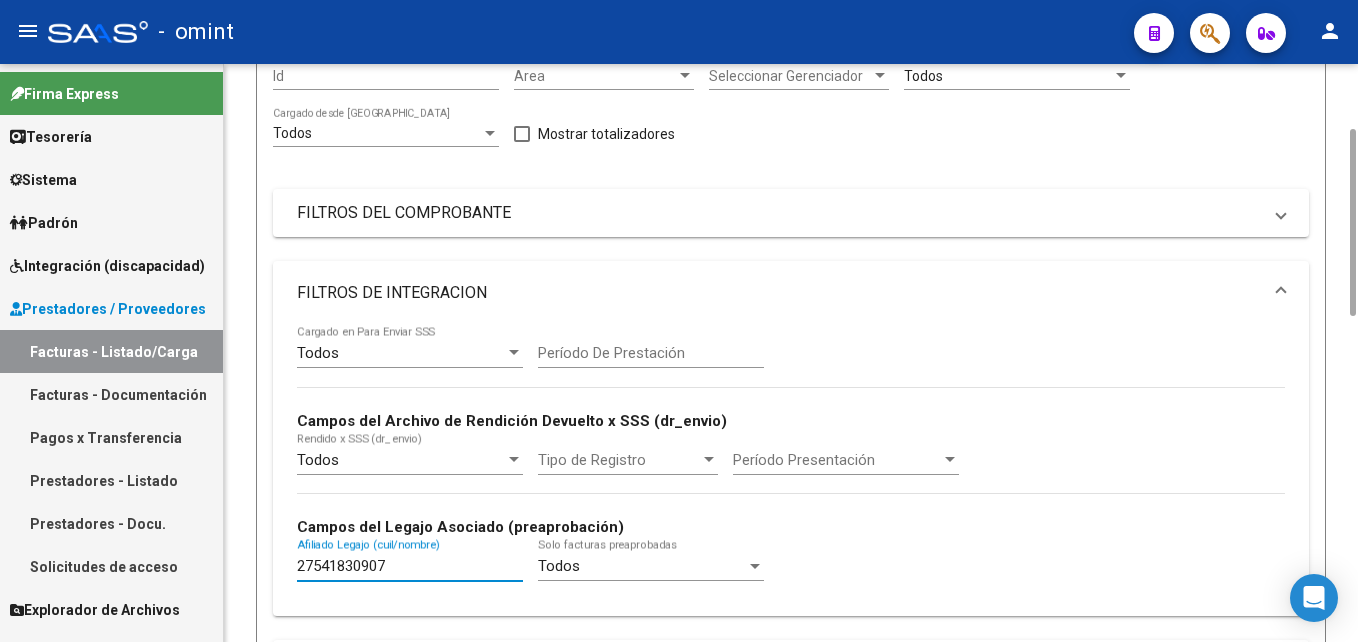 drag, startPoint x: 397, startPoint y: 563, endPoint x: 248, endPoint y: 545, distance: 150.08331 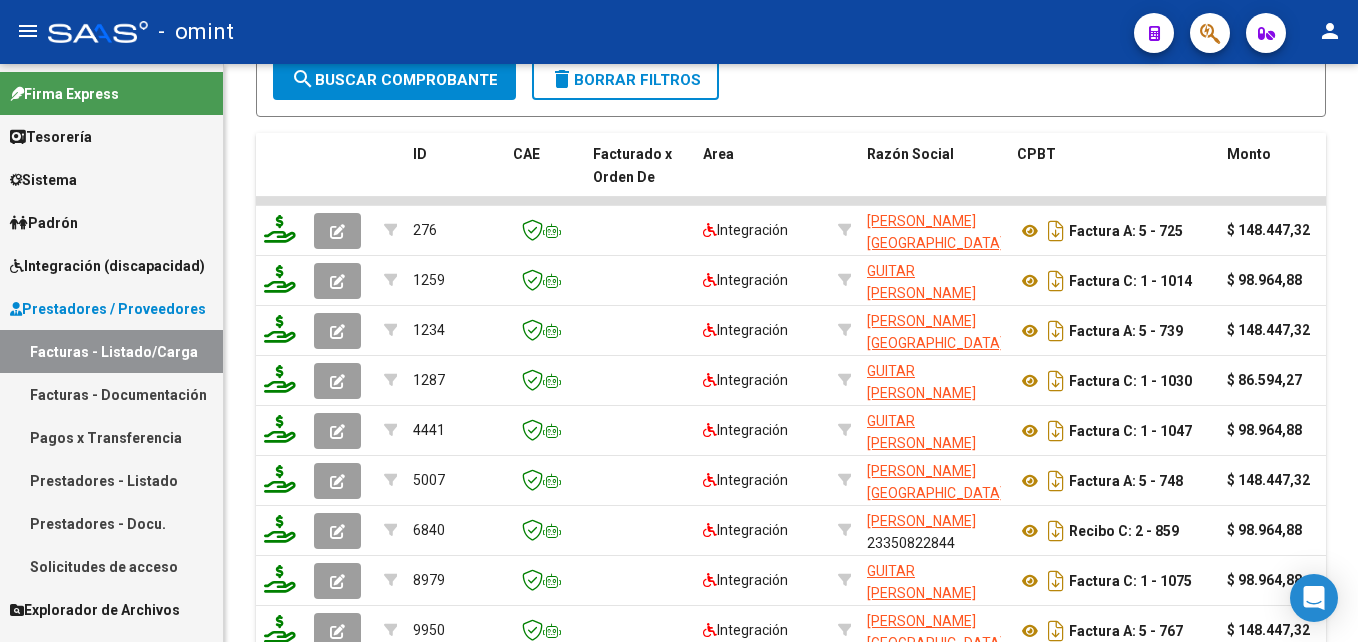 scroll, scrollTop: 1201, scrollLeft: 0, axis: vertical 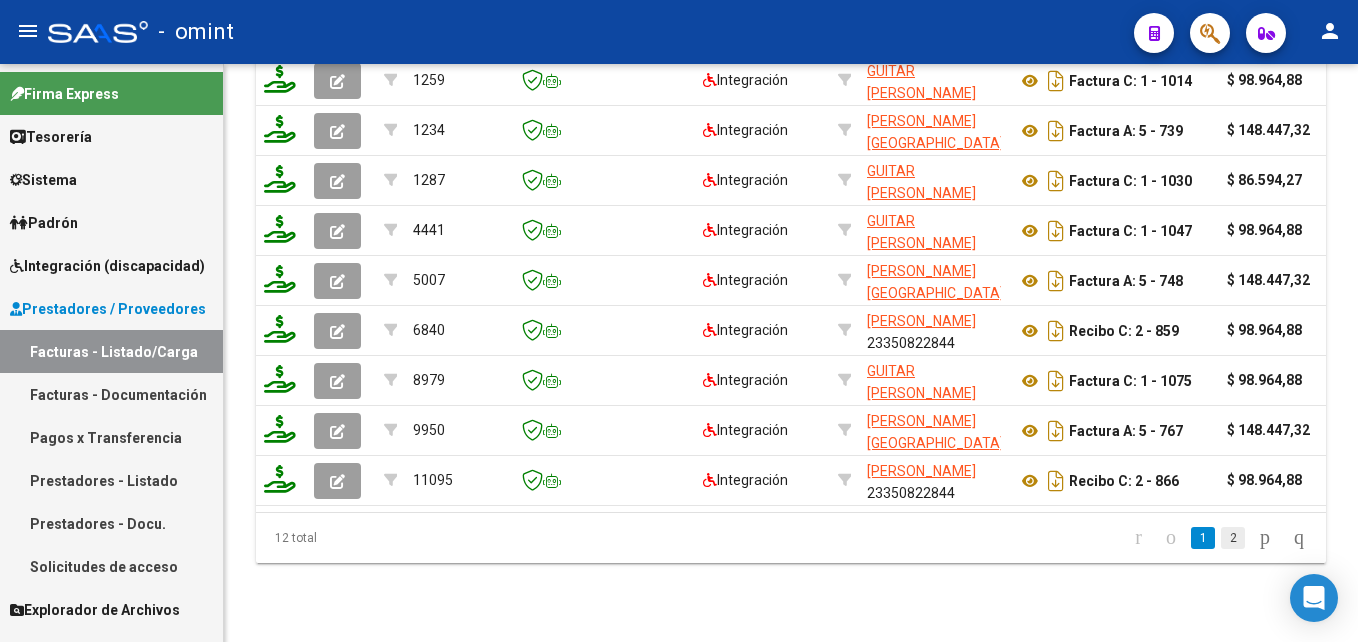 click on "2" 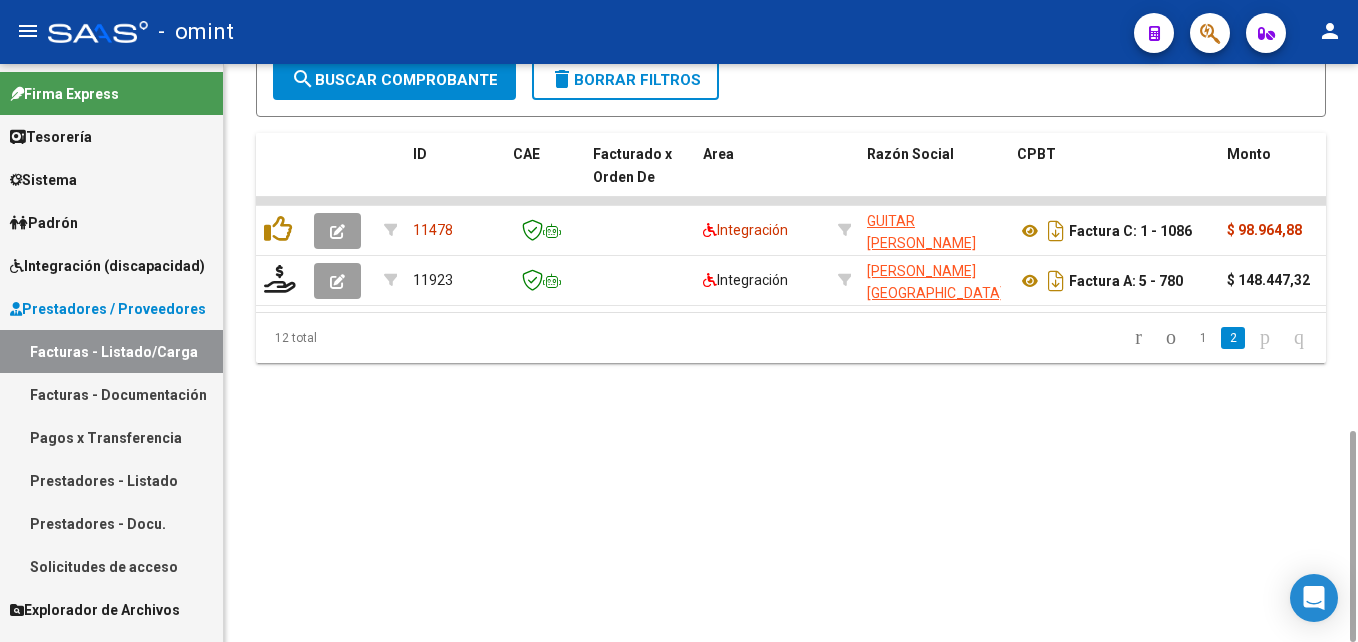 scroll, scrollTop: 1001, scrollLeft: 0, axis: vertical 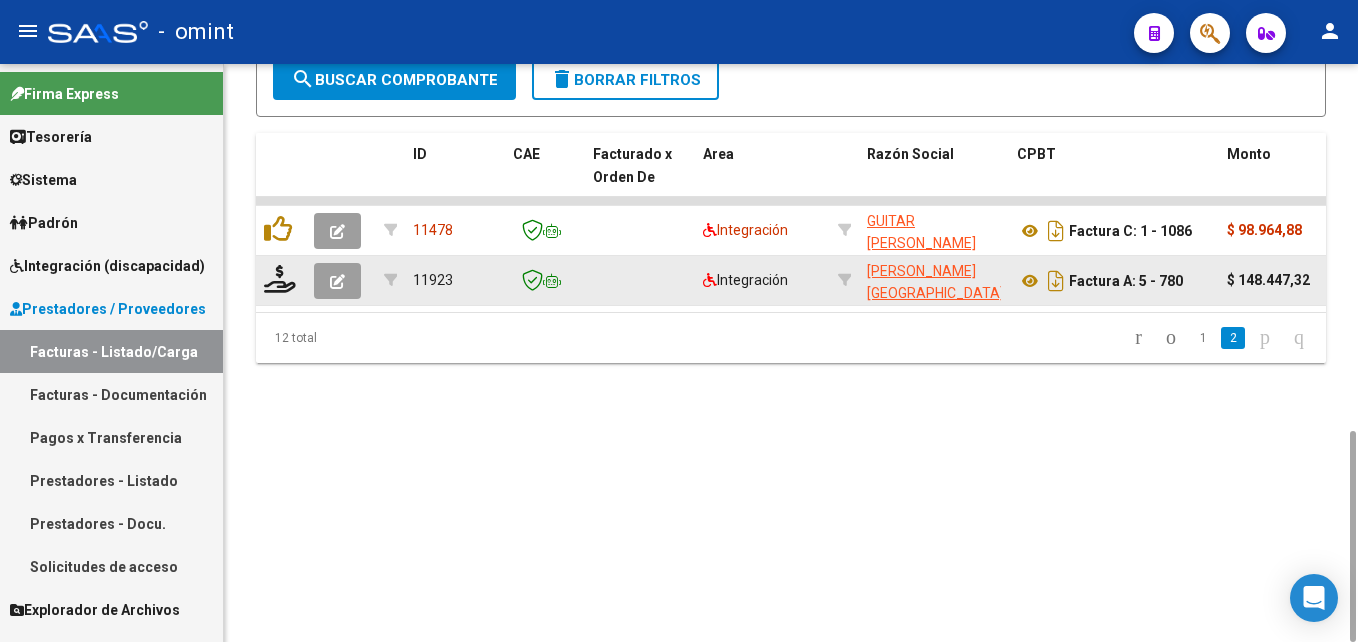 click 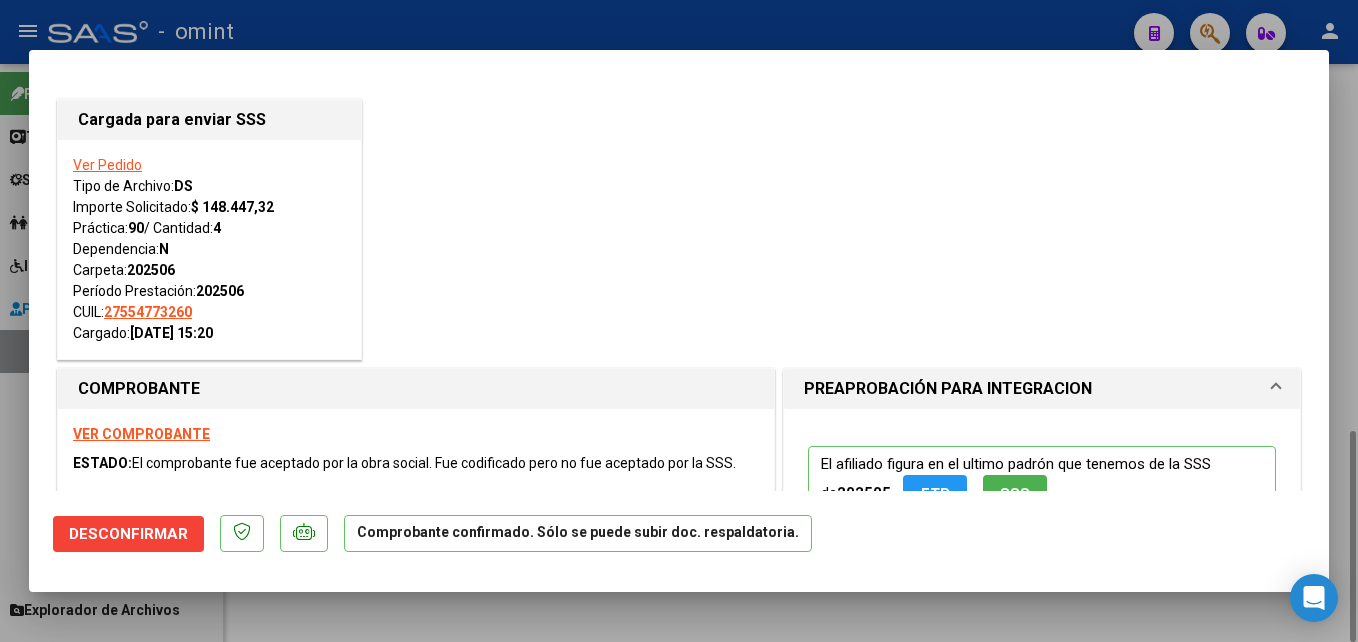 click at bounding box center [679, 321] 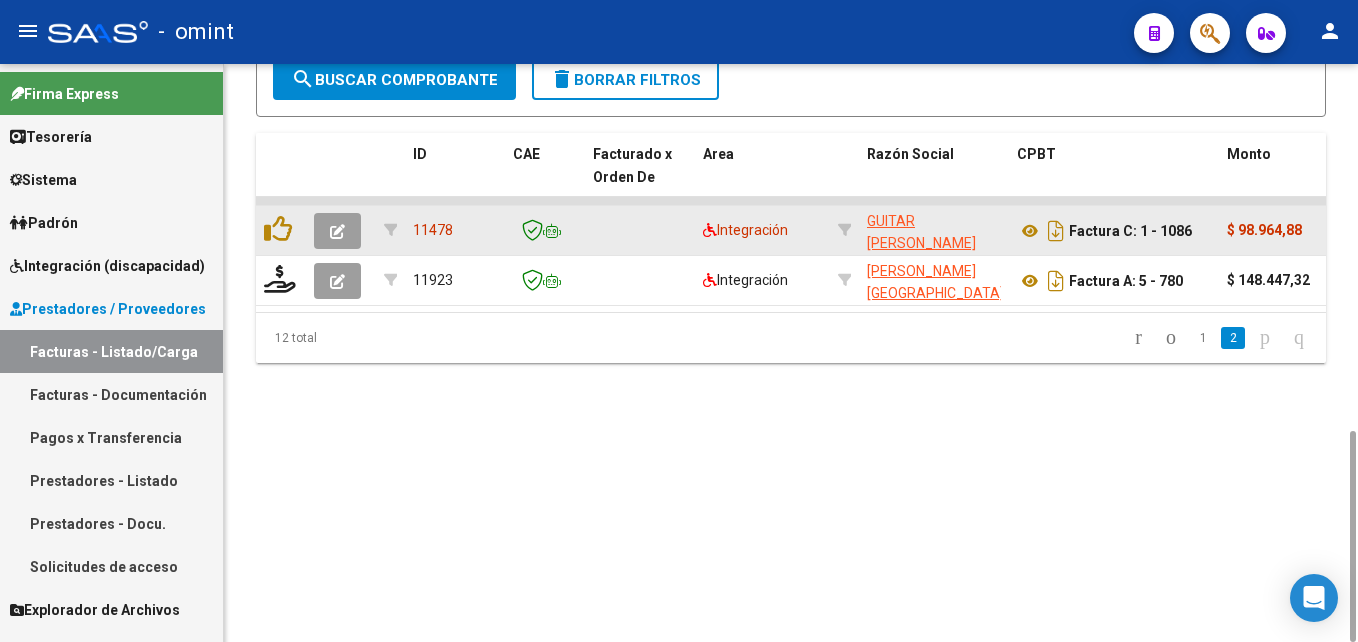 click 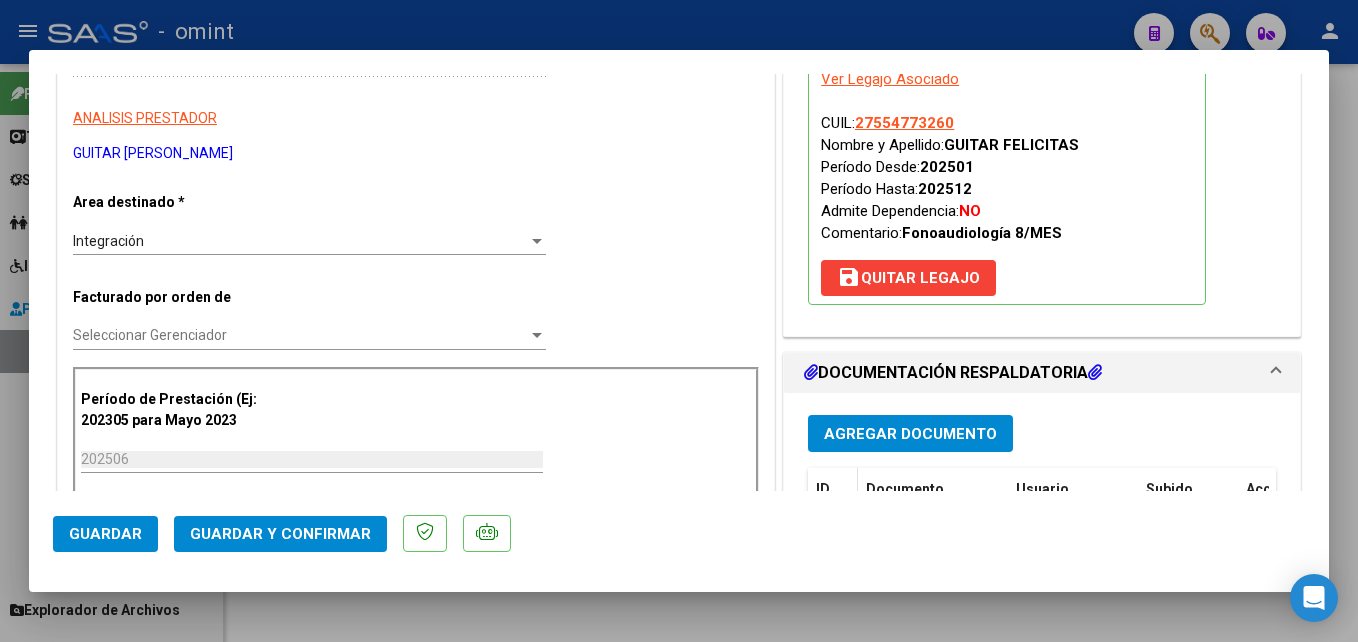 scroll, scrollTop: 400, scrollLeft: 0, axis: vertical 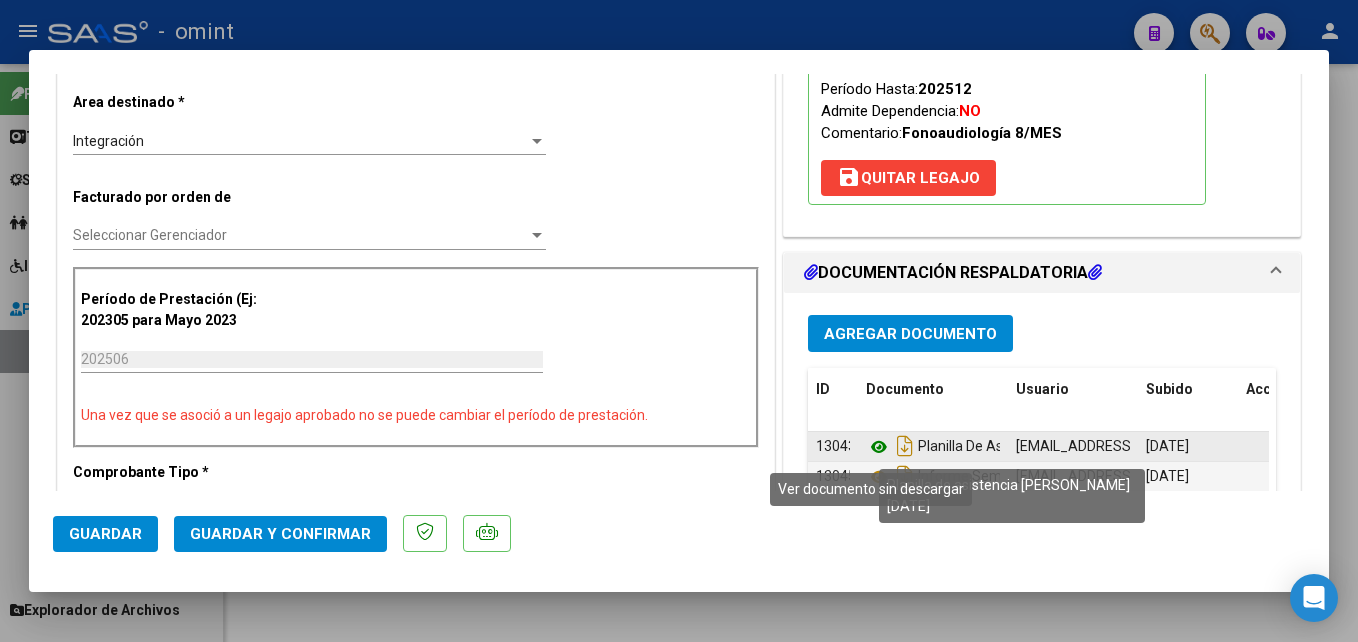 click 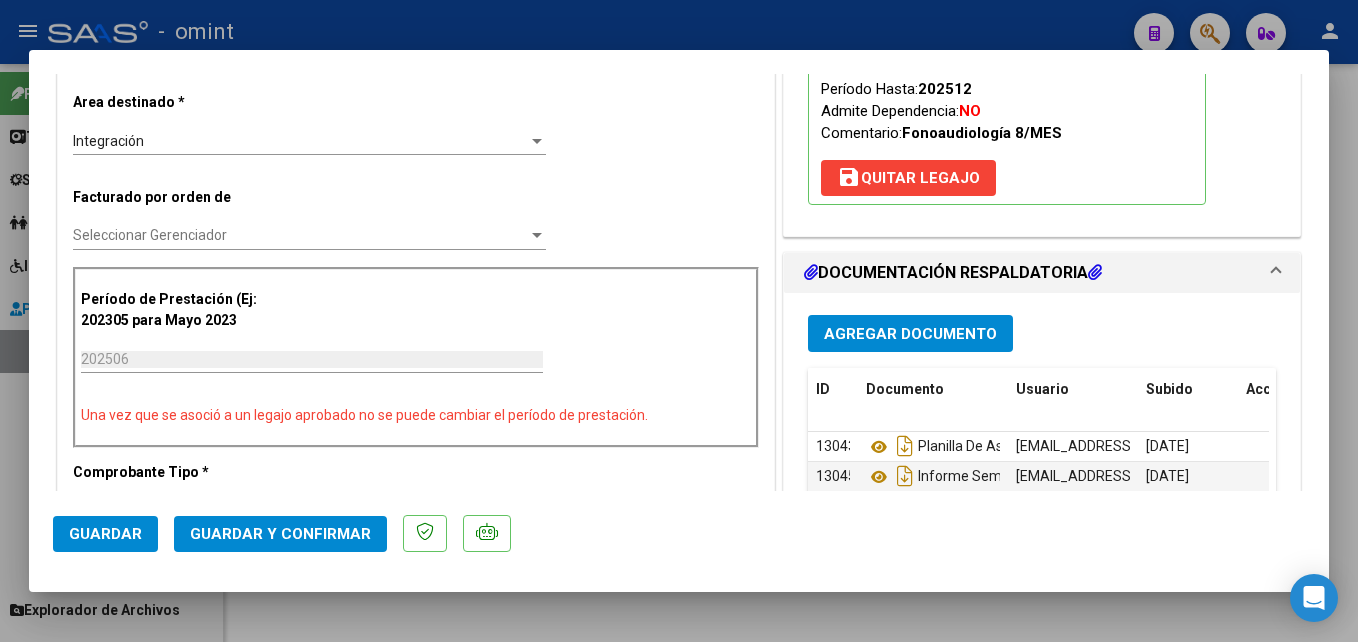 scroll, scrollTop: 0, scrollLeft: 0, axis: both 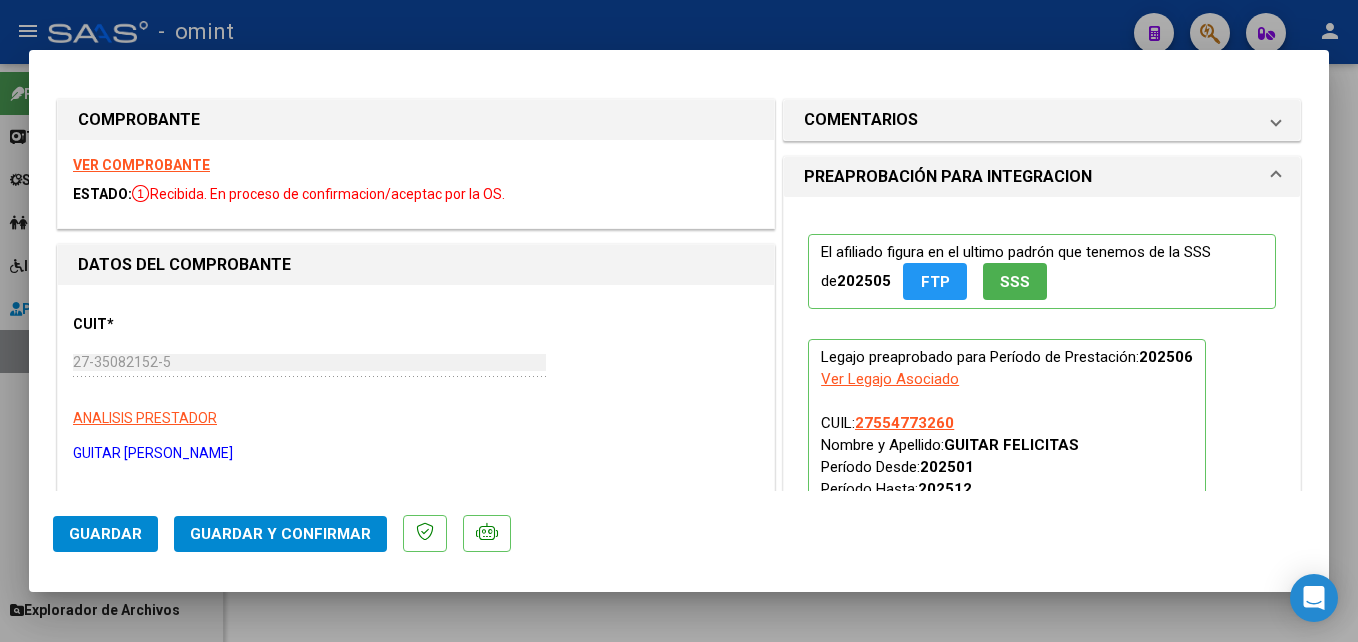 click on "VER COMPROBANTE" at bounding box center (141, 165) 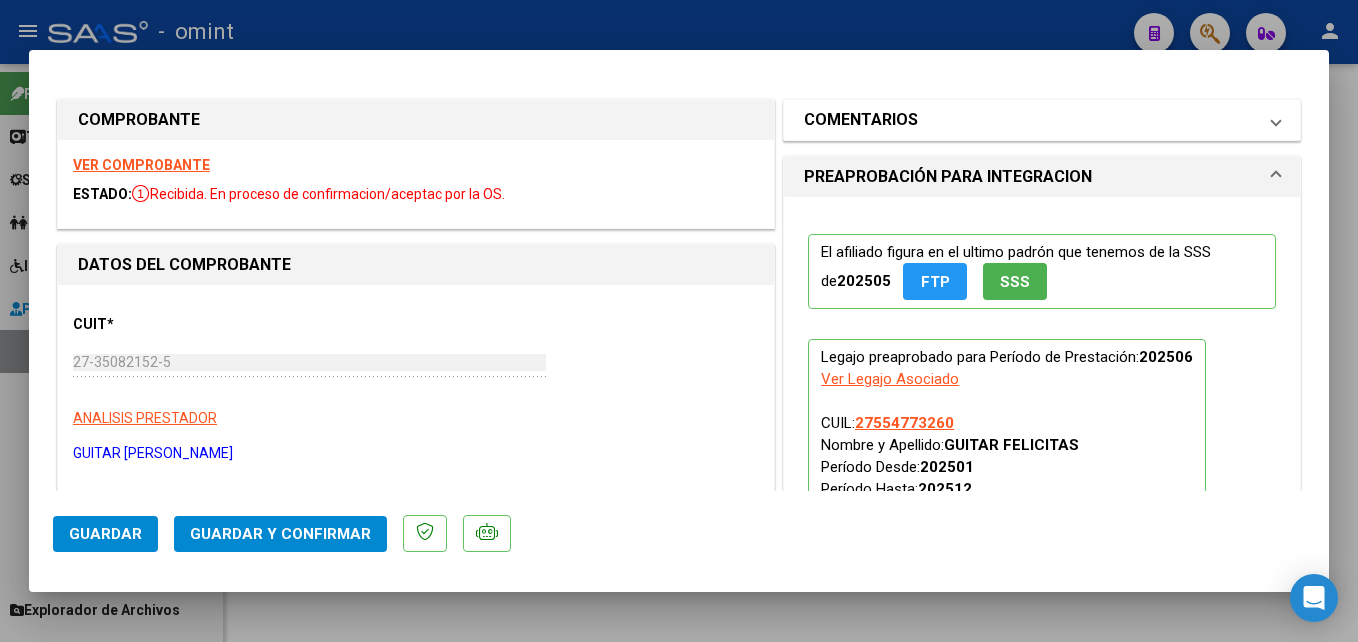 click on "COMENTARIOS" at bounding box center (861, 120) 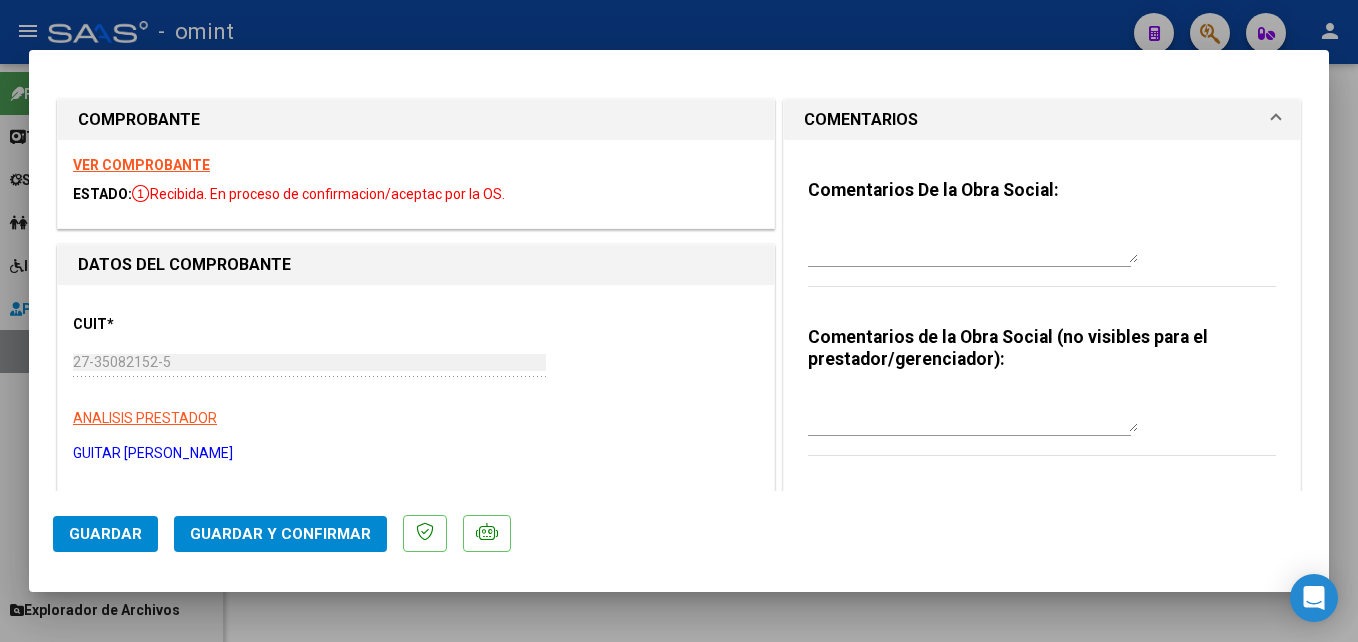 click at bounding box center (973, 243) 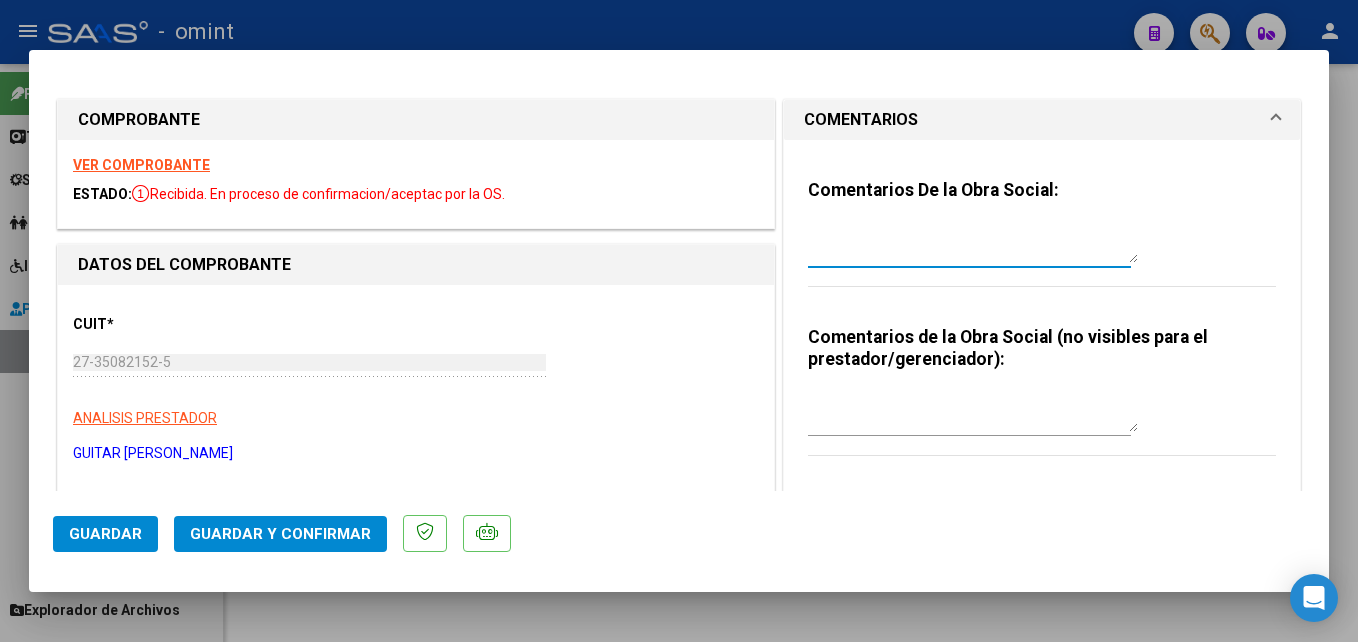 paste on "El informe semestral debe ser presentado por la familia del socio, no se gestiona desde integración." 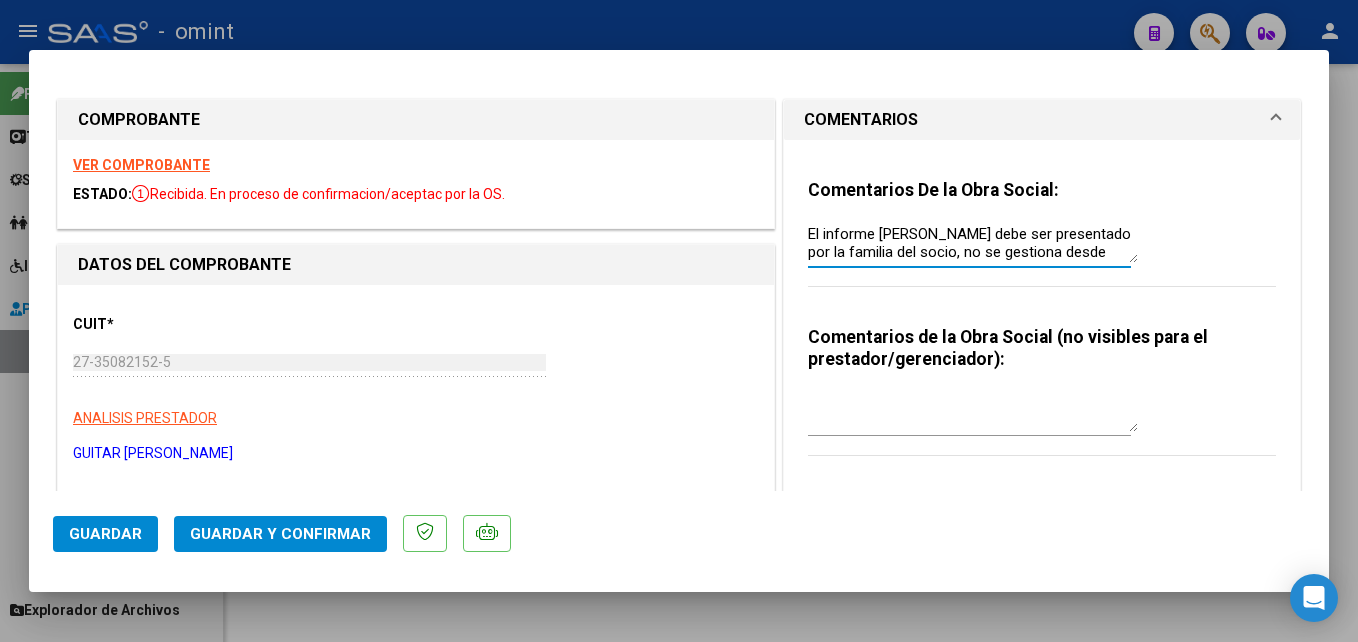 scroll, scrollTop: 16, scrollLeft: 0, axis: vertical 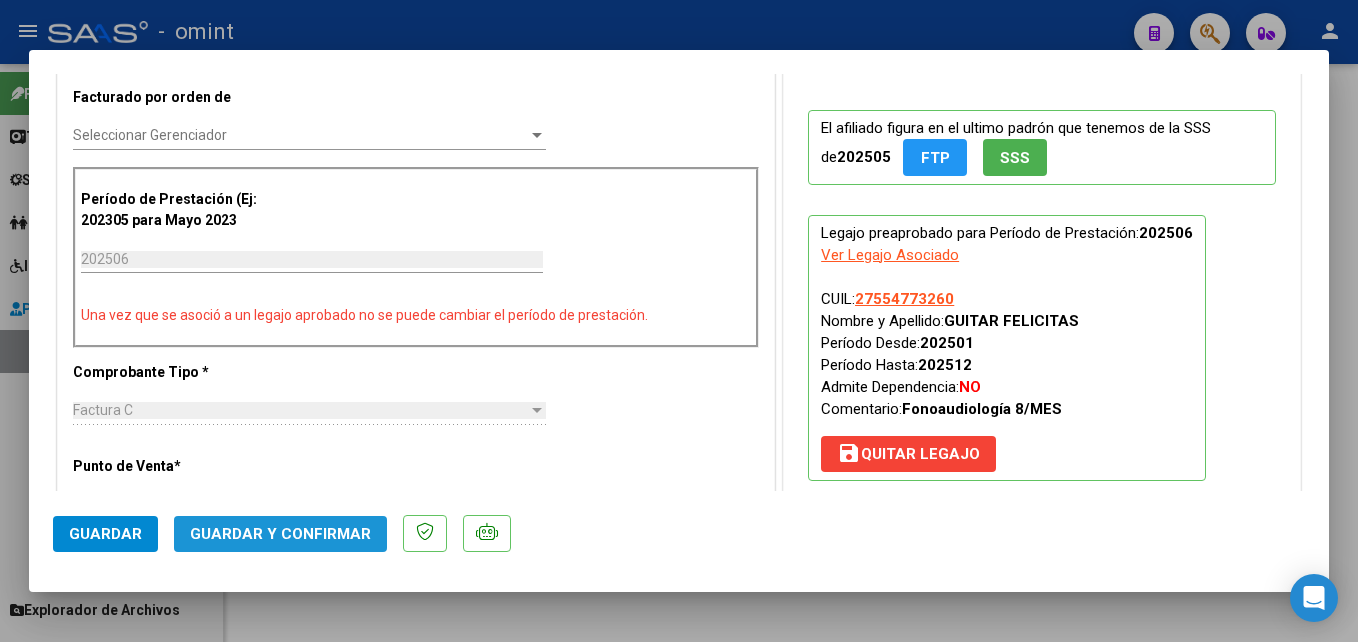click on "Guardar y Confirmar" 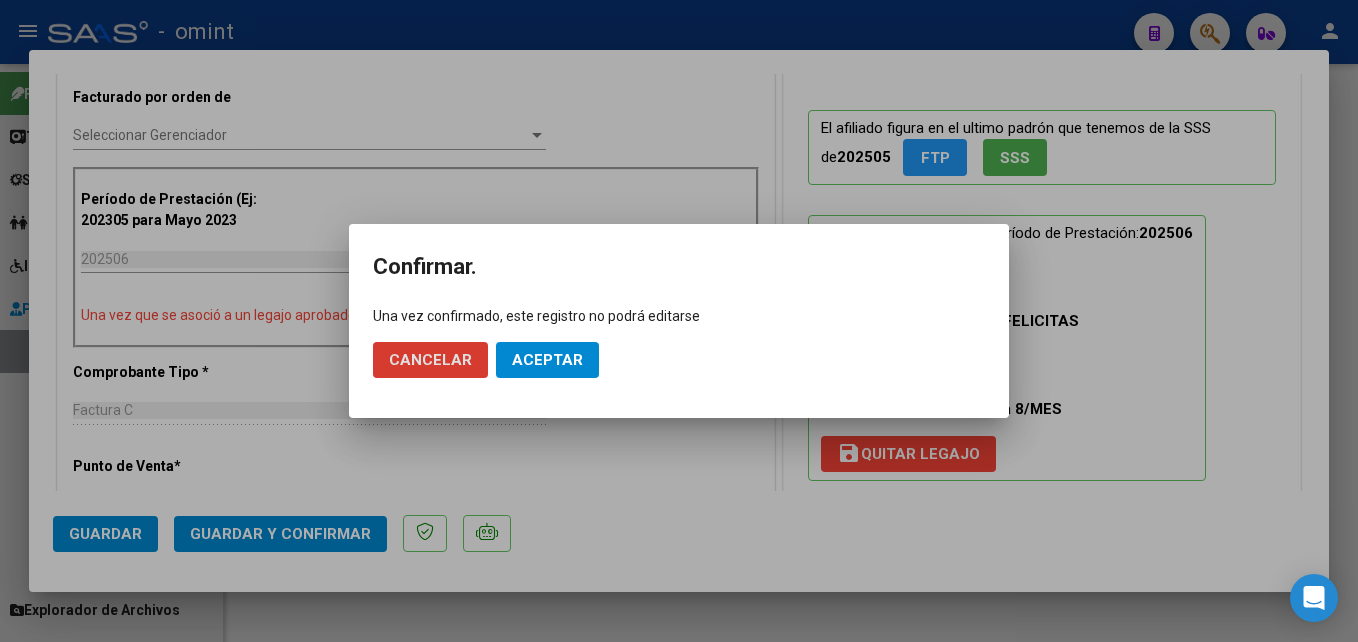 click on "Aceptar" 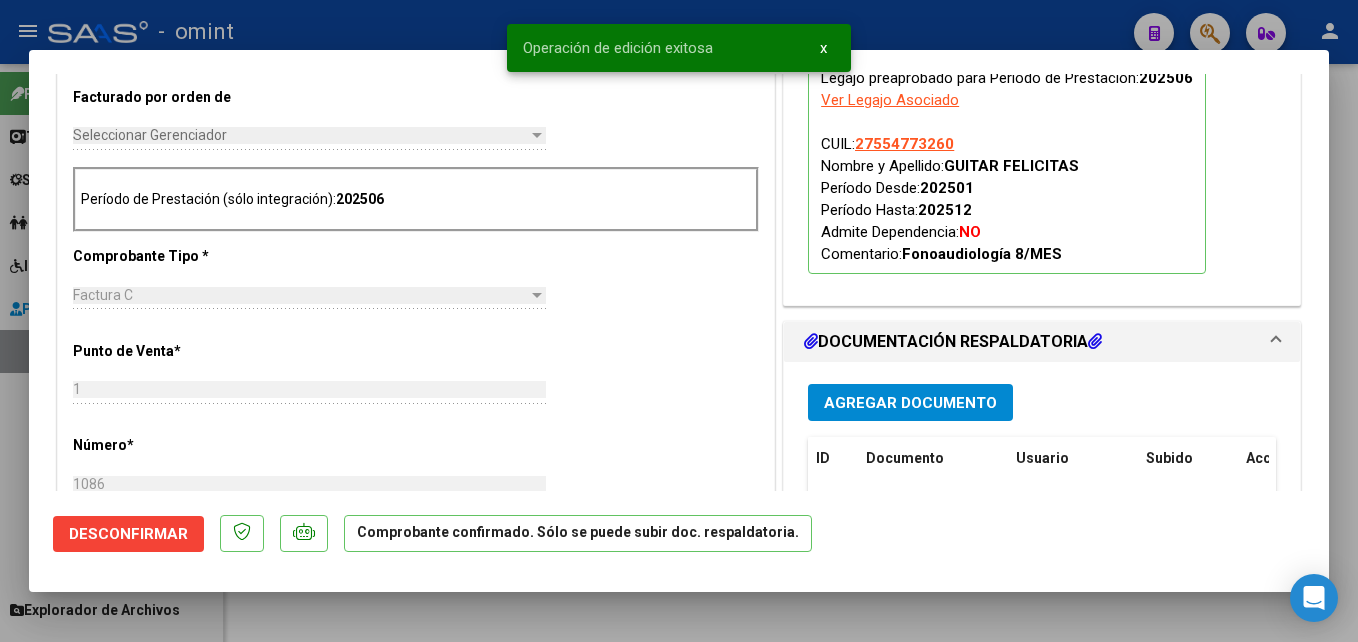 click at bounding box center [679, 321] 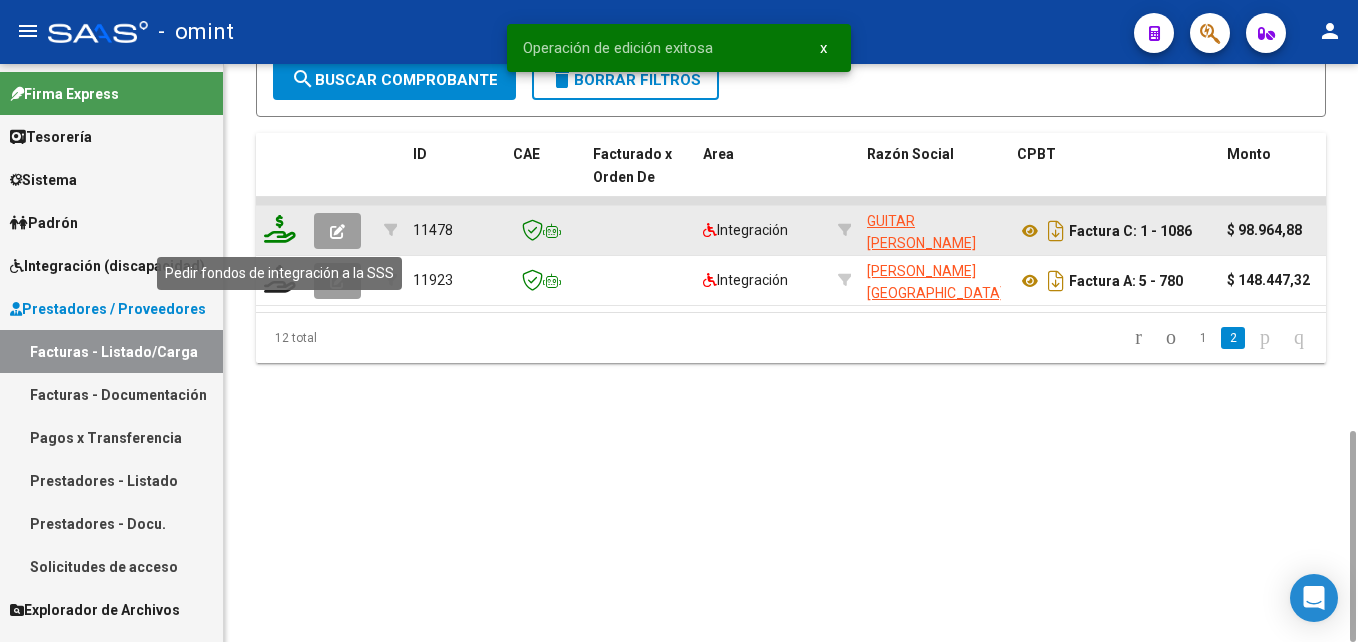 click 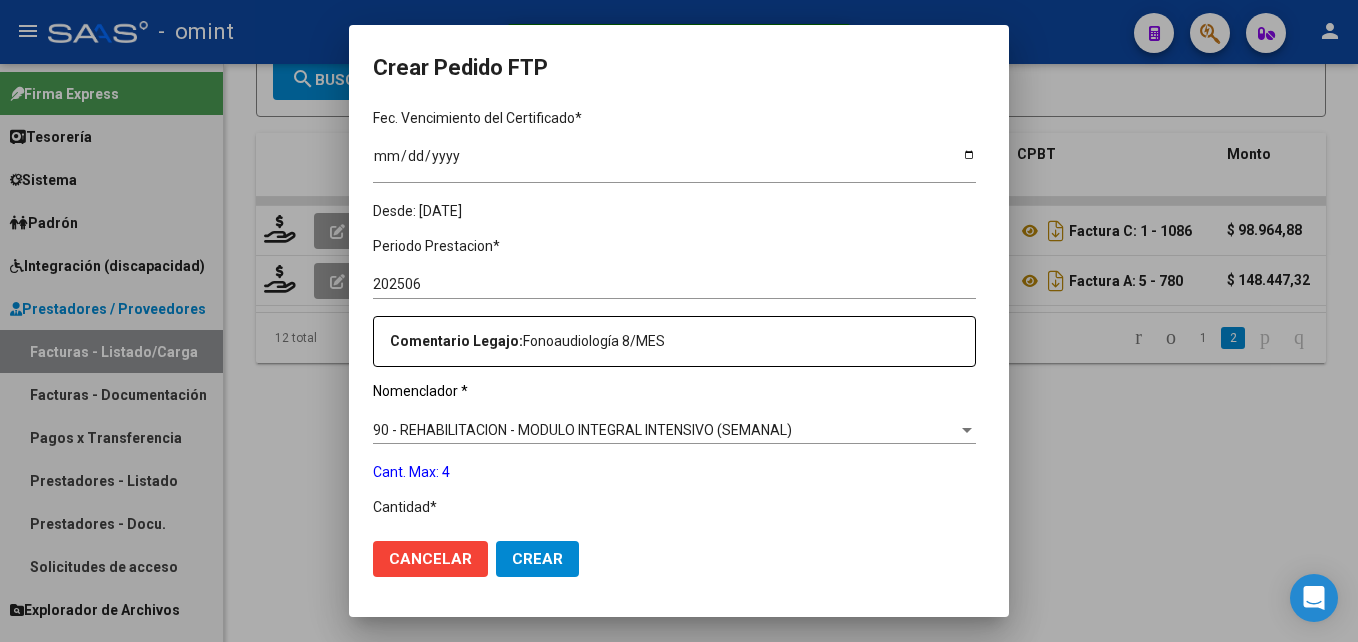 scroll, scrollTop: 600, scrollLeft: 0, axis: vertical 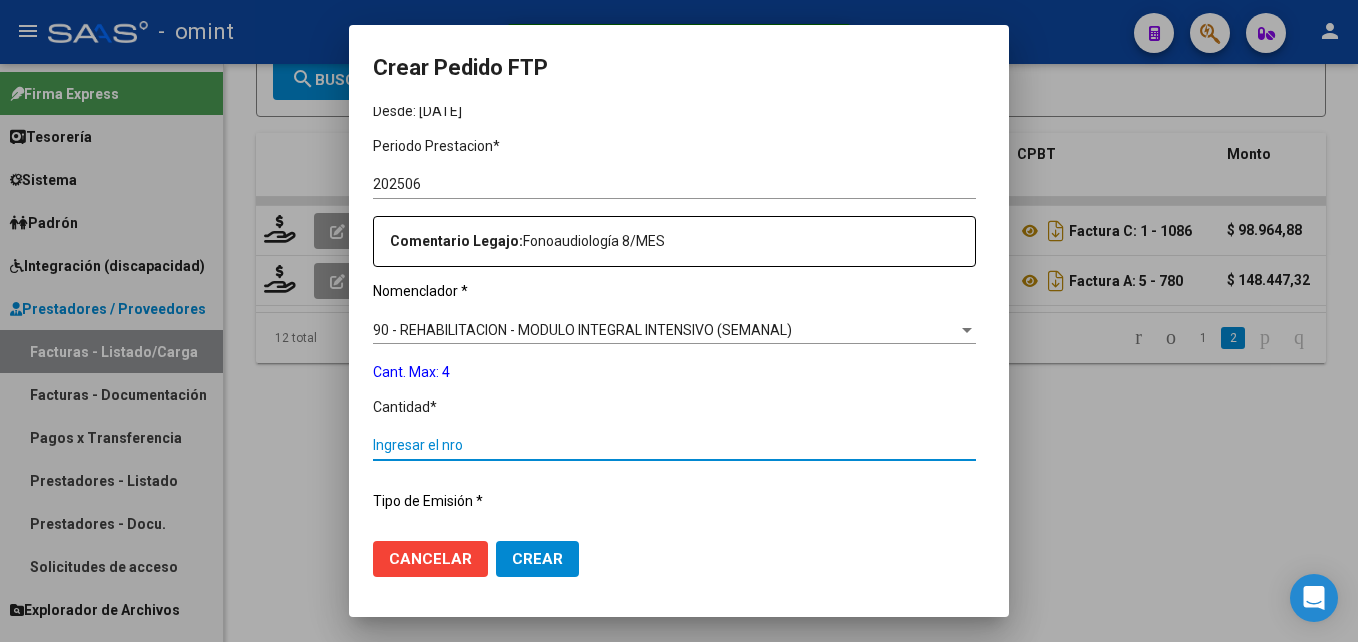 click on "Ingresar el nro" at bounding box center (674, 445) 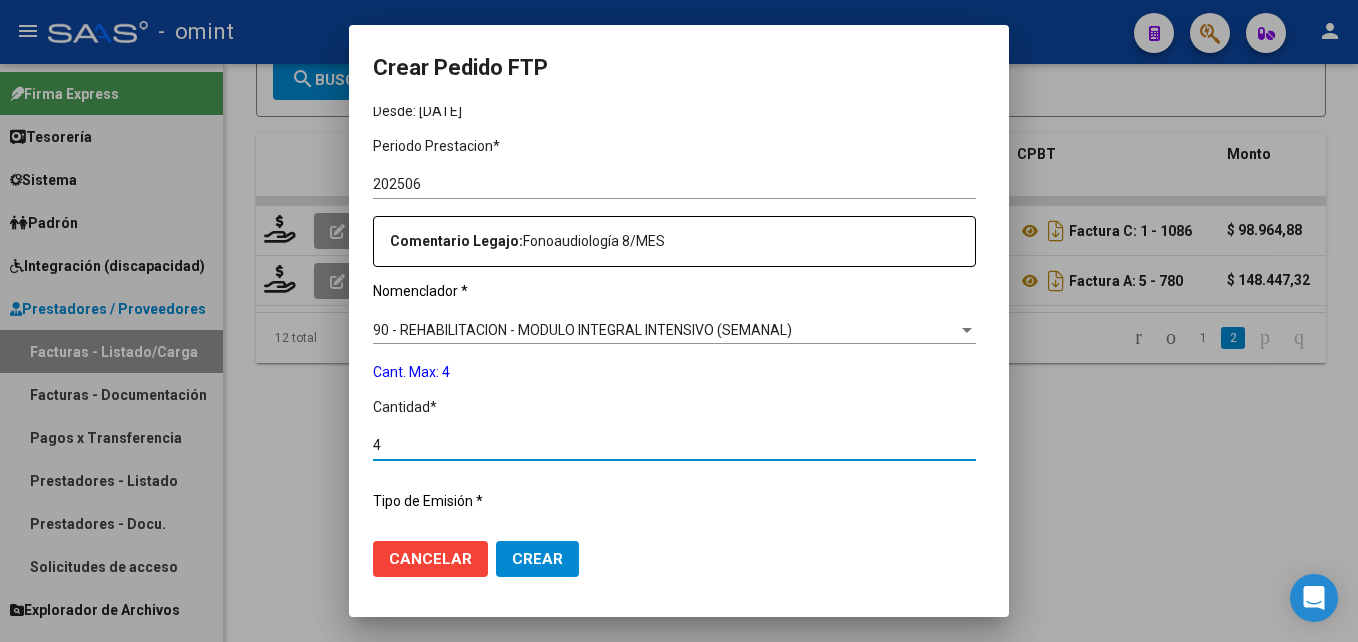 click on "Crear" 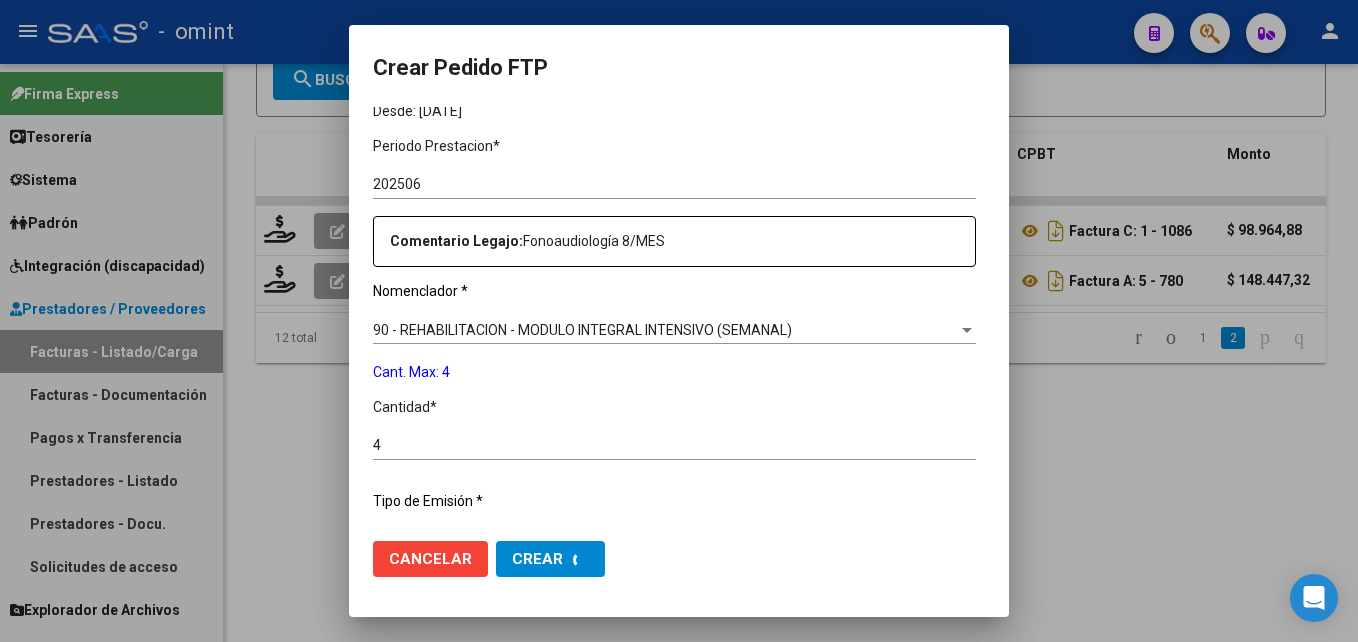 scroll, scrollTop: 0, scrollLeft: 0, axis: both 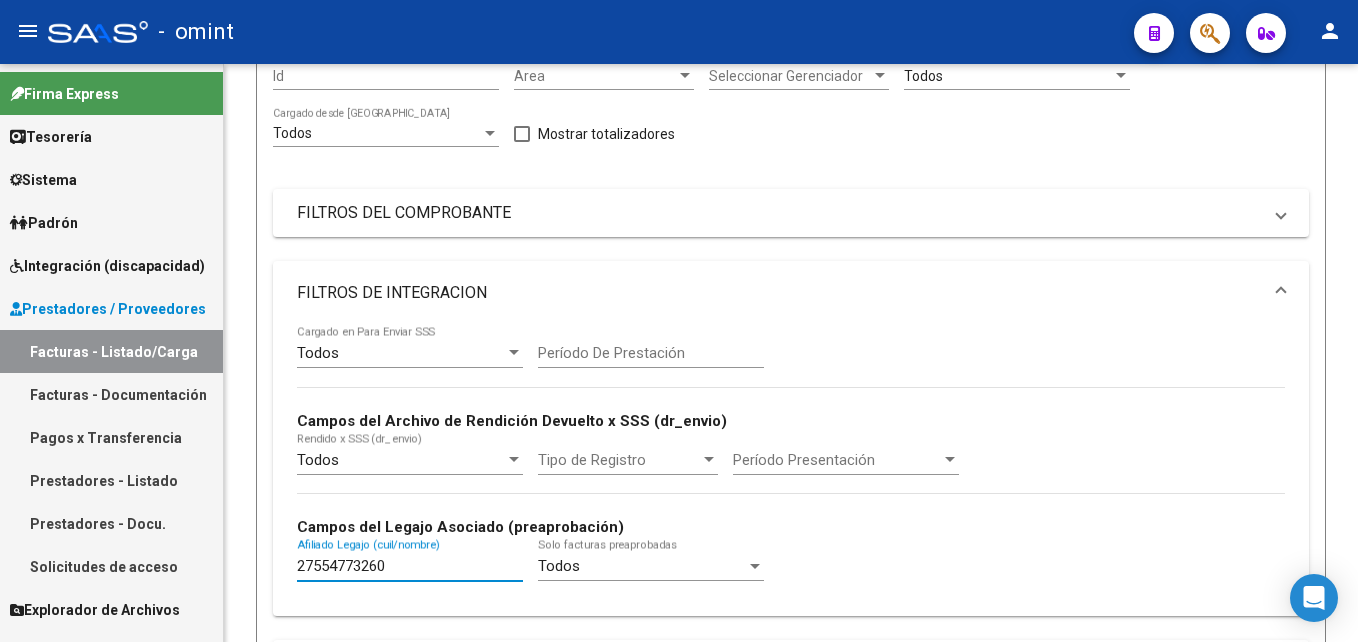 drag, startPoint x: 411, startPoint y: 567, endPoint x: 176, endPoint y: 557, distance: 235.21268 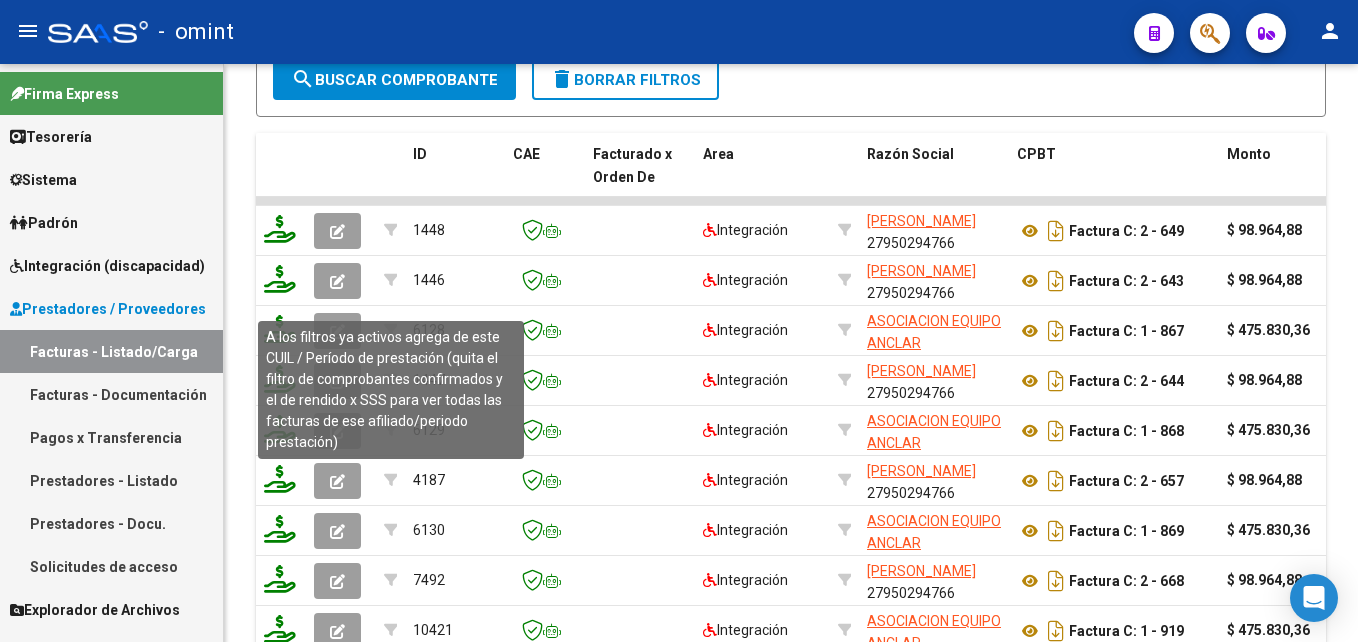 scroll, scrollTop: 1201, scrollLeft: 0, axis: vertical 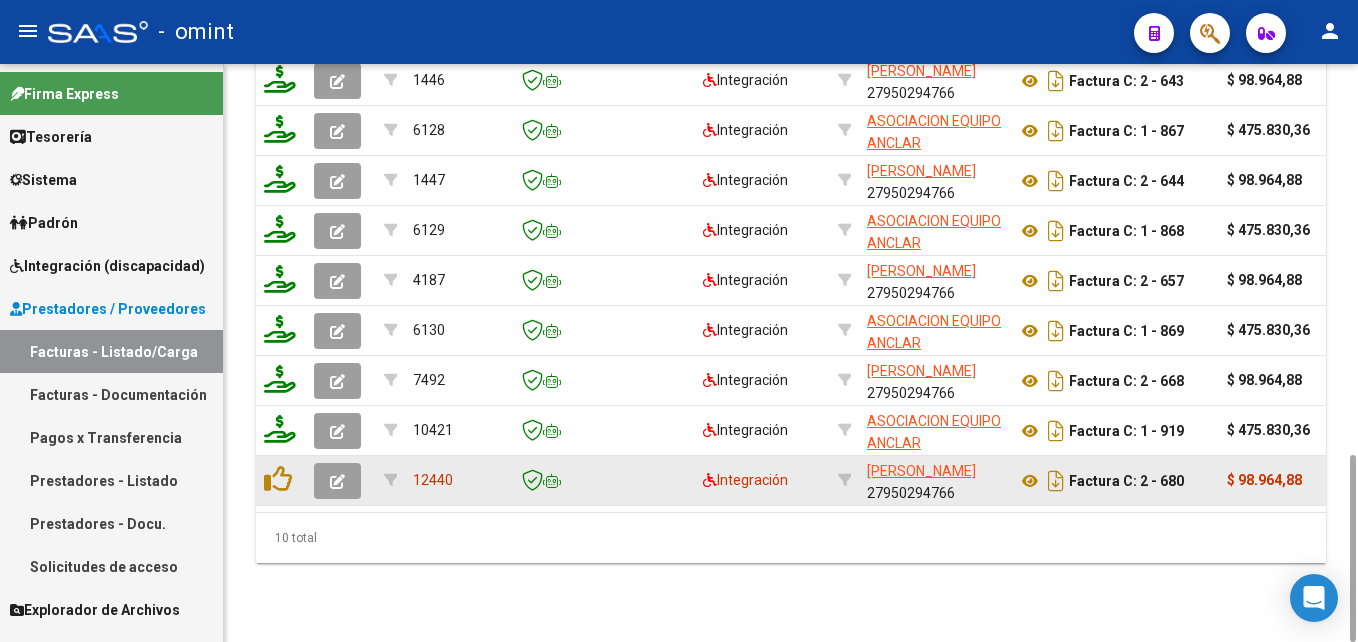 click 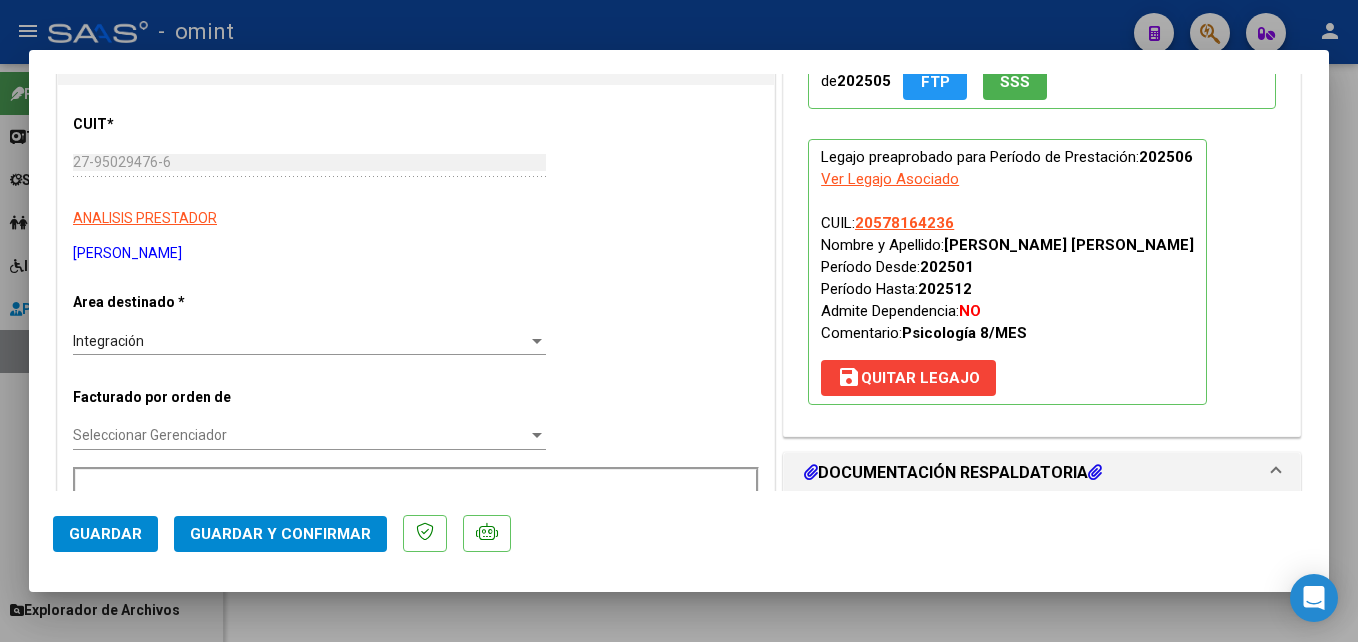 scroll, scrollTop: 500, scrollLeft: 0, axis: vertical 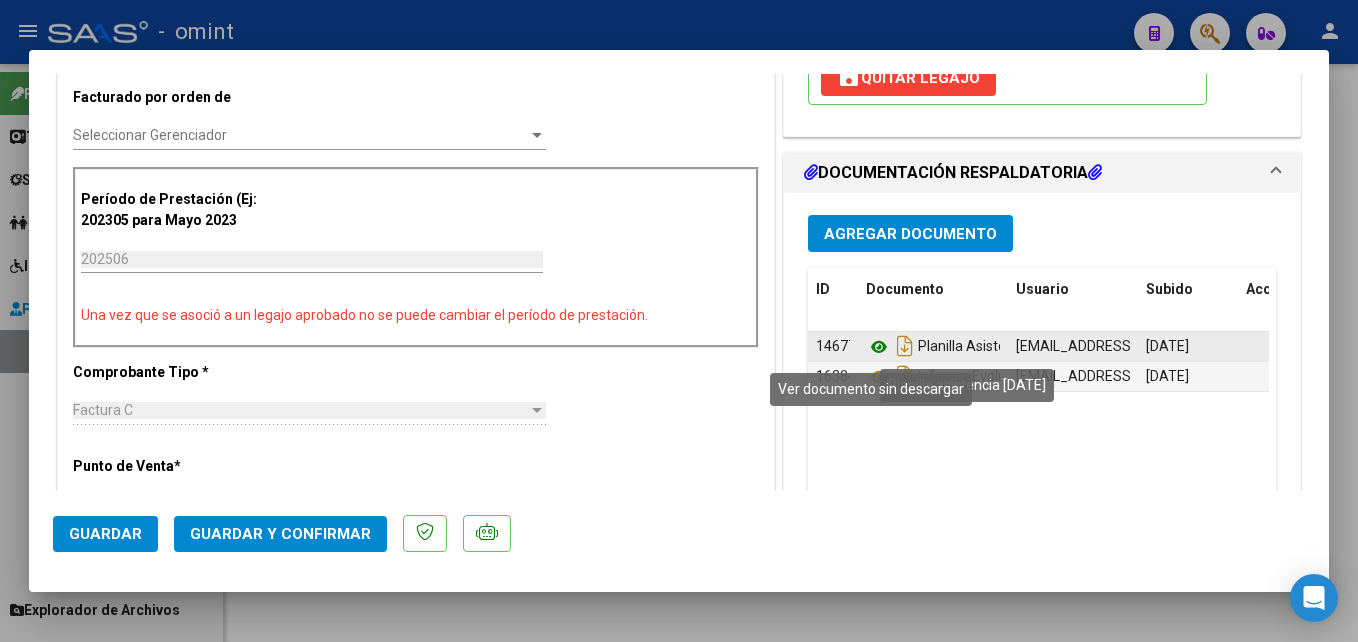 click 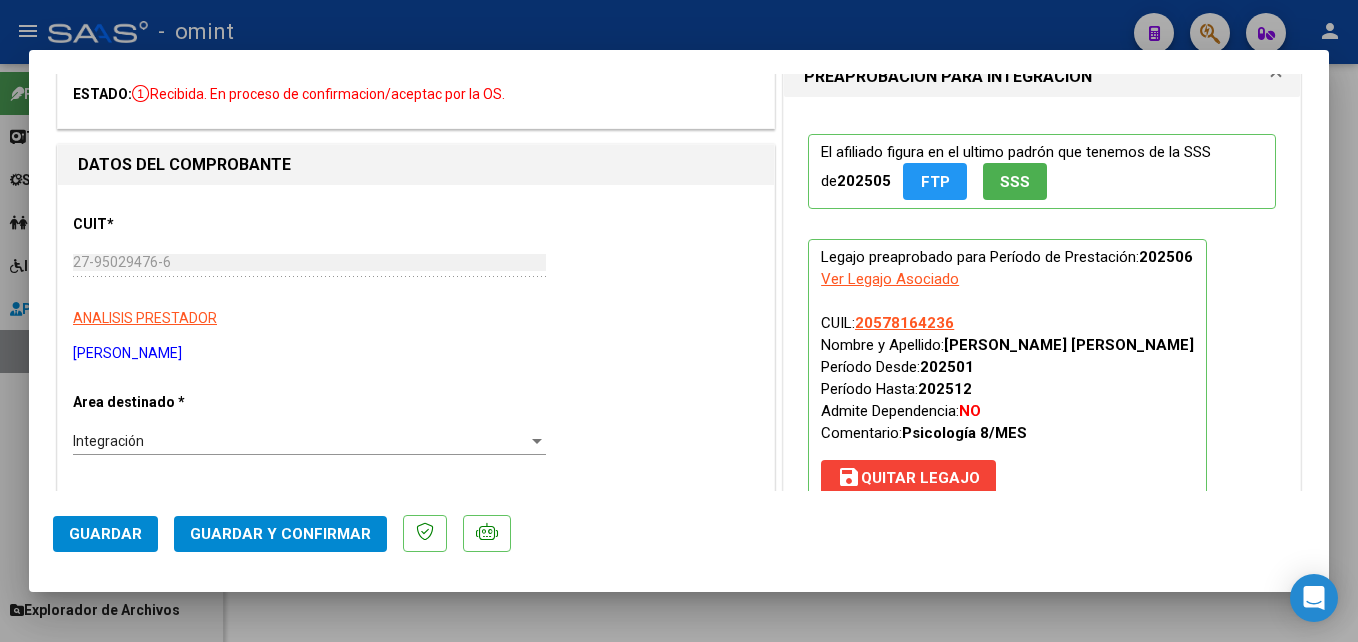 scroll, scrollTop: 0, scrollLeft: 0, axis: both 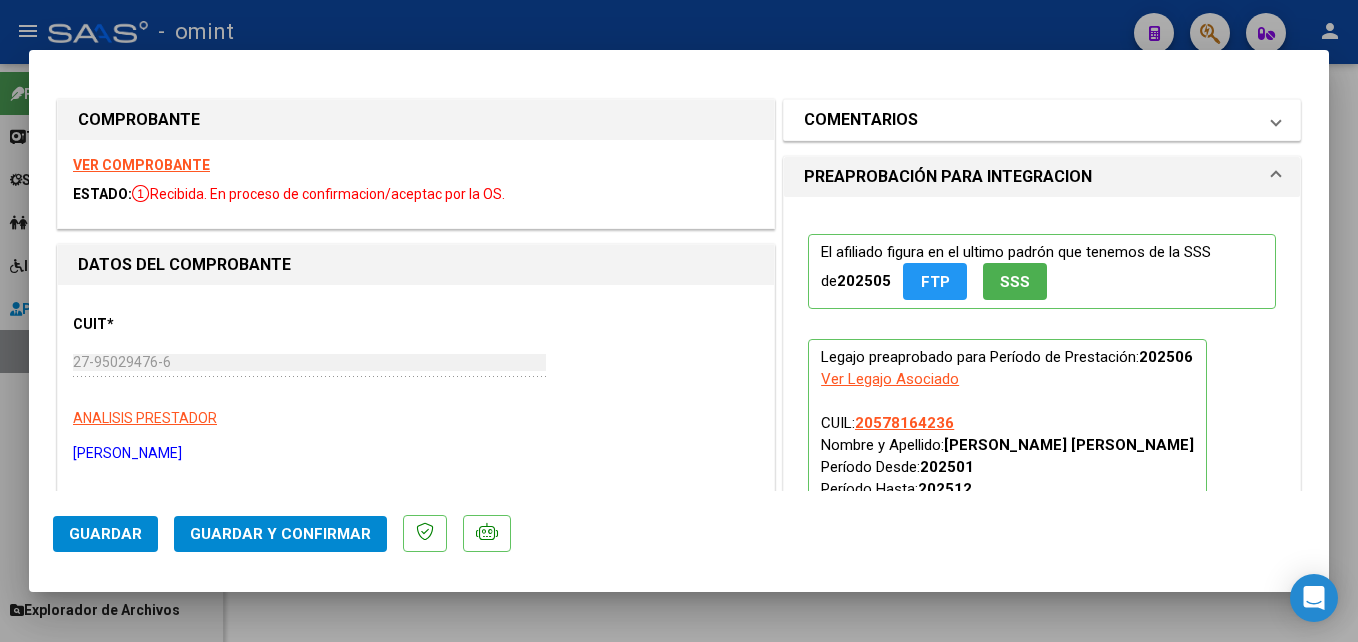 click on "COMENTARIOS" at bounding box center [1042, 120] 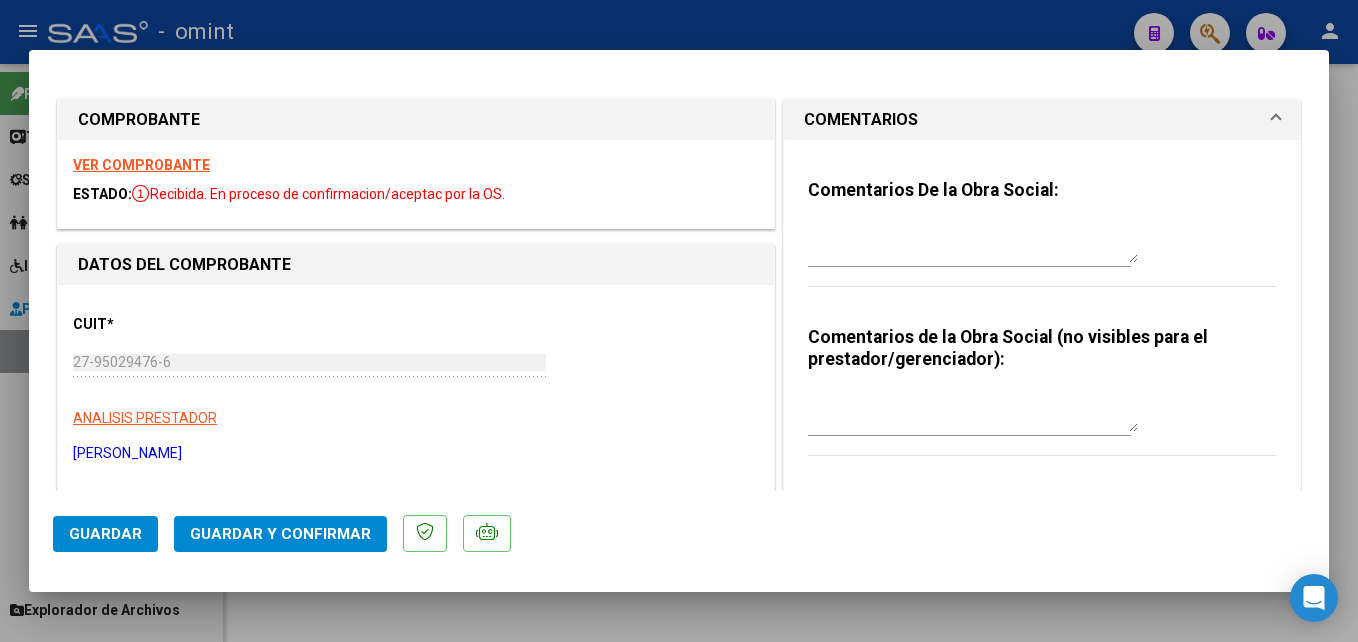 click at bounding box center [973, 243] 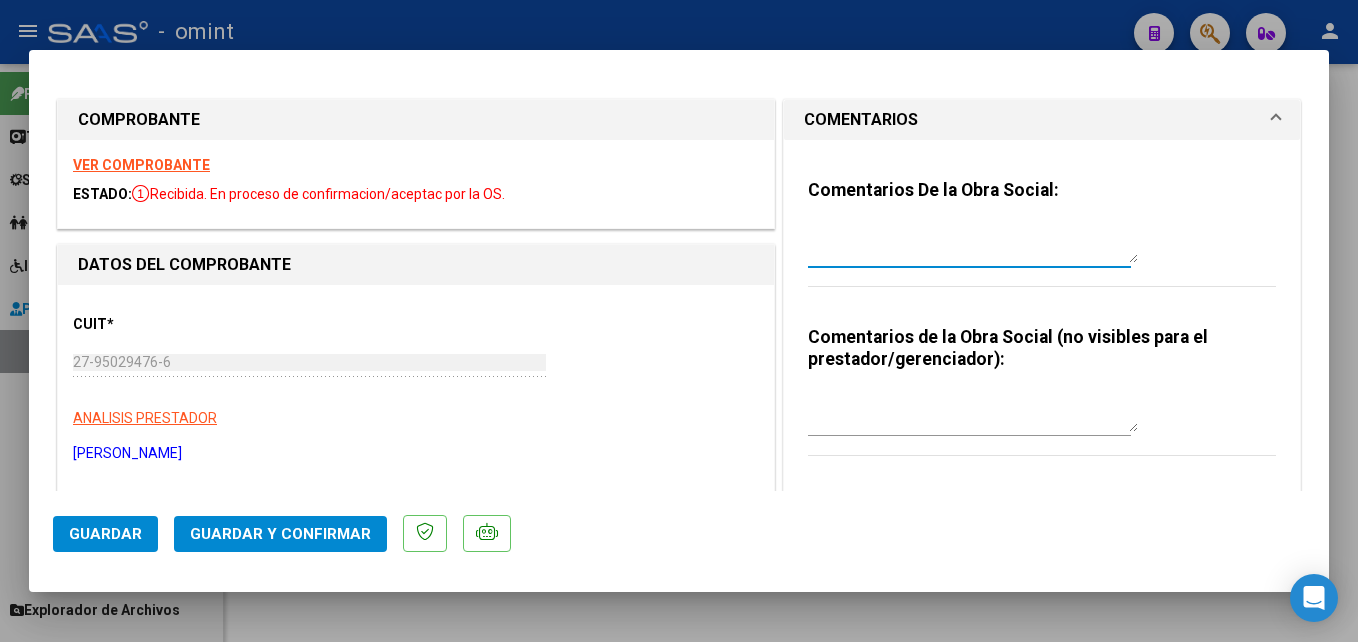 paste on "El informe semestral debe ser presentado por la familia del socio, no se gestiona desde integración." 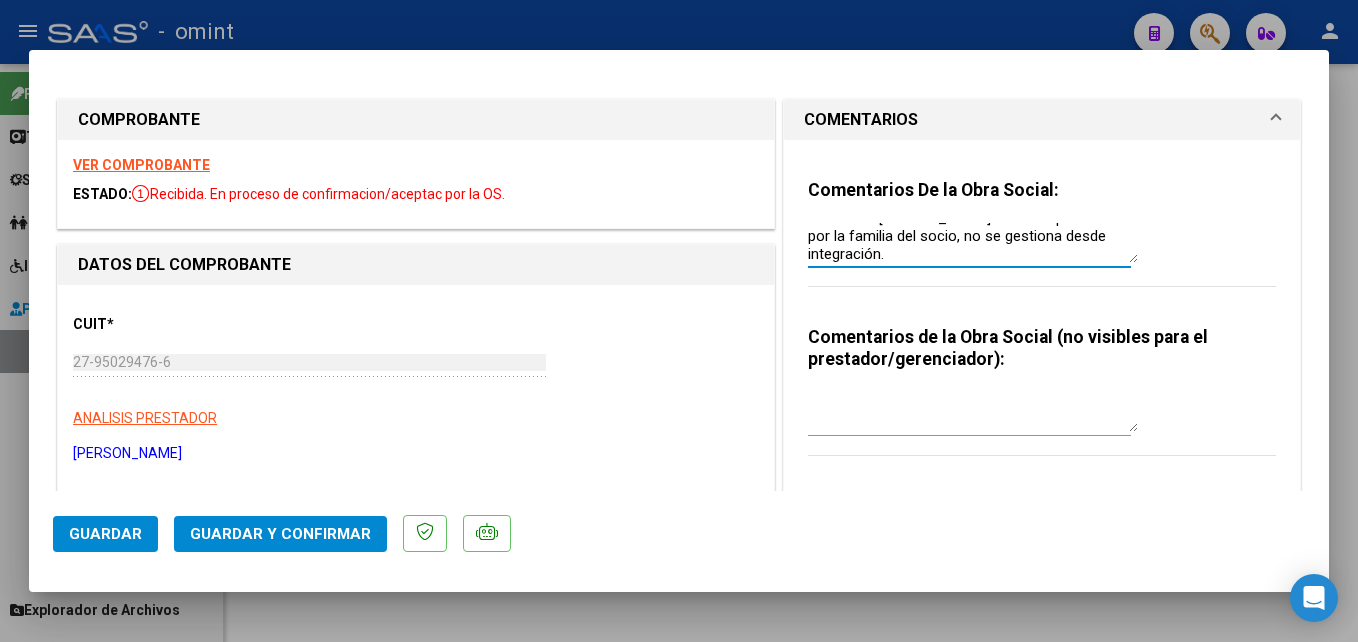 scroll, scrollTop: 18, scrollLeft: 0, axis: vertical 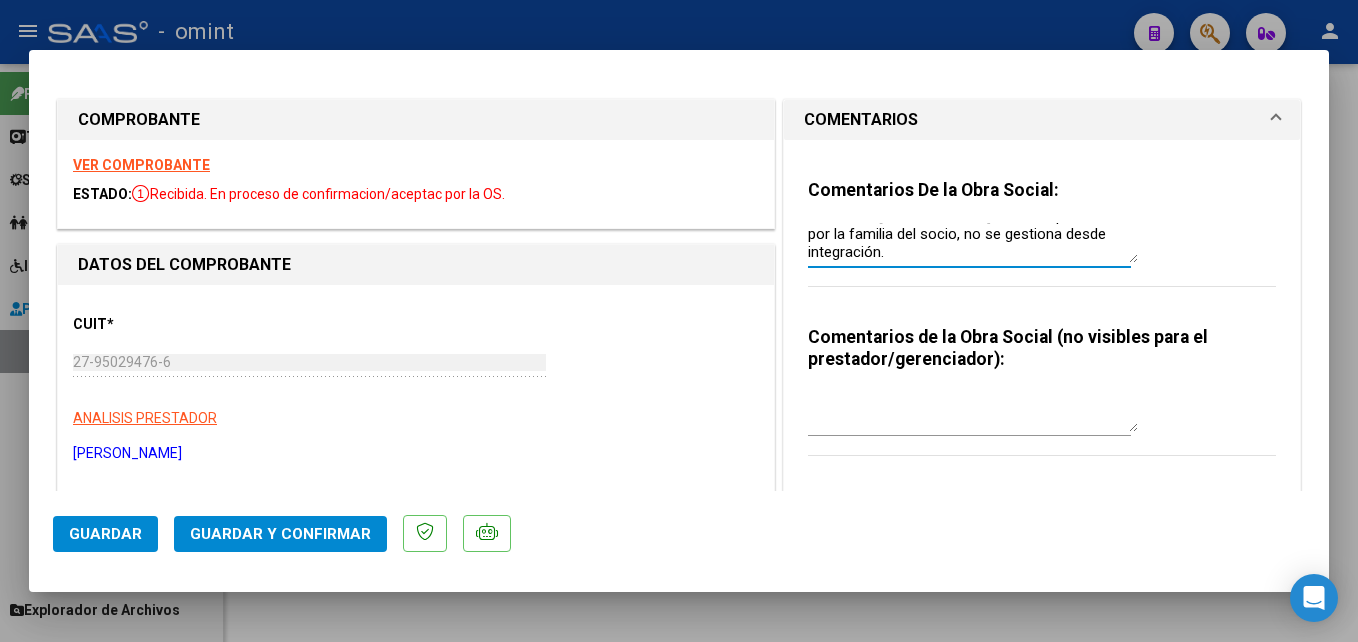 click on "VER COMPROBANTE" at bounding box center (141, 165) 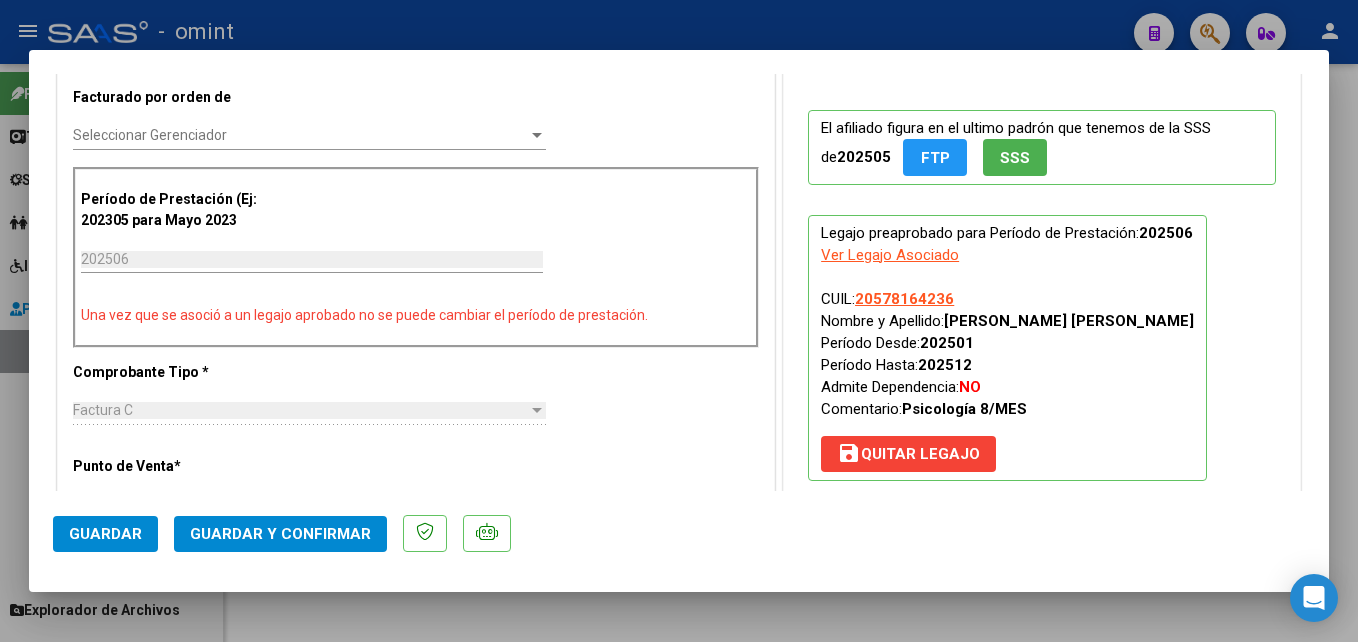 scroll, scrollTop: 800, scrollLeft: 0, axis: vertical 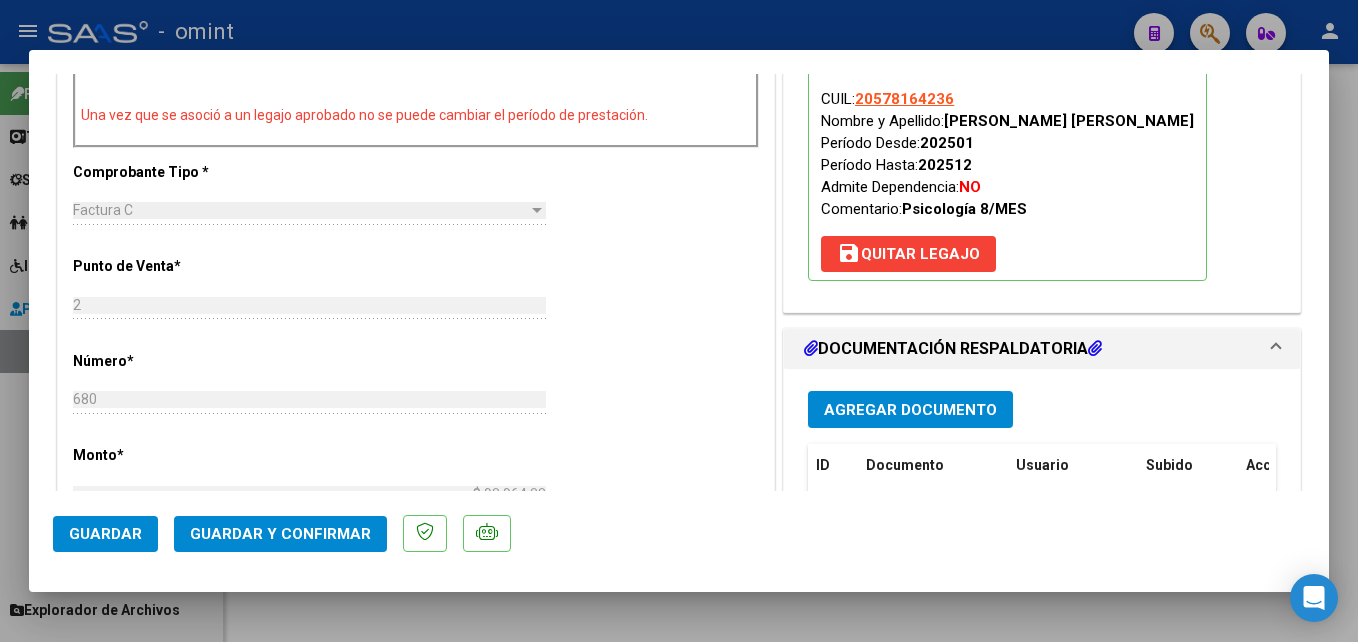 click on "Guardar y Confirmar" 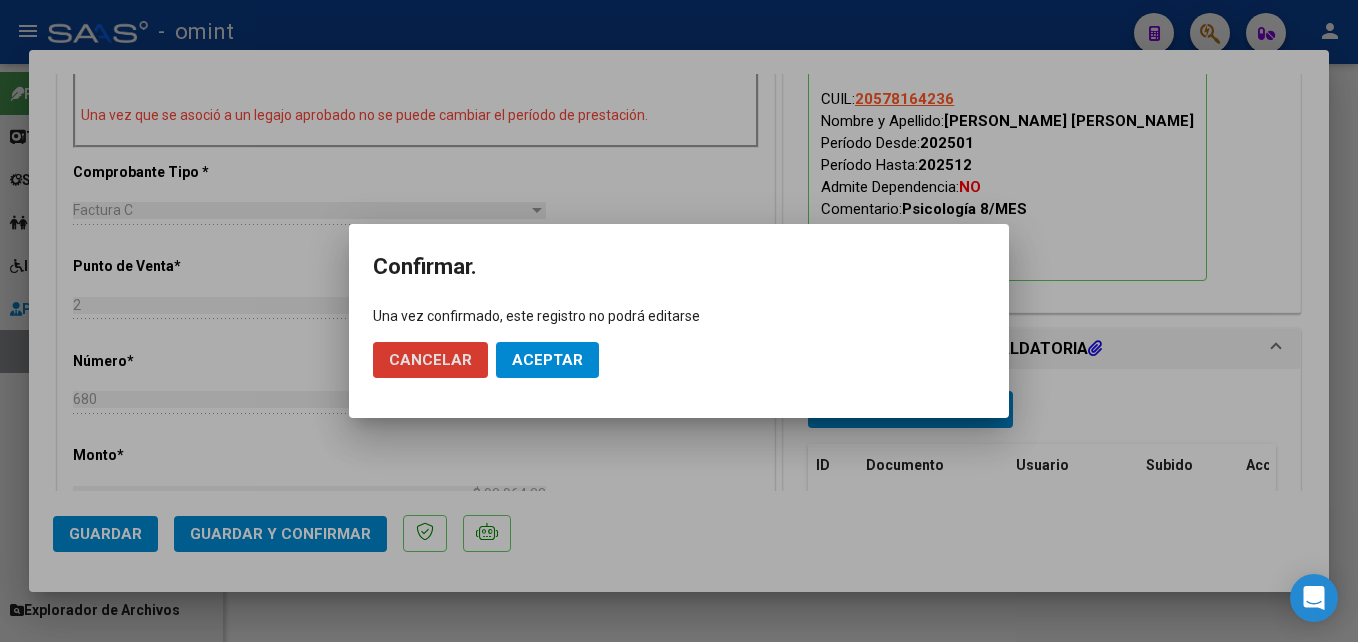 click on "Aceptar" 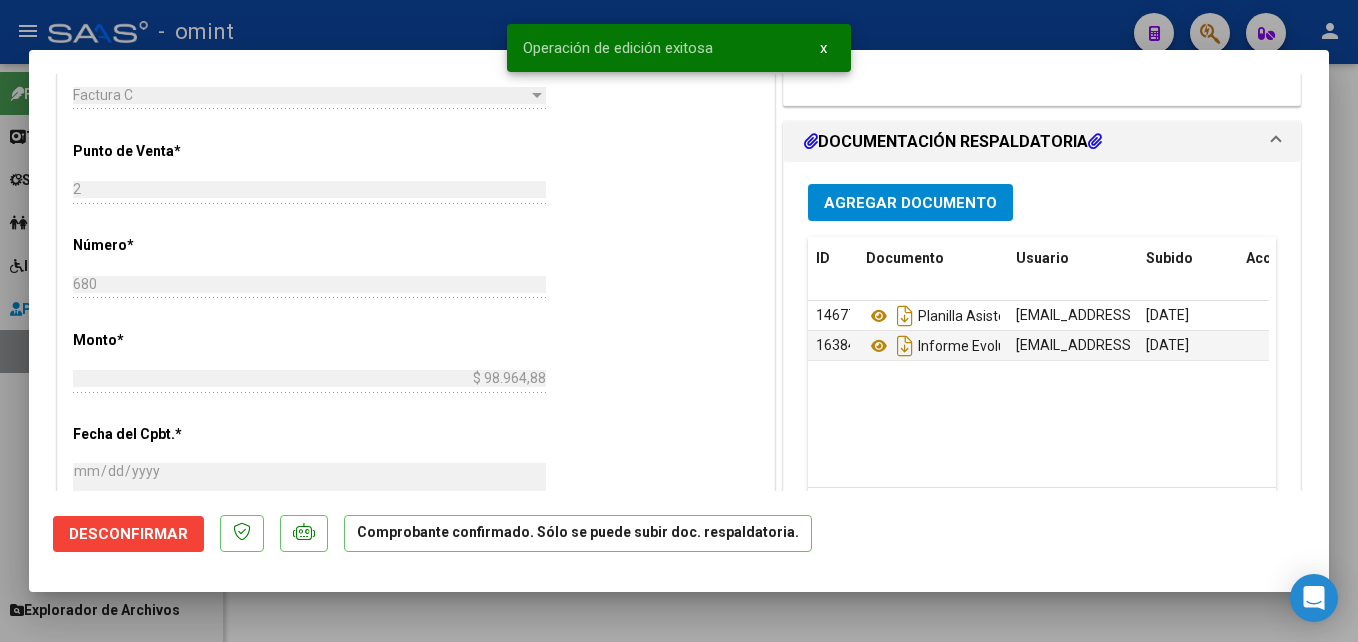 click at bounding box center [679, 321] 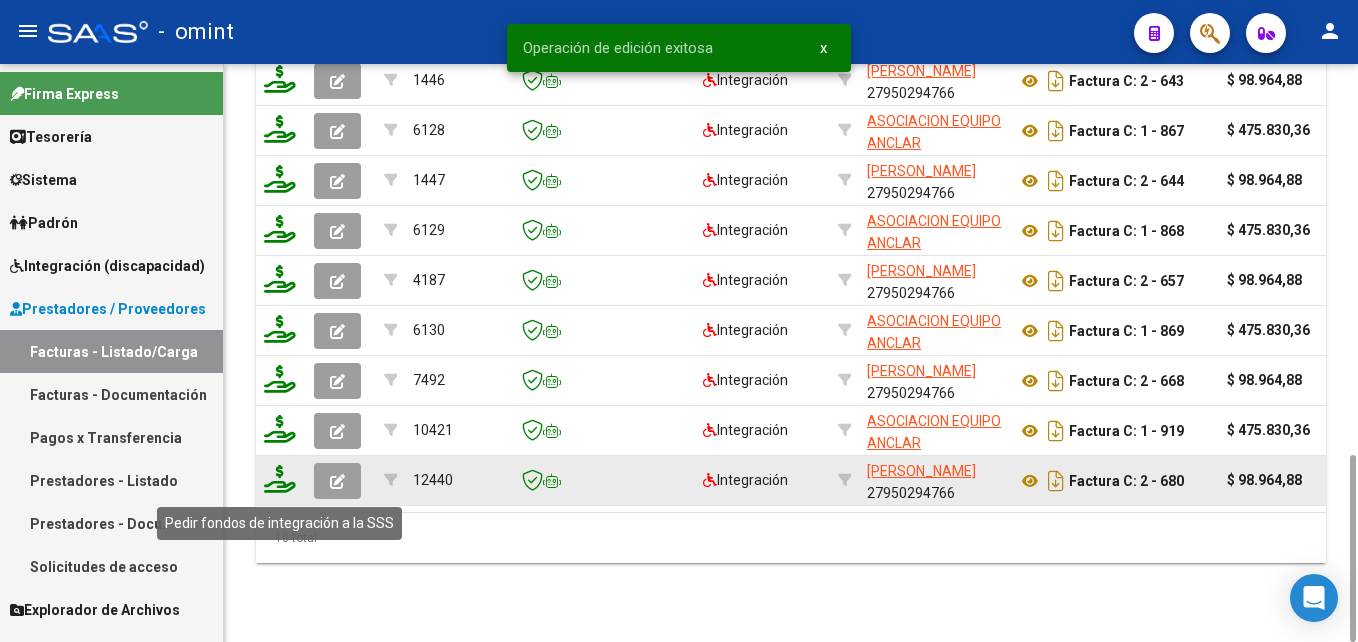 click 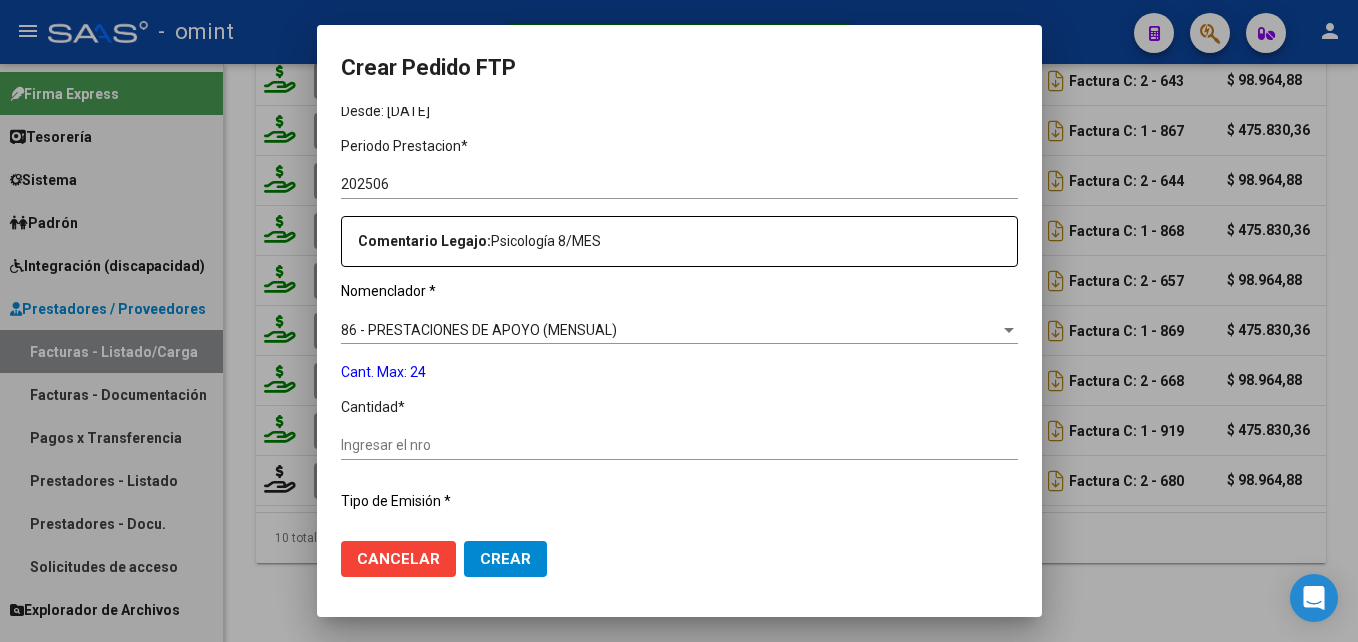 scroll, scrollTop: 700, scrollLeft: 0, axis: vertical 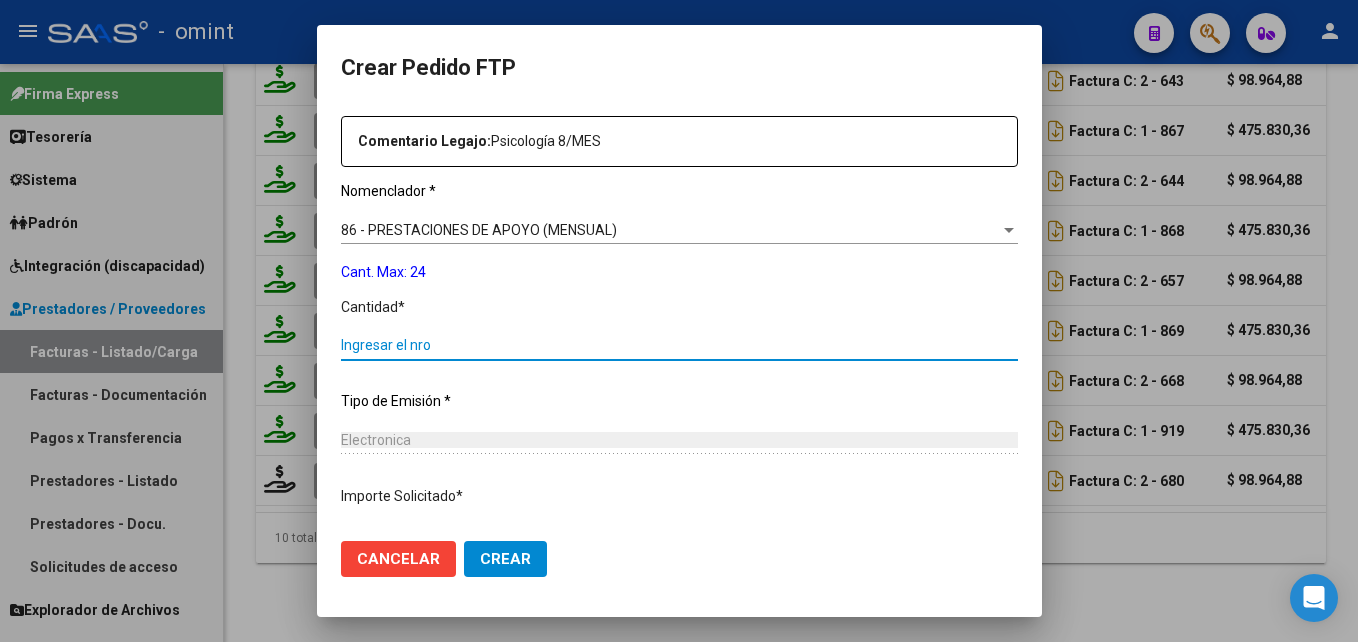 click on "Ingresar el nro" at bounding box center [679, 345] 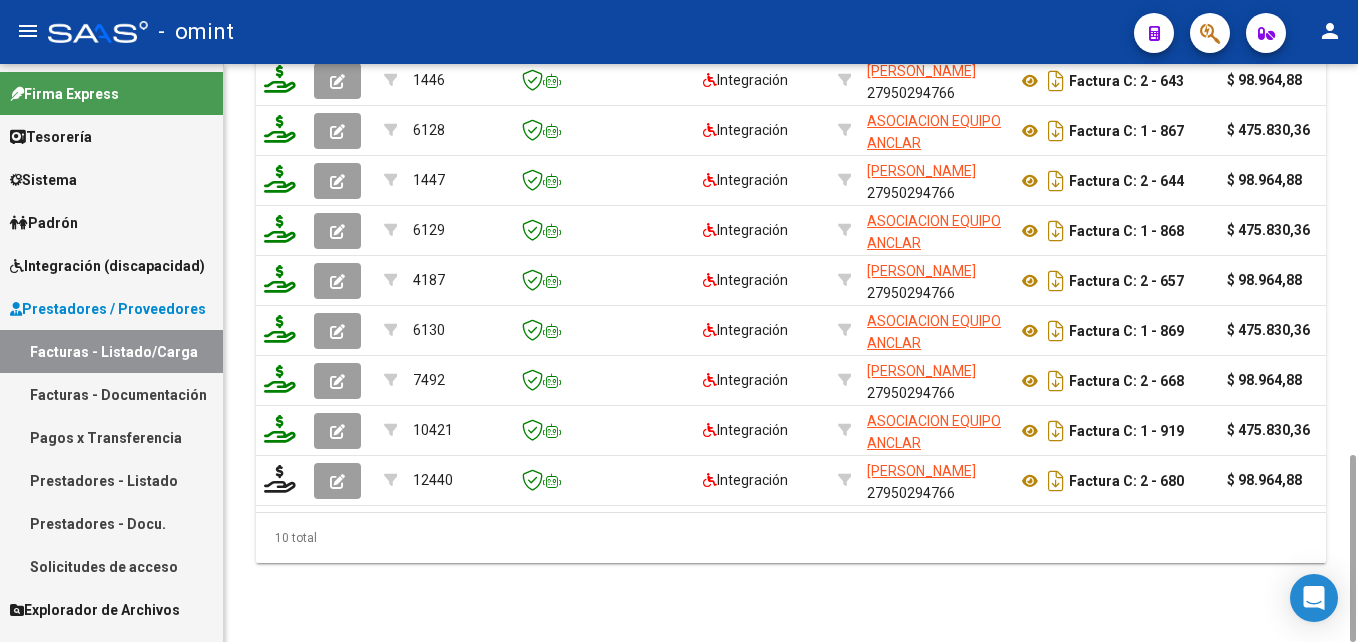 click on "Video tutorial   PRESTADORES -> Listado de CPBTs Emitidos por Prestadores / Proveedores (alt+q)   Cargar Comprobante
Carga Masiva  cloud_download  CSV  cloud_download  EXCEL  cloud_download  Estandar   Descarga Masiva
Filtros Id Area Area Seleccionar Gerenciador Seleccionar Gerenciador Todos  Confirmado Todos  Cargado desde Masivo   Mostrar totalizadores   FILTROS DEL COMPROBANTE  Comprobante Tipo Comprobante Tipo Start date – Fec. Comprobante Desde / Hasta Días Emisión Desde(cant. días) Días Emisión Hasta(cant. días) CUIT / Razón Social Pto. Venta Nro. Comprobante Código SSS CAE Válido CAE Válido Todos  Cargado Módulo Hosp. Todos  Tiene facturacion Apócrifa Hospital Refes  FILTROS DE INTEGRACION  Todos  Cargado en Para Enviar SSS Período De Prestación Campos del Archivo de Rendición Devuelto x SSS (dr_envio) Todos  Rendido x SSS (dr_envio) Tipo de Registro Tipo de Registro Período Presentación Período Presentación Campos del Legajo Asociado (preaprobación) 20578164236 Todos  –" 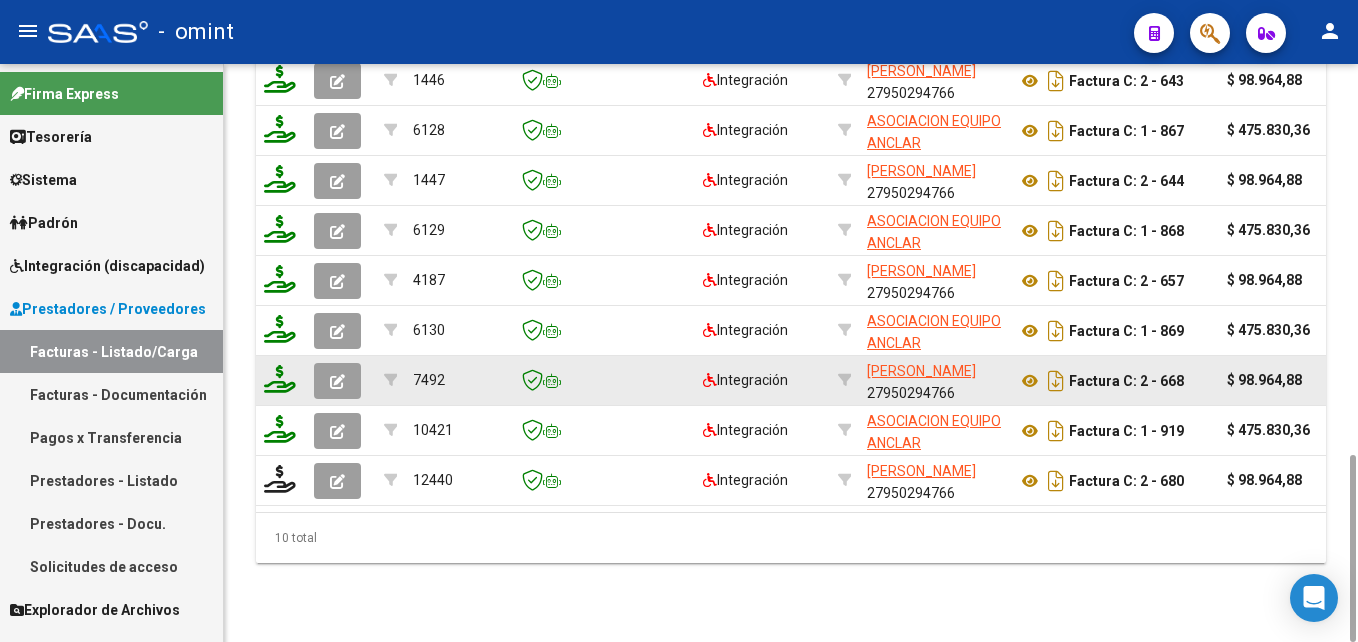 click 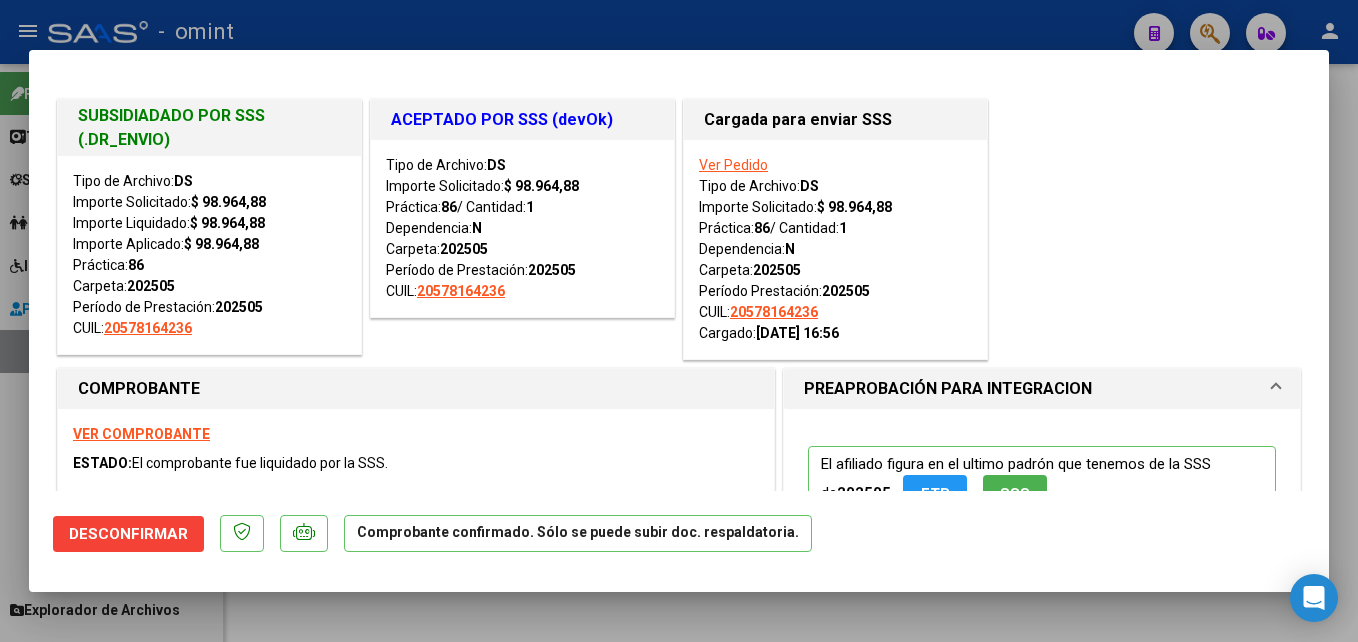 click at bounding box center (679, 321) 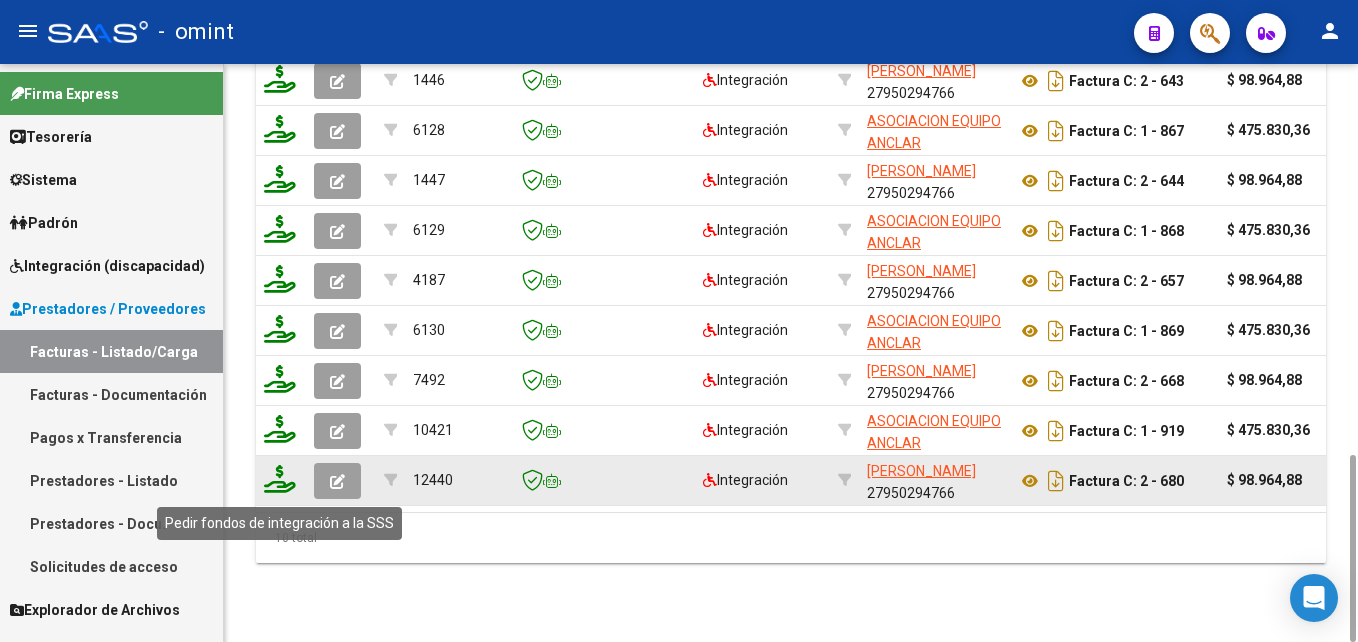 click 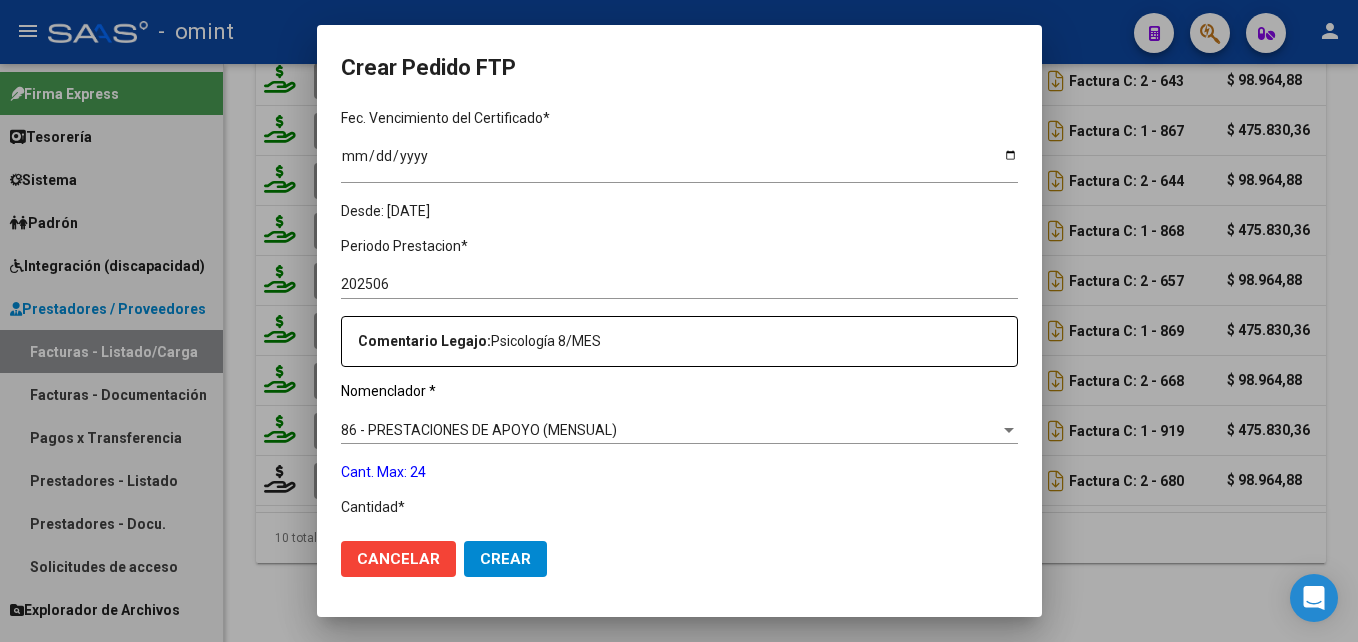 scroll, scrollTop: 600, scrollLeft: 0, axis: vertical 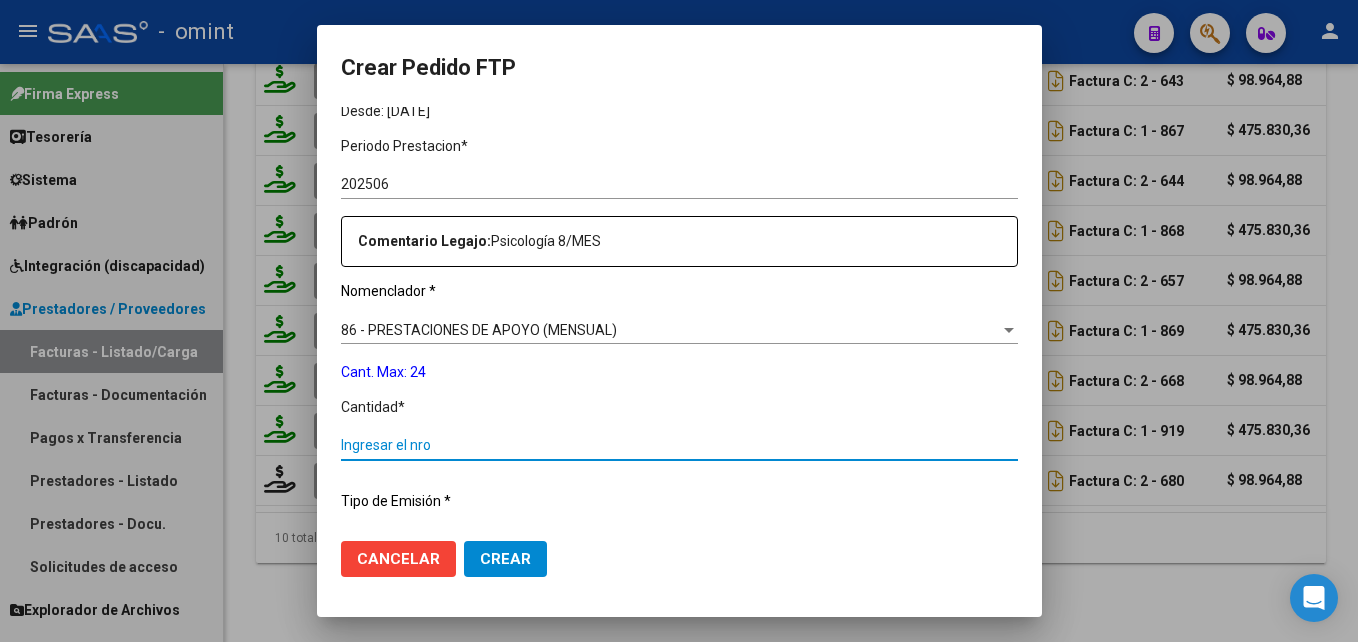 click on "Ingresar el nro" at bounding box center (679, 445) 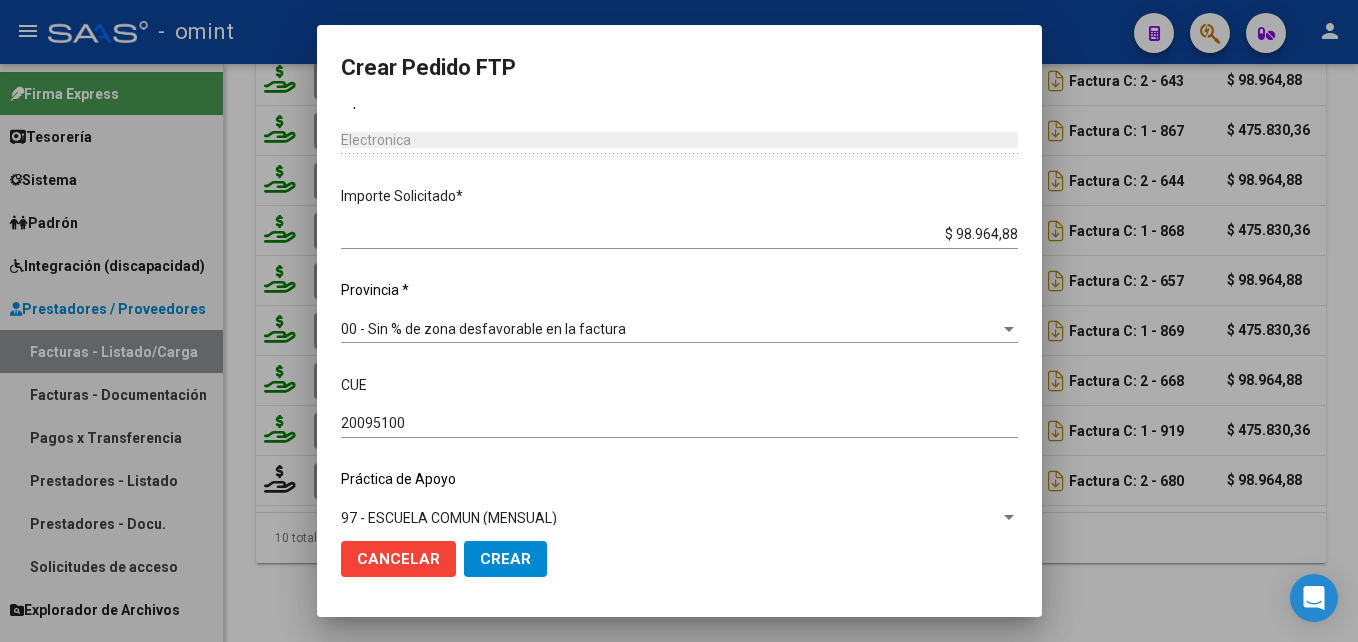 scroll, scrollTop: 1024, scrollLeft: 0, axis: vertical 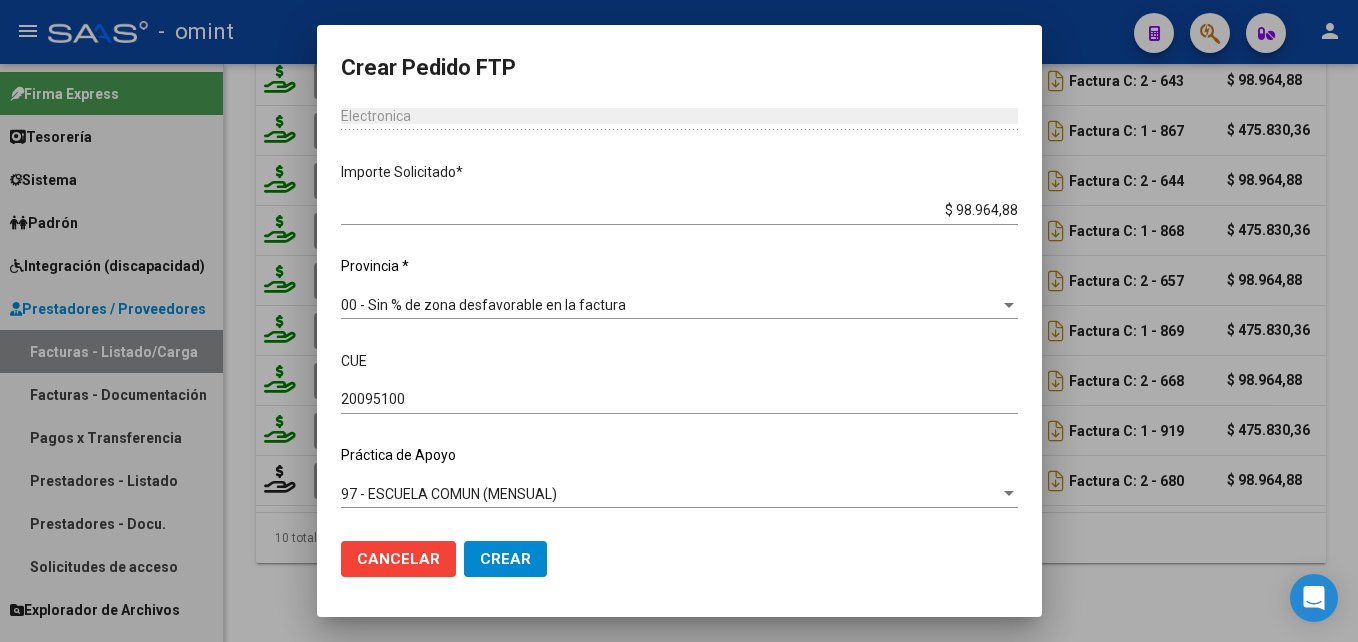 click on "Crear" 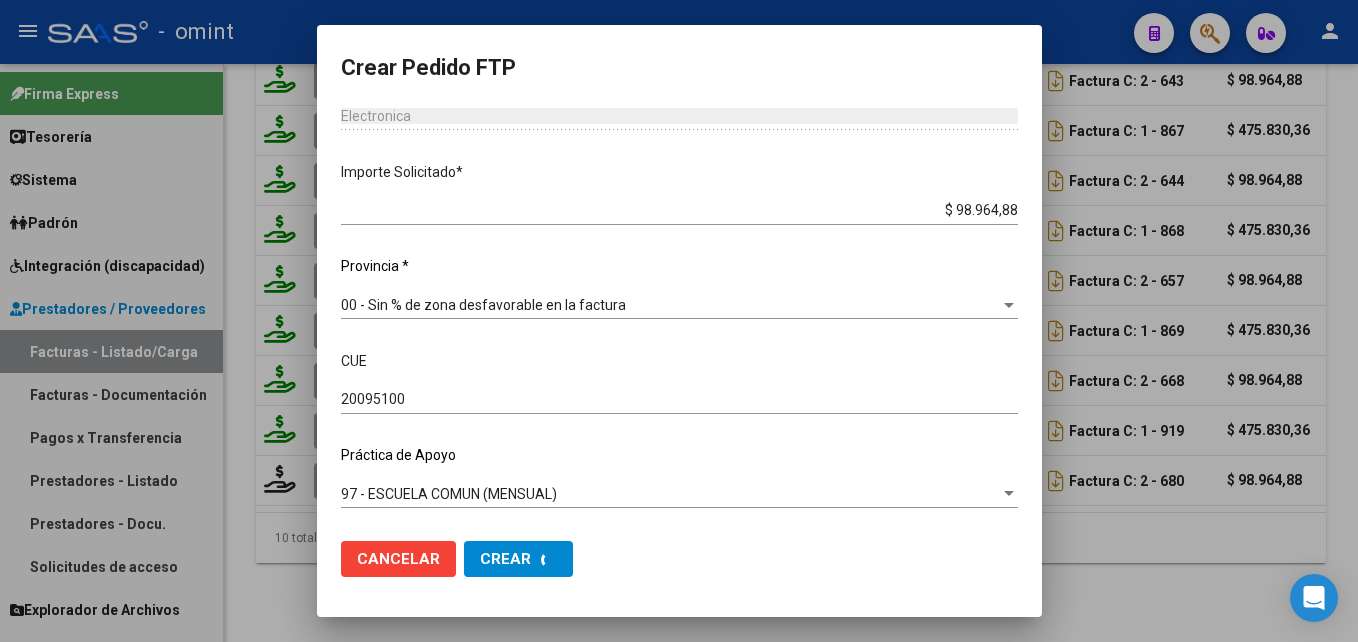 scroll, scrollTop: 915, scrollLeft: 0, axis: vertical 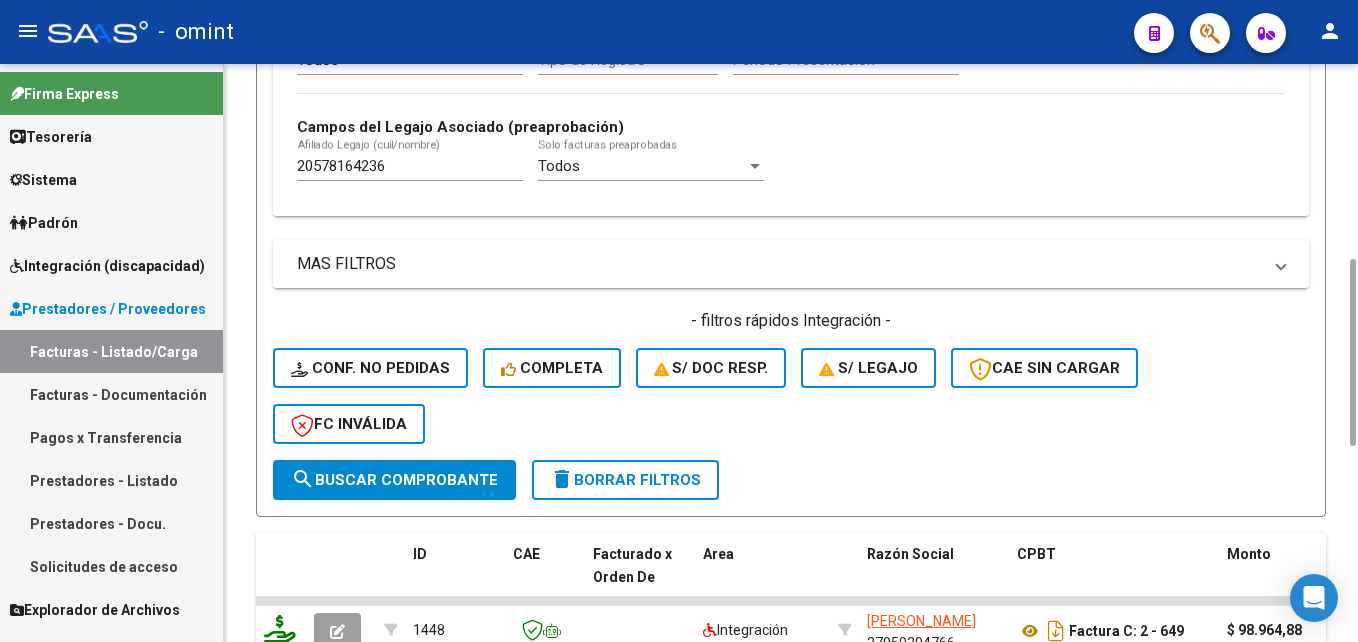 click on "20578164236" at bounding box center [410, 166] 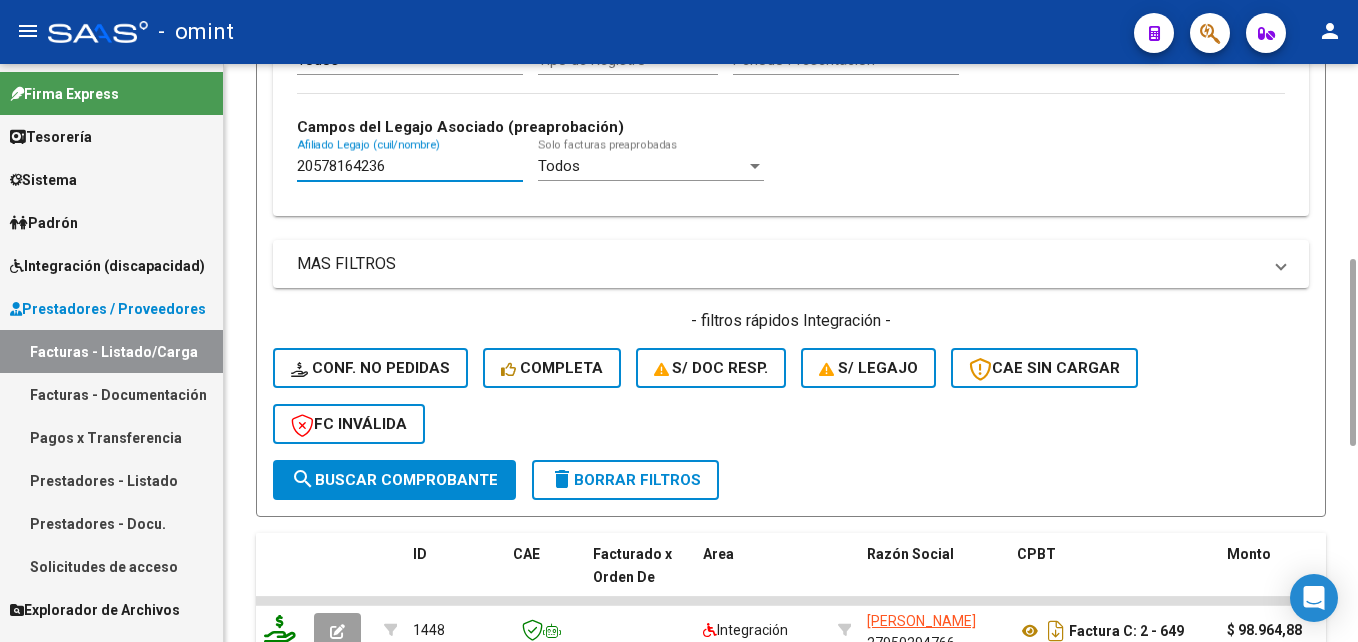 click on "20578164236" at bounding box center (410, 166) 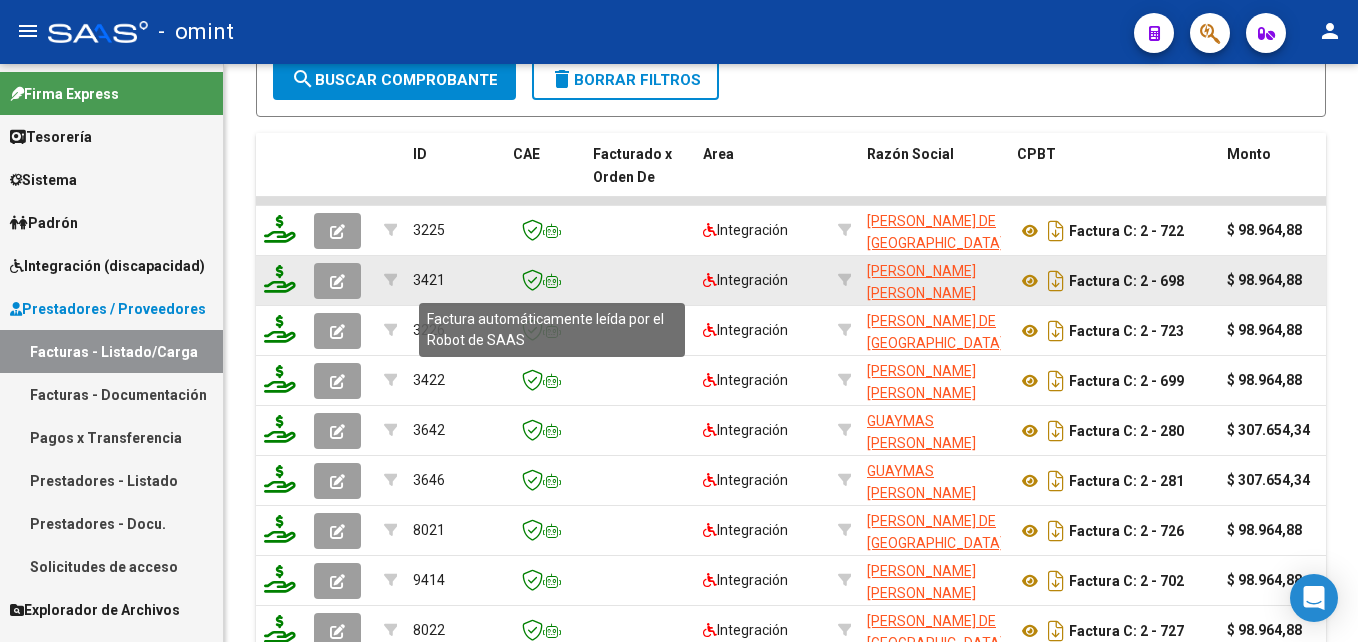 scroll, scrollTop: 1201, scrollLeft: 0, axis: vertical 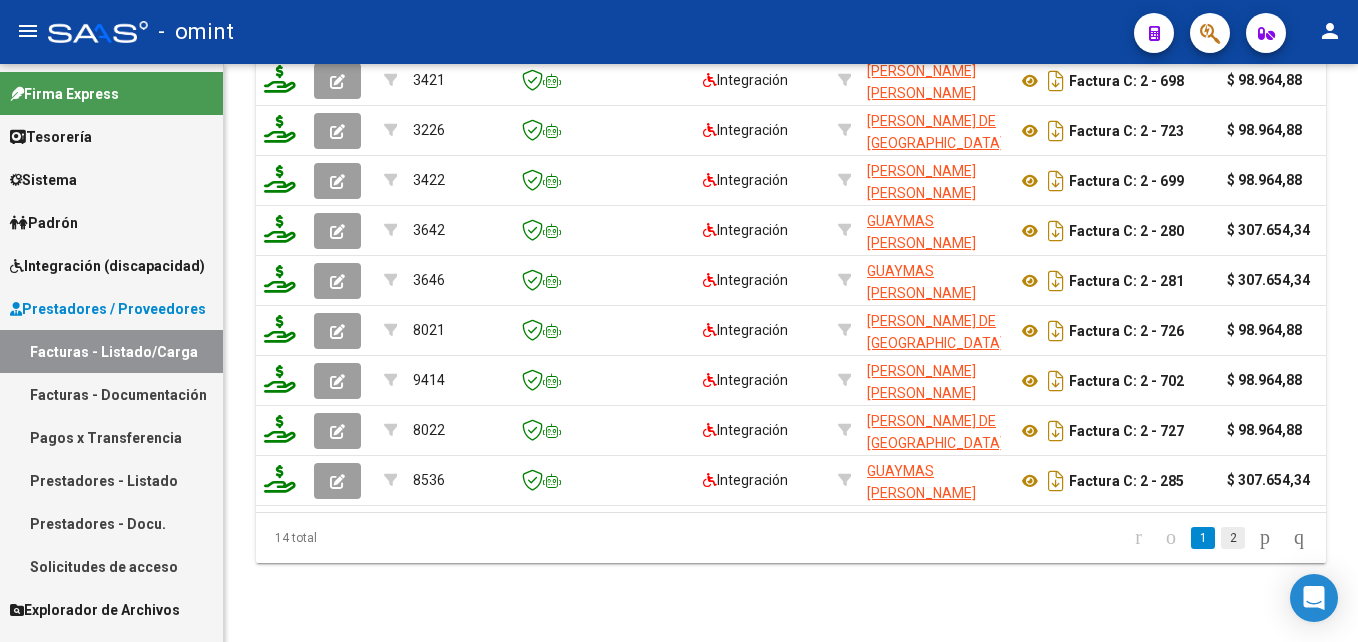 click on "2" 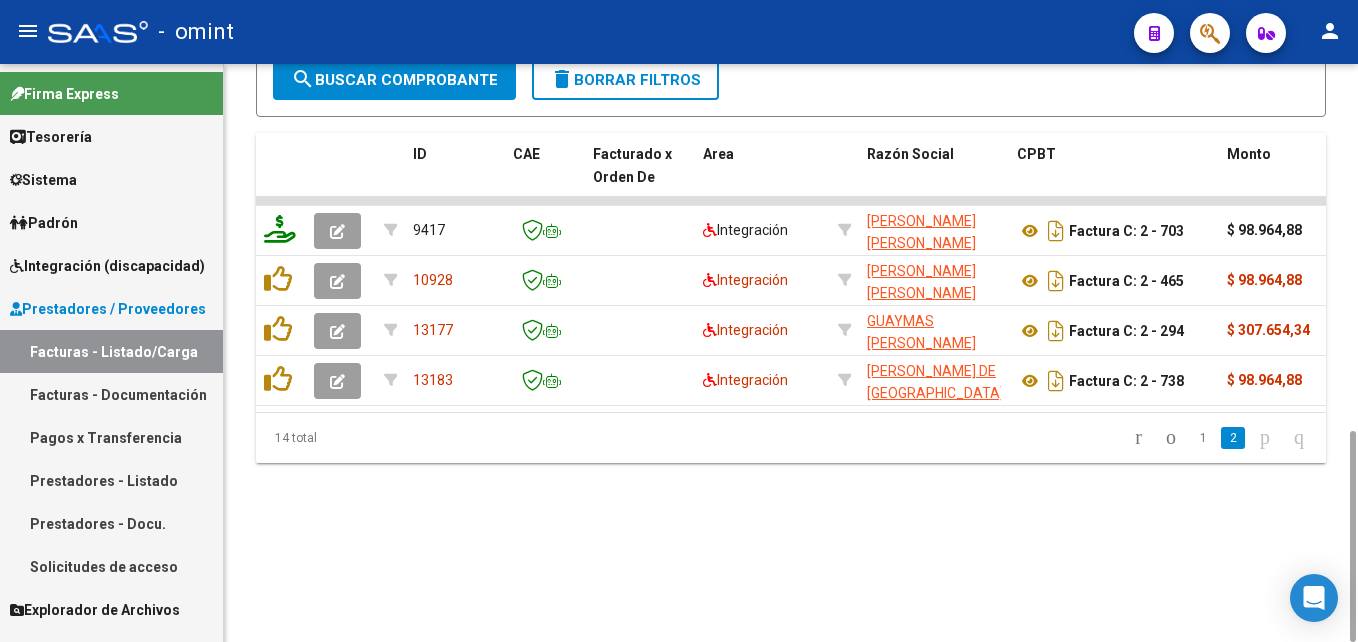scroll, scrollTop: 1001, scrollLeft: 0, axis: vertical 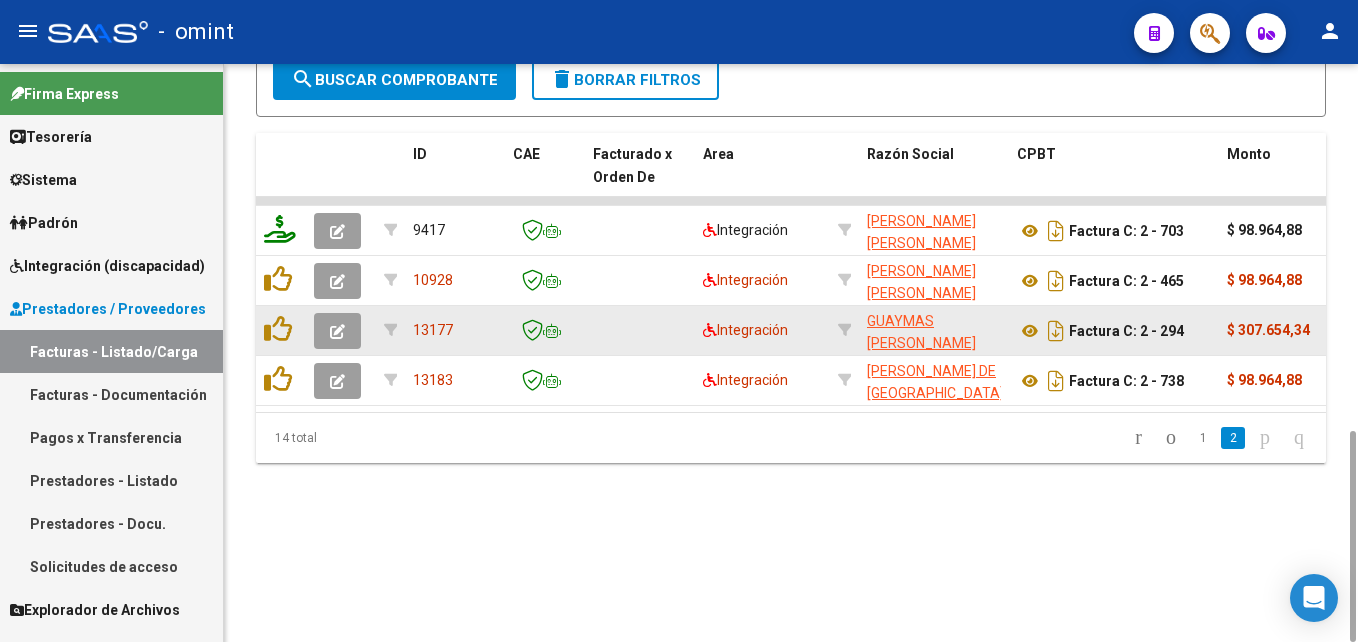 click 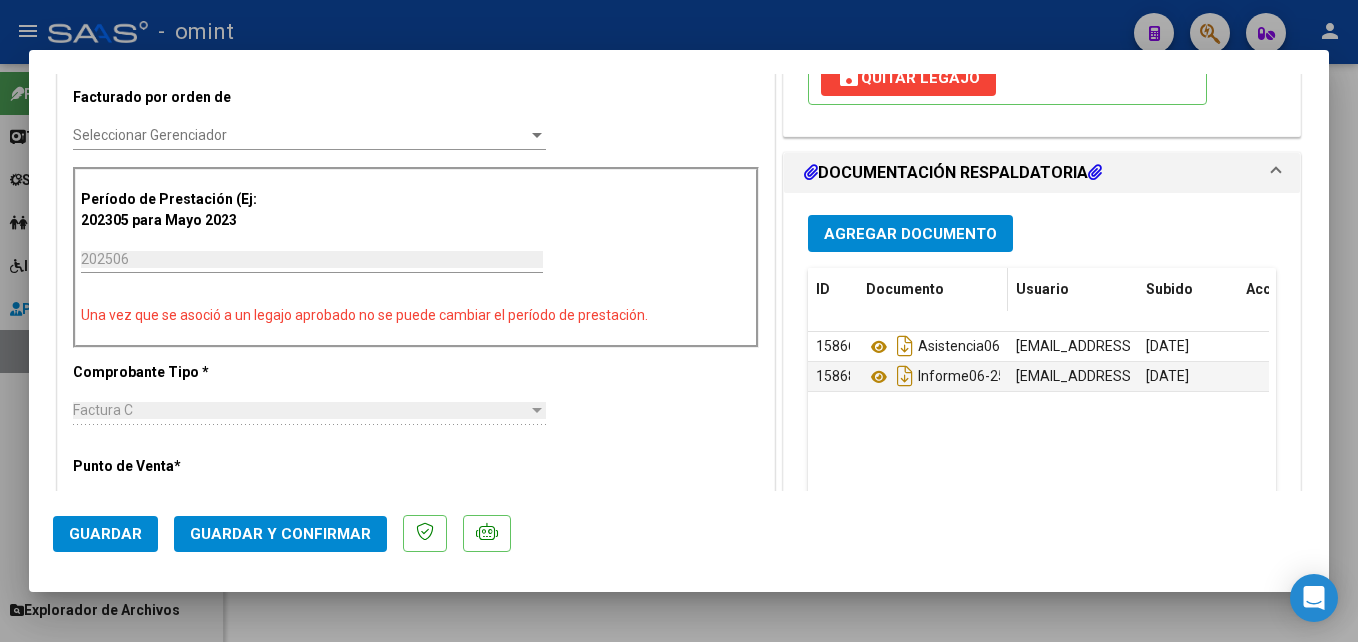 scroll, scrollTop: 600, scrollLeft: 0, axis: vertical 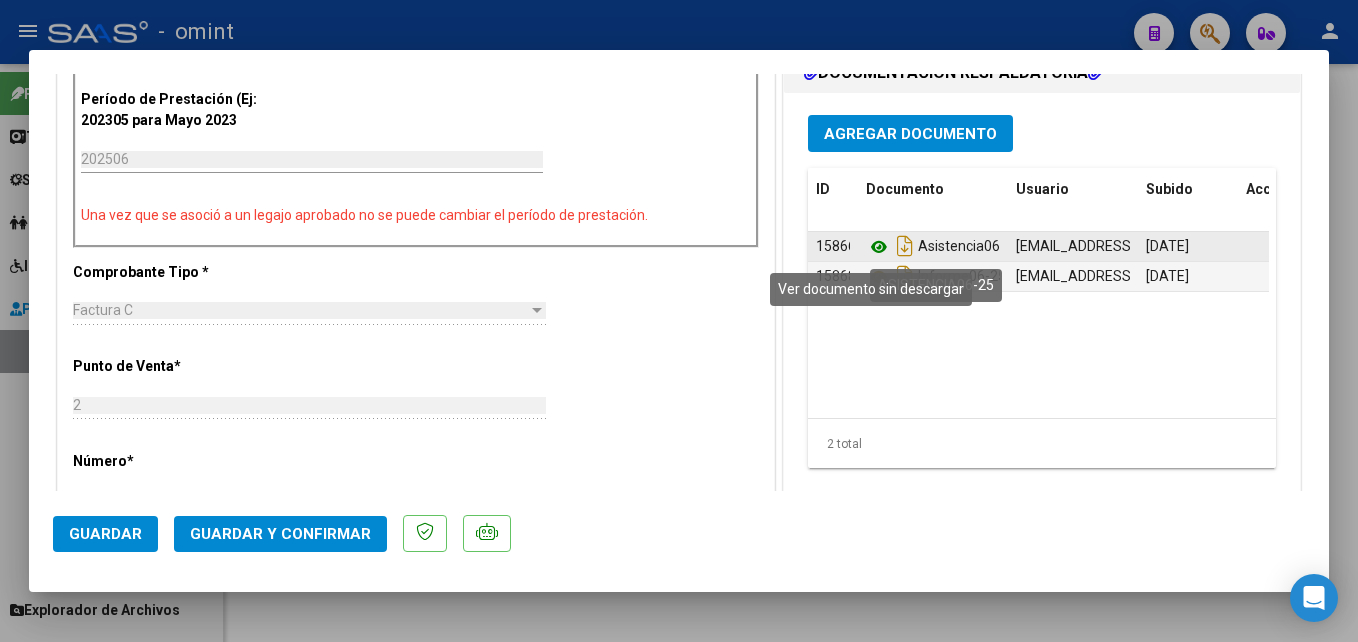 click 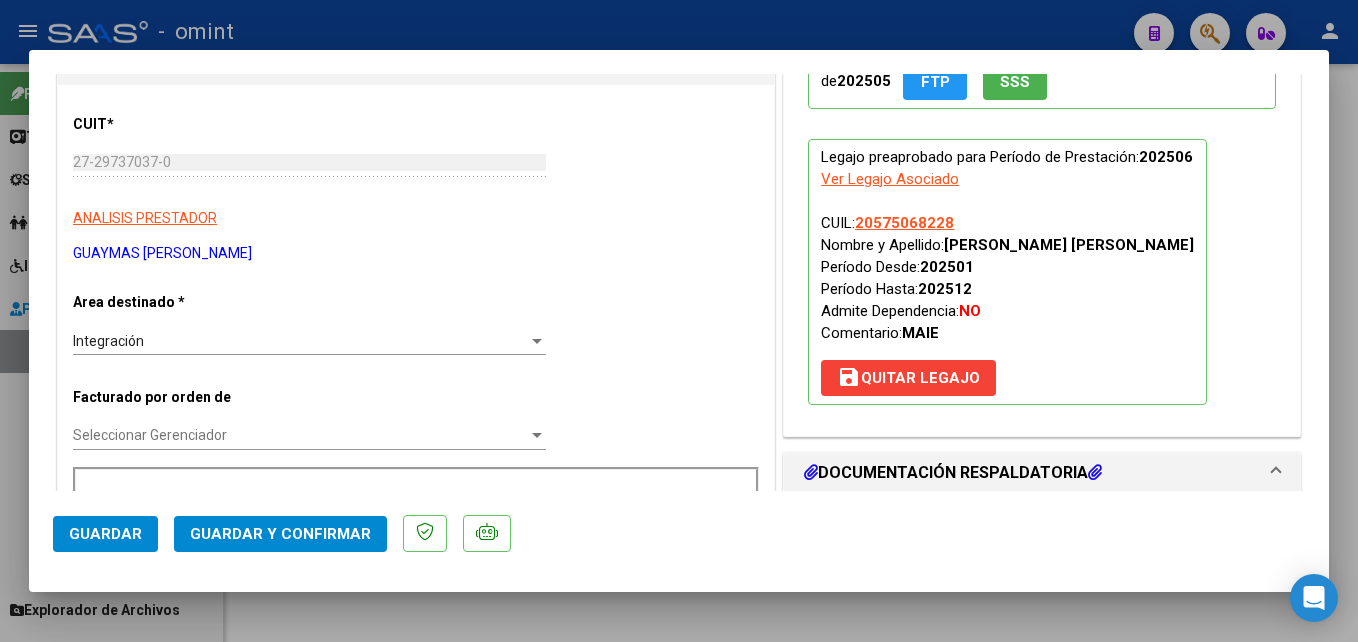 scroll, scrollTop: 0, scrollLeft: 0, axis: both 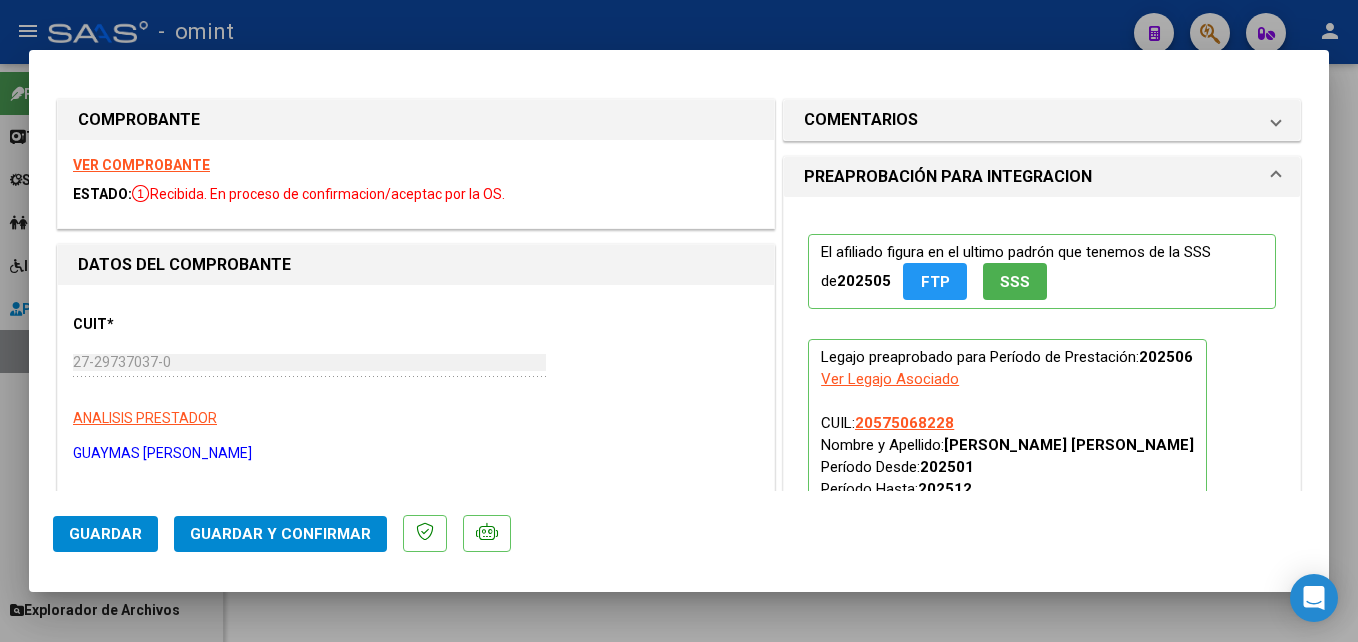 click on "VER COMPROBANTE" at bounding box center (141, 165) 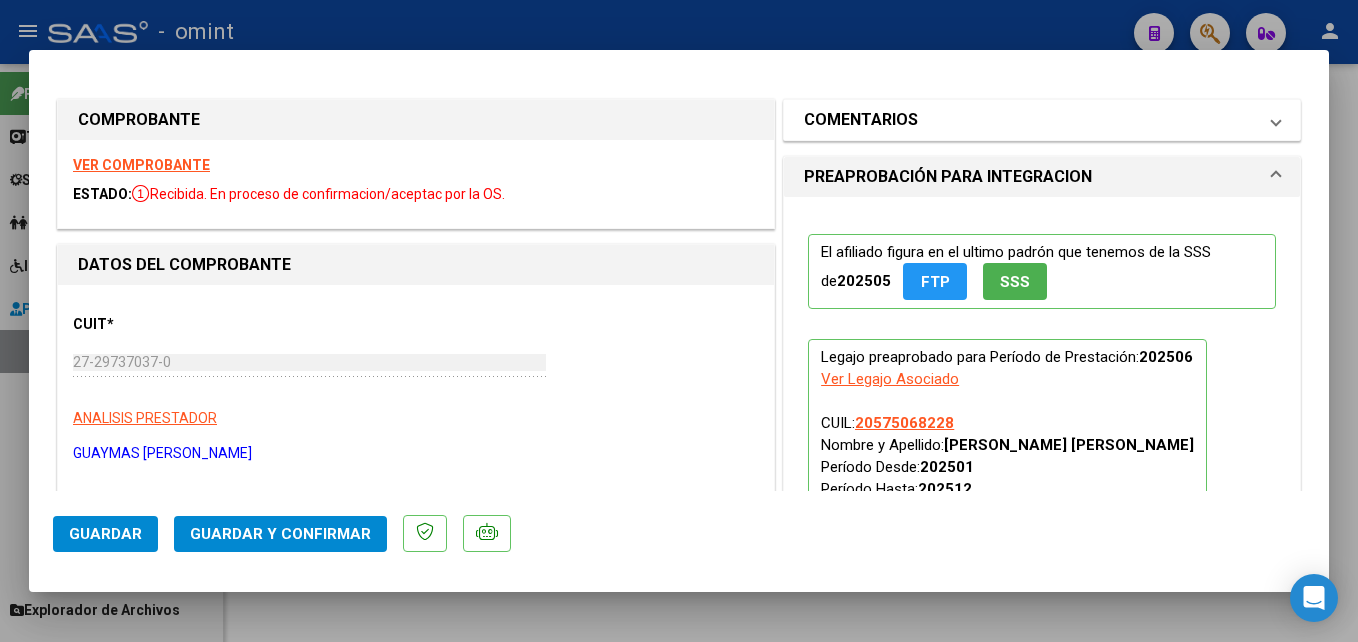click on "COMENTARIOS" at bounding box center [1042, 120] 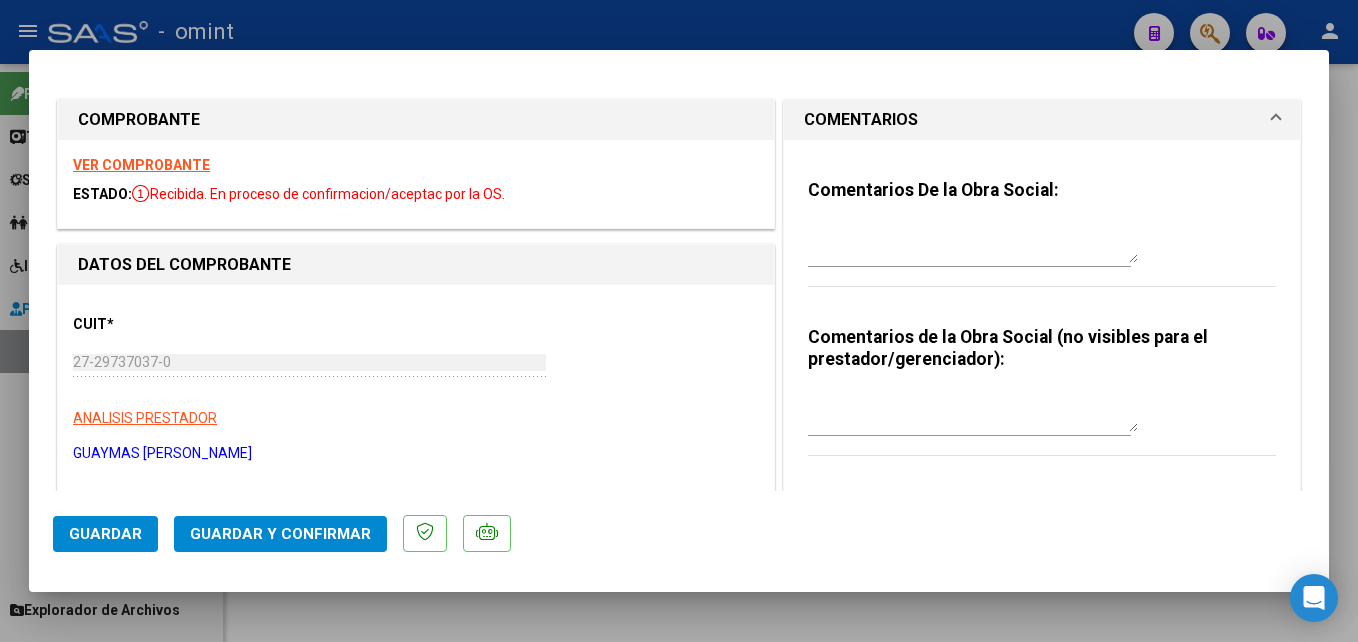click at bounding box center [969, 252] 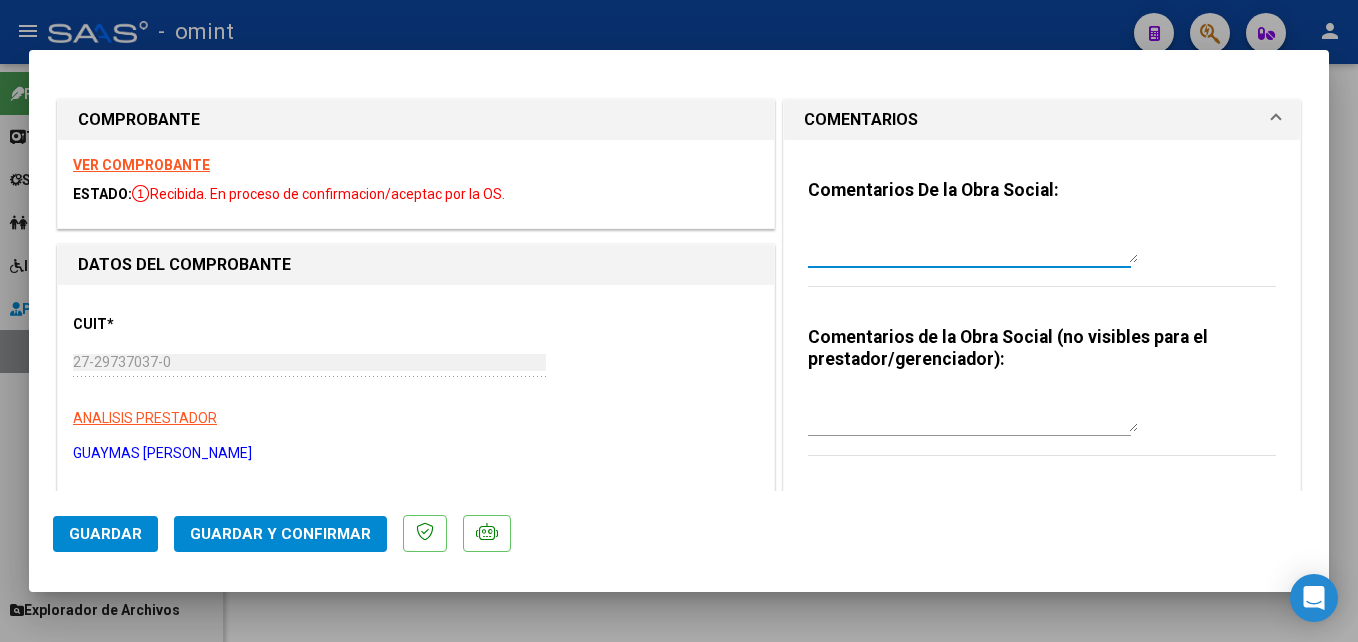 paste on "El informe semestral debe ser presentado por la familia del socio, no se gestiona desde integración." 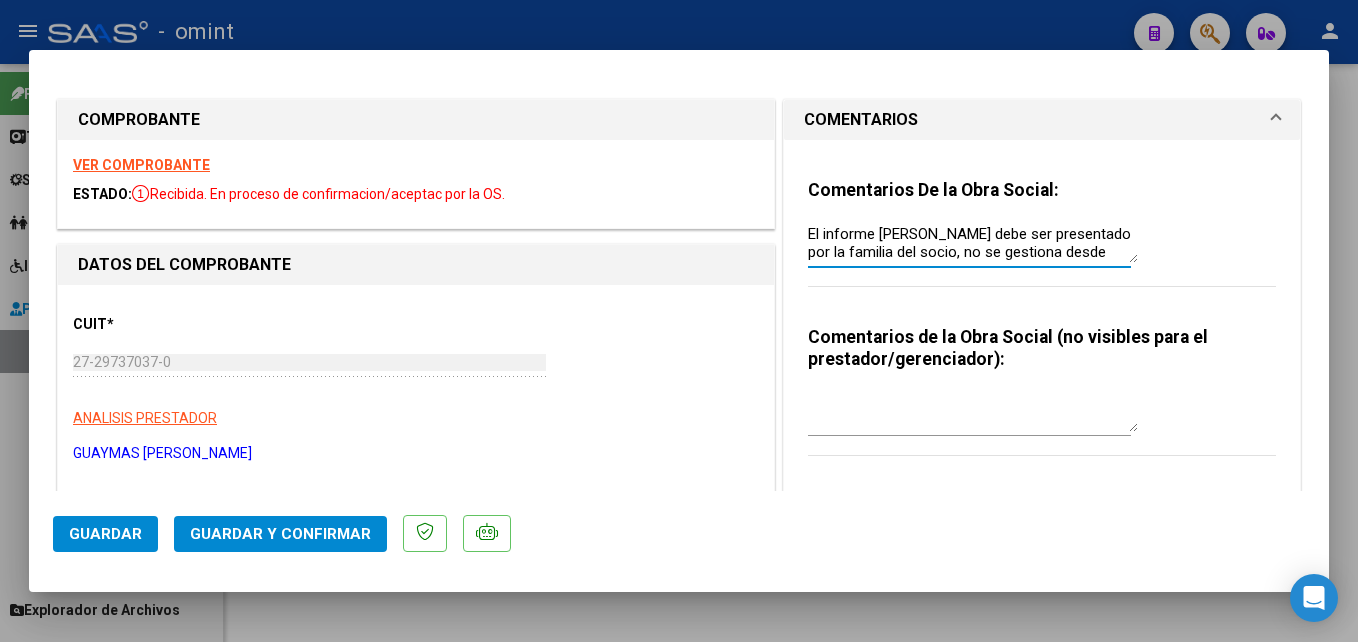 scroll, scrollTop: 16, scrollLeft: 0, axis: vertical 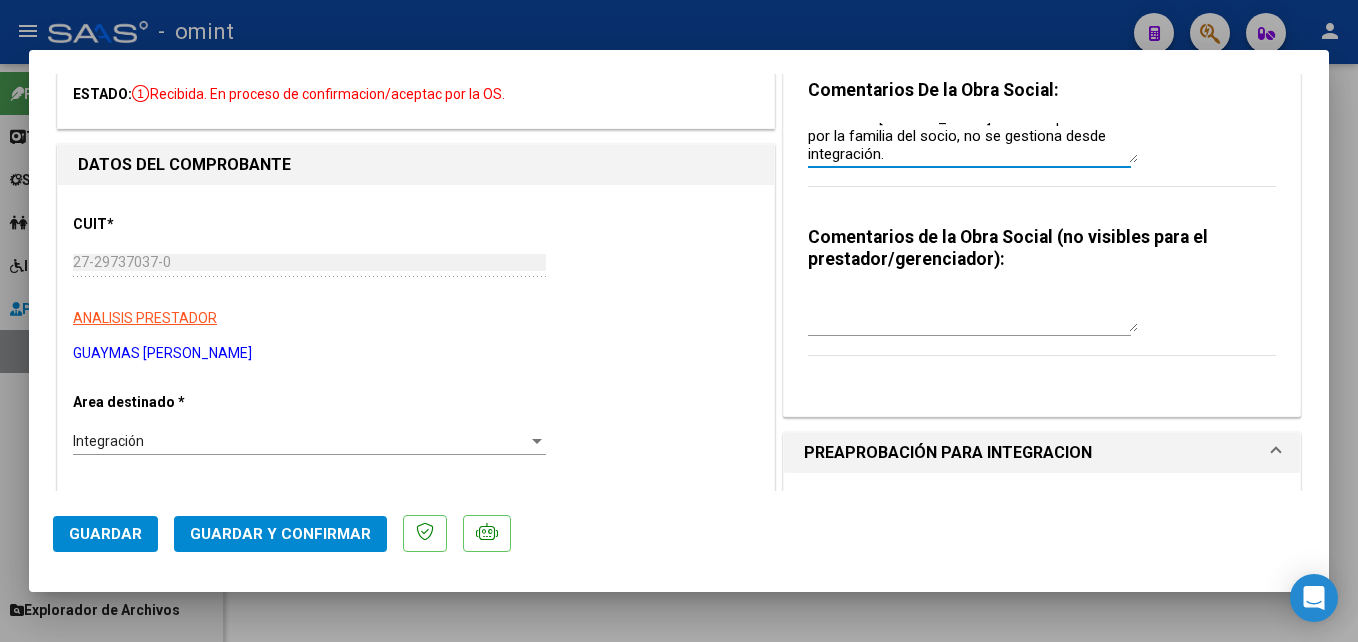 click on "Guardar y Confirmar" 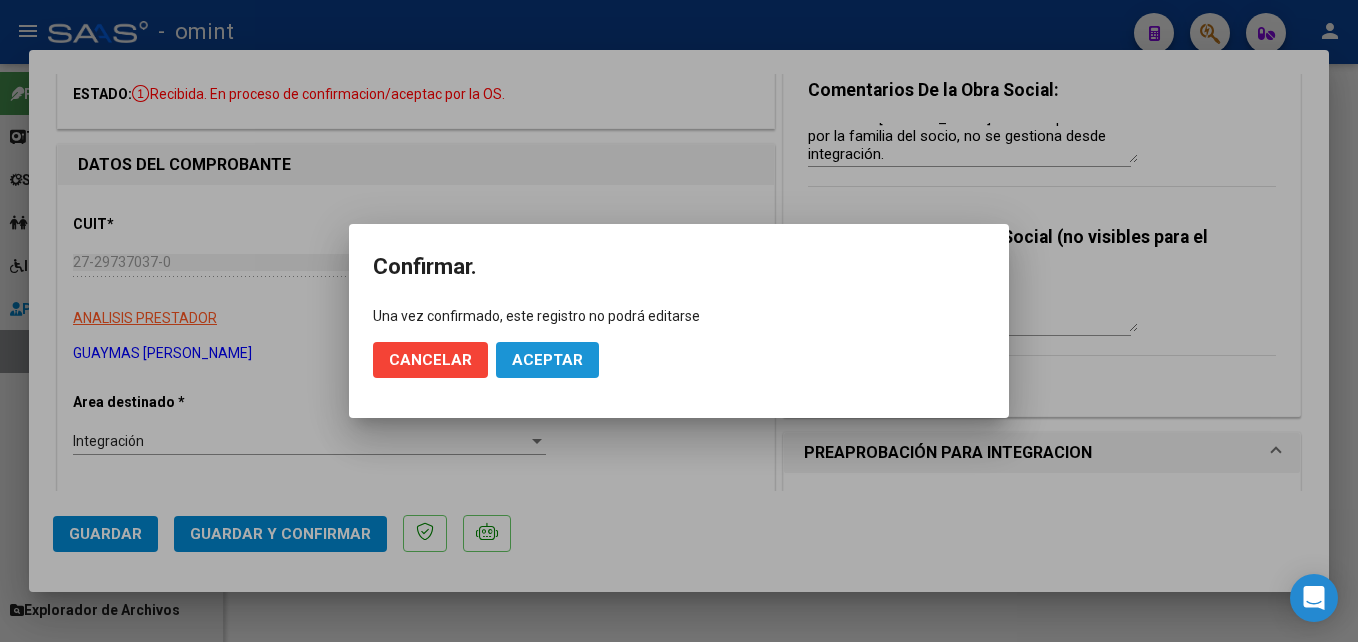 click on "Aceptar" 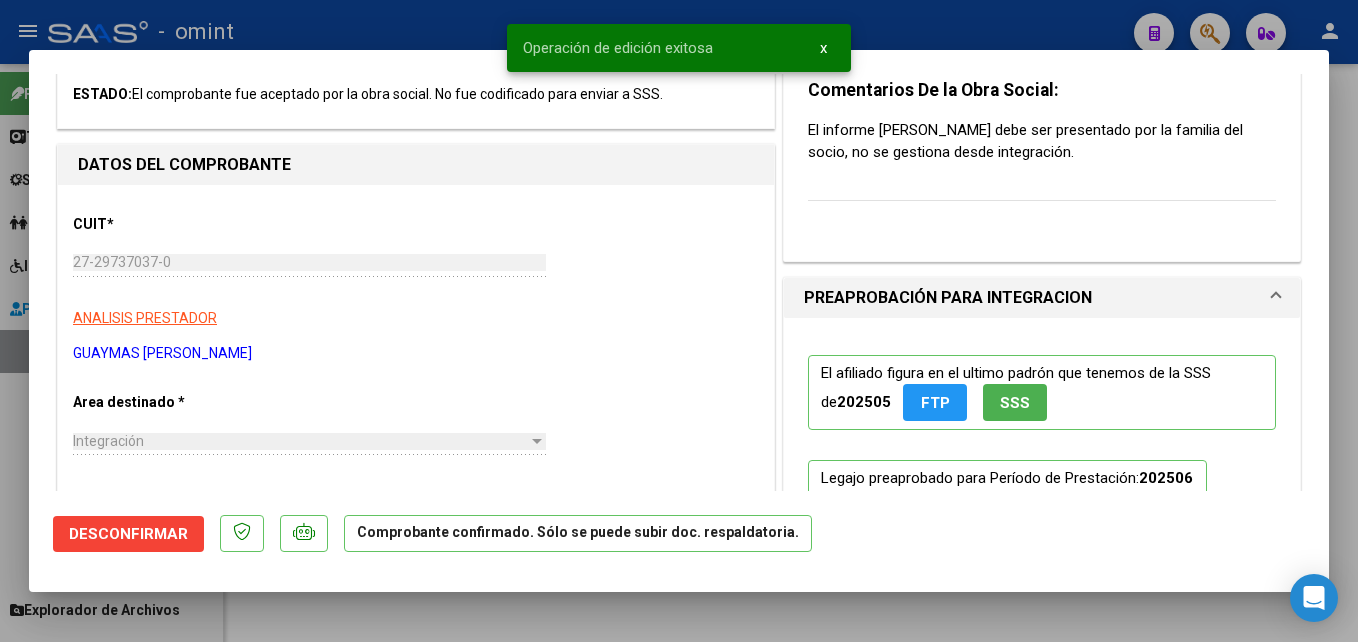 click at bounding box center (679, 321) 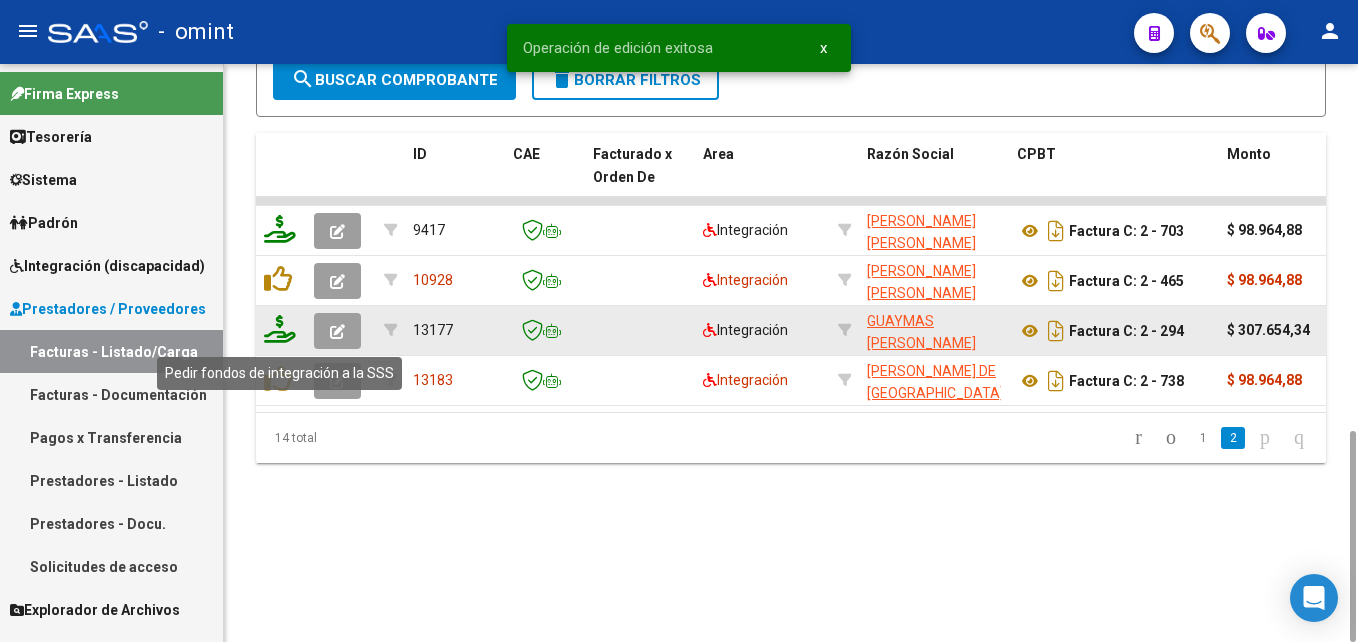 click 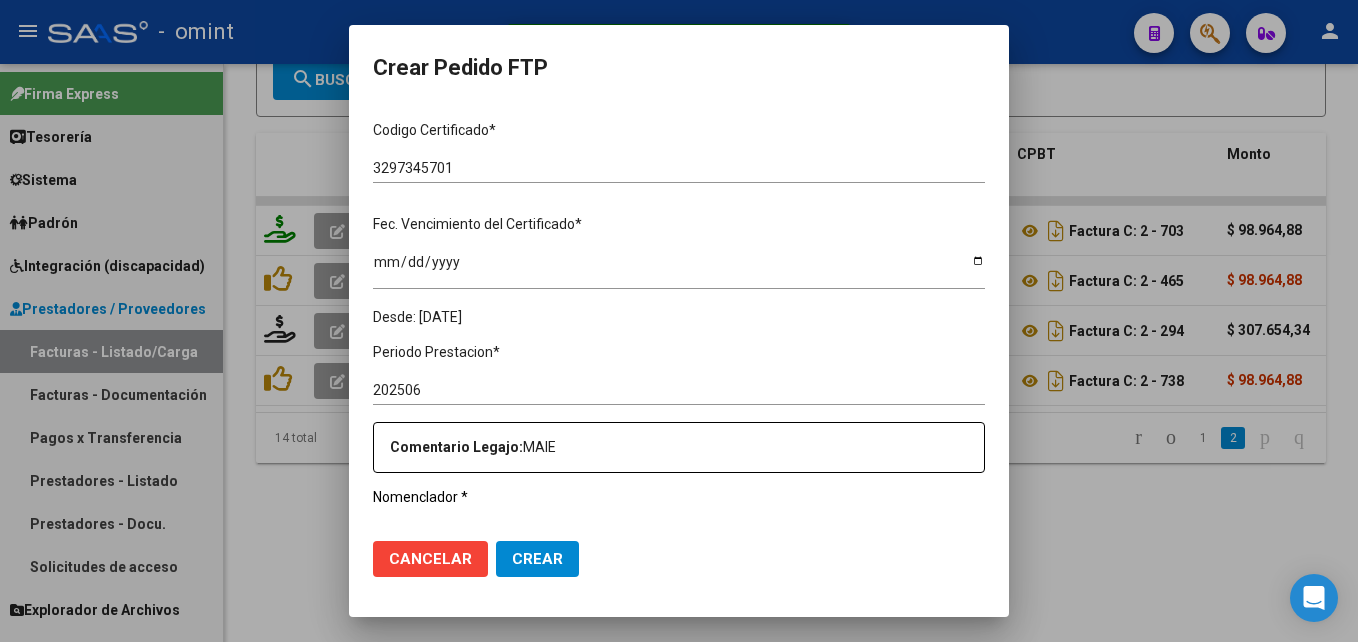 scroll, scrollTop: 643, scrollLeft: 0, axis: vertical 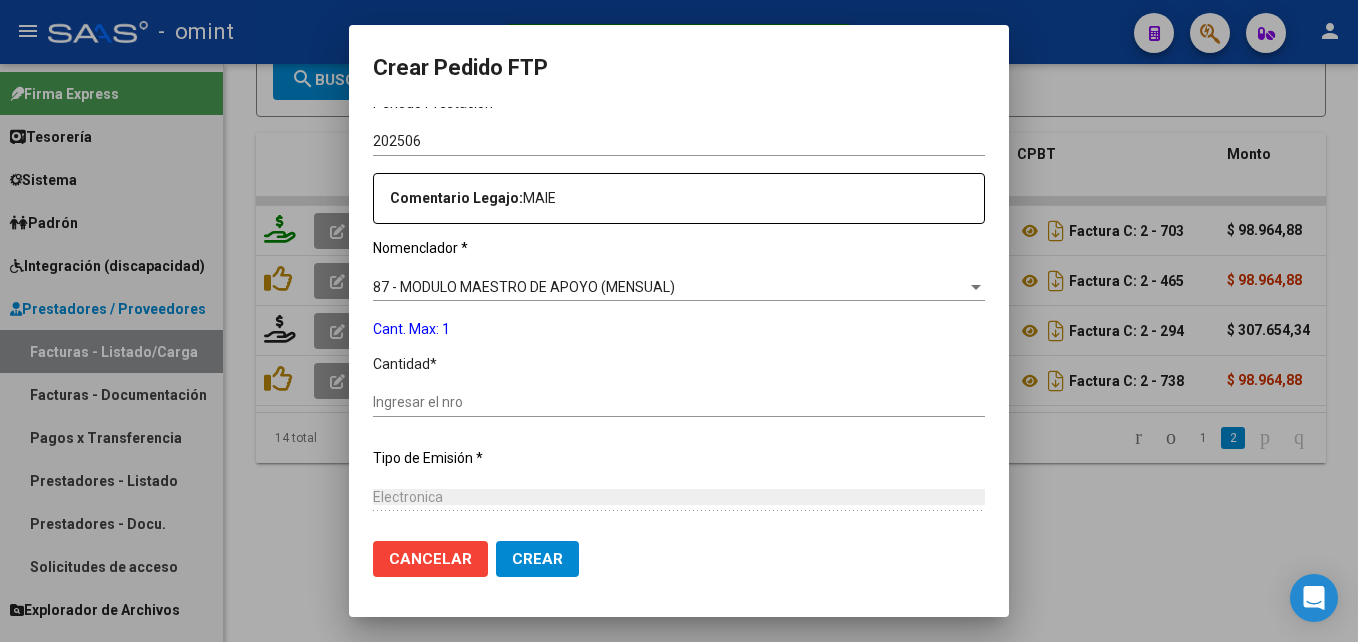 click on "Cantidad  *" 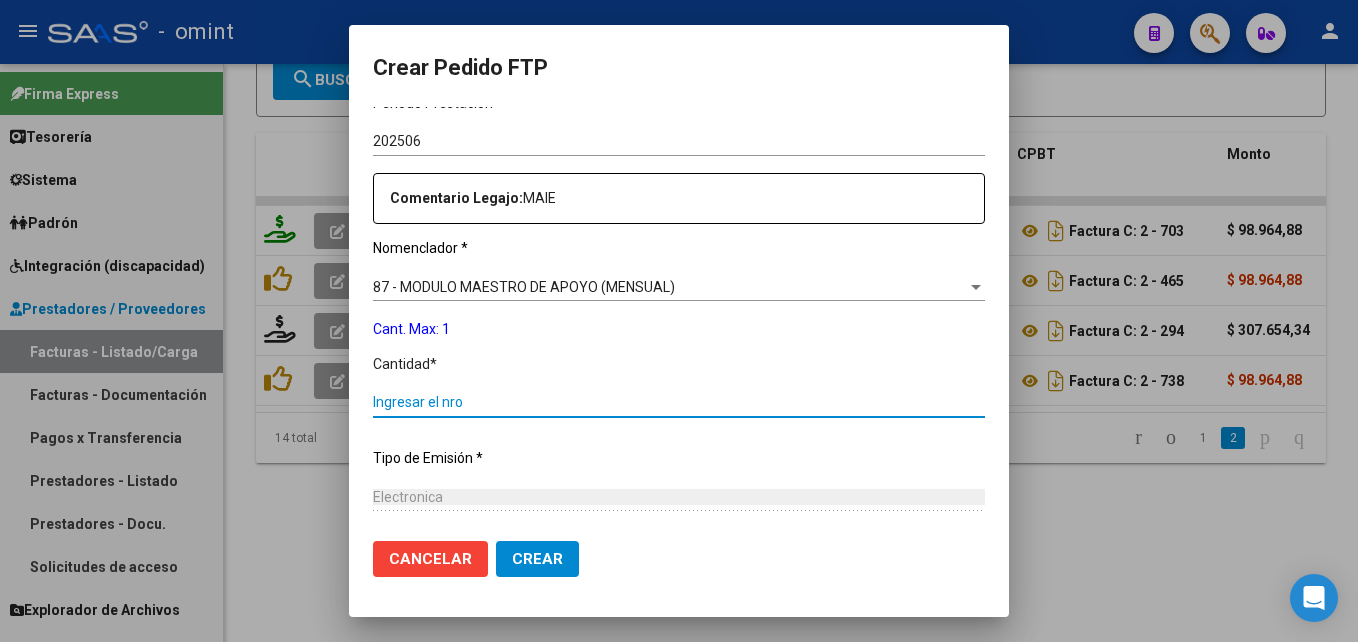 click on "Ingresar el nro" at bounding box center (679, 402) 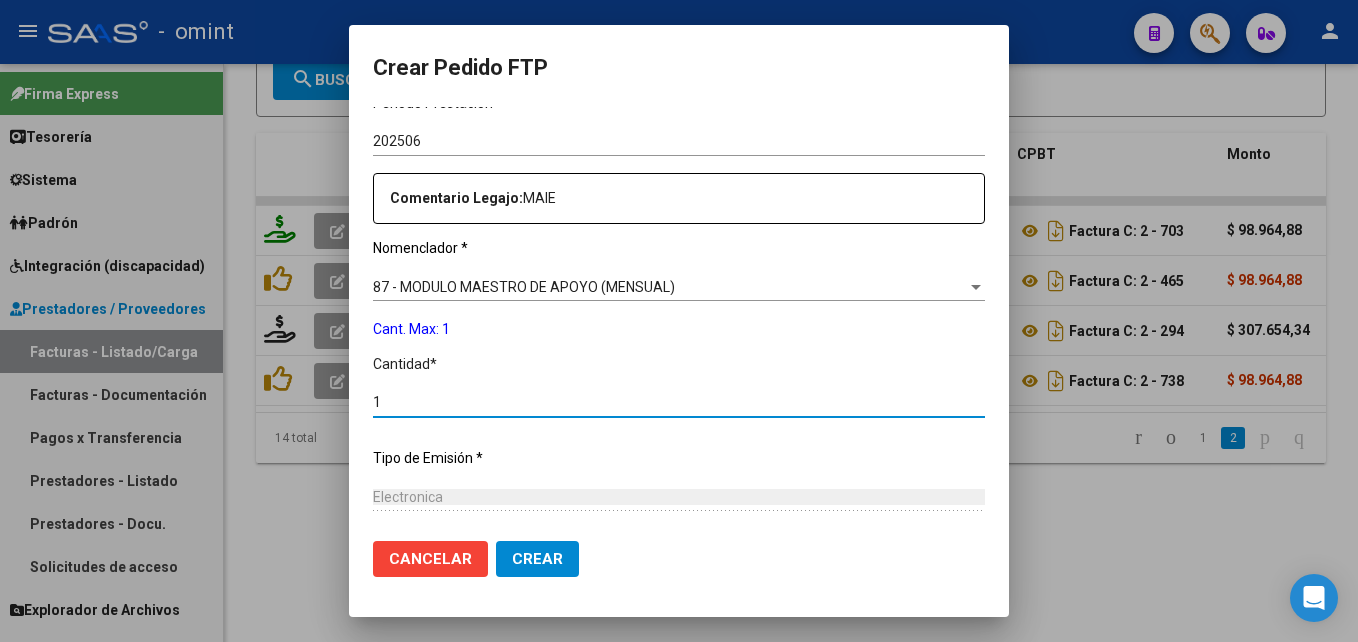 click on "Crear" 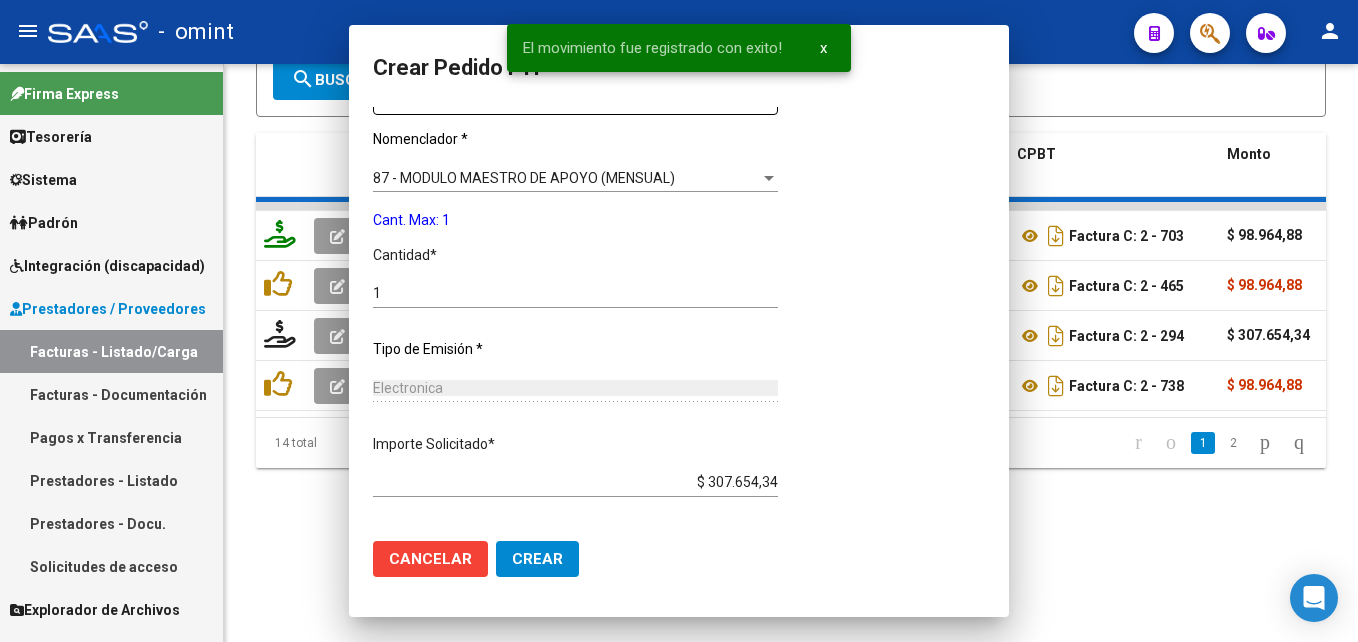 scroll, scrollTop: 0, scrollLeft: 0, axis: both 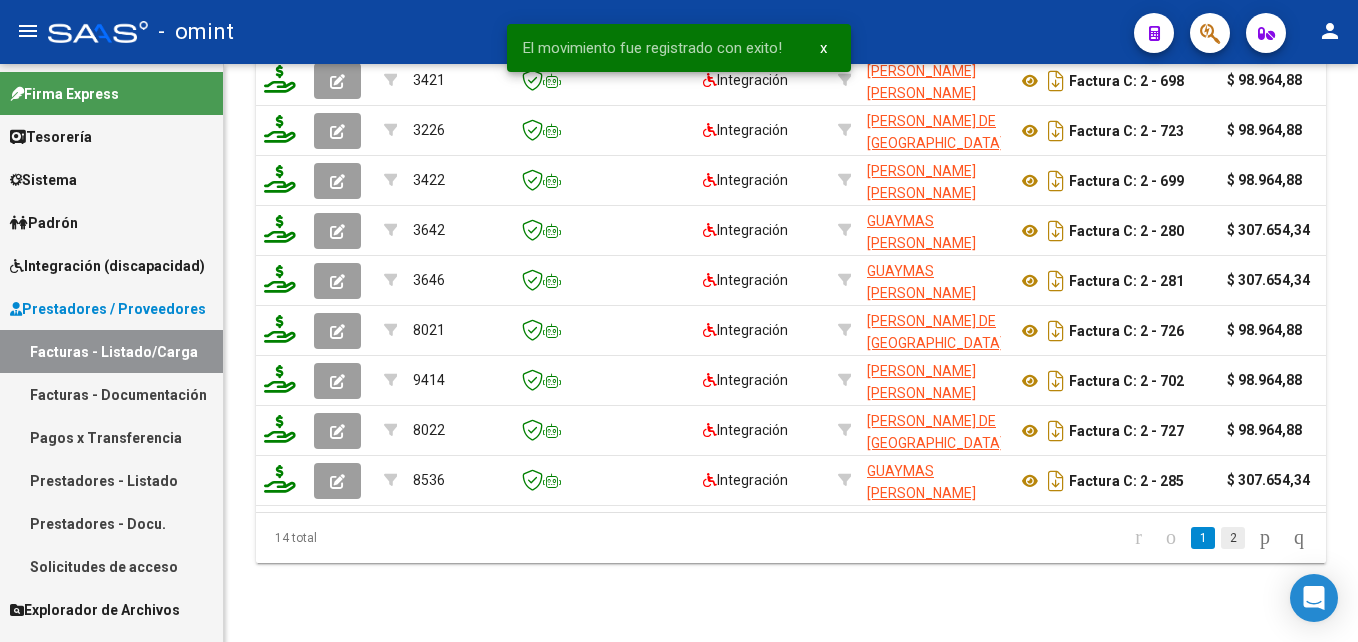 click on "2" 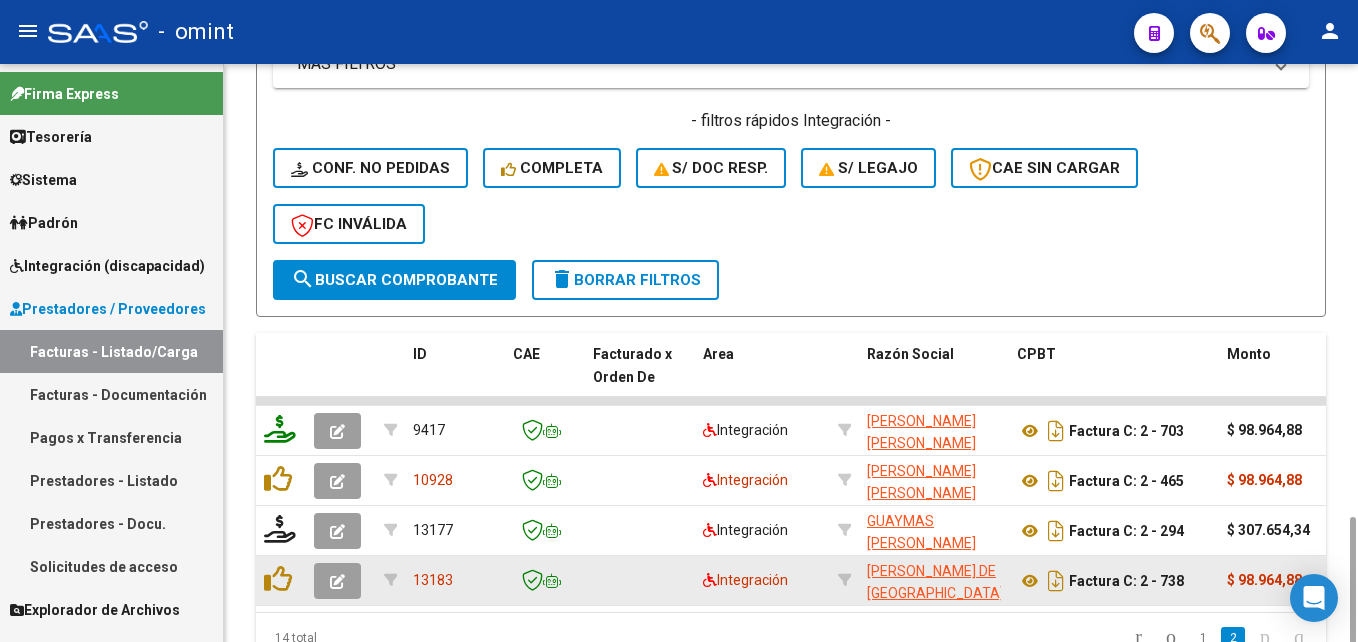 scroll, scrollTop: 901, scrollLeft: 0, axis: vertical 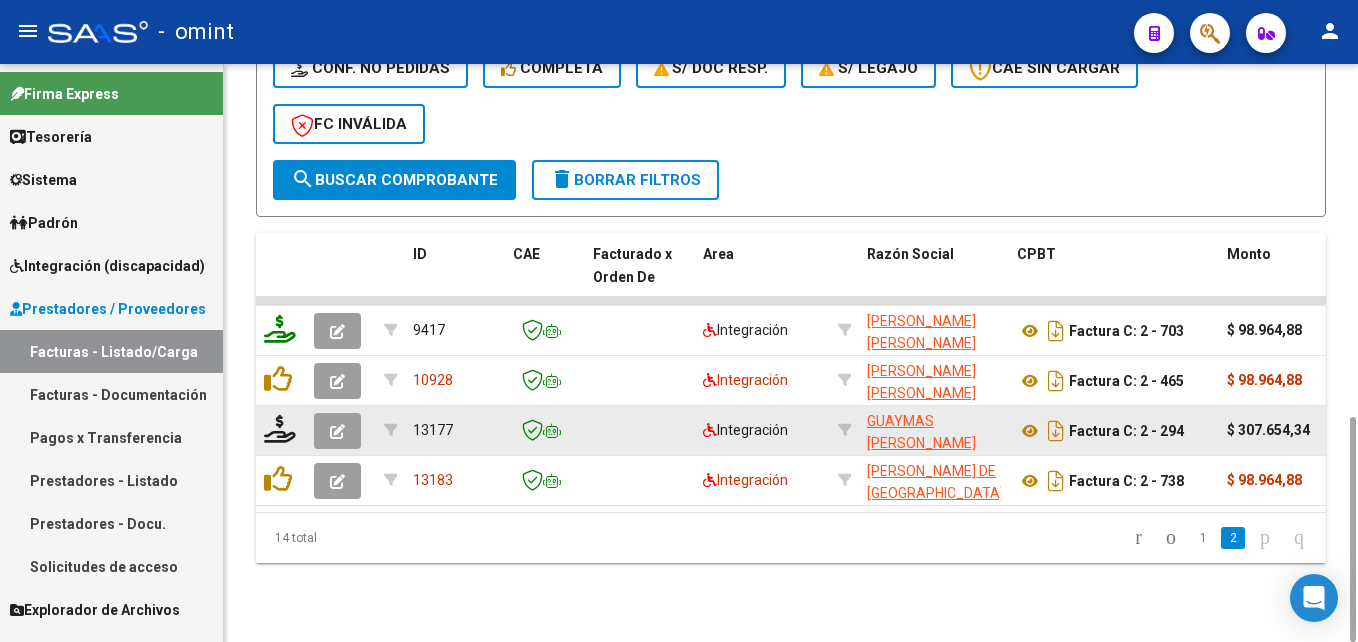 click 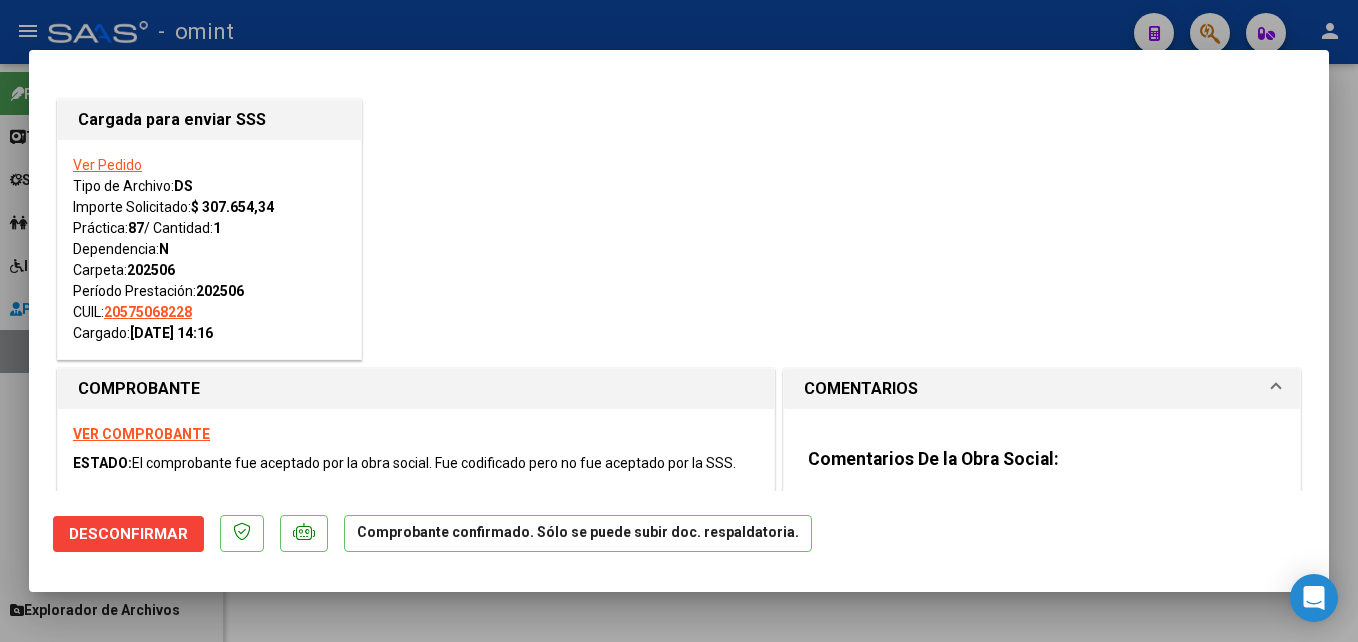 click at bounding box center (679, 321) 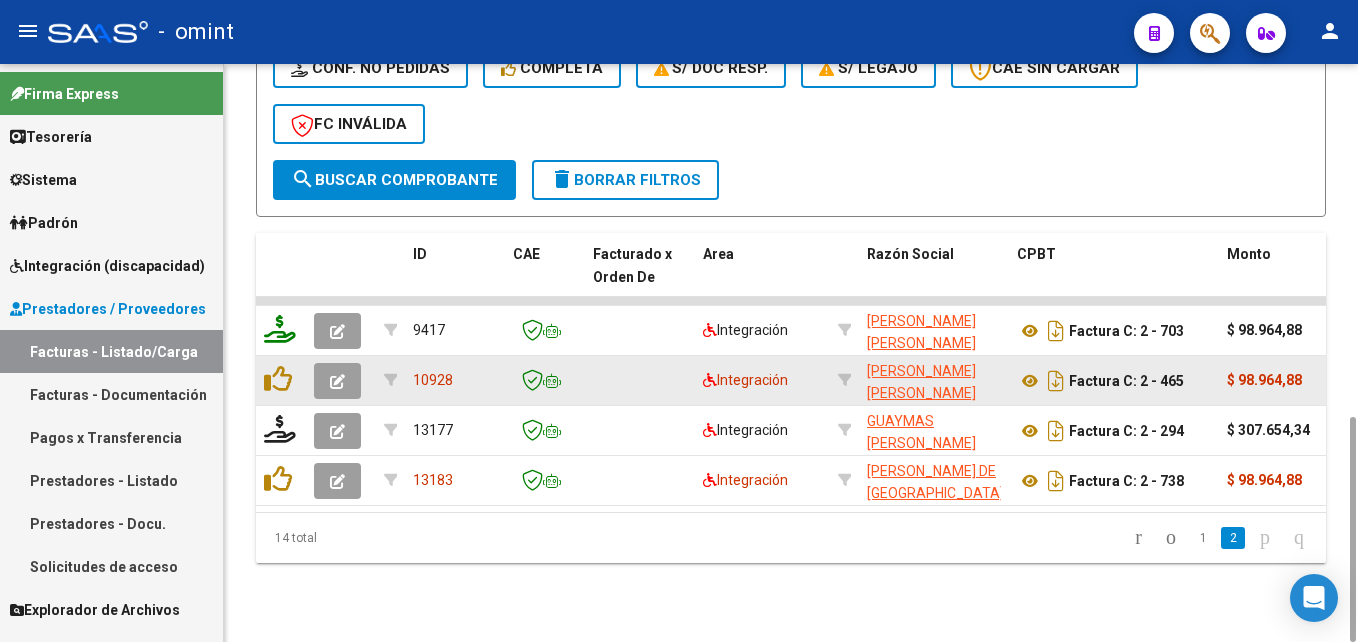 click 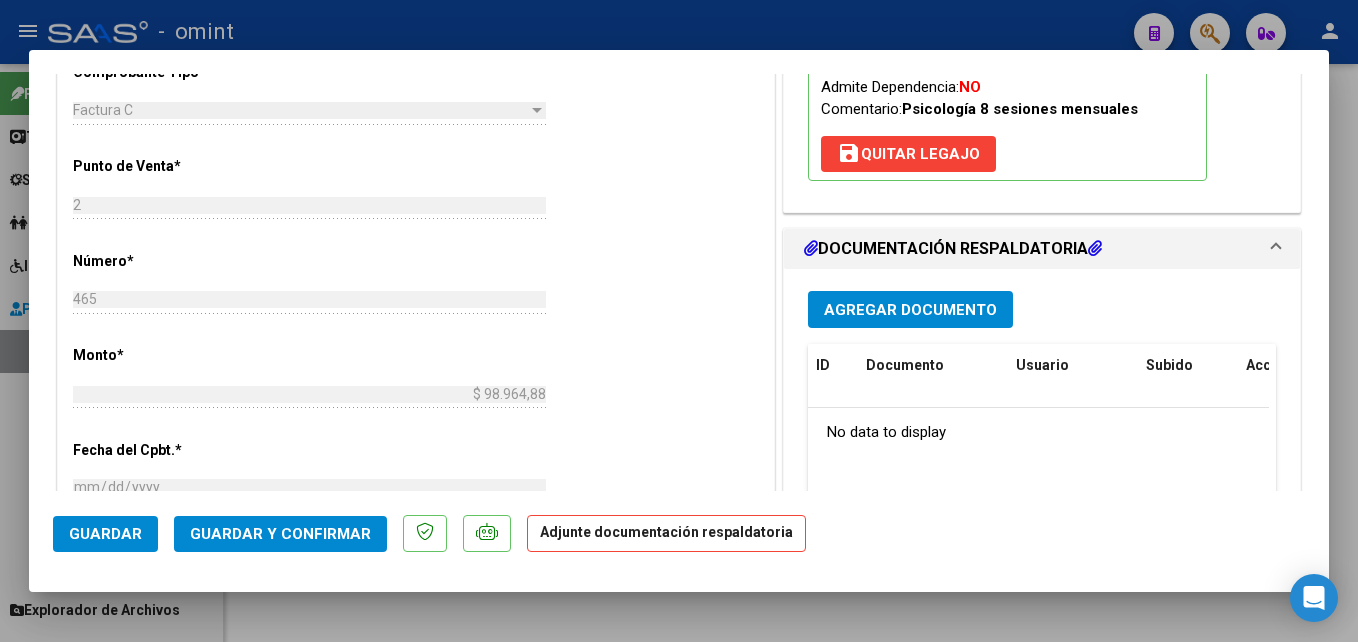 scroll, scrollTop: 900, scrollLeft: 0, axis: vertical 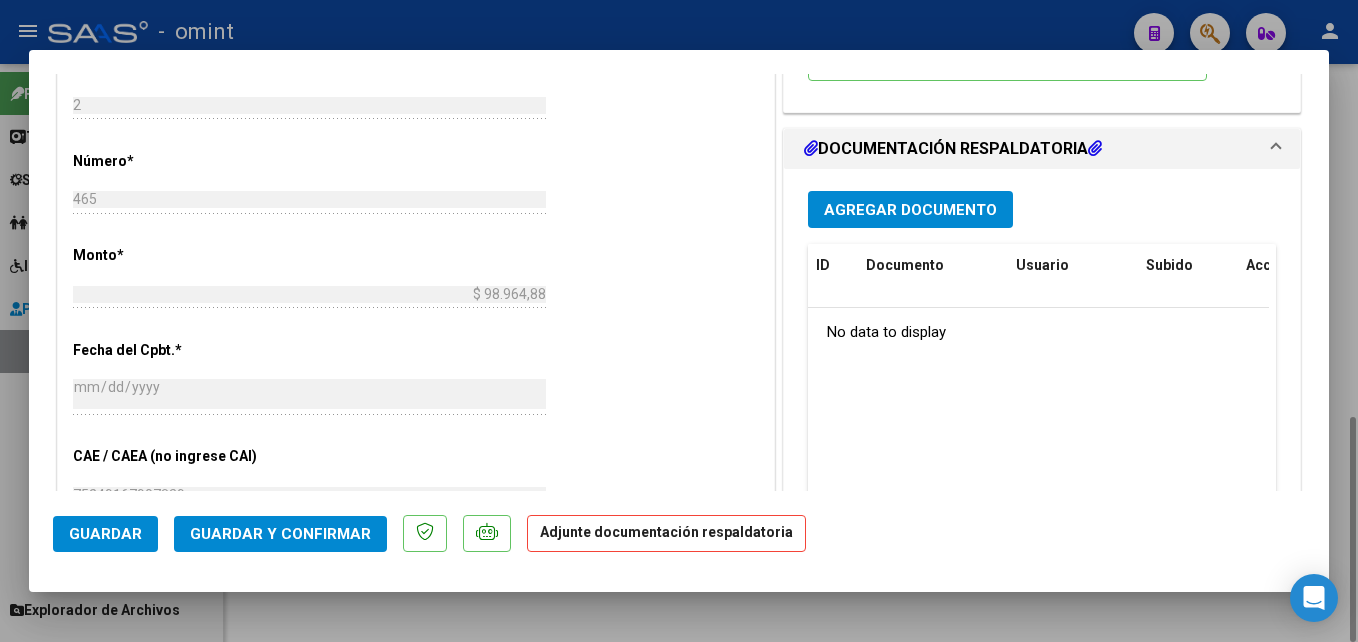 click at bounding box center [679, 321] 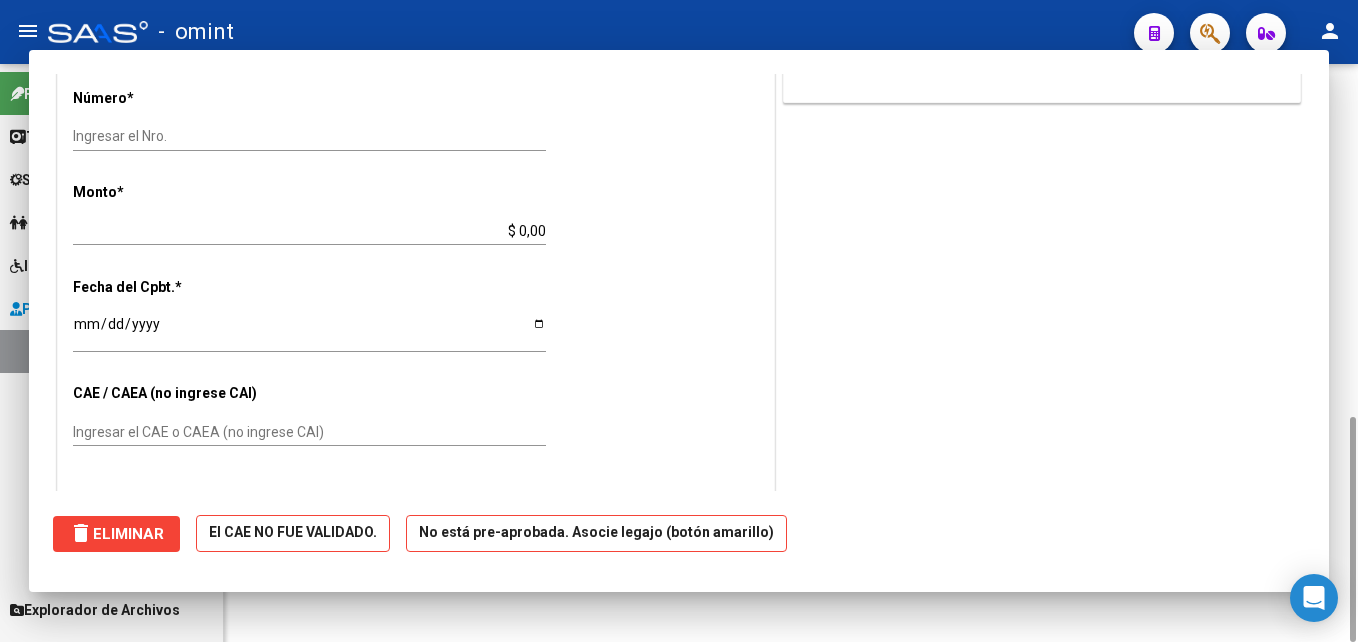 scroll, scrollTop: 837, scrollLeft: 0, axis: vertical 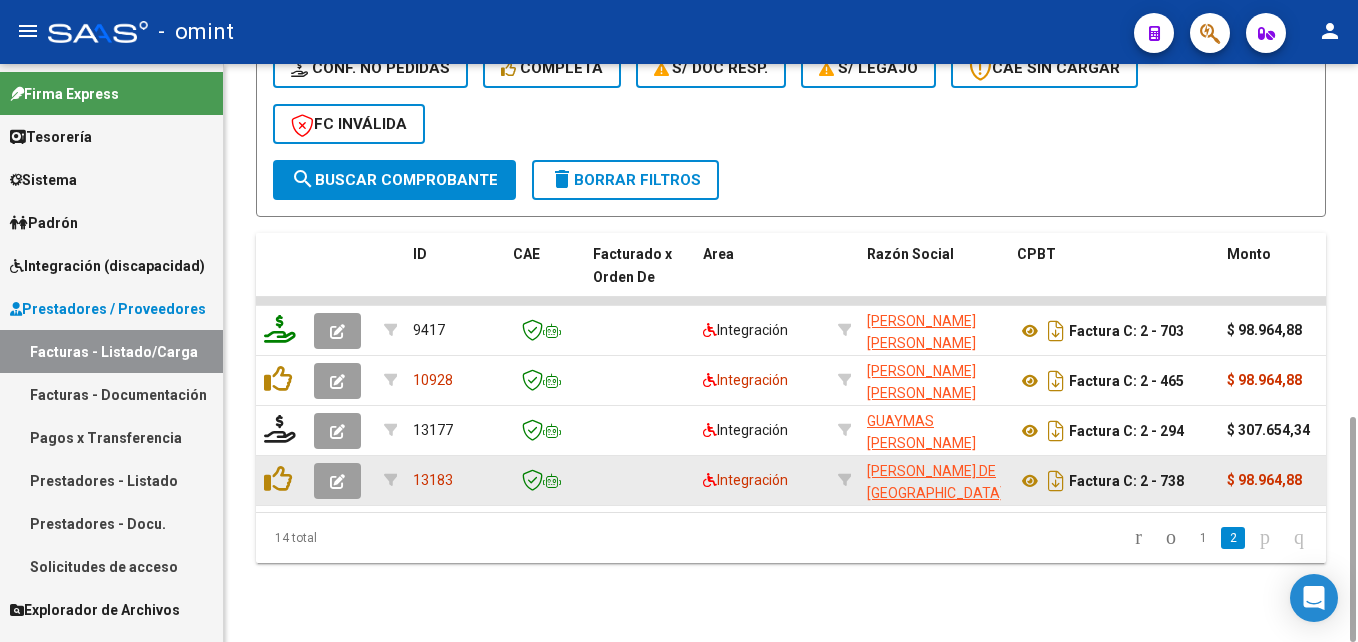 click 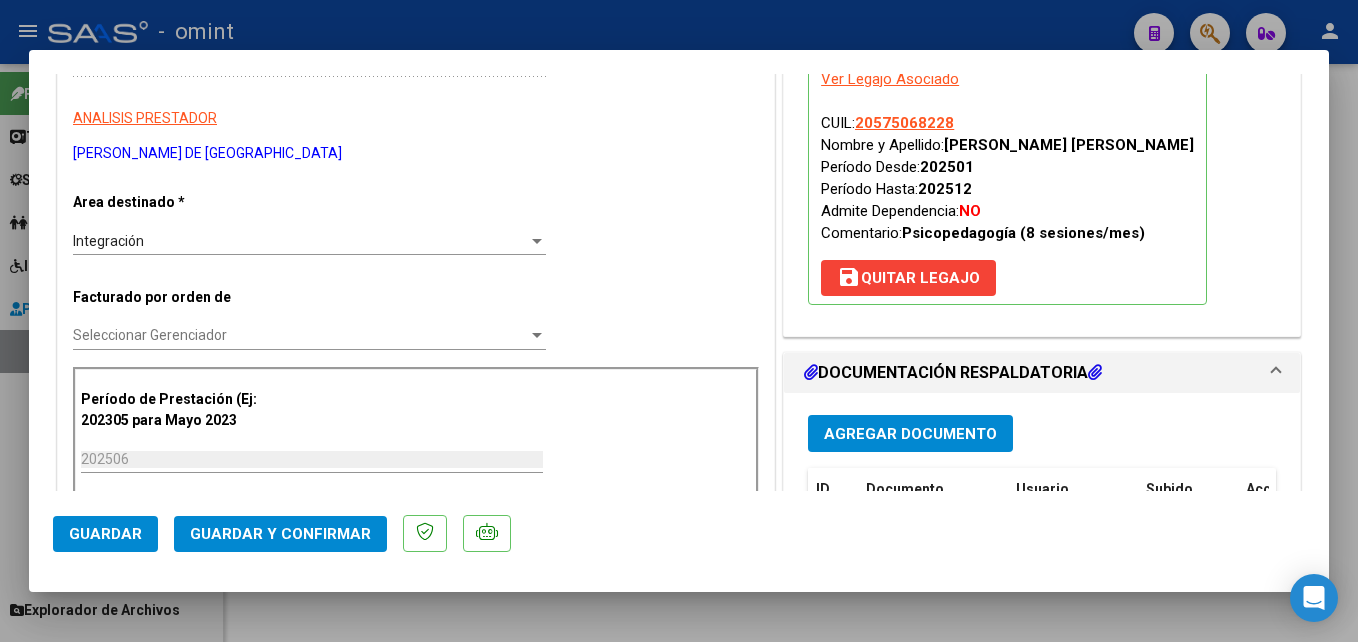 scroll, scrollTop: 600, scrollLeft: 0, axis: vertical 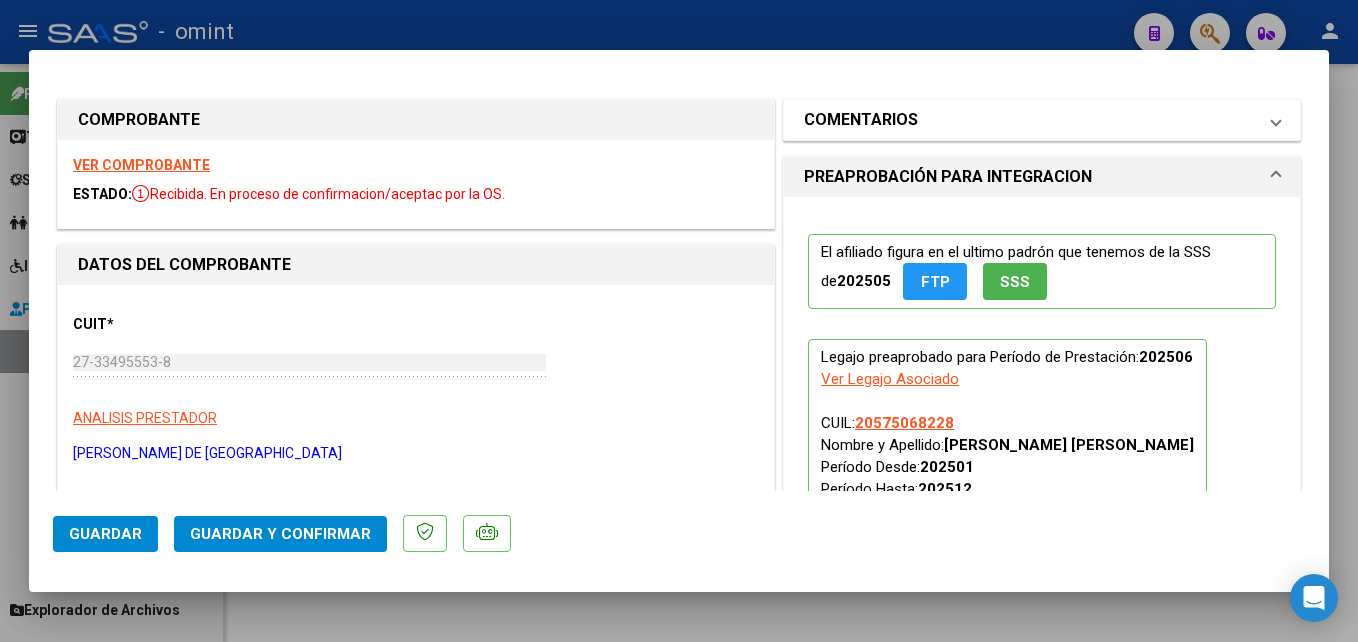 click on "COMENTARIOS" at bounding box center (861, 120) 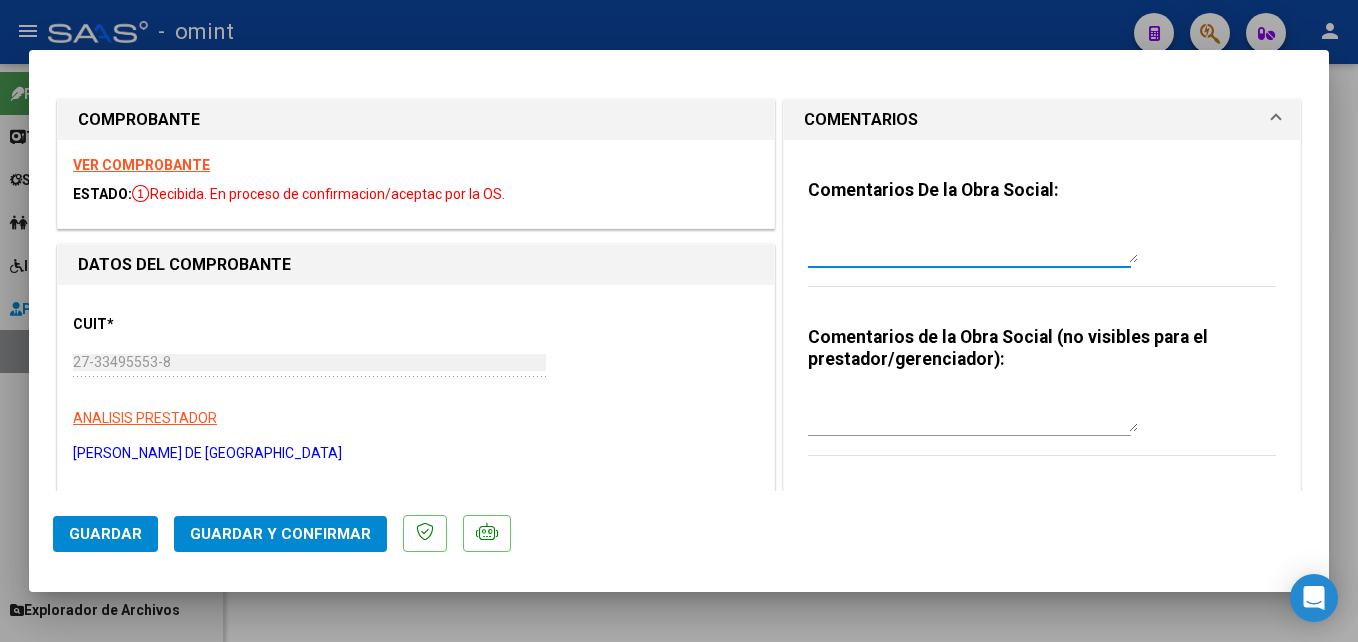 drag, startPoint x: 866, startPoint y: 251, endPoint x: 861, endPoint y: 239, distance: 13 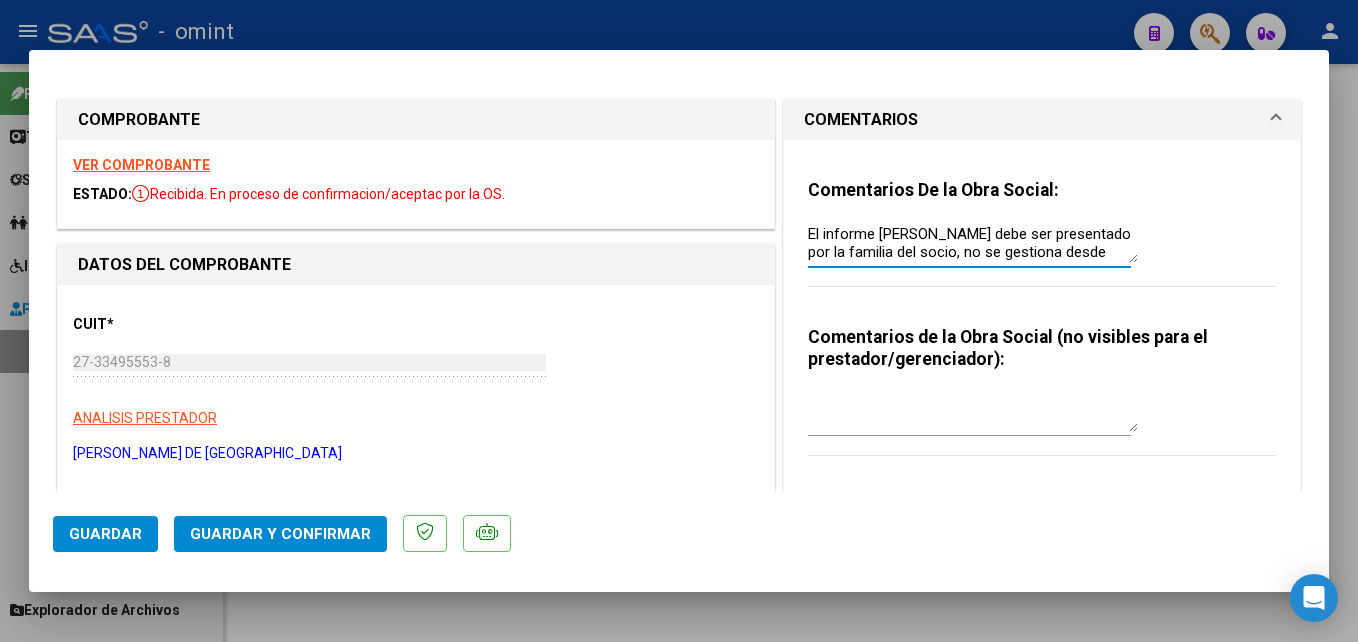 scroll, scrollTop: 16, scrollLeft: 0, axis: vertical 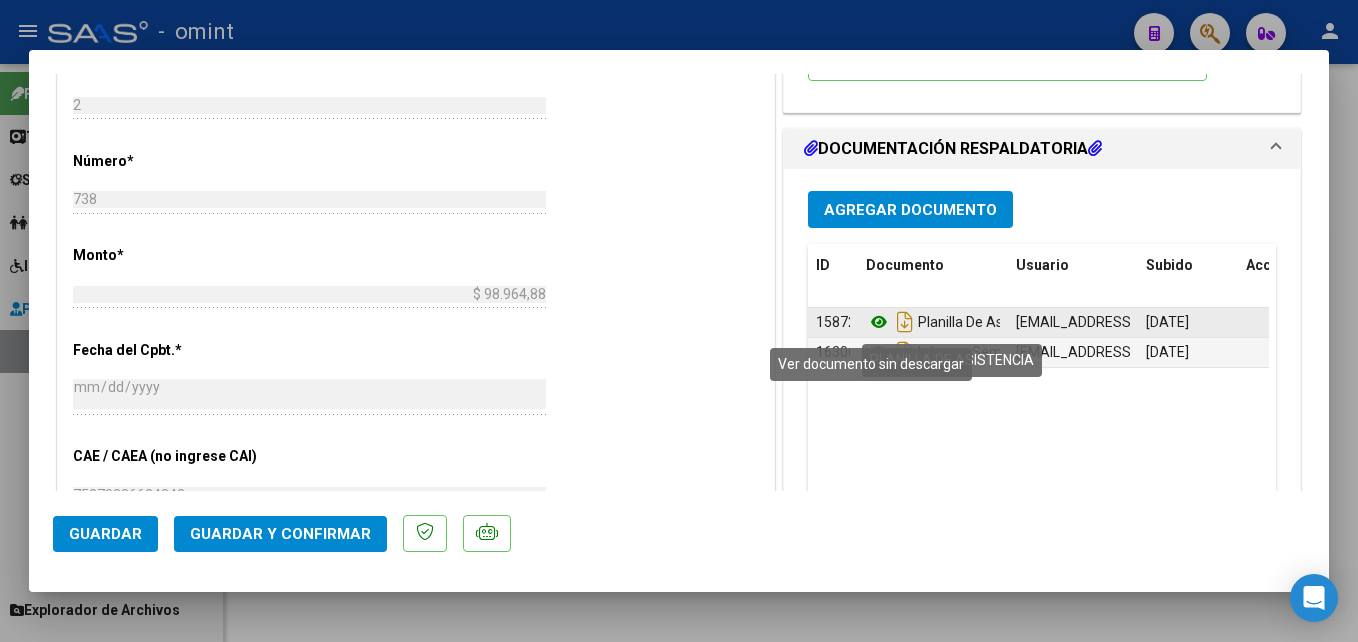 click 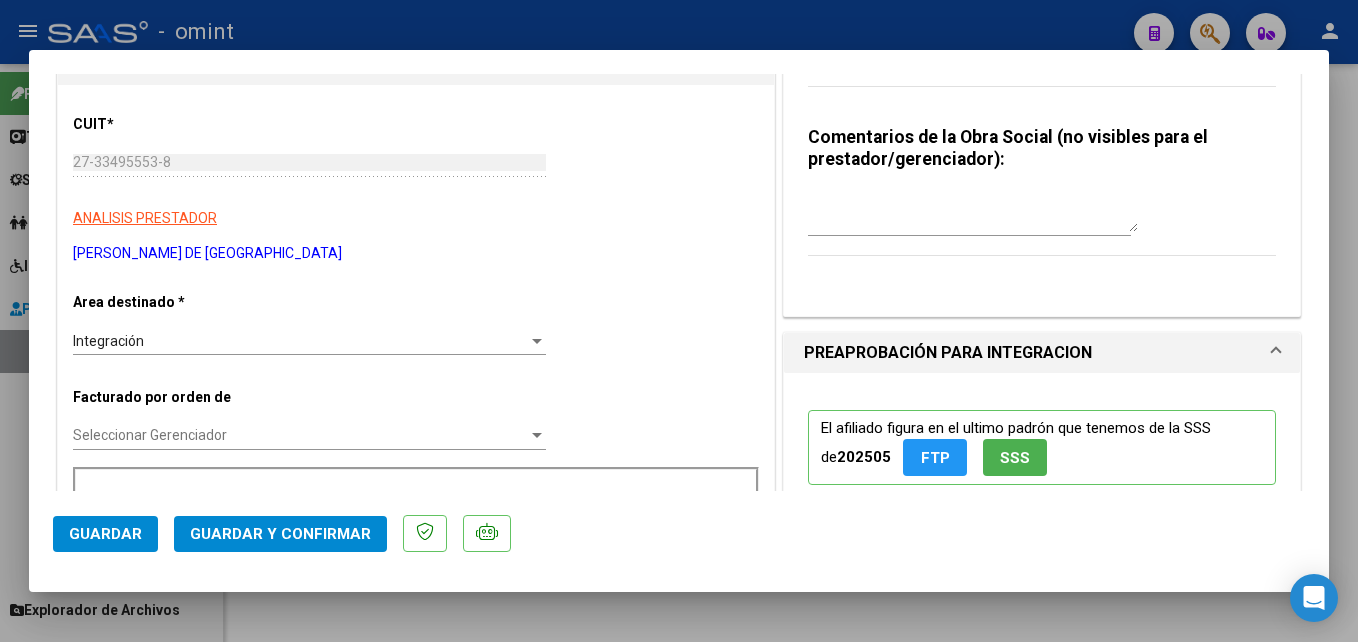 scroll, scrollTop: 0, scrollLeft: 0, axis: both 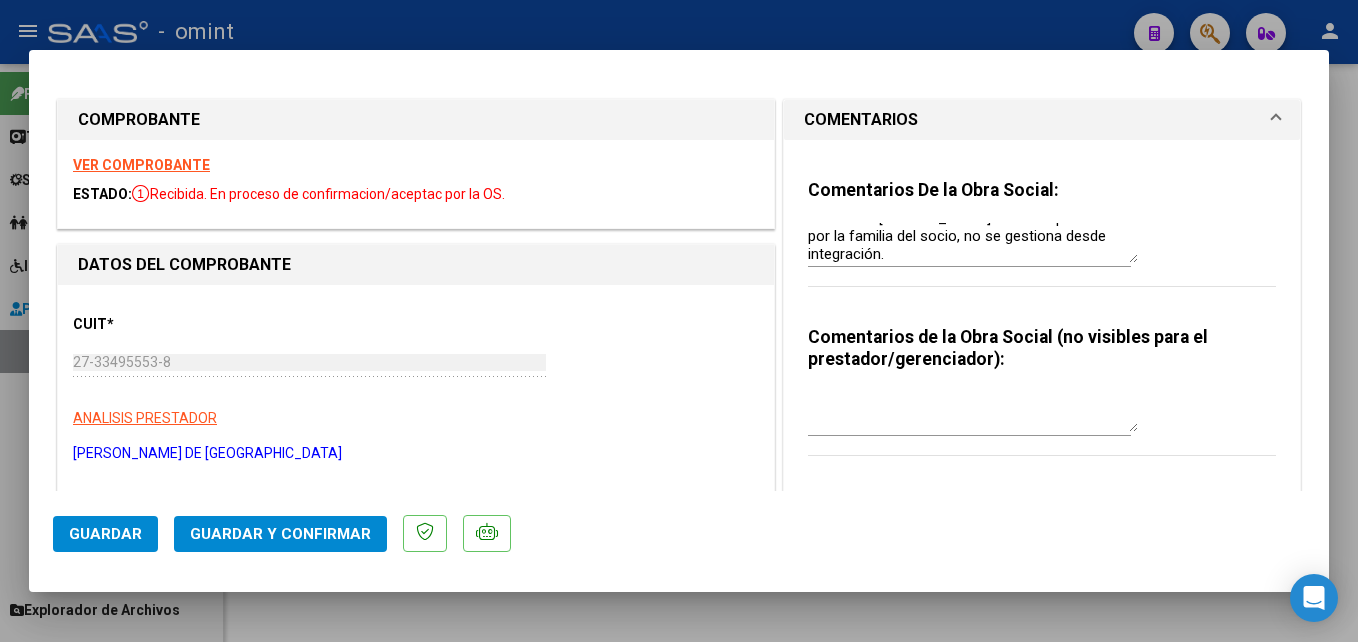 click on "VER COMPROBANTE" at bounding box center (141, 165) 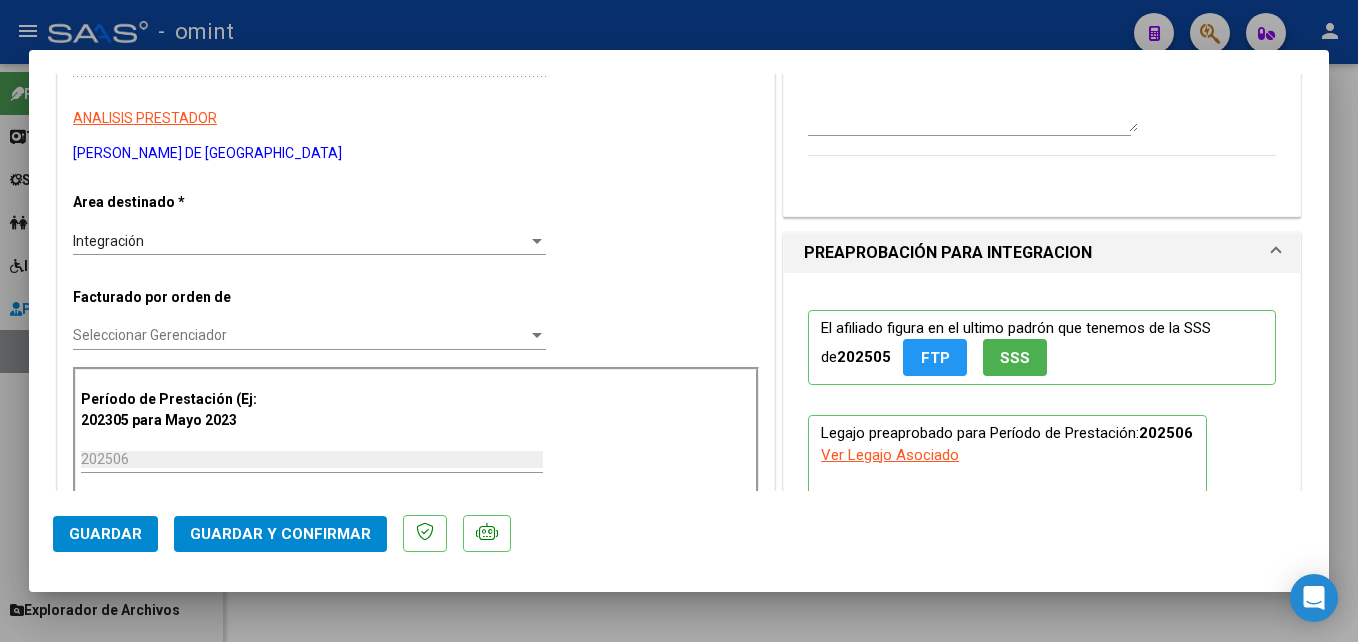 click on "Guardar y Confirmar" 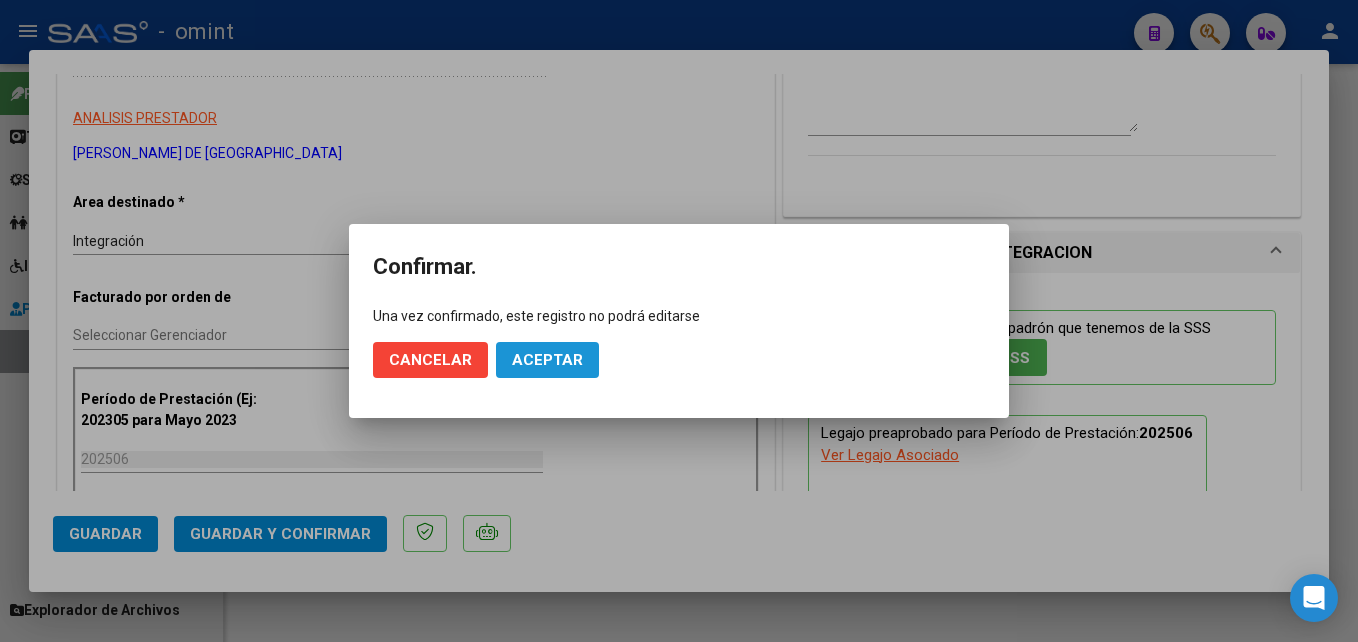 click on "Aceptar" 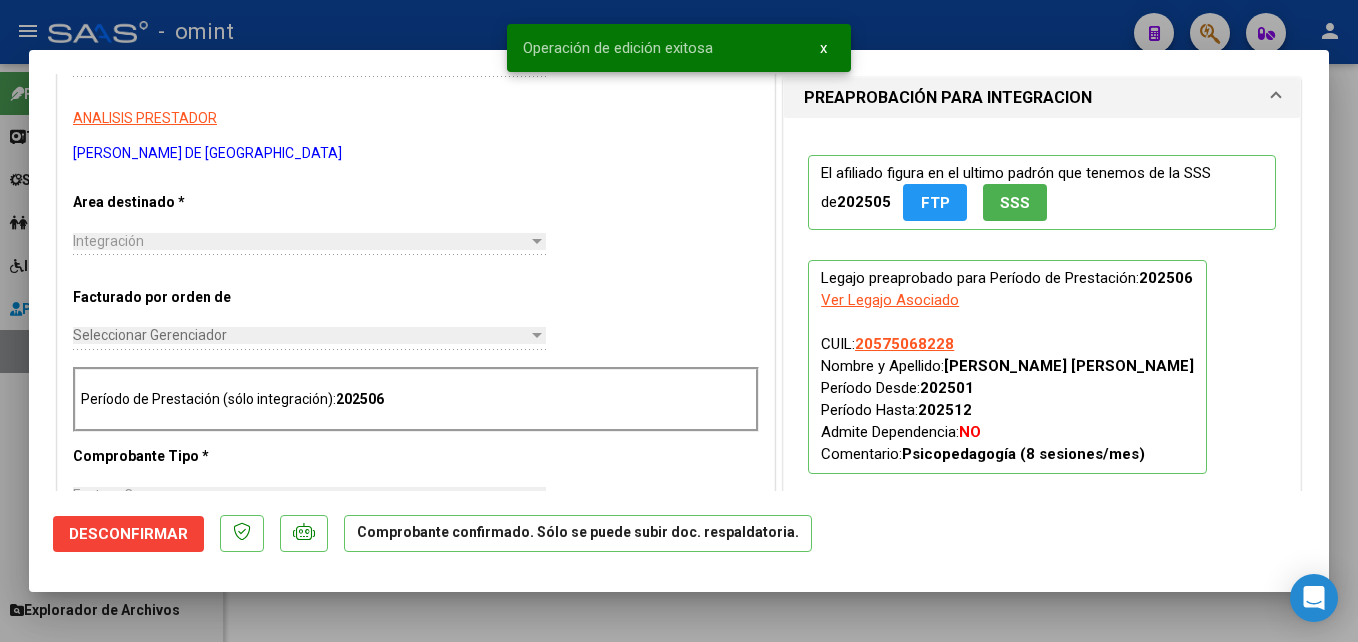 click at bounding box center (679, 321) 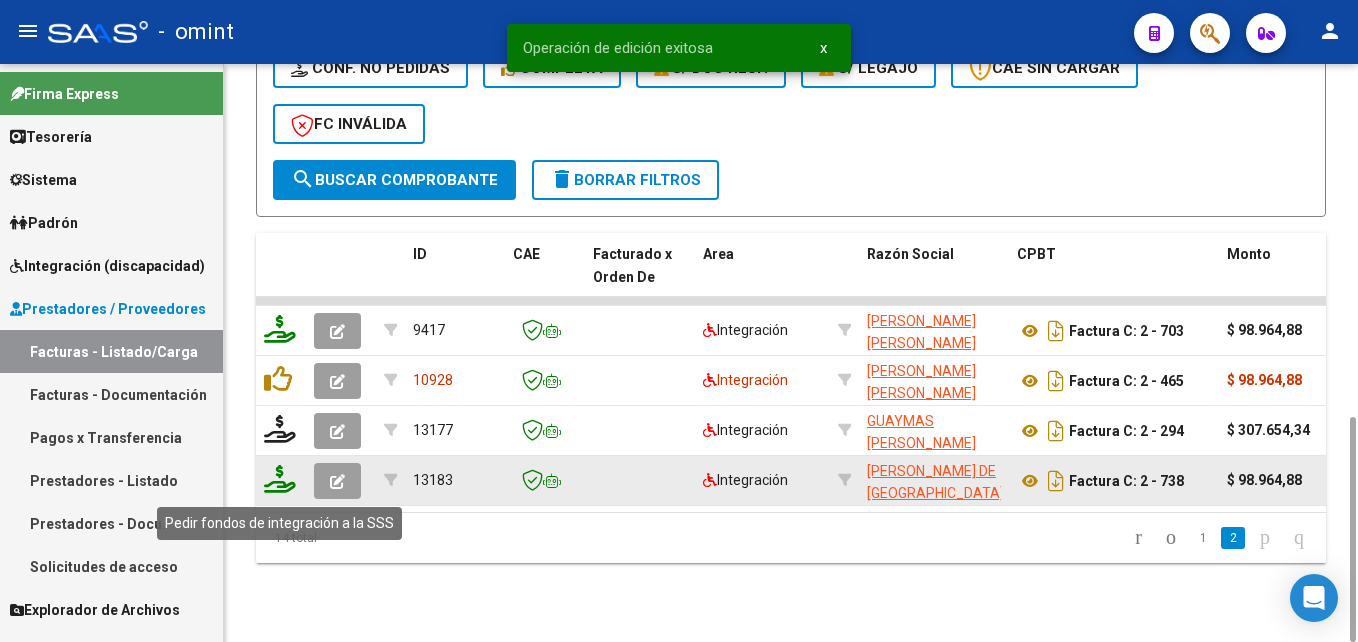 click 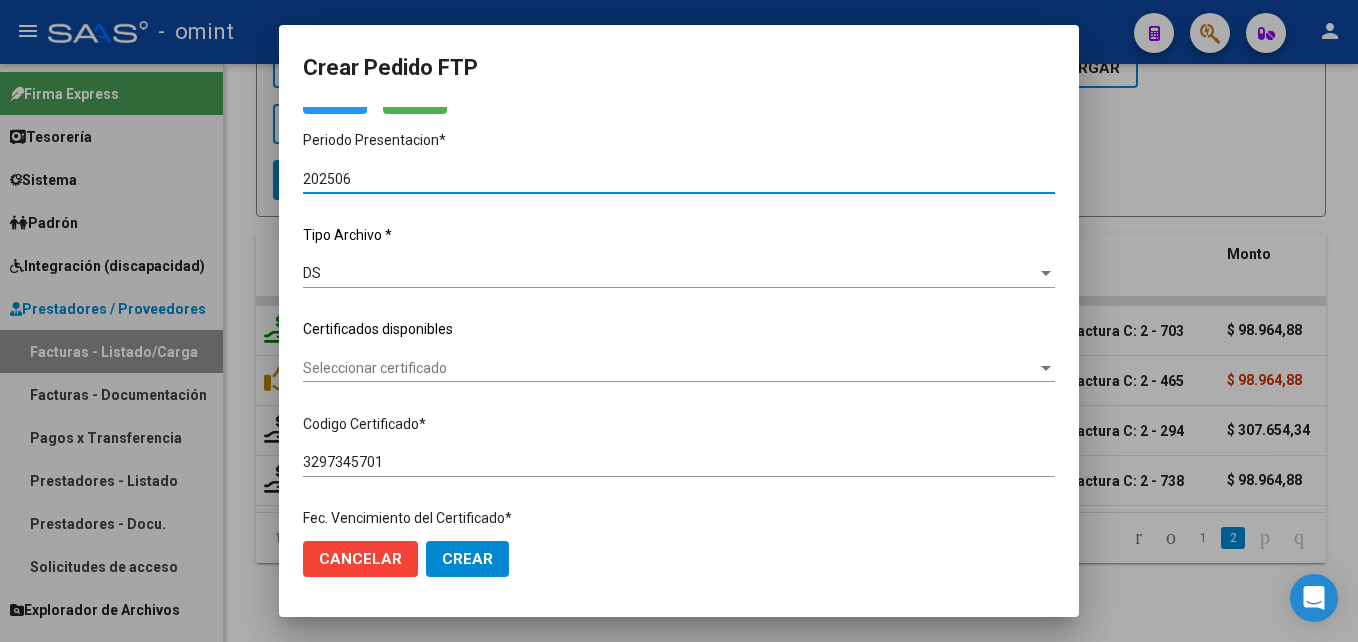 scroll, scrollTop: 600, scrollLeft: 0, axis: vertical 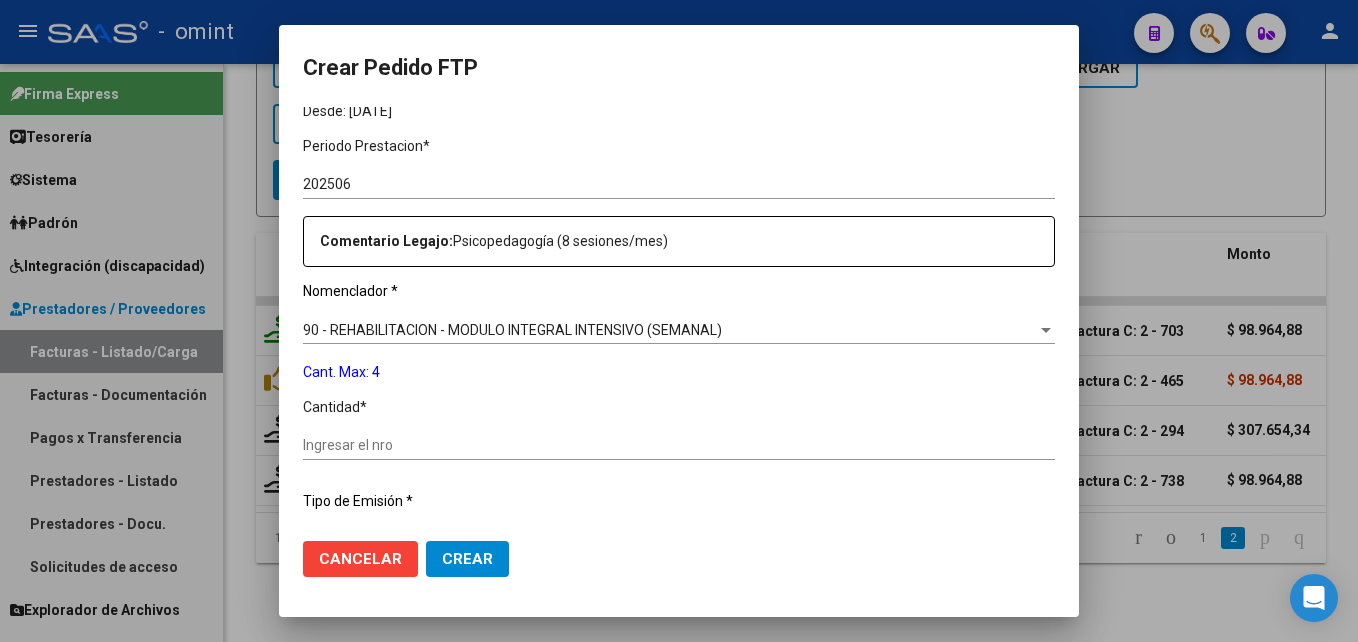 click on "Ingresar el nro" at bounding box center [679, 445] 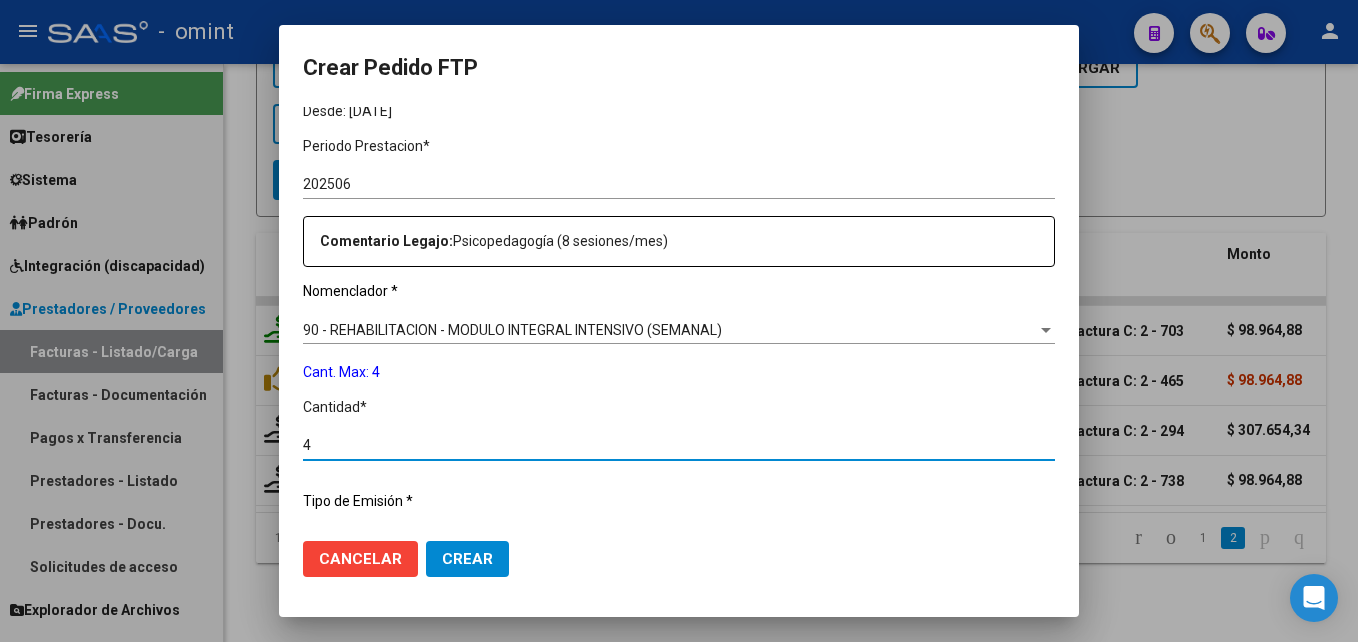 click on "Crear" 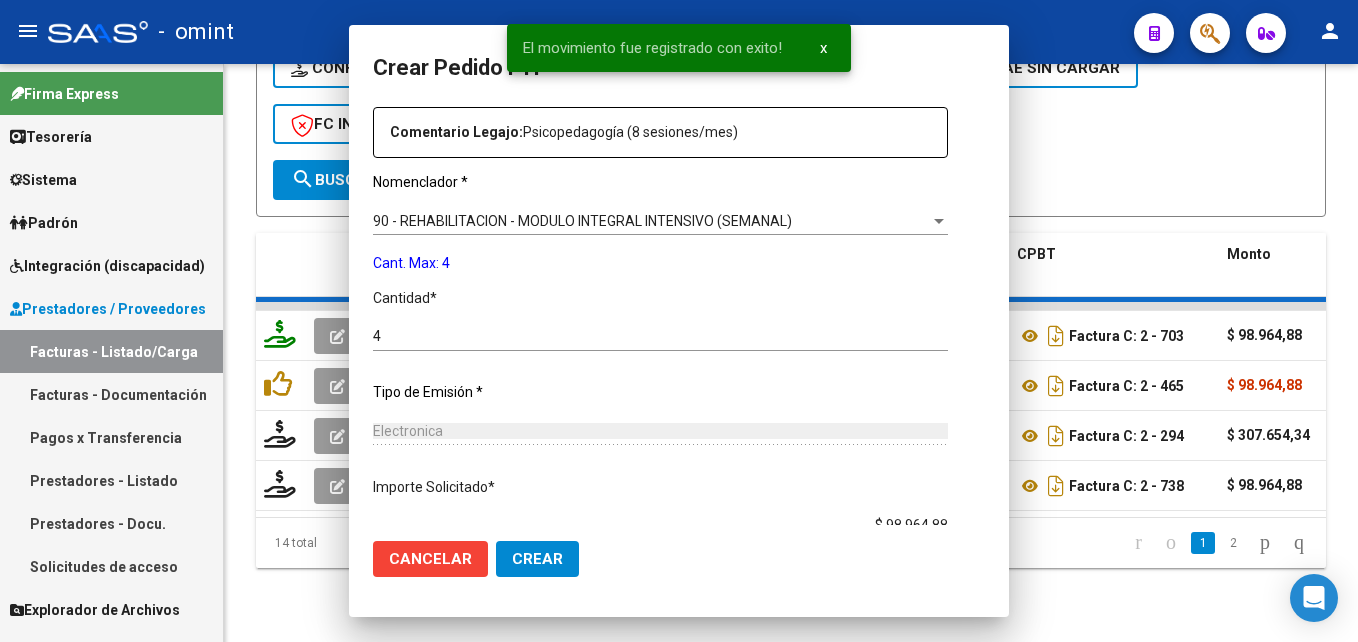 scroll, scrollTop: 0, scrollLeft: 0, axis: both 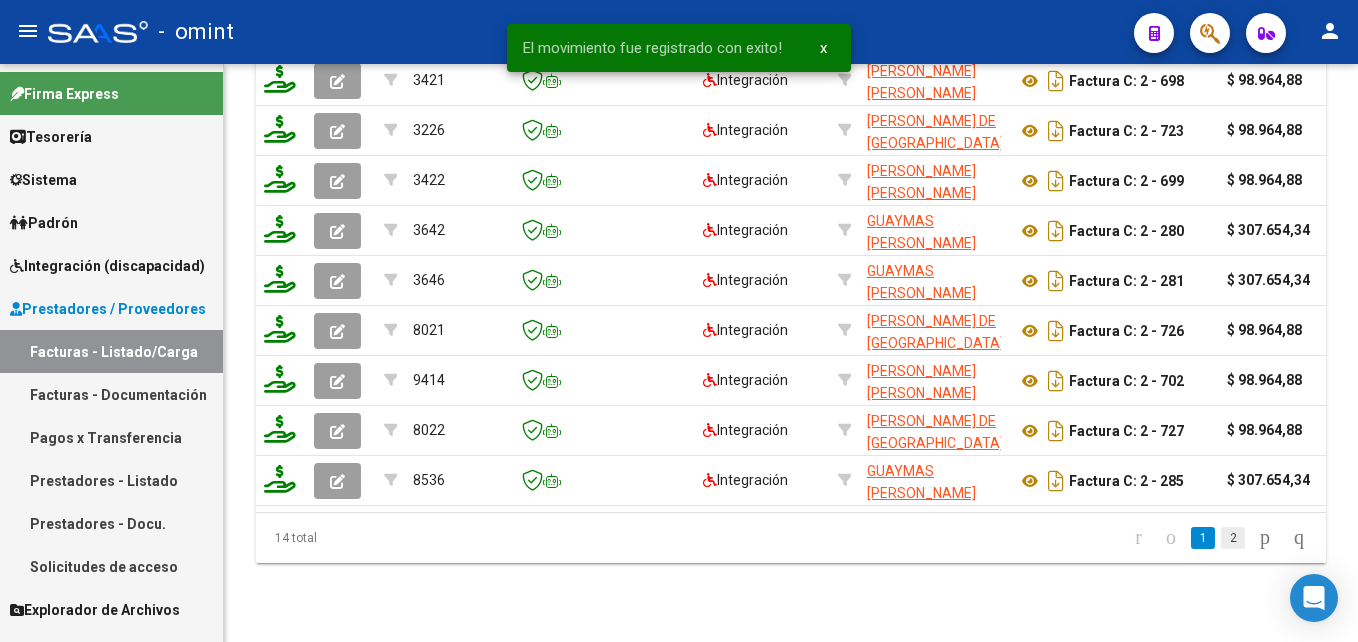click on "2" 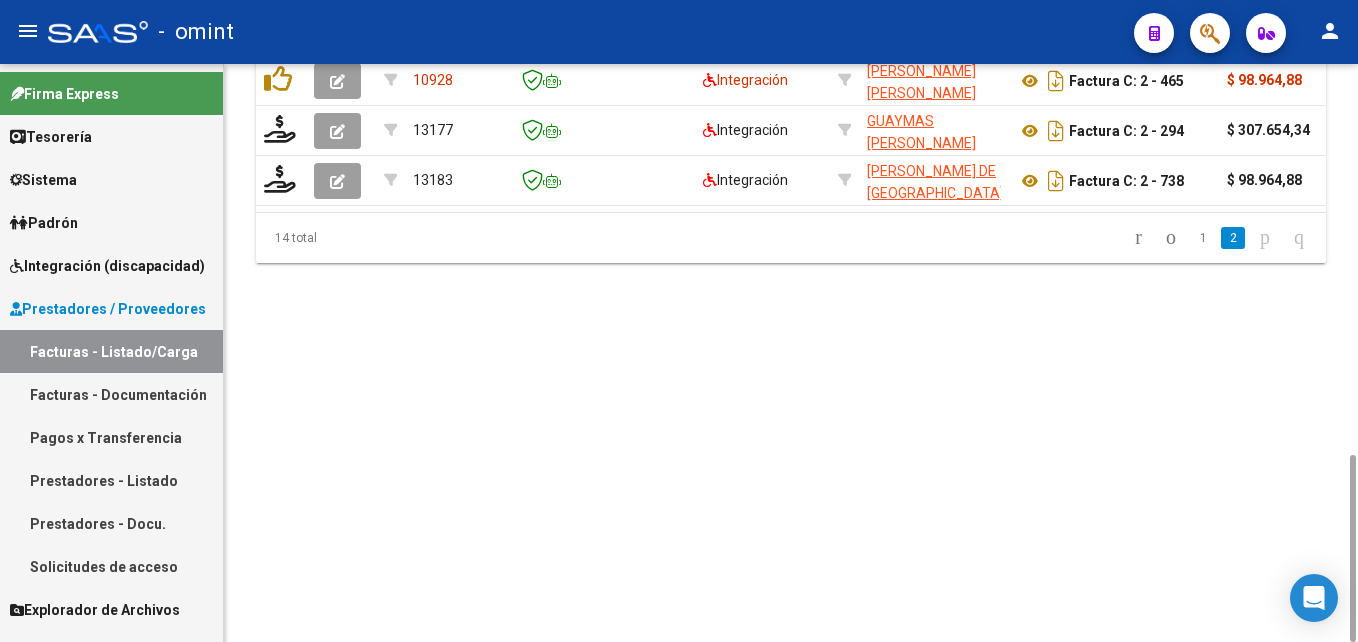 scroll, scrollTop: 801, scrollLeft: 0, axis: vertical 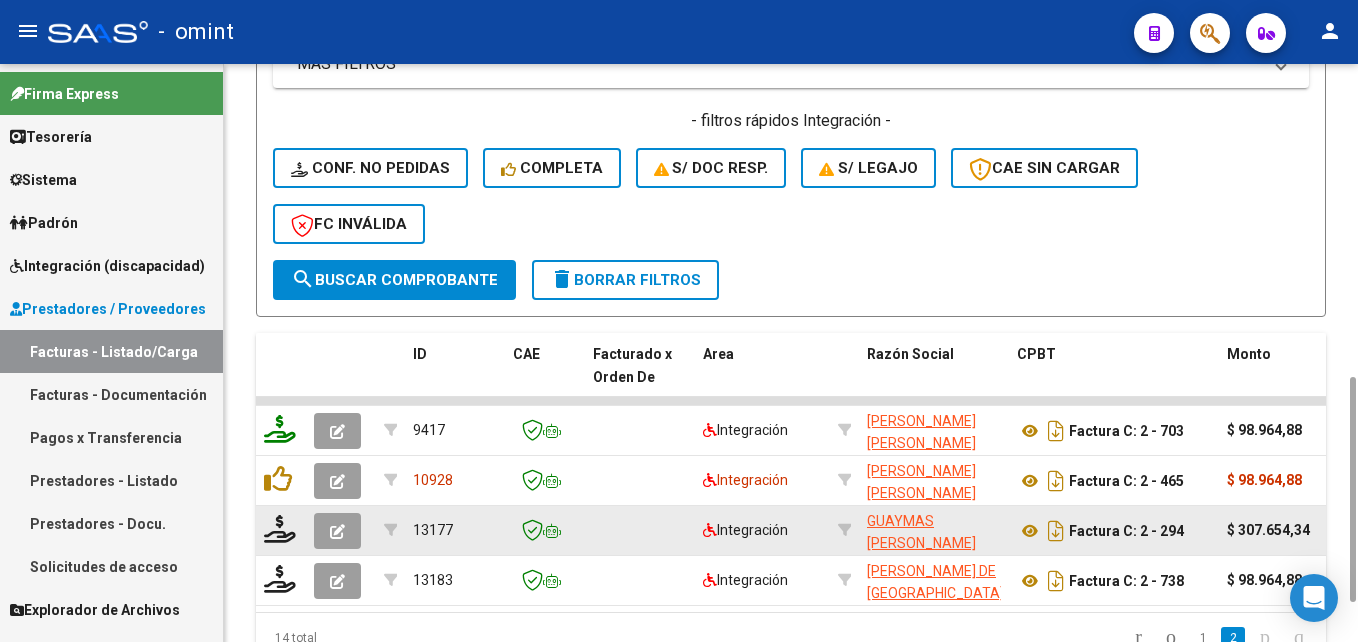 click 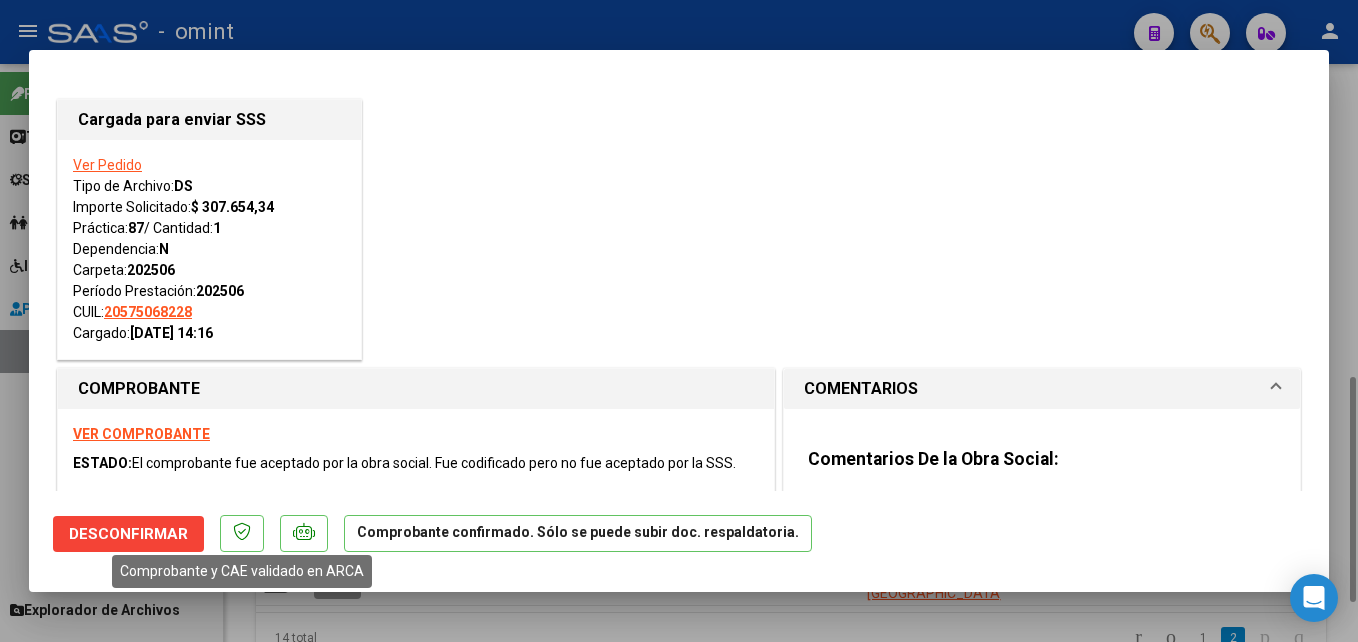 click 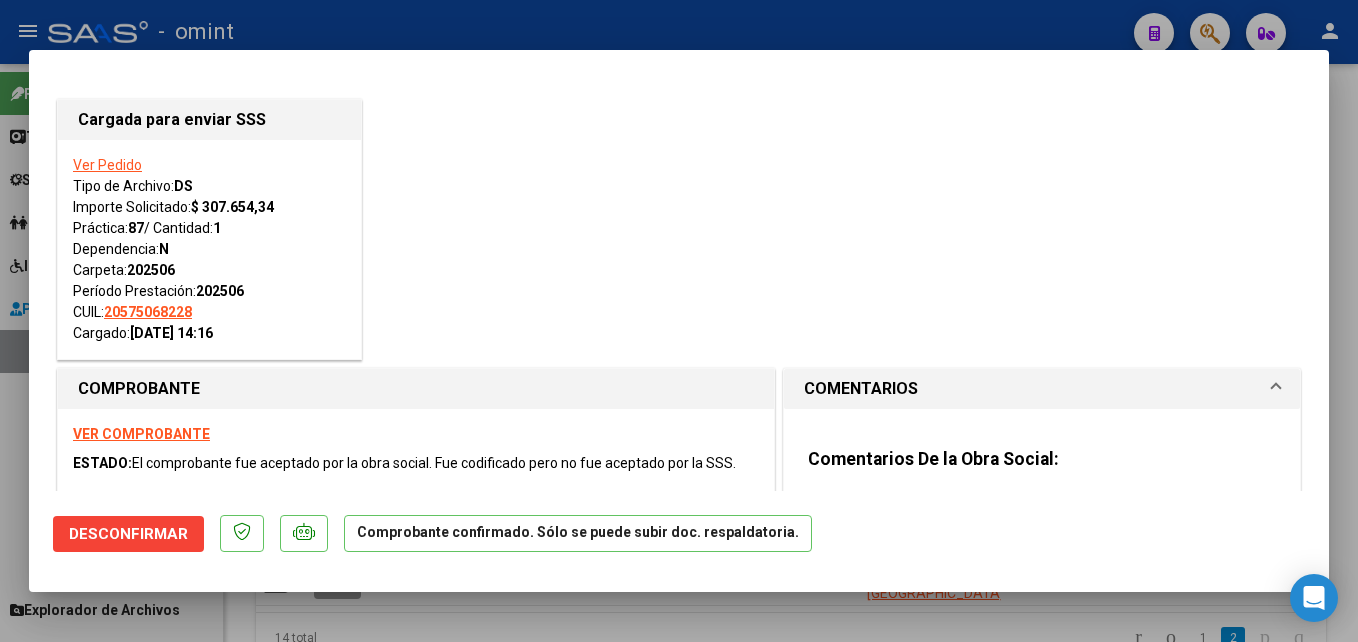 click at bounding box center (679, 321) 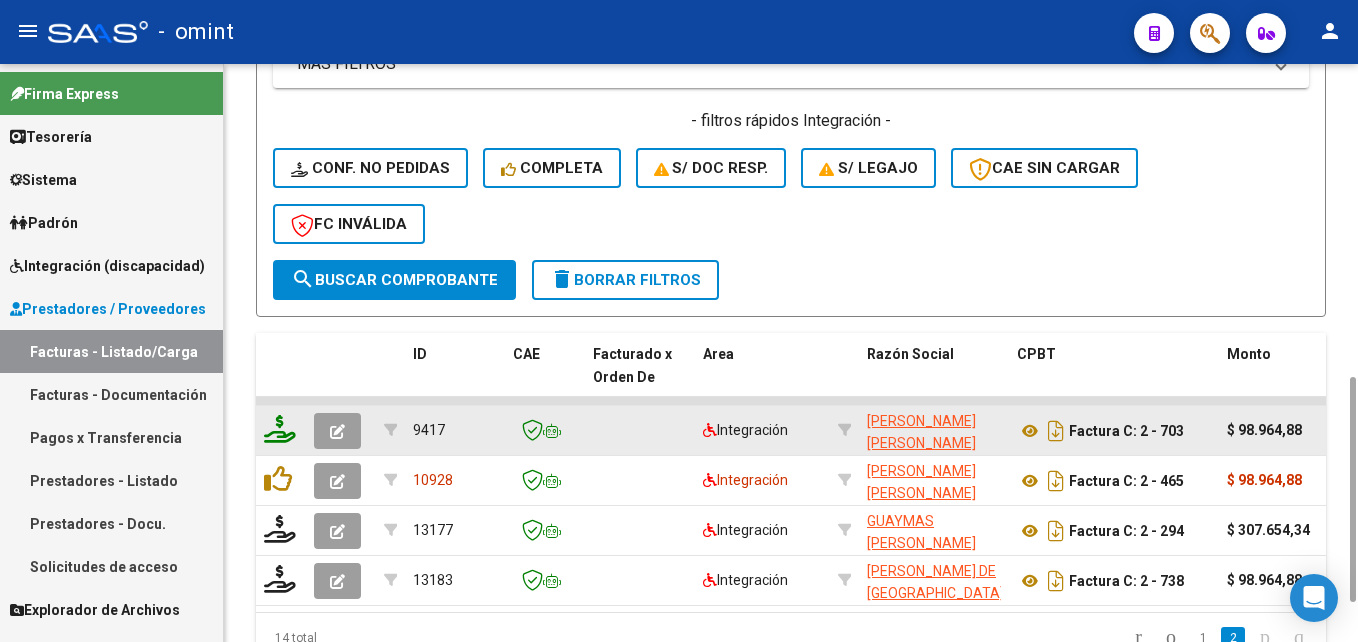 click 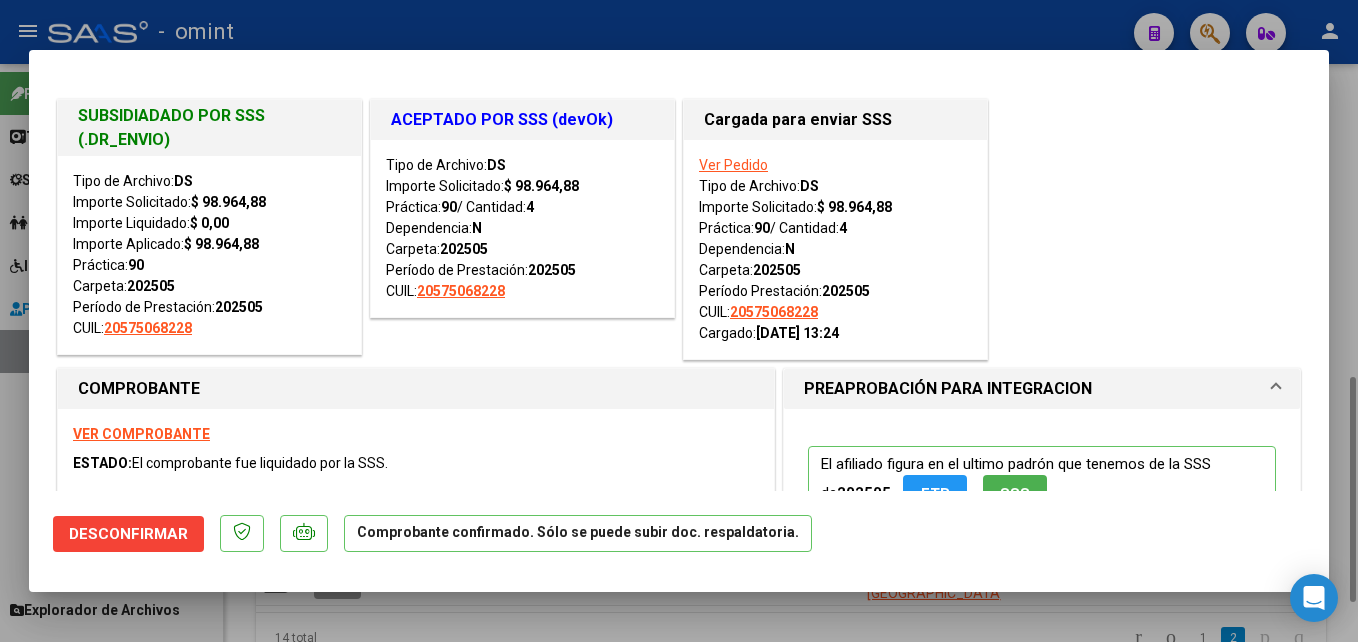 click at bounding box center [679, 321] 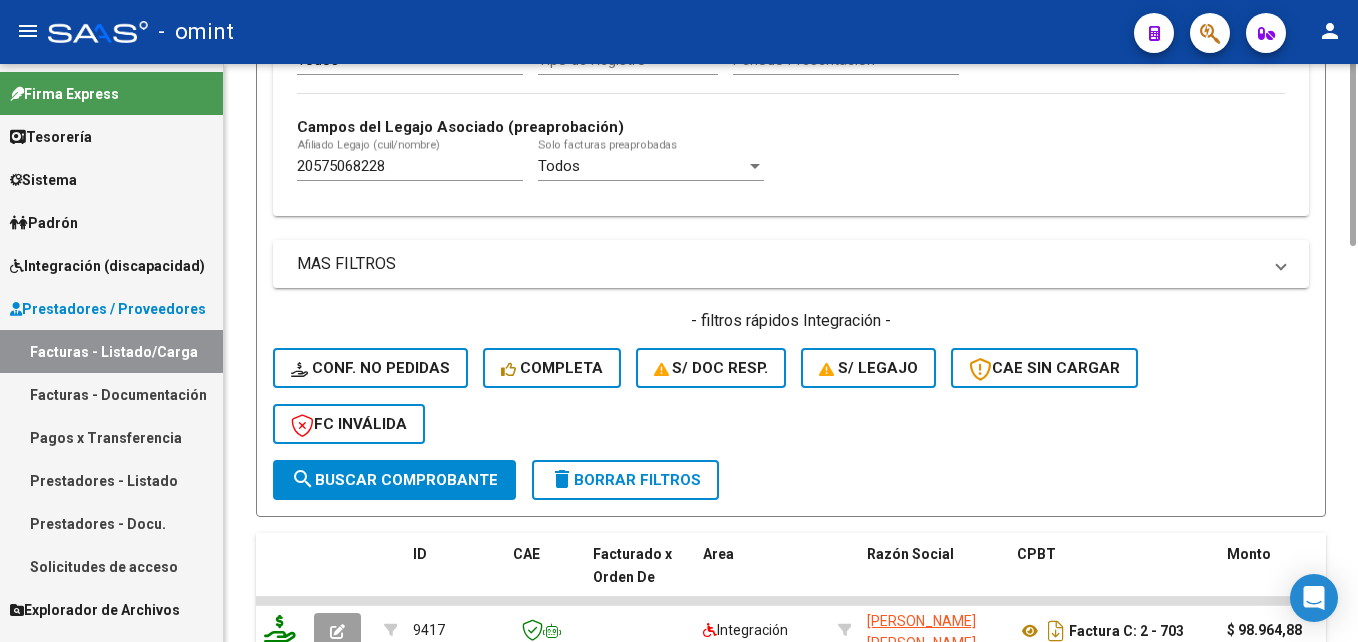 scroll, scrollTop: 401, scrollLeft: 0, axis: vertical 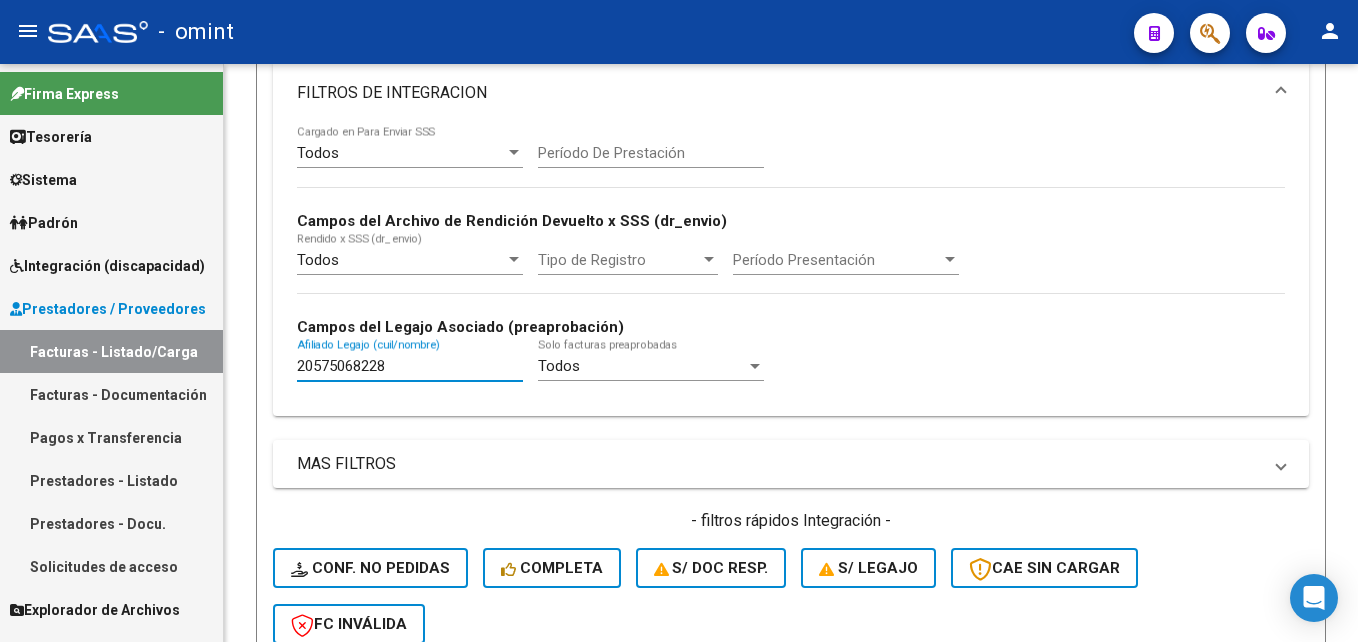 drag, startPoint x: 405, startPoint y: 365, endPoint x: 213, endPoint y: 356, distance: 192.21082 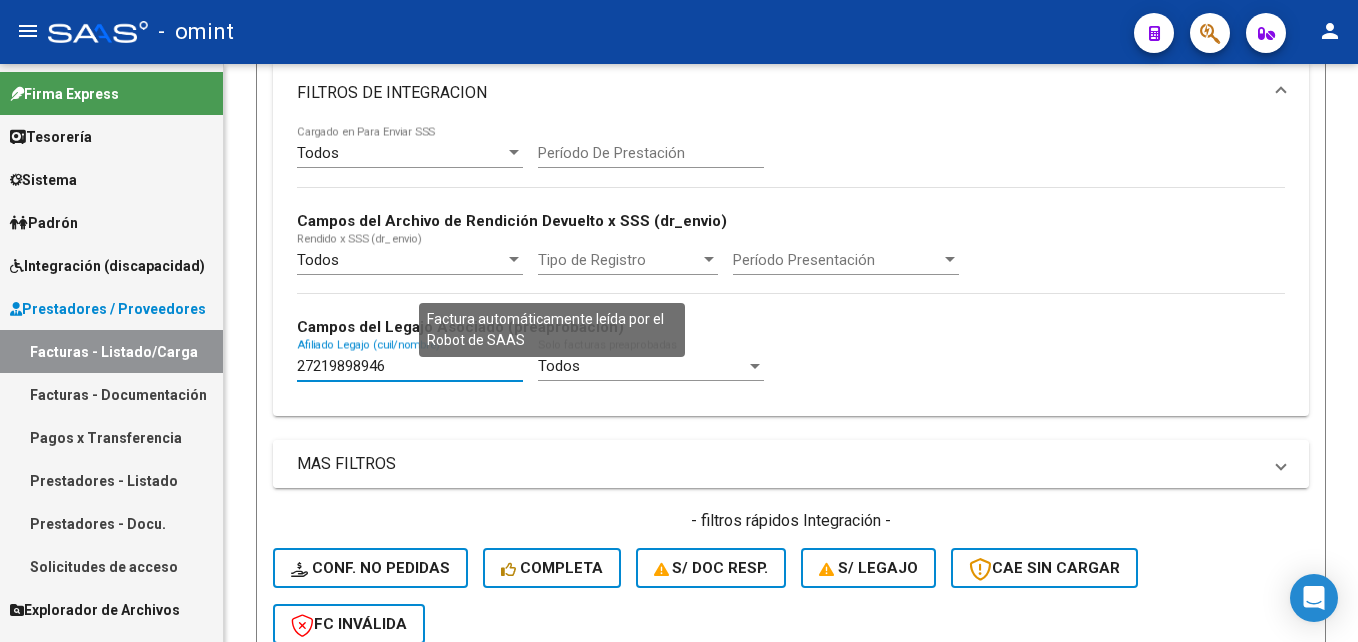 scroll, scrollTop: 1001, scrollLeft: 0, axis: vertical 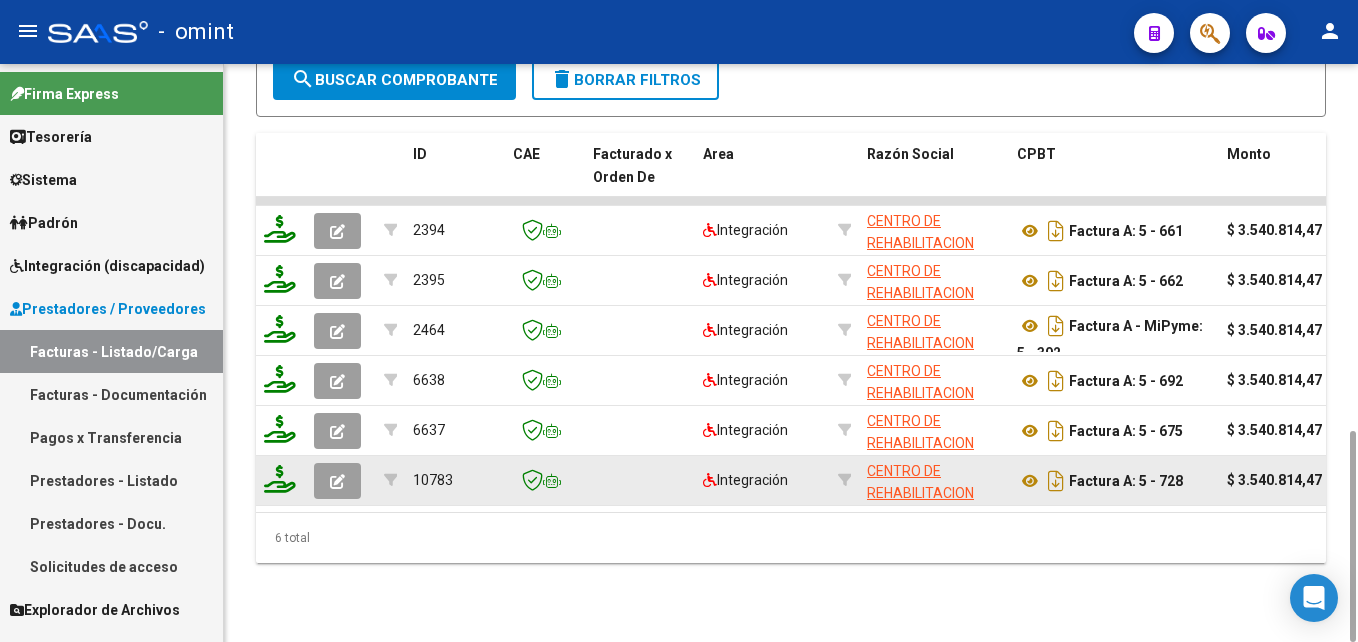 click 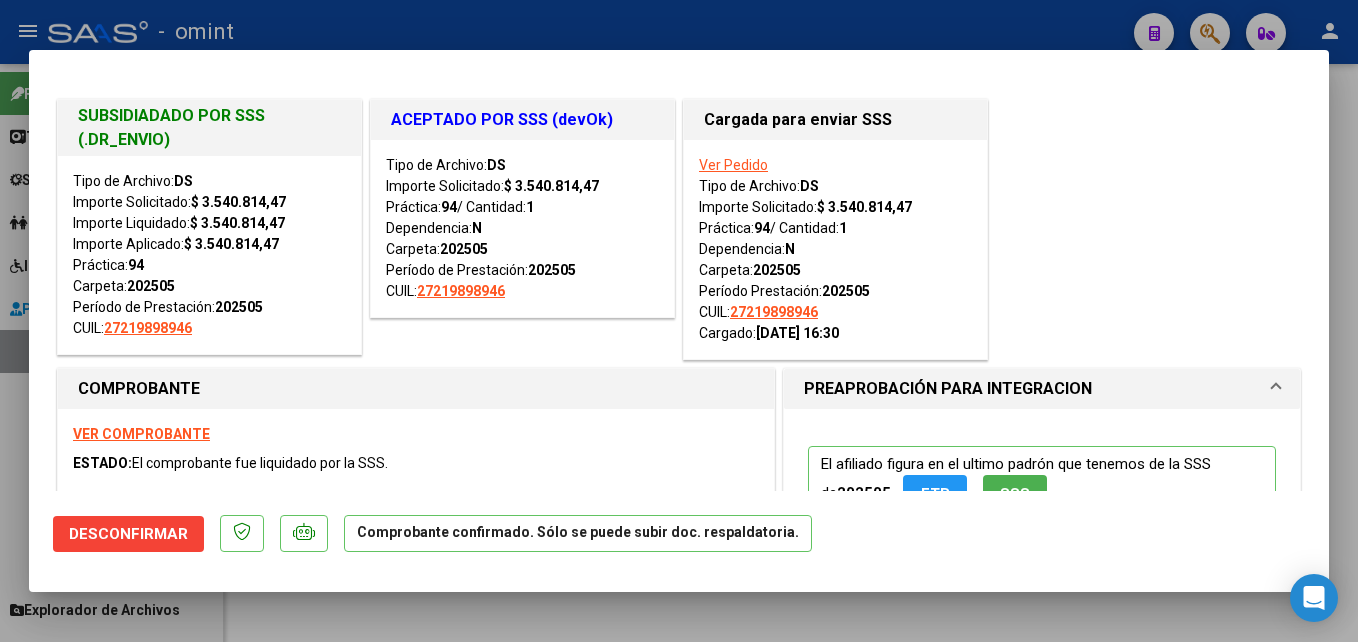 click at bounding box center [679, 321] 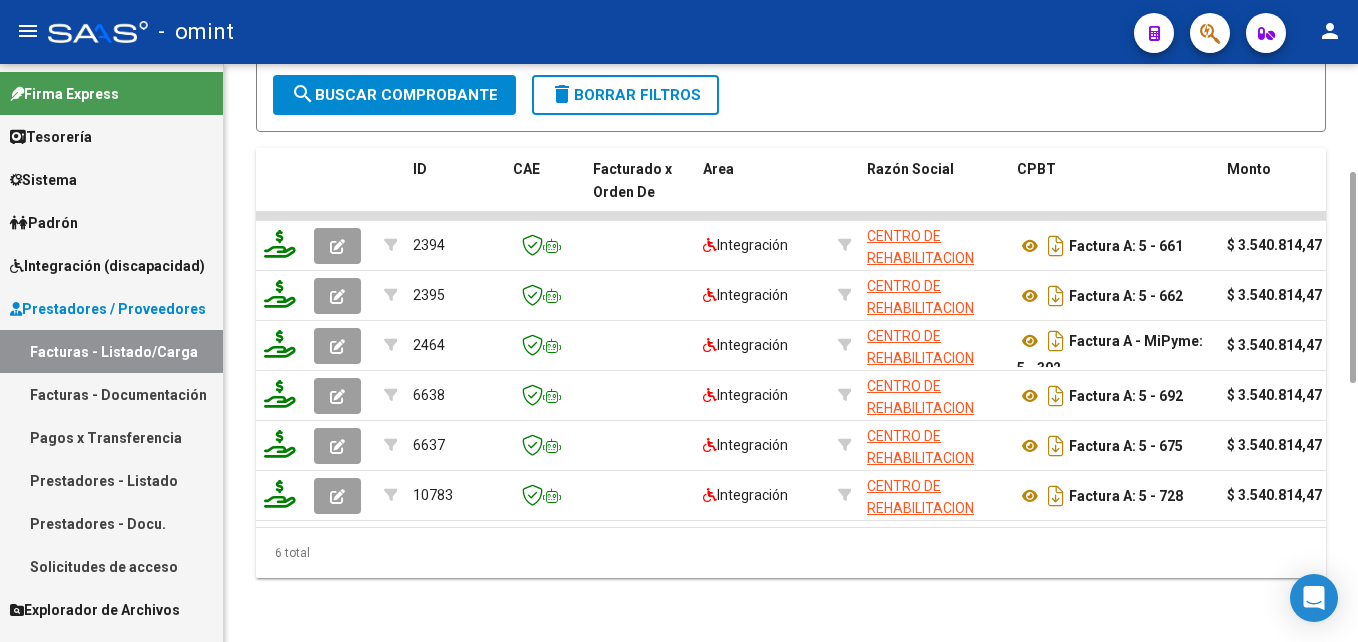 scroll, scrollTop: 401, scrollLeft: 0, axis: vertical 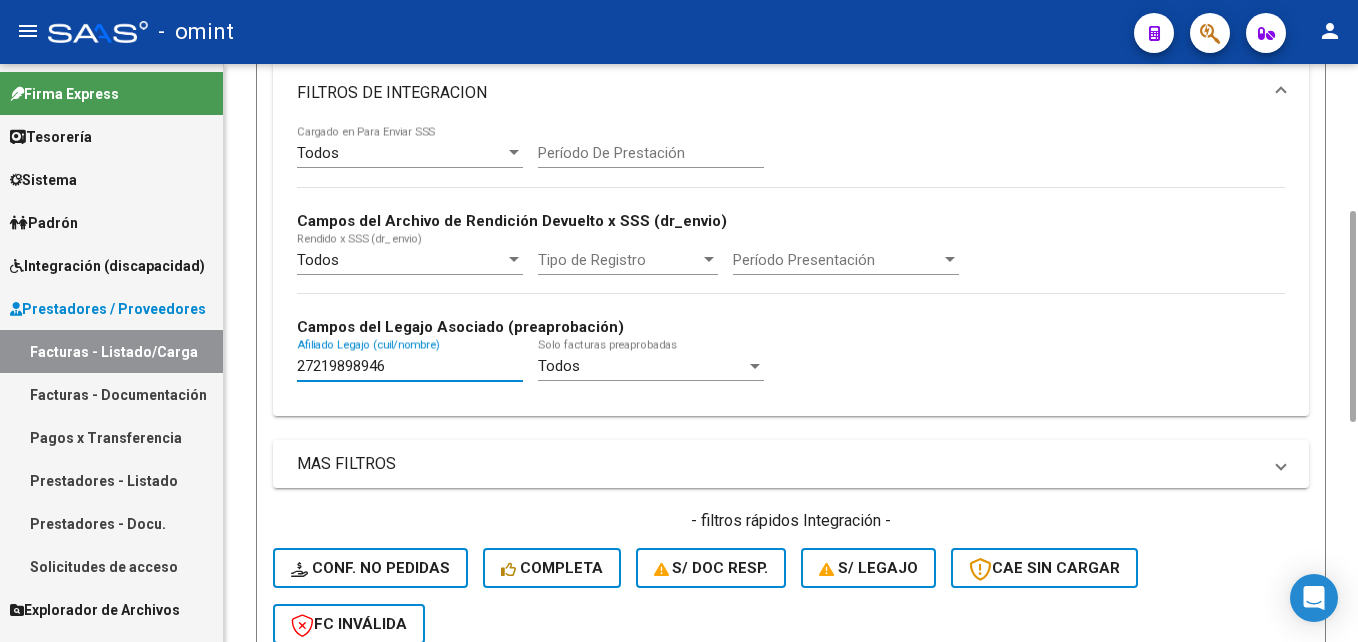 drag, startPoint x: 405, startPoint y: 374, endPoint x: 277, endPoint y: 361, distance: 128.65846 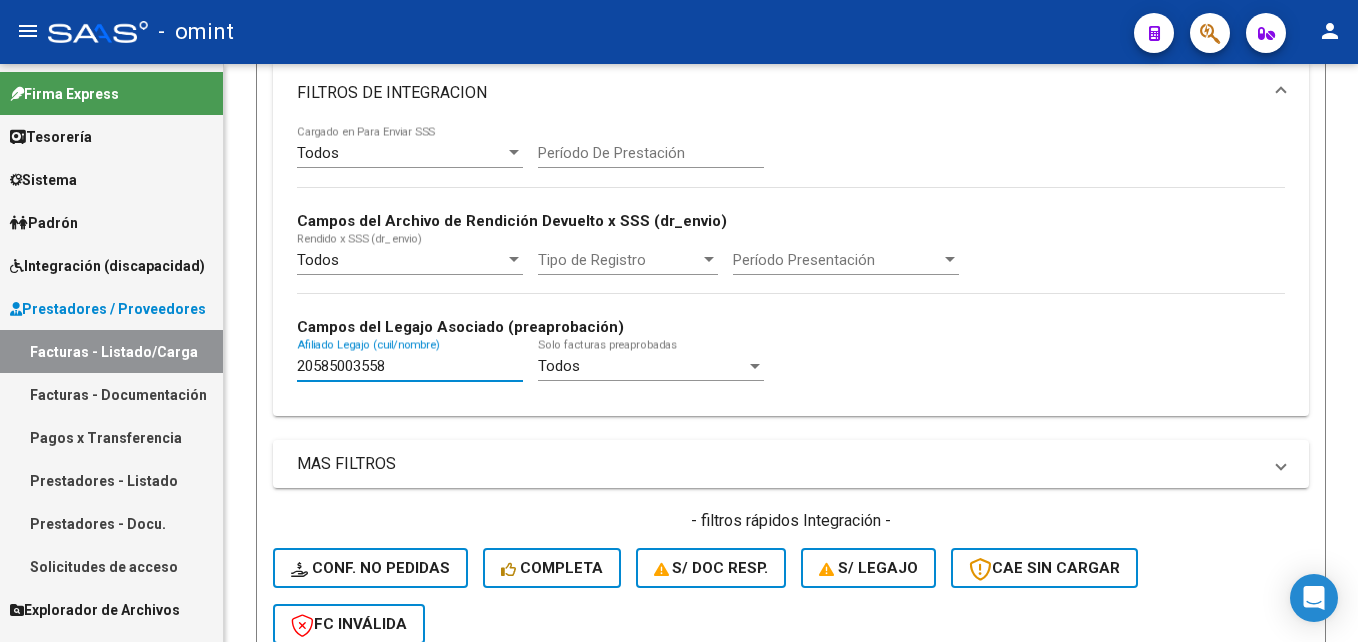 scroll, scrollTop: 1101, scrollLeft: 0, axis: vertical 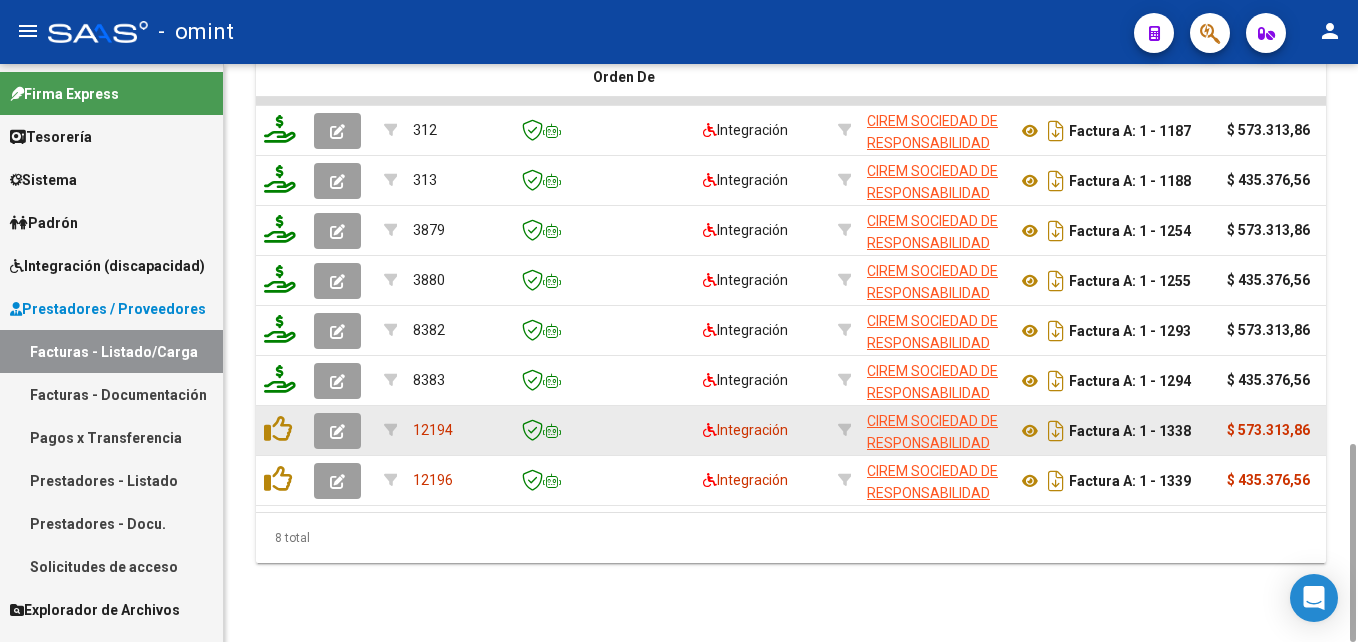 click 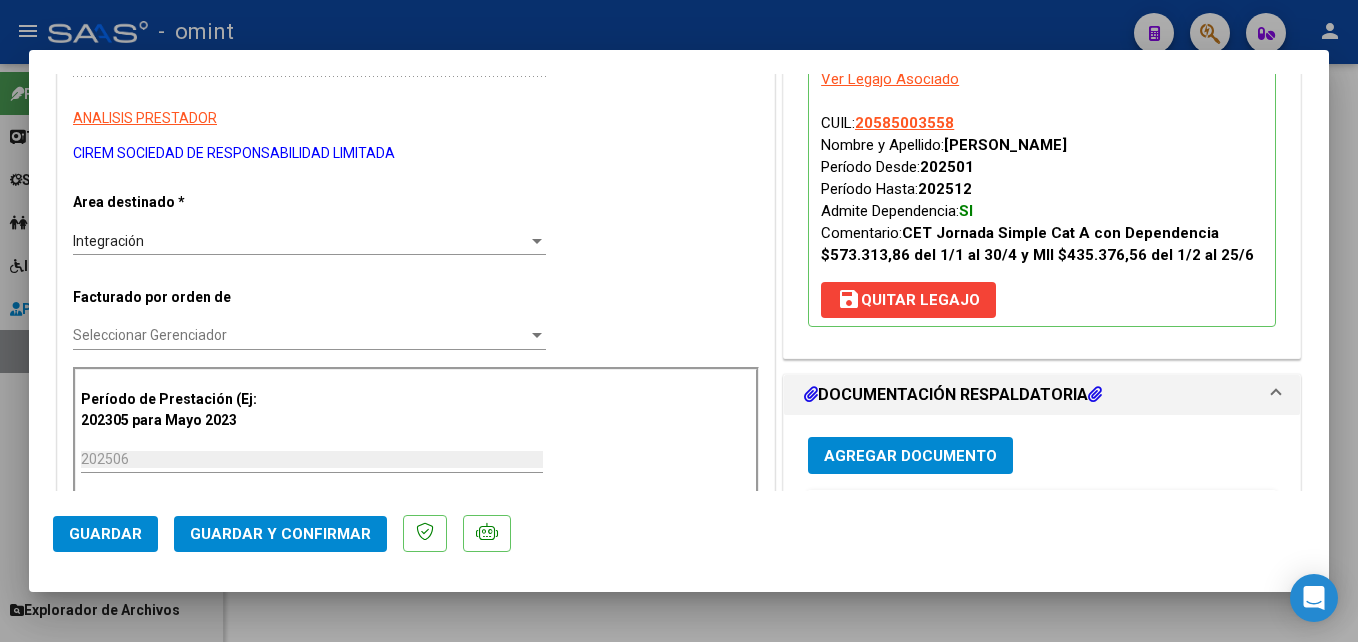 scroll, scrollTop: 700, scrollLeft: 0, axis: vertical 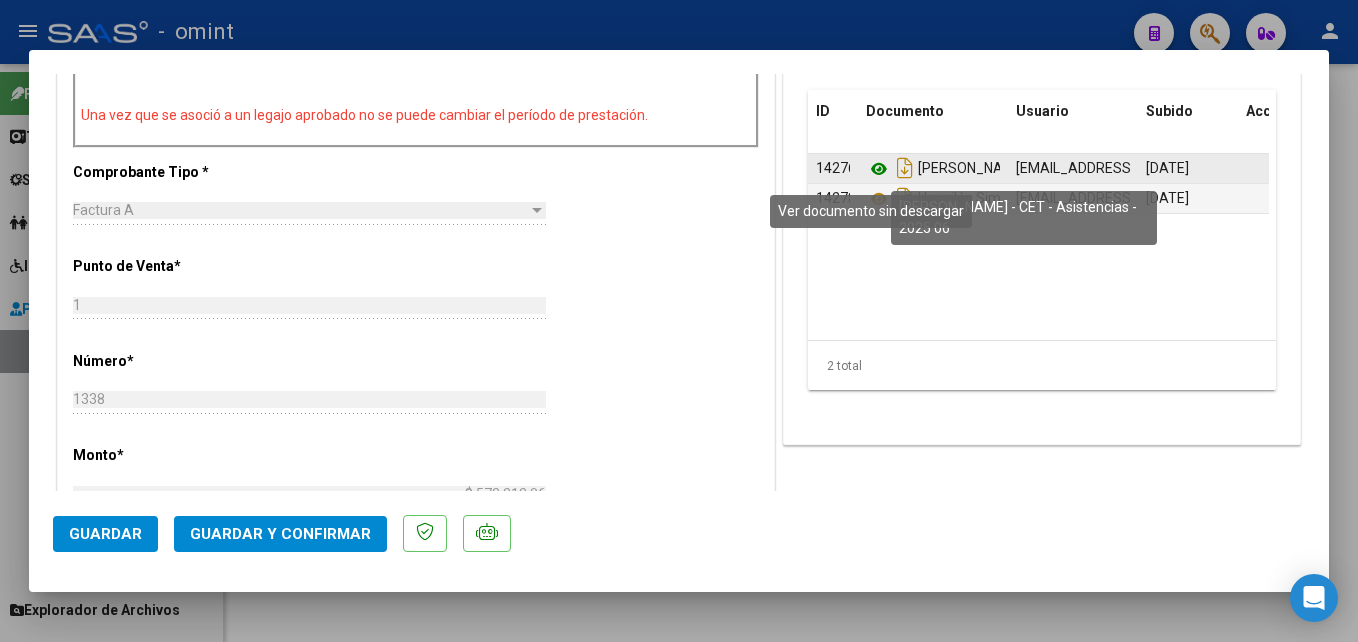 click 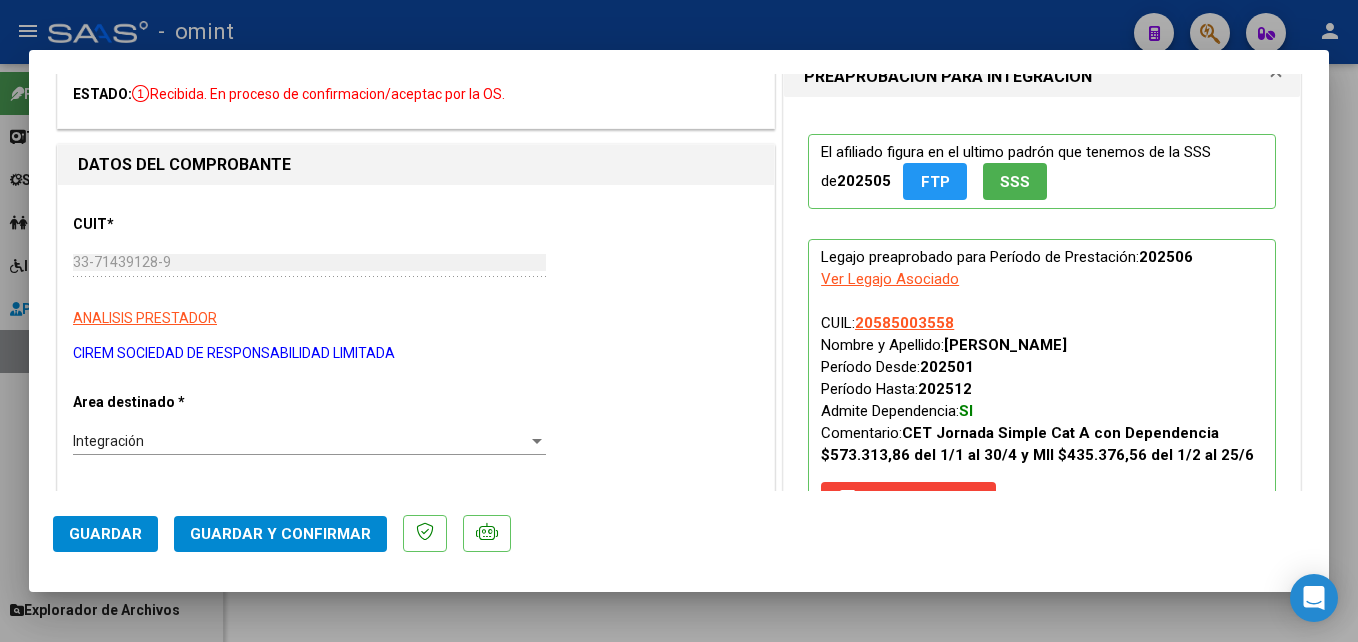 scroll, scrollTop: 0, scrollLeft: 0, axis: both 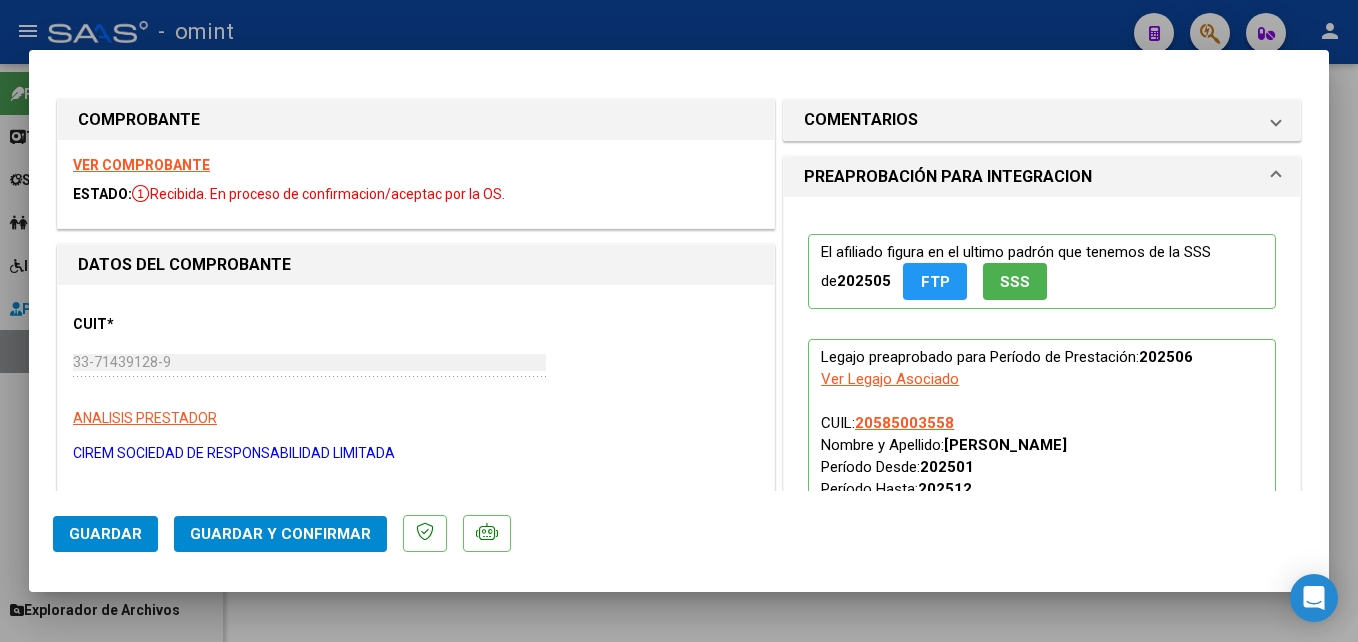 click on "VER COMPROBANTE" at bounding box center [141, 165] 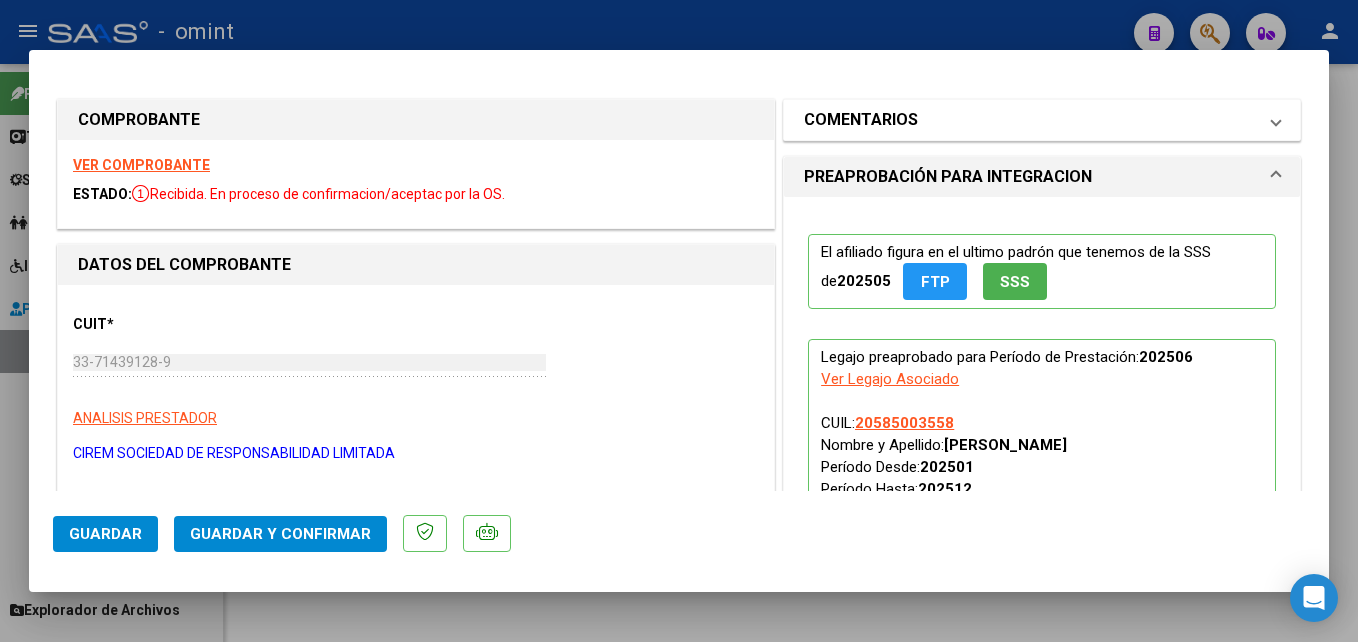 click on "COMENTARIOS" at bounding box center (1042, 120) 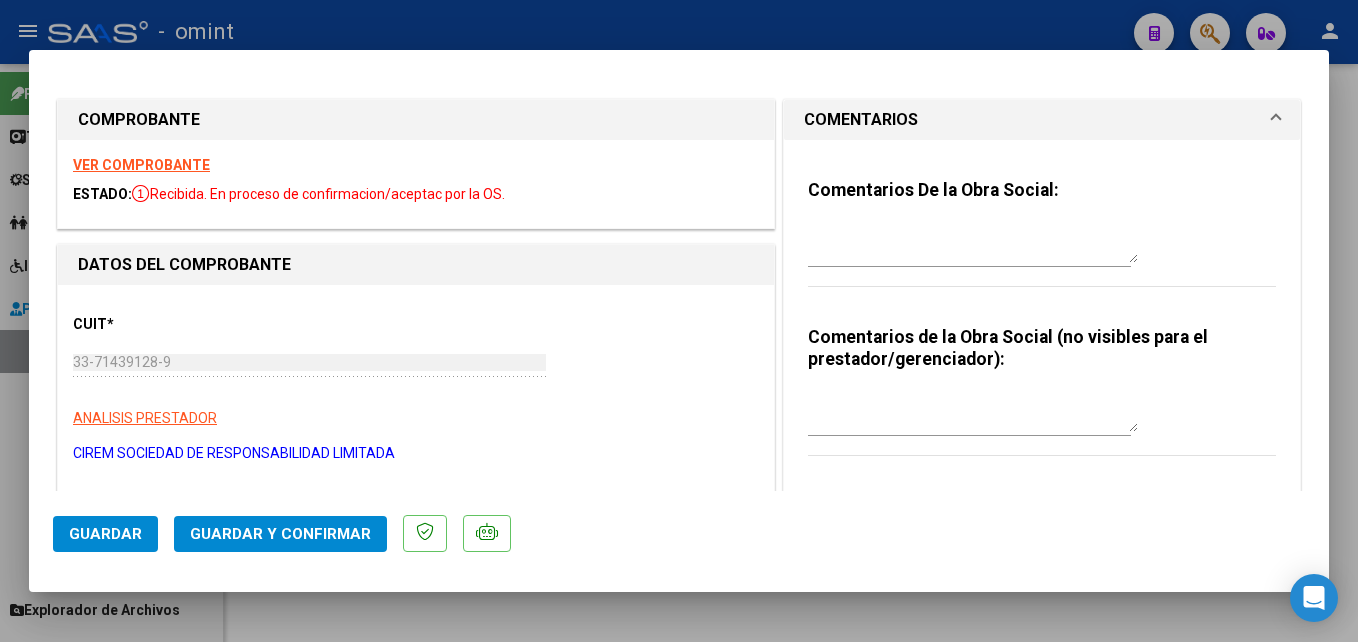 click at bounding box center [973, 243] 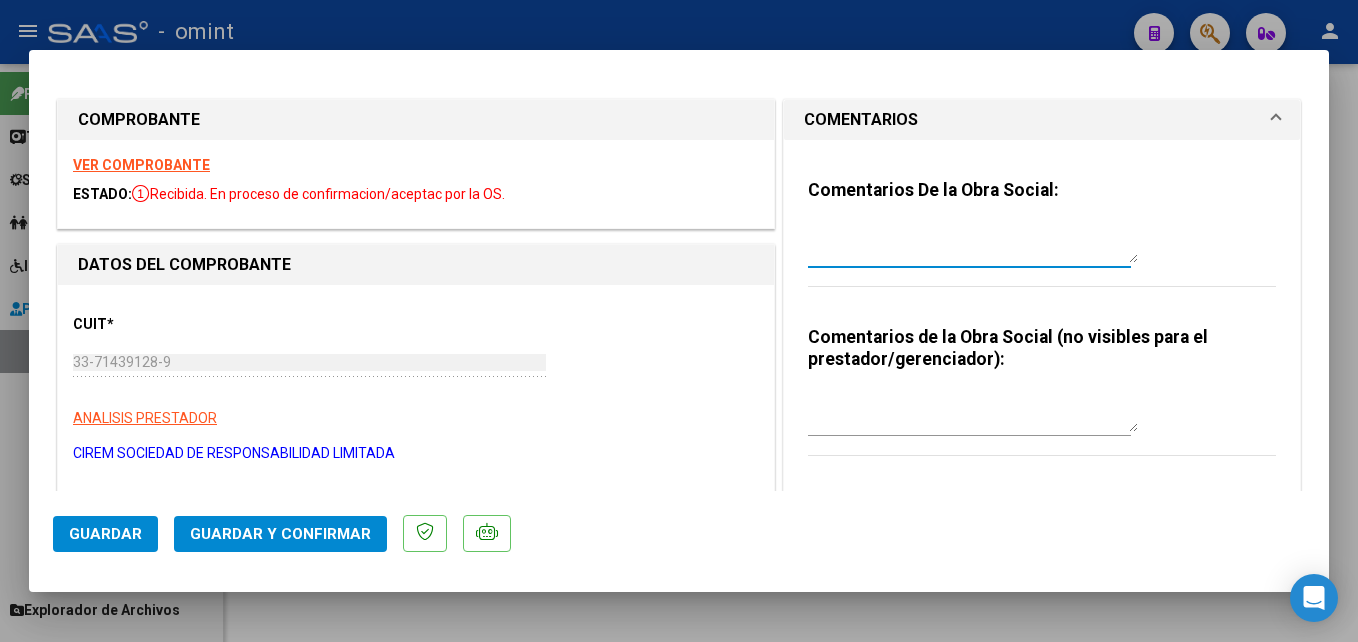paste on "El informe semestral debe ser presentado por la familia del socio, no se gestiona desde integración." 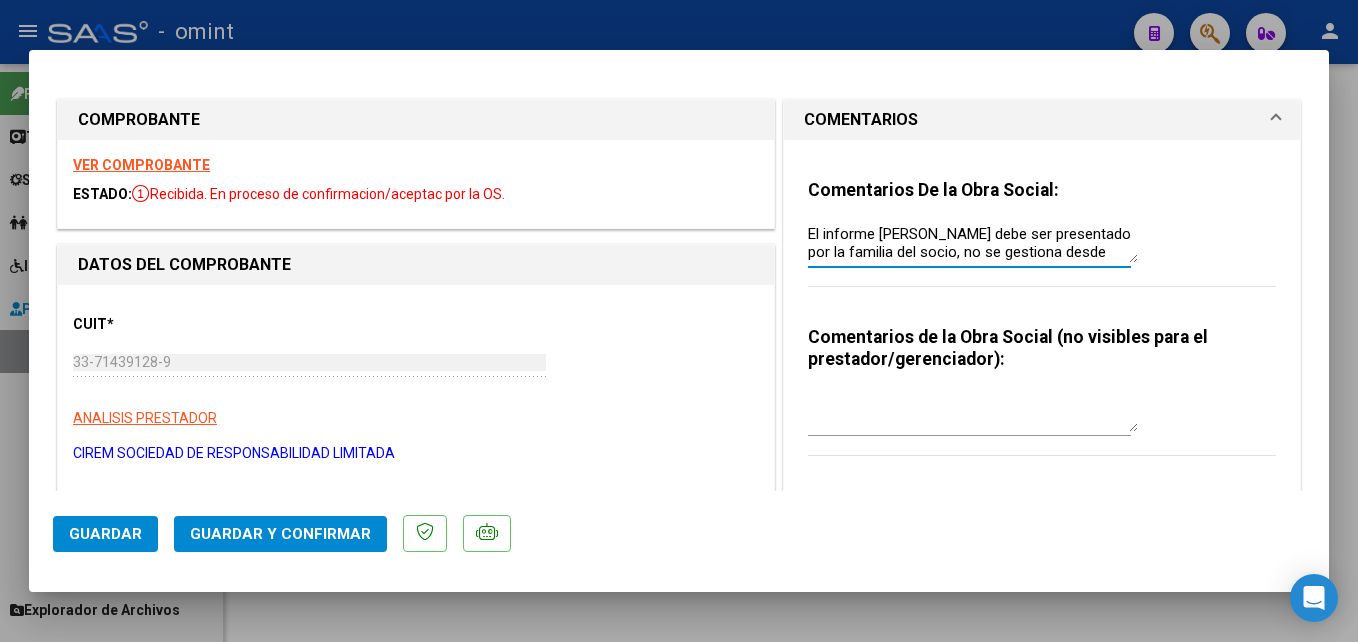 scroll, scrollTop: 16, scrollLeft: 0, axis: vertical 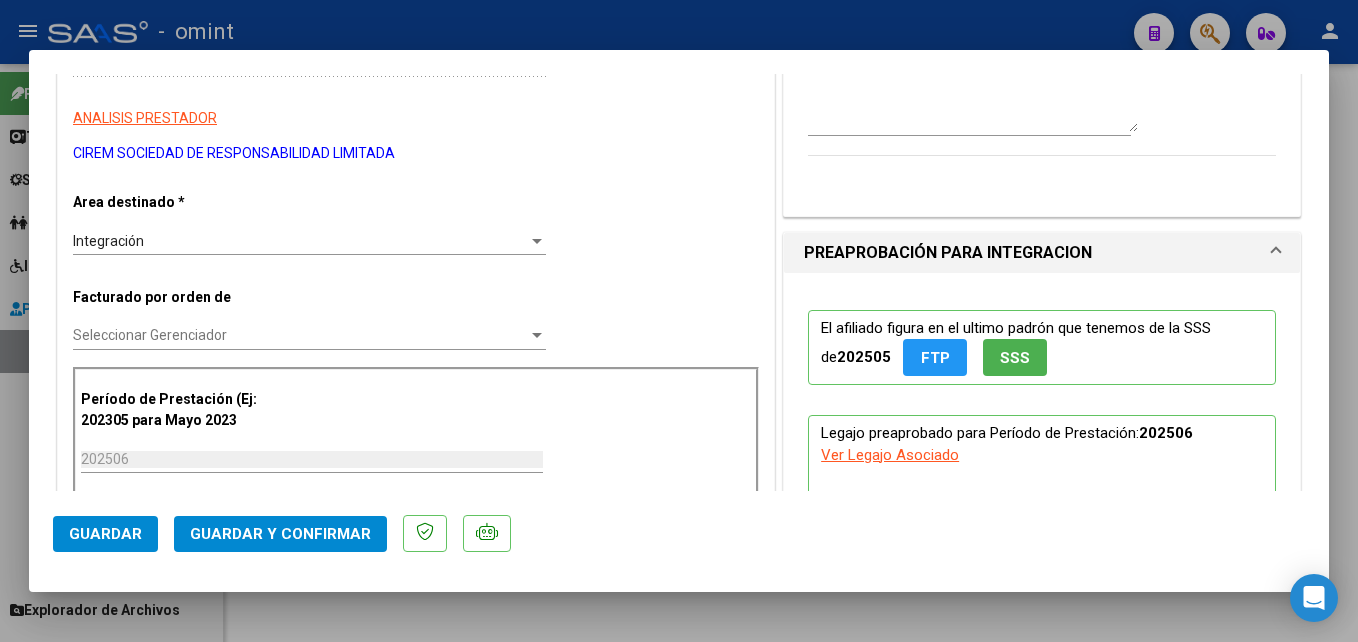 click on "Guardar y Confirmar" 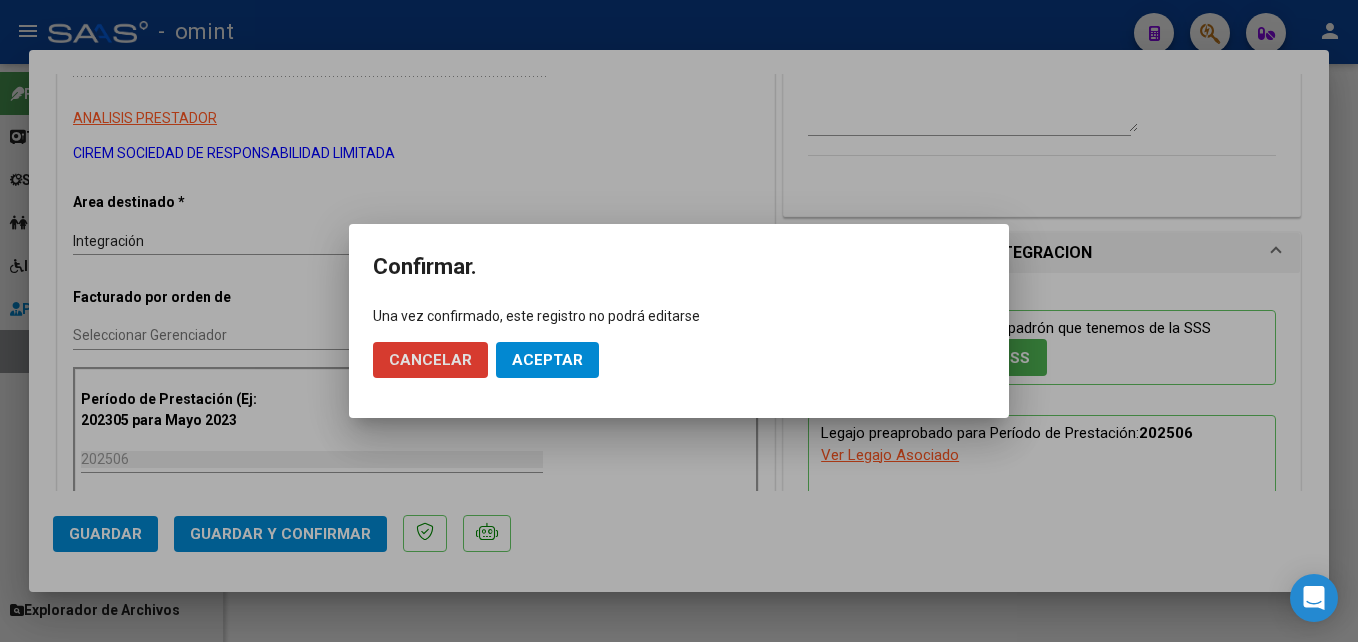click on "Aceptar" 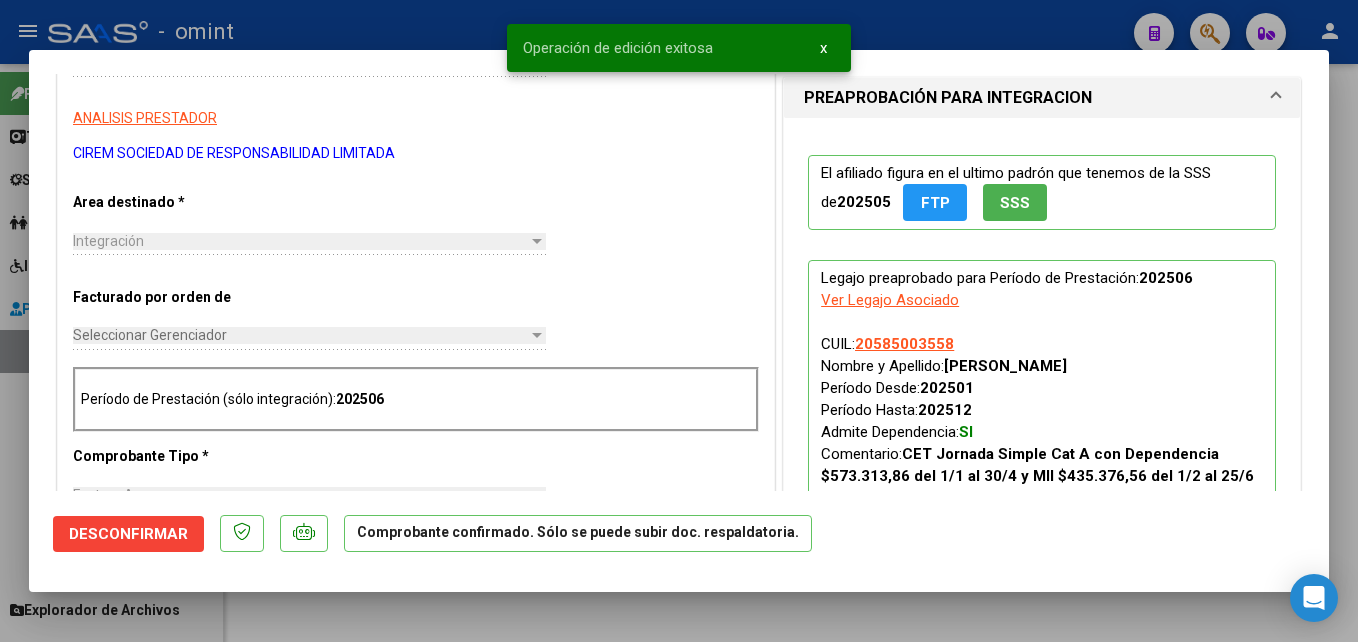 click at bounding box center [679, 321] 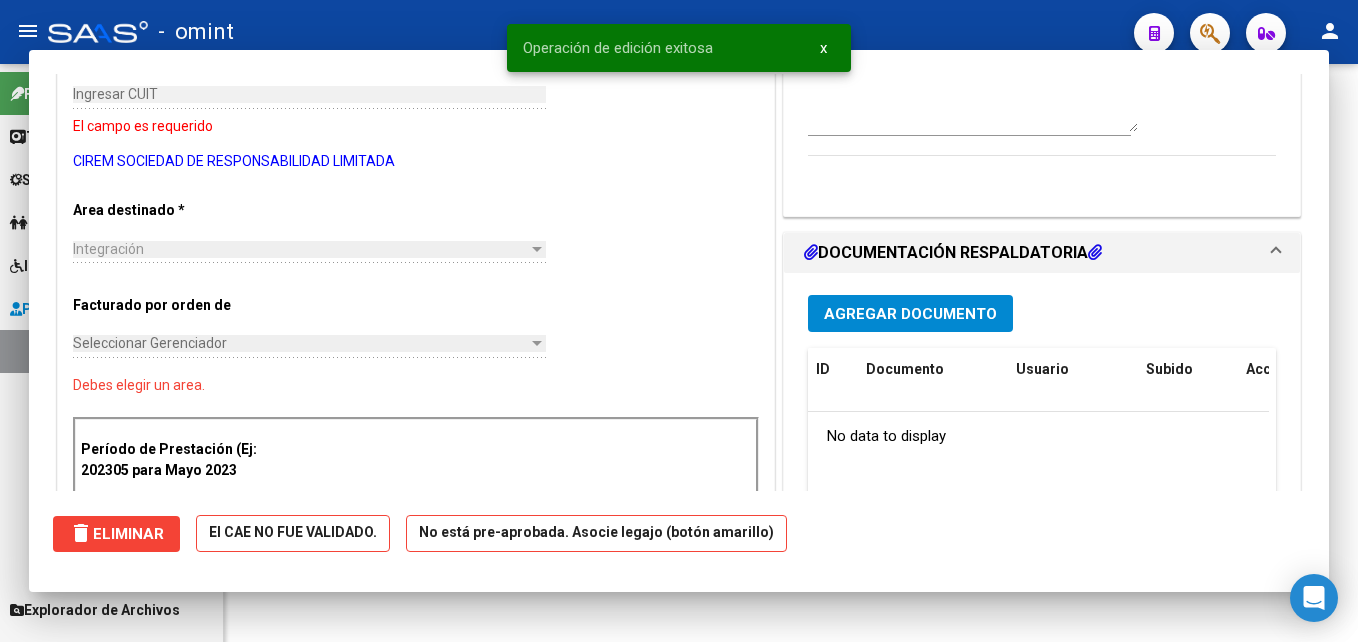 scroll, scrollTop: 332, scrollLeft: 0, axis: vertical 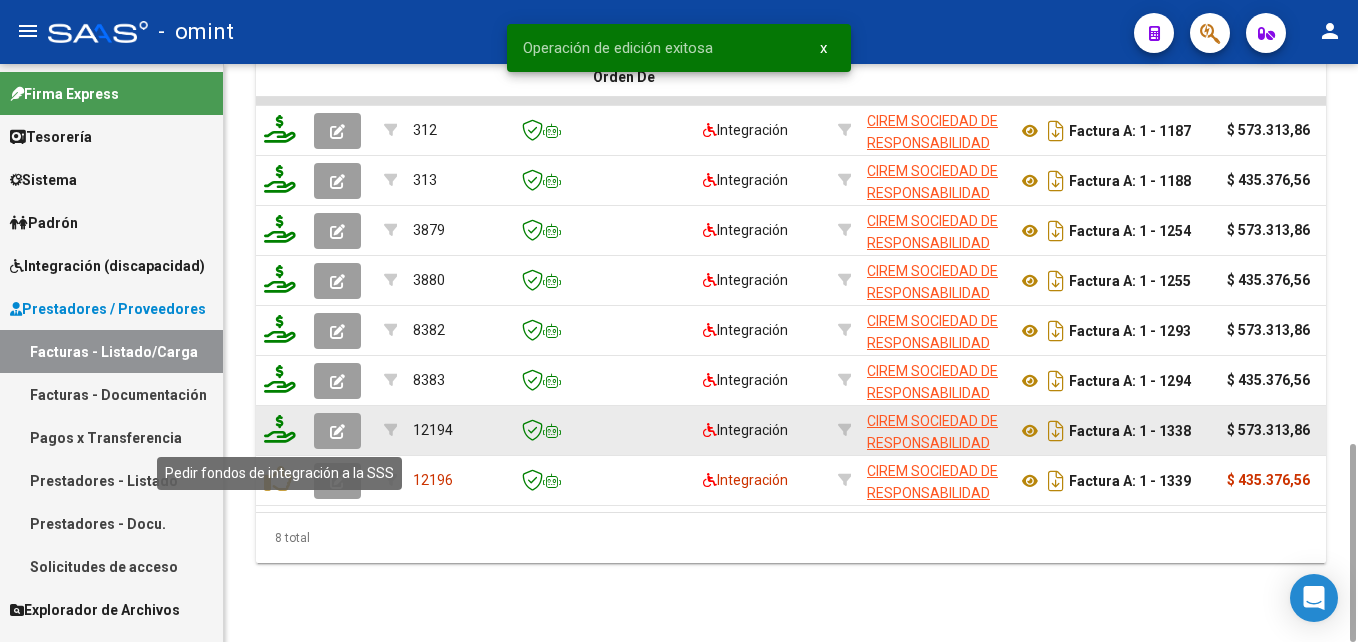 click 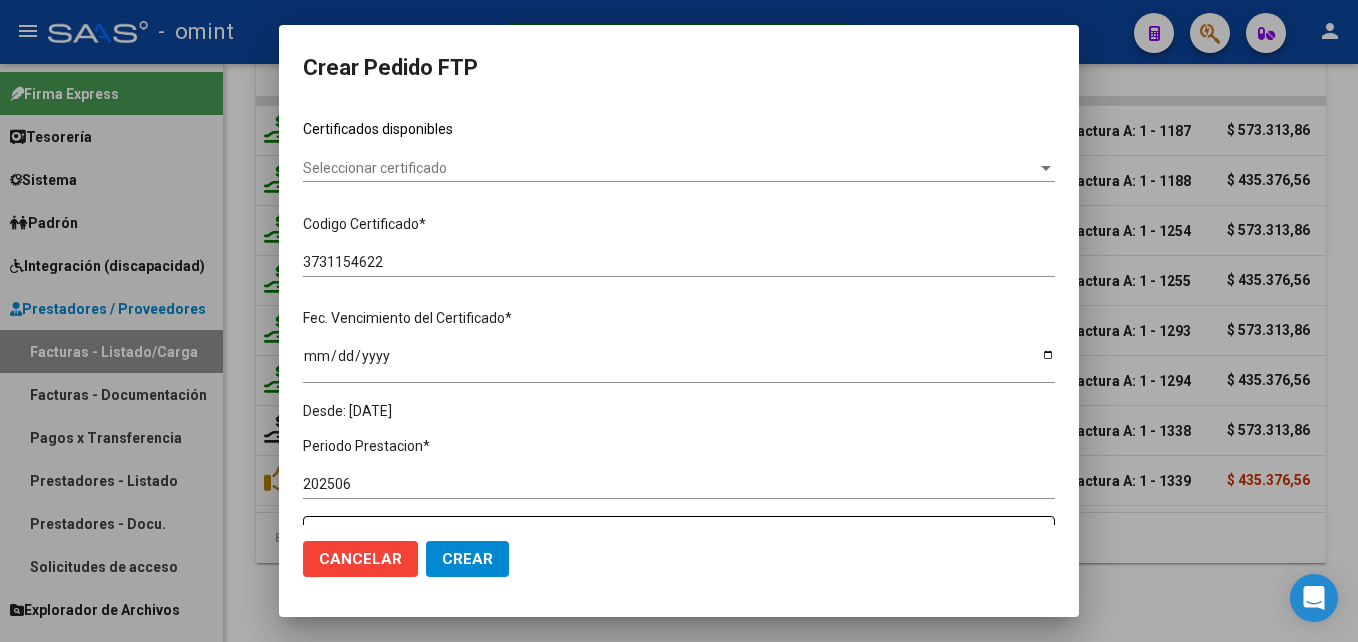 scroll, scrollTop: 700, scrollLeft: 0, axis: vertical 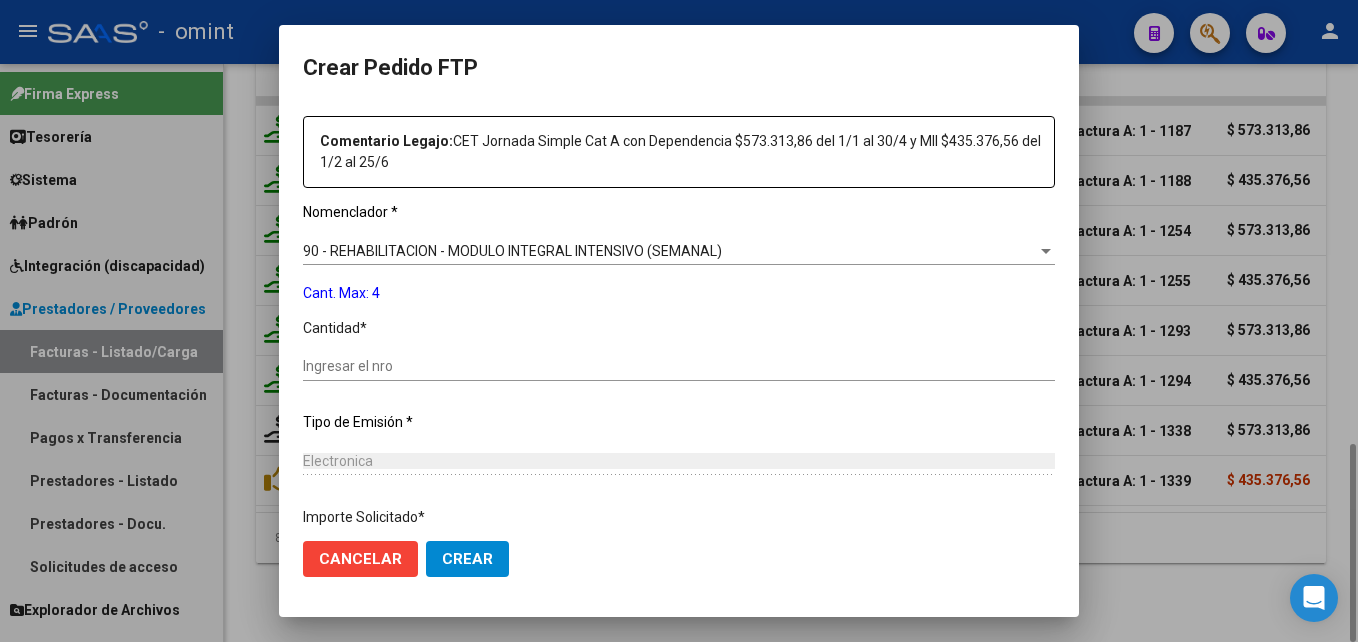 click at bounding box center (679, 321) 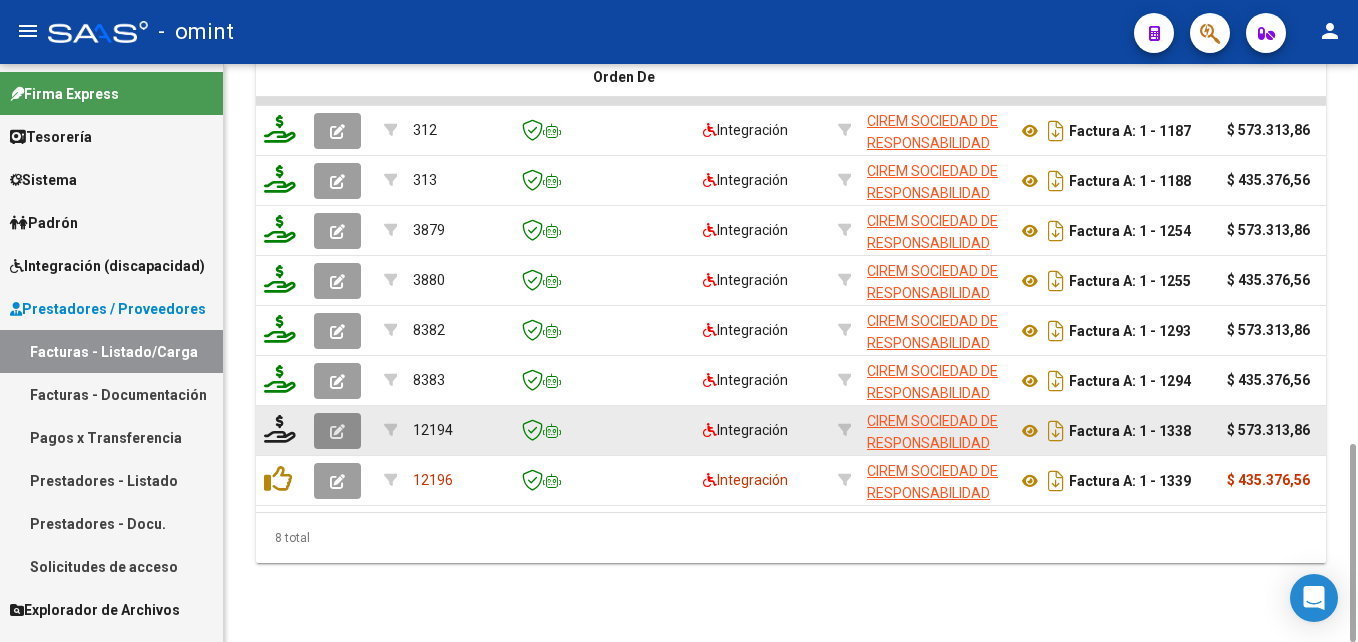 click 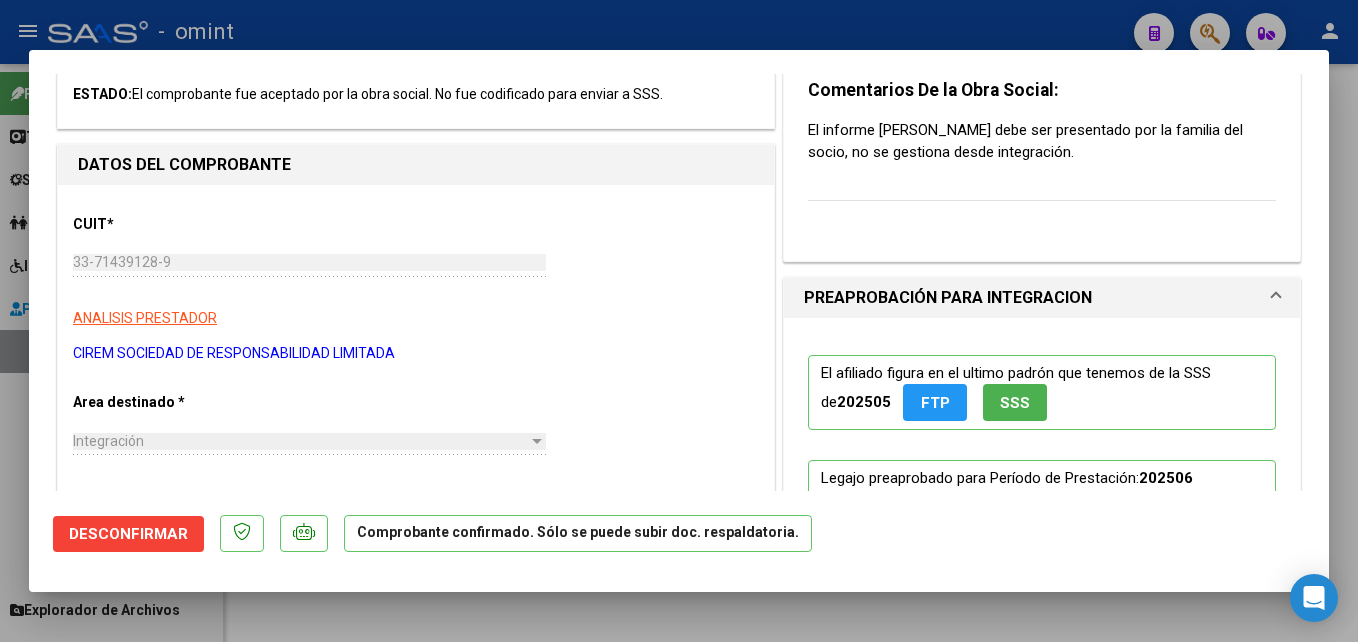 scroll, scrollTop: 0, scrollLeft: 0, axis: both 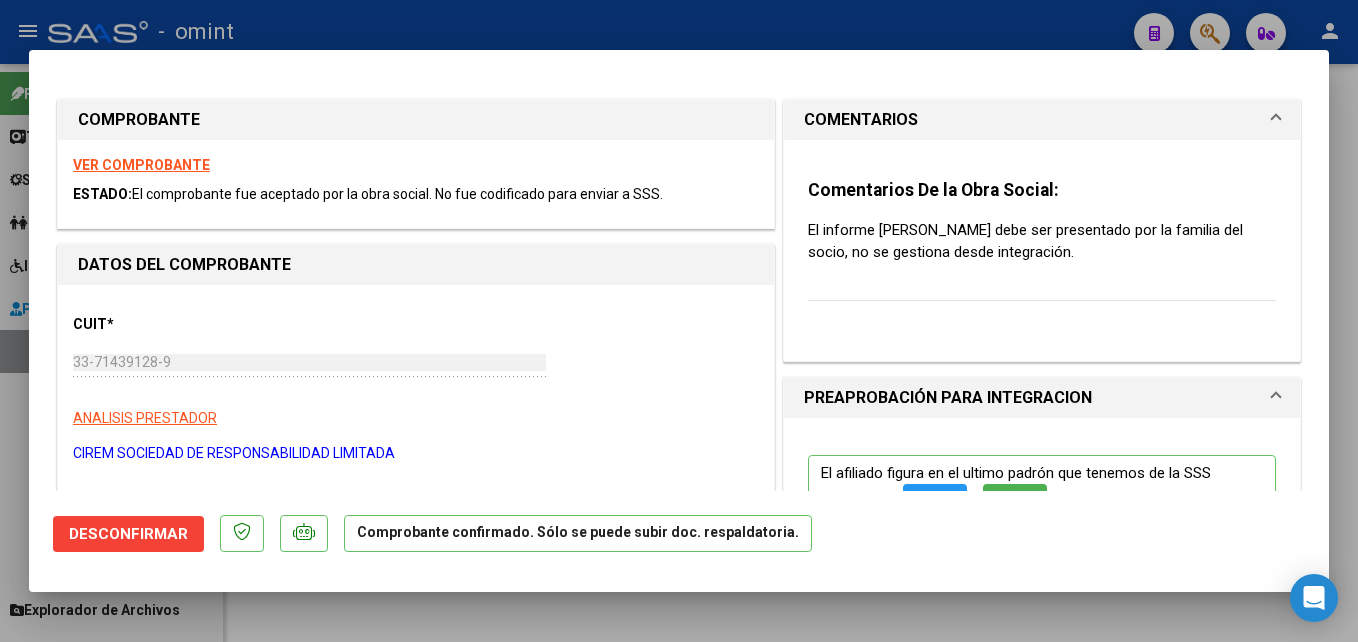 click at bounding box center (679, 321) 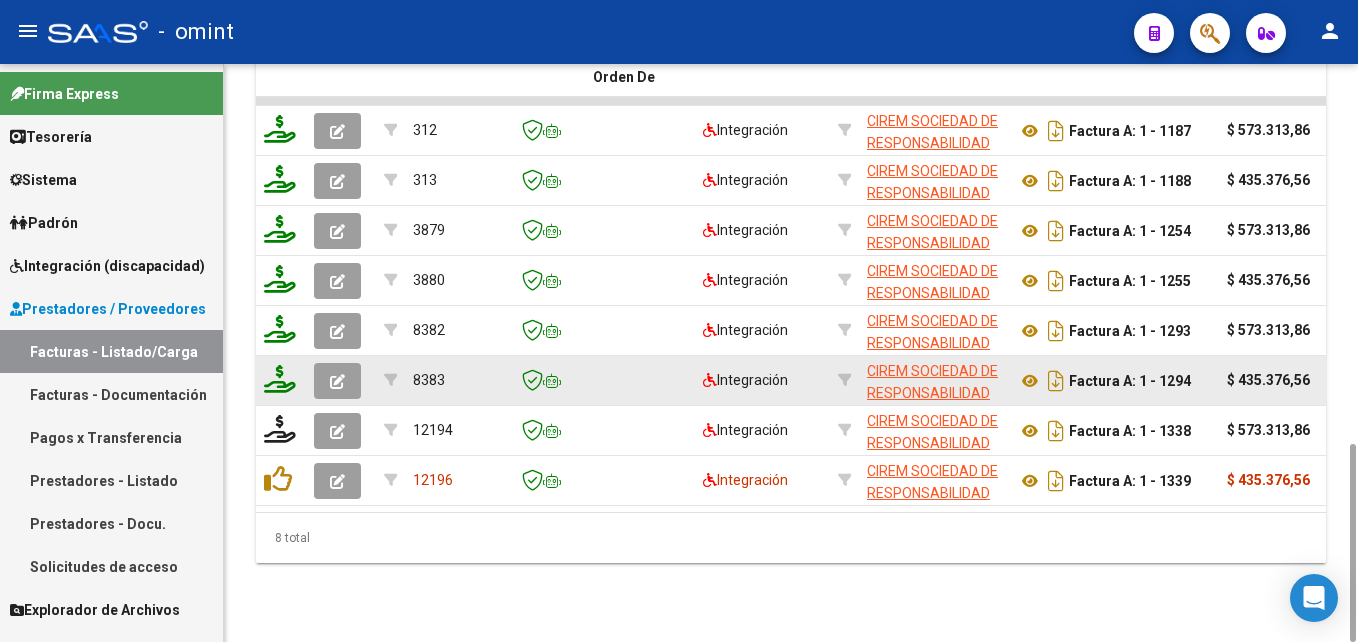 click 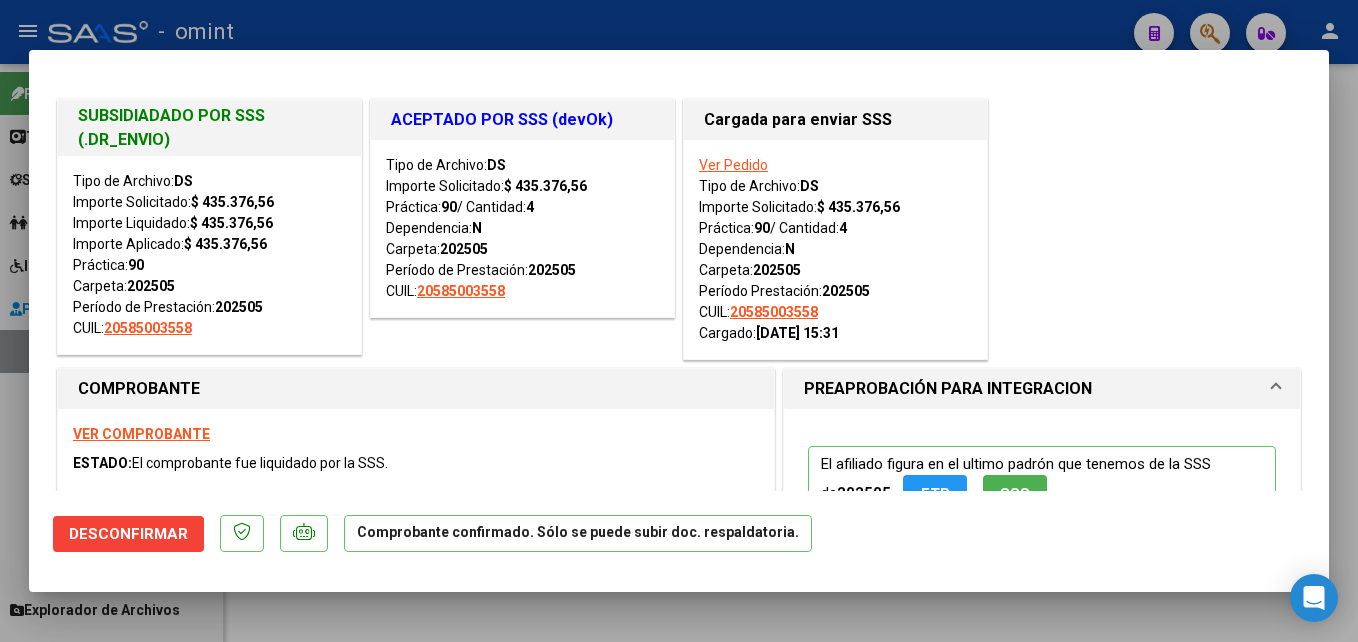 click at bounding box center (679, 321) 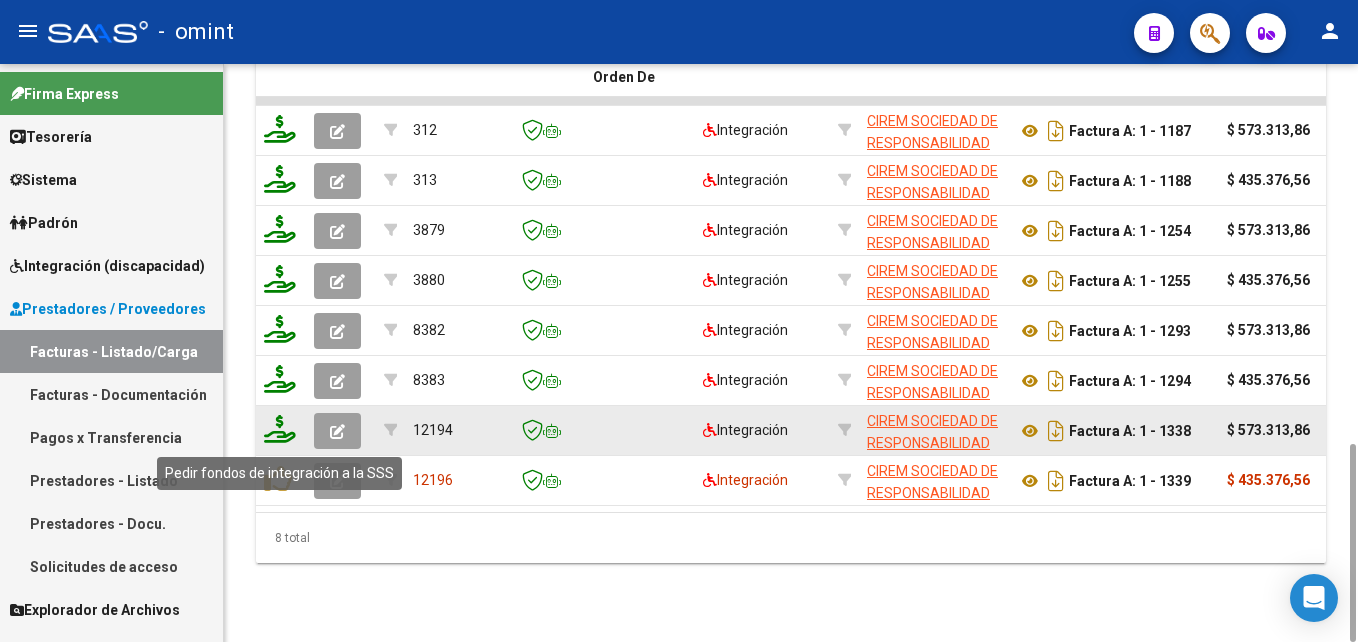 click 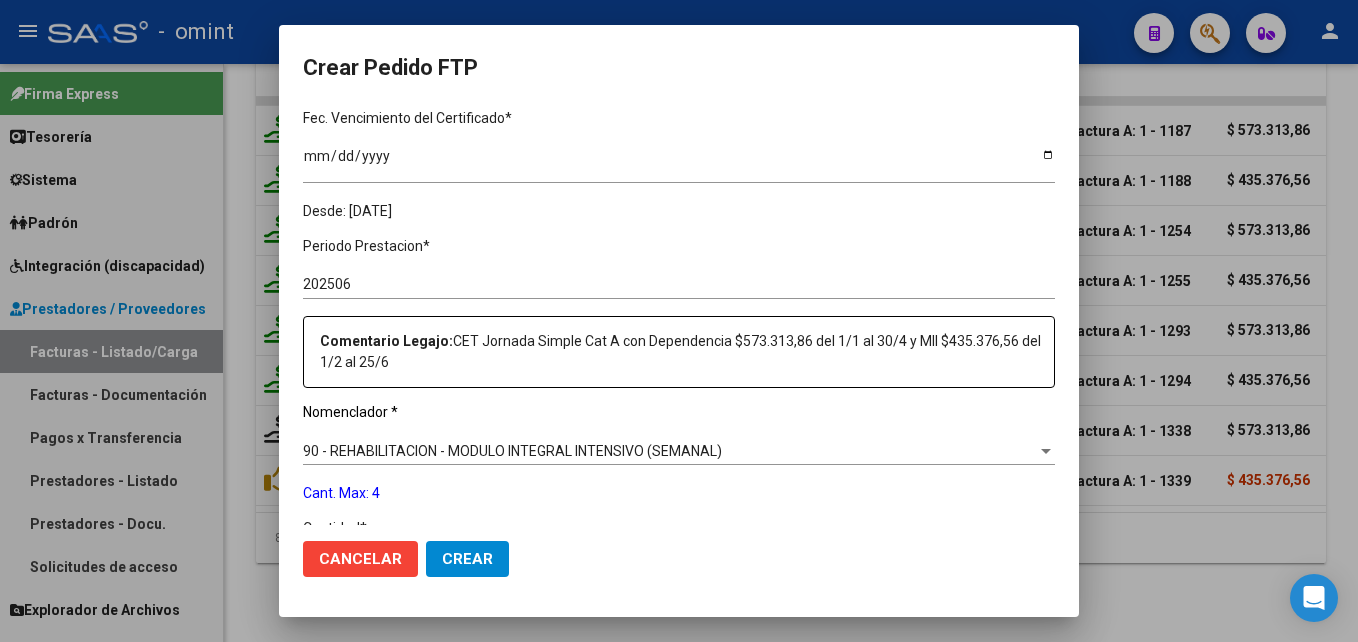 scroll, scrollTop: 800, scrollLeft: 0, axis: vertical 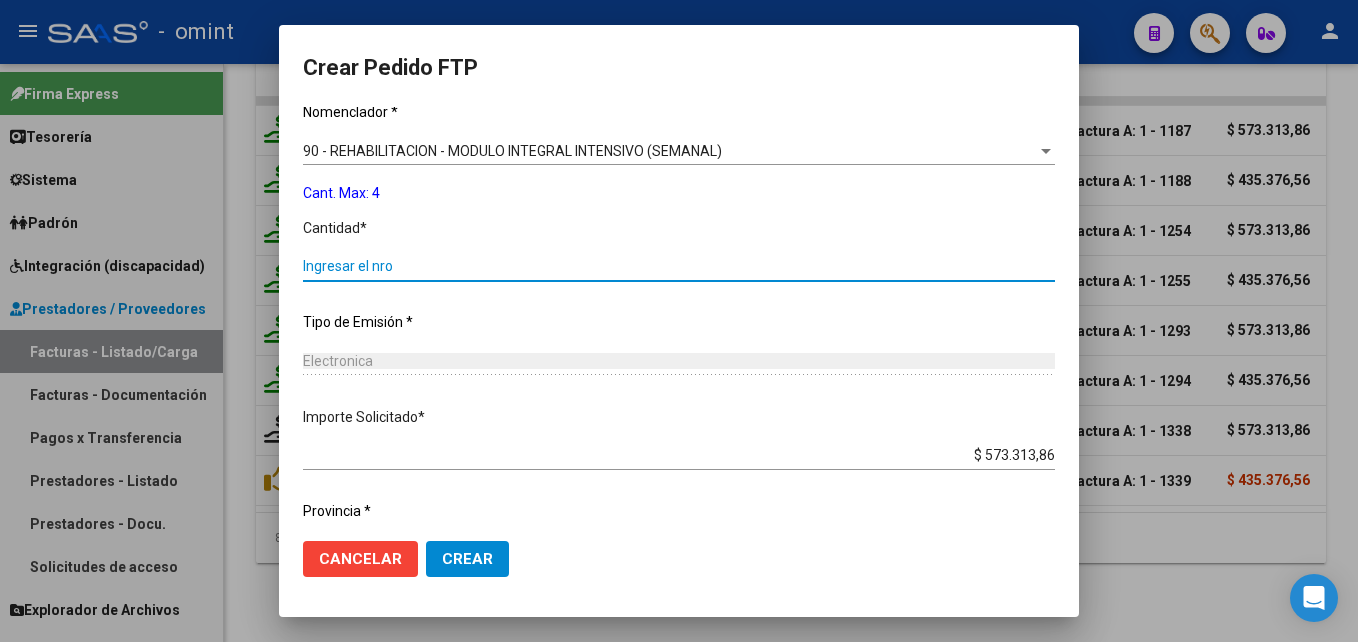 click on "Ingresar el nro" at bounding box center (679, 266) 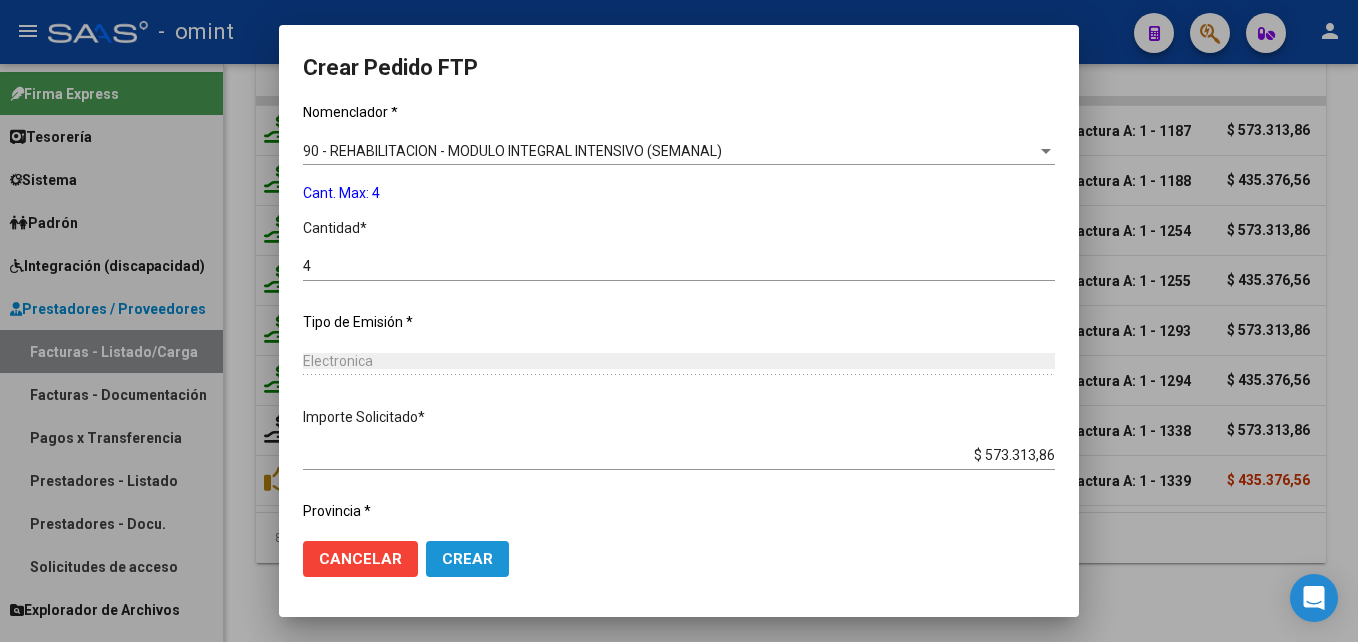 click on "Crear" 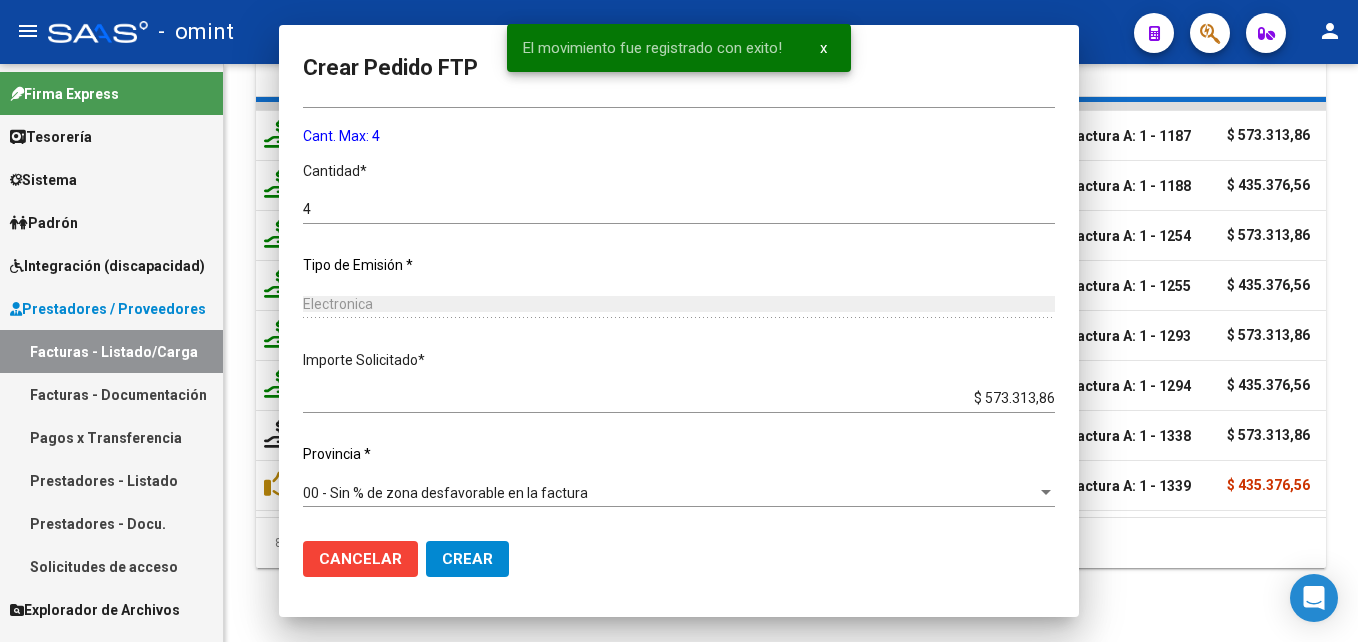 scroll, scrollTop: 691, scrollLeft: 0, axis: vertical 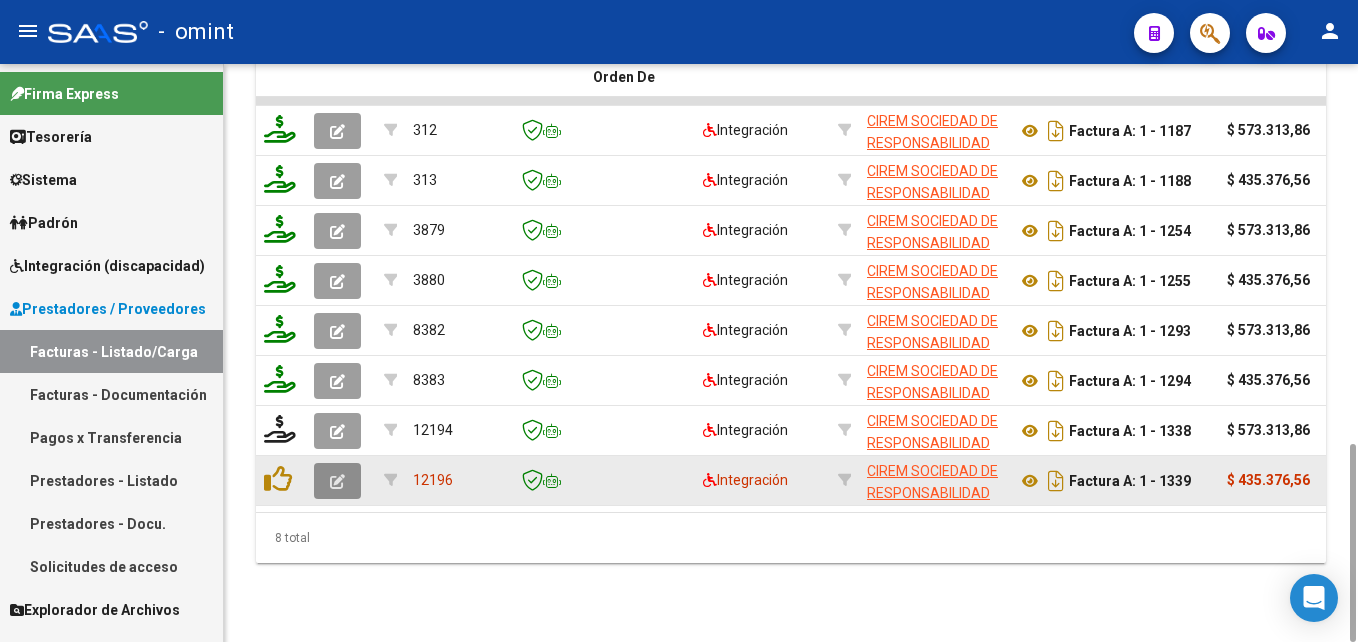click 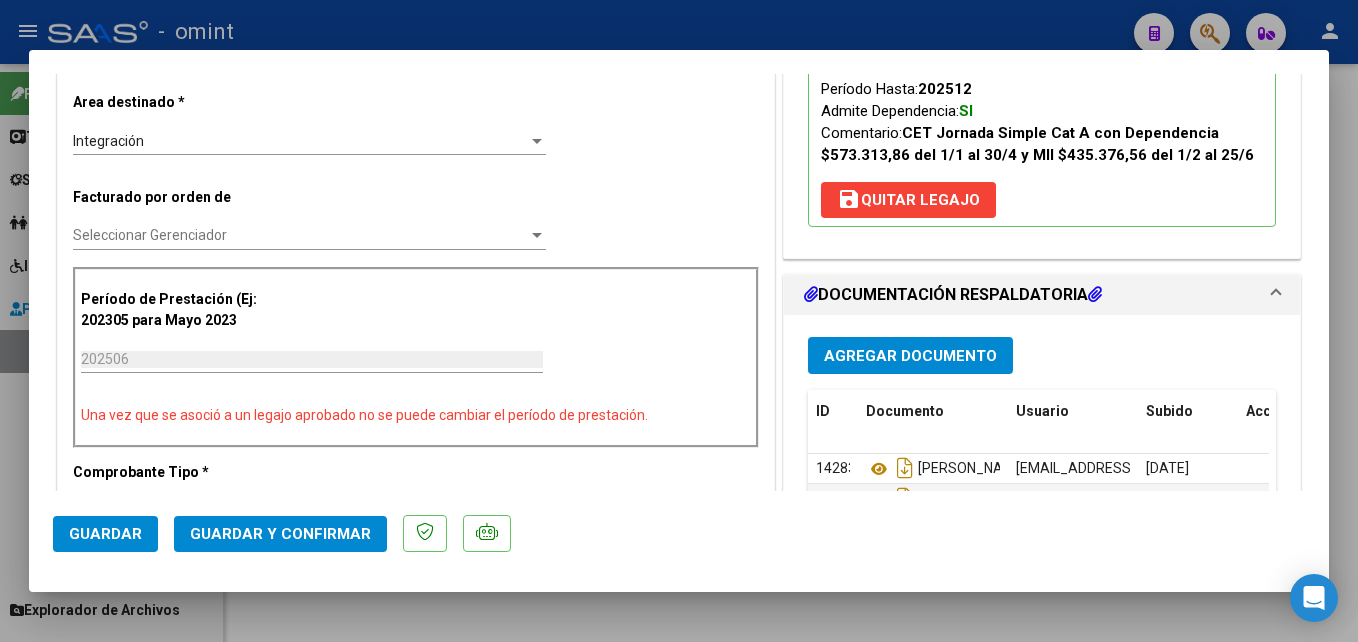 scroll, scrollTop: 500, scrollLeft: 0, axis: vertical 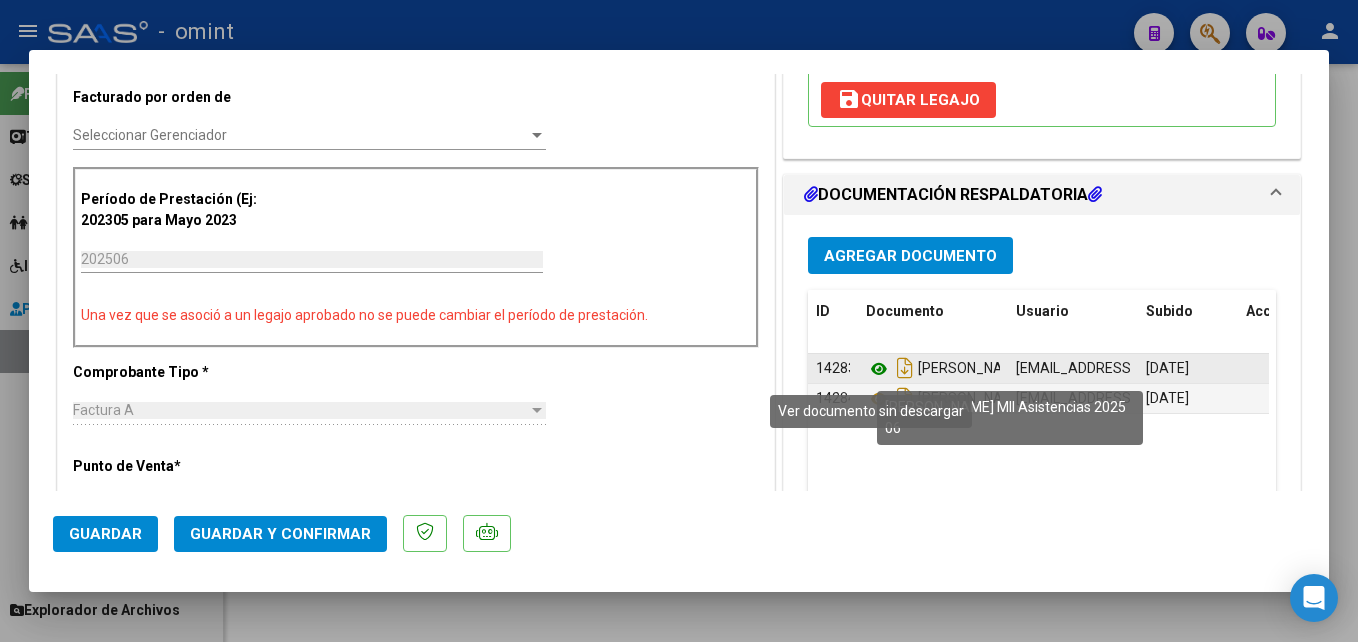 click 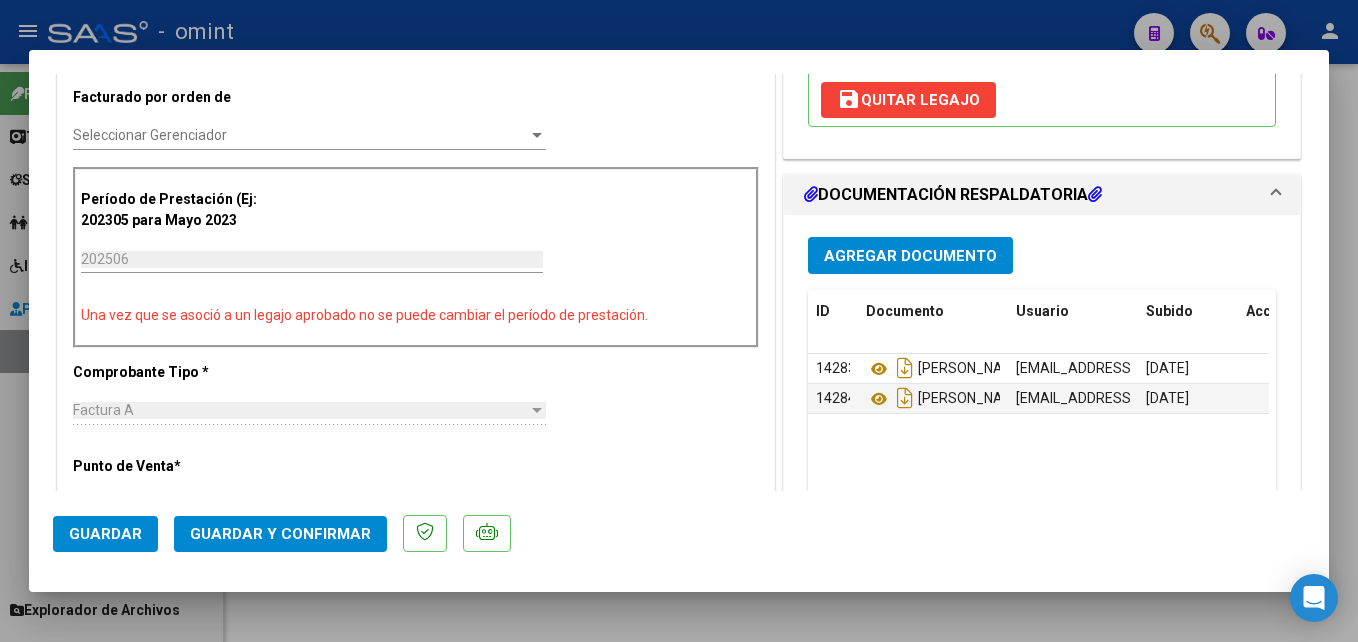 scroll, scrollTop: 0, scrollLeft: 0, axis: both 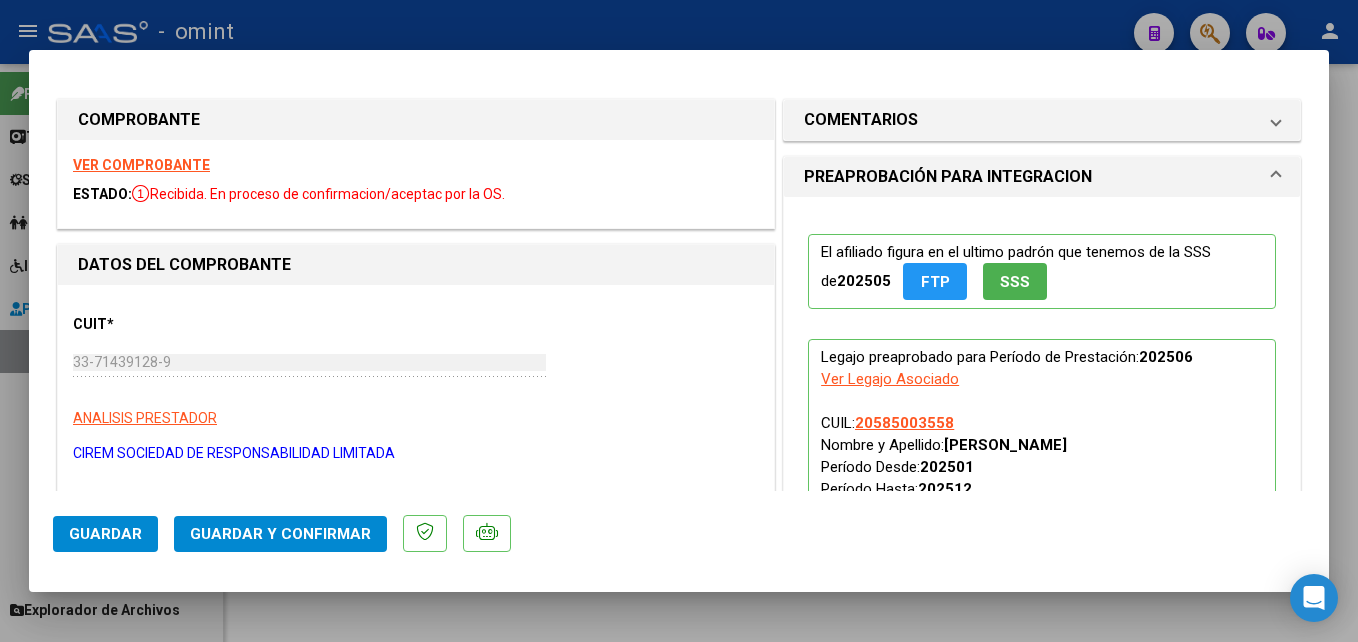 click on "VER COMPROBANTE       ESTADO:   Recibida. En proceso de confirmacion/aceptac por la OS." at bounding box center [416, 184] 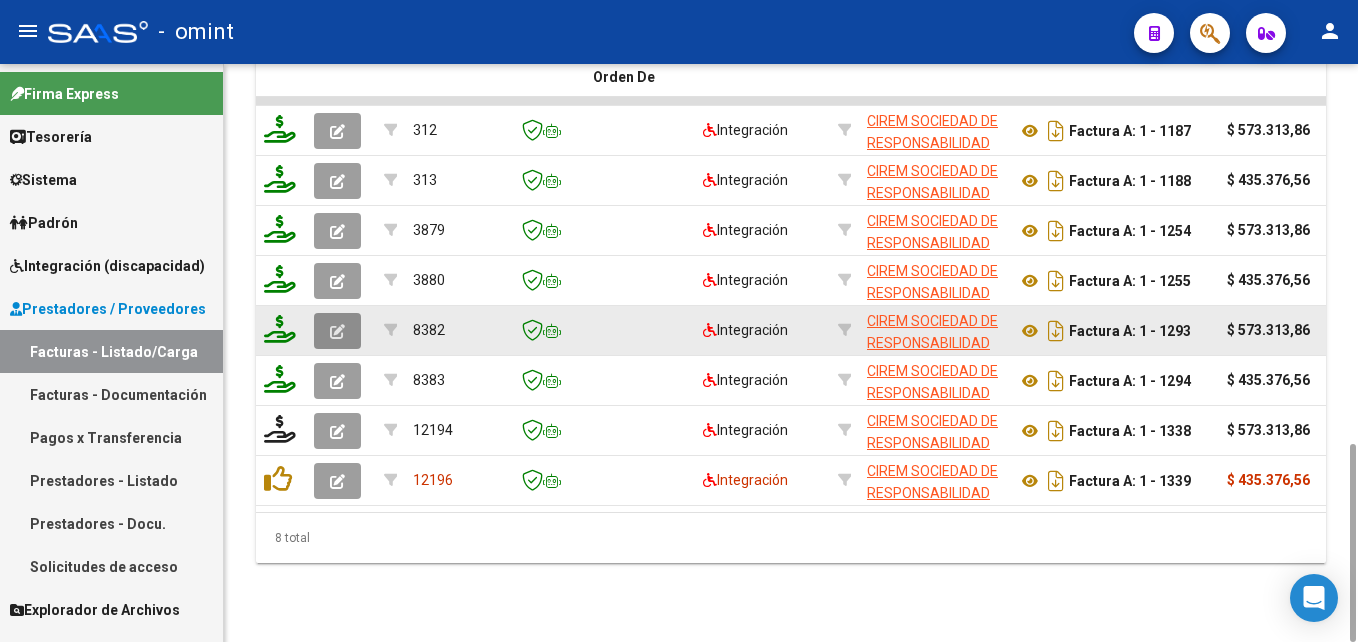 click 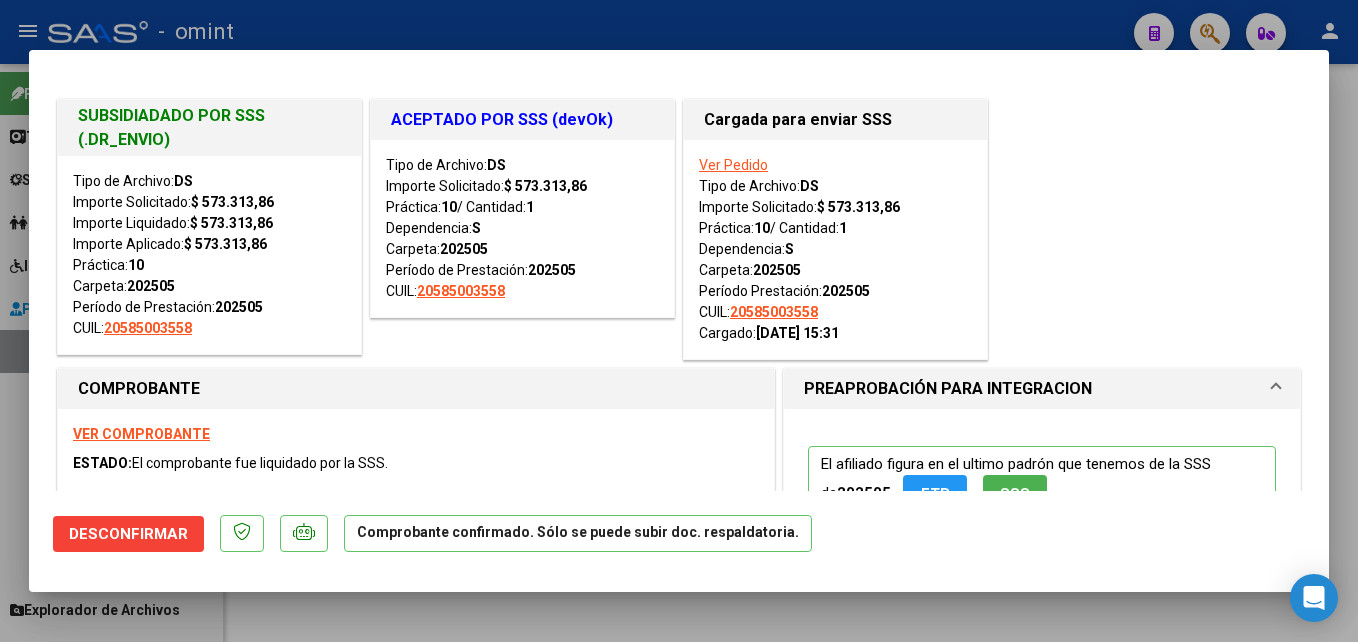 click at bounding box center (679, 321) 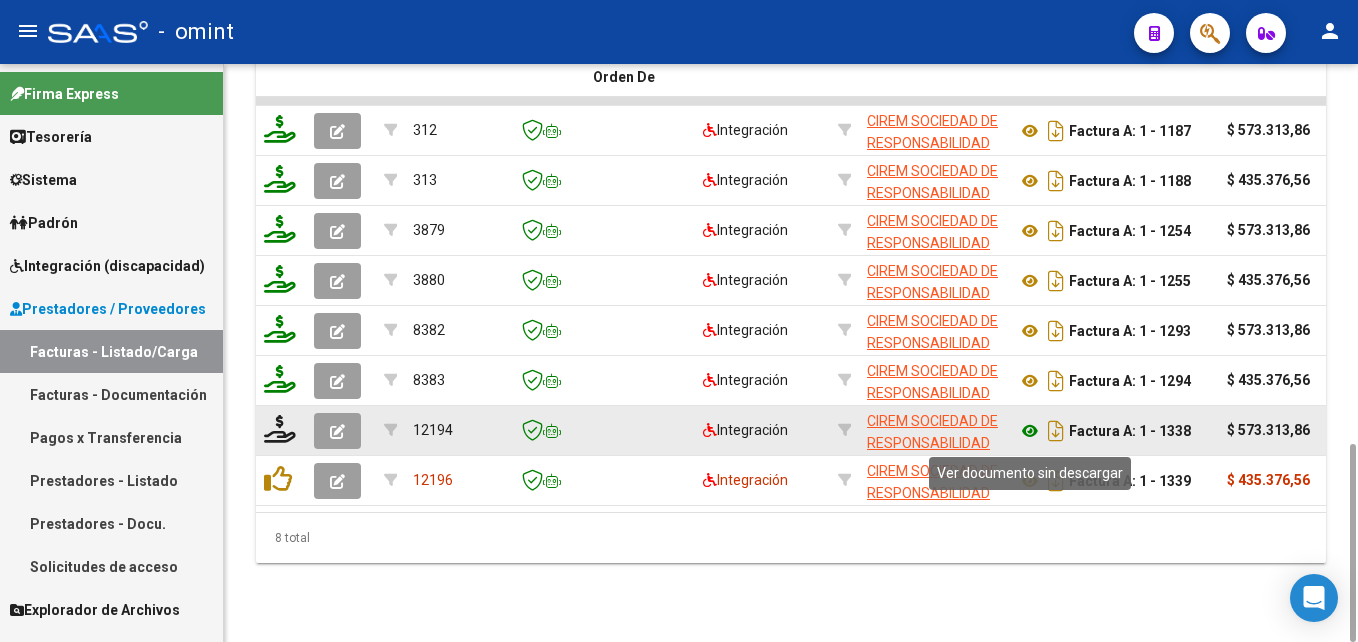 click 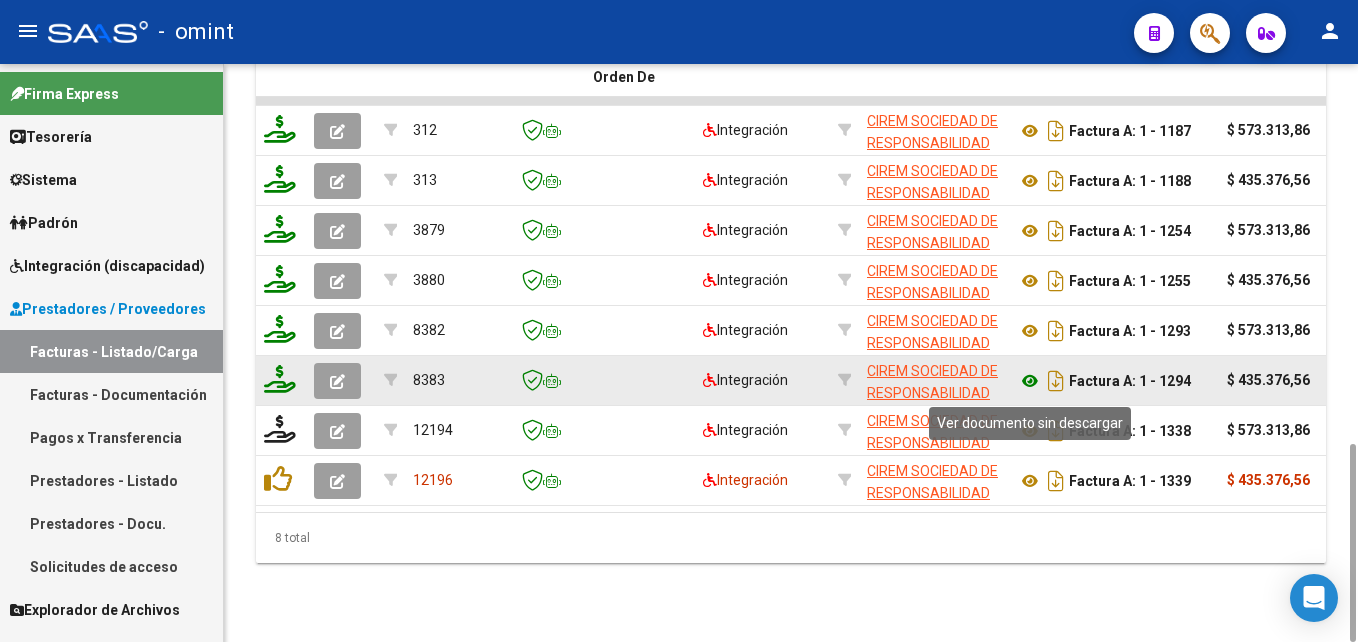 click 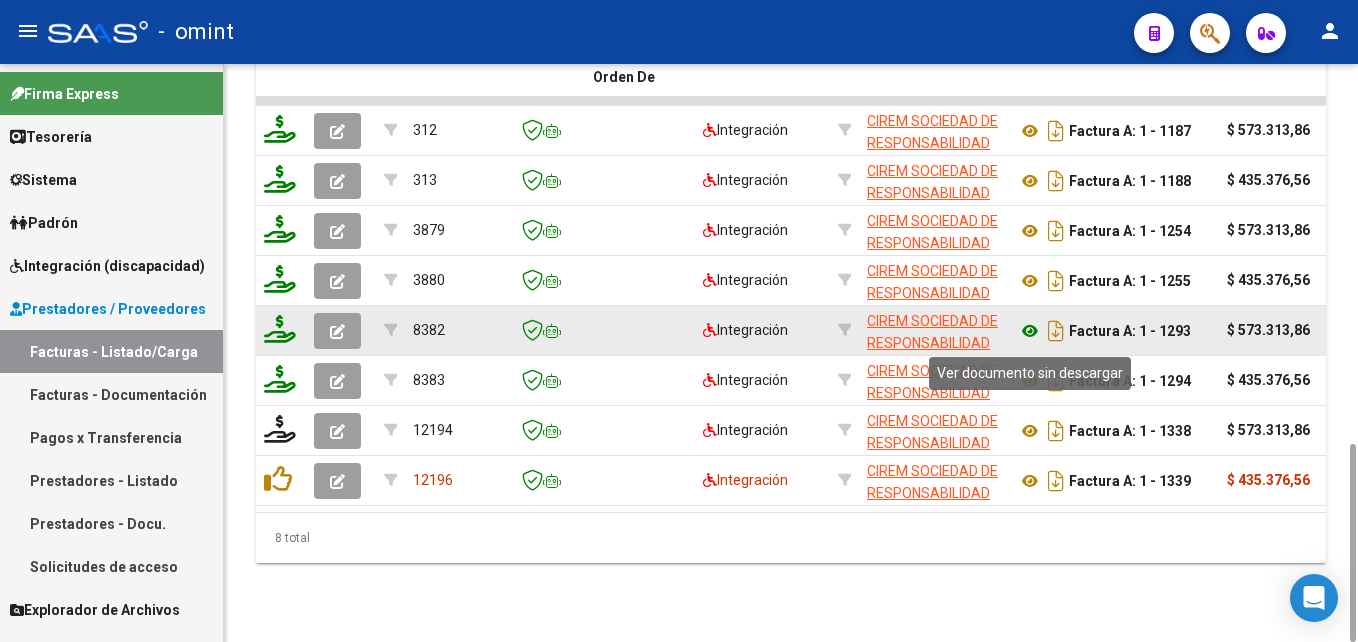 click 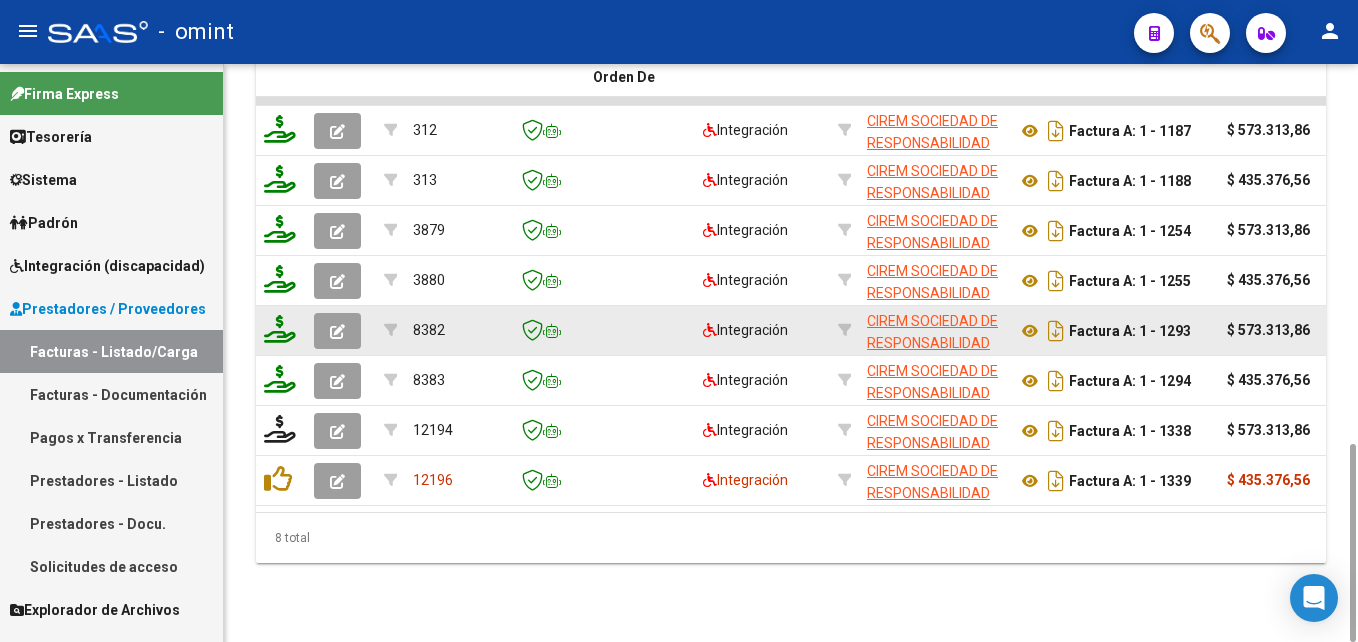 click 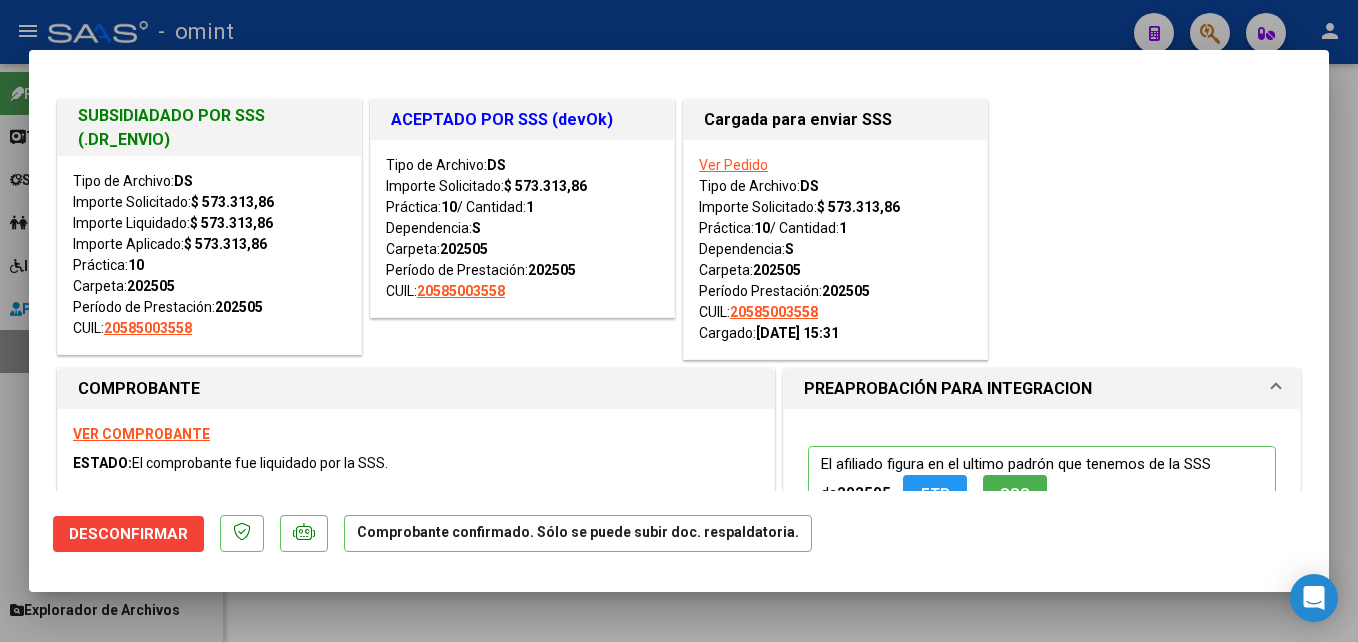 click at bounding box center [679, 321] 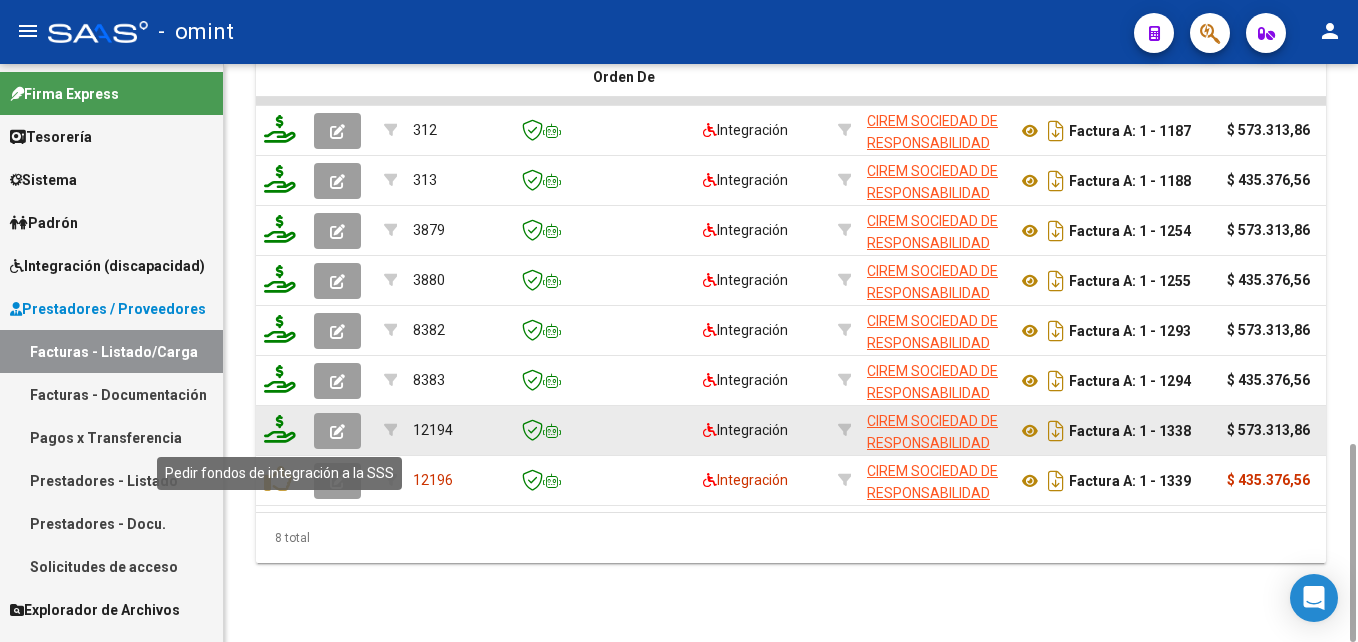click 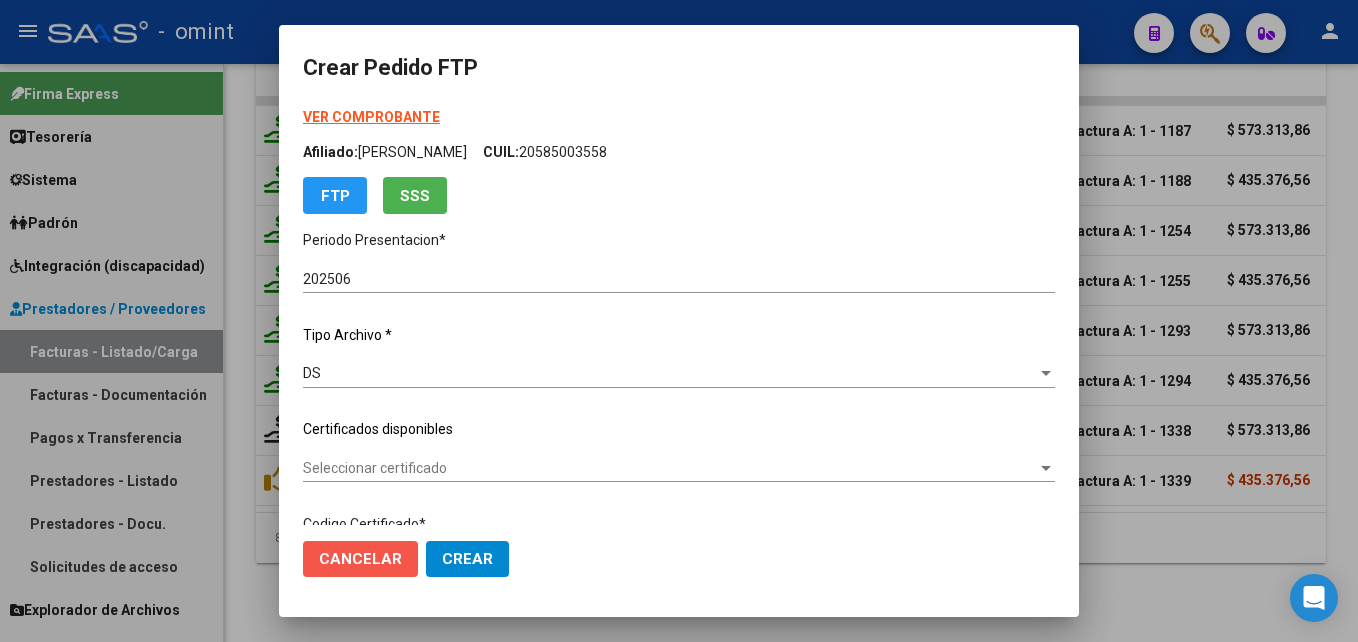 click on "Cancelar" 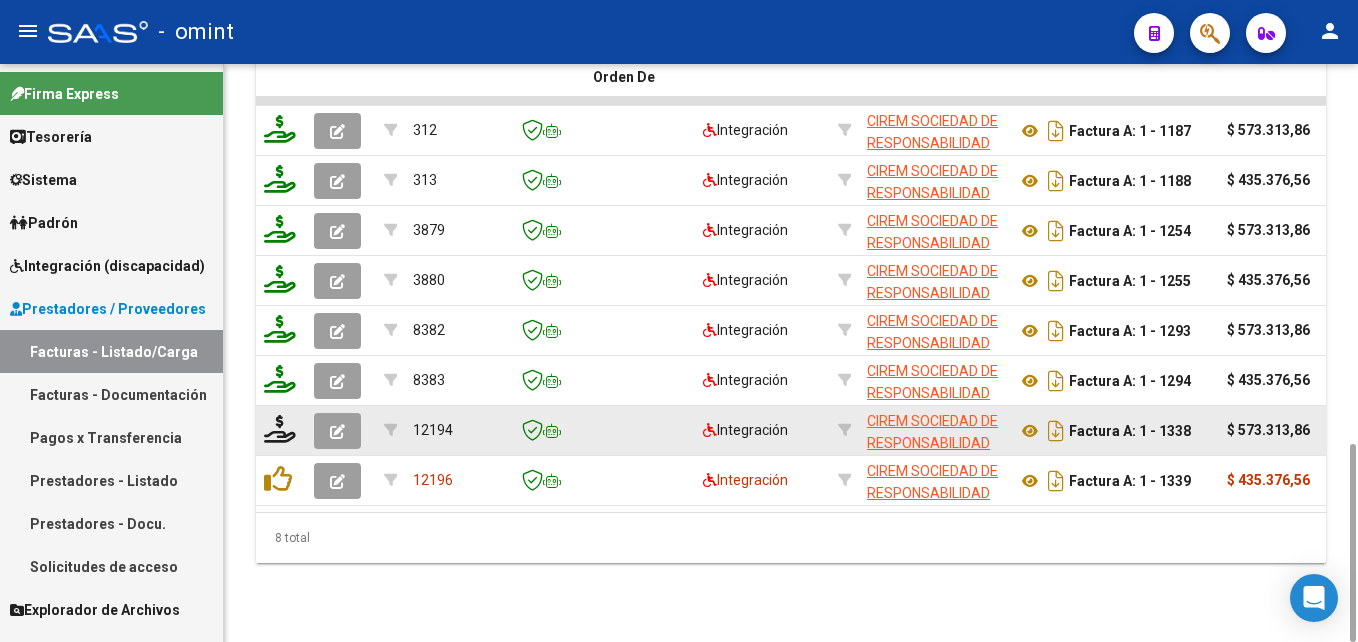 click 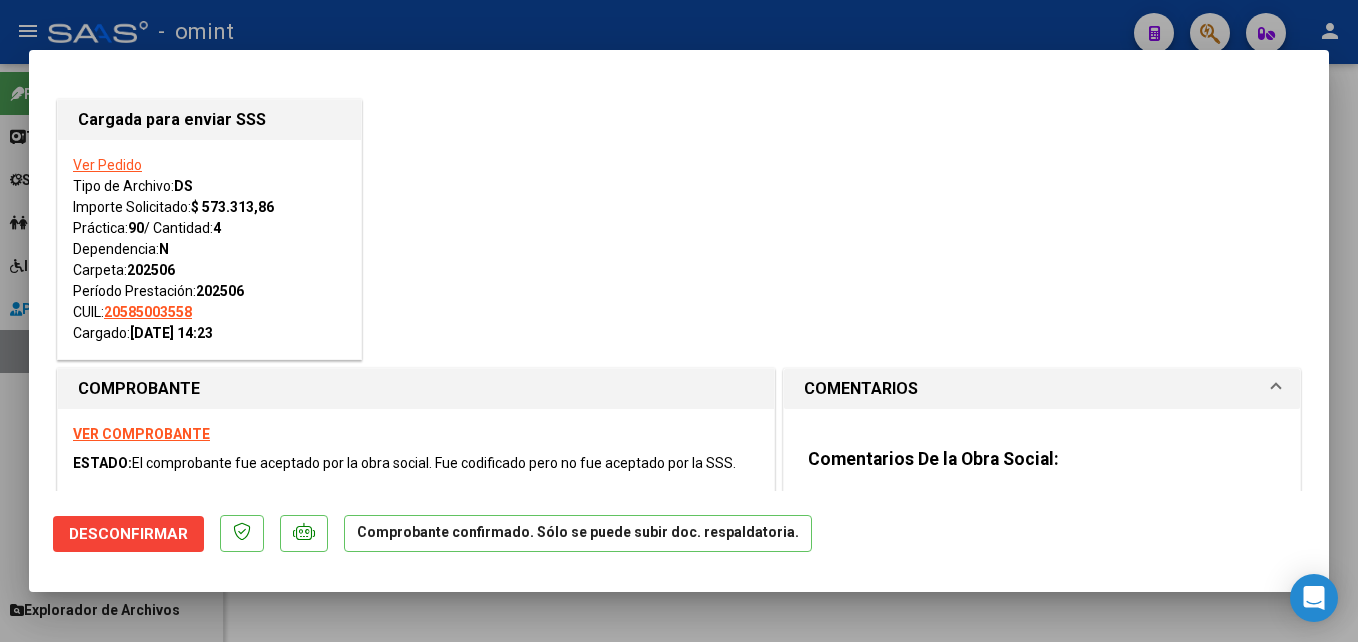 click on "Ver Pedido" at bounding box center [107, 165] 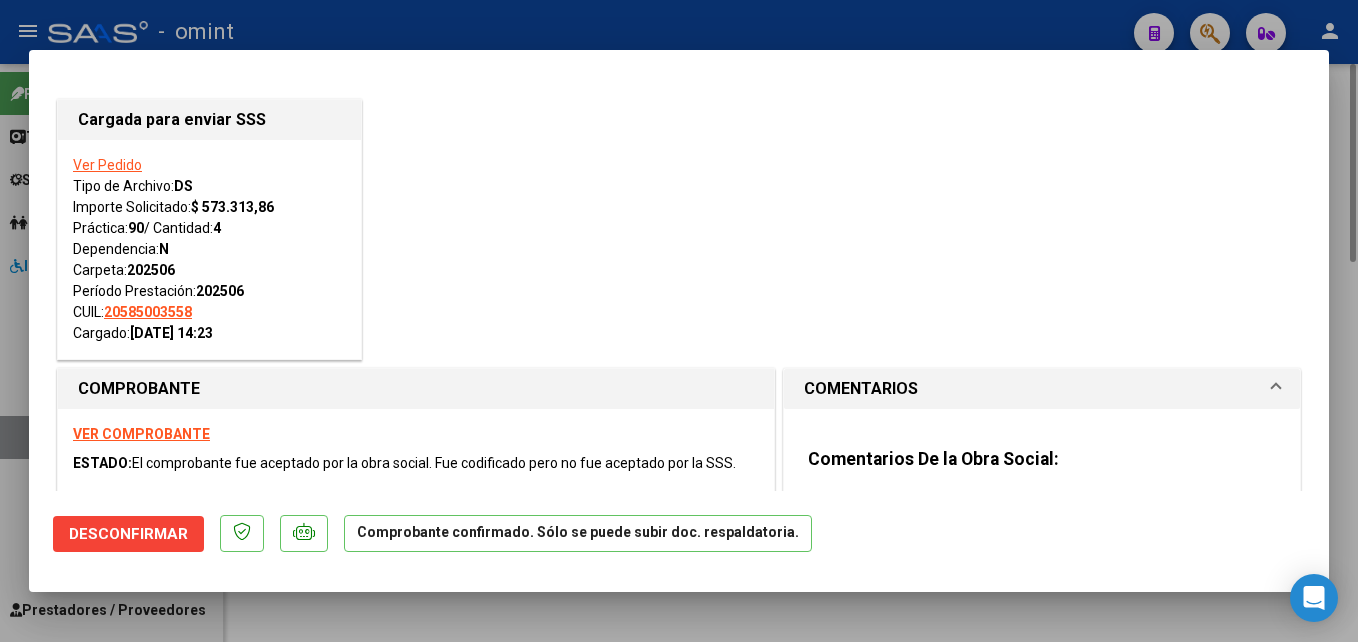 scroll, scrollTop: 0, scrollLeft: 0, axis: both 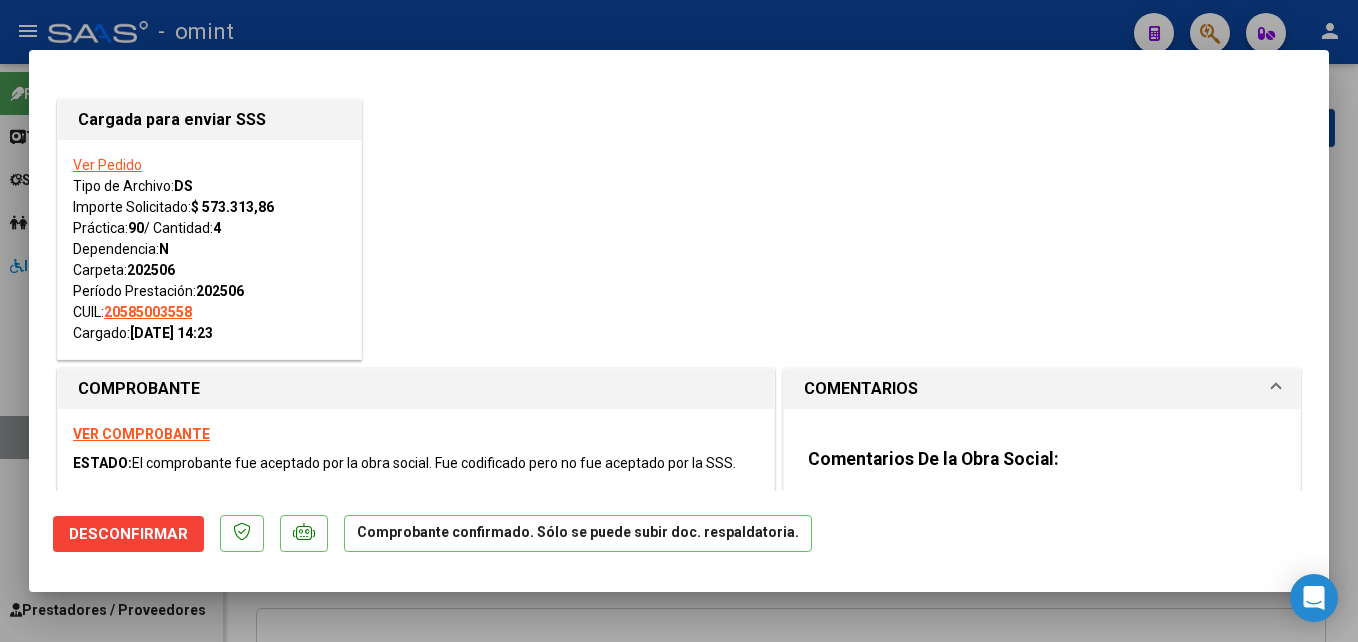 click at bounding box center (679, 321) 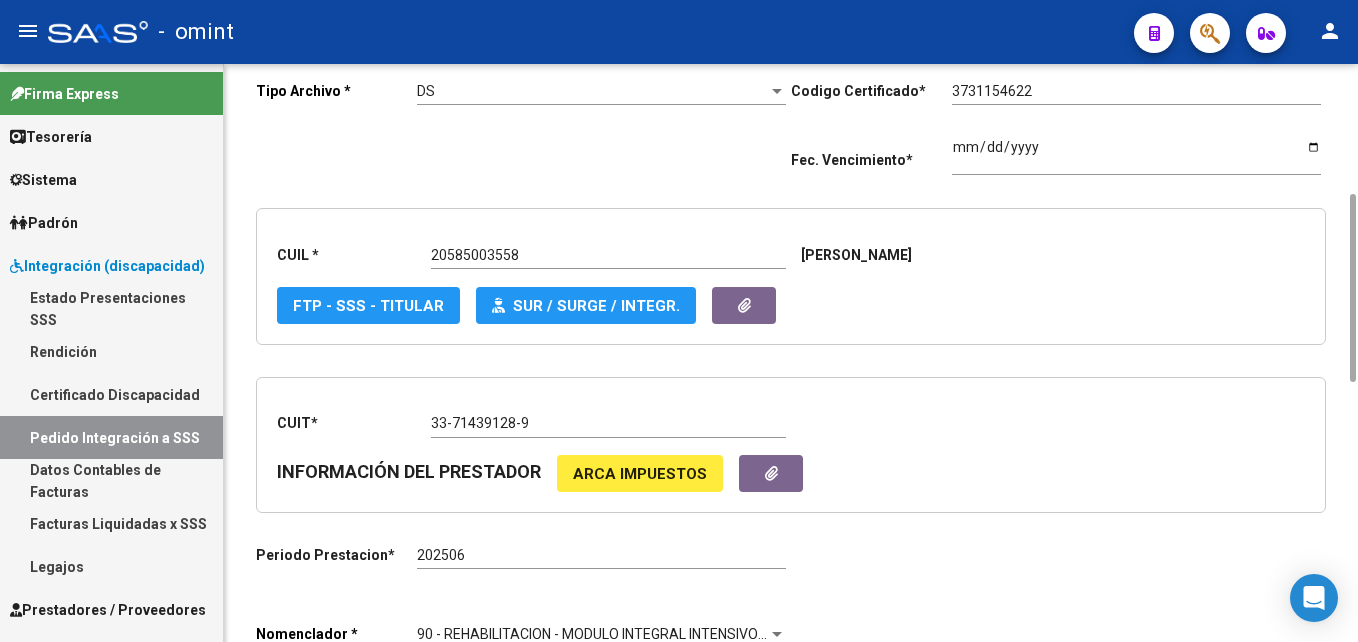 scroll, scrollTop: 600, scrollLeft: 0, axis: vertical 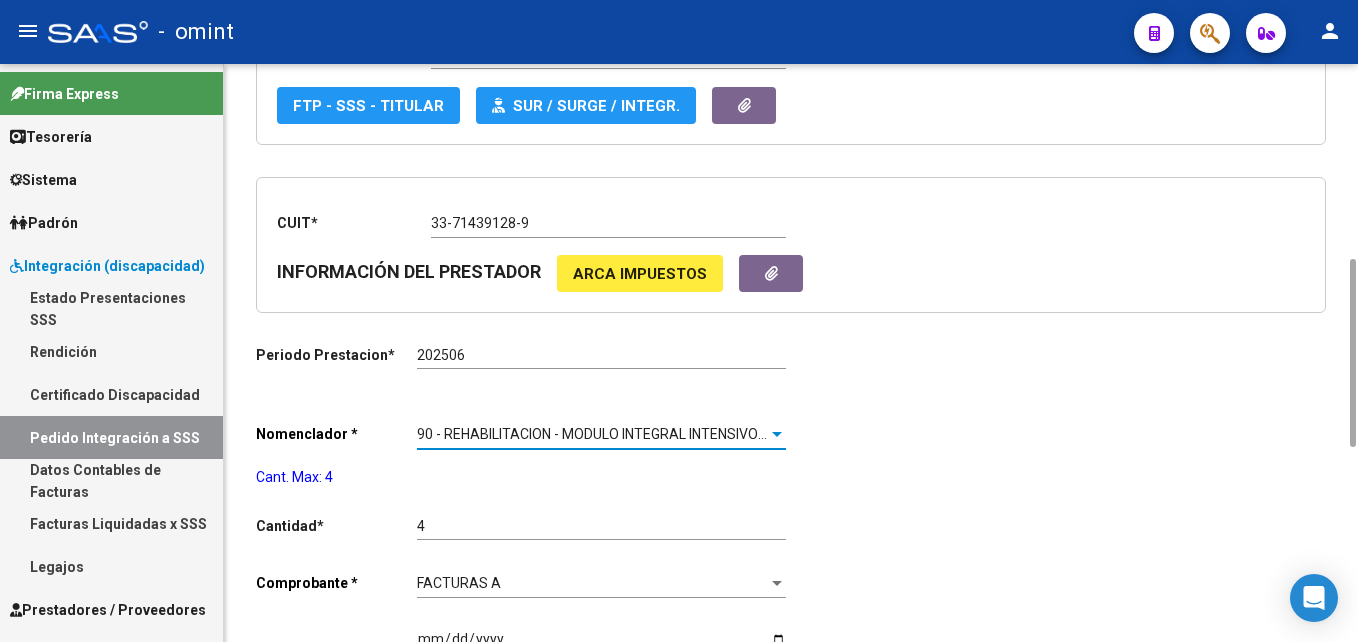 click on "90 - REHABILITACION - MODULO INTEGRAL INTENSIVO (SEMANAL)" at bounding box center [626, 434] 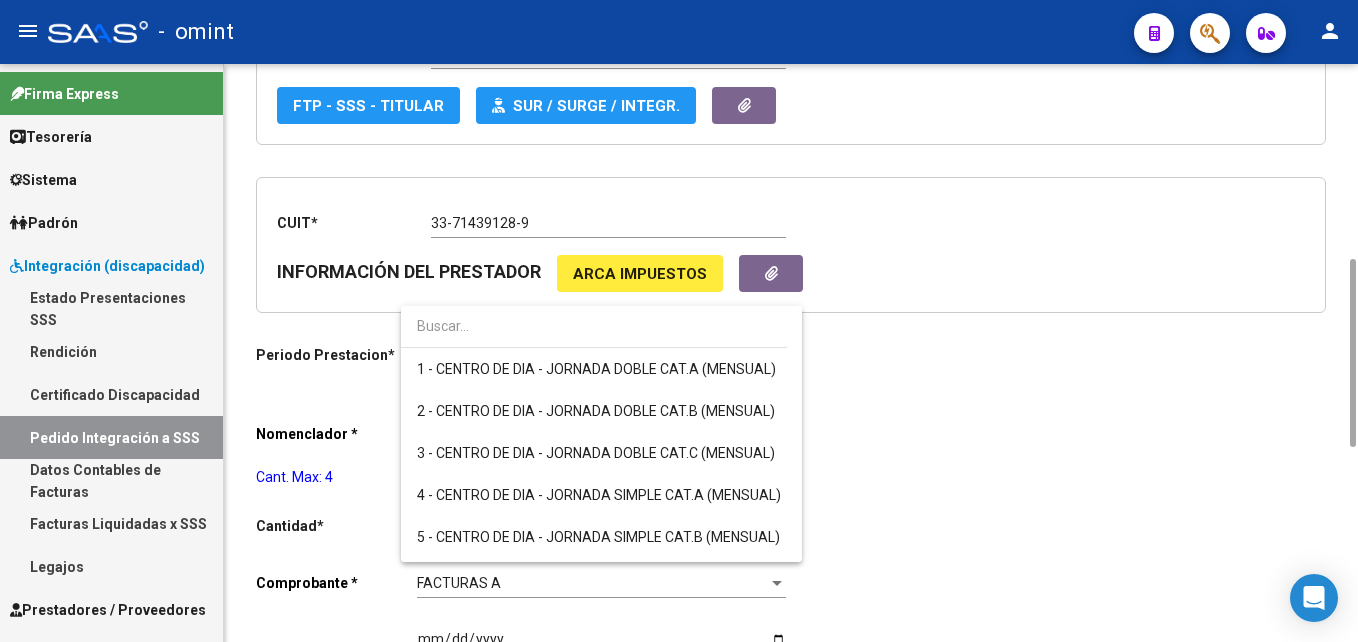 scroll, scrollTop: 3673, scrollLeft: 0, axis: vertical 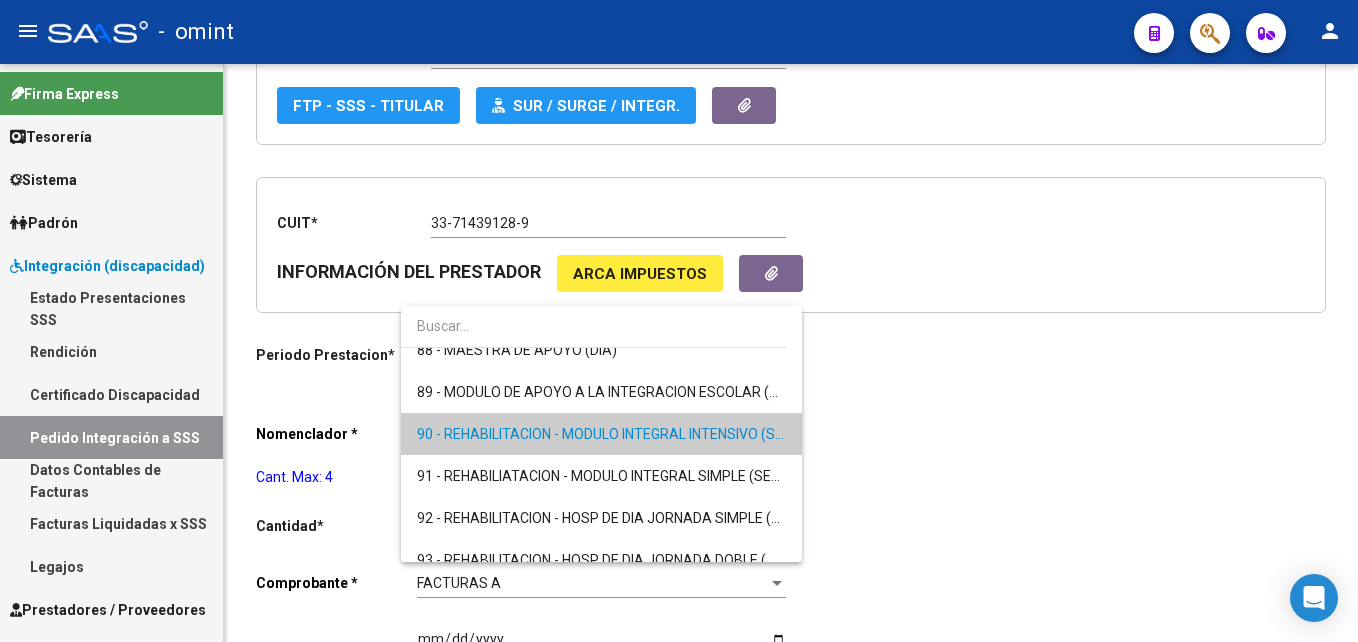 drag, startPoint x: 475, startPoint y: 426, endPoint x: 431, endPoint y: 323, distance: 112.00446 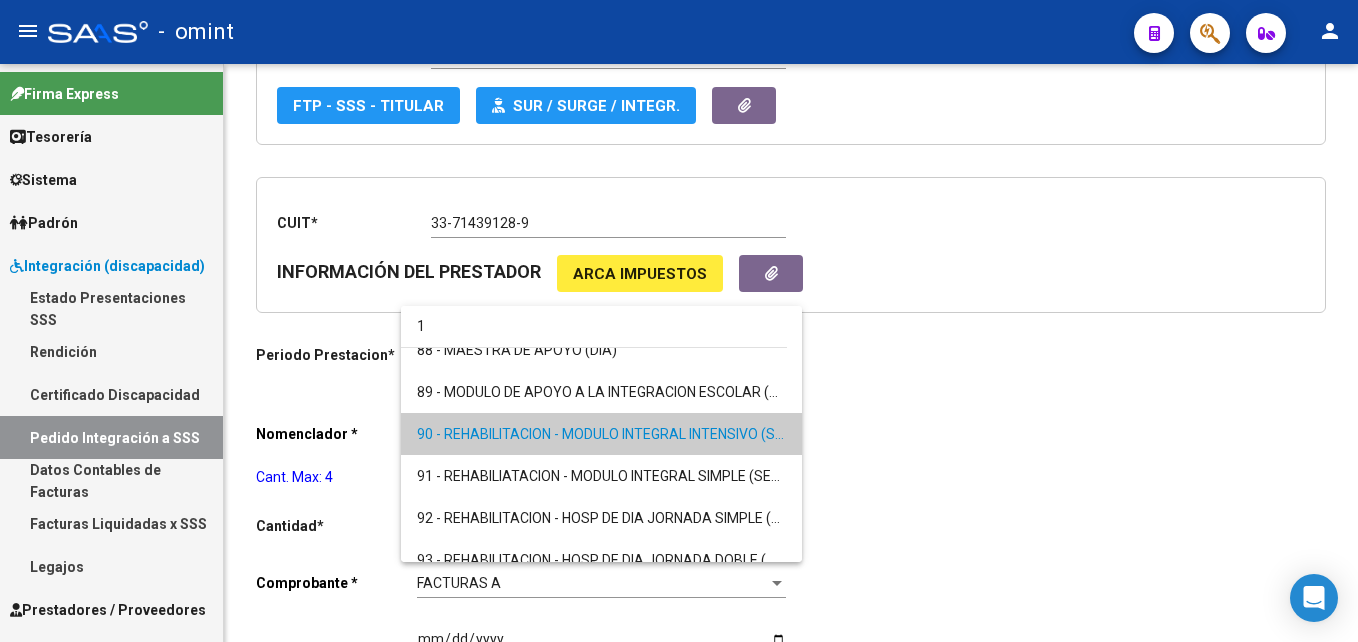 scroll, scrollTop: 0, scrollLeft: 0, axis: both 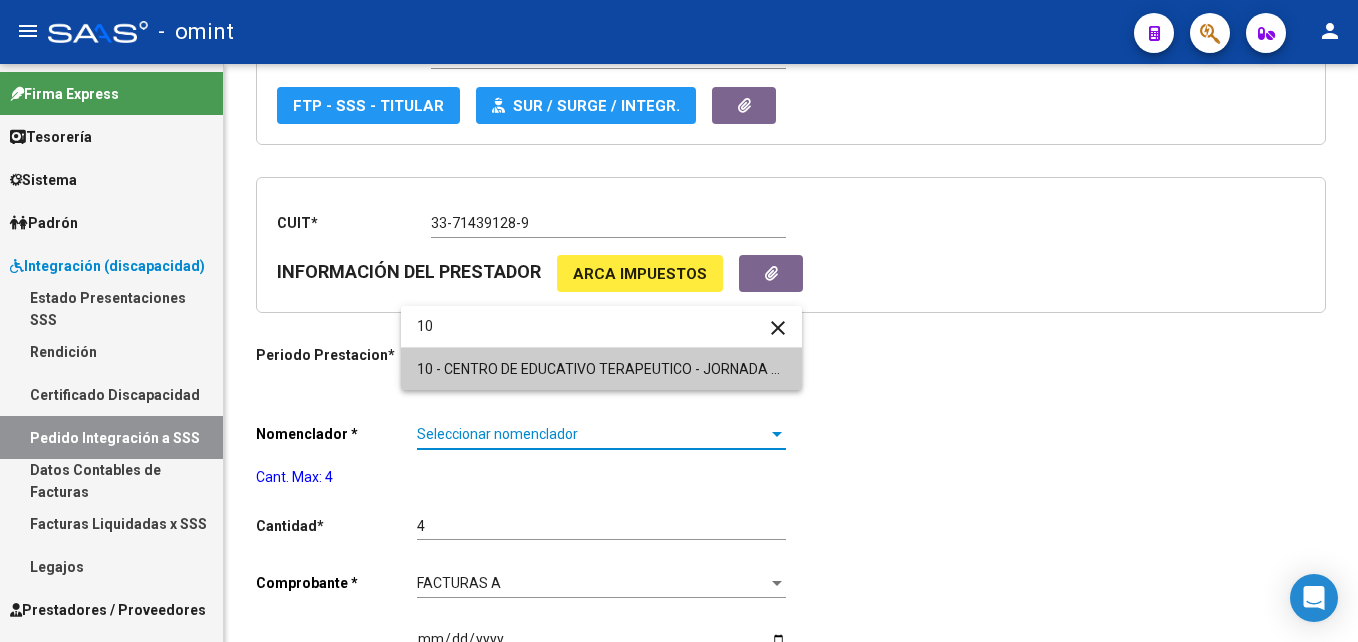 click on "10 - CENTRO DE EDUCATIVO TERAPEUTICO - JORNADA SIMPLE CAT.A (MENSUAL)" at bounding box center [677, 369] 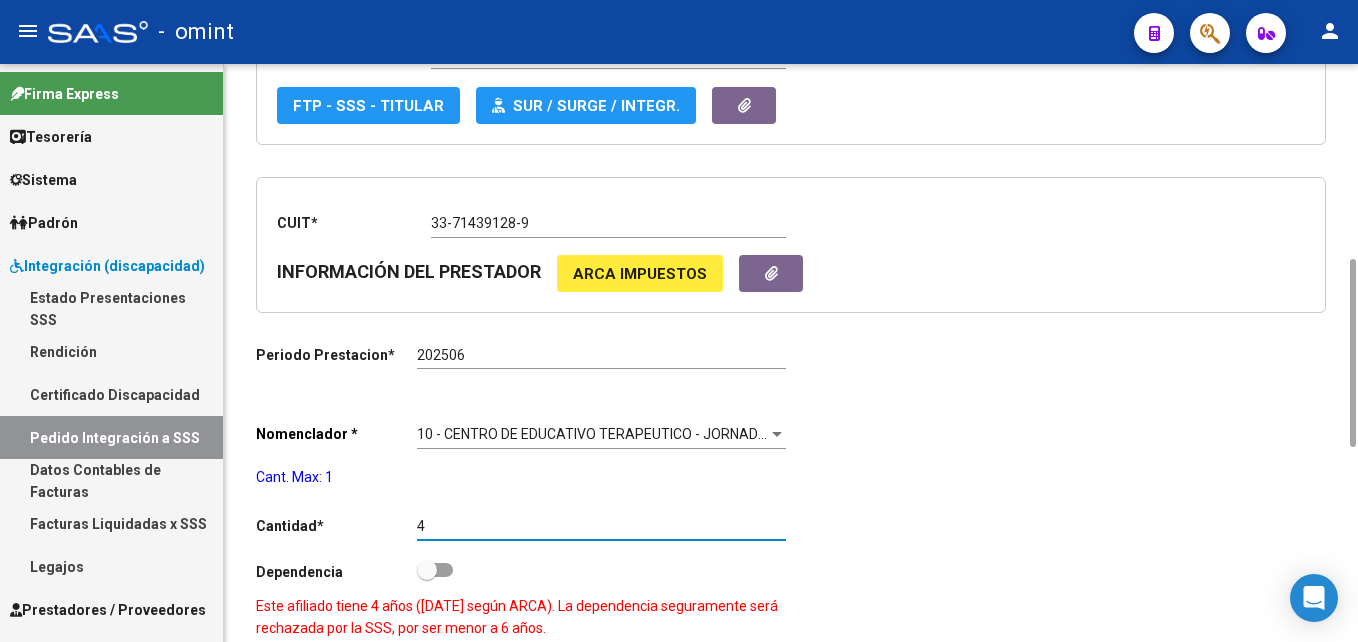 drag, startPoint x: 443, startPoint y: 520, endPoint x: 368, endPoint y: 511, distance: 75.53807 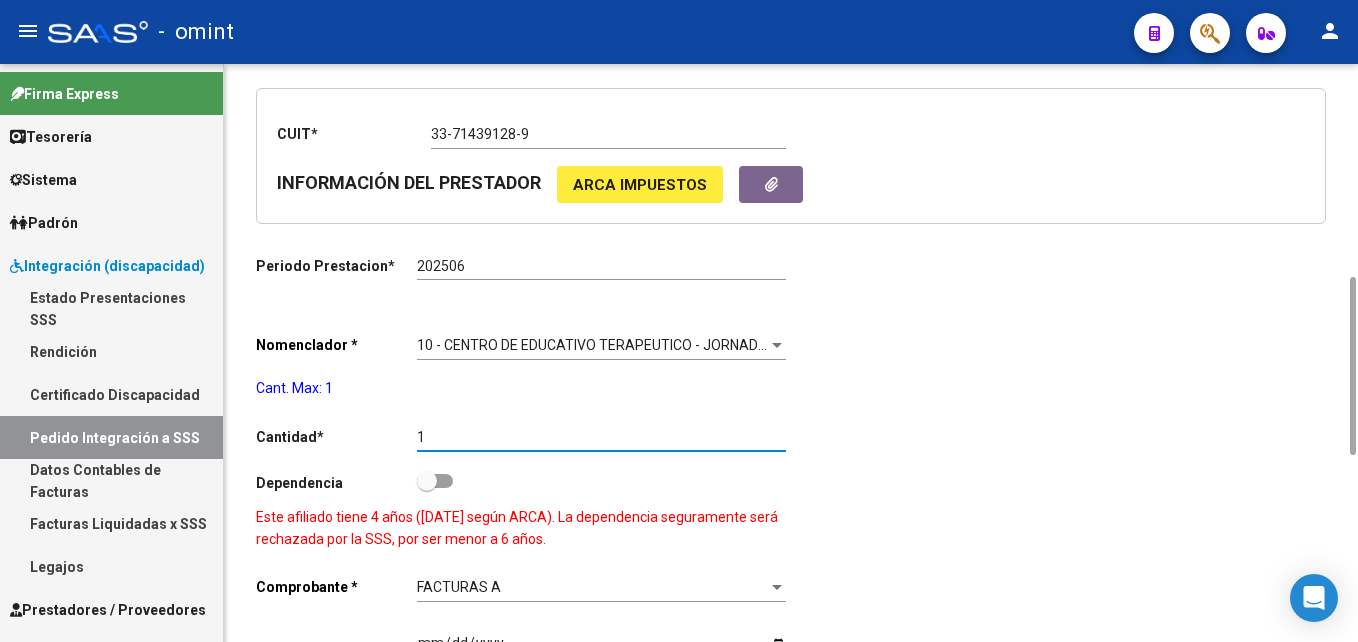 scroll, scrollTop: 0, scrollLeft: 0, axis: both 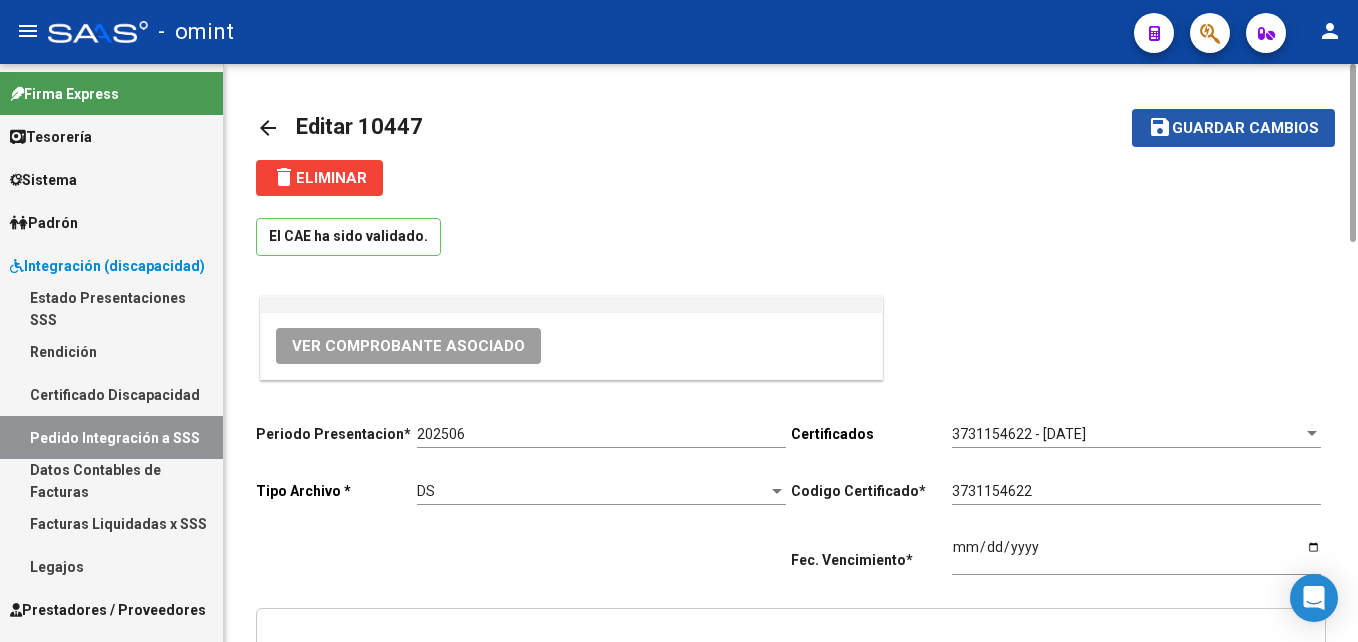 click on "Guardar cambios" 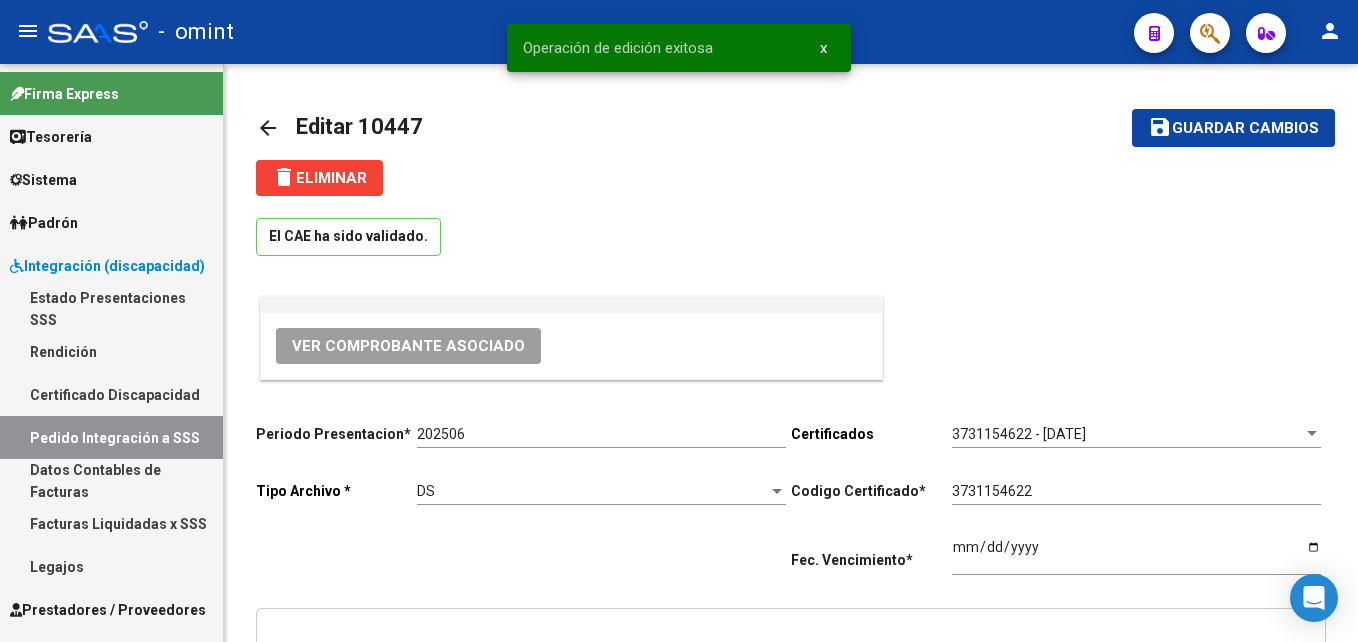 click on "Prestadores / Proveedores" at bounding box center [108, 610] 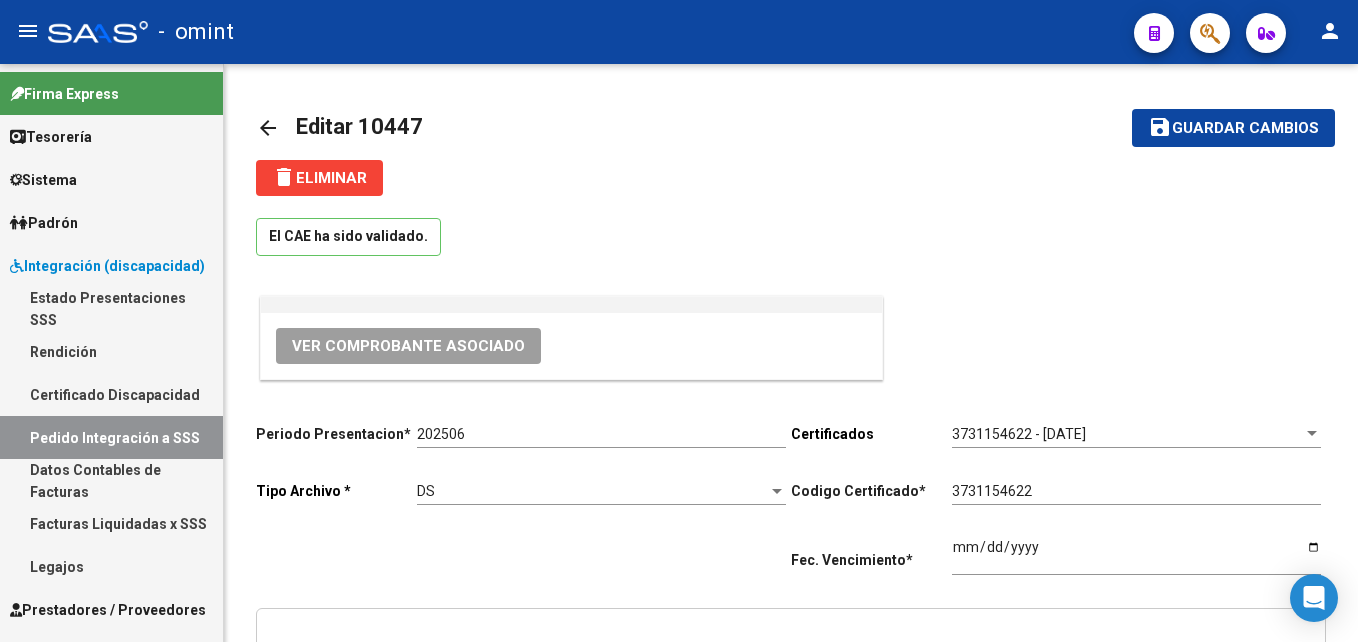 click on "Prestadores / Proveedores" at bounding box center (108, 610) 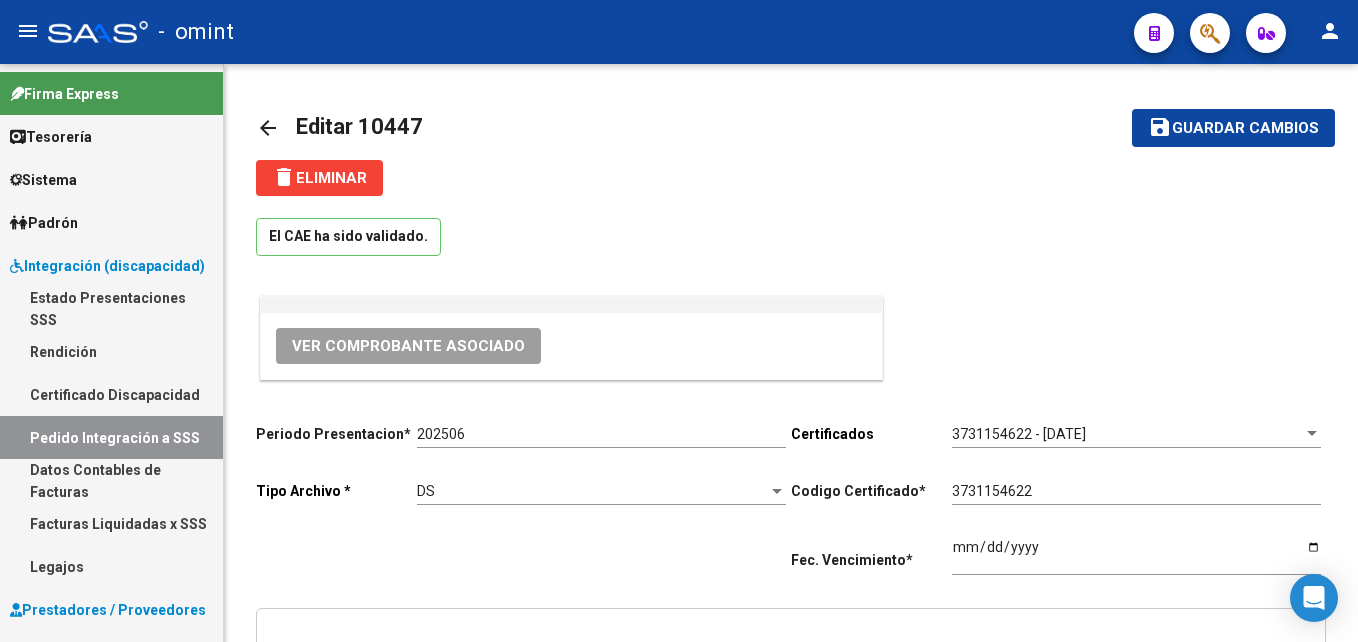 scroll, scrollTop: 333, scrollLeft: 0, axis: vertical 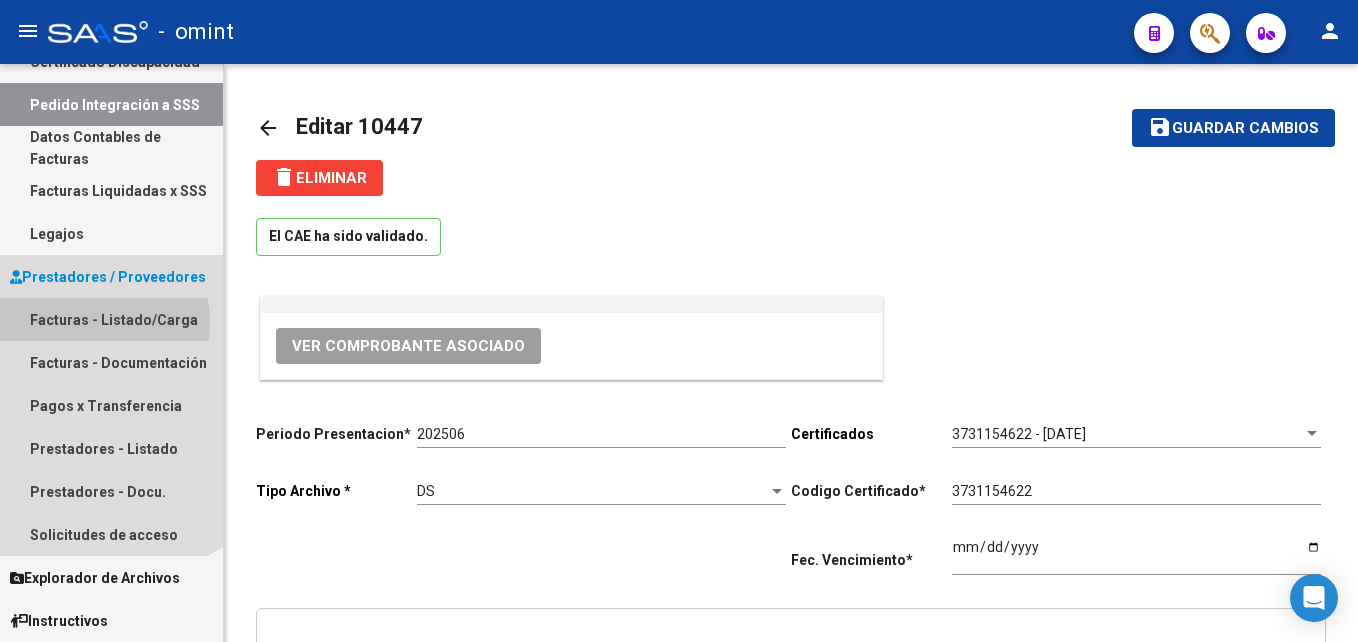 click on "Facturas - Listado/Carga" at bounding box center (111, 319) 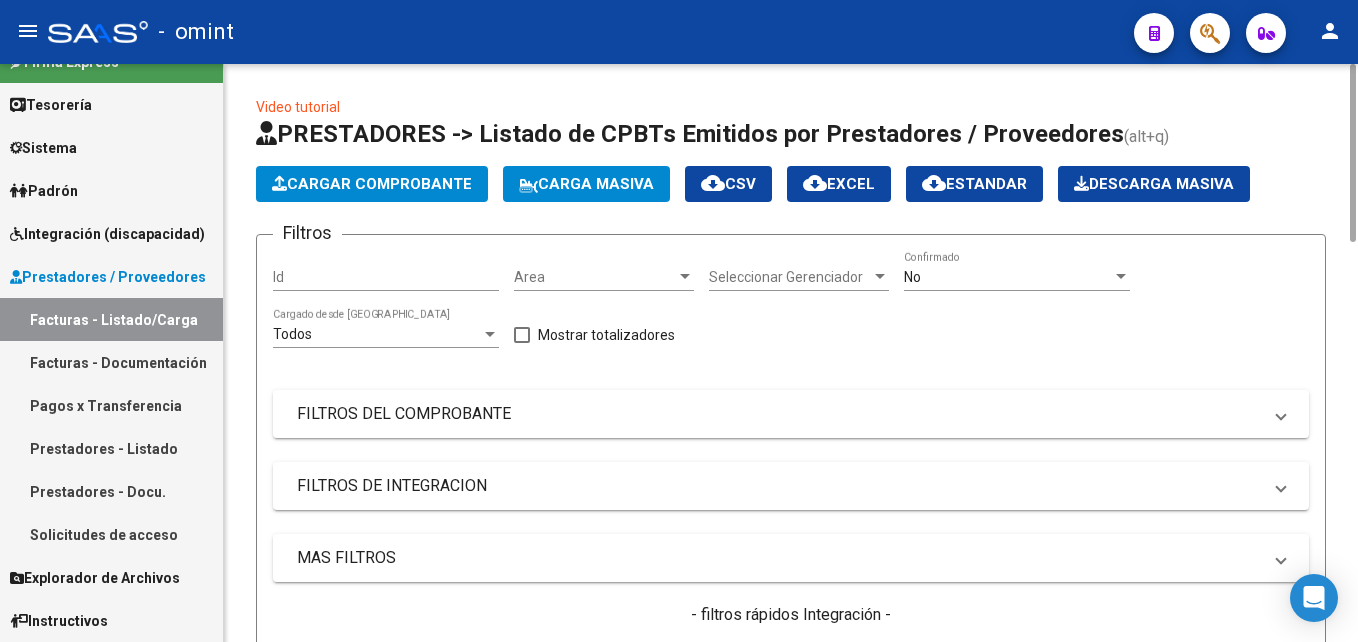 scroll, scrollTop: 32, scrollLeft: 0, axis: vertical 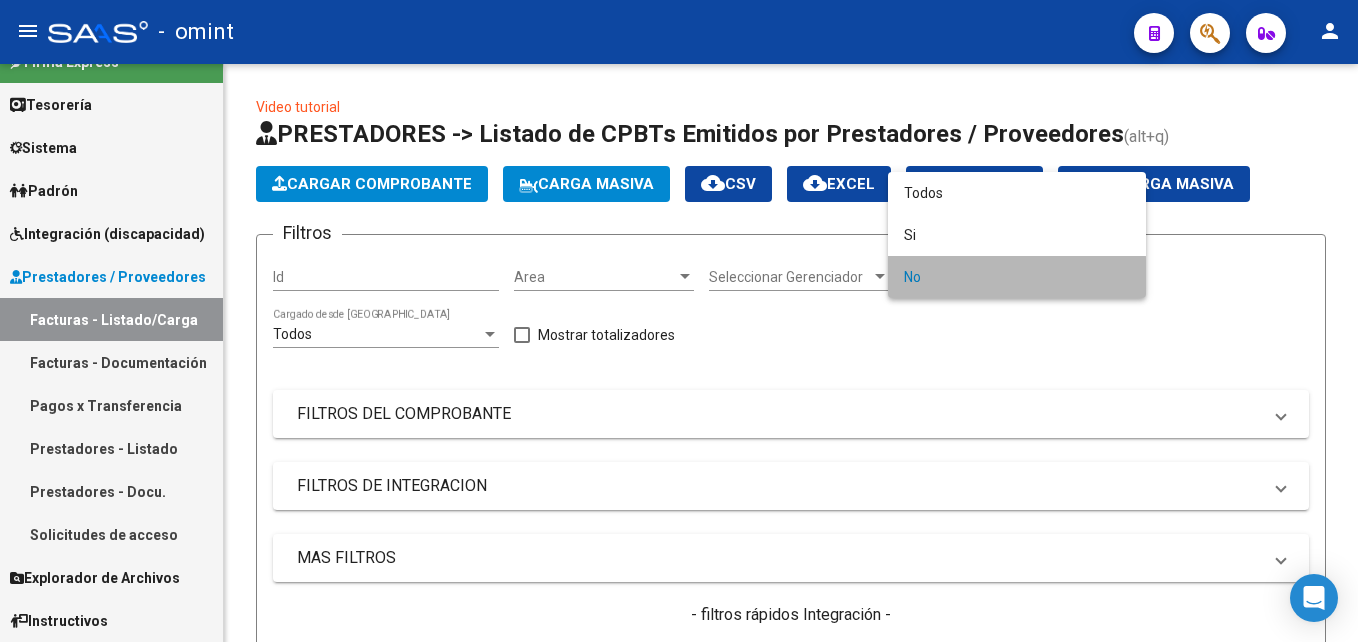 click on "No" at bounding box center [1017, 277] 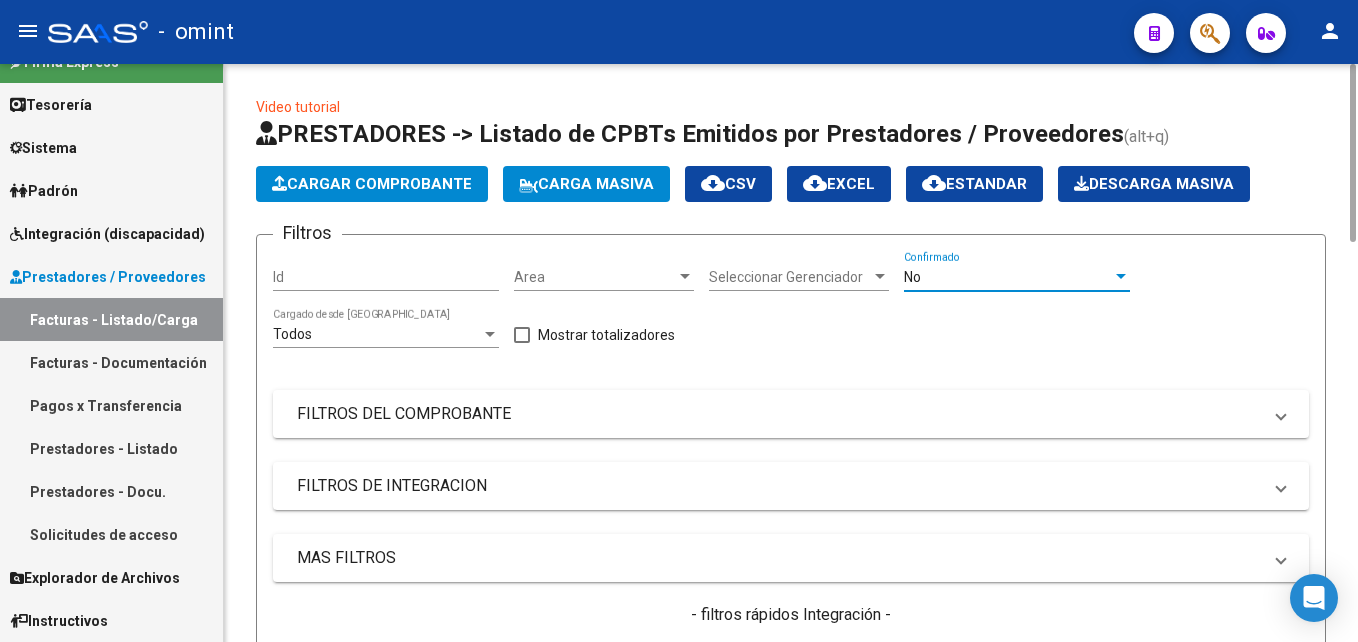 click on "Video tutorial   PRESTADORES -> Listado de CPBTs Emitidos por Prestadores / Proveedores (alt+q)   Cargar Comprobante
Carga Masiva  cloud_download  CSV  cloud_download  EXCEL  cloud_download  Estandar   Descarga Masiva
Filtros Id Area Area Seleccionar Gerenciador Seleccionar Gerenciador No  Confirmado Todos  Cargado desde Masivo   Mostrar totalizadores   FILTROS DEL COMPROBANTE  Comprobante Tipo Comprobante Tipo Start date – Fec. Comprobante Desde / Hasta Días Emisión Desde(cant. días) Días Emisión Hasta(cant. días) CUIT / Razón Social Pto. Venta Nro. Comprobante Código SSS CAE Válido CAE Válido Todos  Cargado Módulo Hosp. Todos  Tiene facturacion Apócrifa Hospital Refes  FILTROS DE INTEGRACION  Todos  Cargado en Para Enviar SSS Período De Prestación Campos del Archivo de Rendición Devuelto x SSS (dr_envio) Todos  Rendido x SSS (dr_envio) Tipo de Registro Tipo de Registro Período Presentación Período Presentación Campos del Legajo Asociado (preaprobación) Todos   MAS FILTROS  –" 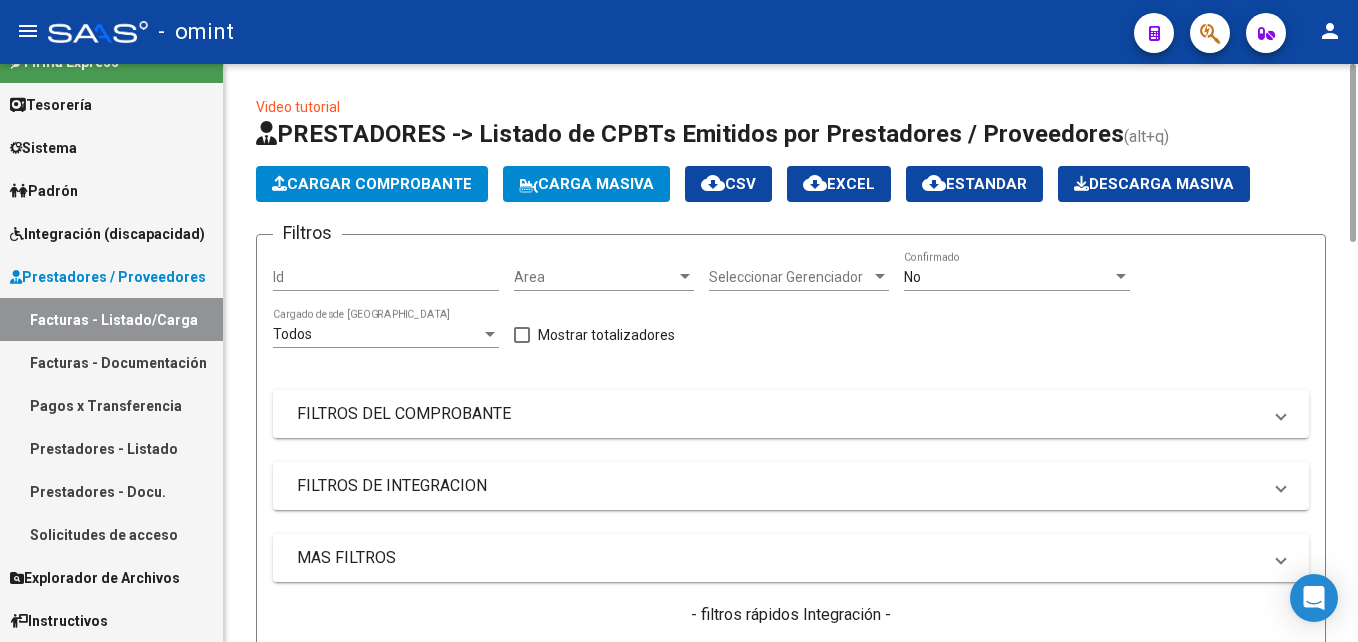 click on "Filtros Id Area Area Seleccionar Gerenciador Seleccionar Gerenciador No  Confirmado Todos  Cargado desde Masivo   Mostrar totalizadores   FILTROS DEL COMPROBANTE  Comprobante Tipo Comprobante Tipo Start date – Fec. Comprobante Desde / Hasta Días Emisión Desde(cant. días) Días Emisión Hasta(cant. días) CUIT / Razón Social Pto. Venta Nro. Comprobante Código SSS CAE Válido CAE Válido Todos  Cargado Módulo Hosp. Todos  Tiene facturacion Apócrifa Hospital Refes  FILTROS DE INTEGRACION  Todos  Cargado en Para Enviar SSS Período De Prestación Campos del Archivo de Rendición Devuelto x SSS (dr_envio) Todos  Rendido x SSS (dr_envio) Tipo de Registro Tipo de Registro Período Presentación Período Presentación Campos del Legajo Asociado (preaprobación) Afiliado Legajo (cuil/nombre) Todos  Solo facturas preaprobadas  MAS FILTROS  Todos  Con Doc. Respaldatoria Todos  Con Trazabilidad Todos  Asociado a Expediente Sur Auditoría Auditoría Auditoría Id Start date – Start date – Start date – –" 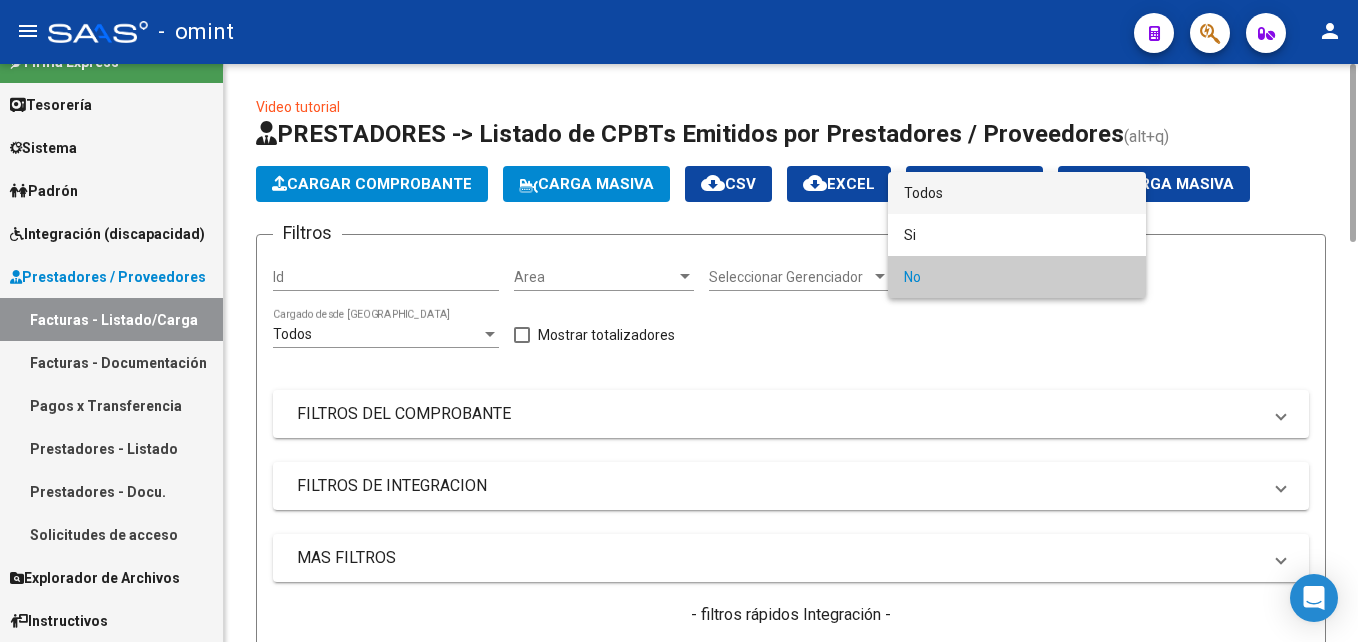 click on "Todos" at bounding box center [1017, 193] 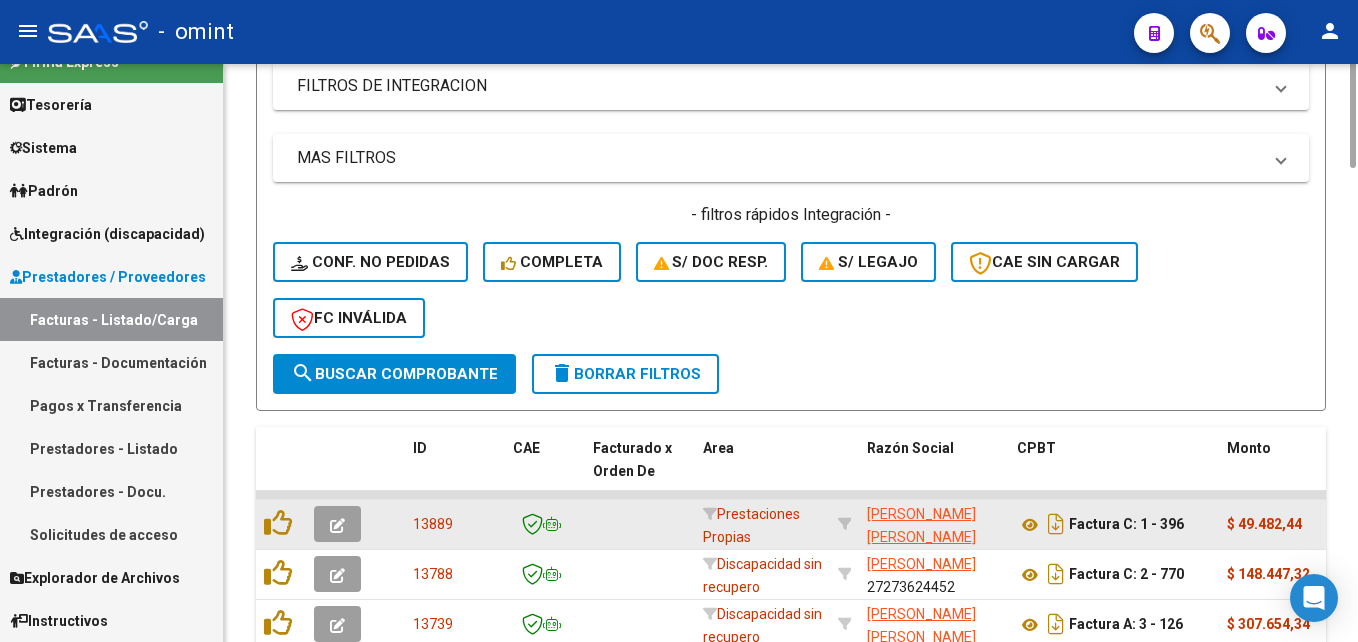 scroll, scrollTop: 200, scrollLeft: 0, axis: vertical 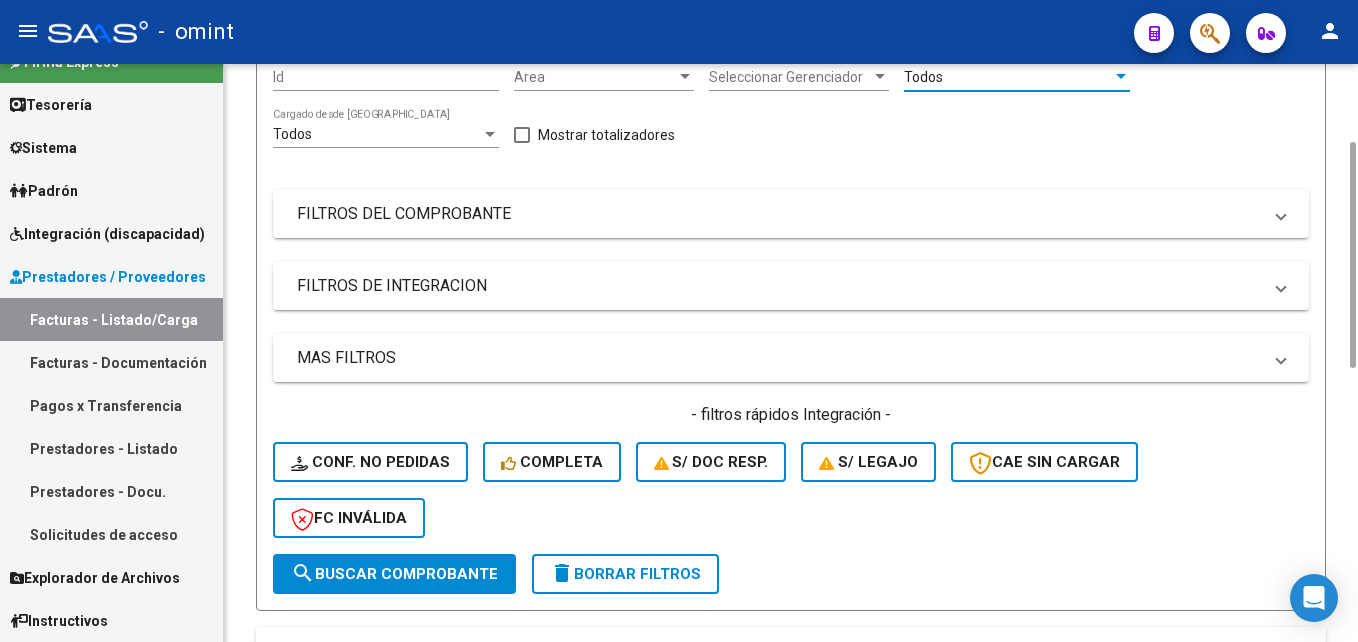 click on "FILTROS DE INTEGRACION" at bounding box center (779, 286) 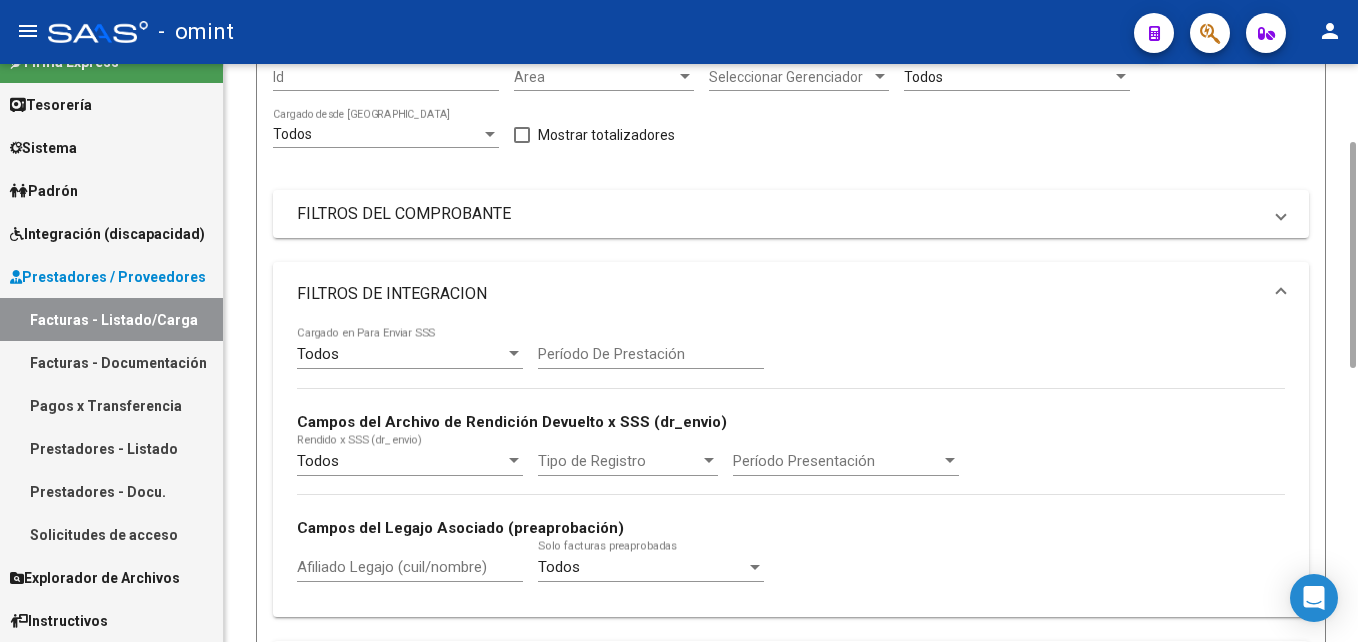 click on "Afiliado Legajo (cuil/nombre)" at bounding box center (410, 567) 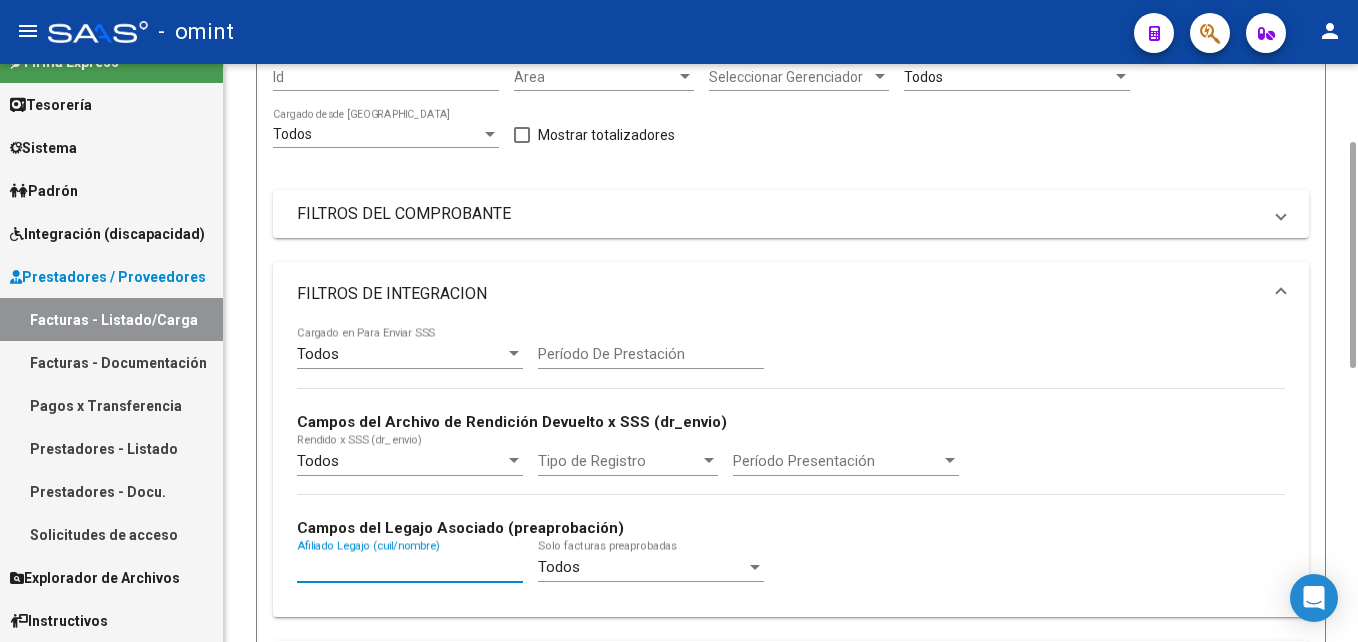 paste on "20585003558" 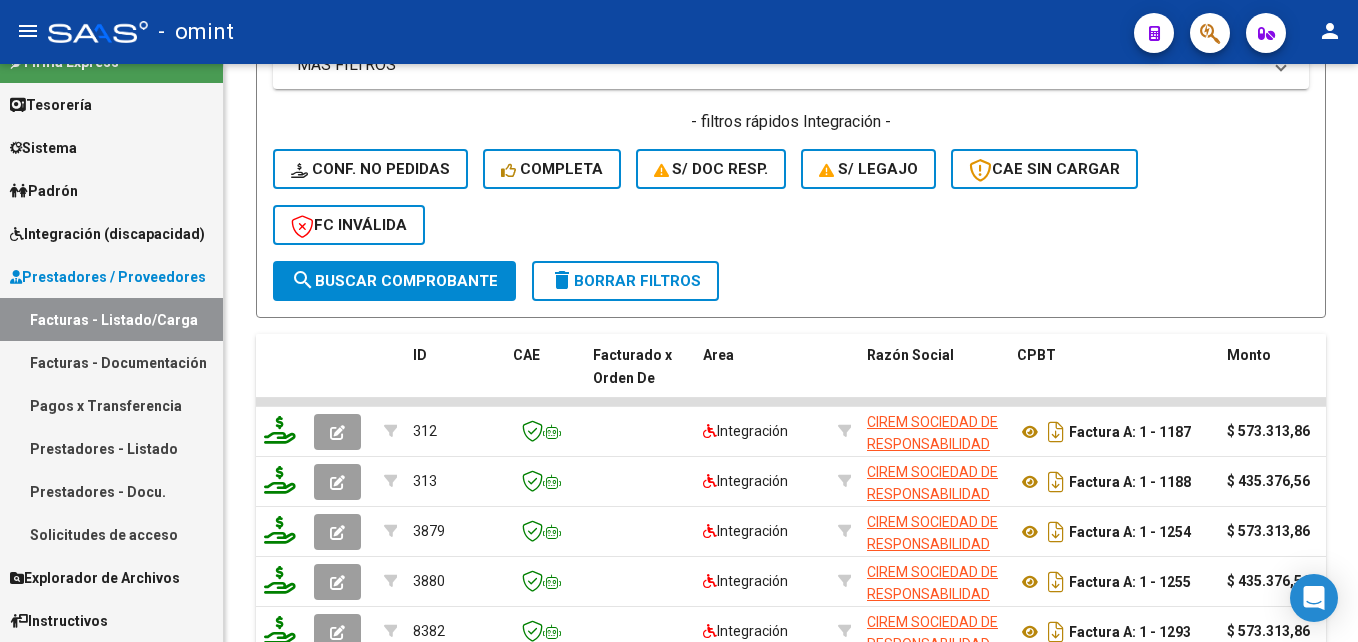 scroll, scrollTop: 1101, scrollLeft: 0, axis: vertical 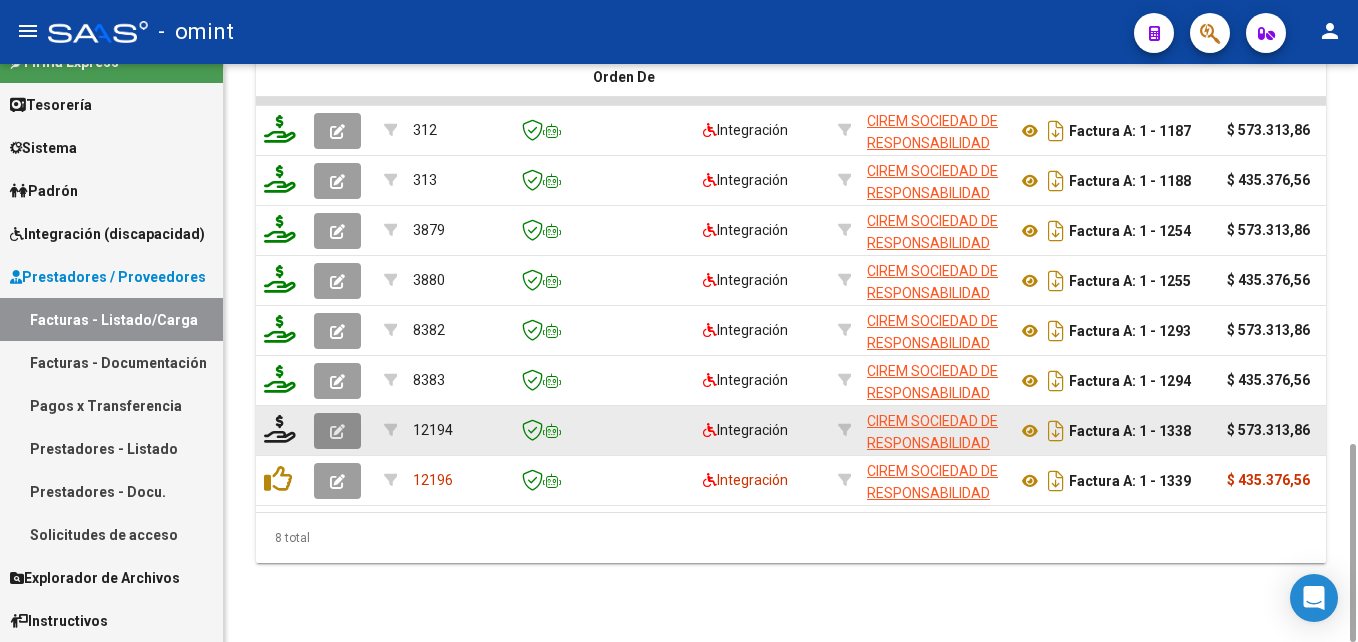 click 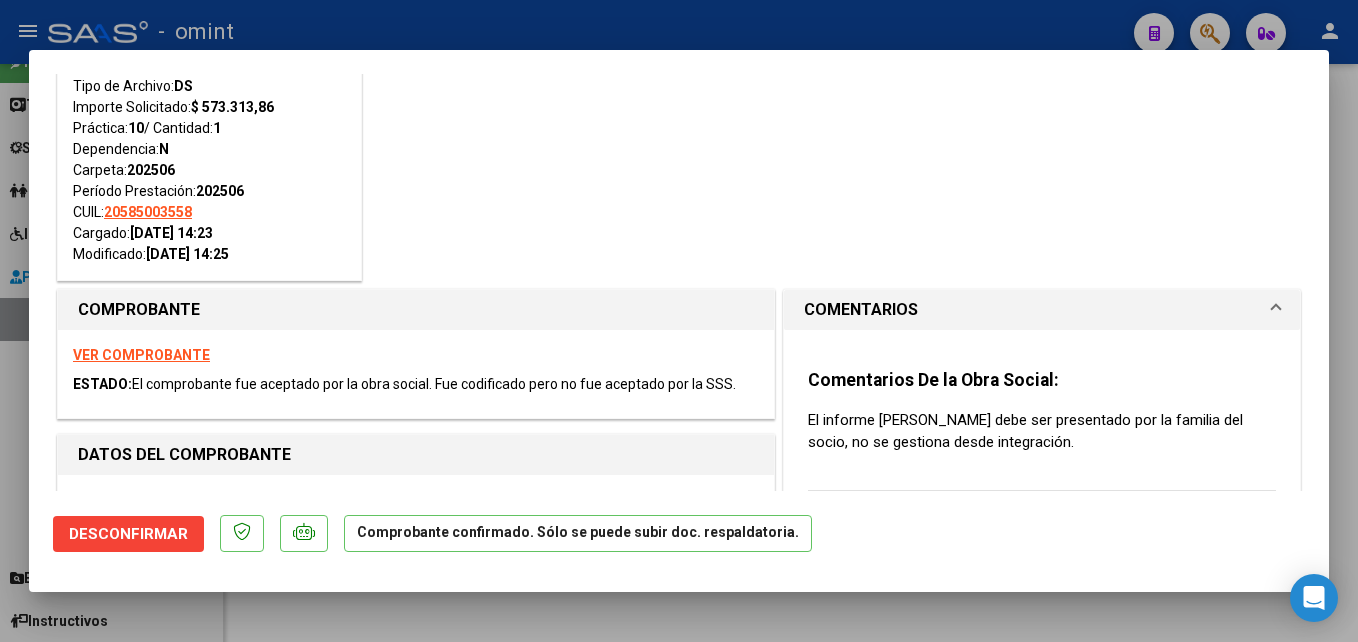 scroll, scrollTop: 200, scrollLeft: 0, axis: vertical 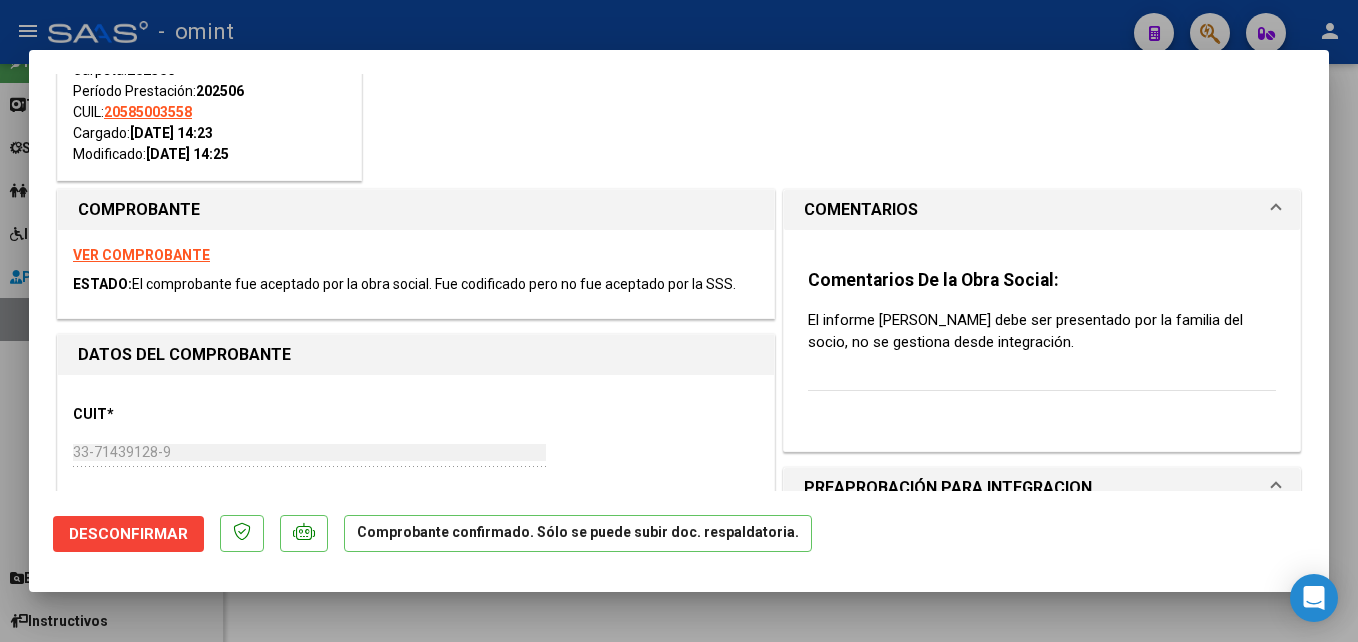click at bounding box center [679, 321] 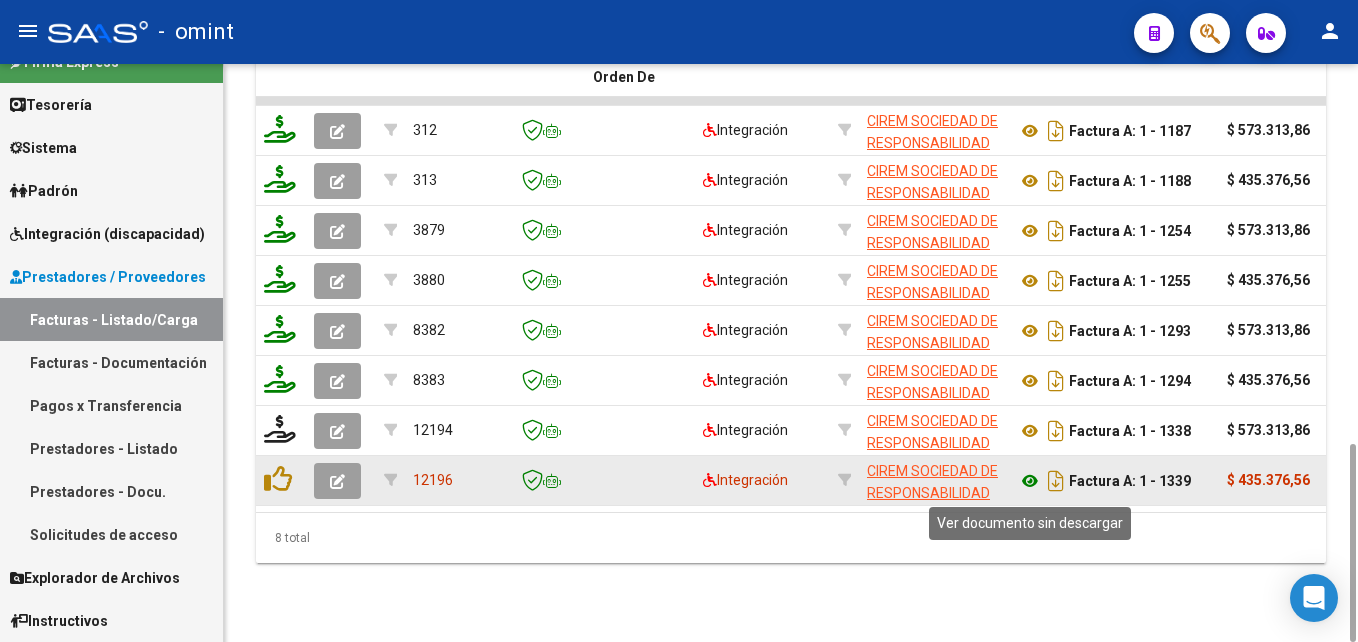 click 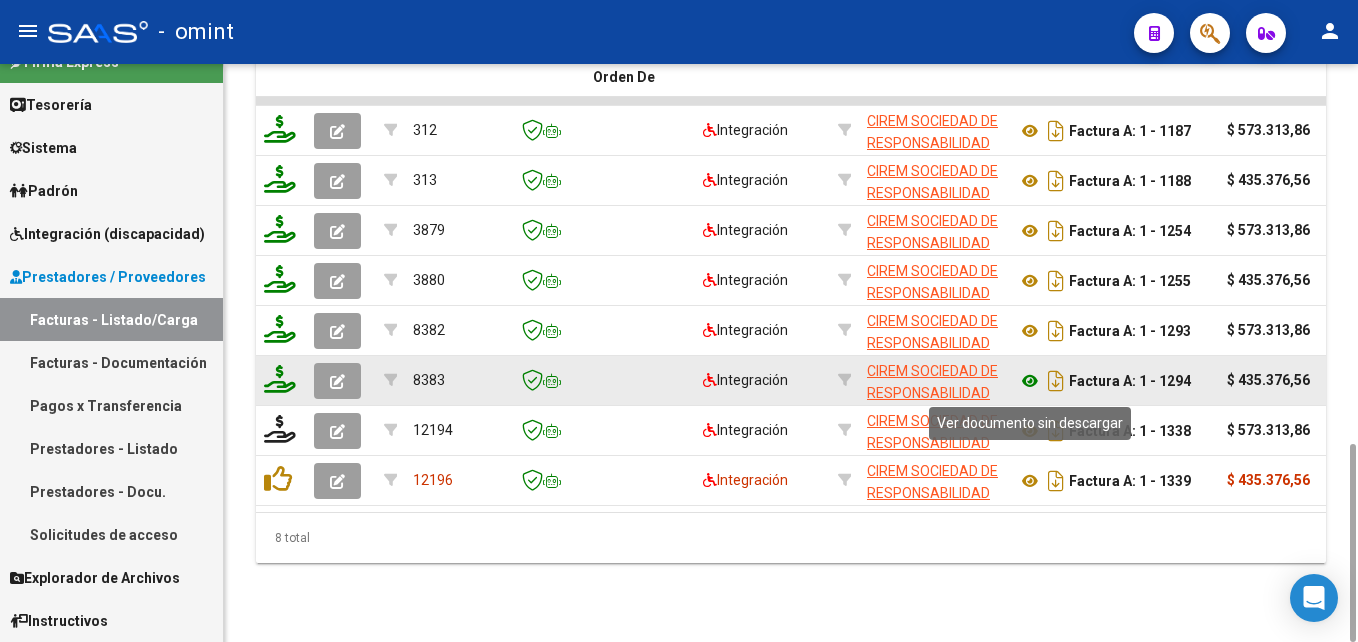 click 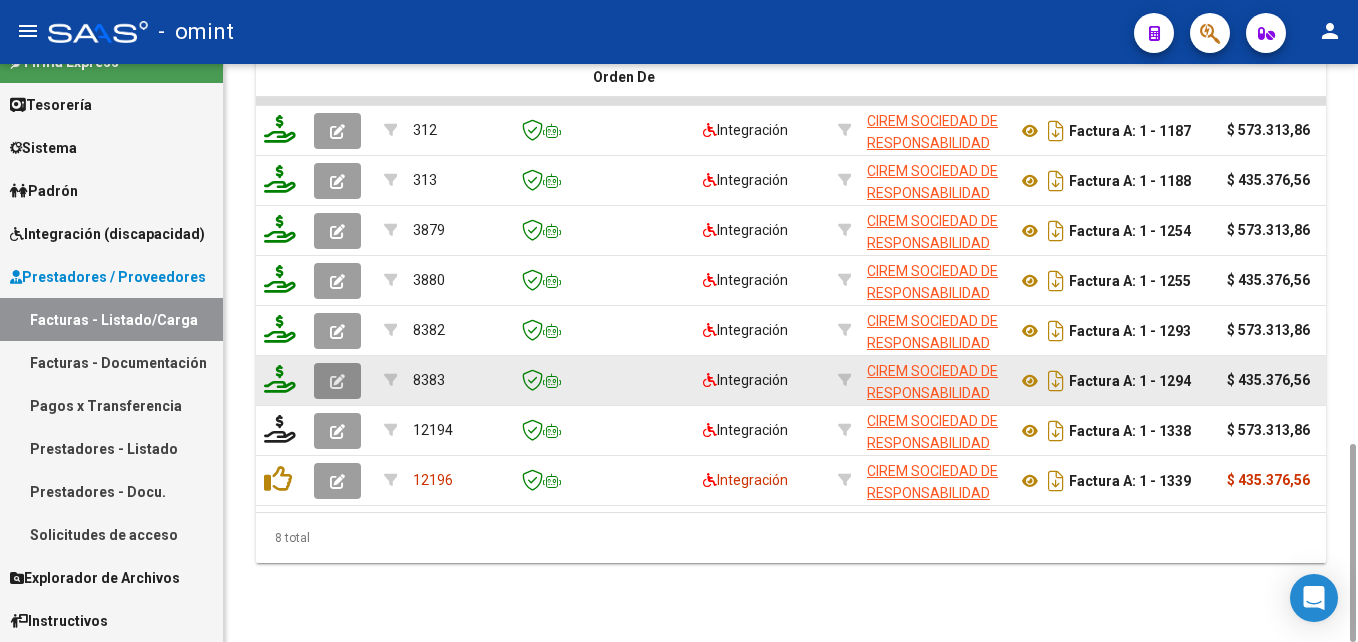 click 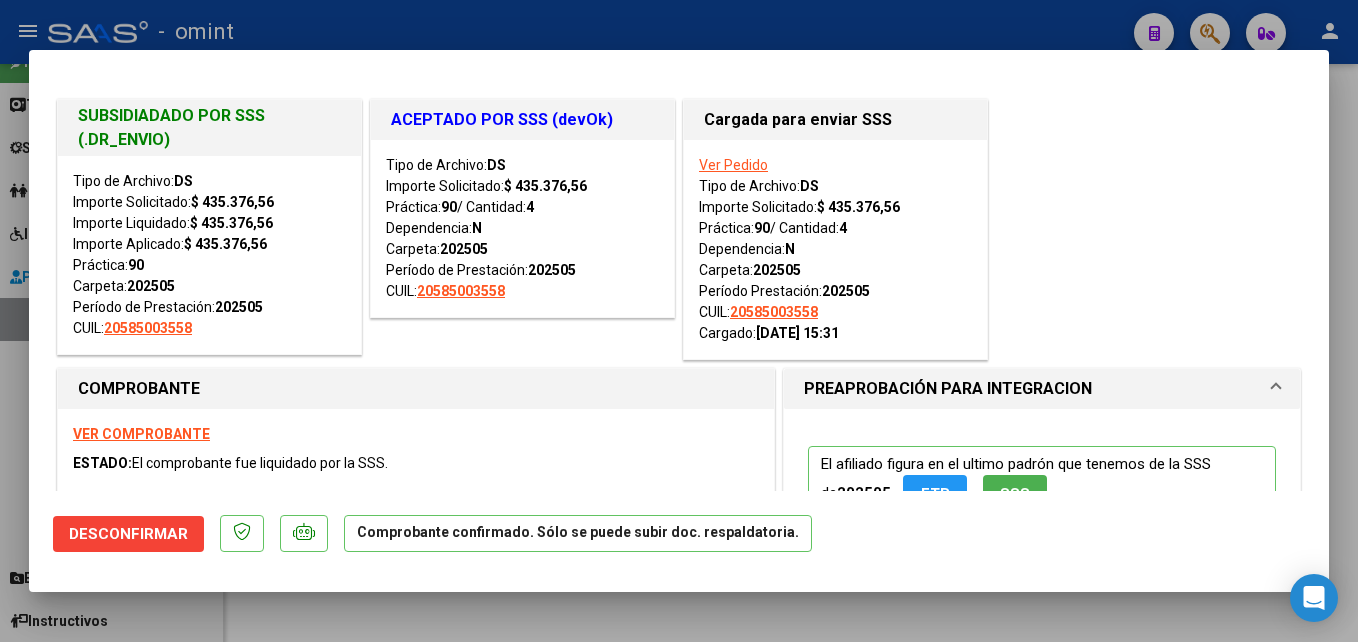 click at bounding box center (679, 321) 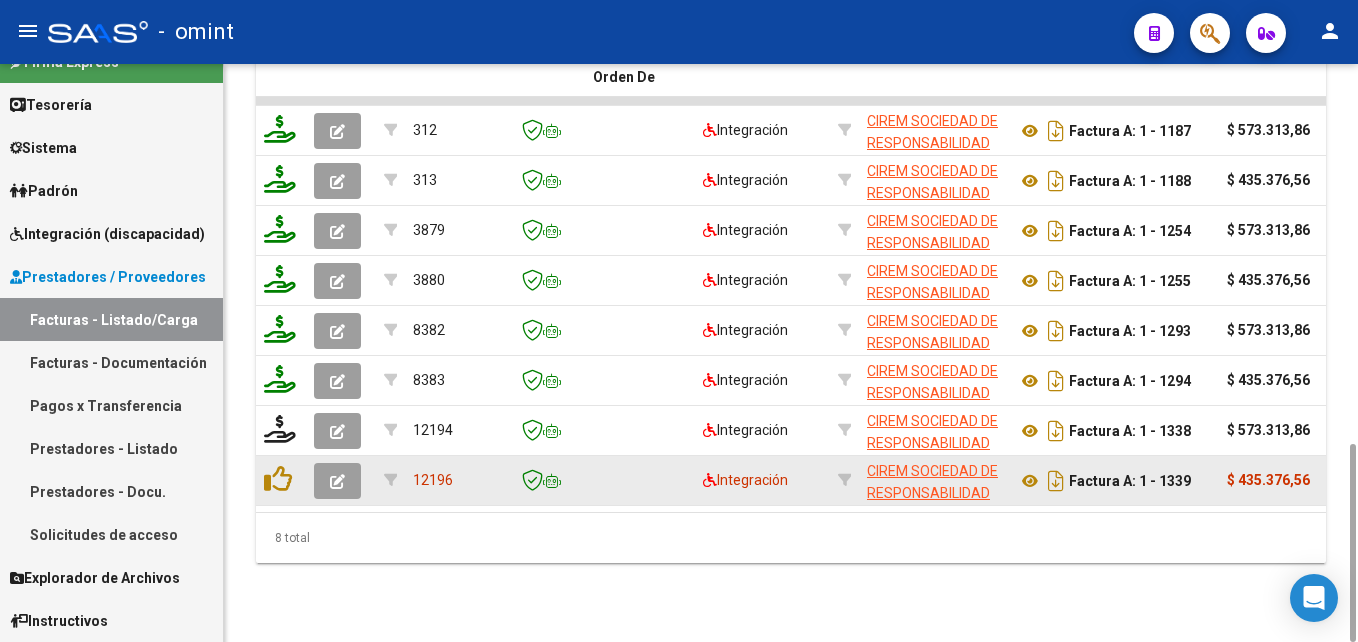 click 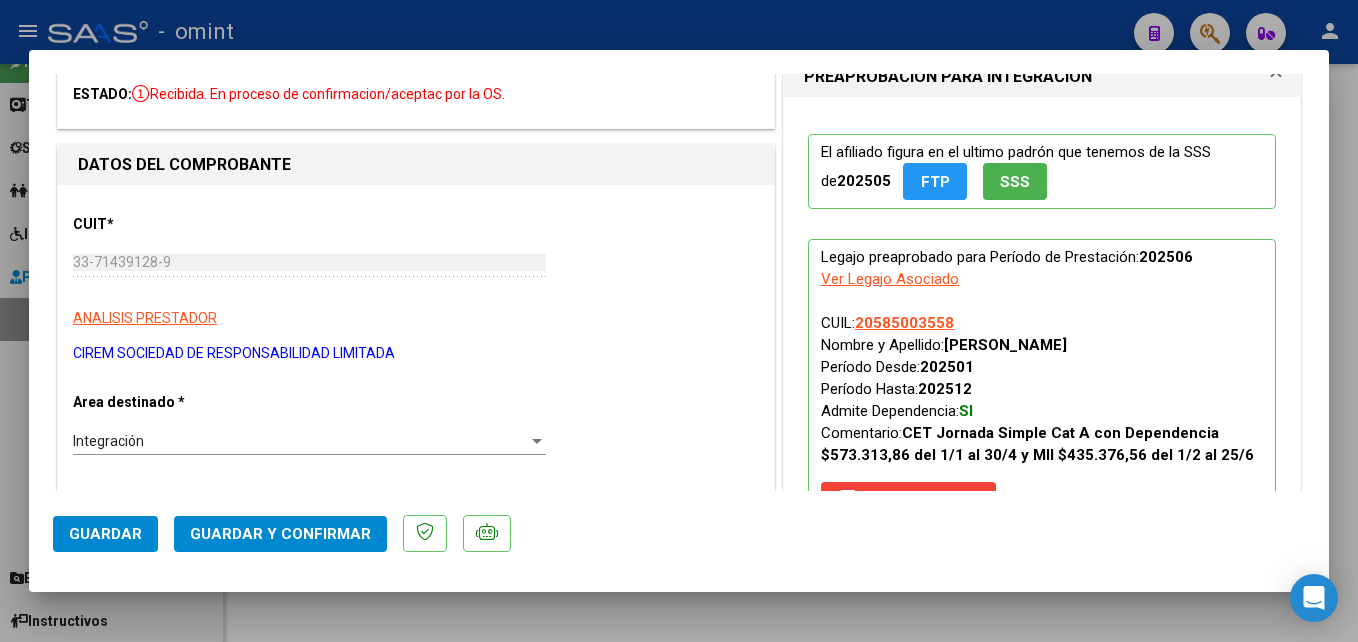 scroll, scrollTop: 0, scrollLeft: 0, axis: both 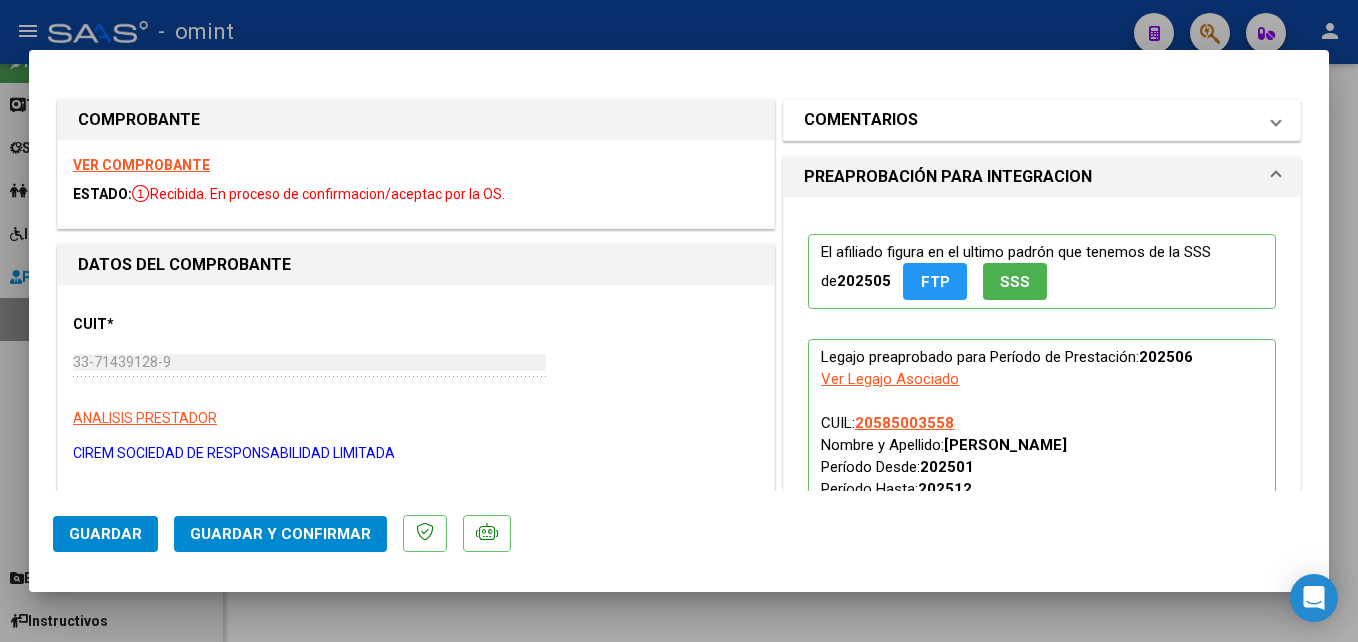 click on "COMENTARIOS" at bounding box center (861, 120) 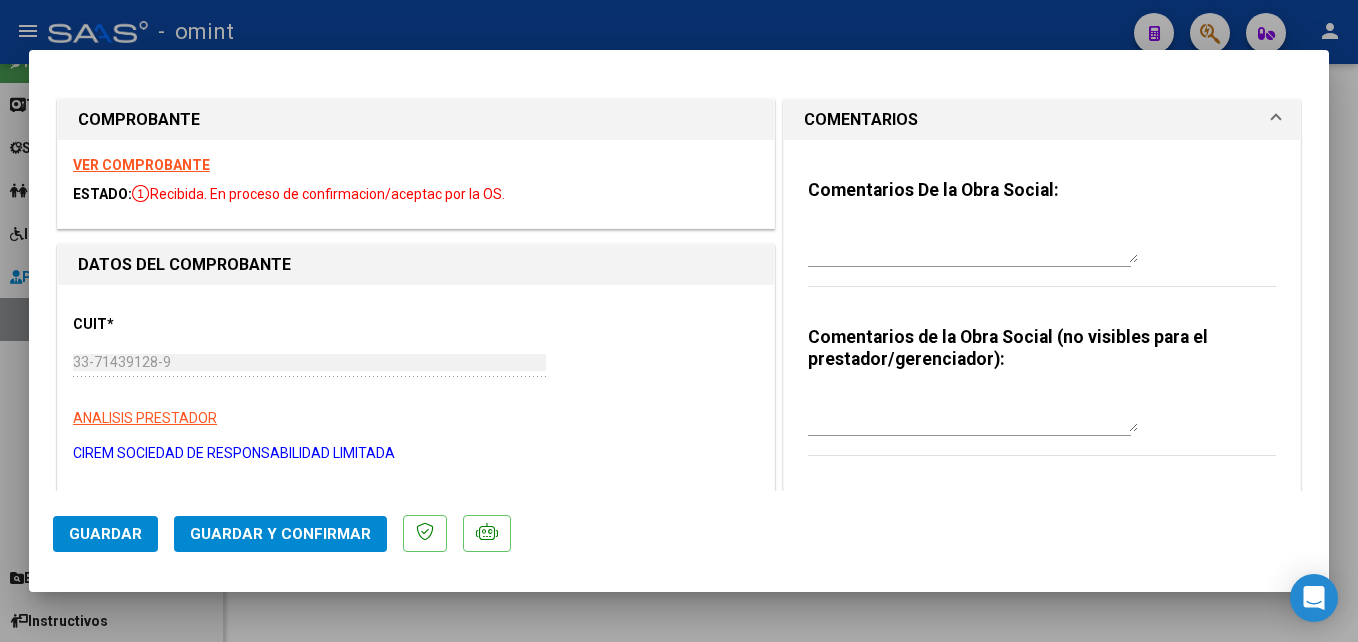 click at bounding box center (973, 243) 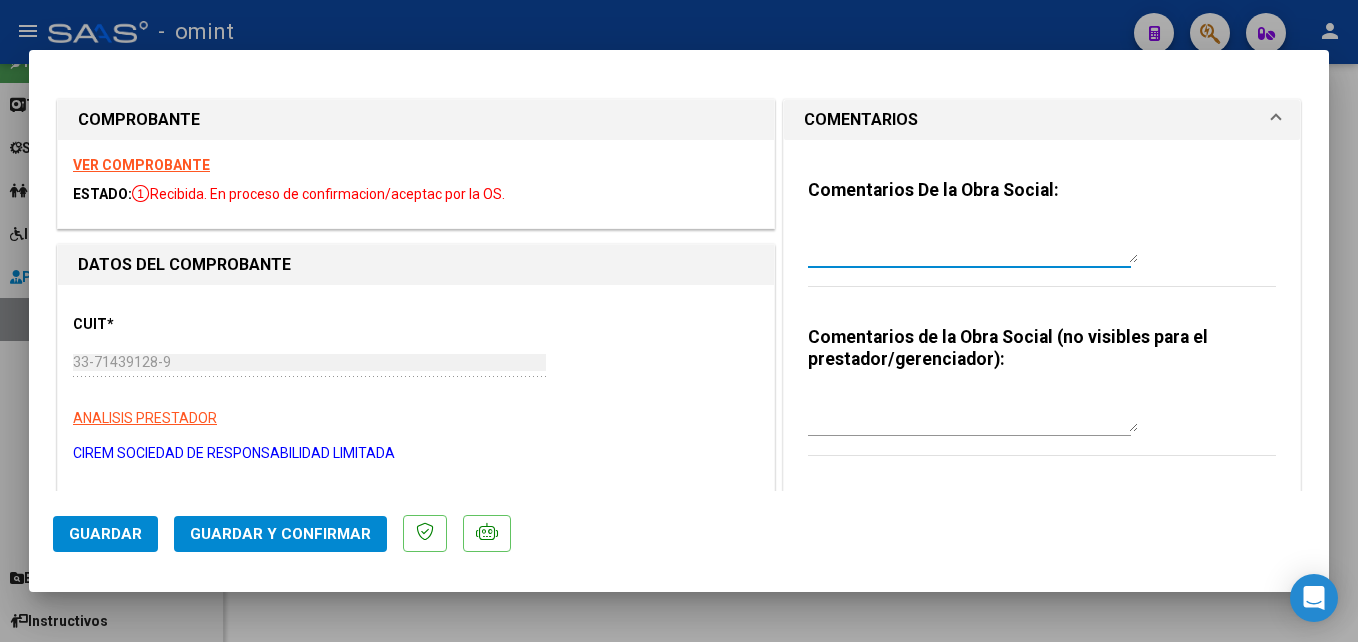 paste on "El informe semestral debe ser presentado por la familia del socio, no se gestiona desde integración." 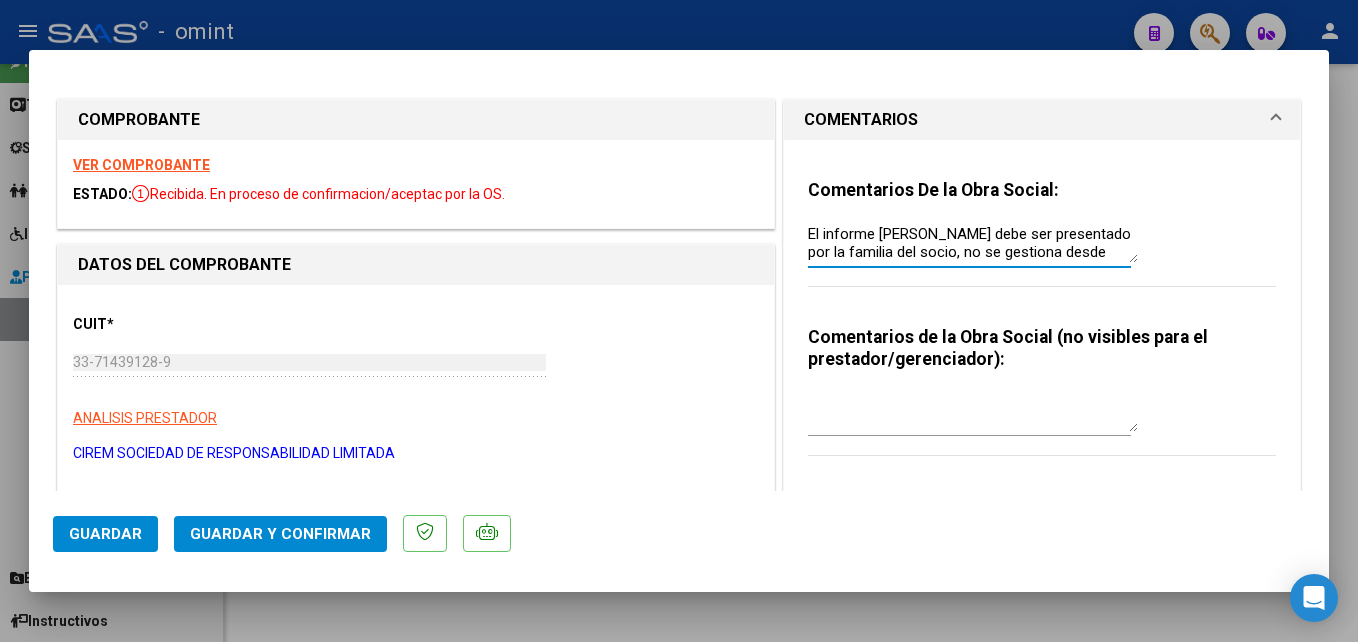scroll, scrollTop: 16, scrollLeft: 0, axis: vertical 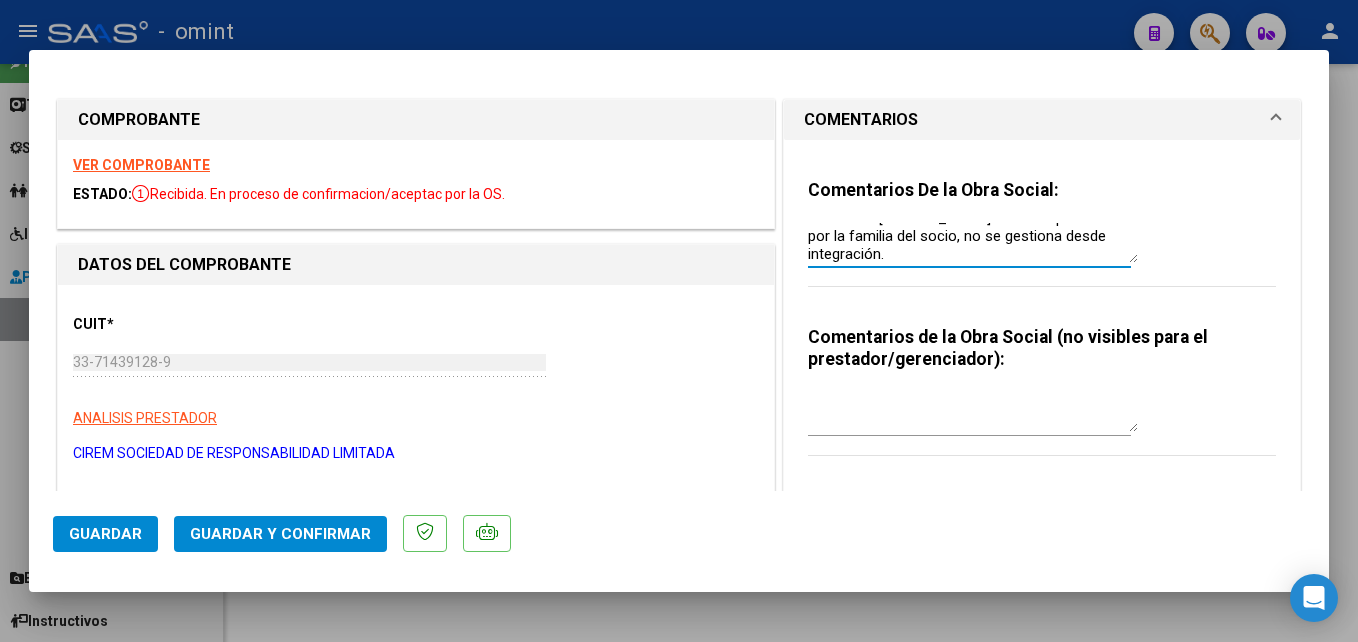click on "Guardar y Confirmar" 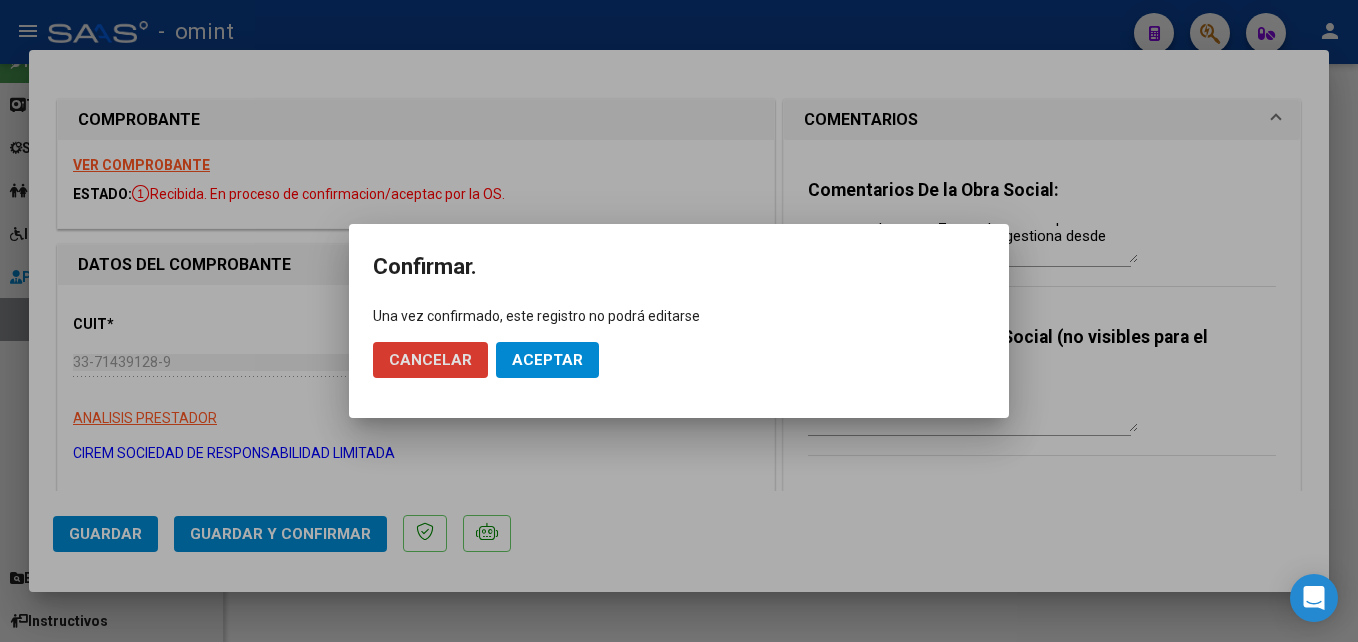 click on "Aceptar" 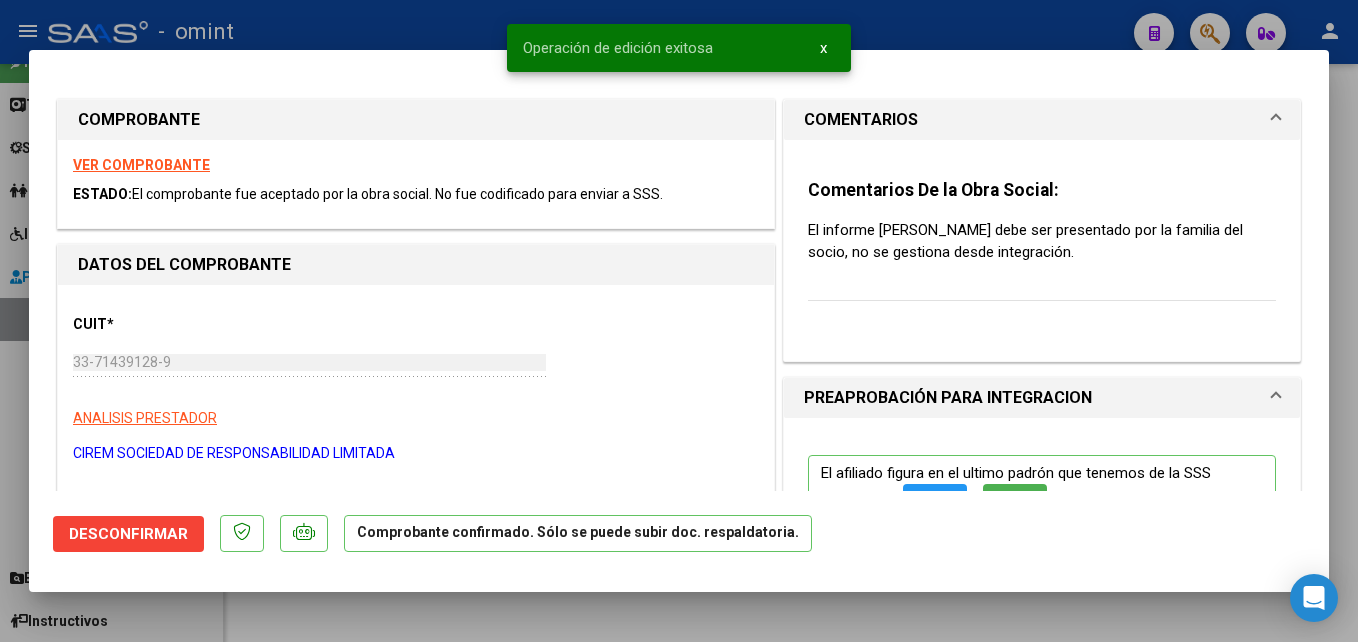 click at bounding box center [679, 321] 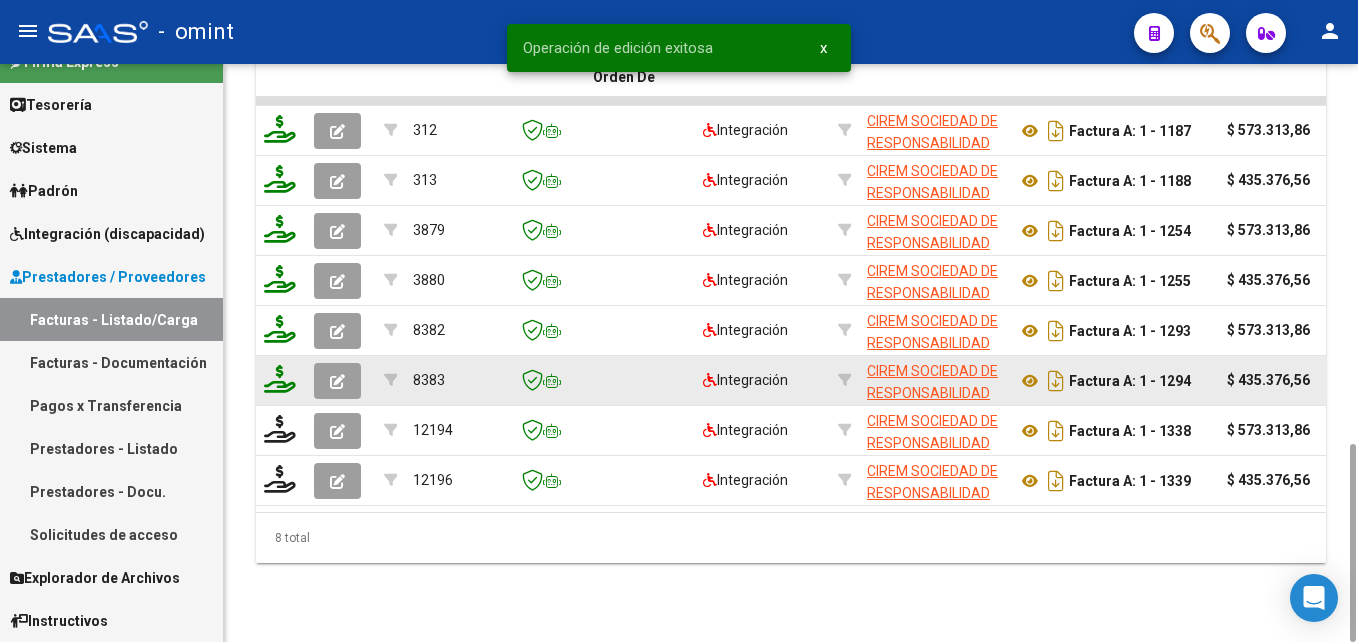 click 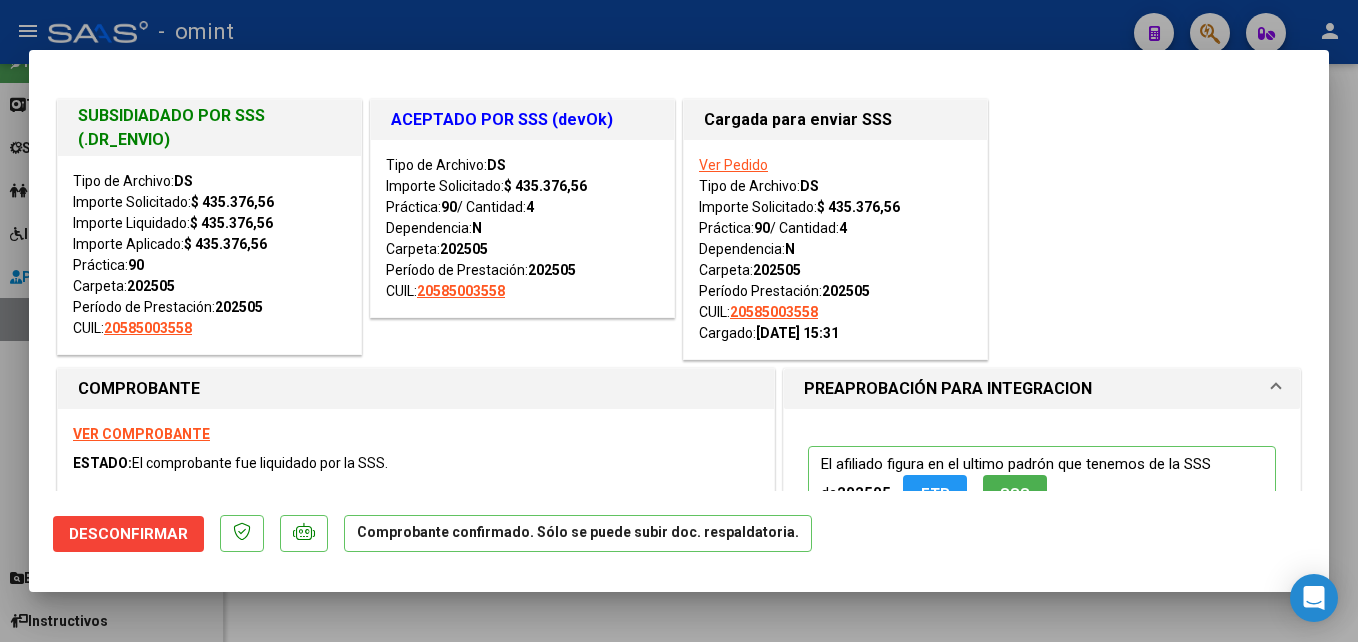 click at bounding box center [679, 321] 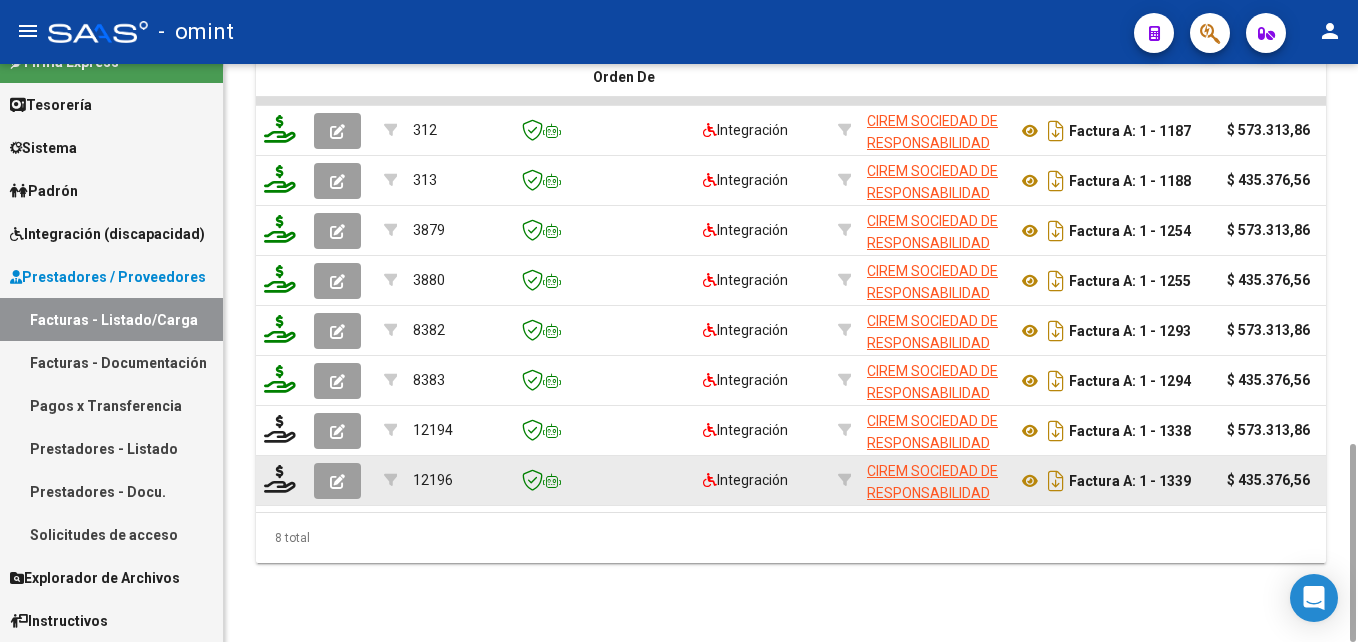 click 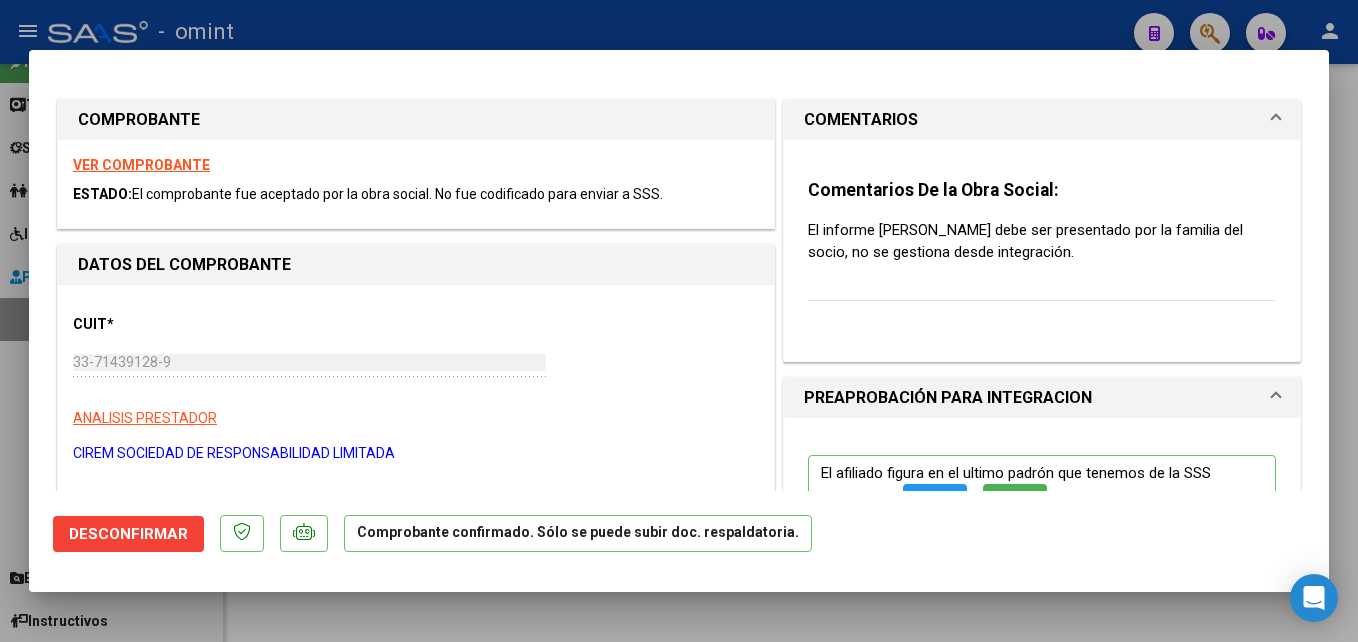 click at bounding box center (679, 321) 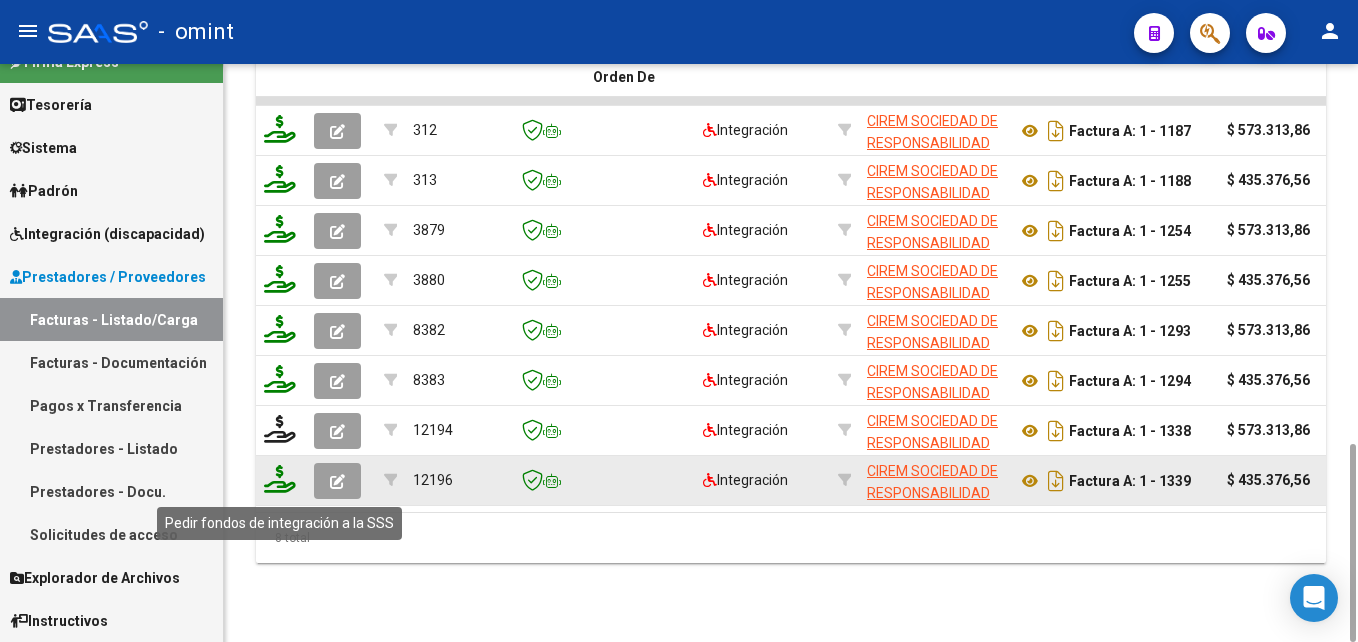 click 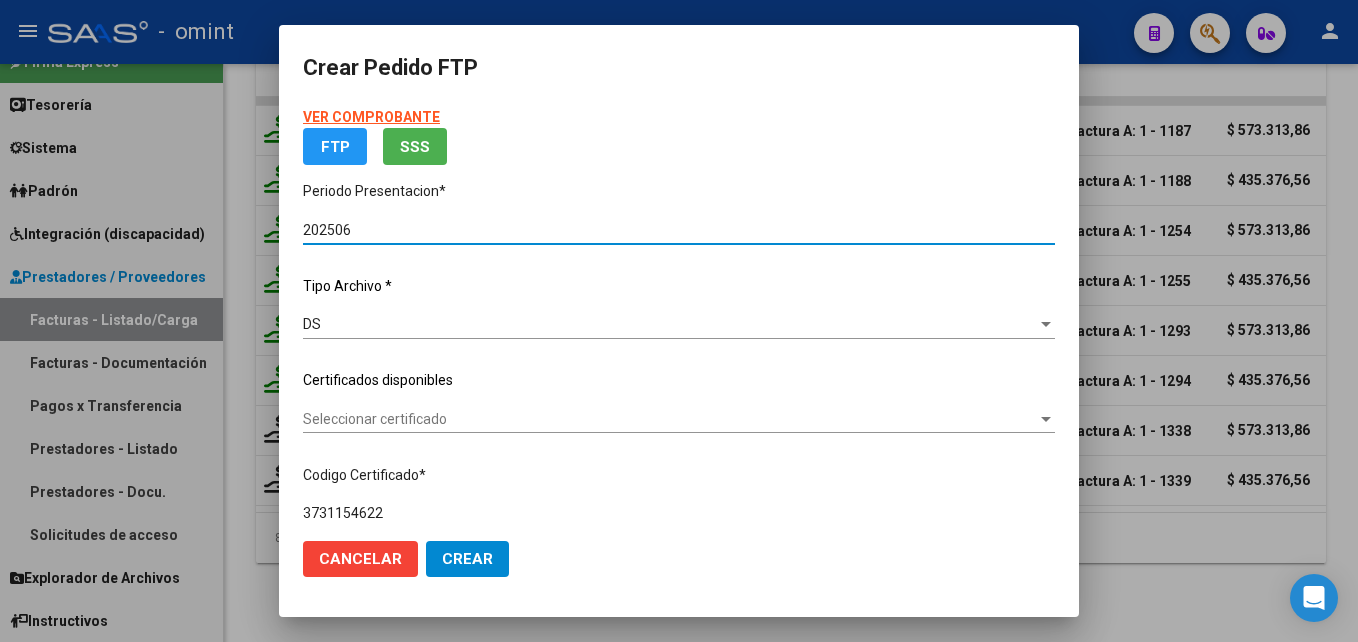 scroll, scrollTop: 549, scrollLeft: 0, axis: vertical 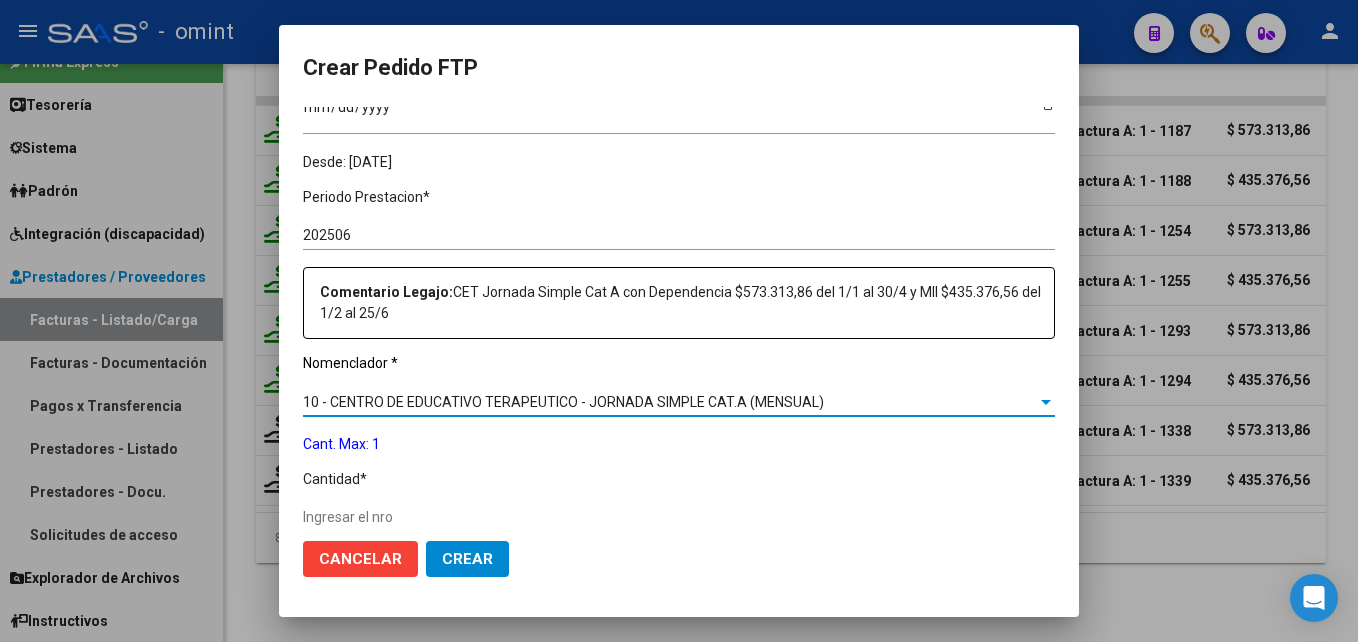 click on "10 - CENTRO DE EDUCATIVO TERAPEUTICO - JORNADA SIMPLE CAT.A (MENSUAL)" at bounding box center [563, 402] 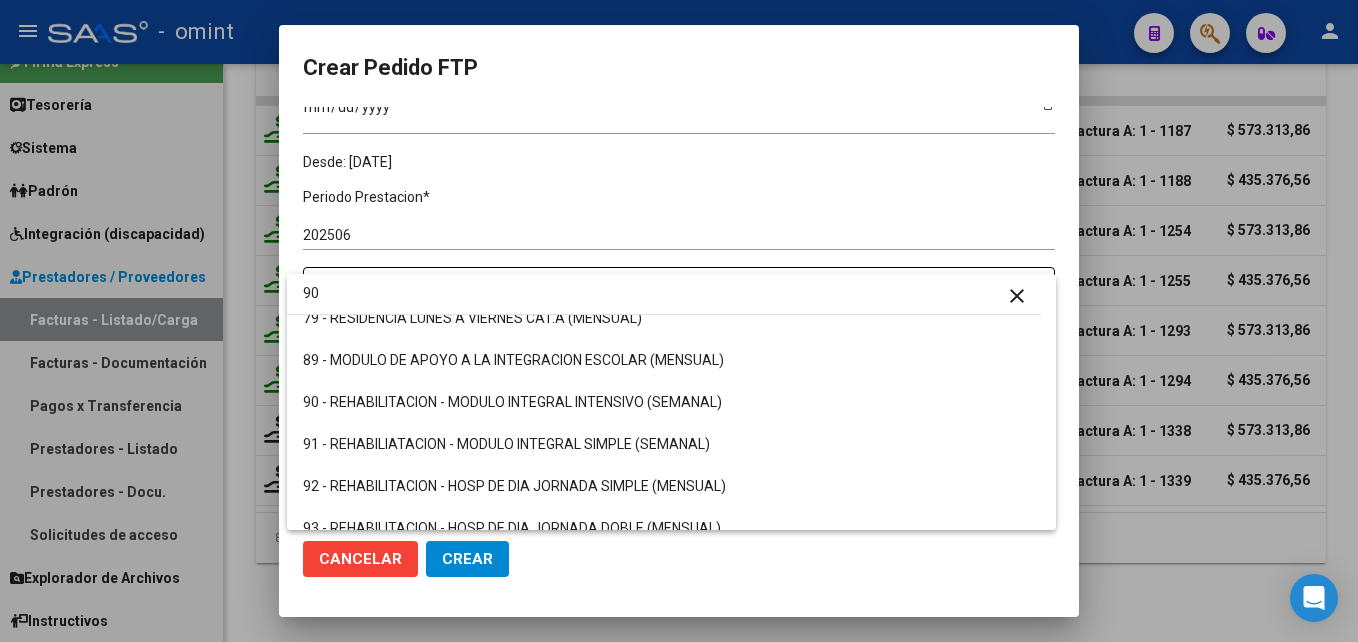scroll, scrollTop: 0, scrollLeft: 0, axis: both 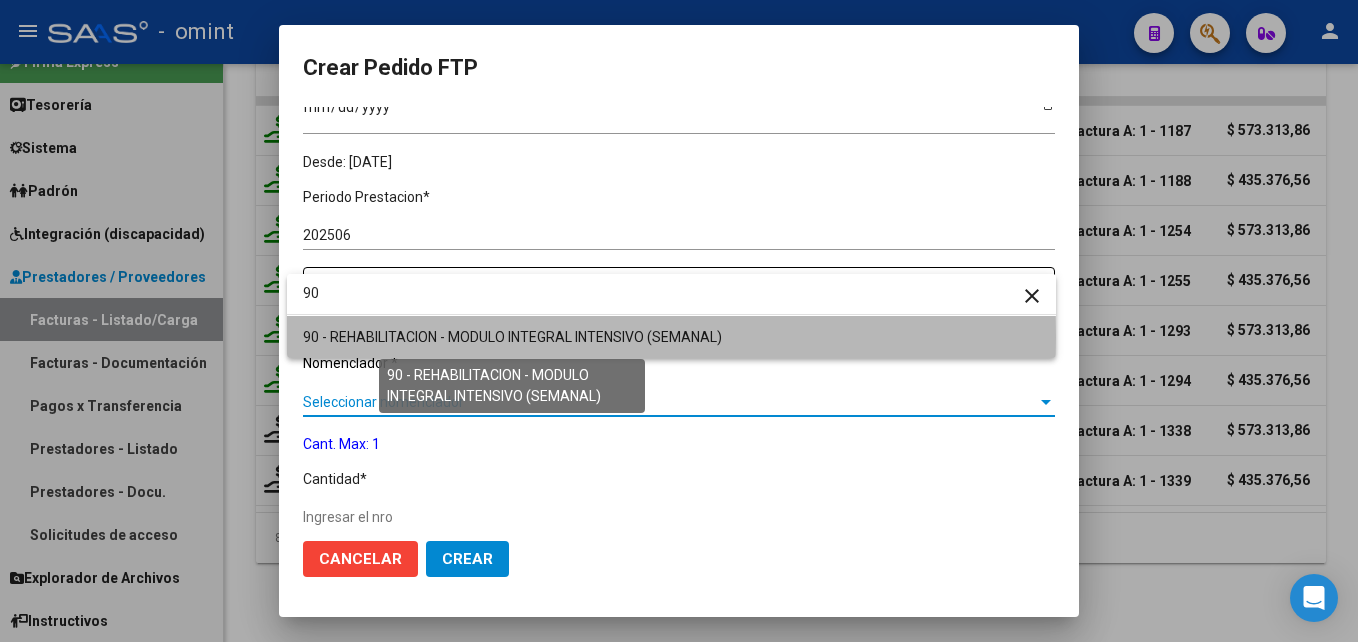 click on "90 - REHABILITACION - MODULO INTEGRAL INTENSIVO (SEMANAL)" at bounding box center (512, 337) 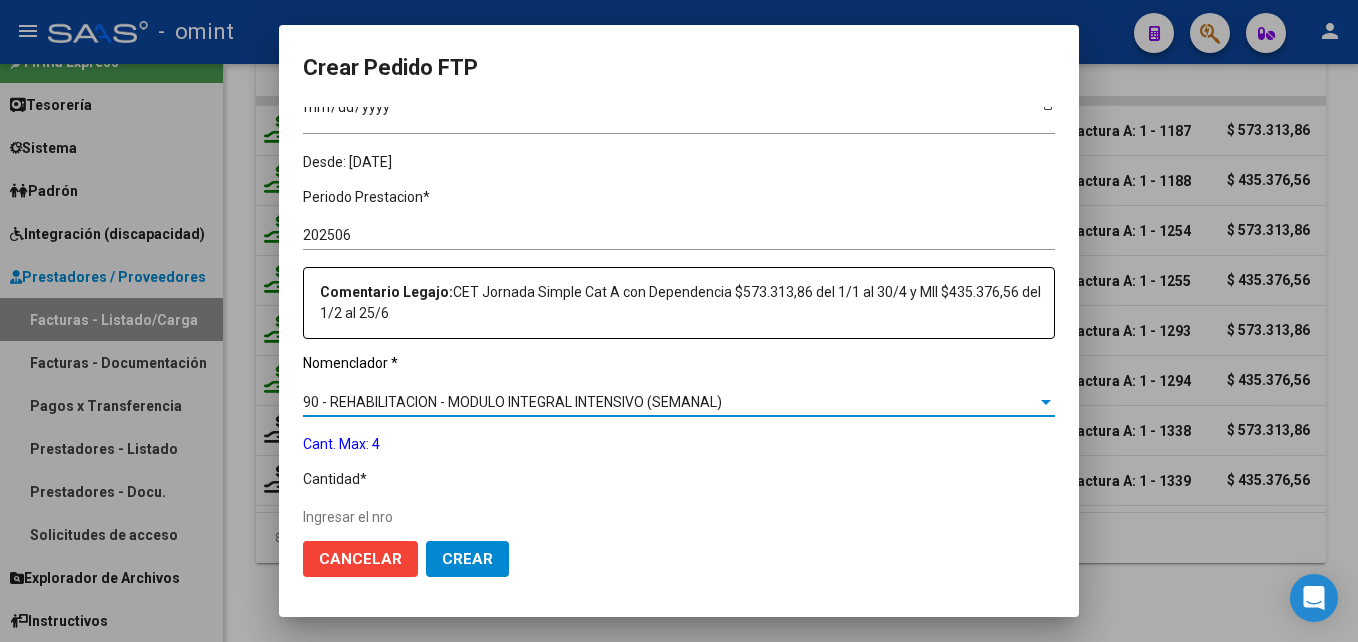 scroll, scrollTop: 649, scrollLeft: 0, axis: vertical 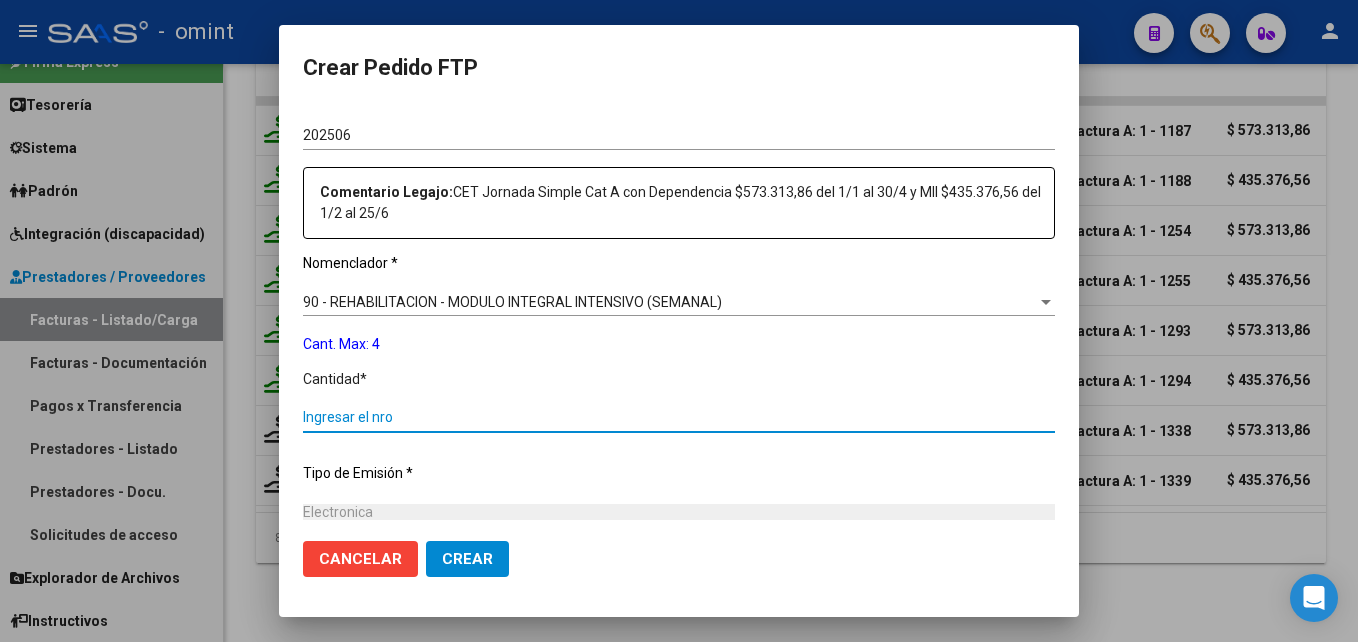 click on "Ingresar el nro" at bounding box center [679, 417] 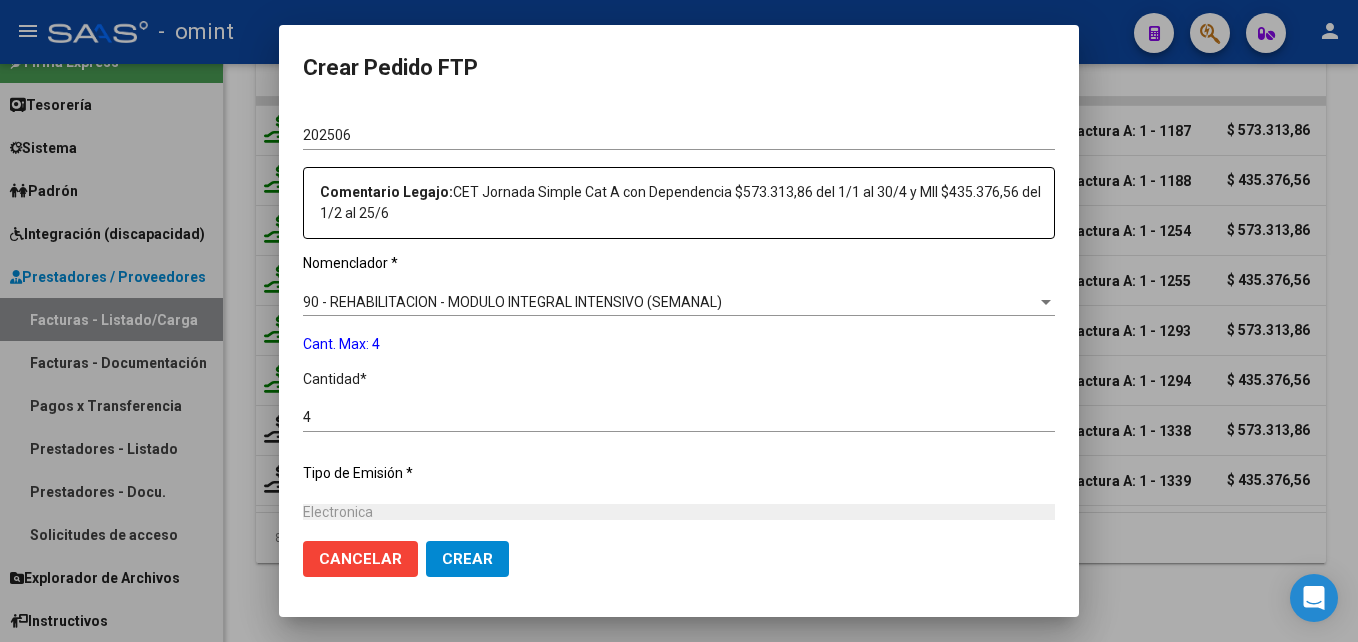 scroll, scrollTop: 857, scrollLeft: 0, axis: vertical 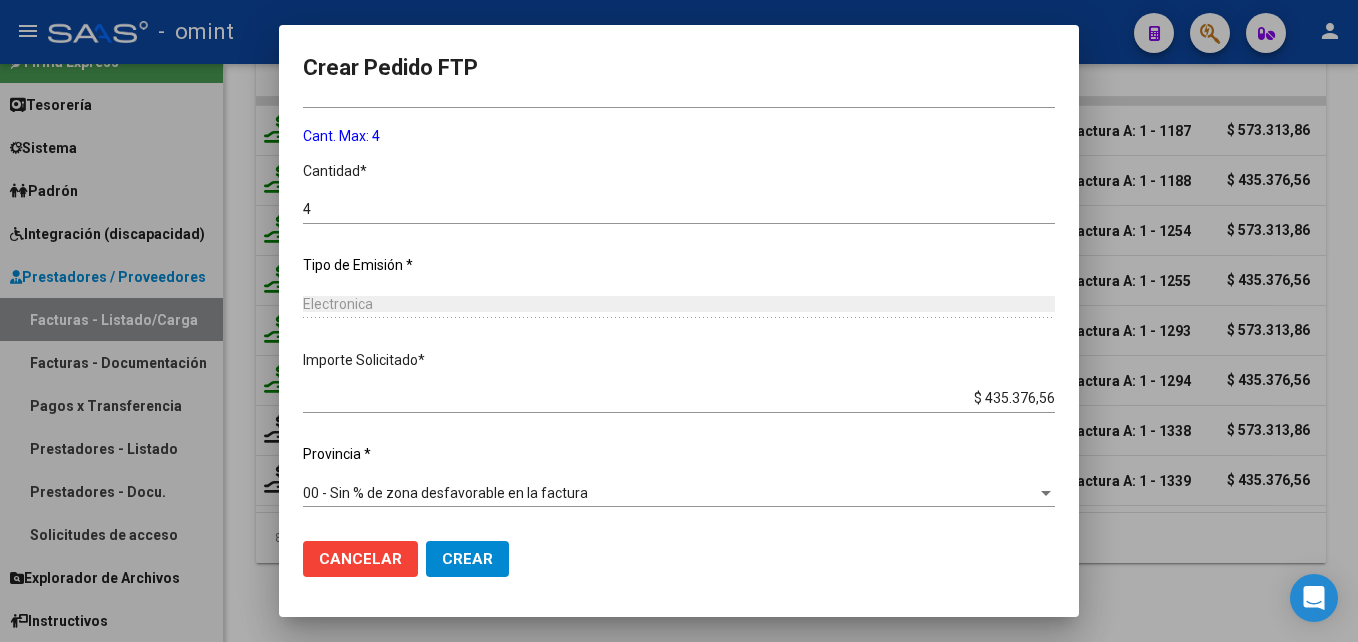 click on "Crear" 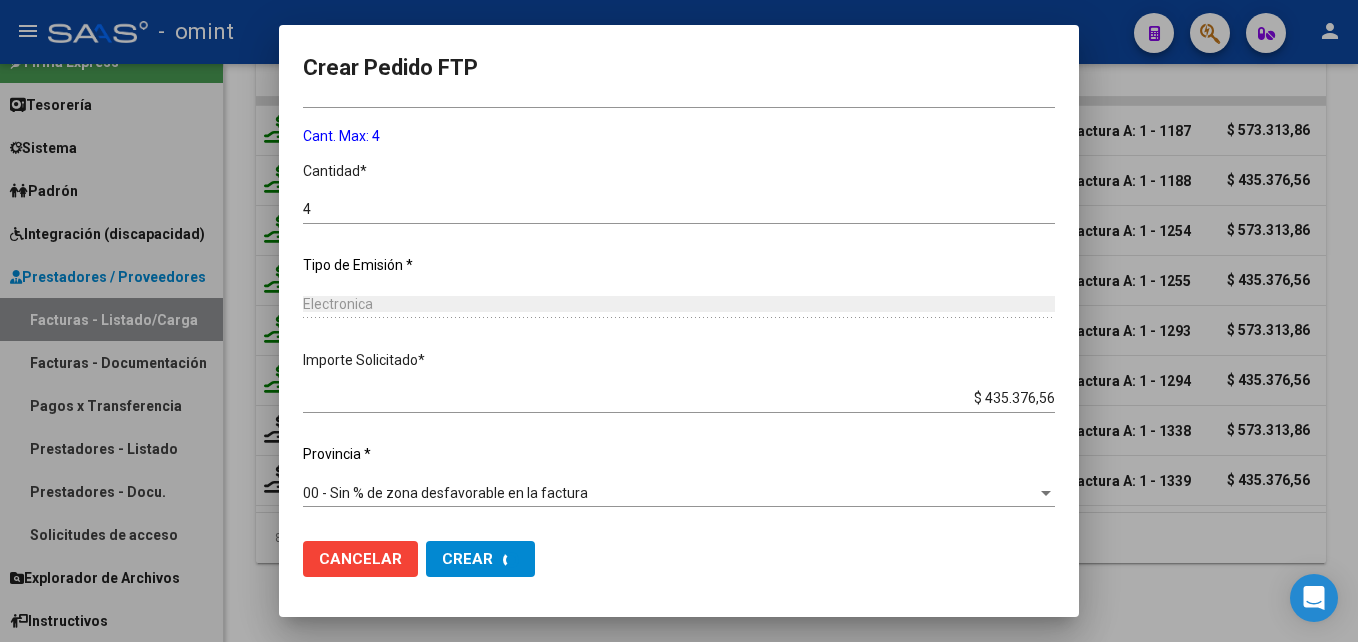 scroll, scrollTop: 0, scrollLeft: 0, axis: both 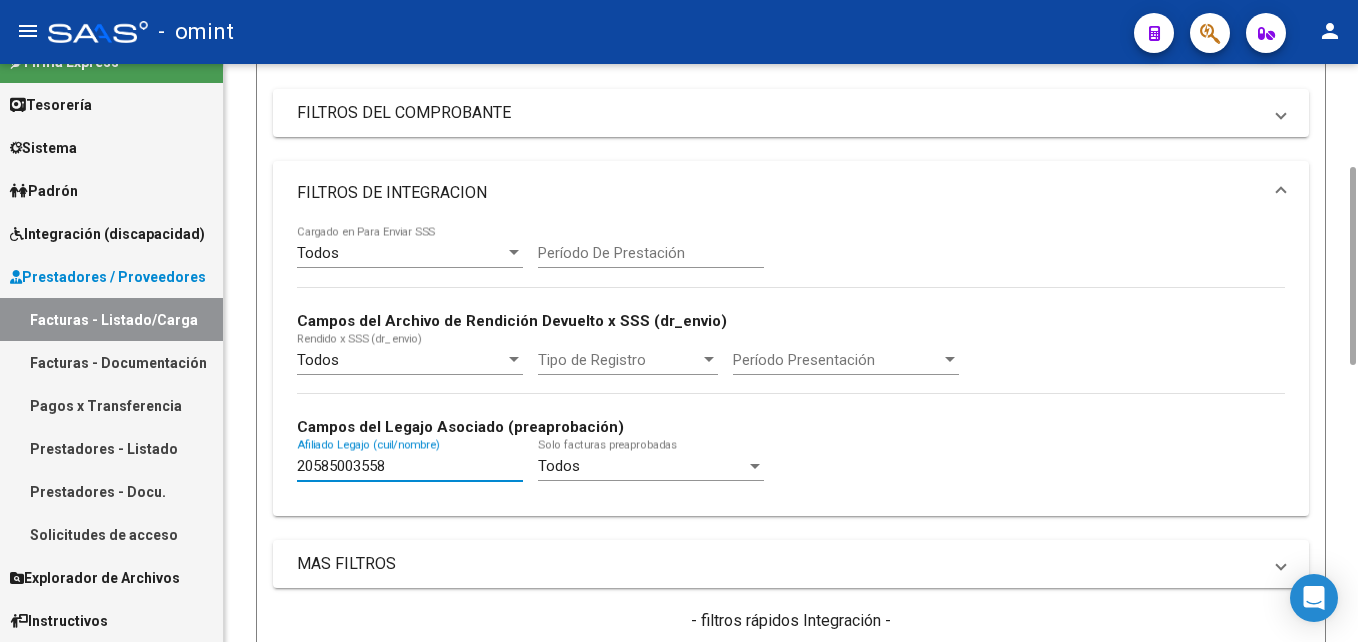 click on "20585003558" at bounding box center [410, 466] 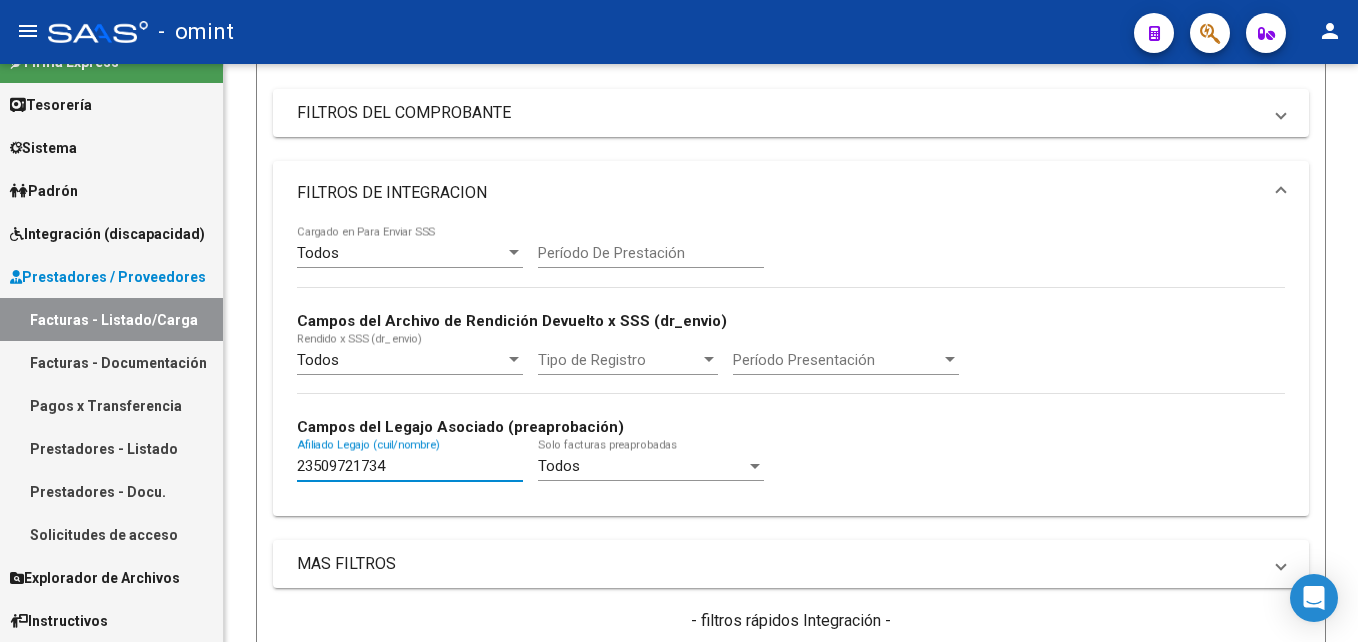scroll, scrollTop: 1201, scrollLeft: 0, axis: vertical 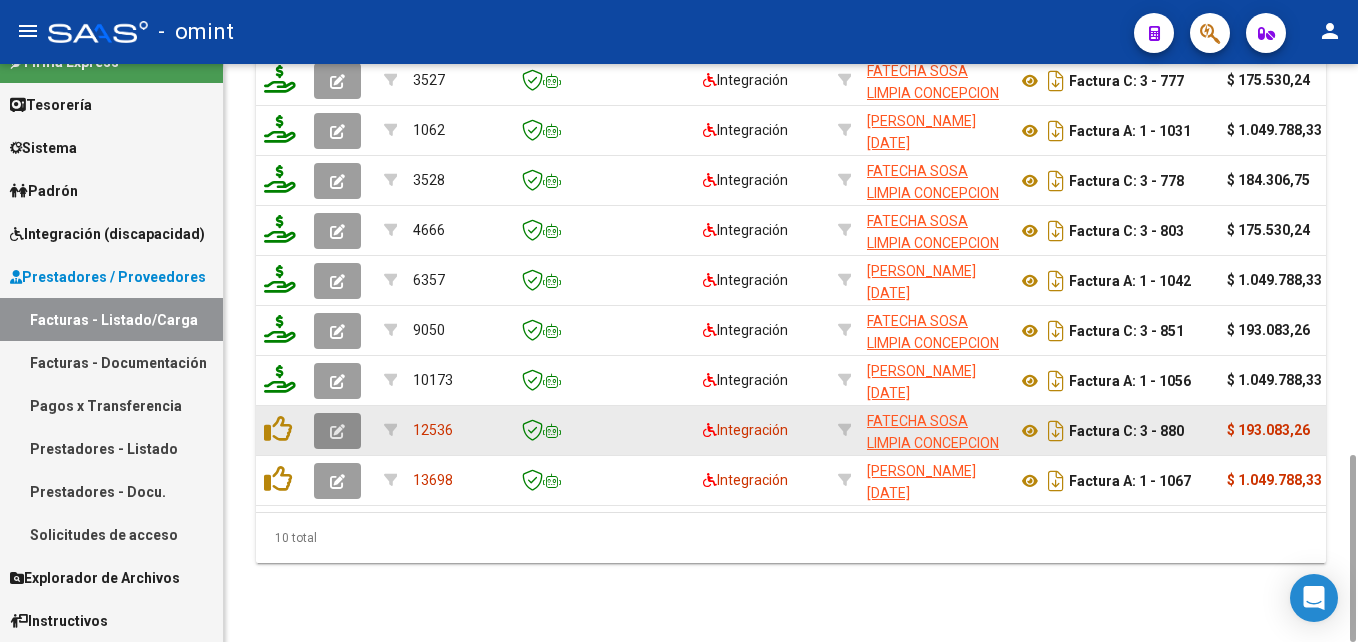 click 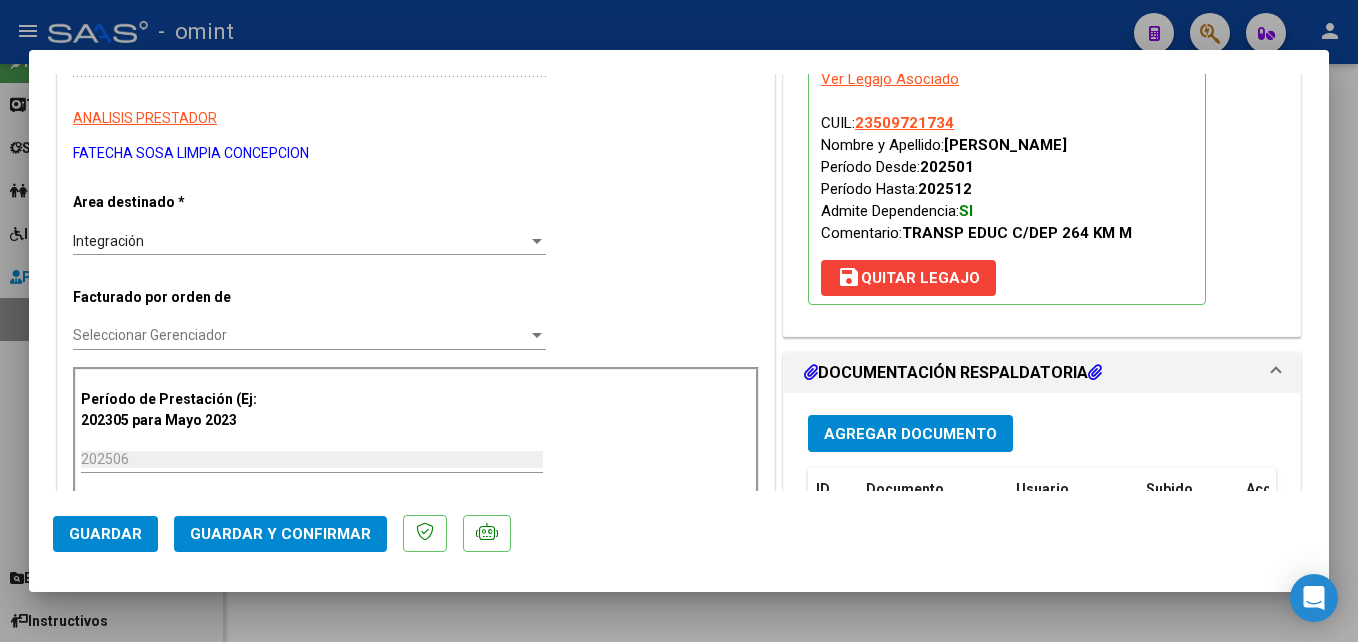 scroll, scrollTop: 500, scrollLeft: 0, axis: vertical 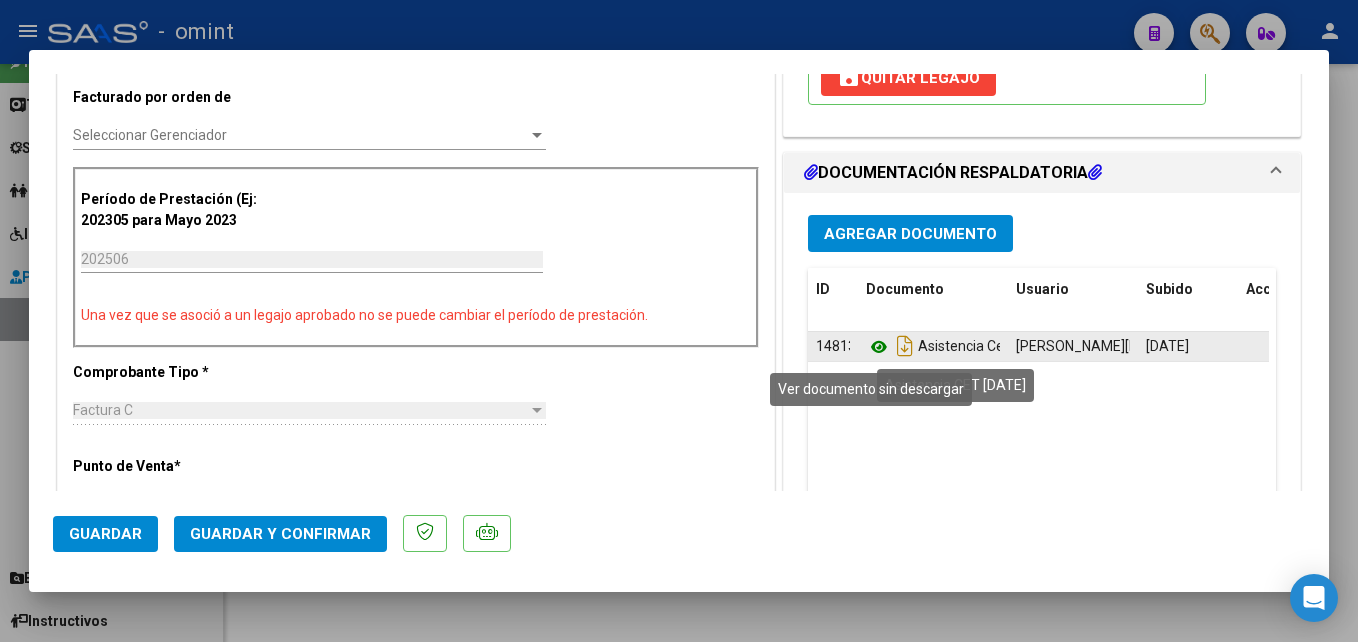 click 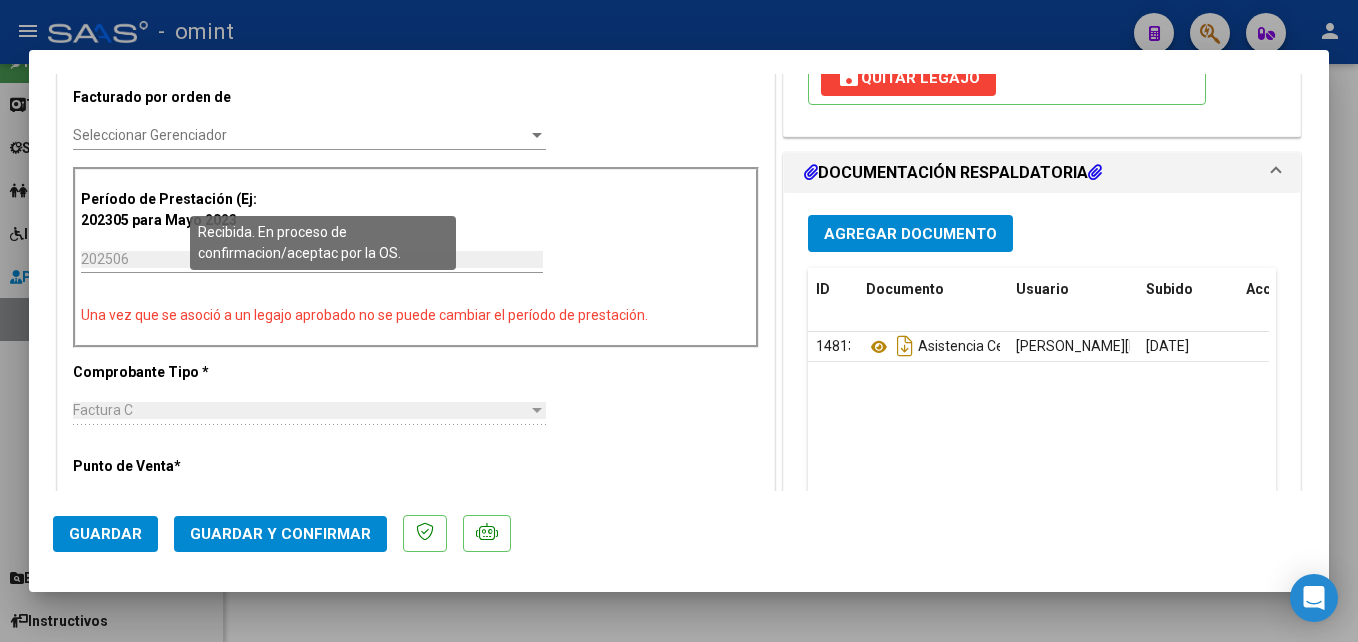 scroll, scrollTop: 0, scrollLeft: 0, axis: both 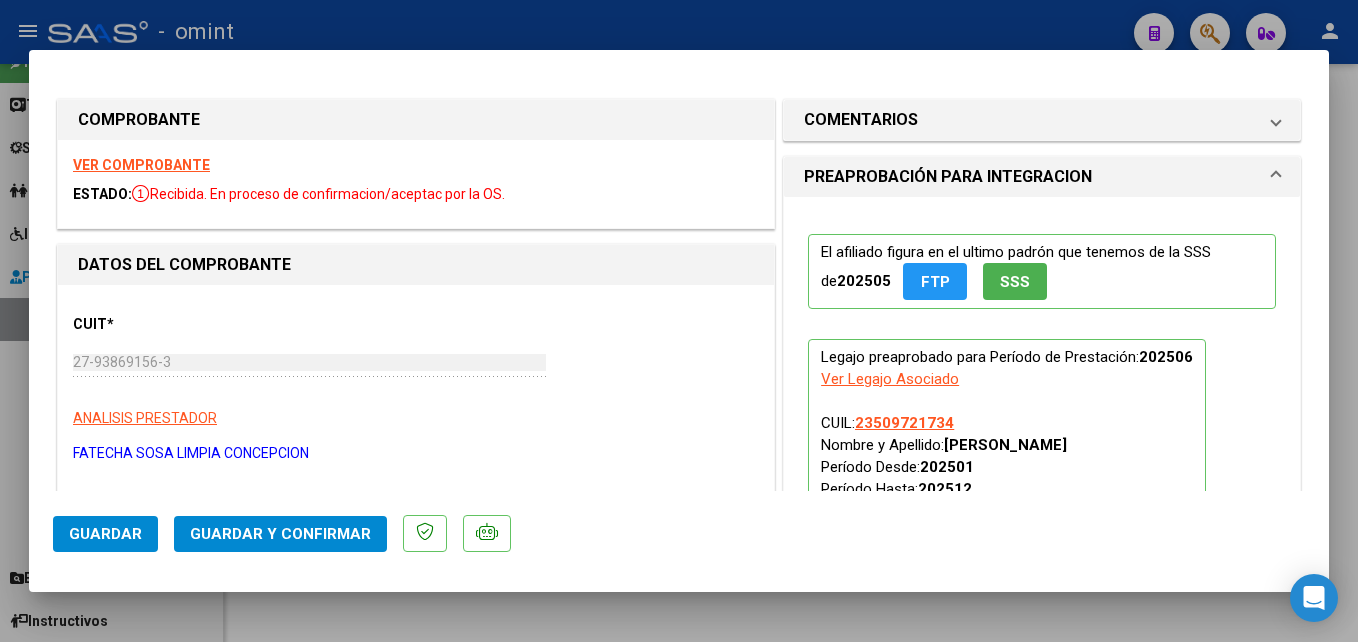 click on "VER COMPROBANTE" at bounding box center [141, 165] 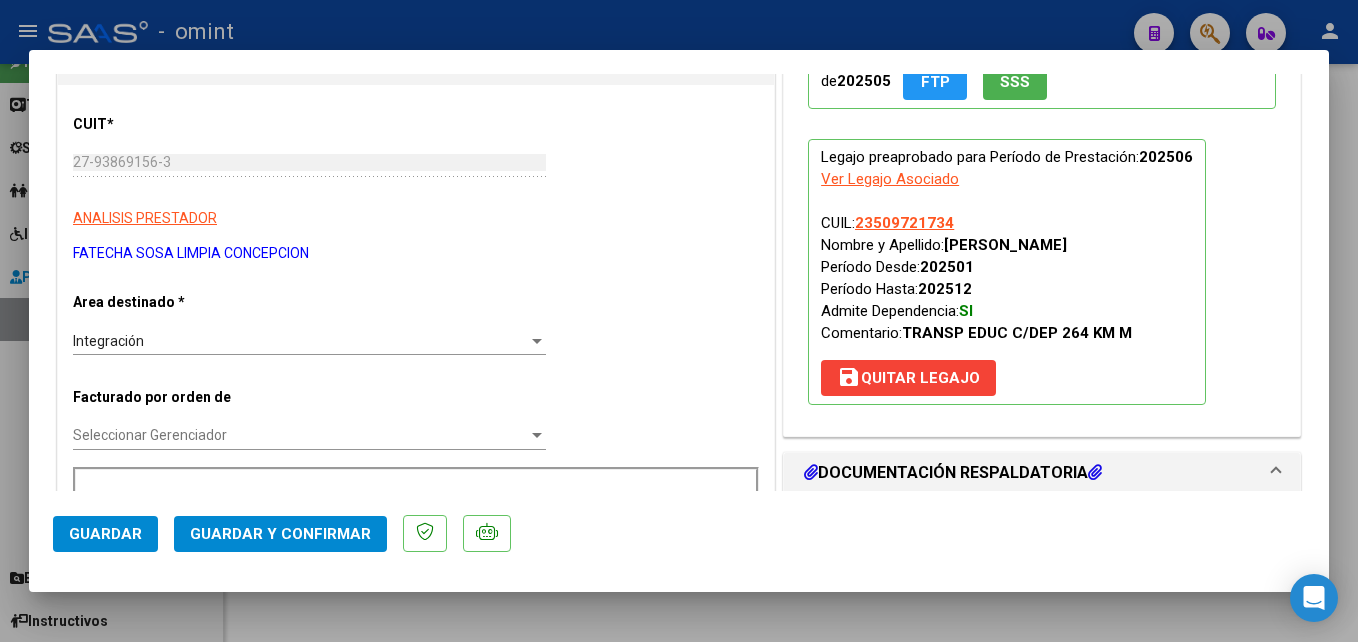 scroll, scrollTop: 300, scrollLeft: 0, axis: vertical 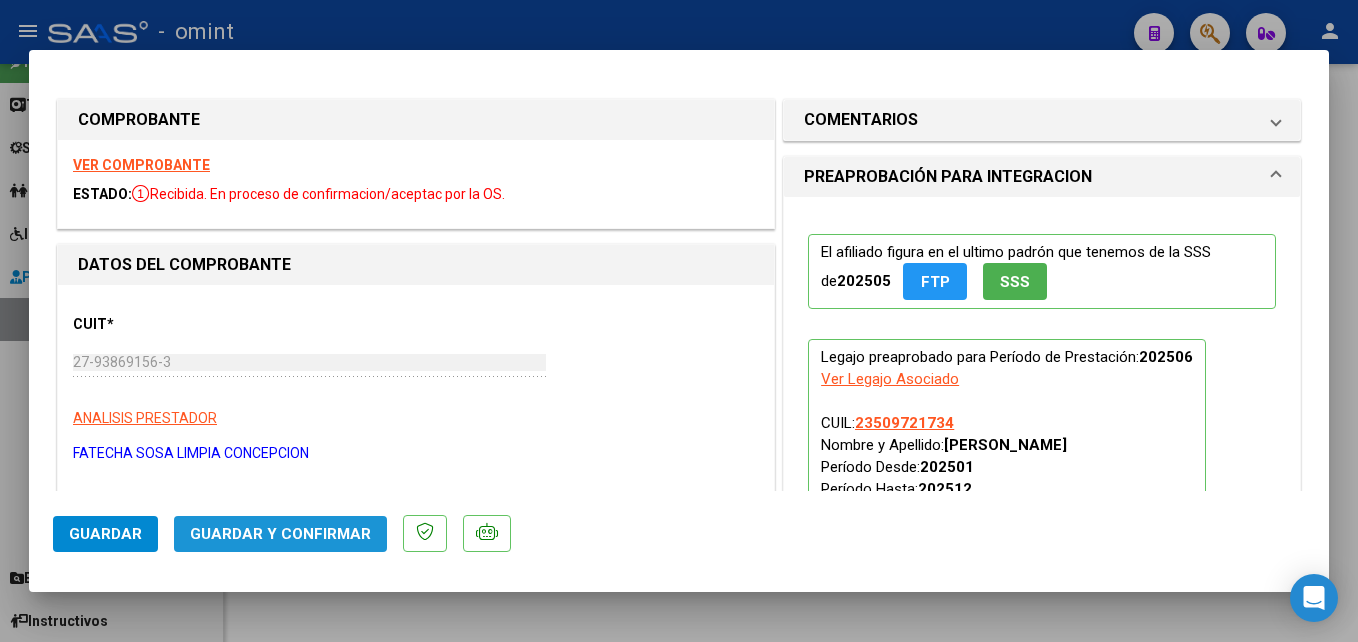 click on "Guardar y Confirmar" 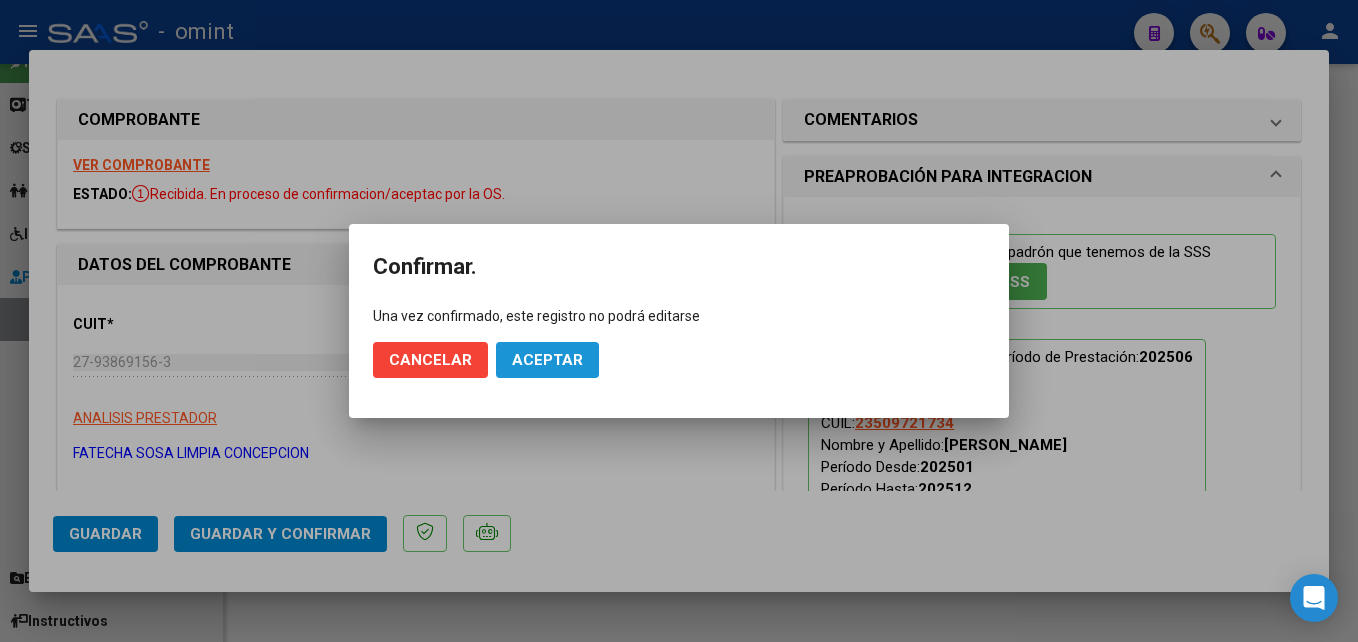 click on "Aceptar" 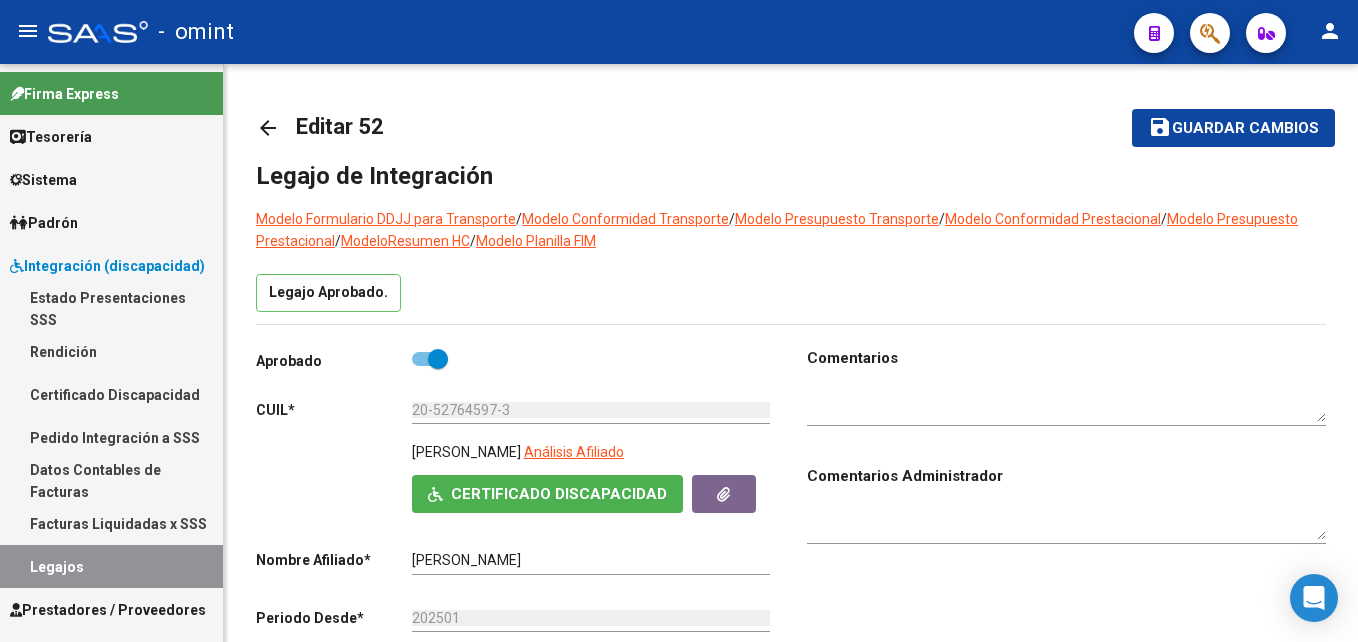 scroll, scrollTop: 0, scrollLeft: 0, axis: both 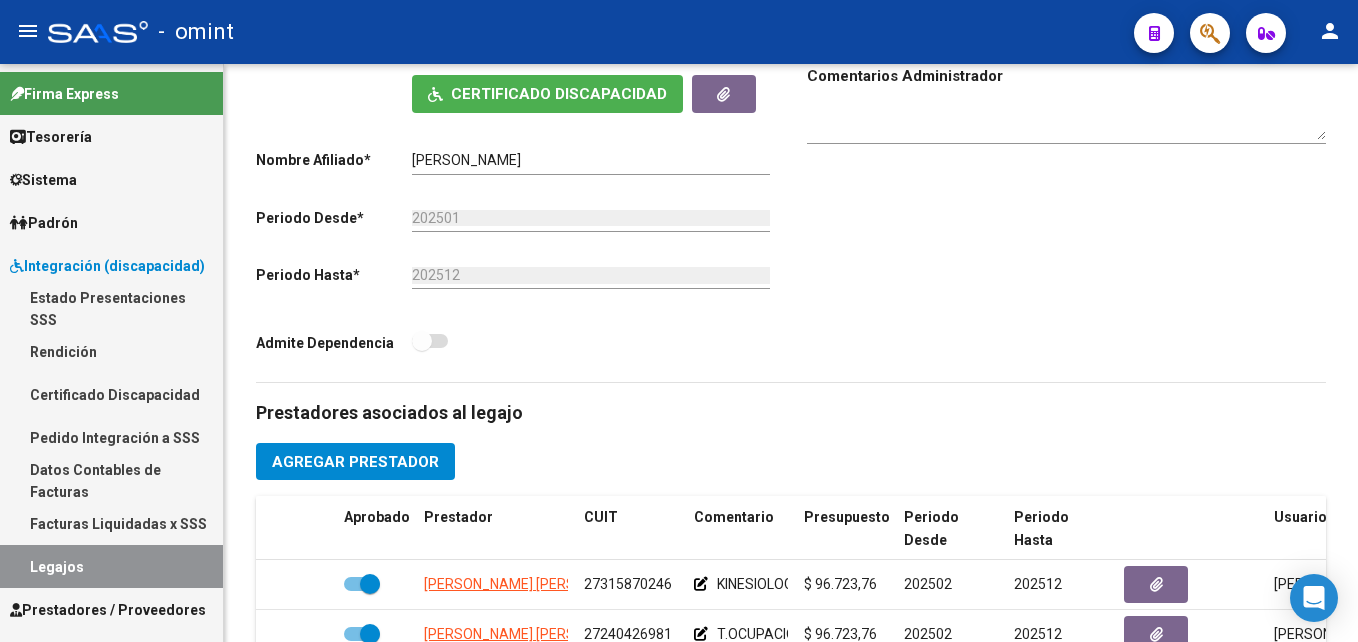 click on "Padrón" at bounding box center [111, 222] 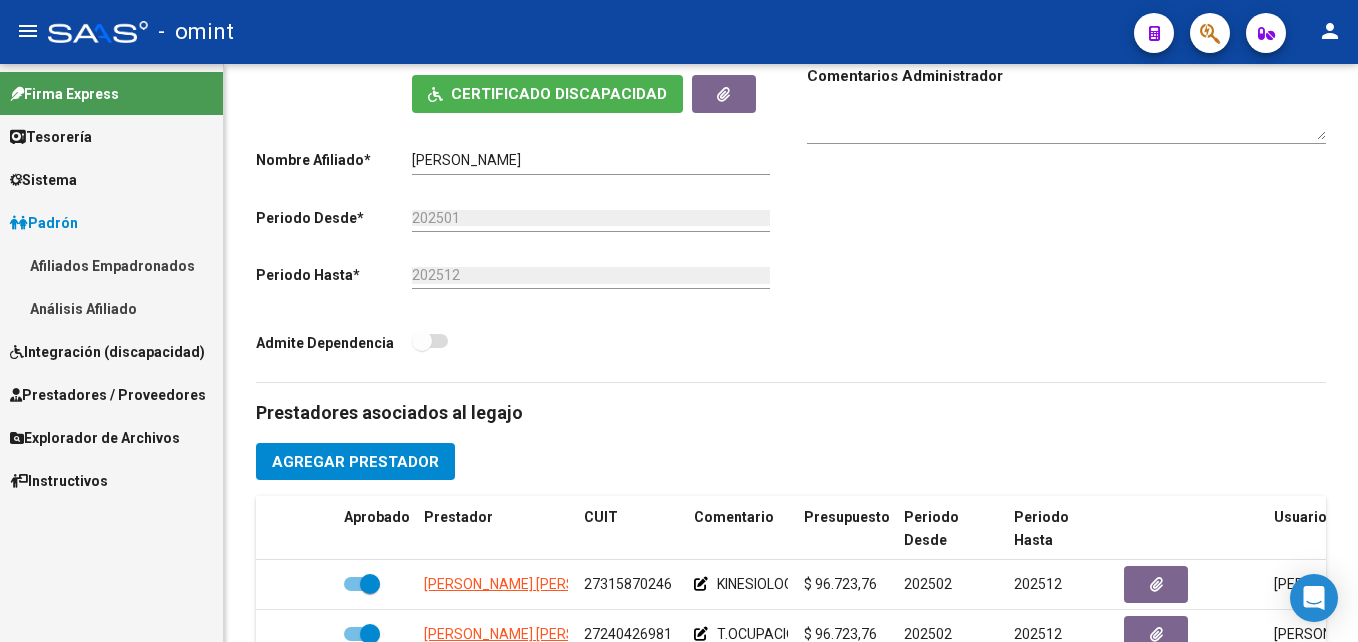 click on "Padrón" at bounding box center [111, 222] 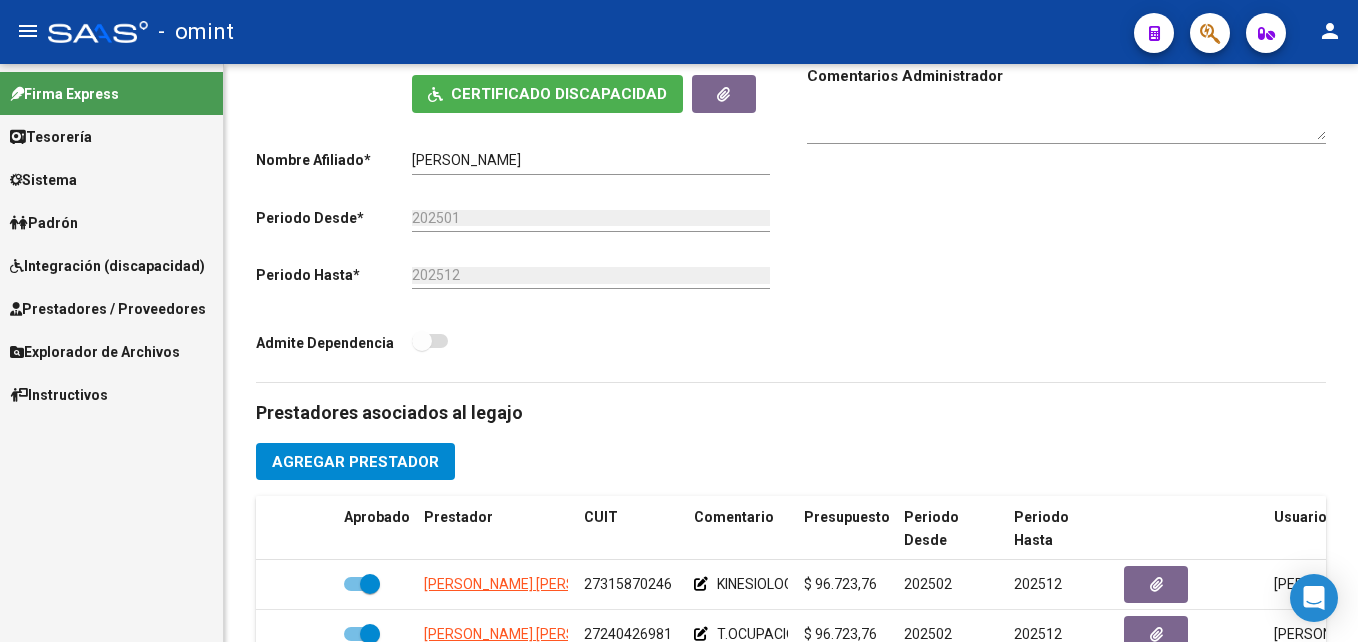 click on "Sistema" at bounding box center (111, 179) 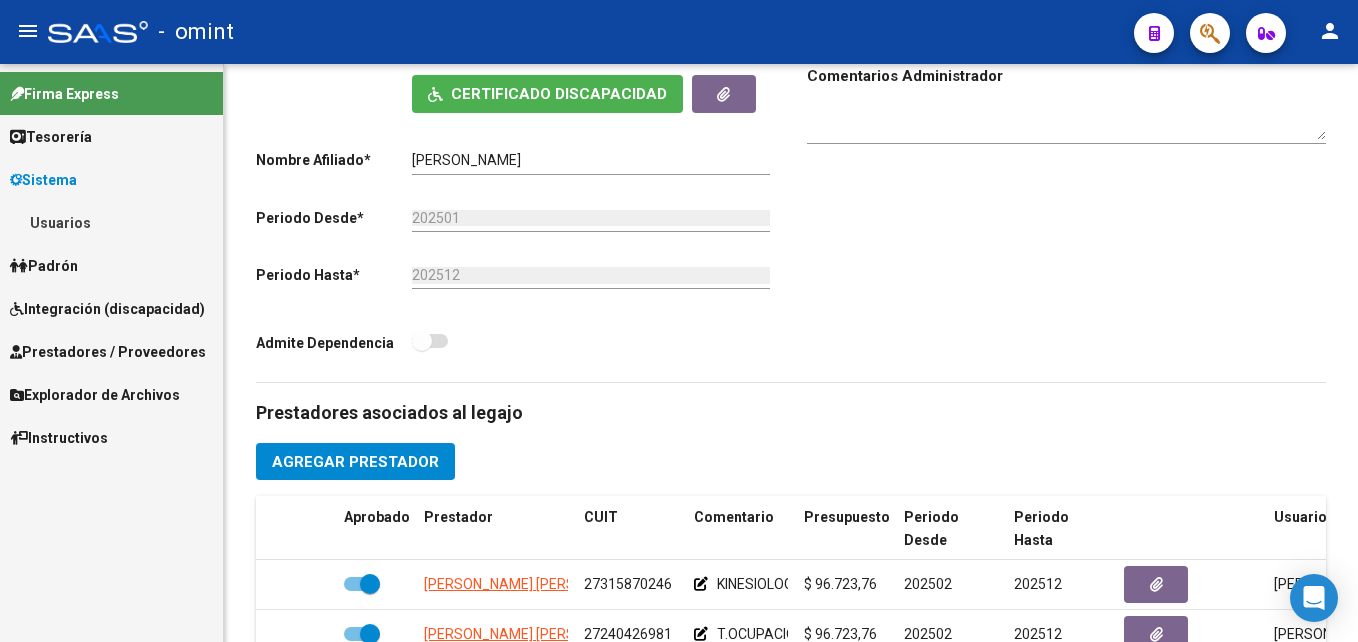 click on "Padrón" at bounding box center [111, 265] 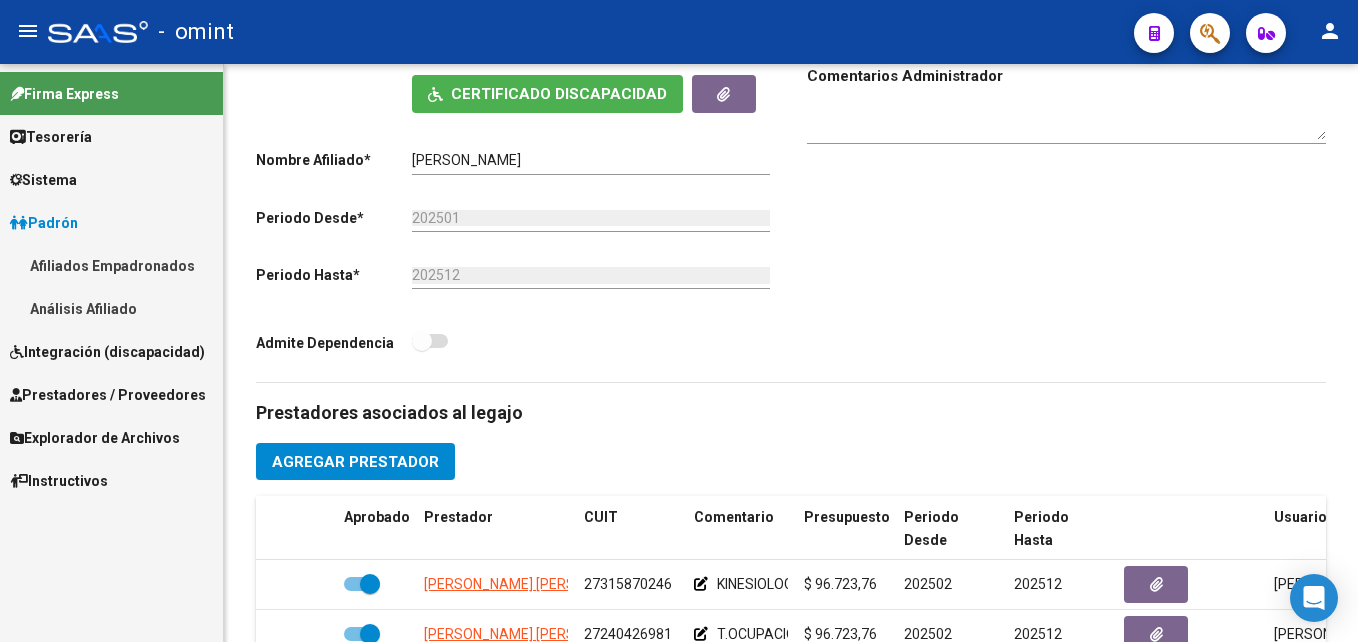 click on "Sistema" at bounding box center [43, 180] 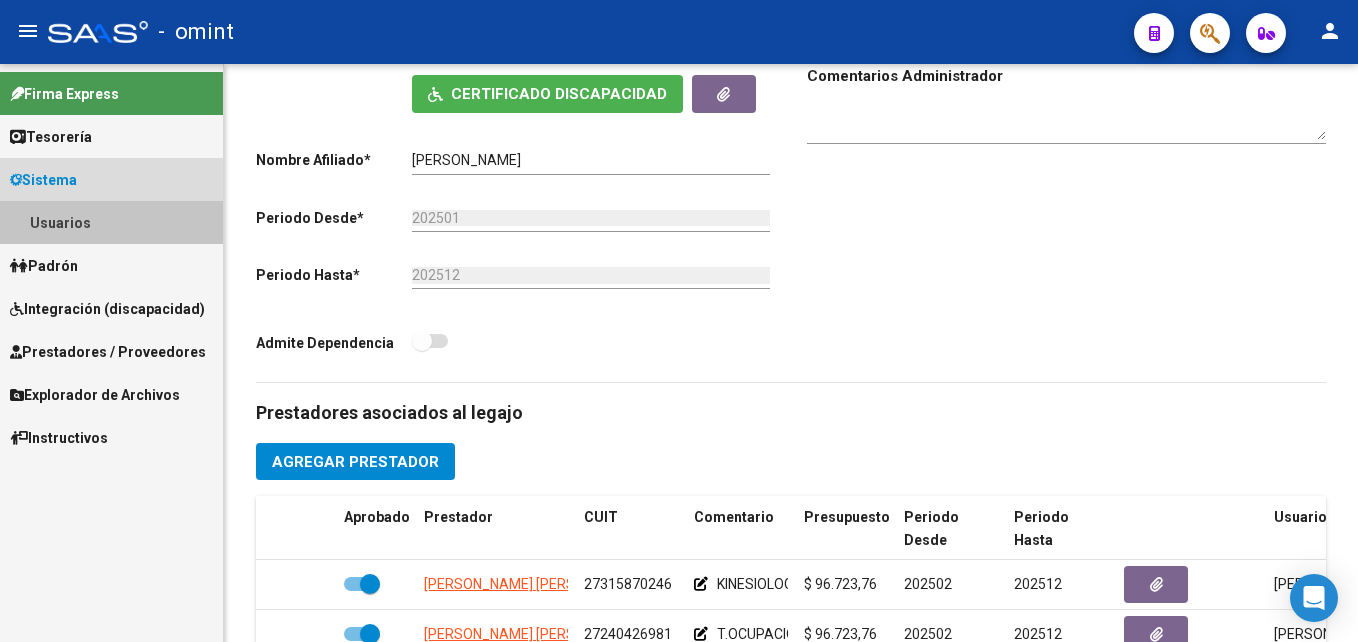 click on "Usuarios" at bounding box center (111, 222) 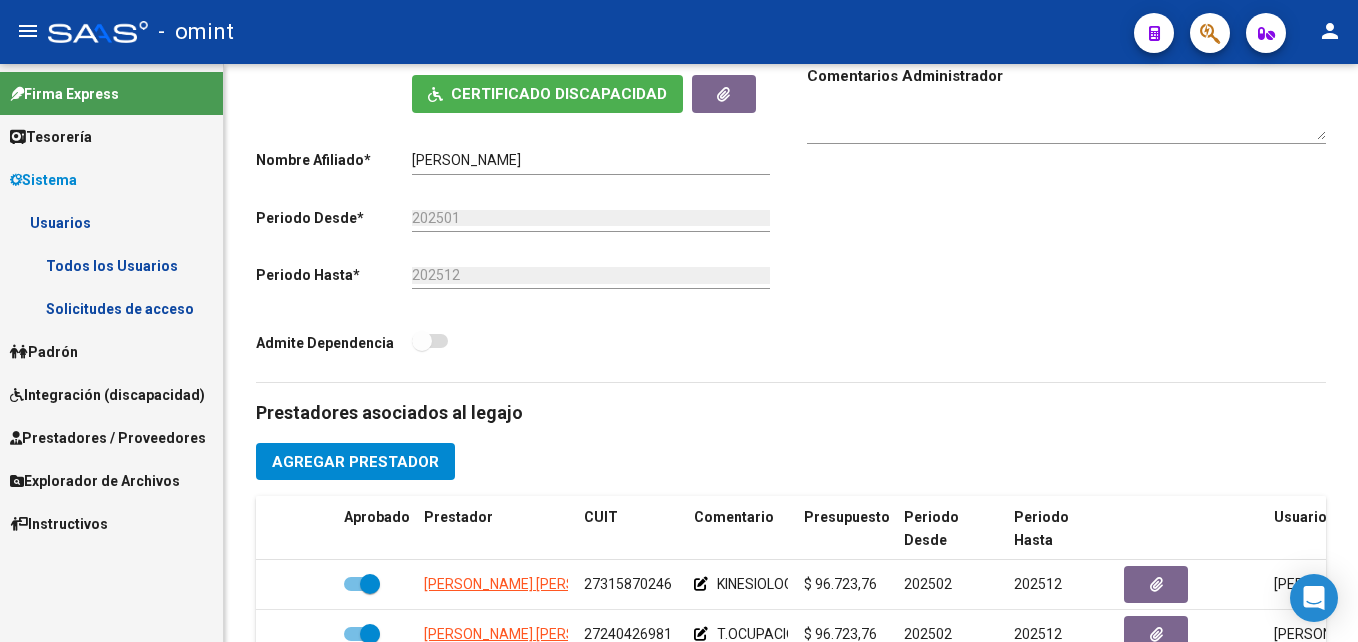 click on "Solicitudes de acceso" at bounding box center [111, 308] 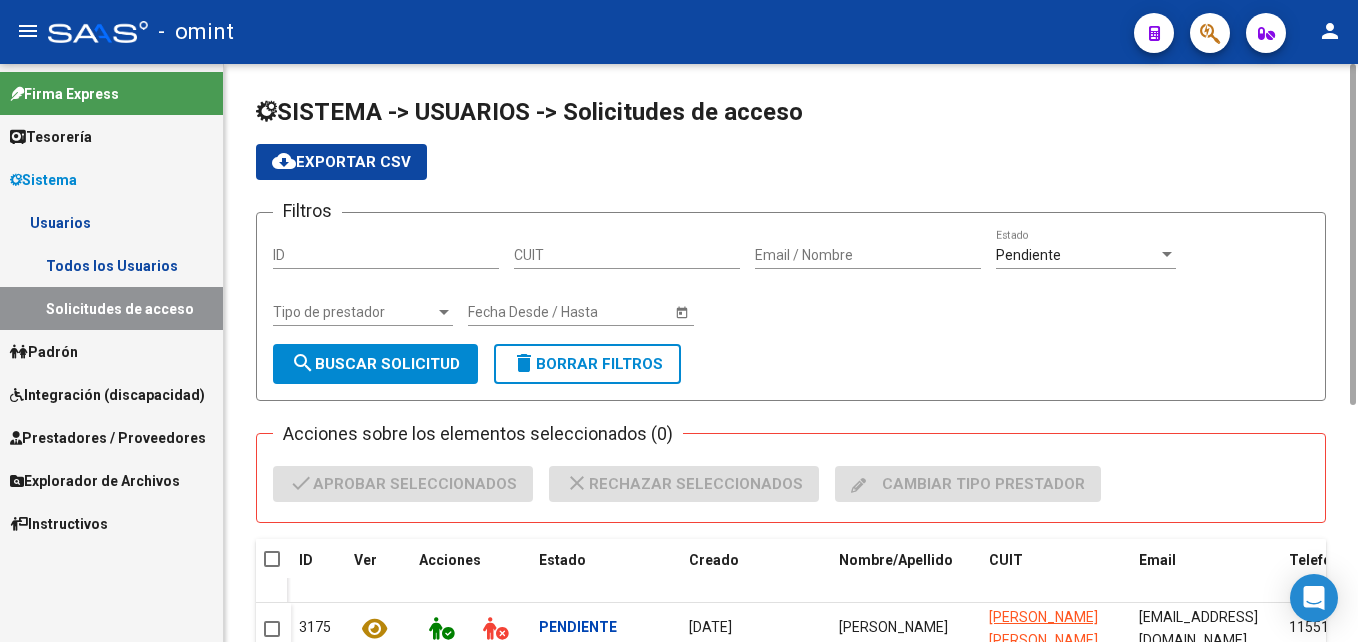 scroll, scrollTop: 141, scrollLeft: 0, axis: vertical 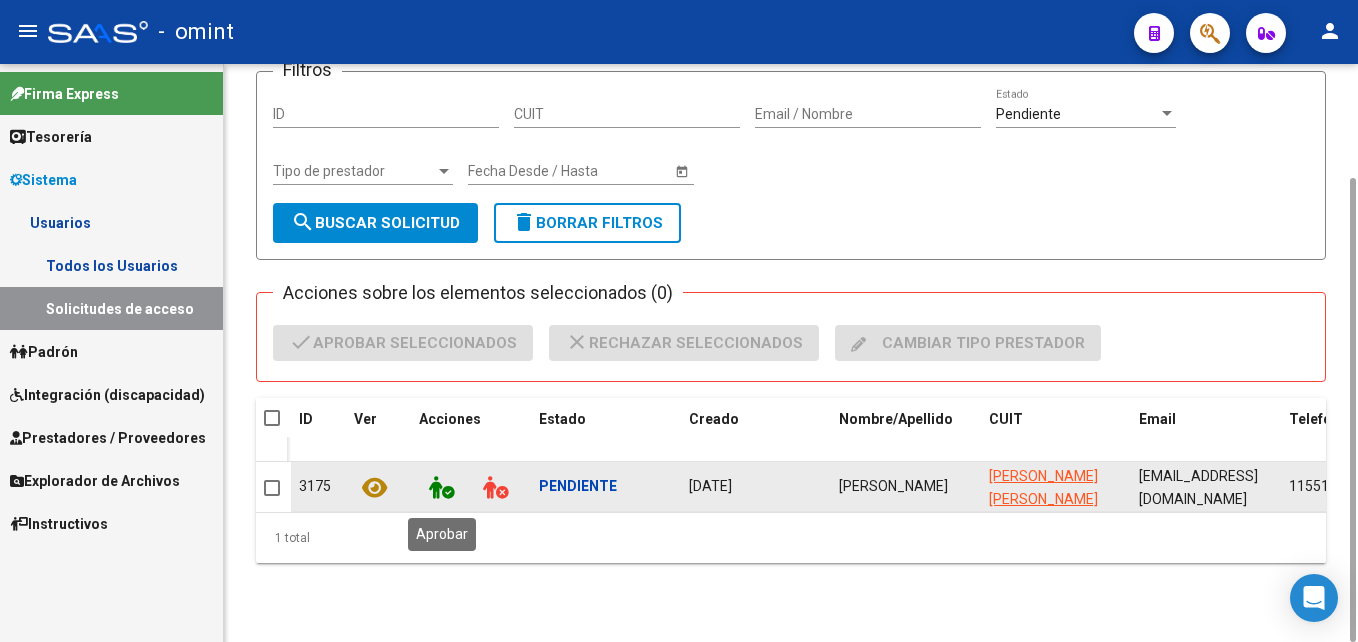 click 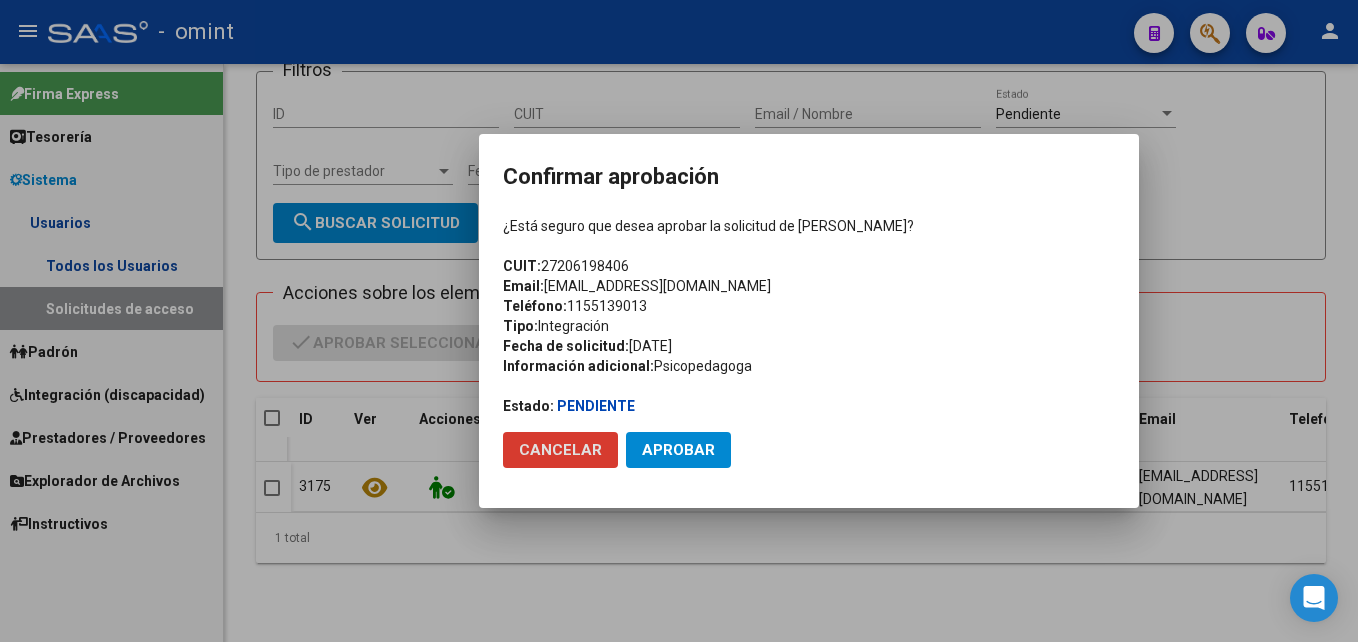 click on "¿Está seguro que desea aprobar la solicitud de Maria Florencia Perasso?
CUIT:  27206198406
Email:  florenciaperasso@gmail.com
Teléfono:  1155139013
Tipo:  Integración
Fecha de solicitud:  10/7/2025
Información adicional:  Psicopedagoga
Estado:
Pendiente" at bounding box center (809, 316) 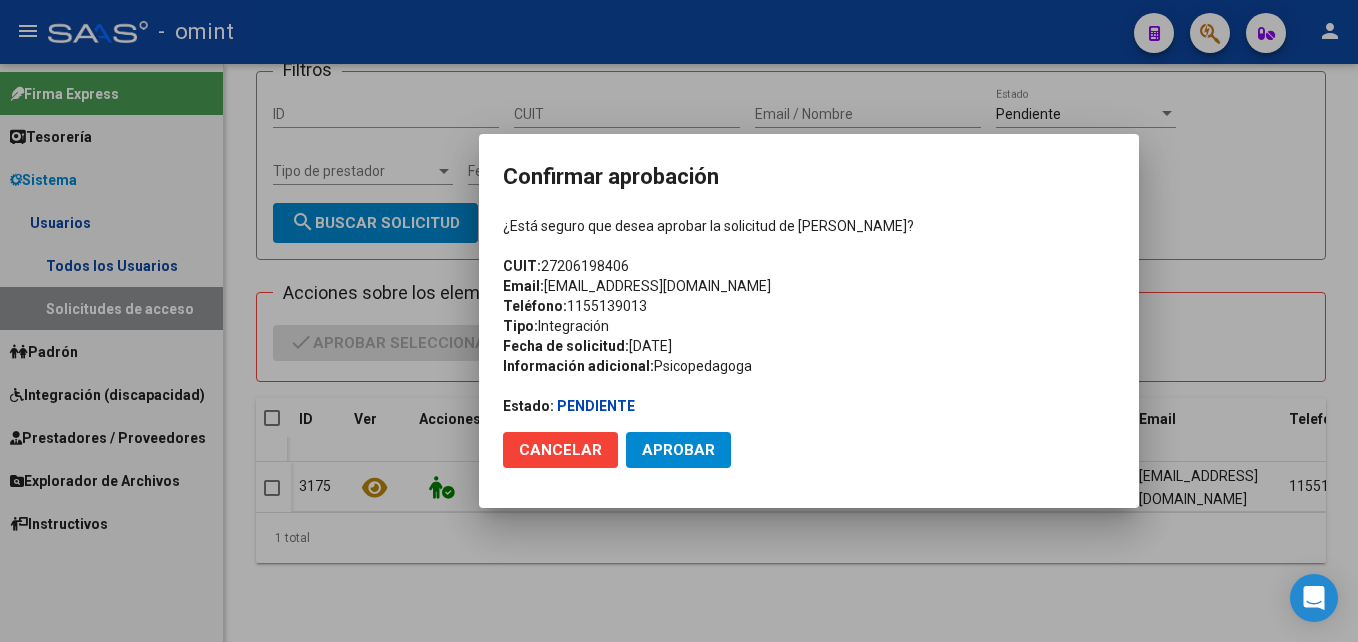 click on "¿Está seguro que desea aprobar la solicitud de Maria Florencia Perasso?
CUIT:  27206198406
Email:  florenciaperasso@gmail.com
Teléfono:  1155139013
Tipo:  Integración
Fecha de solicitud:  10/7/2025
Información adicional:  Psicopedagoga
Estado:
Pendiente" at bounding box center (809, 316) 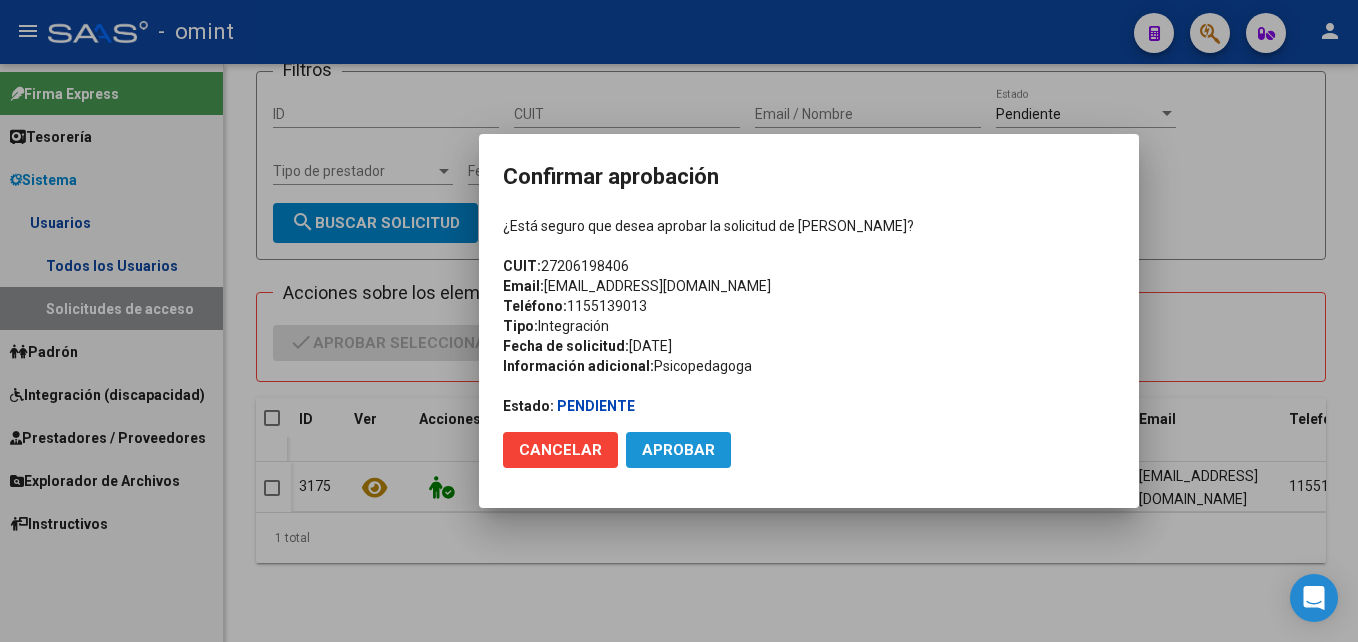 click on "Aprobar" 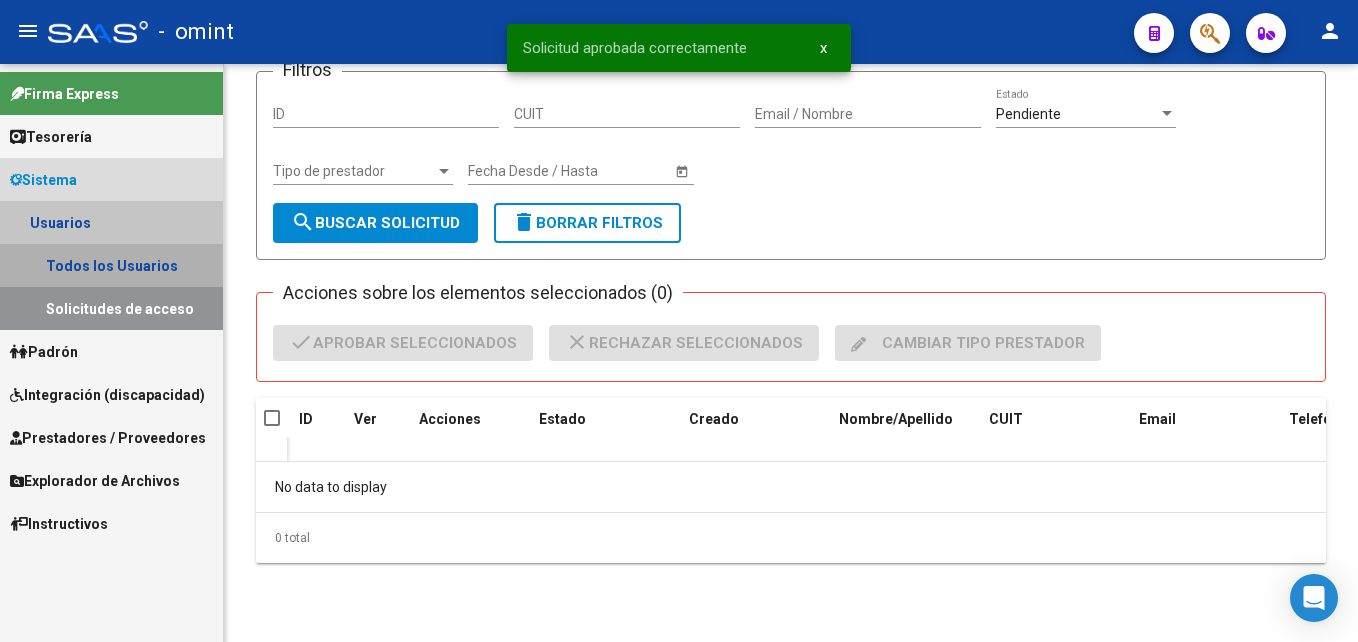 click on "Todos los Usuarios" at bounding box center (111, 265) 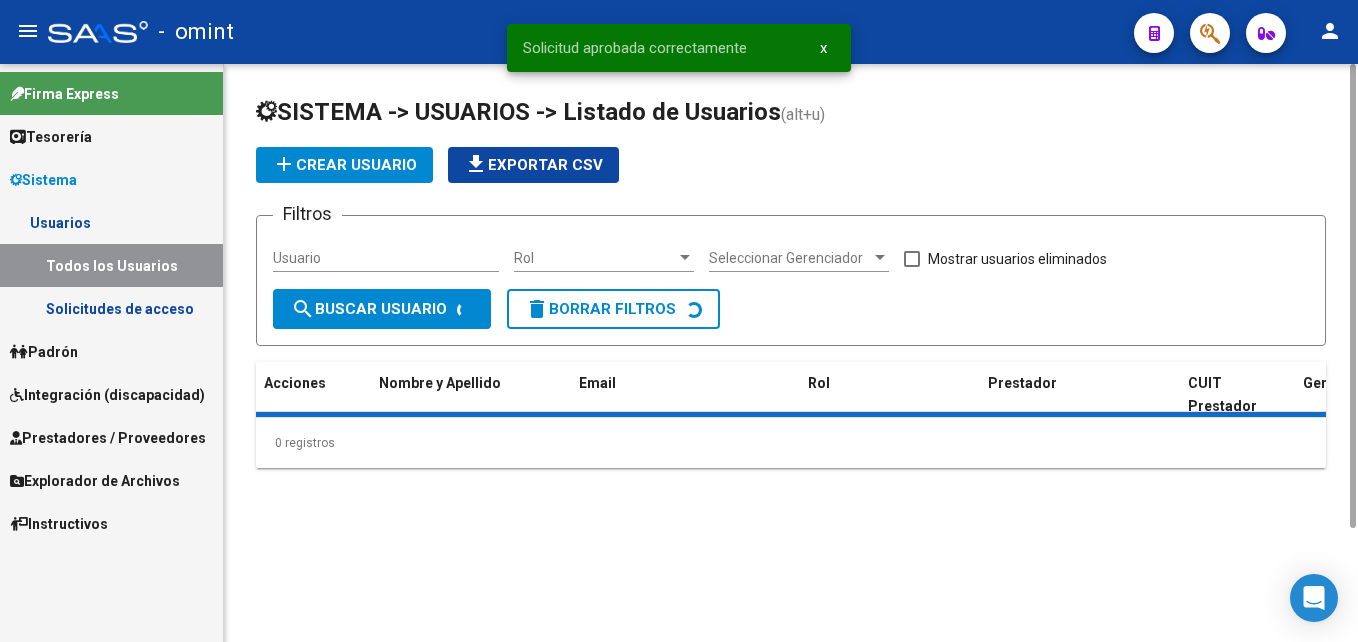 scroll, scrollTop: 0, scrollLeft: 0, axis: both 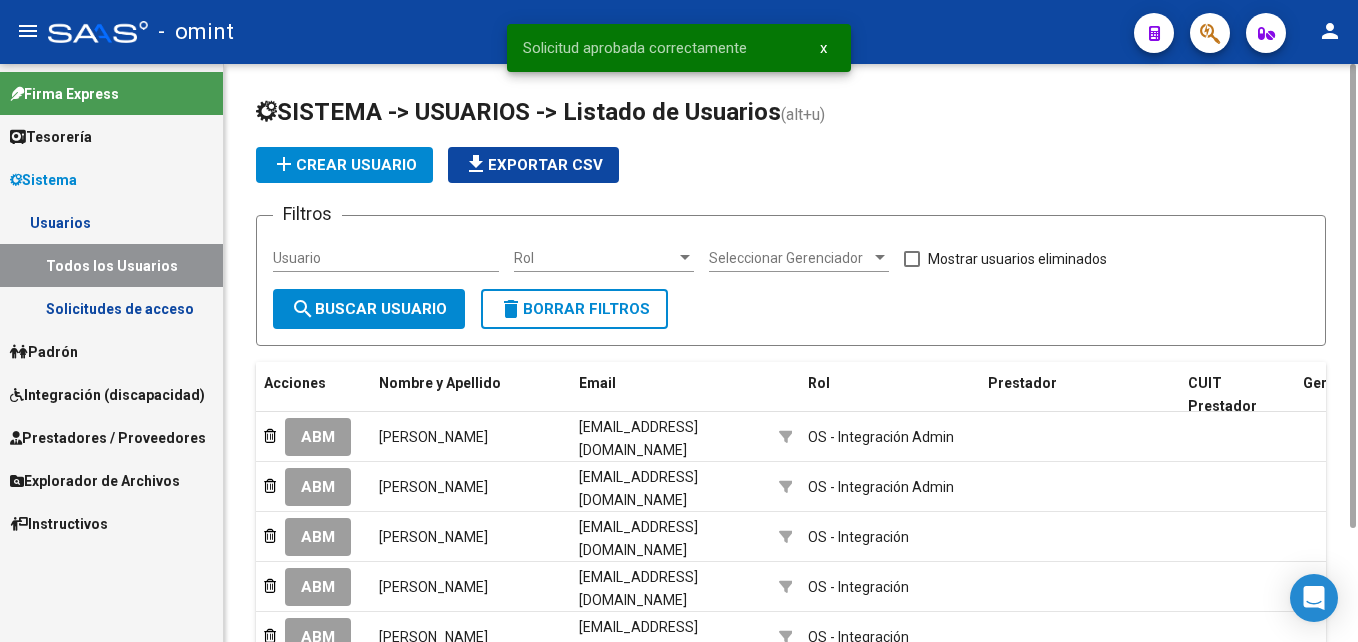 click on "Usuario" at bounding box center (386, 258) 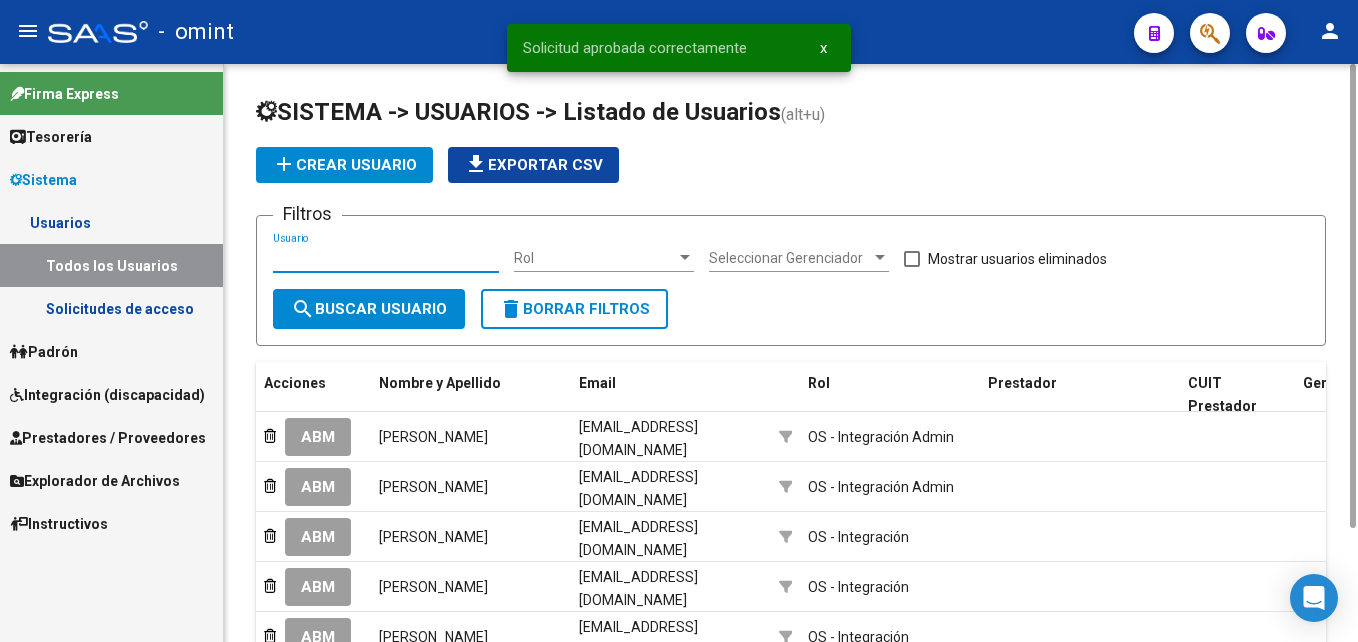 paste on "27206198406" 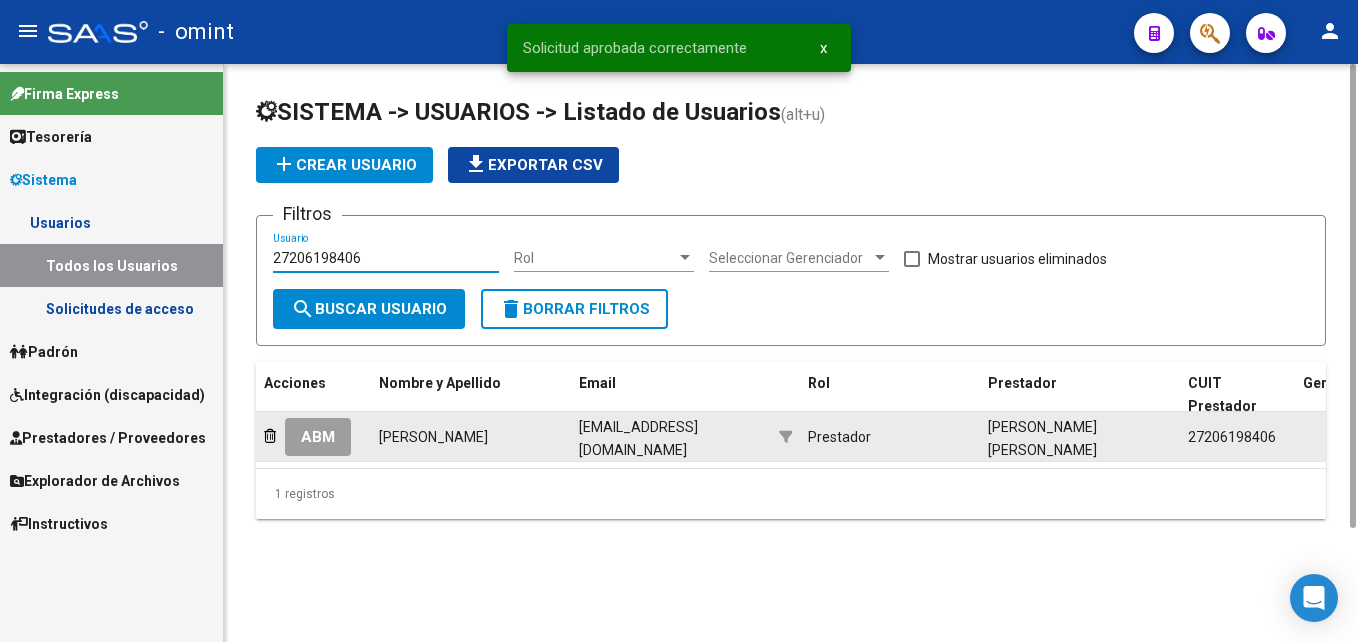 type on "27206198406" 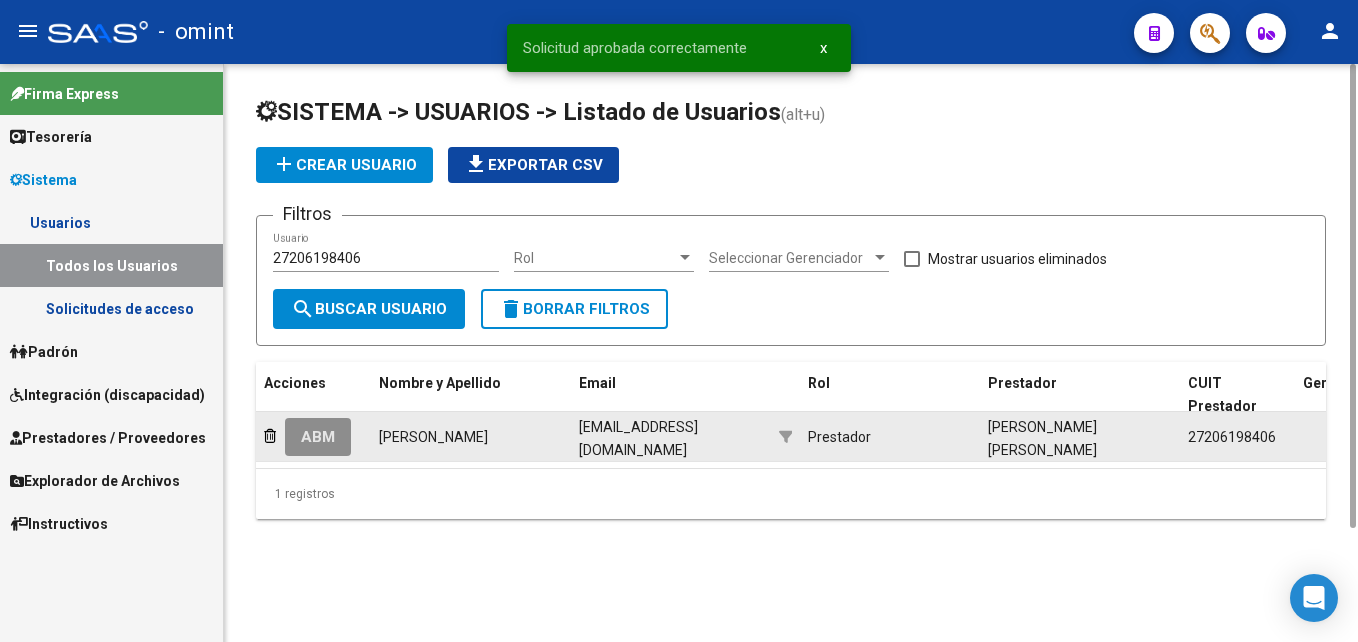 click on "ABM" 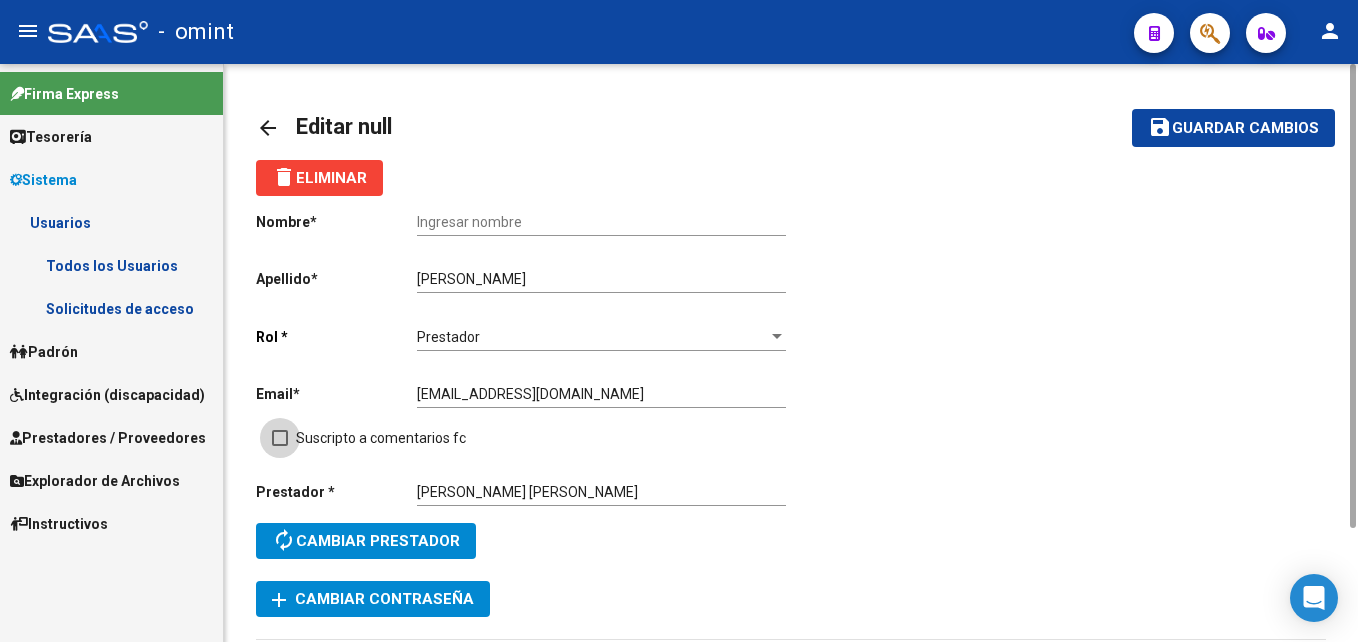 click at bounding box center (280, 438) 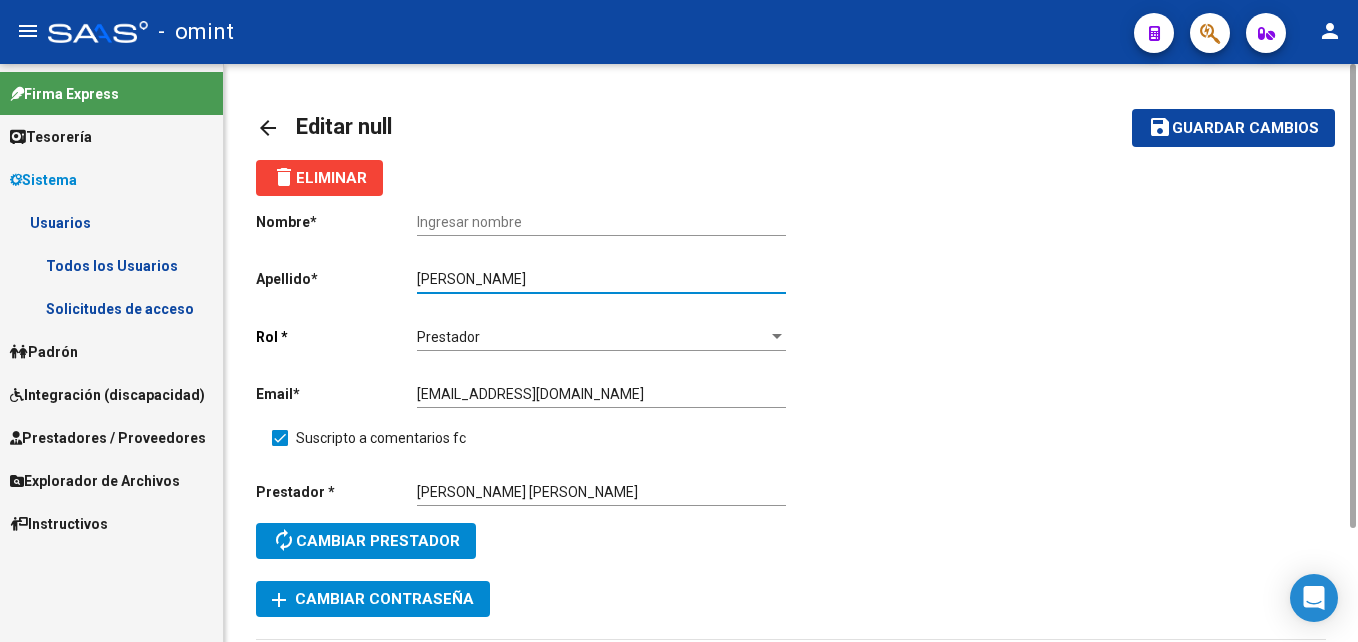 drag, startPoint x: 569, startPoint y: 273, endPoint x: 398, endPoint y: 263, distance: 171.29214 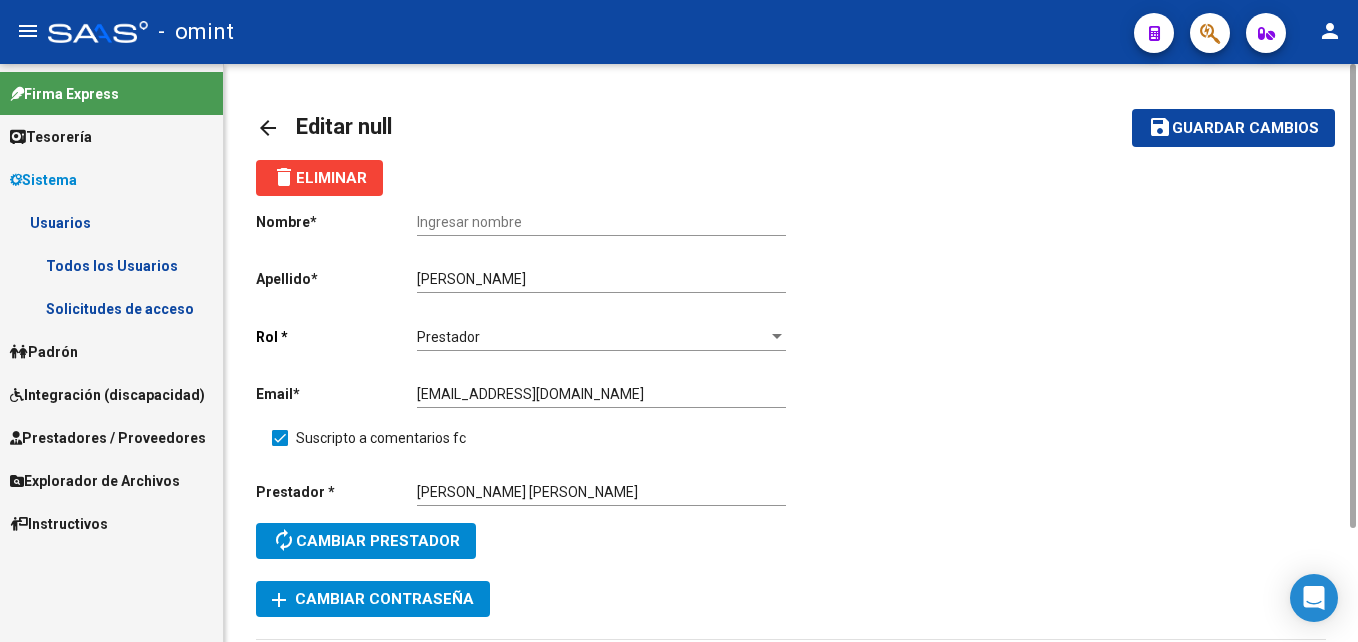 drag, startPoint x: 469, startPoint y: 236, endPoint x: 478, endPoint y: 226, distance: 13.453624 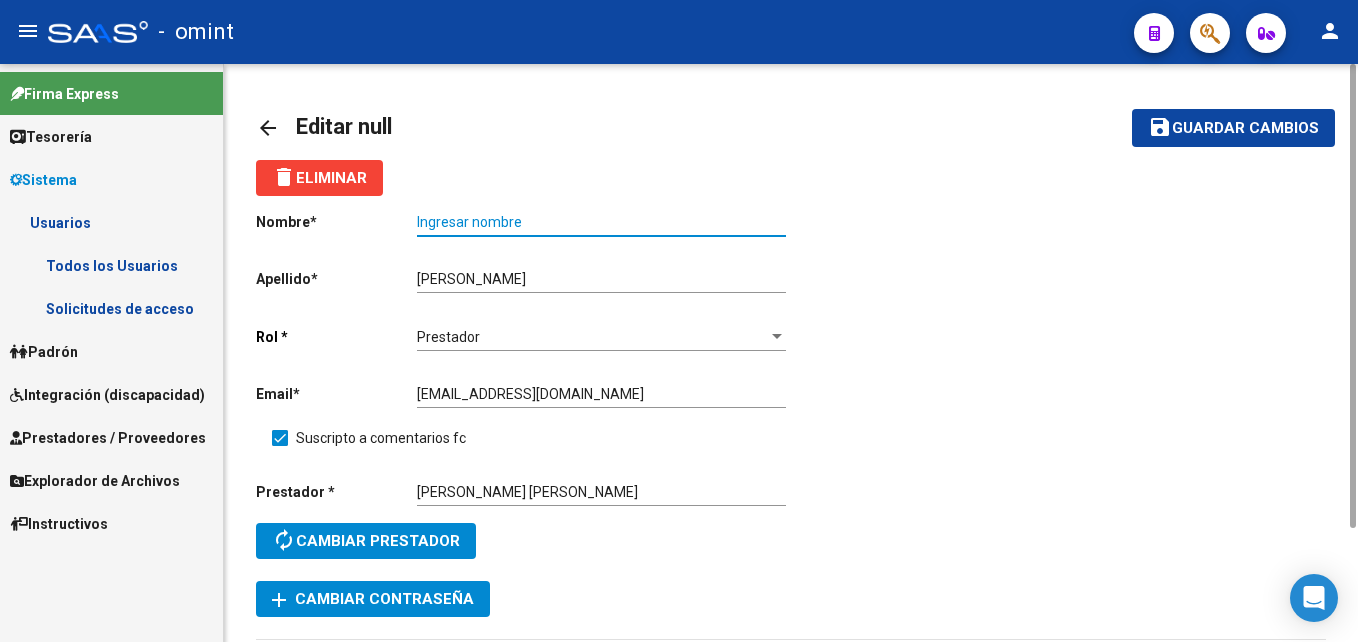 click on "Ingresar nombre" at bounding box center (601, 222) 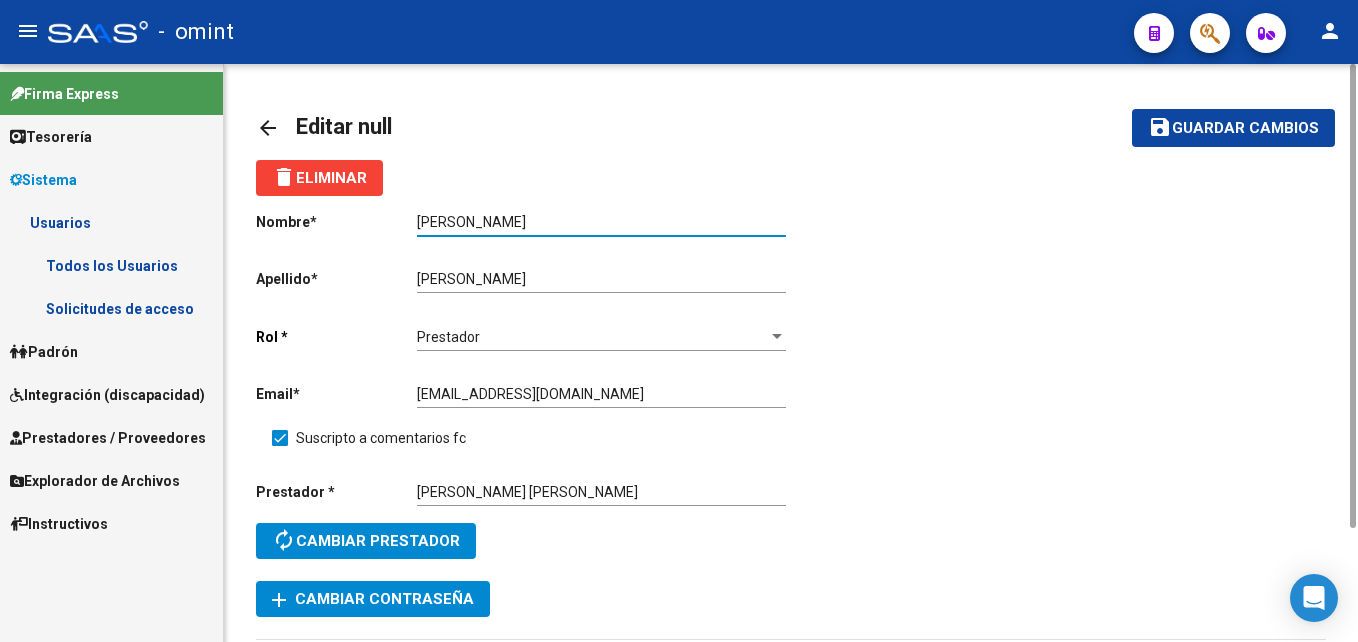 type on "Maria Florencia Perasso" 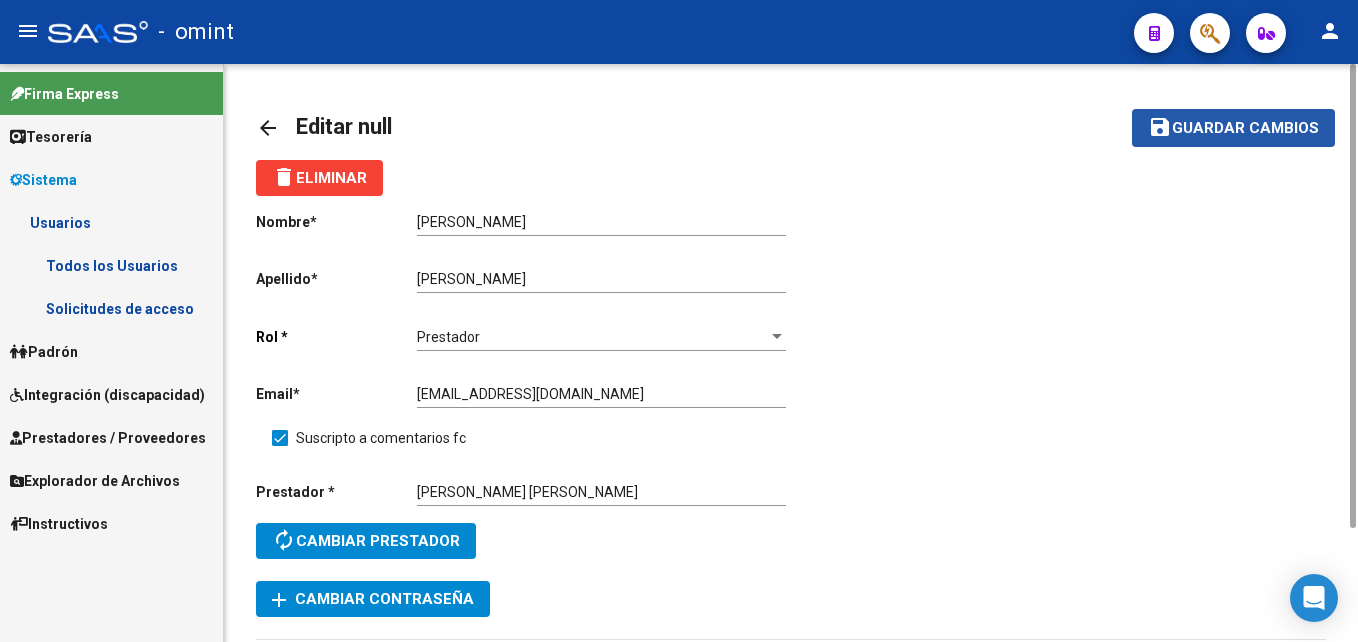 click on "Guardar cambios" 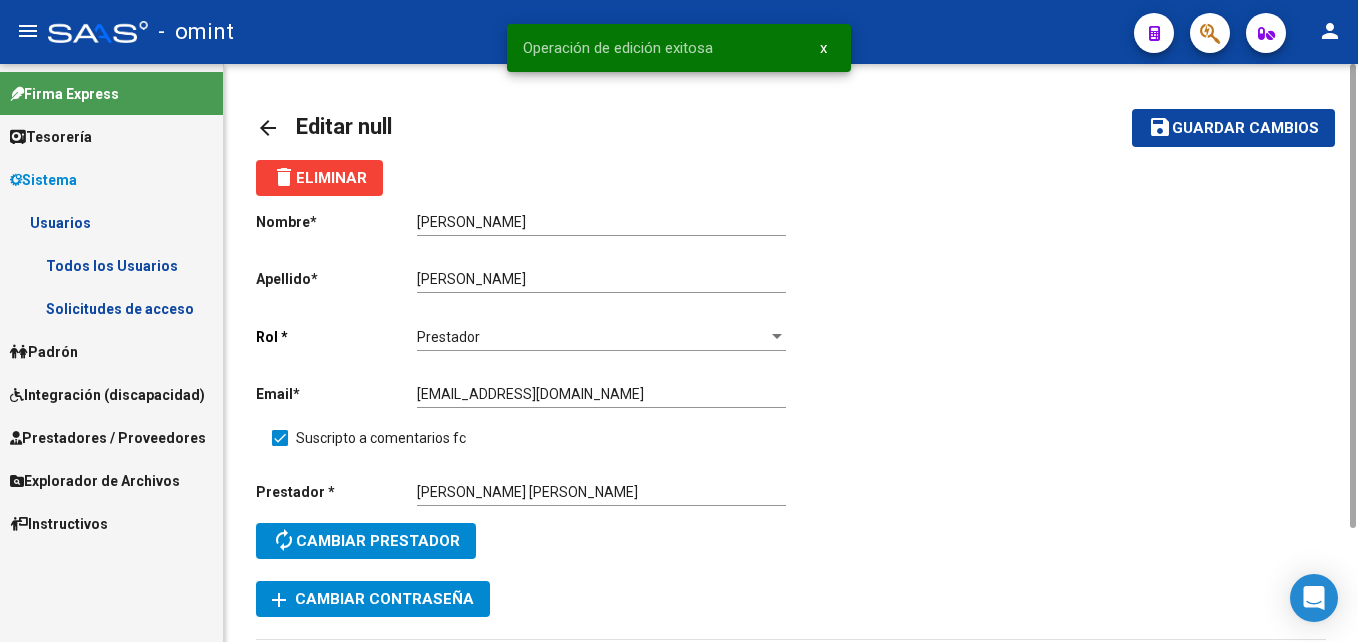 click on "arrow_back" 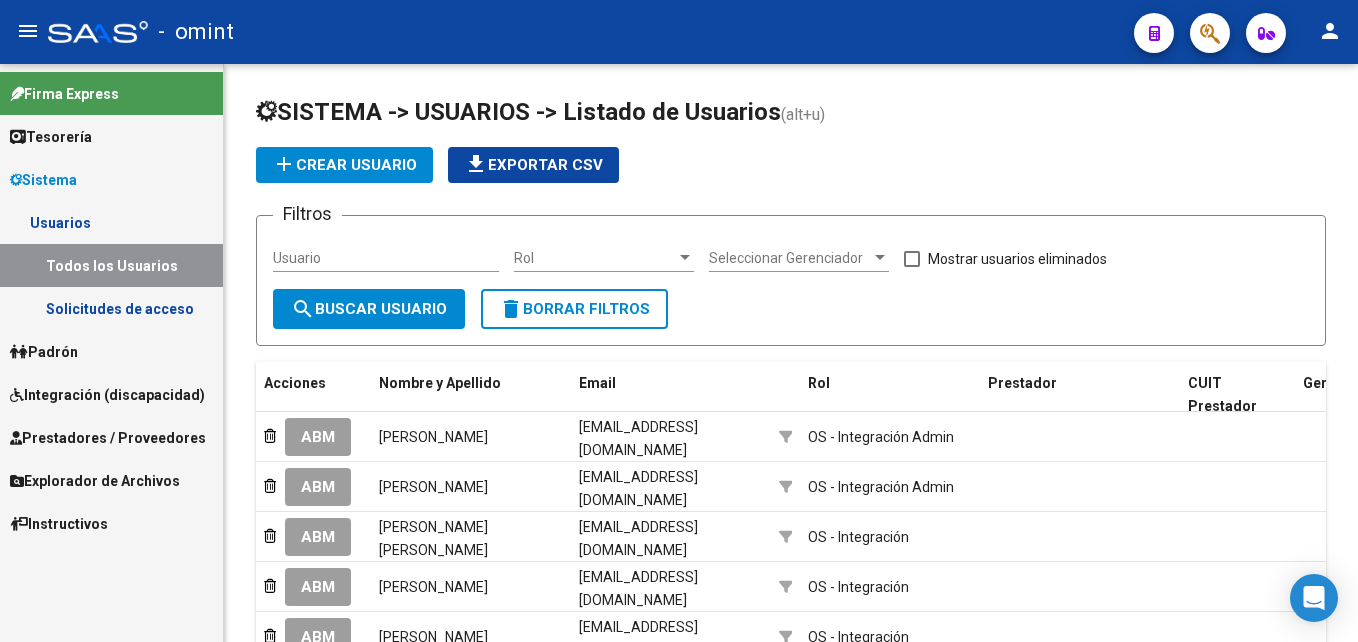 scroll, scrollTop: 0, scrollLeft: 0, axis: both 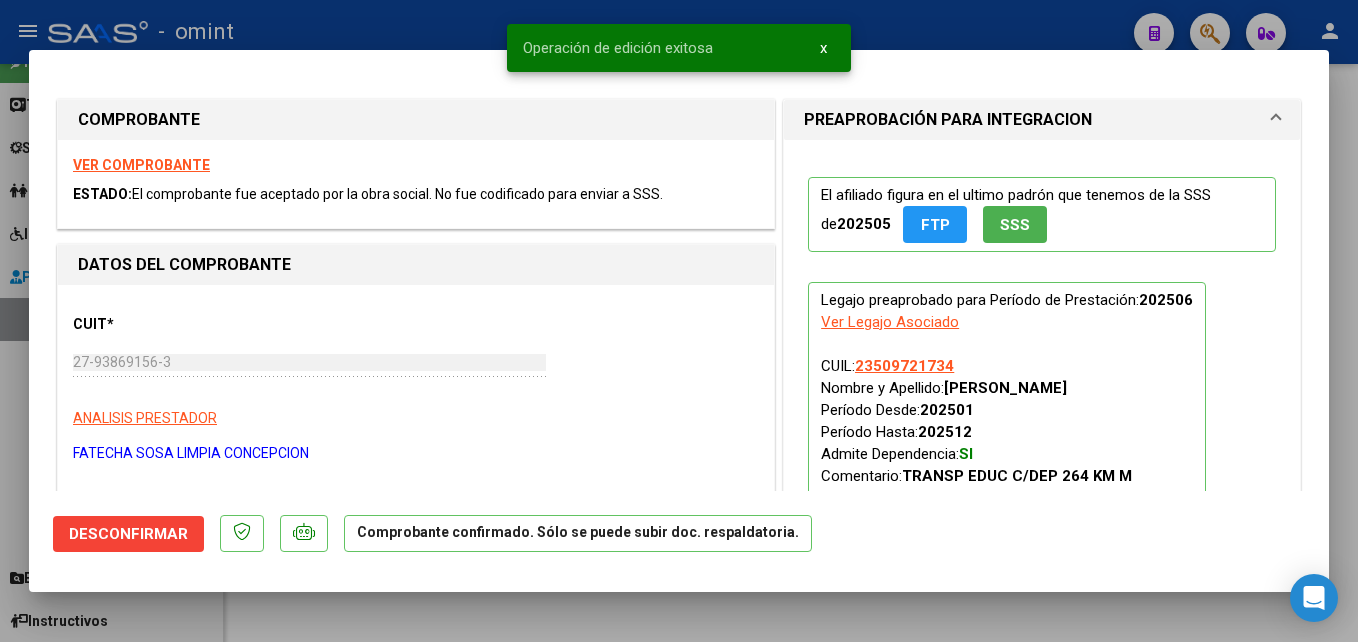 click at bounding box center [679, 321] 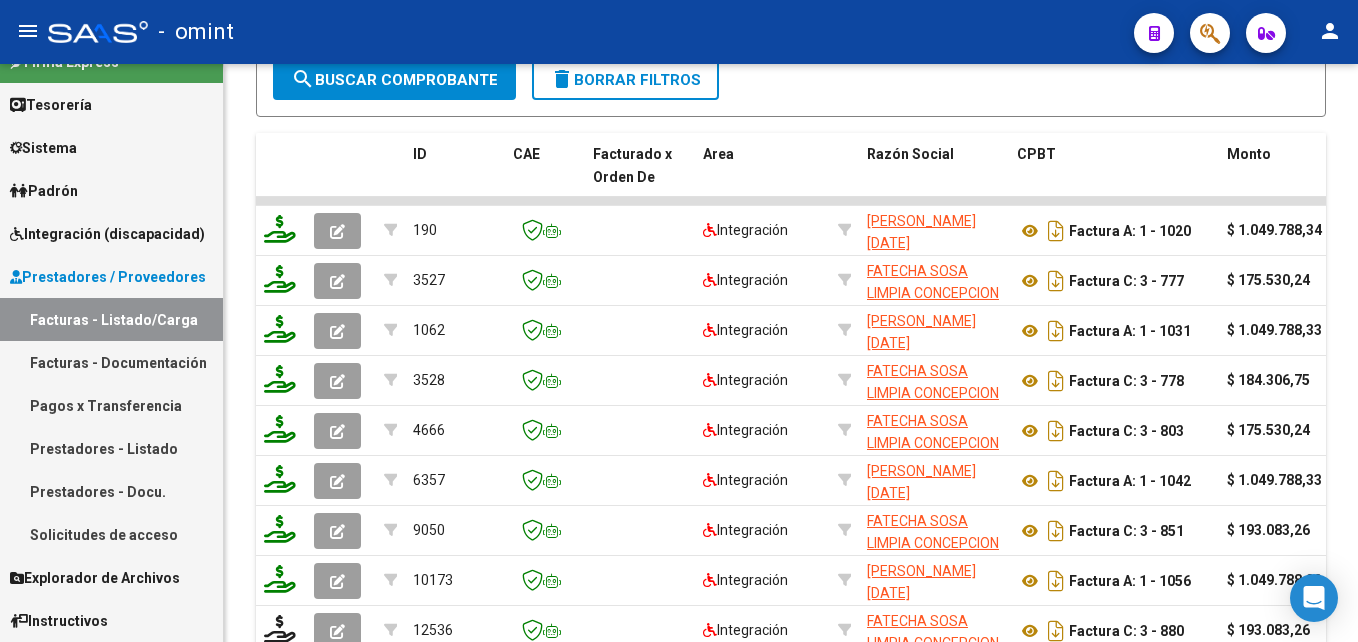 scroll, scrollTop: 1201, scrollLeft: 0, axis: vertical 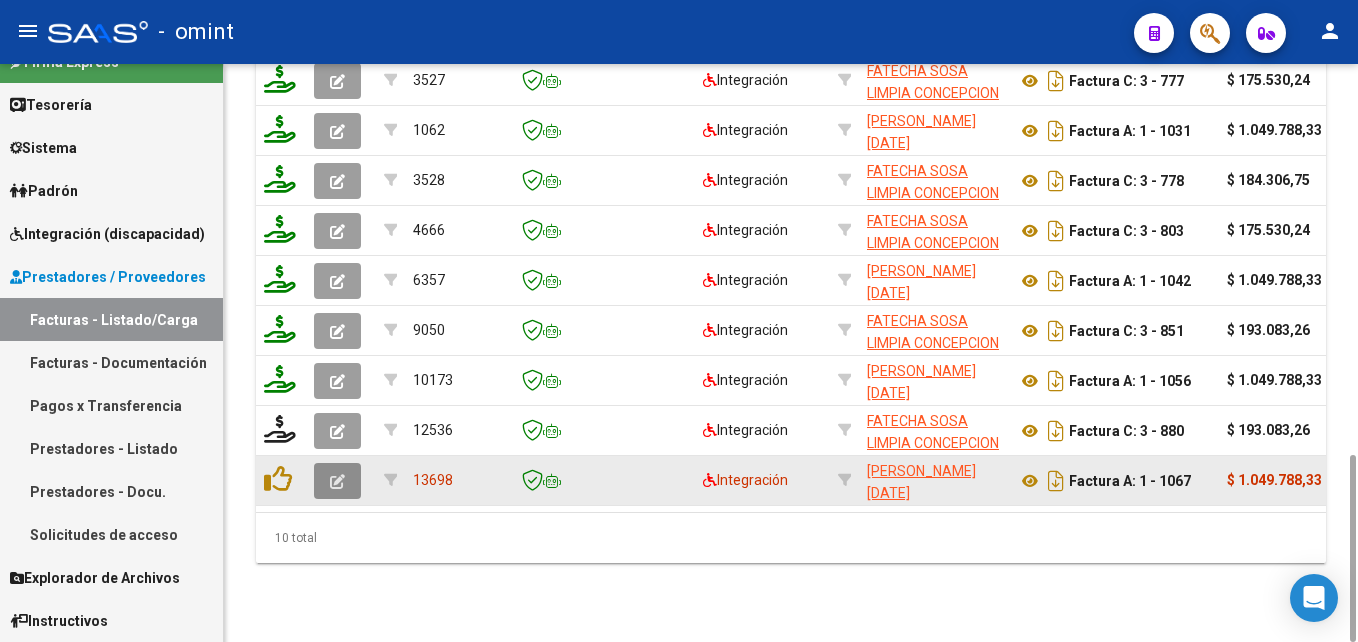 click 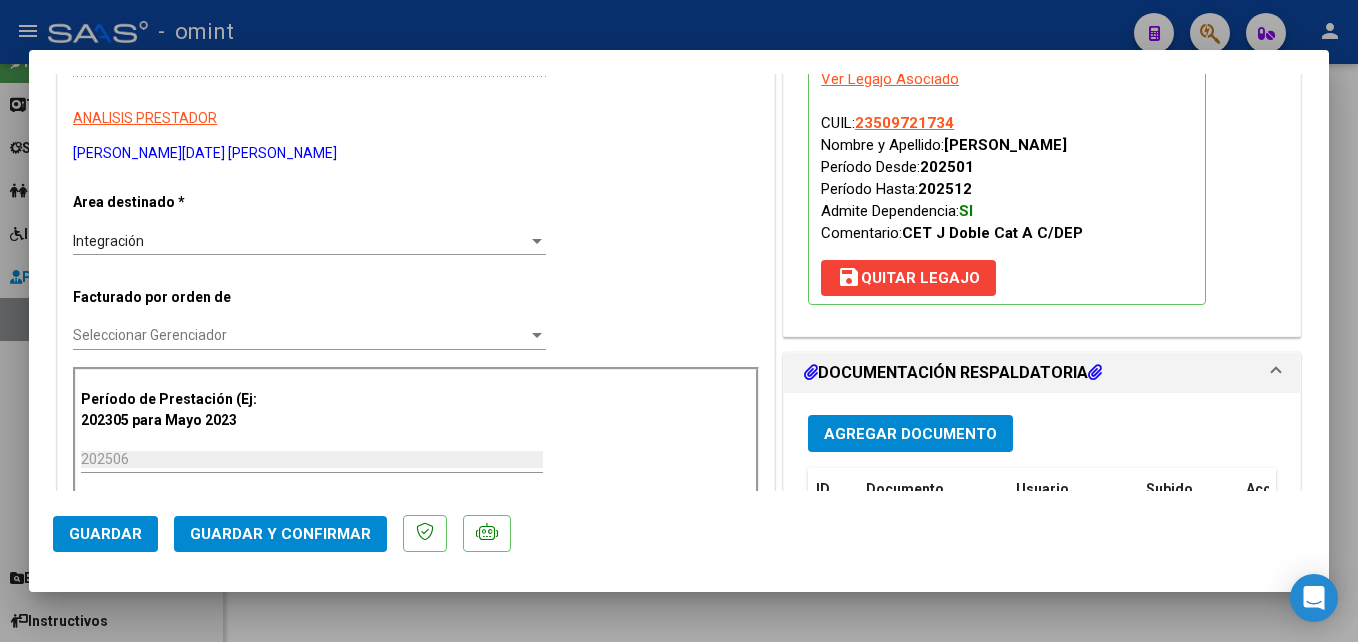 scroll, scrollTop: 700, scrollLeft: 0, axis: vertical 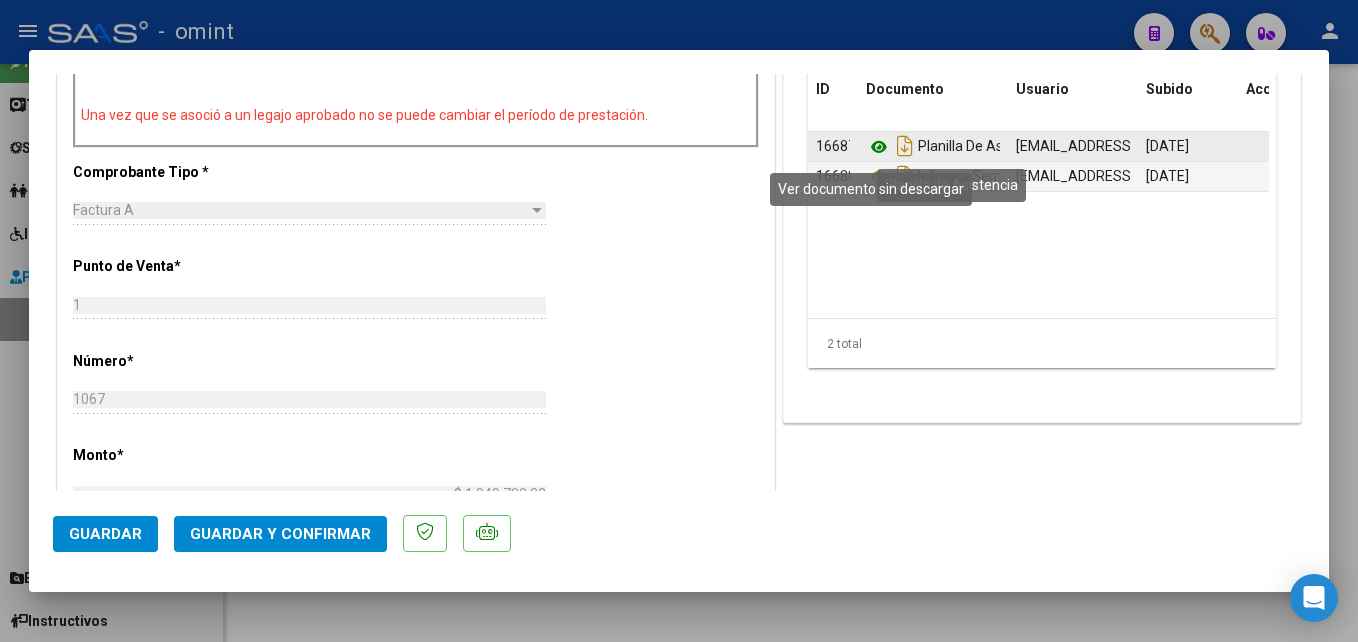 click 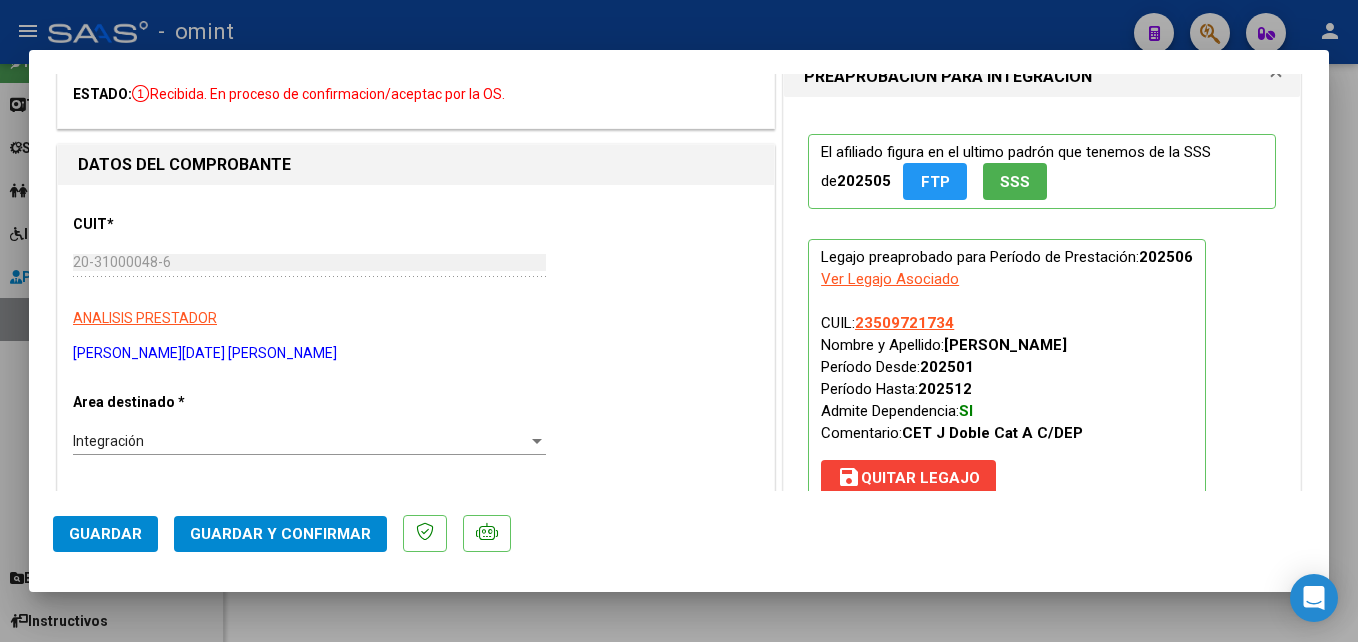 scroll, scrollTop: 0, scrollLeft: 0, axis: both 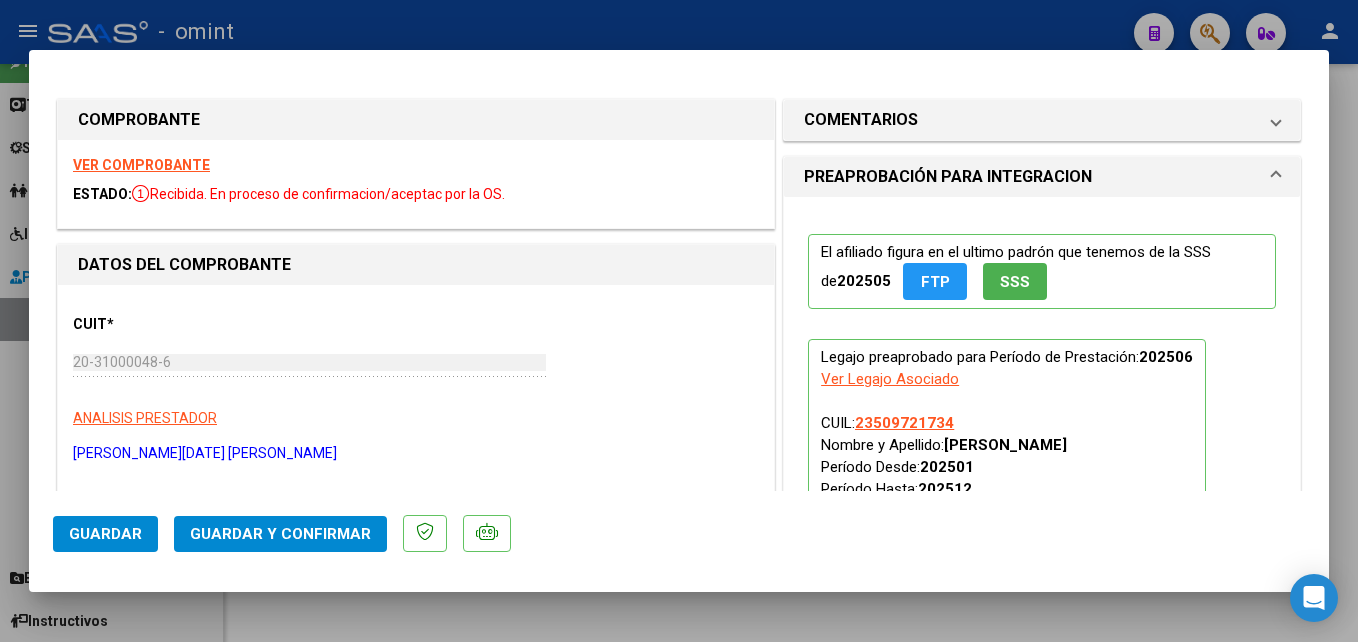 click on "VER COMPROBANTE" at bounding box center (141, 165) 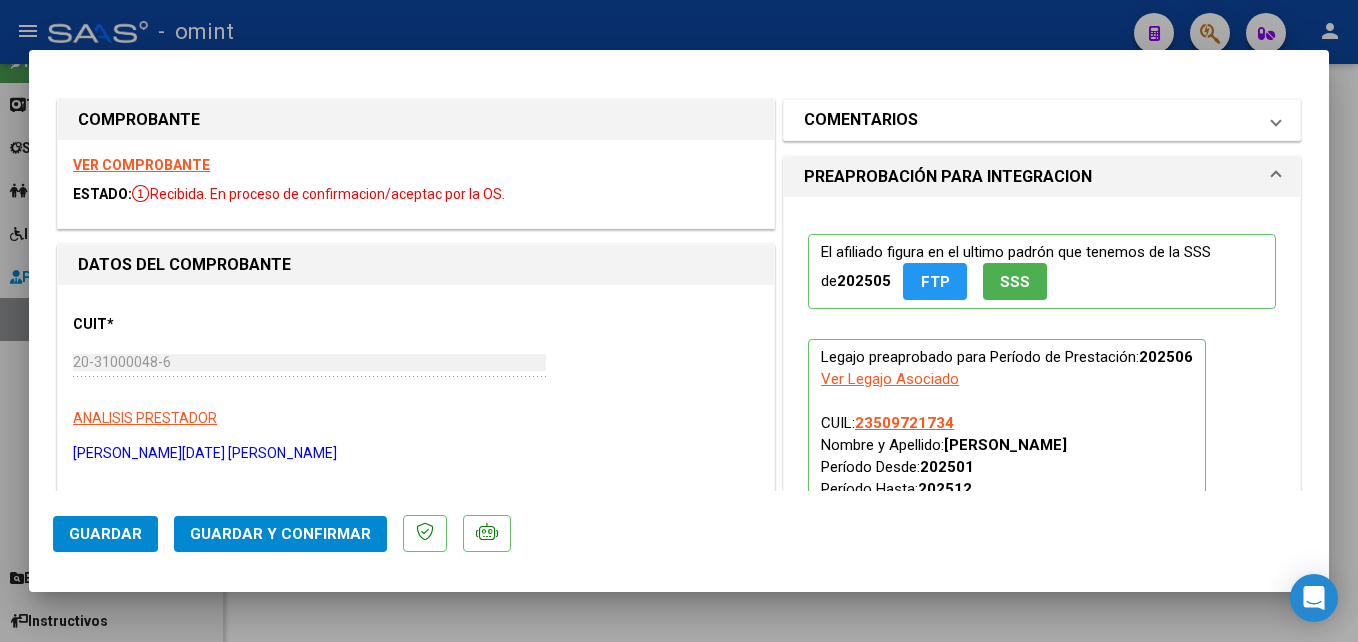 click on "COMENTARIOS" at bounding box center (861, 120) 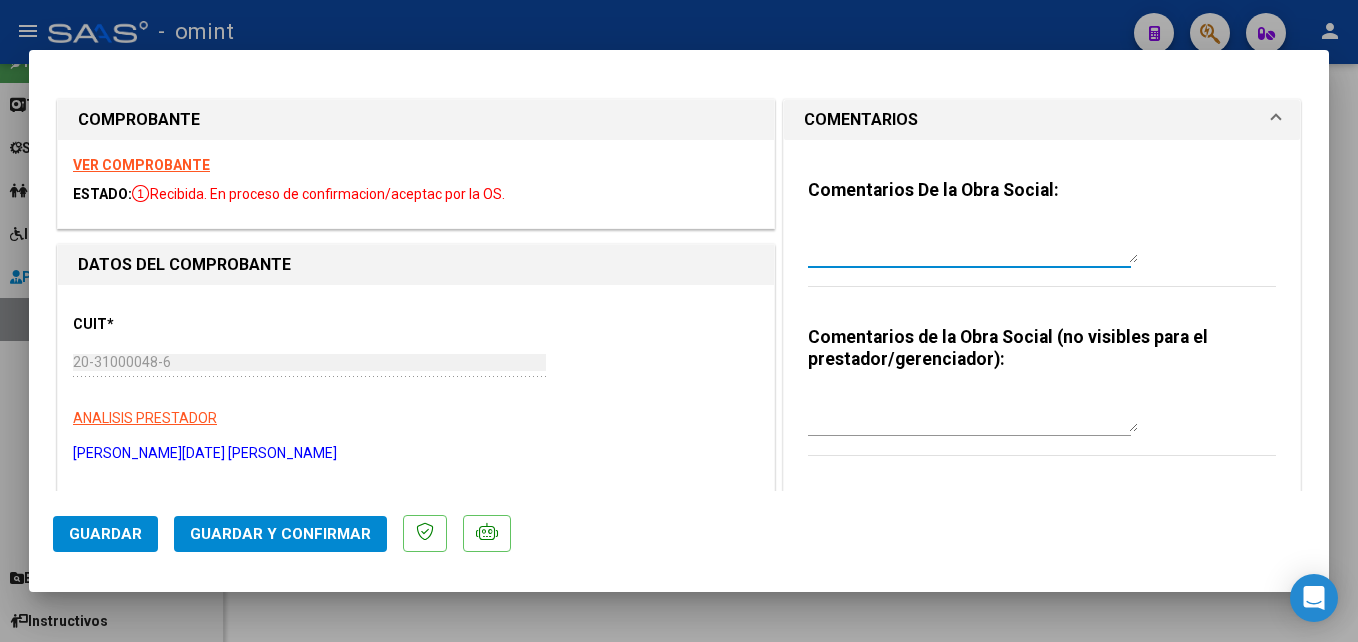 click at bounding box center (973, 243) 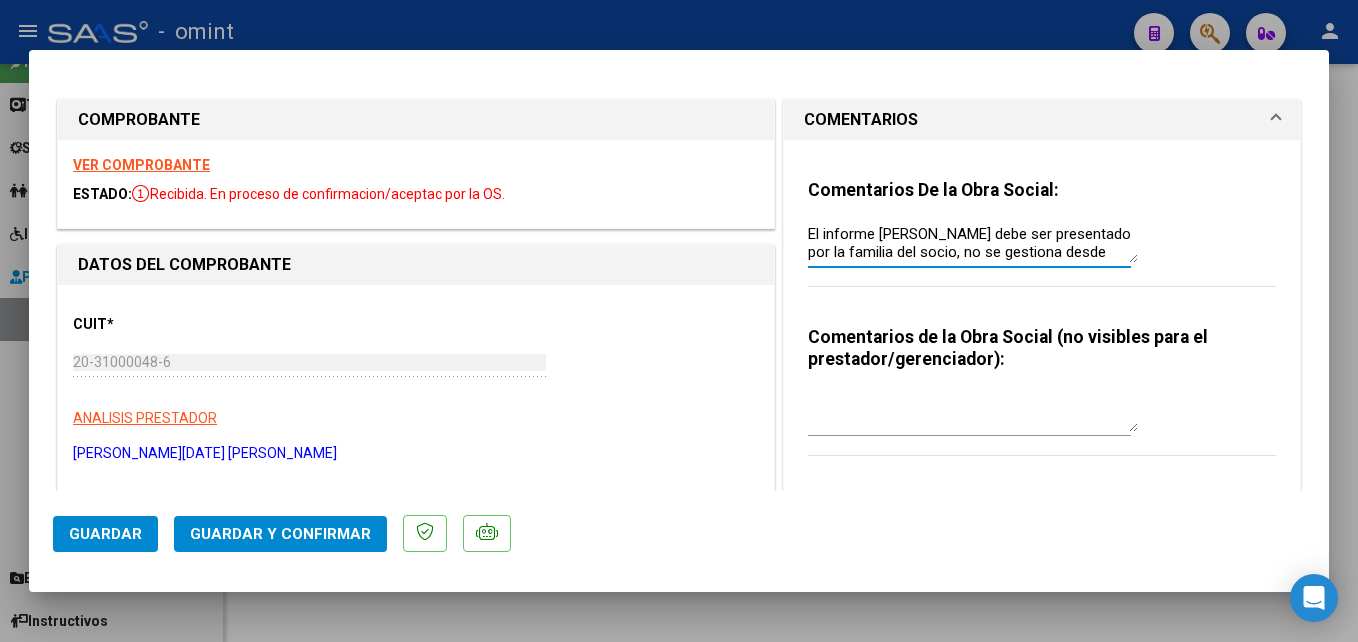 scroll, scrollTop: 16, scrollLeft: 0, axis: vertical 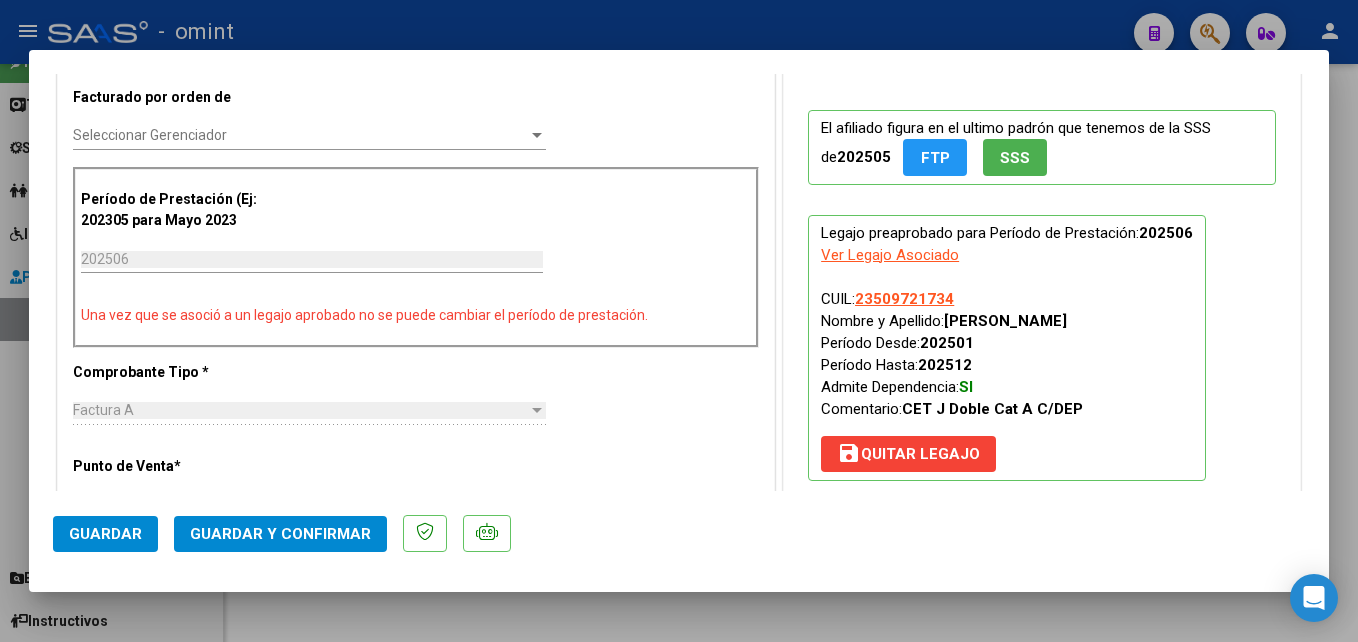 type on "El informe semestral debe ser presentado por la familia del socio, no se gestiona desde integración." 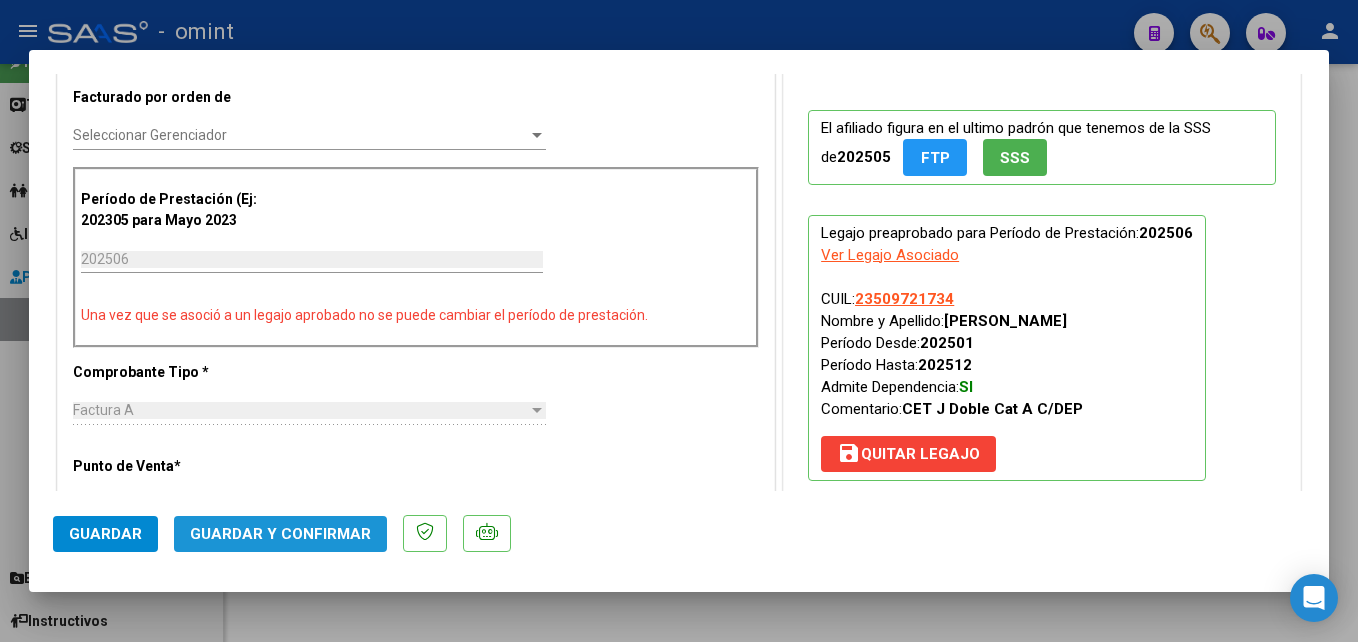 click on "Guardar y Confirmar" 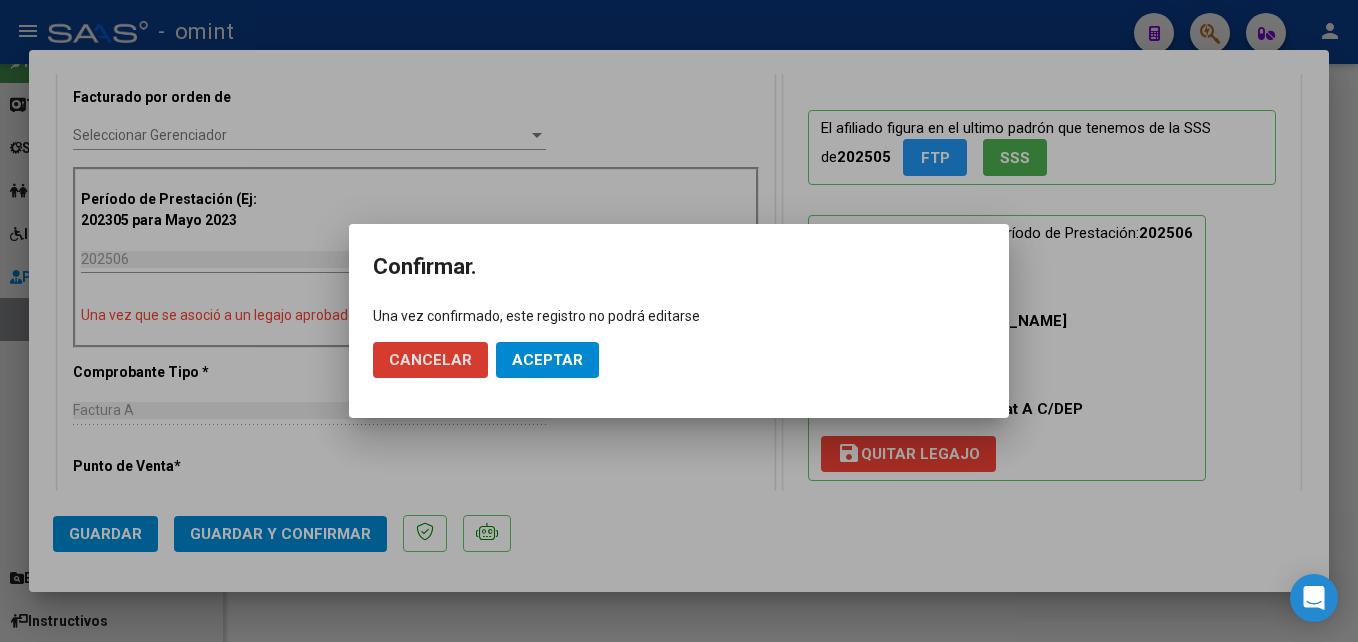 click on "Aceptar" 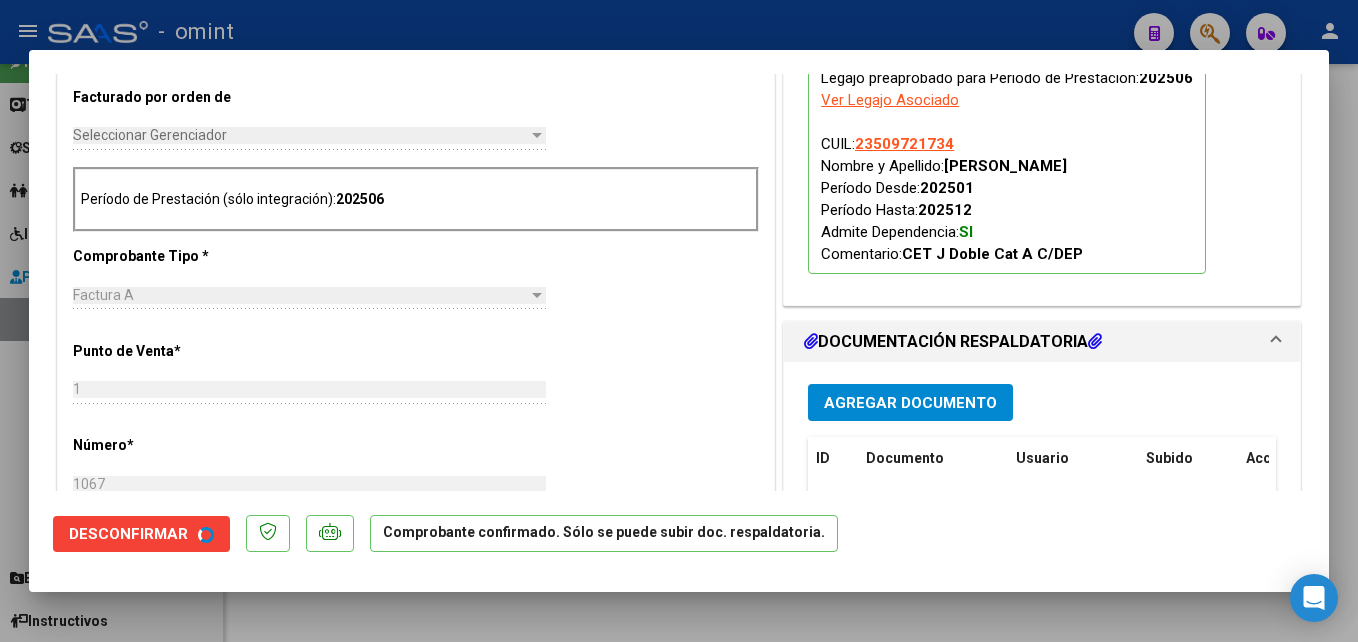 click on "CUIT  *   20-31000048-6 Ingresar CUIT  ANALISIS PRESTADOR  GIAMMARINO NATALE MATIAS  ARCA Padrón  Area destinado * Integración Seleccionar Area  Facturado por orden de  Seleccionar Gerenciador Seleccionar Gerenciador Período de Prestación (sólo integración):  202506  Comprobante Tipo * Factura A Seleccionar Tipo Punto de Venta  *   1 Ingresar el Nro.  Número  *   1067 Ingresar el Nro.  Monto  *   $ 1.049.788,33 Ingresar el monto  Fecha del Cpbt.  *   2025-07-01 Ingresar la fecha  CAE / CAEA (no ingrese CAI)    75266674130570 Ingresar el CAE o CAEA (no ingrese CAI)  Fecha Recibido  *   2025-07-07 Ingresar la fecha  Fecha de Vencimiento    2025-07-11 Ingresar la fecha  Ref. Externa    Ingresar la ref.  N° Liquidación    Ingresar el N° Liquidación" at bounding box center (416, 527) 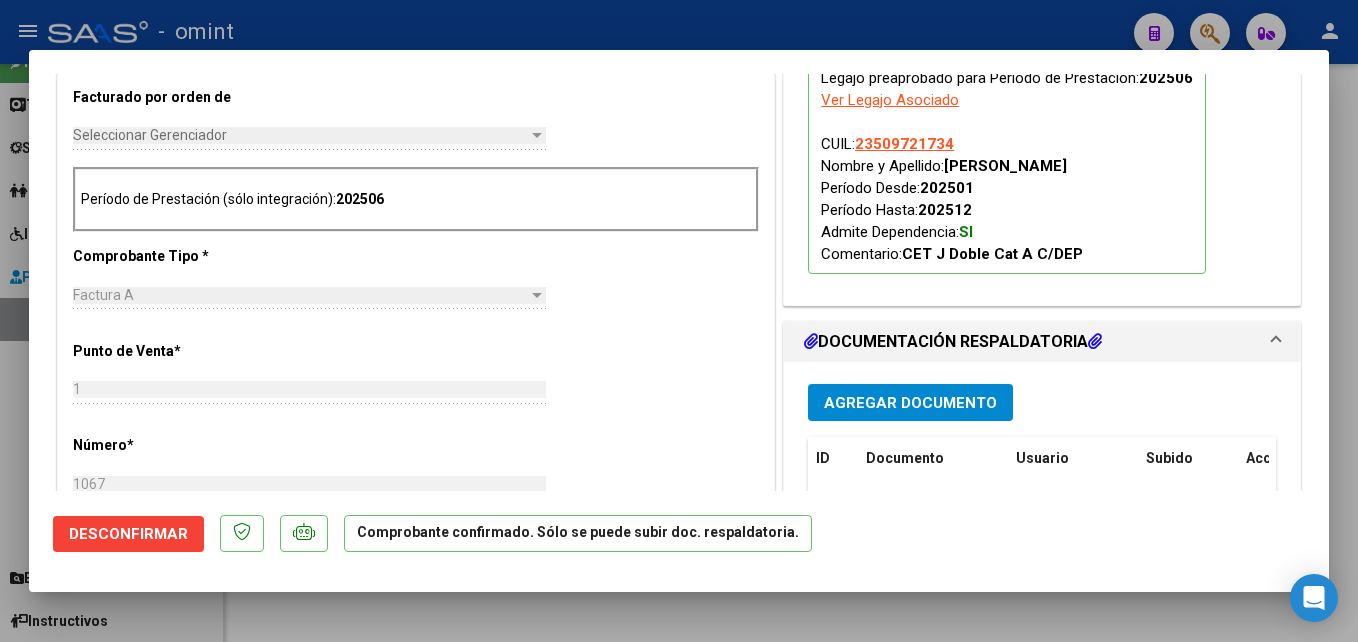 click at bounding box center [679, 321] 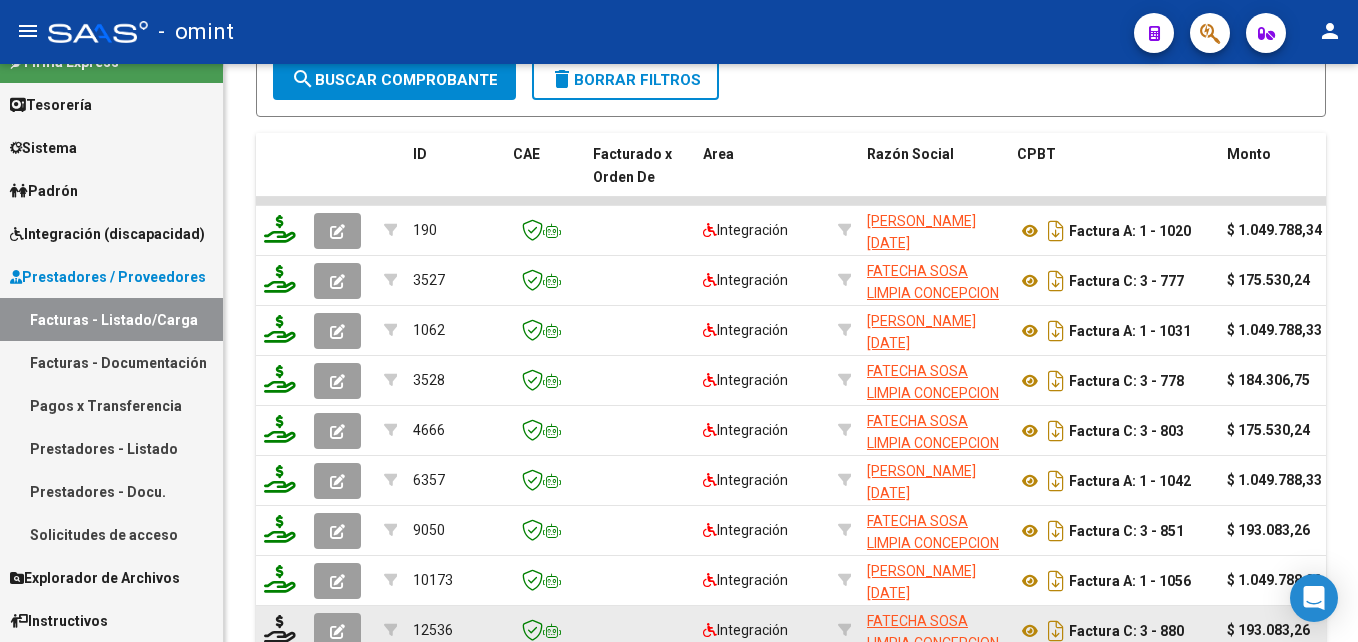 scroll, scrollTop: 1201, scrollLeft: 0, axis: vertical 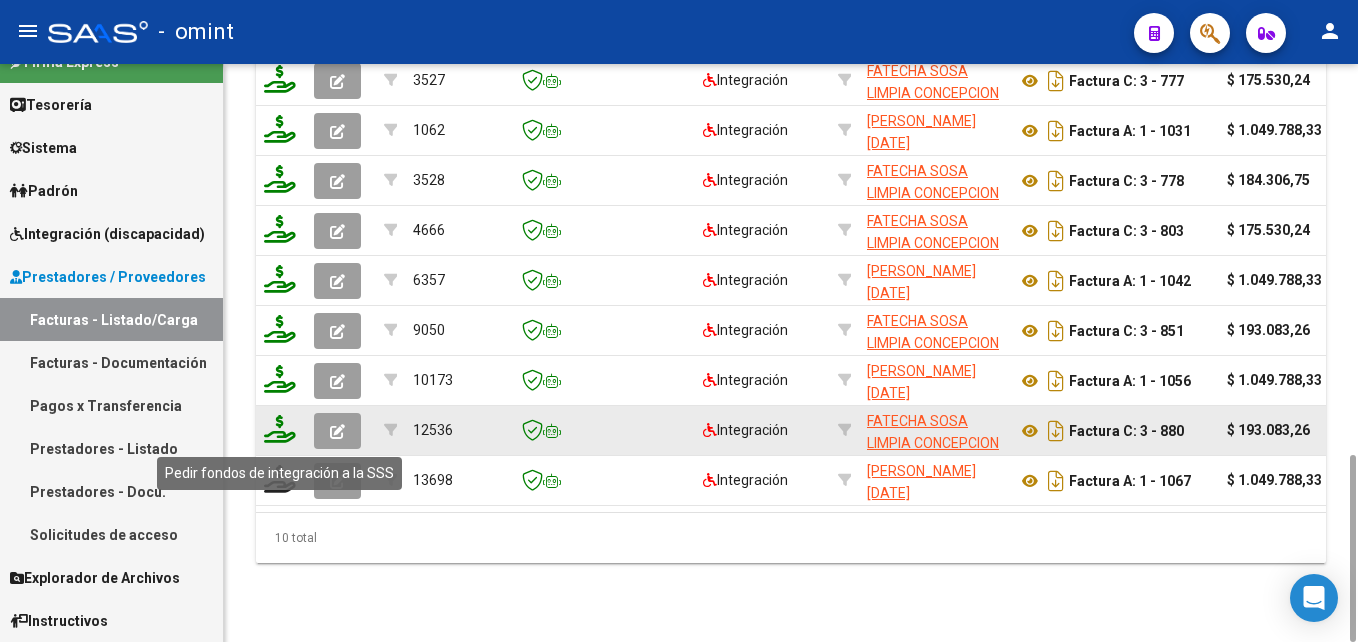 click 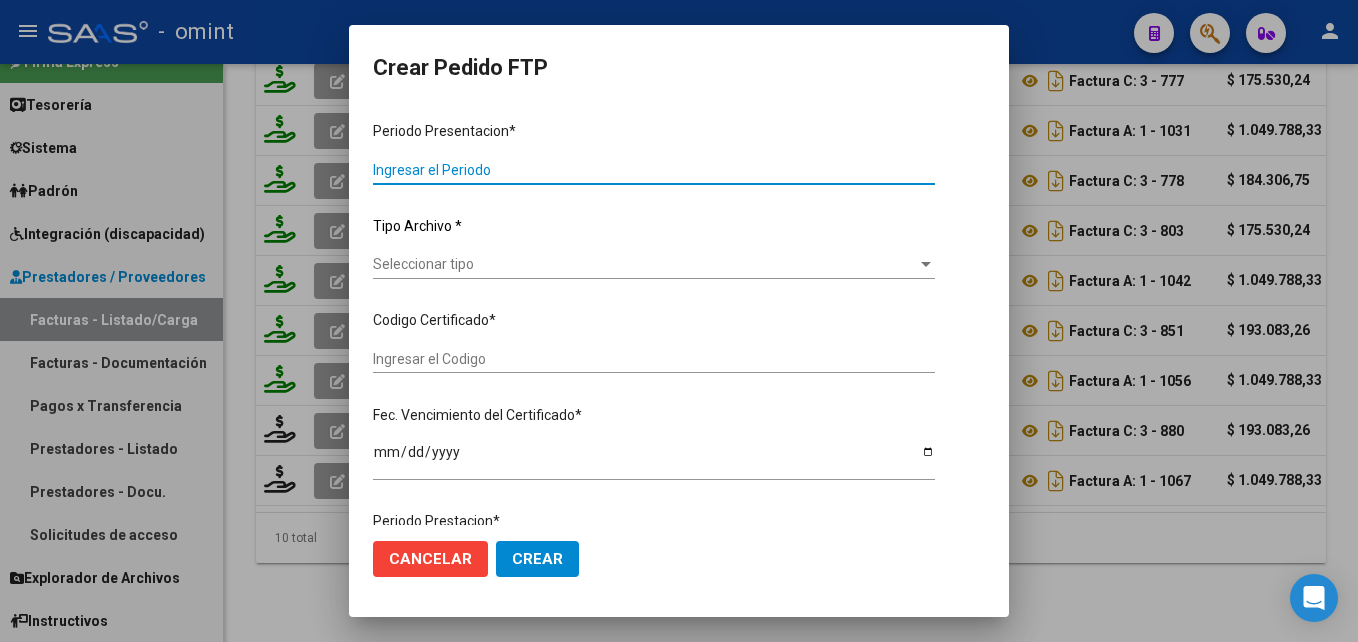 type on "202506" 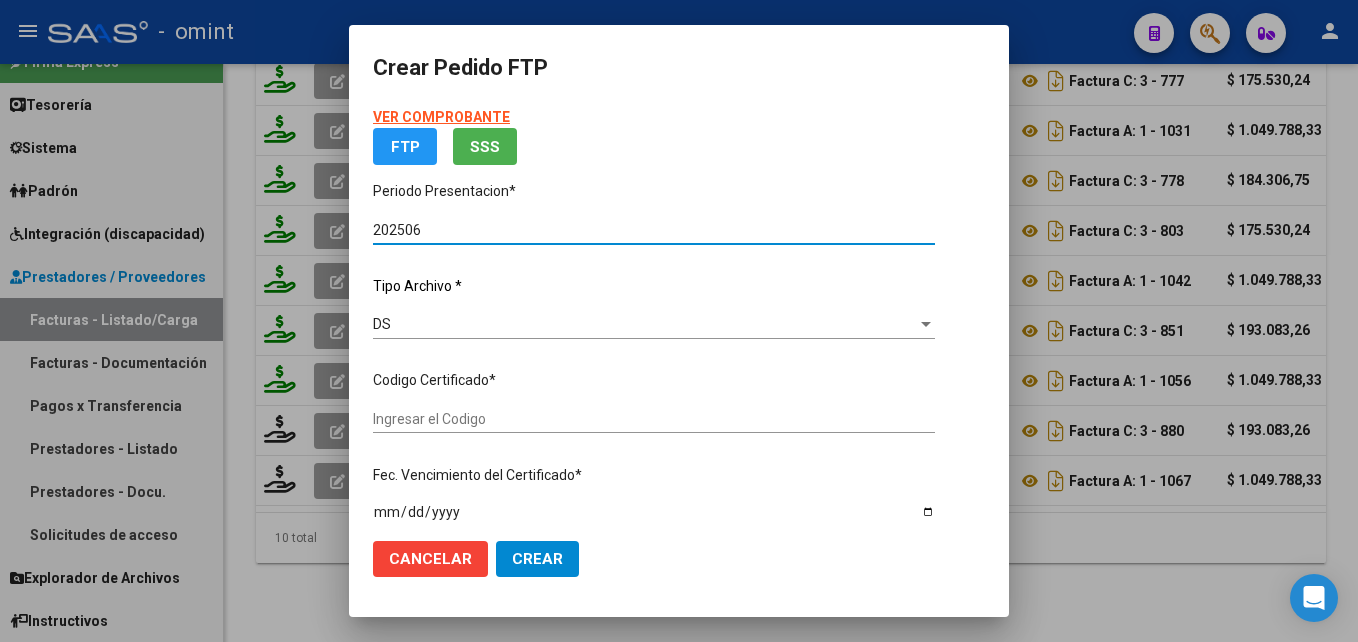 type on "5333455057" 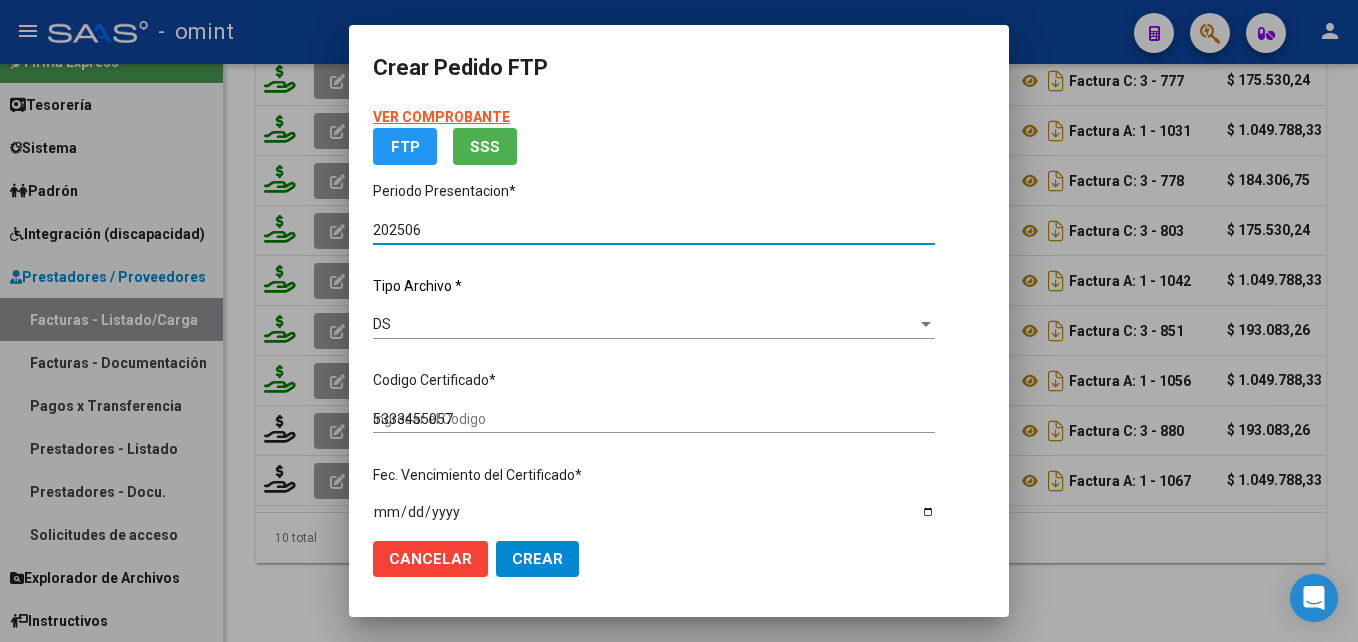 type on "2024-06-28" 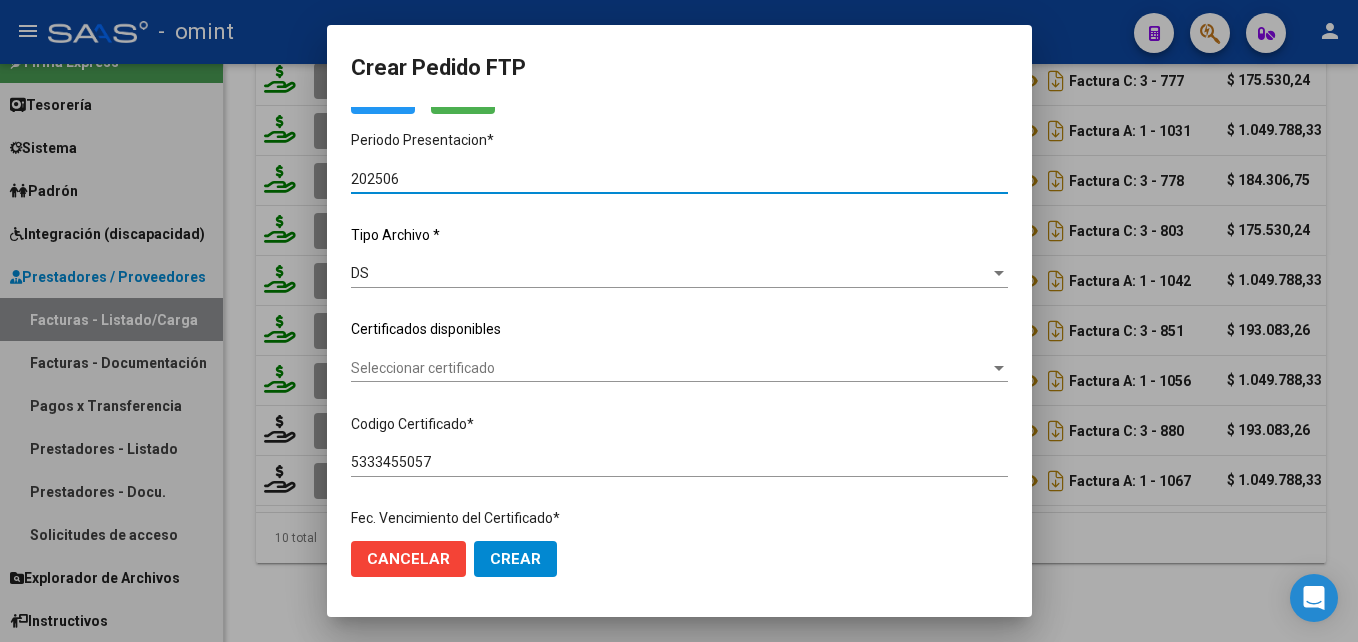 scroll, scrollTop: 0, scrollLeft: 0, axis: both 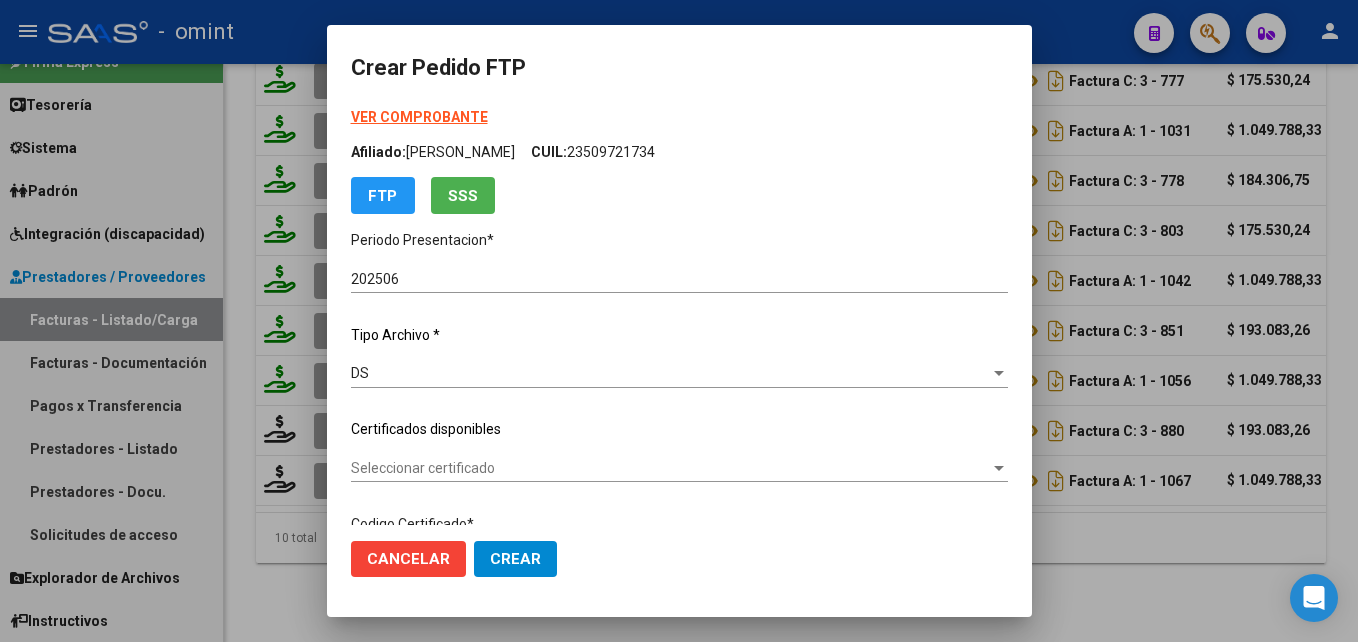 click on "VER COMPROBANTE ARCA Padrón Afiliado:  HEINZE VALENTINA ABRIL  CUIL:  23509721734  FTP SSS" at bounding box center [679, 160] 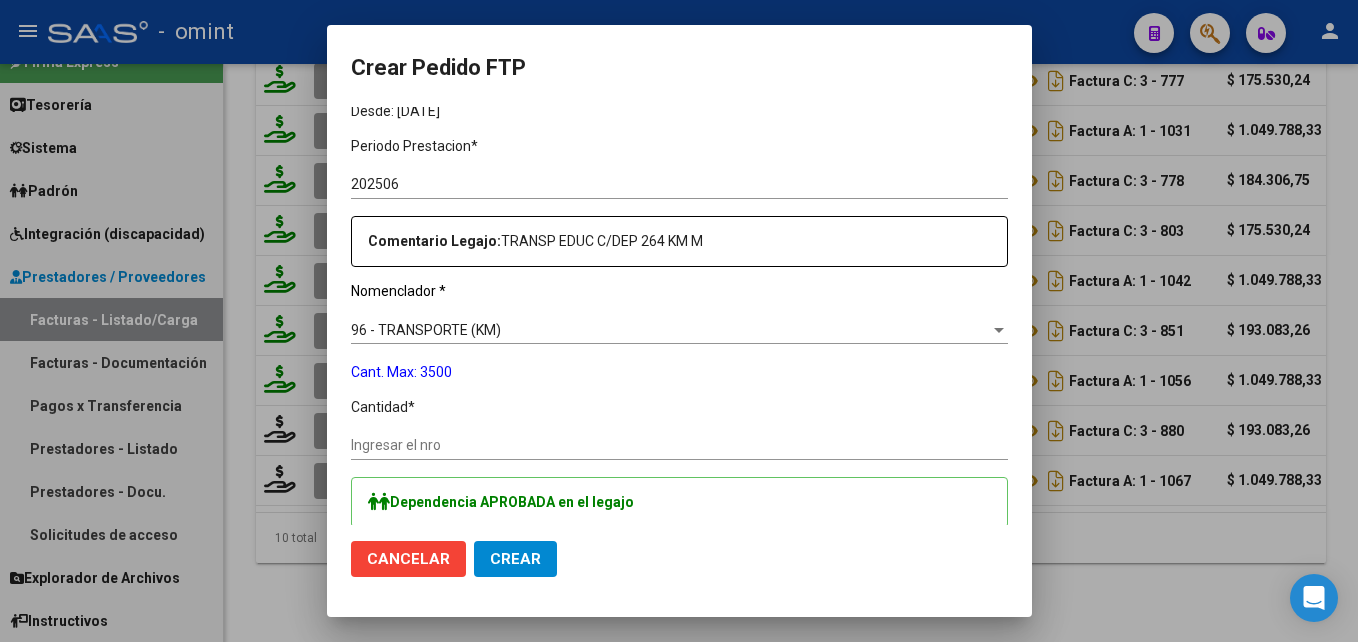 scroll, scrollTop: 700, scrollLeft: 0, axis: vertical 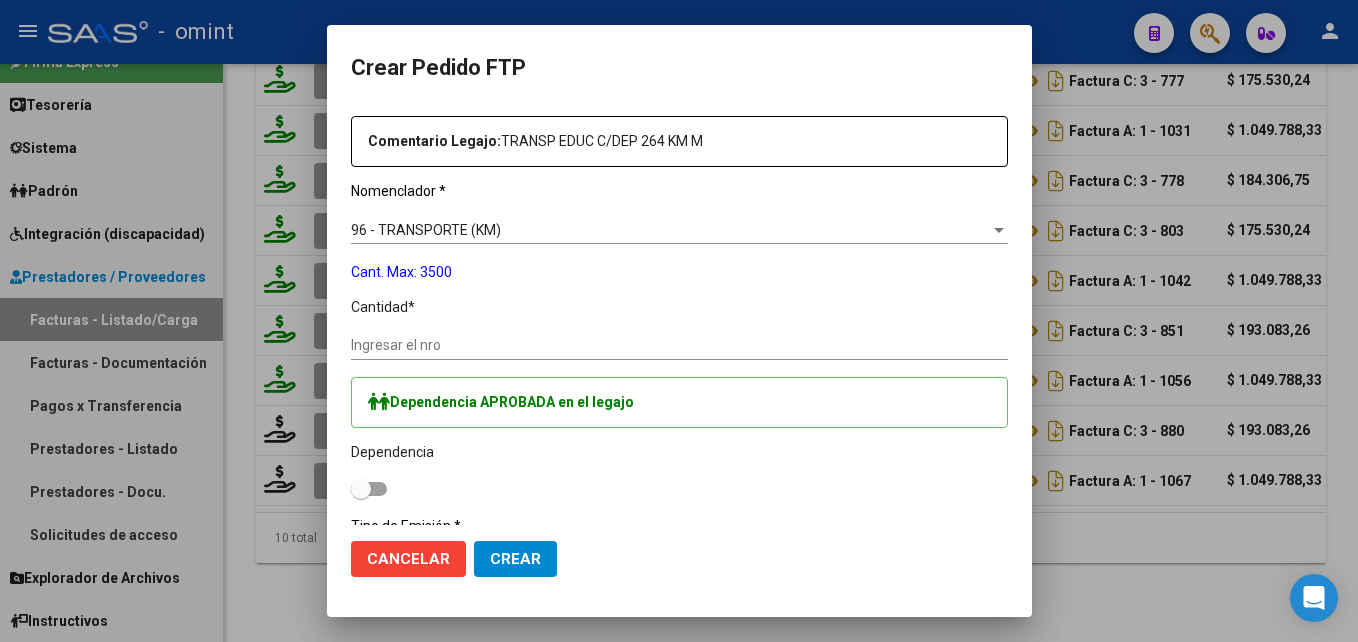 click on "Ingresar el nro" 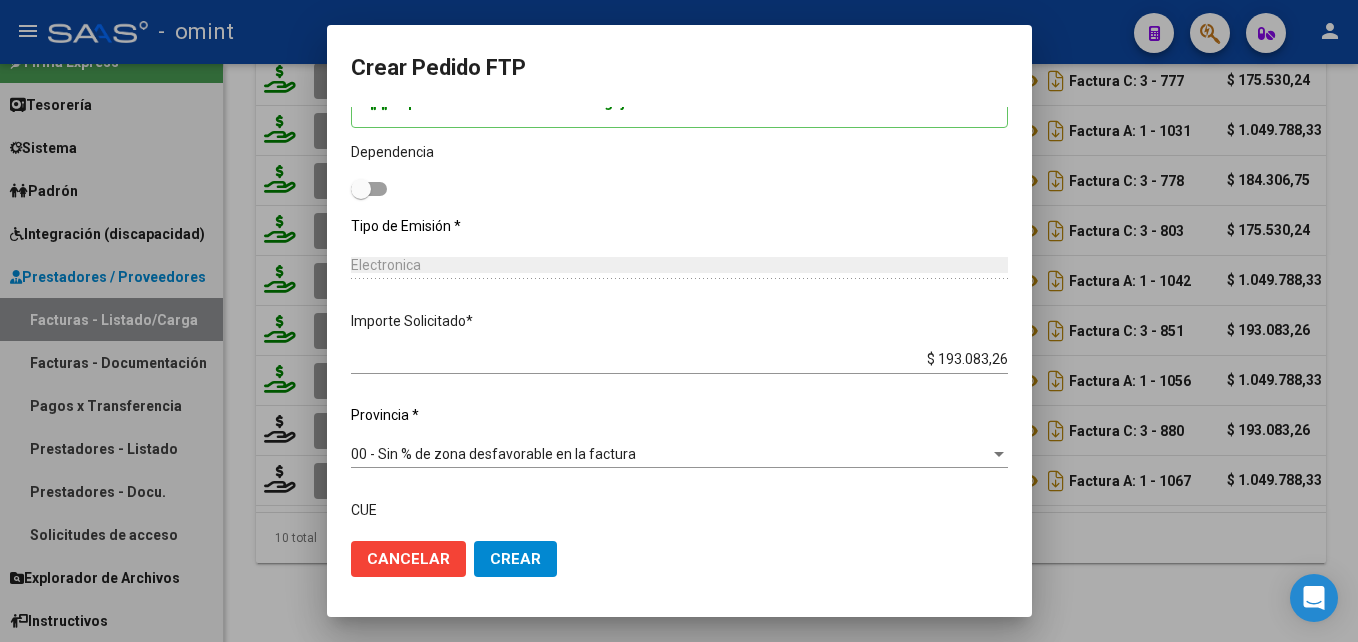 scroll, scrollTop: 1149, scrollLeft: 0, axis: vertical 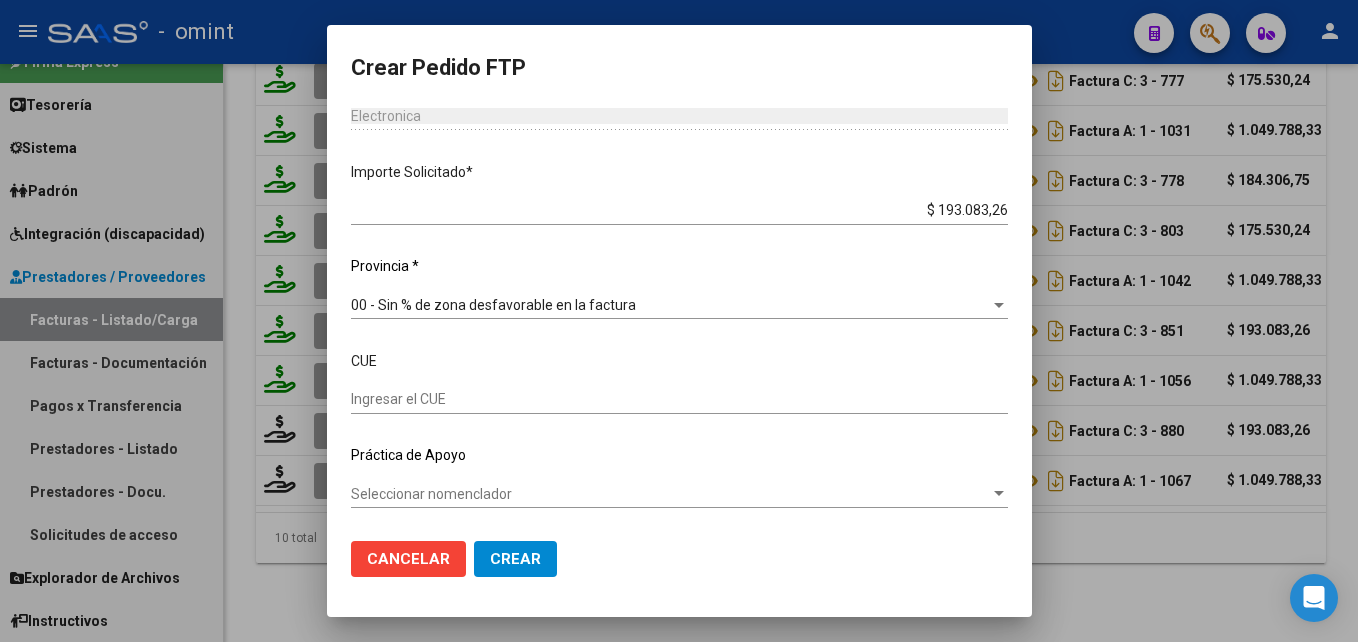 type on "264" 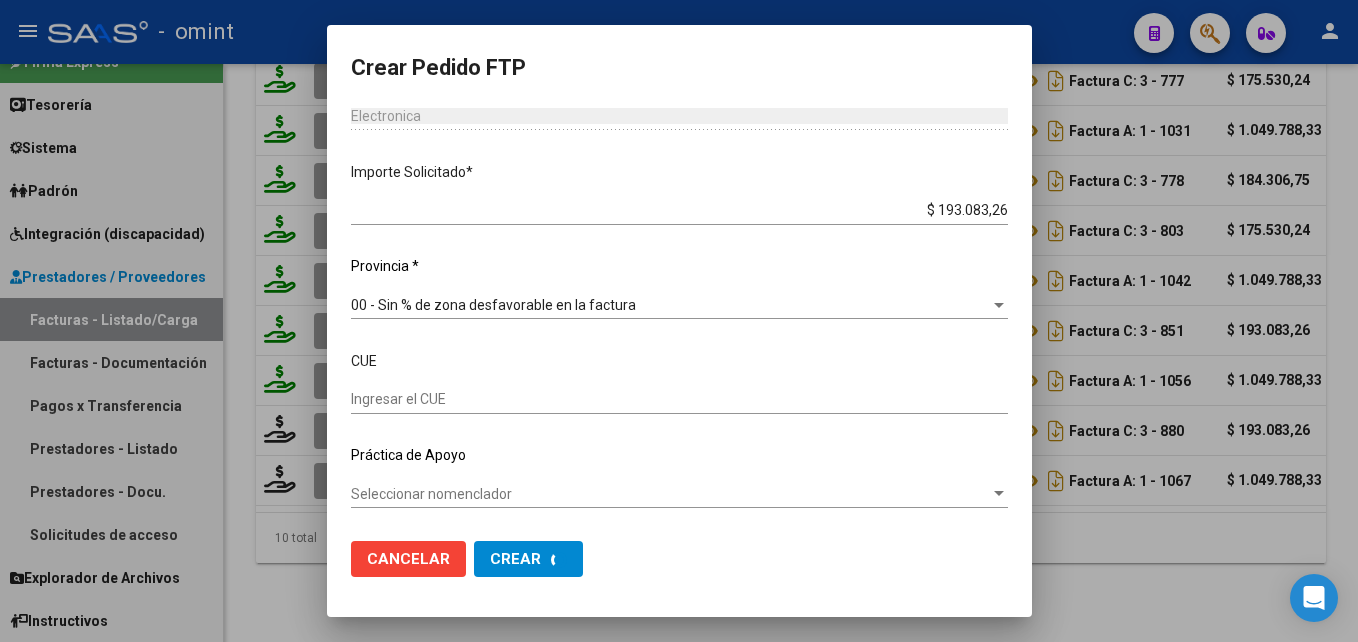 scroll, scrollTop: 1040, scrollLeft: 0, axis: vertical 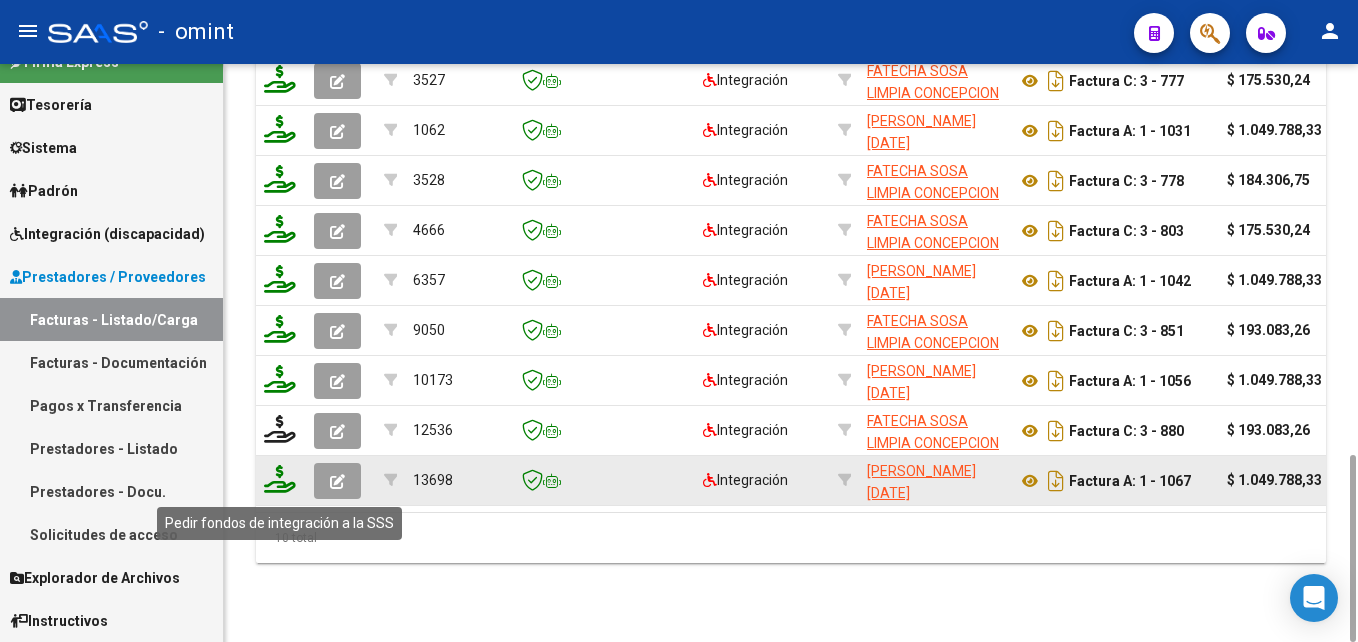 click 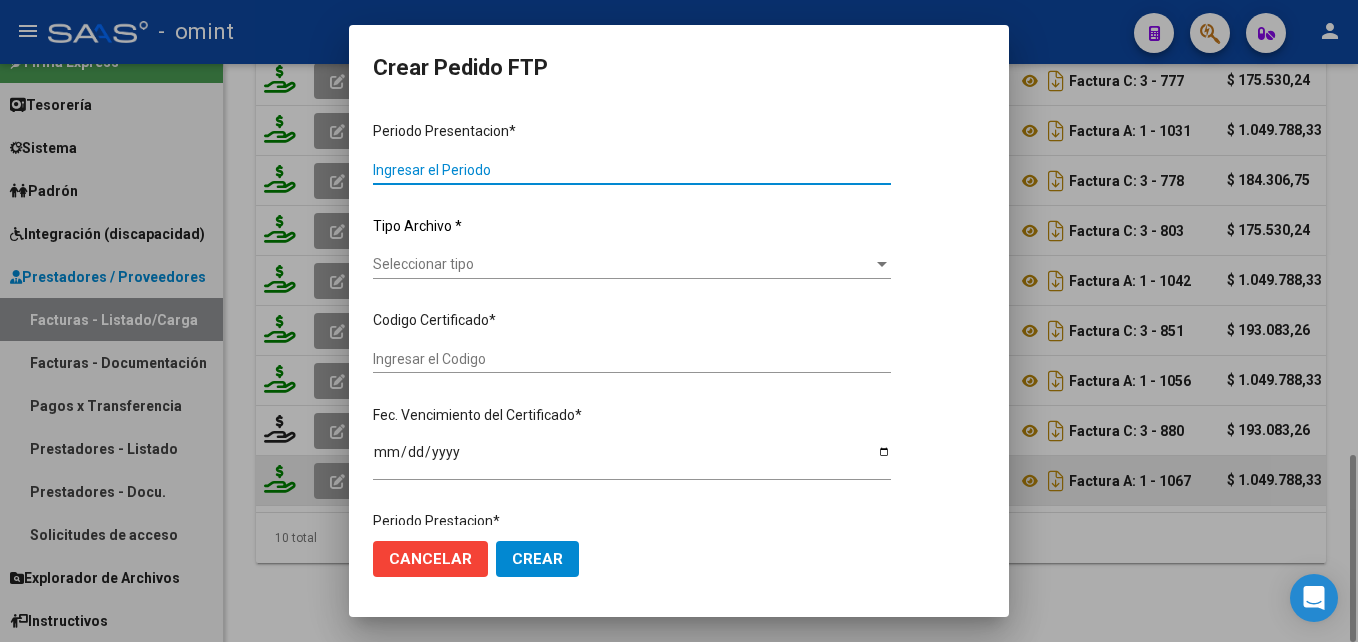 type on "202506" 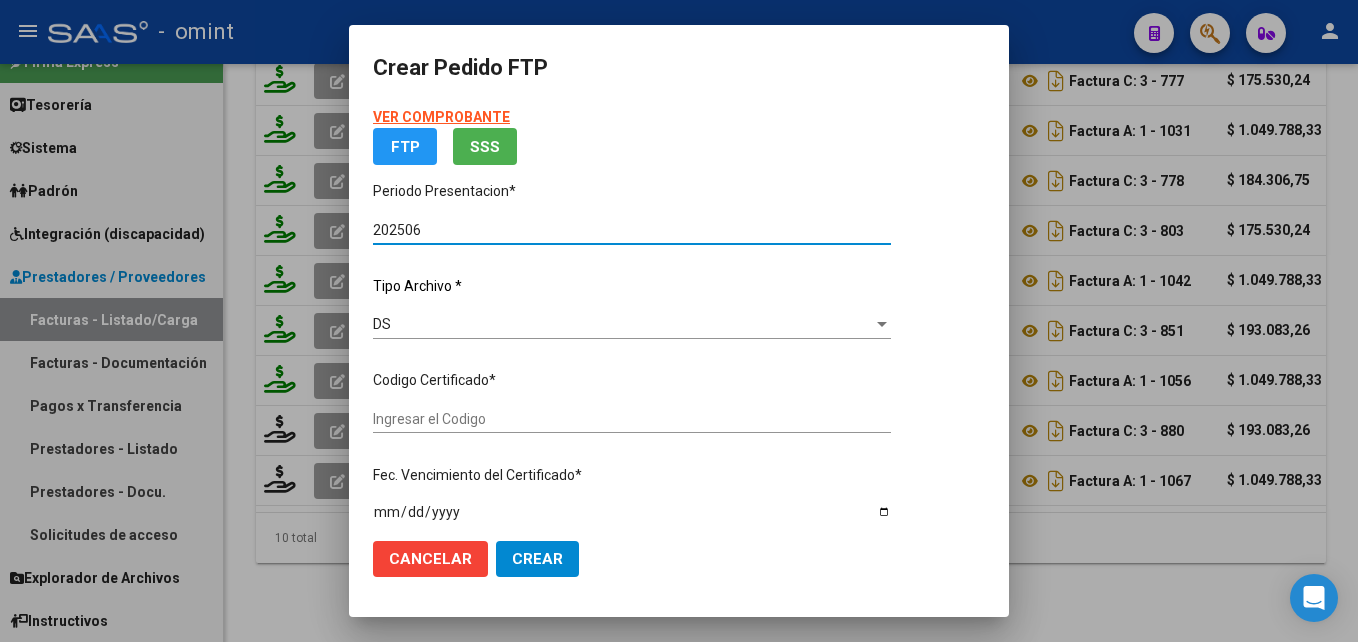 type on "5333455057" 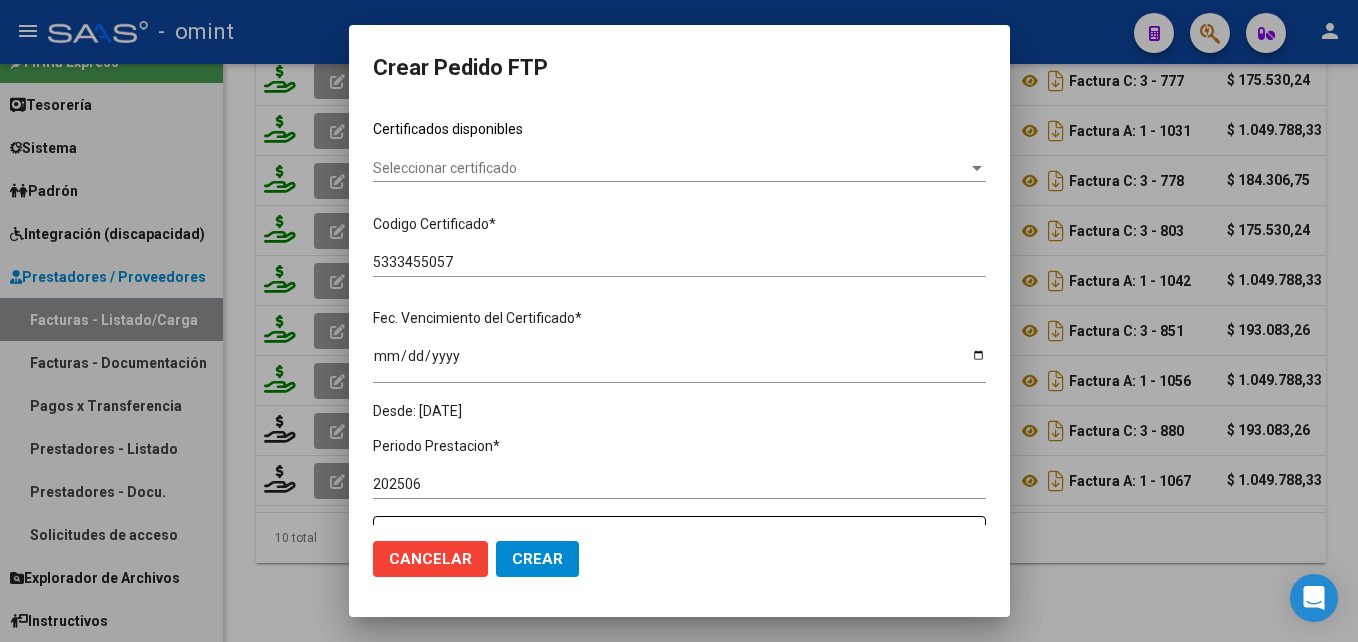 scroll, scrollTop: 600, scrollLeft: 0, axis: vertical 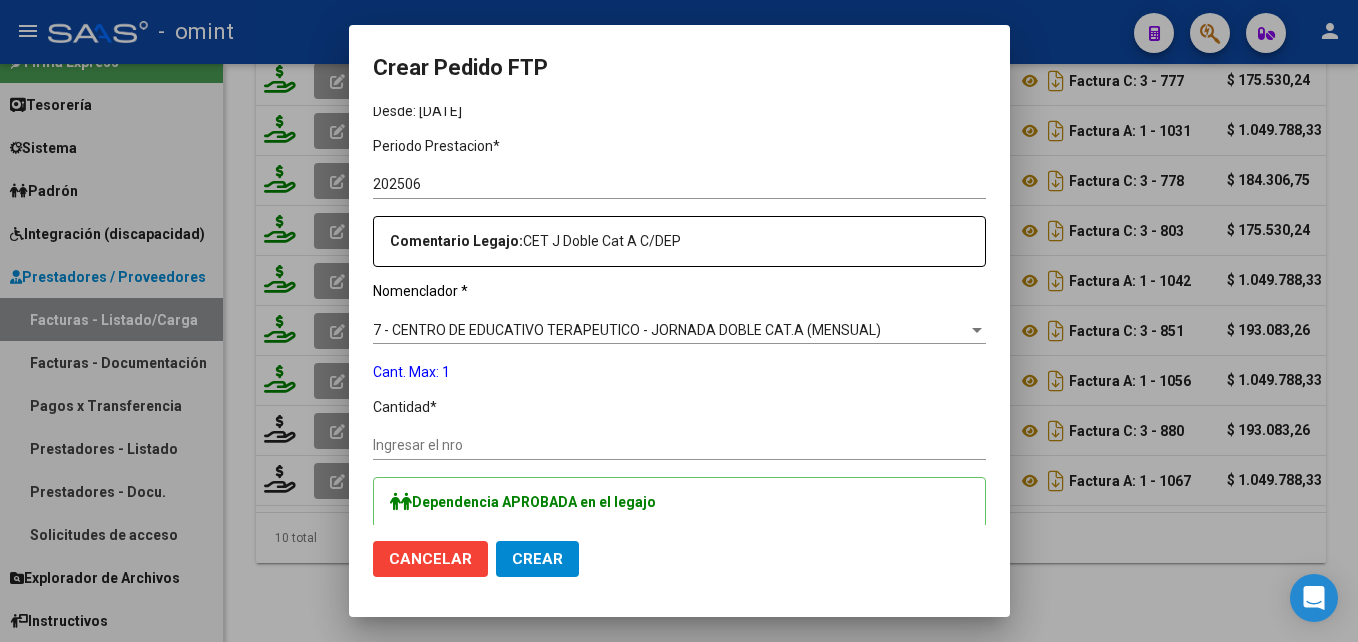 click on "Ingresar el nro" at bounding box center [679, 445] 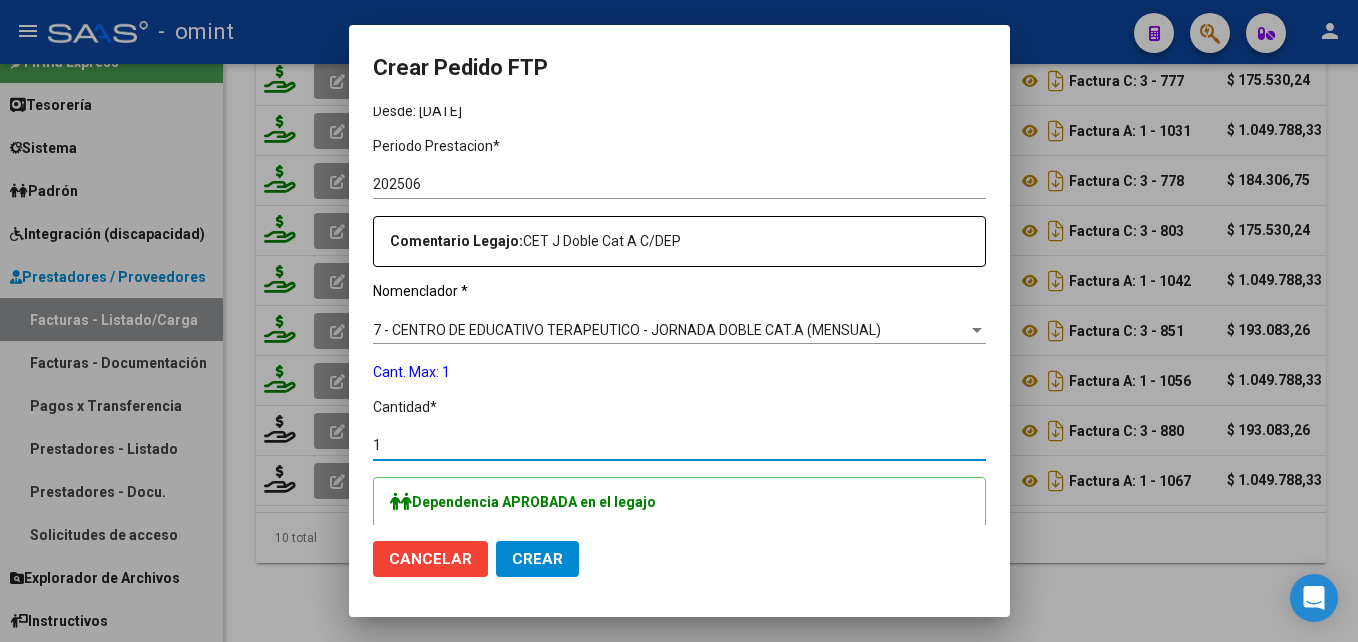 type on "1" 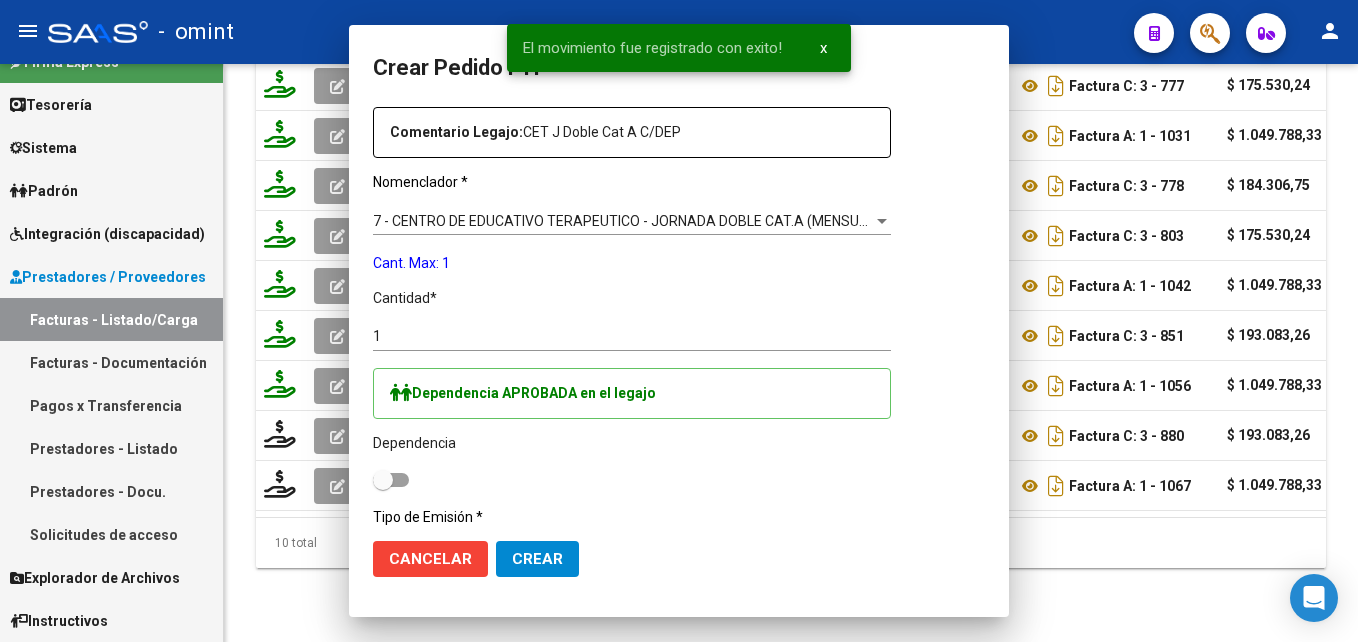 scroll, scrollTop: 0, scrollLeft: 0, axis: both 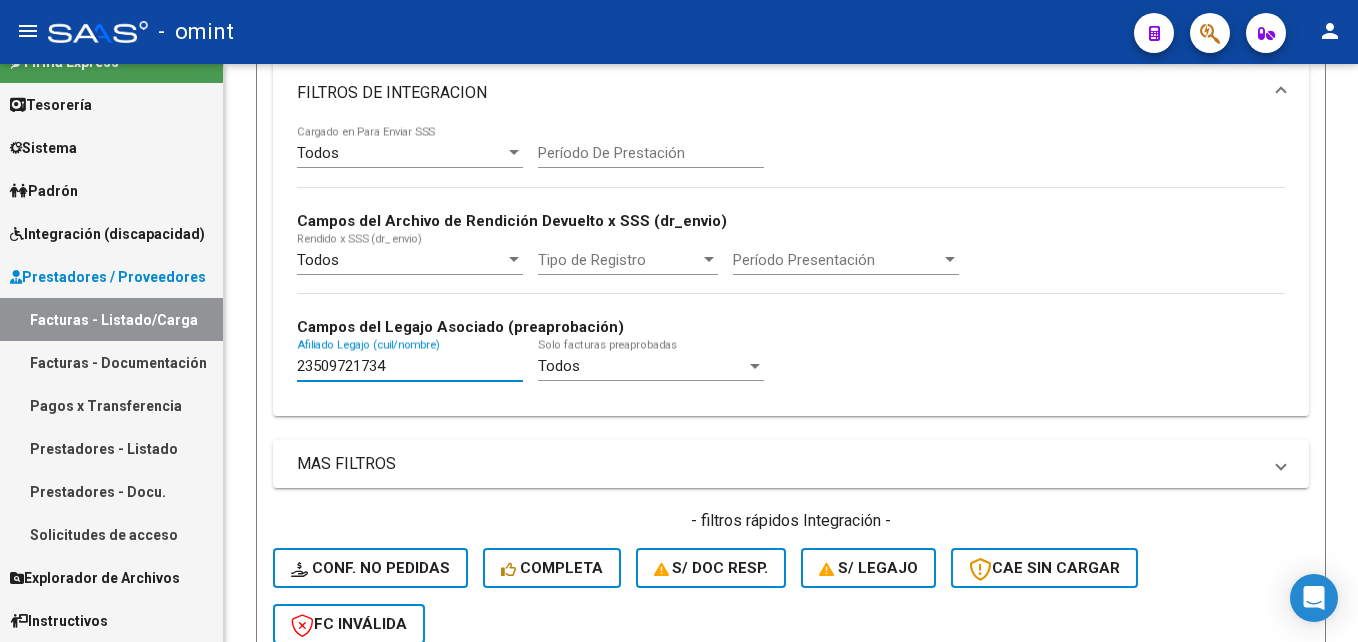 drag, startPoint x: 387, startPoint y: 366, endPoint x: 182, endPoint y: 367, distance: 205.00244 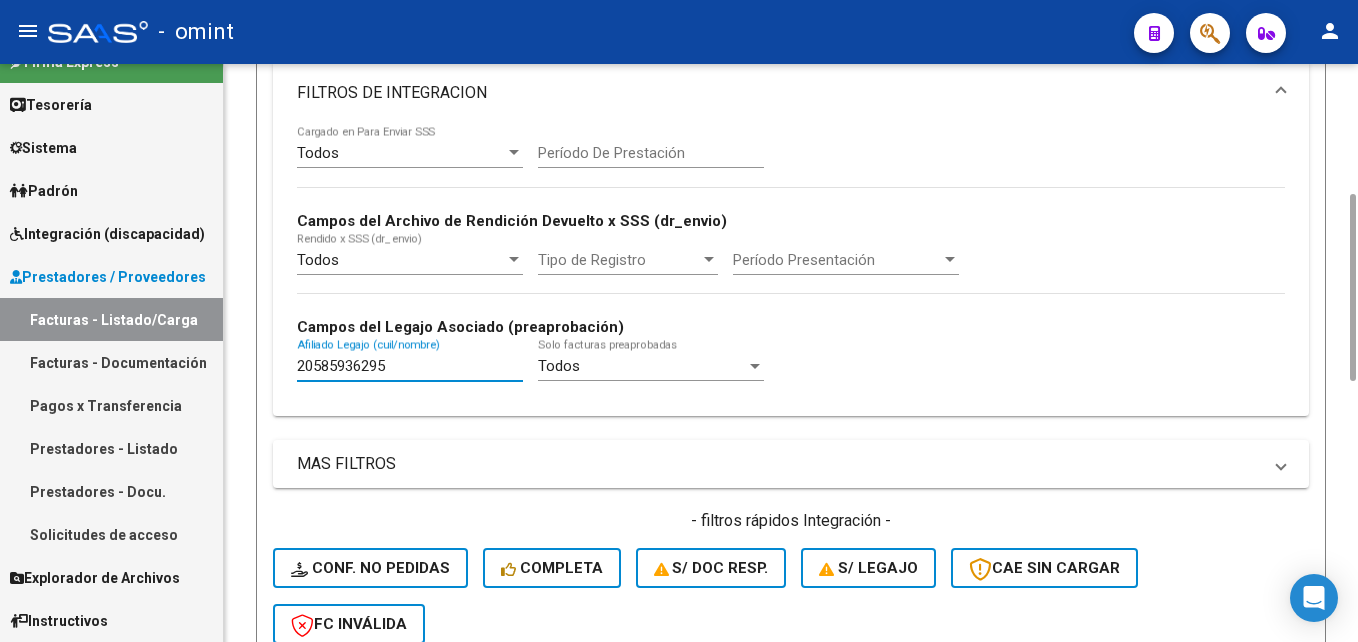click on "20585936295" at bounding box center (410, 366) 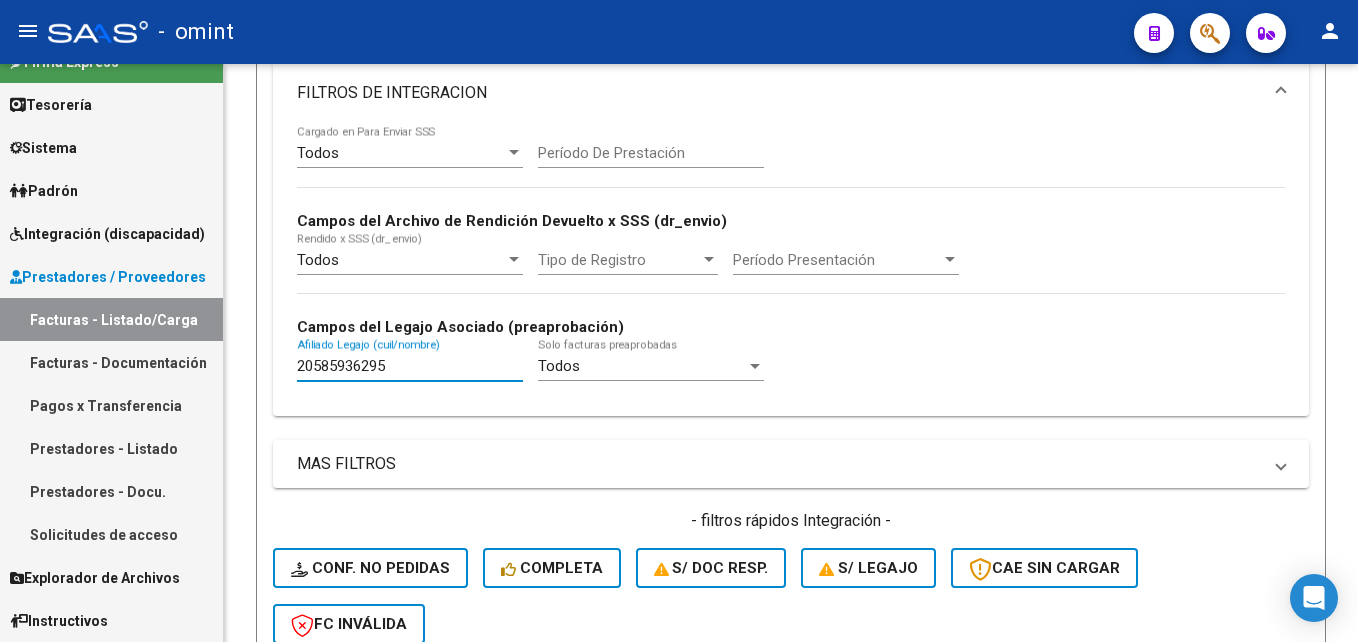 scroll, scrollTop: 951, scrollLeft: 0, axis: vertical 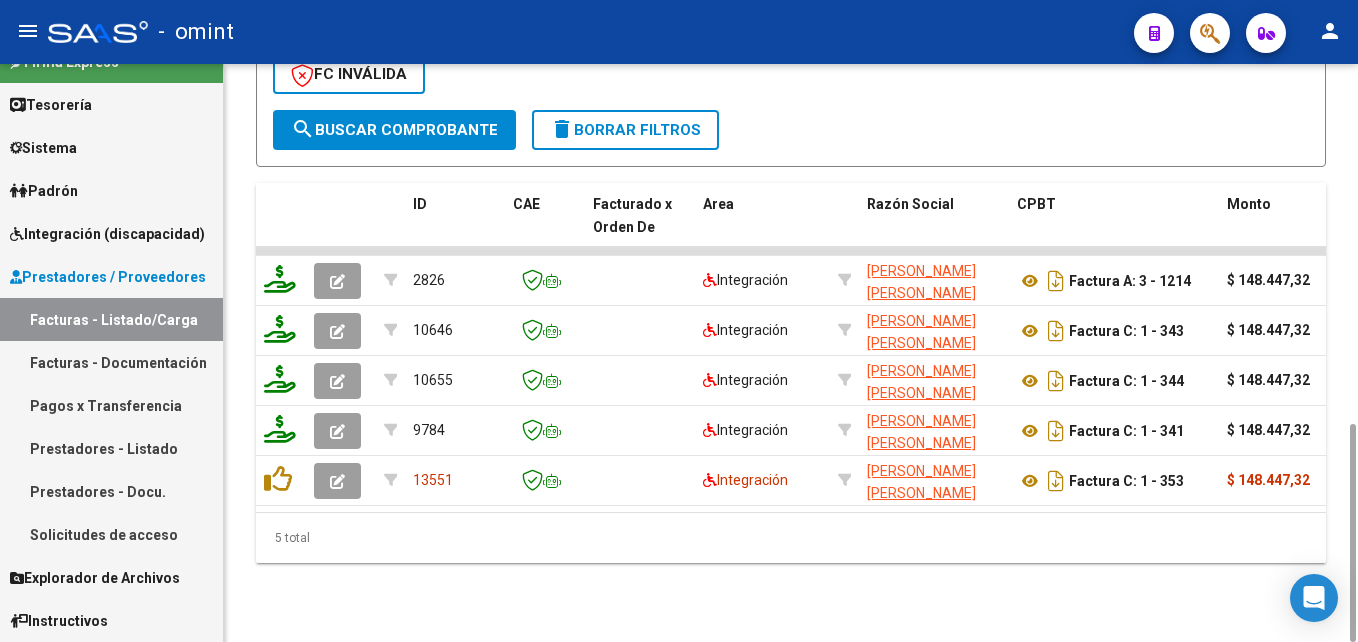 type on "20585936295" 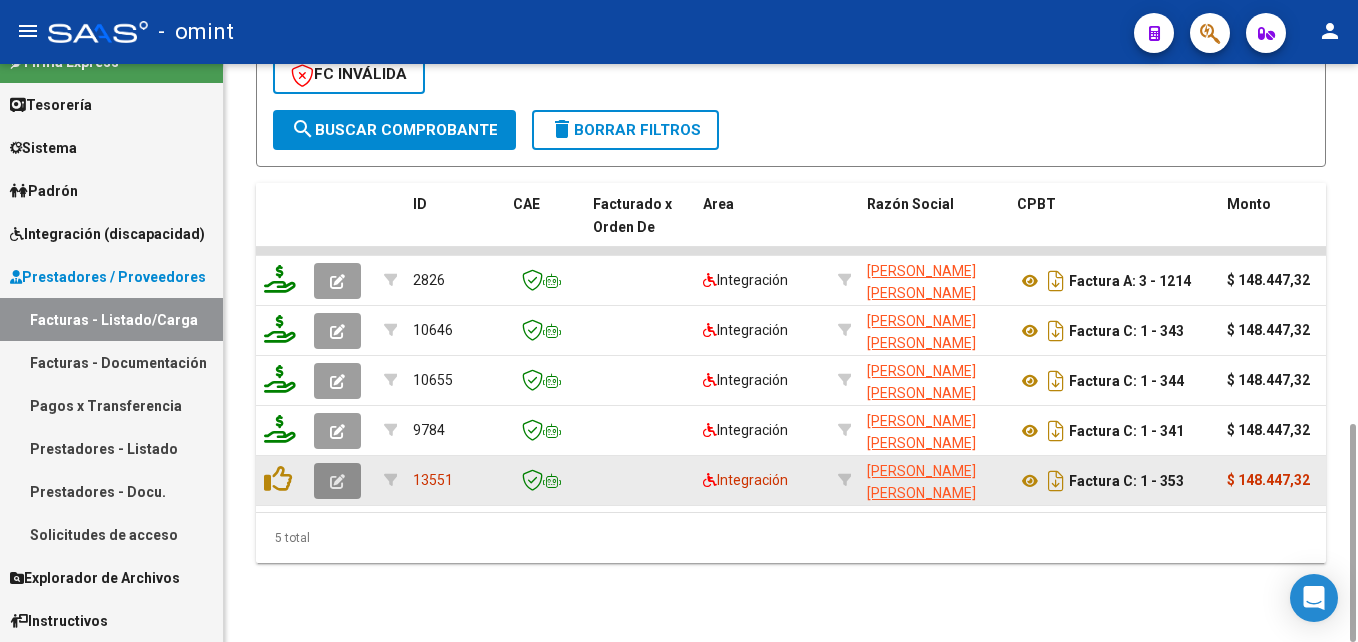 click 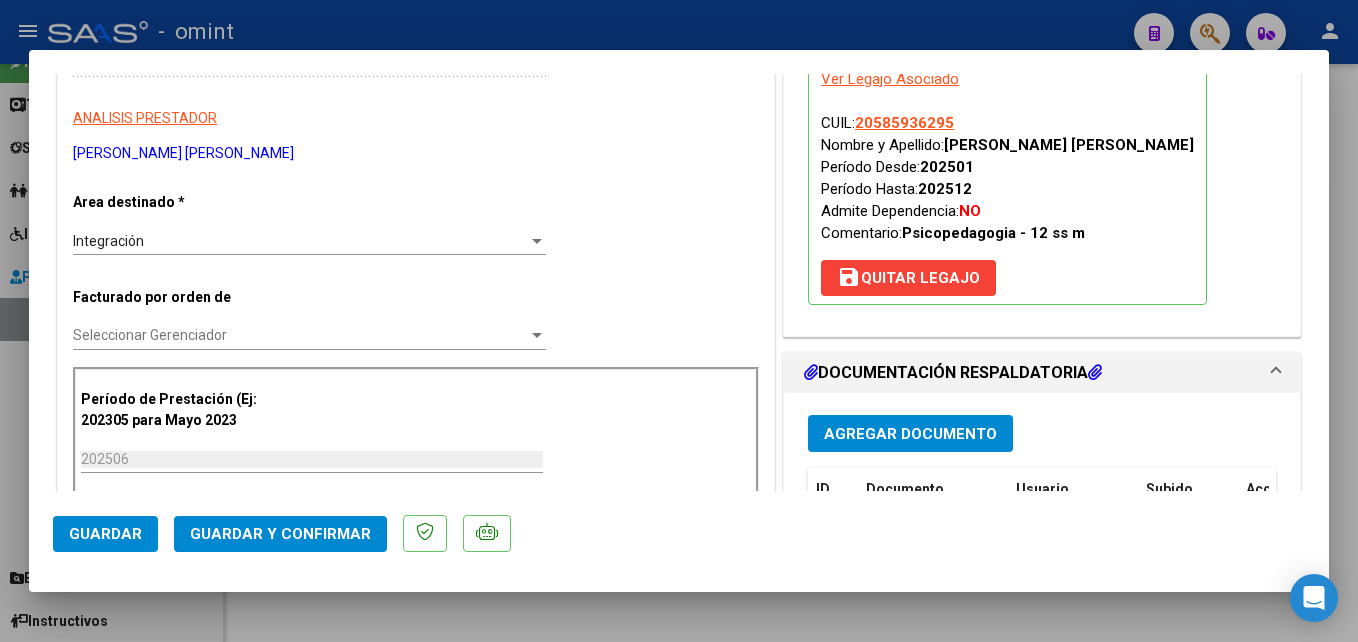 scroll, scrollTop: 500, scrollLeft: 0, axis: vertical 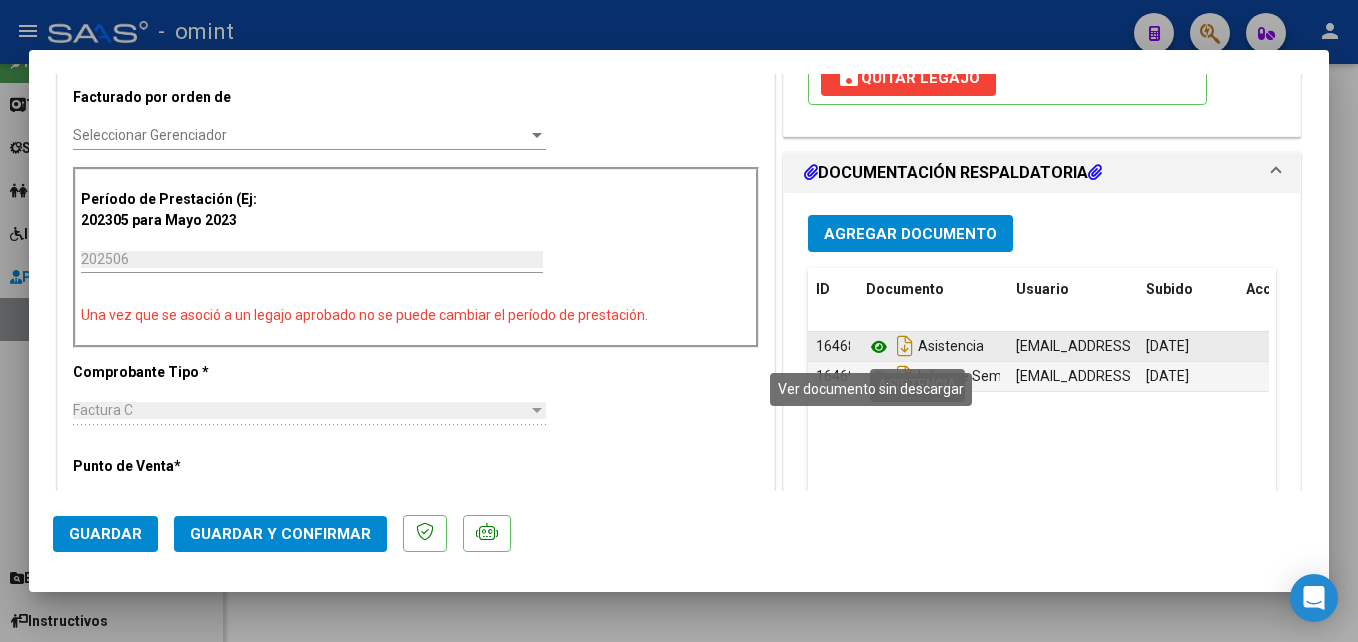 click 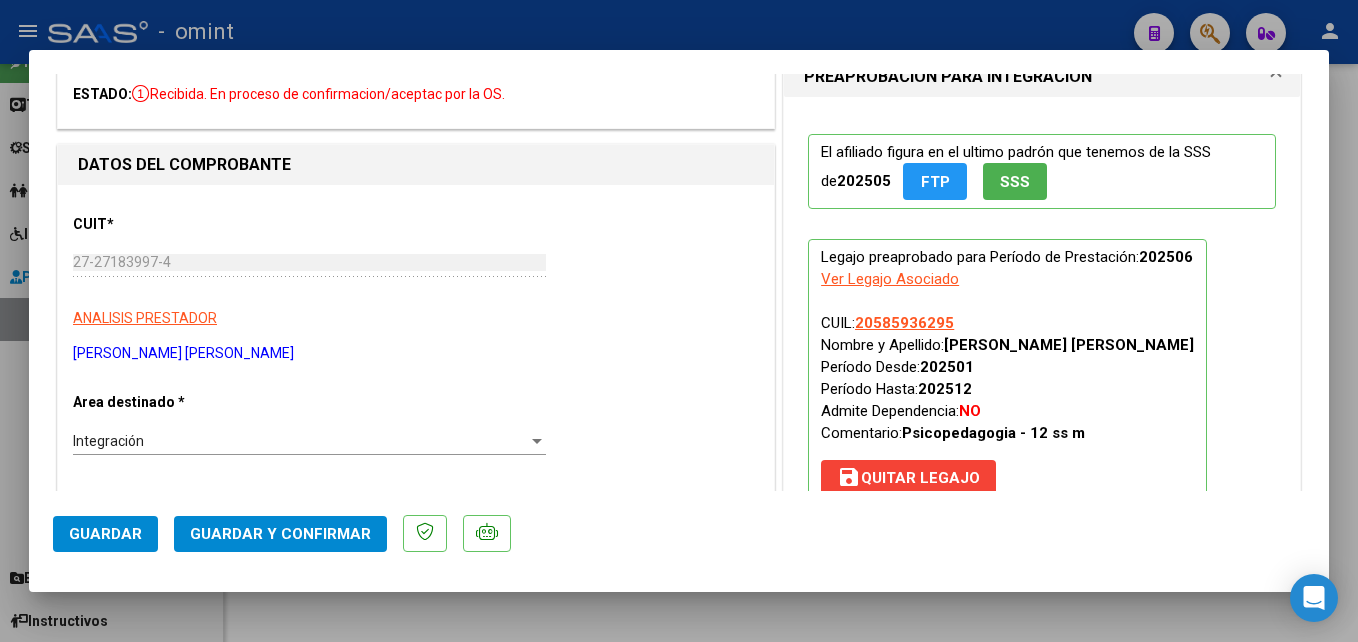 scroll, scrollTop: 0, scrollLeft: 0, axis: both 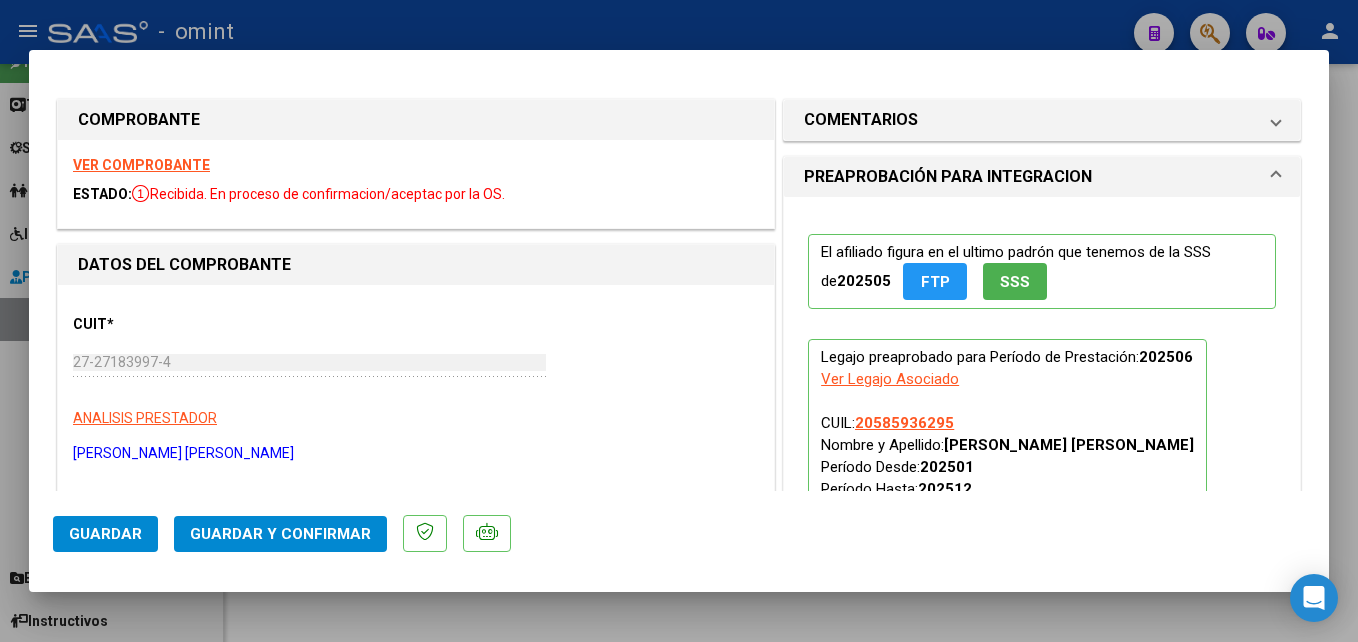 click on "VER COMPROBANTE" at bounding box center [141, 165] 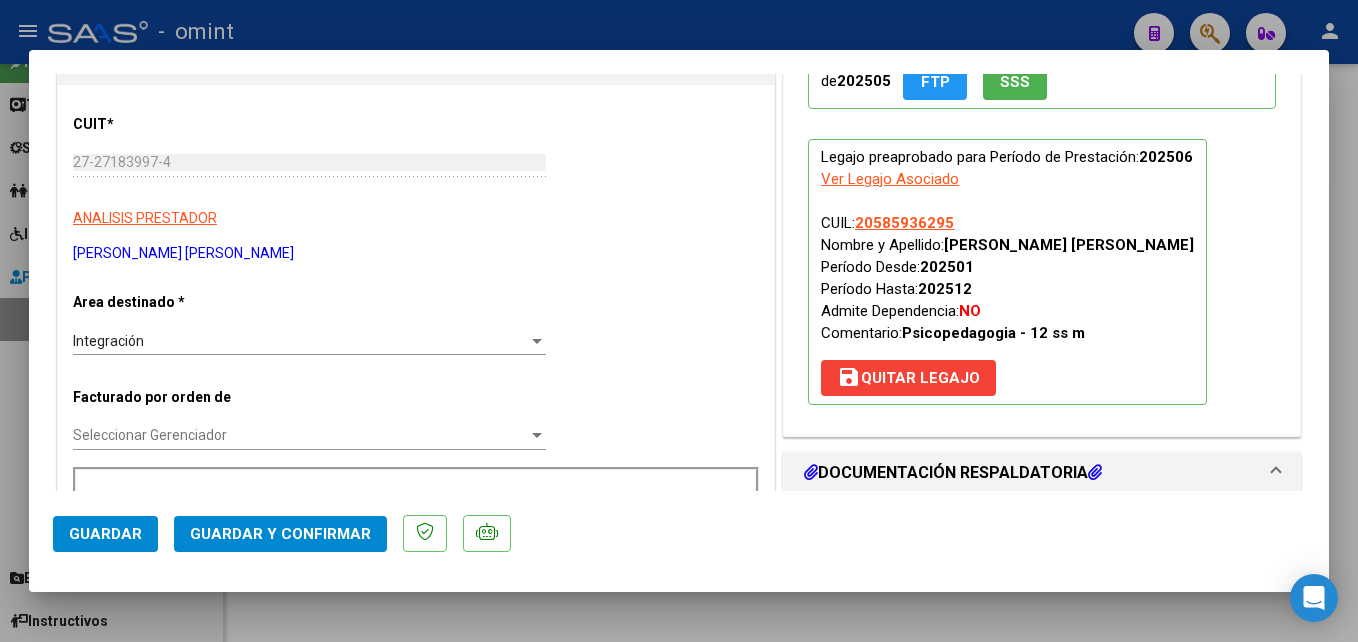 scroll, scrollTop: 0, scrollLeft: 0, axis: both 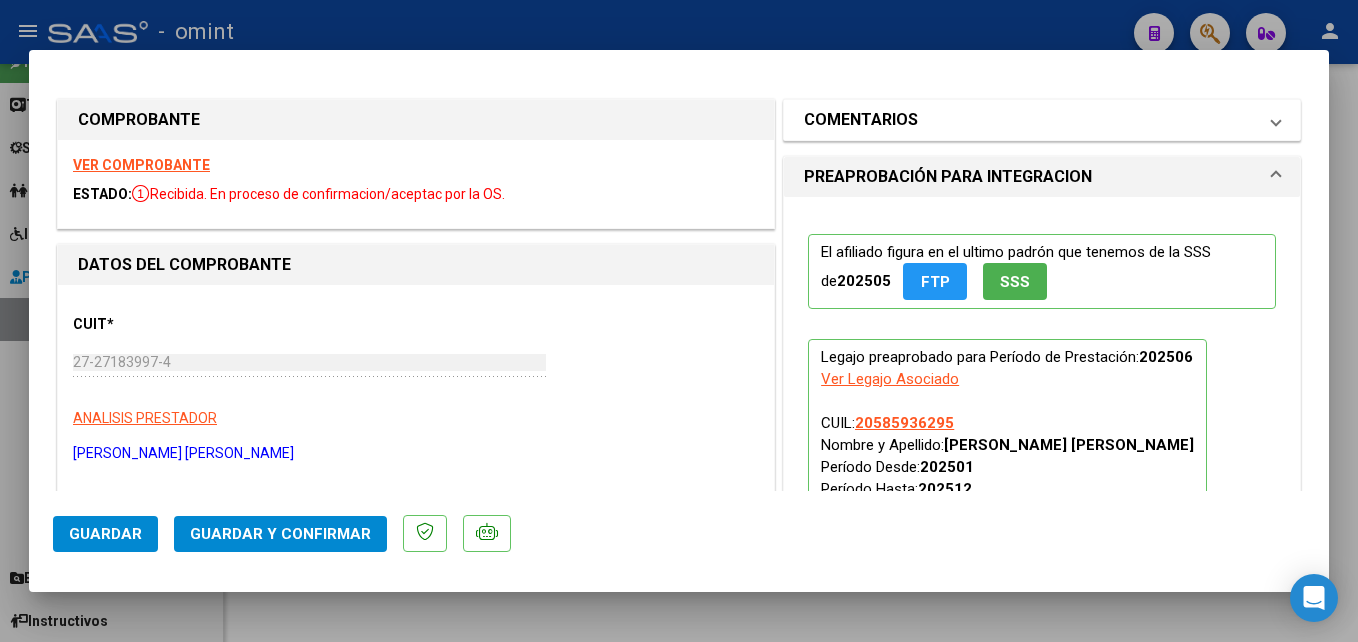 click on "COMENTARIOS" at bounding box center (861, 120) 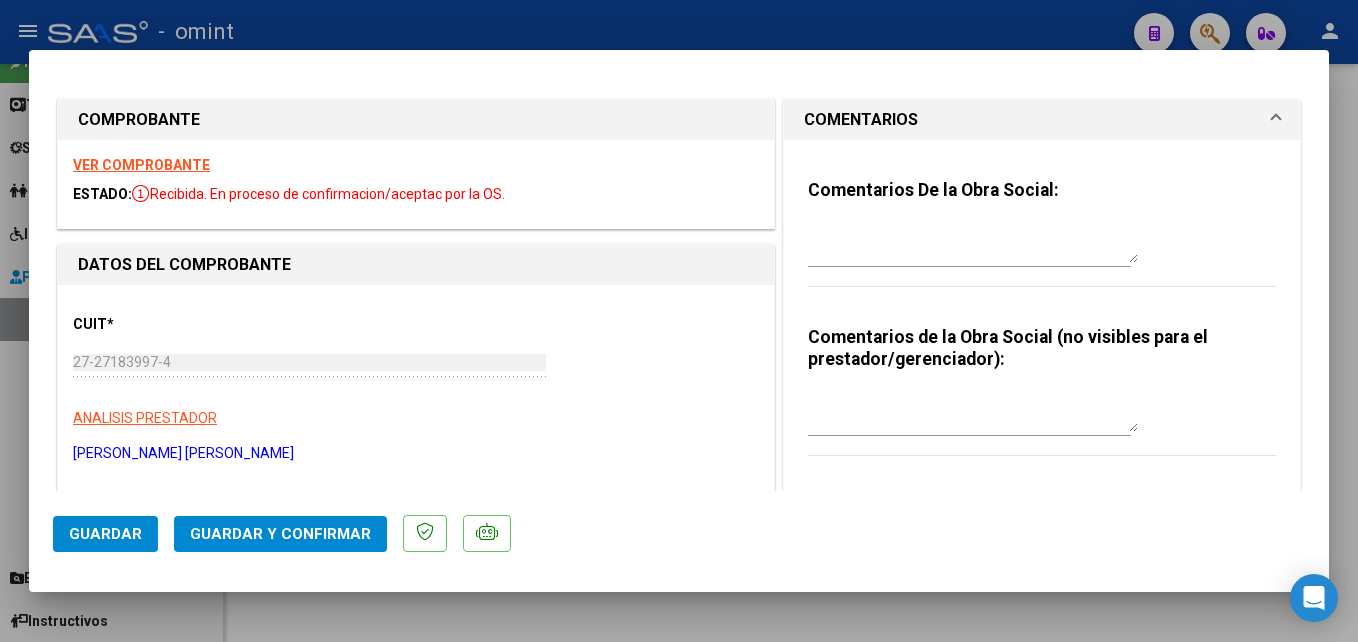 click at bounding box center [973, 243] 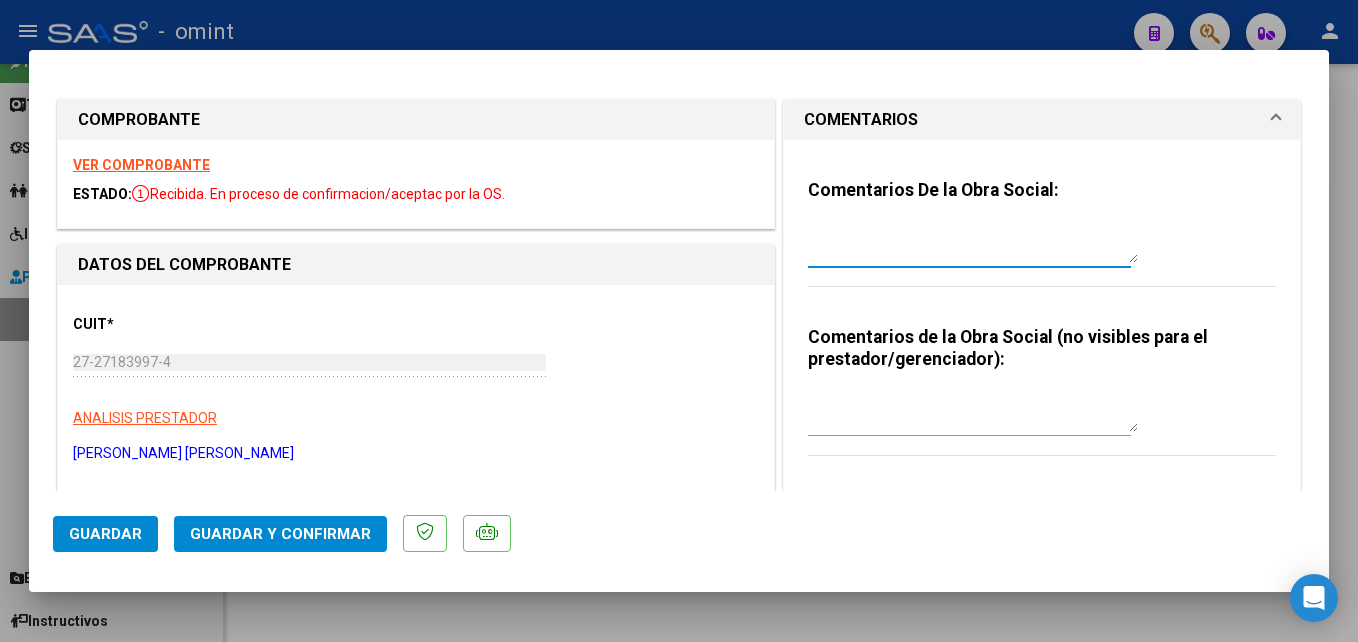 paste on "El informe semestral debe ser presentado por la familia del socio, no se gestiona desde integración." 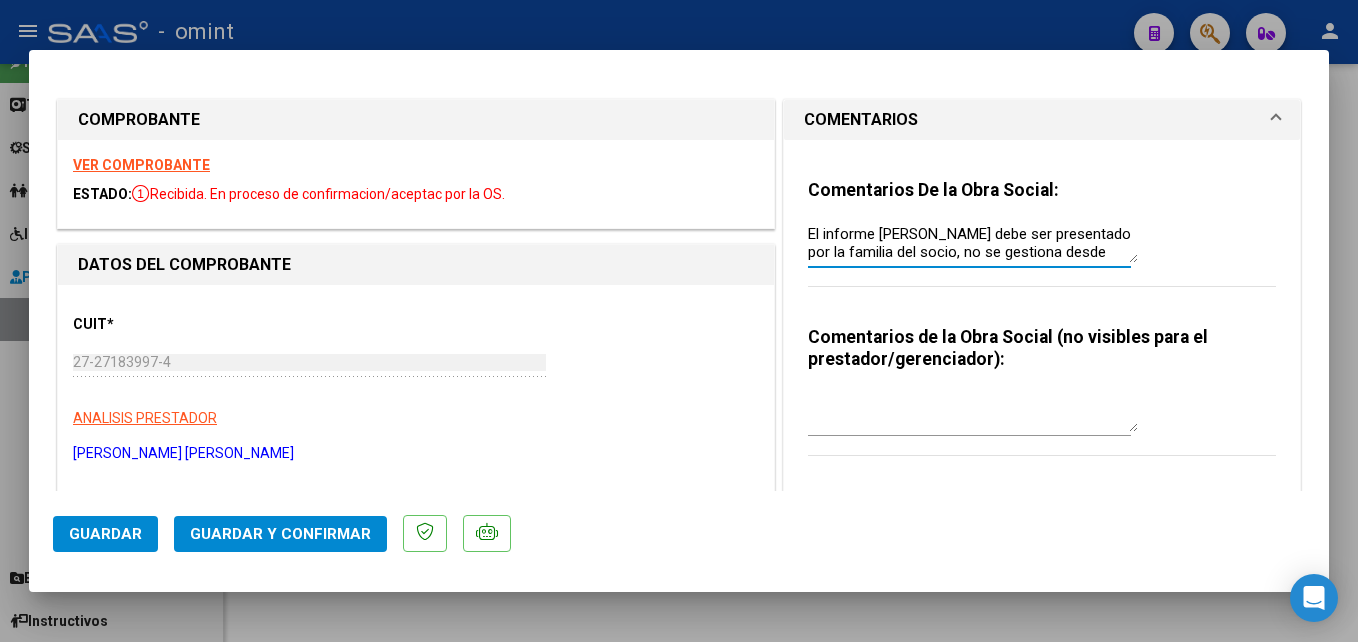 scroll, scrollTop: 16, scrollLeft: 0, axis: vertical 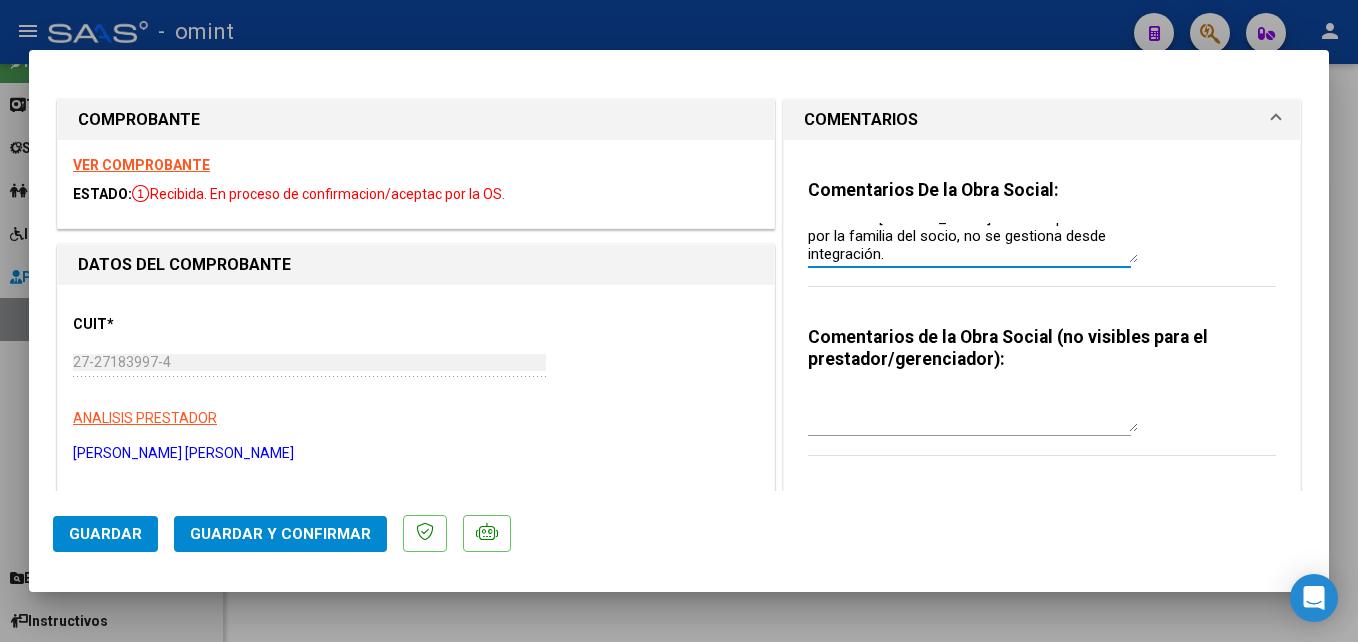 type on "El informe semestral debe ser presentado por la familia del socio, no se gestiona desde integración." 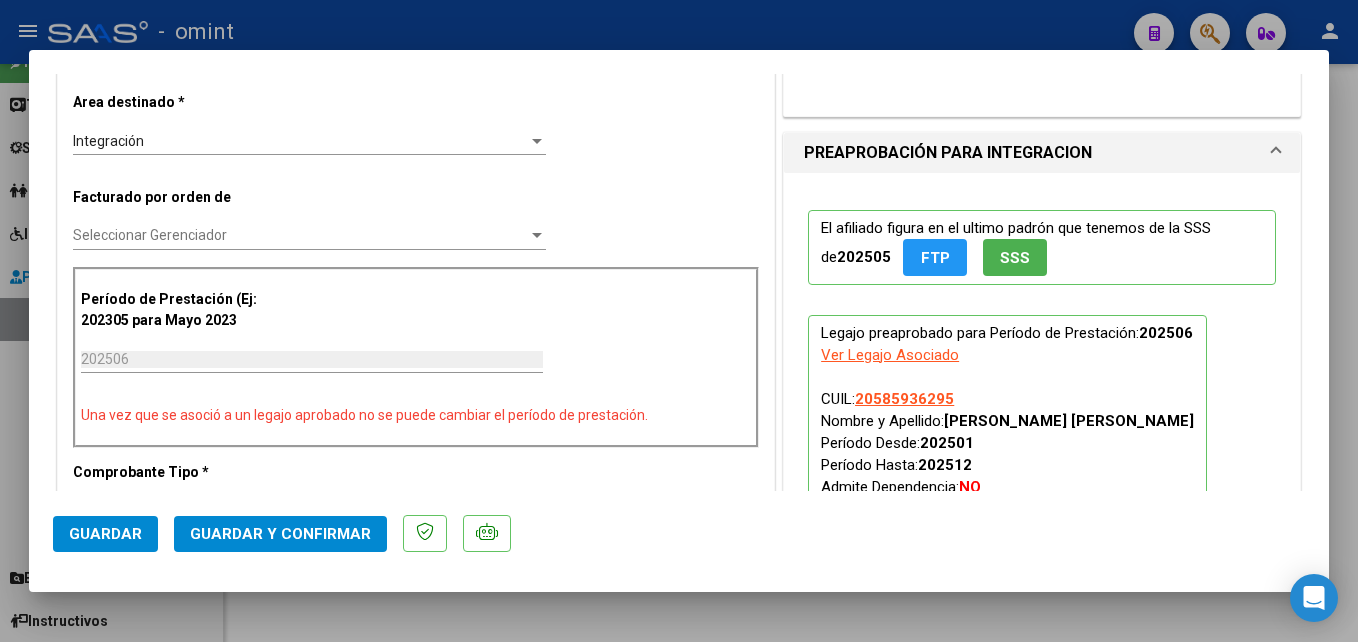scroll, scrollTop: 500, scrollLeft: 0, axis: vertical 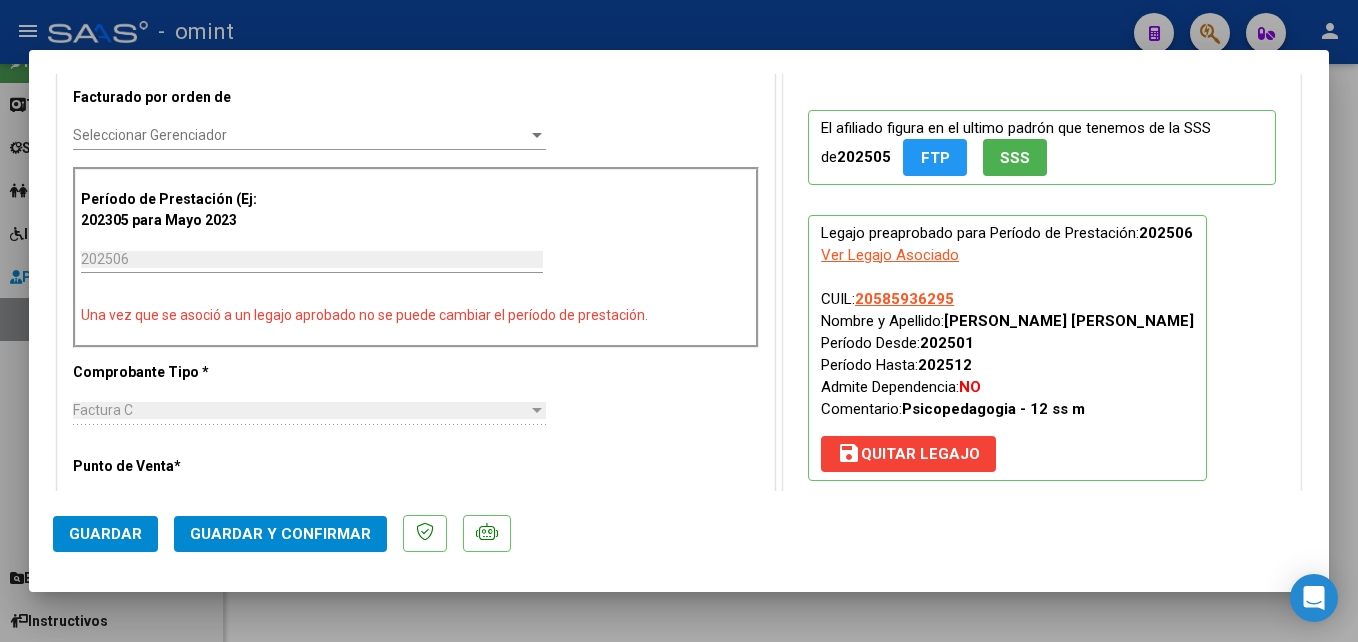 click on "Guardar y Confirmar" 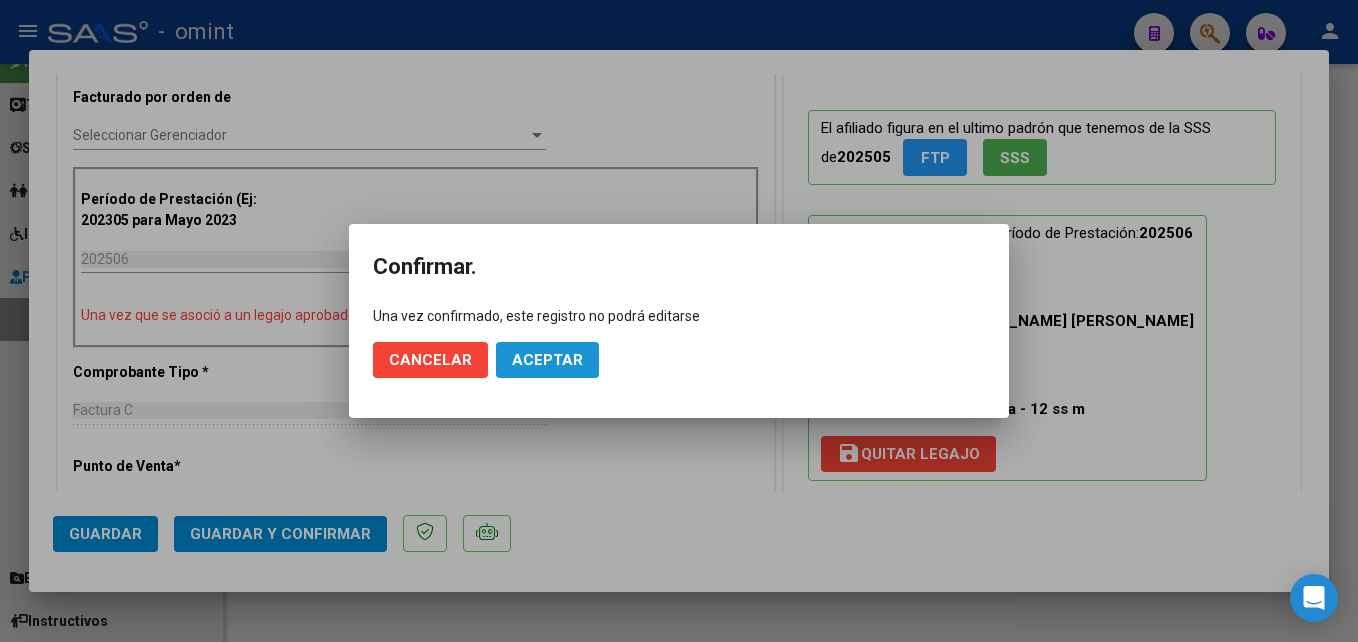click on "Aceptar" 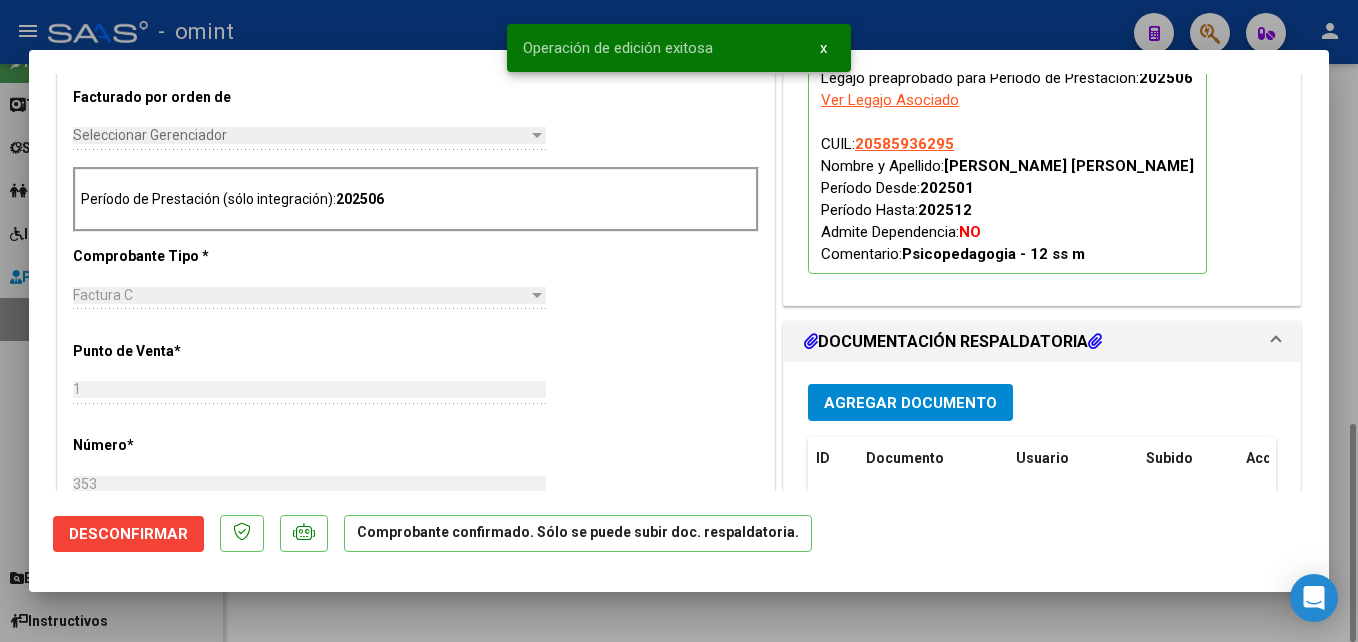 click at bounding box center [679, 321] 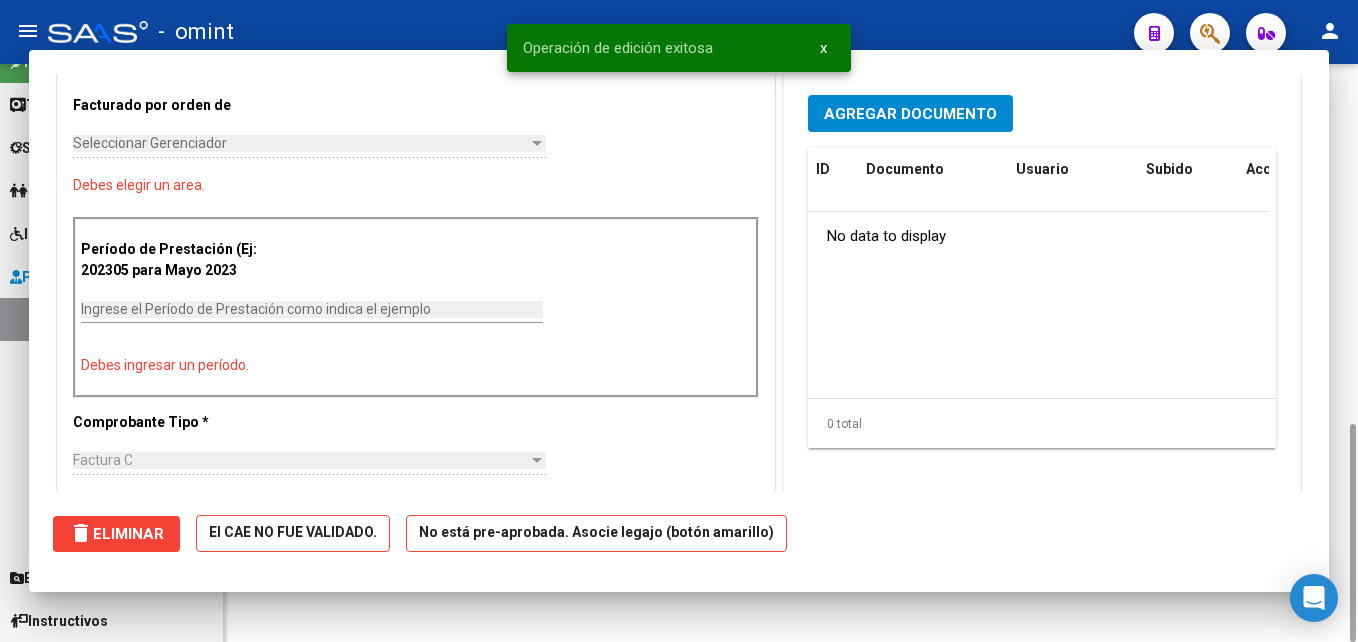 scroll, scrollTop: 532, scrollLeft: 0, axis: vertical 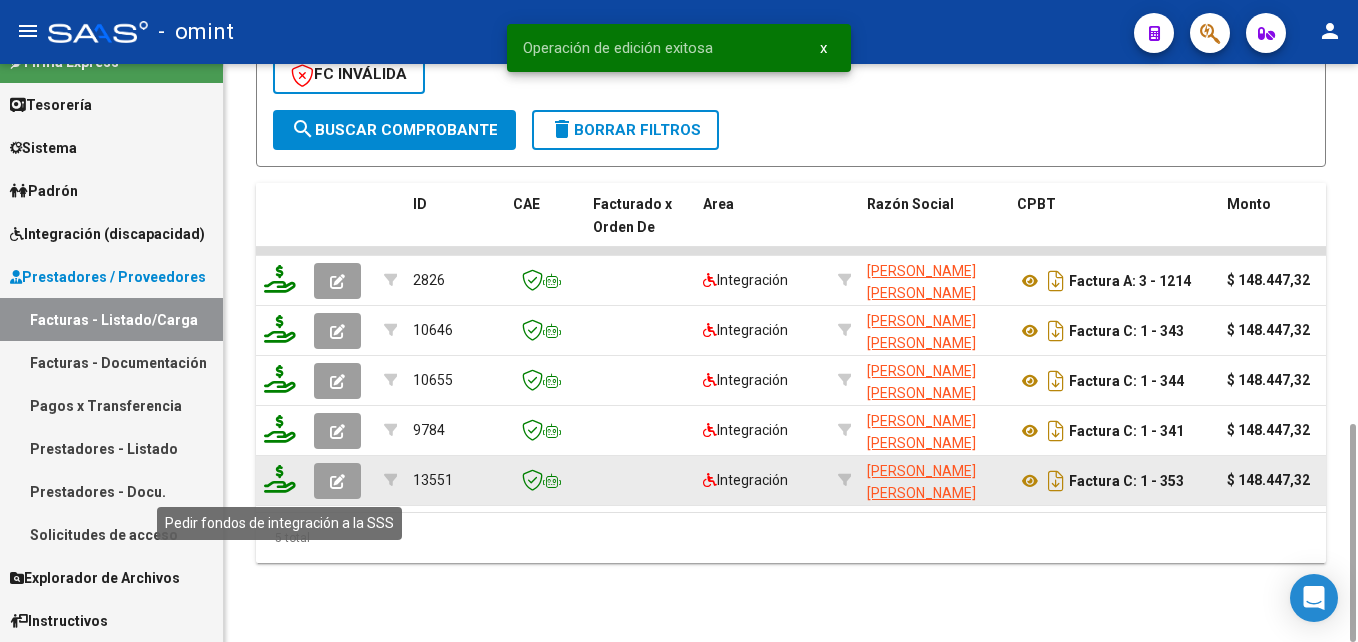 click 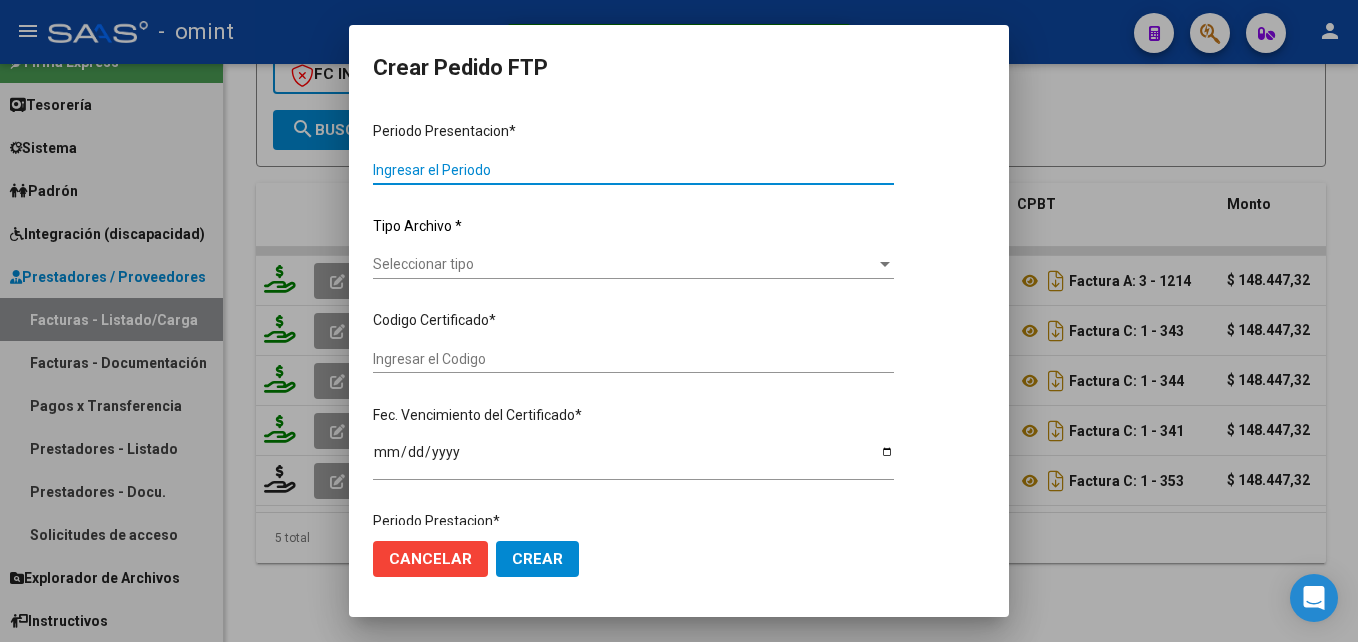 type on "202506" 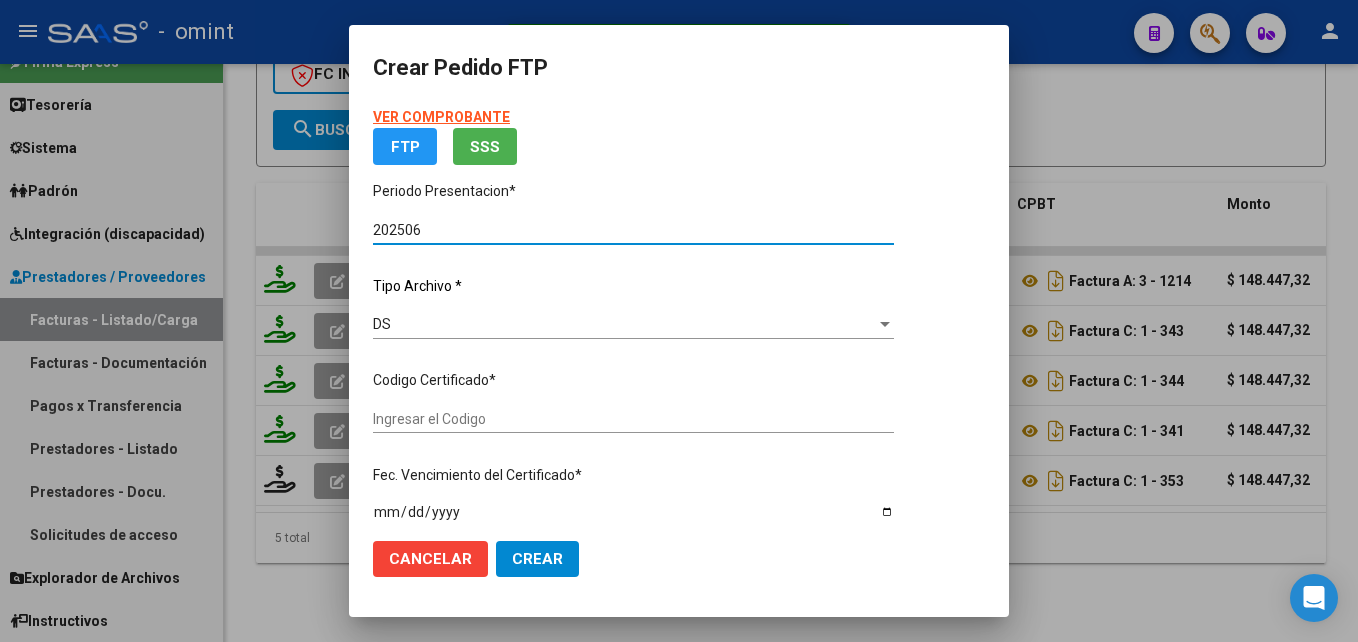 type on "238200038" 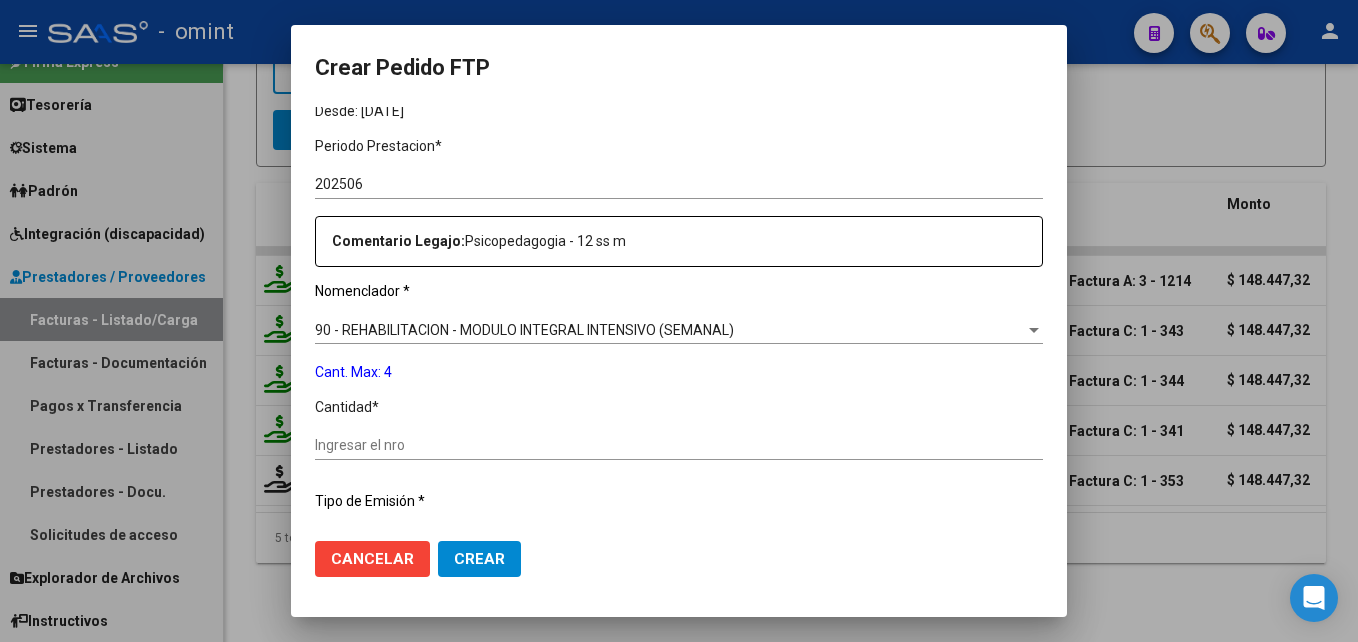 scroll, scrollTop: 700, scrollLeft: 0, axis: vertical 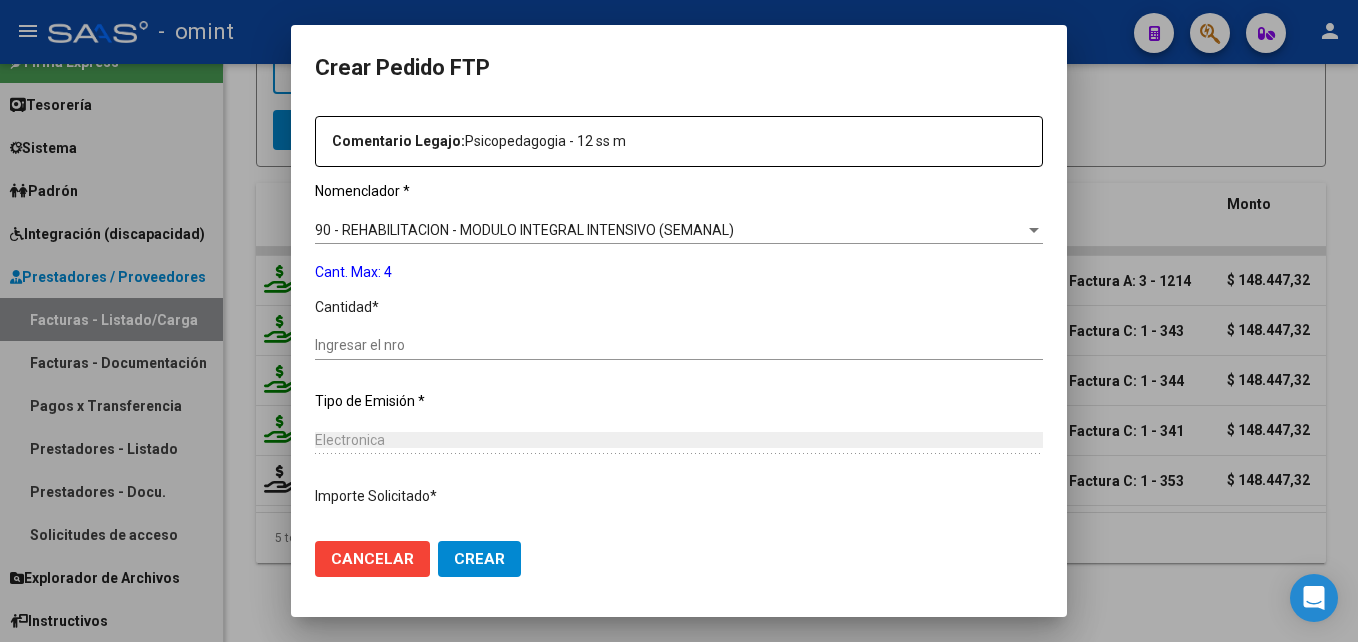 click on "Ingresar el nro" at bounding box center (679, 345) 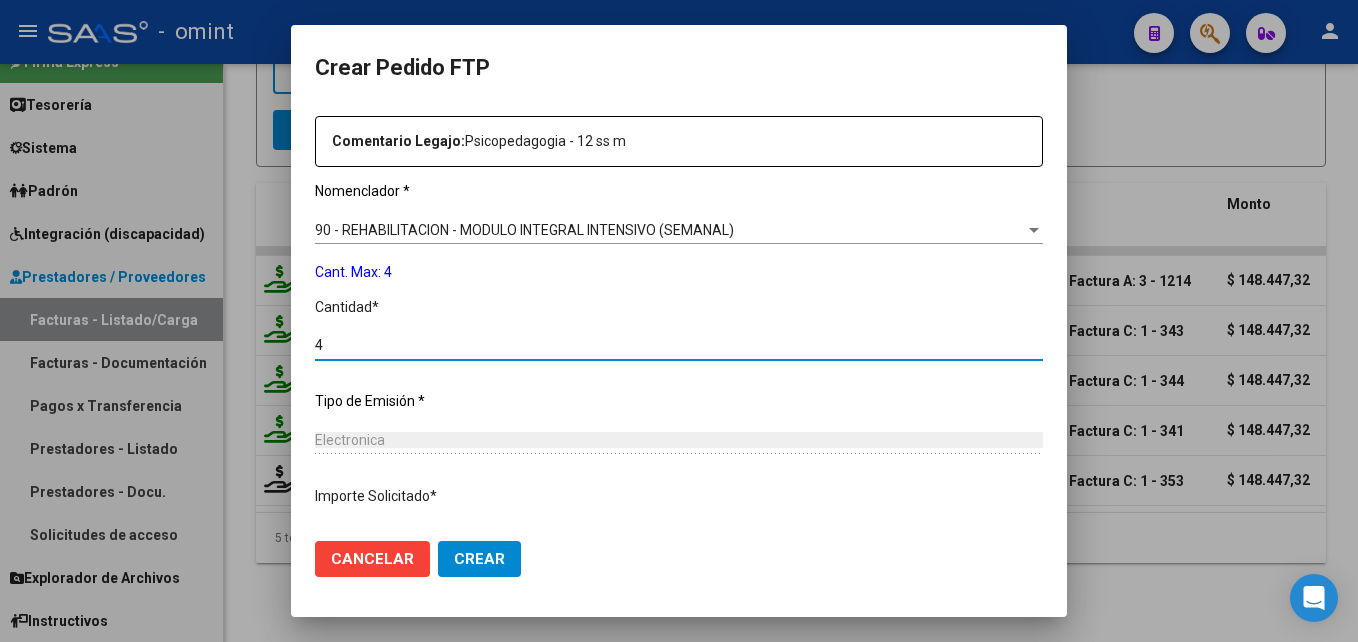 scroll, scrollTop: 836, scrollLeft: 0, axis: vertical 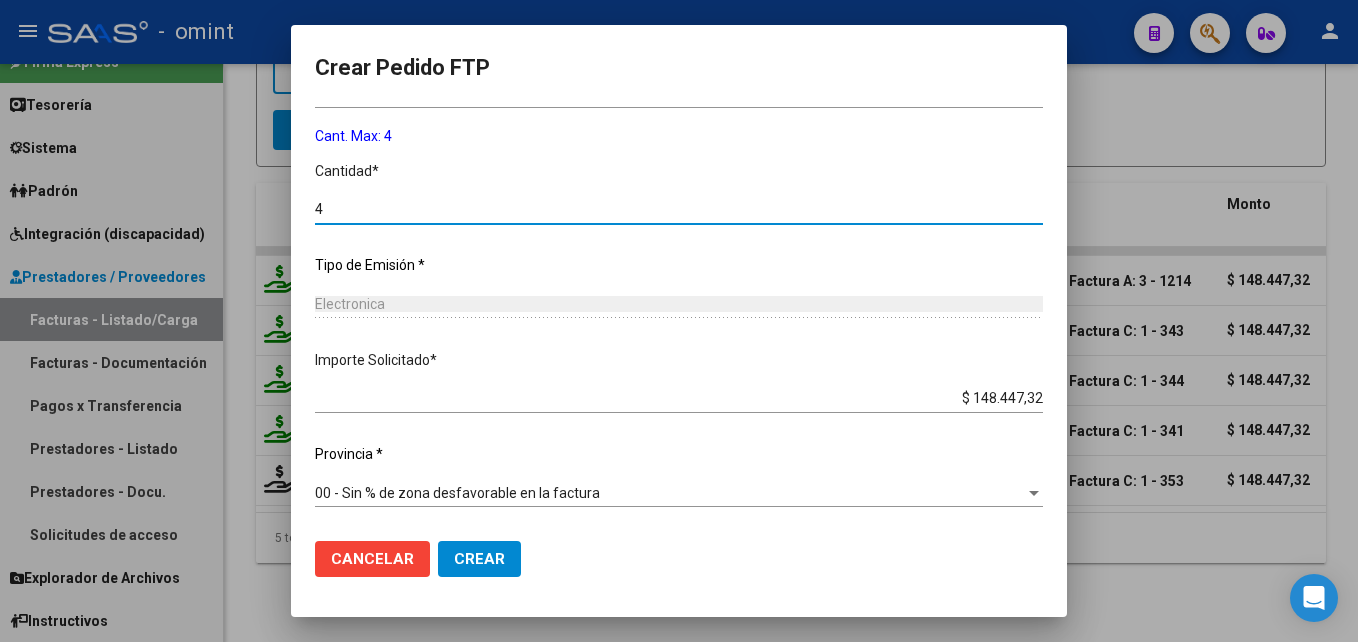 type on "4" 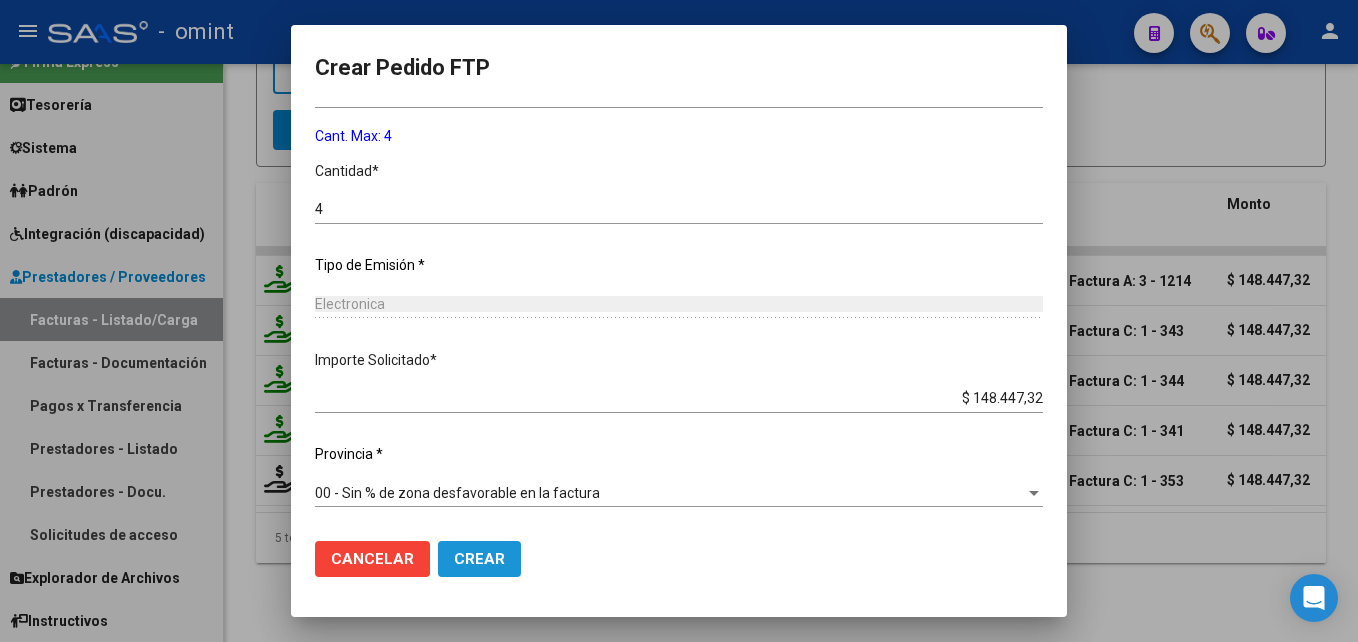 click on "Crear" 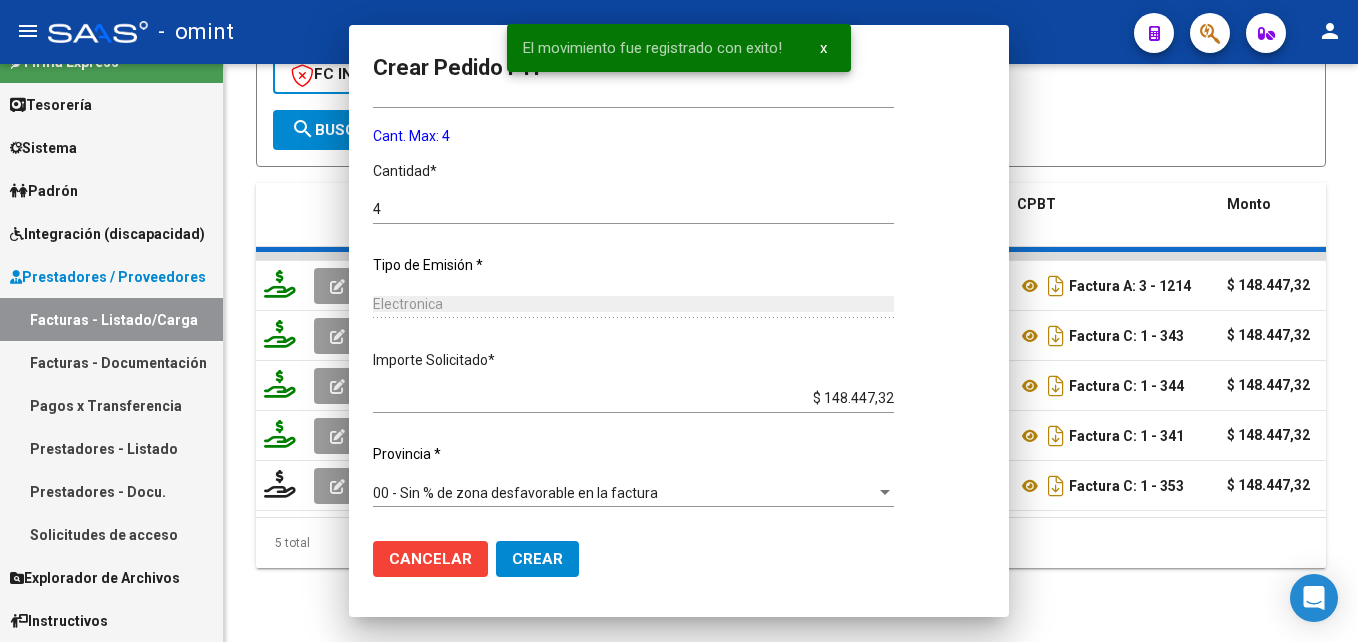 scroll, scrollTop: 0, scrollLeft: 0, axis: both 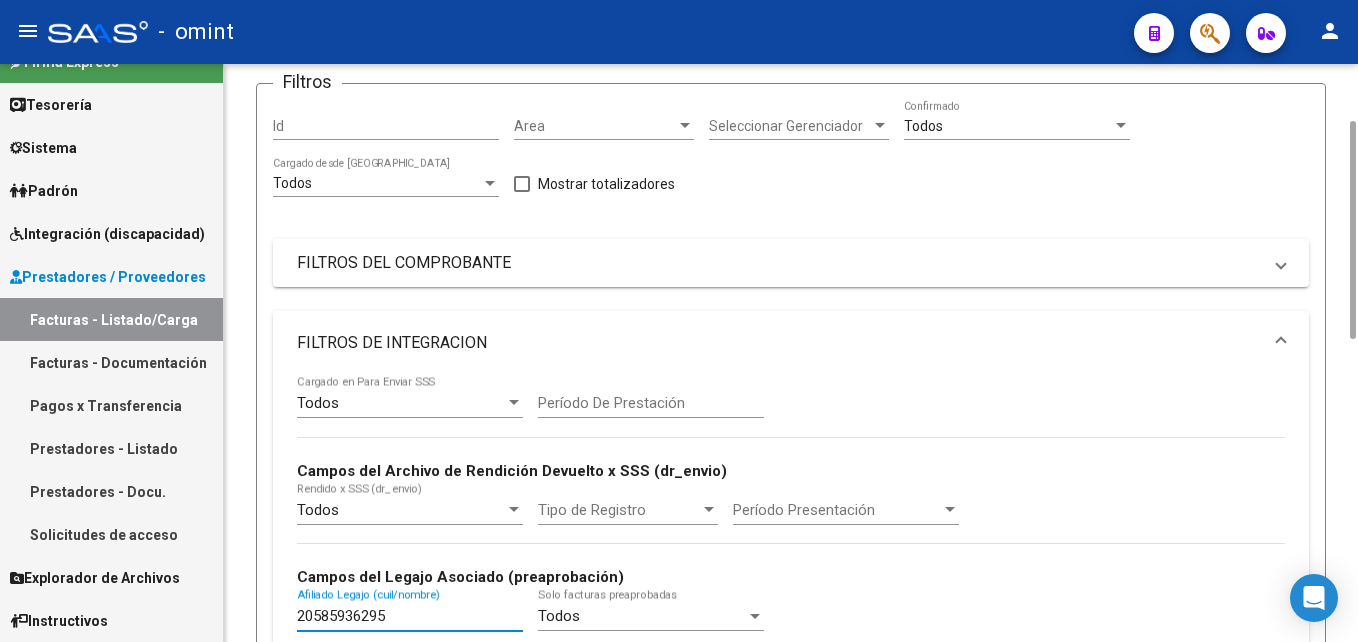 drag, startPoint x: 381, startPoint y: 612, endPoint x: 252, endPoint y: 602, distance: 129.38702 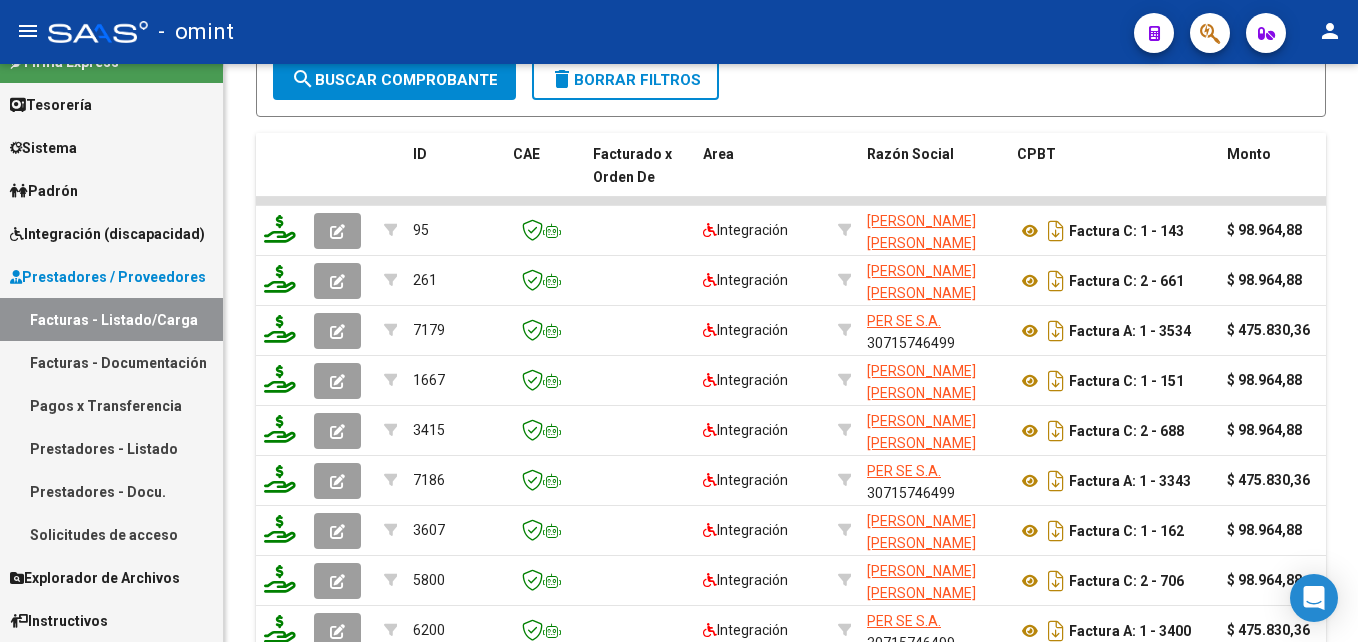 scroll, scrollTop: 1201, scrollLeft: 0, axis: vertical 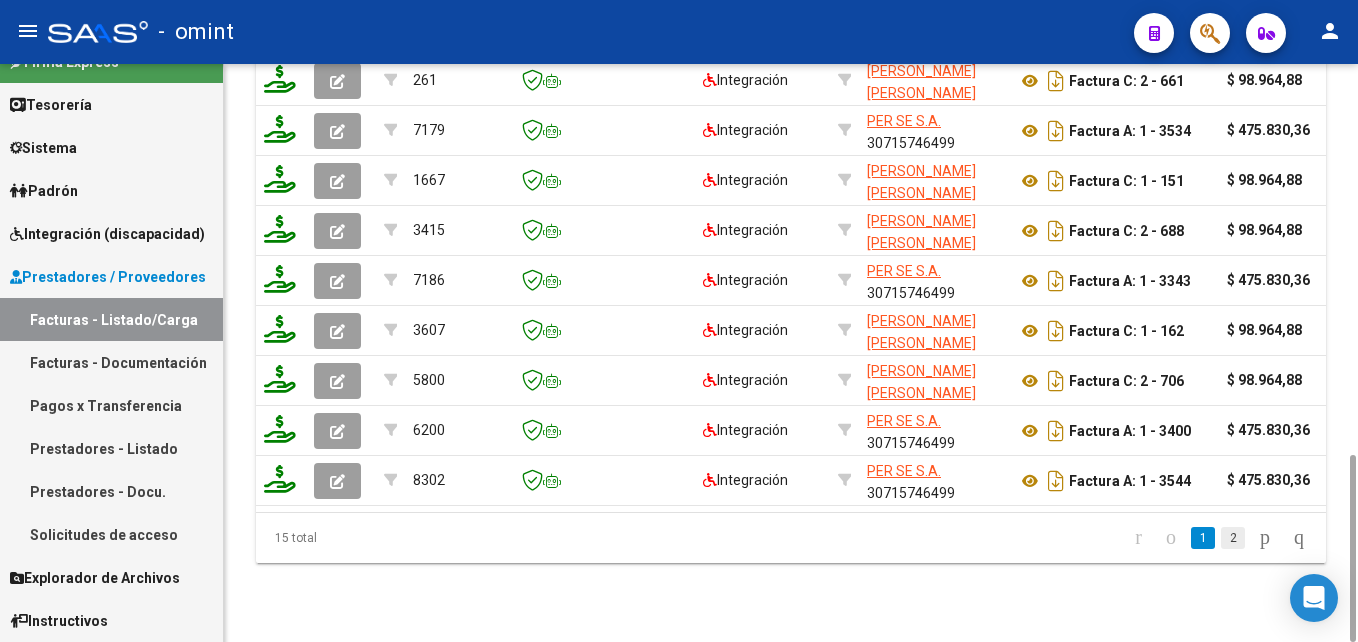 type on "20527017093" 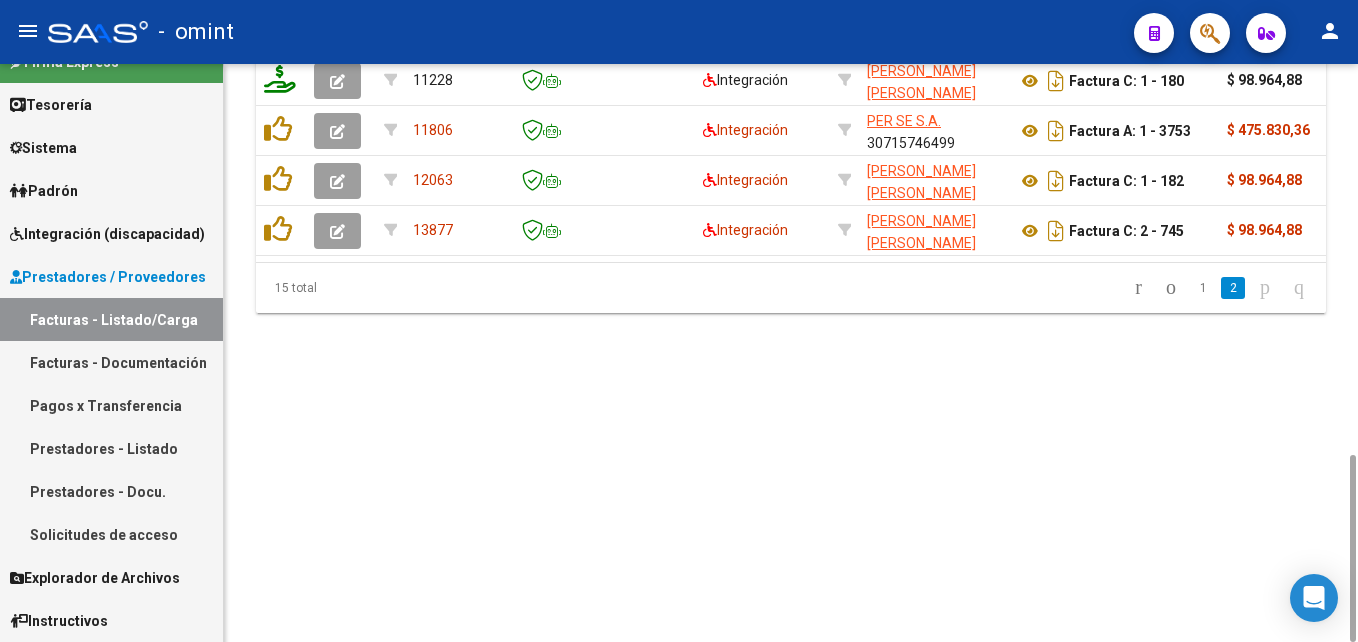 click on "Video tutorial   PRESTADORES -> Listado de CPBTs Emitidos por Prestadores / Proveedores (alt+q)   Cargar Comprobante
Carga Masiva  cloud_download  CSV  cloud_download  EXCEL  cloud_download  Estandar   Descarga Masiva
Filtros Id Area Area Seleccionar Gerenciador Seleccionar Gerenciador Todos  Confirmado Todos  Cargado desde Masivo   Mostrar totalizadores   FILTROS DEL COMPROBANTE  Comprobante Tipo Comprobante Tipo Start date – Fec. Comprobante Desde / Hasta Días Emisión Desde(cant. días) Días Emisión Hasta(cant. días) CUIT / Razón Social Pto. Venta Nro. Comprobante Código SSS CAE Válido CAE Válido Todos  Cargado Módulo Hosp. Todos  Tiene facturacion Apócrifa Hospital Refes  FILTROS DE INTEGRACION  Todos  Cargado en Para Enviar SSS Período De Prestación Campos del Archivo de Rendición Devuelto x SSS (dr_envio) Todos  Rendido x SSS (dr_envio) Tipo de Registro Tipo de Registro Período Presentación Período Presentación Campos del Legajo Asociado (preaprobación) 20527017093 Todos  –" 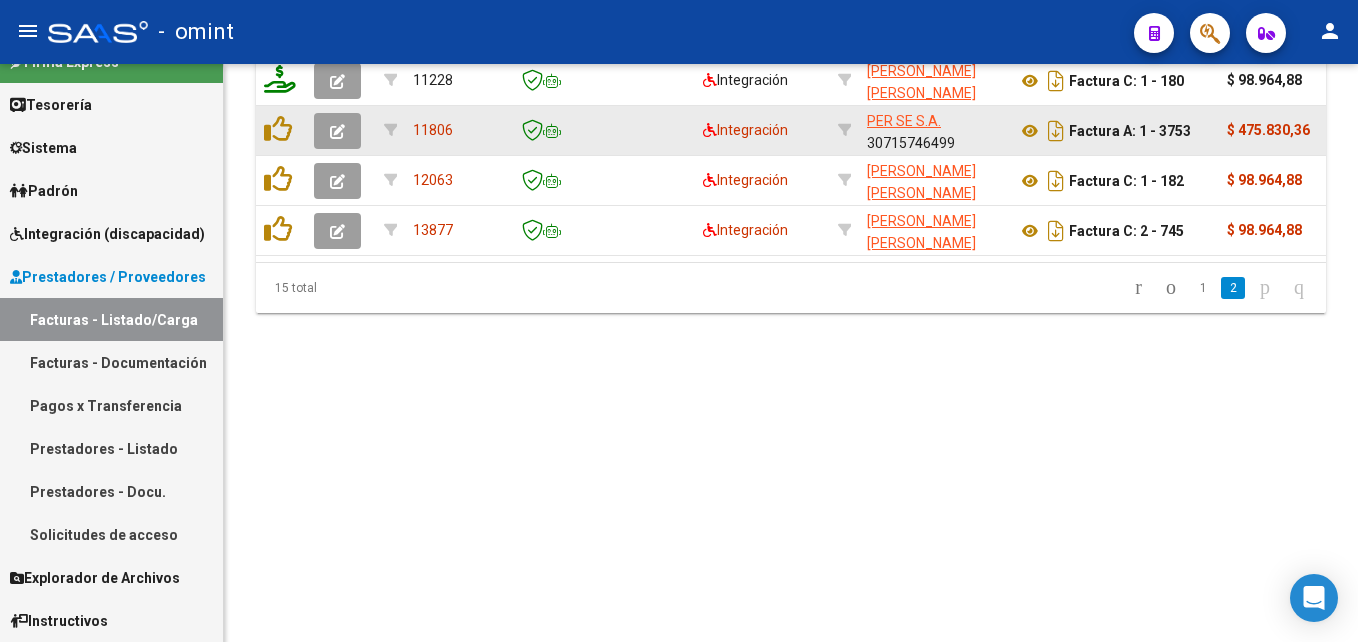 click 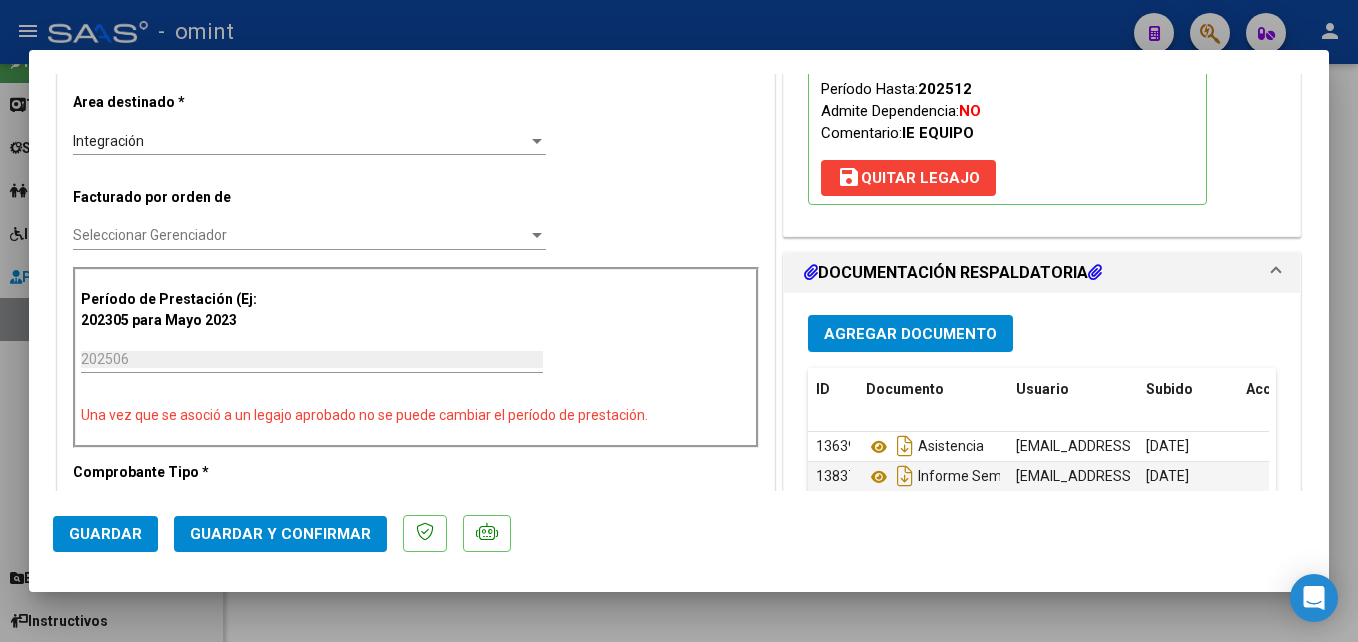 scroll, scrollTop: 600, scrollLeft: 0, axis: vertical 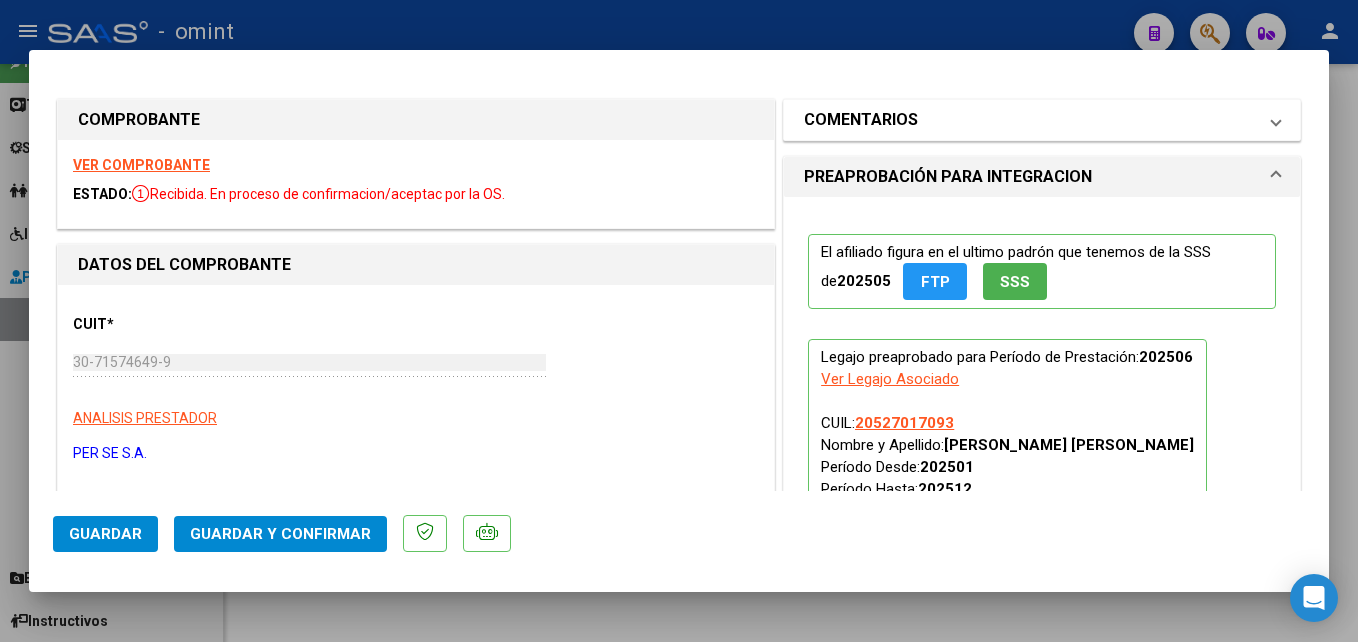 click on "COMENTARIOS" at bounding box center (861, 120) 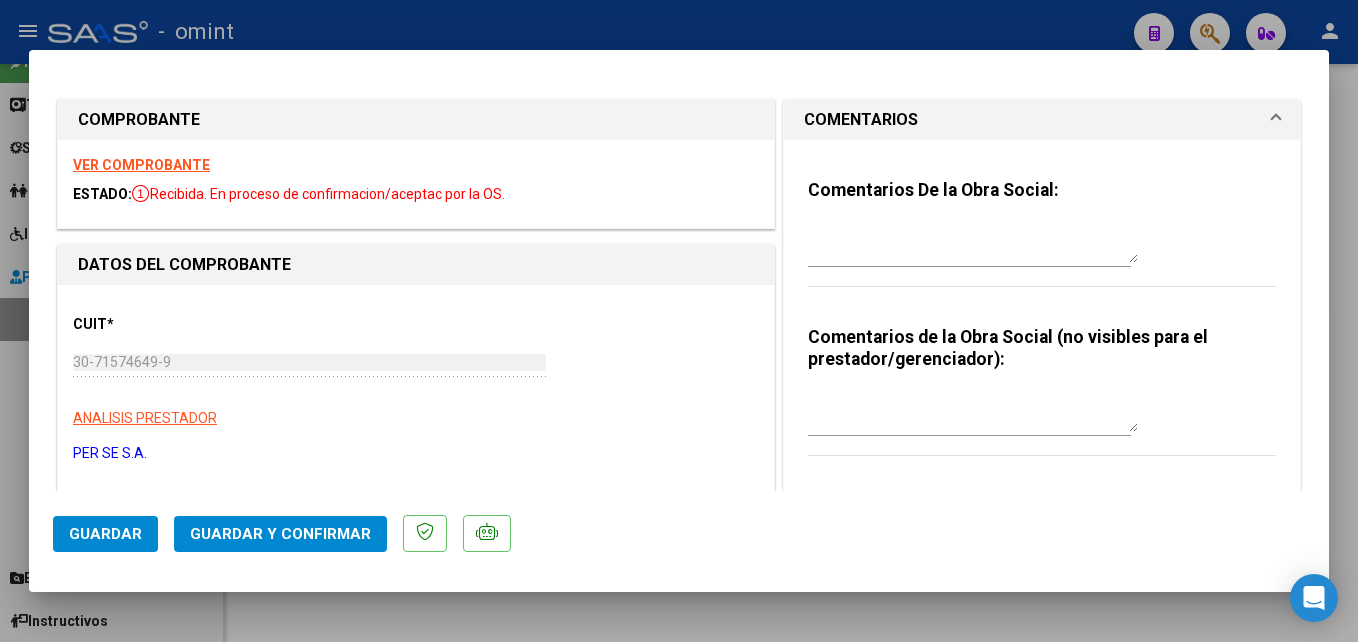 click at bounding box center [973, 243] 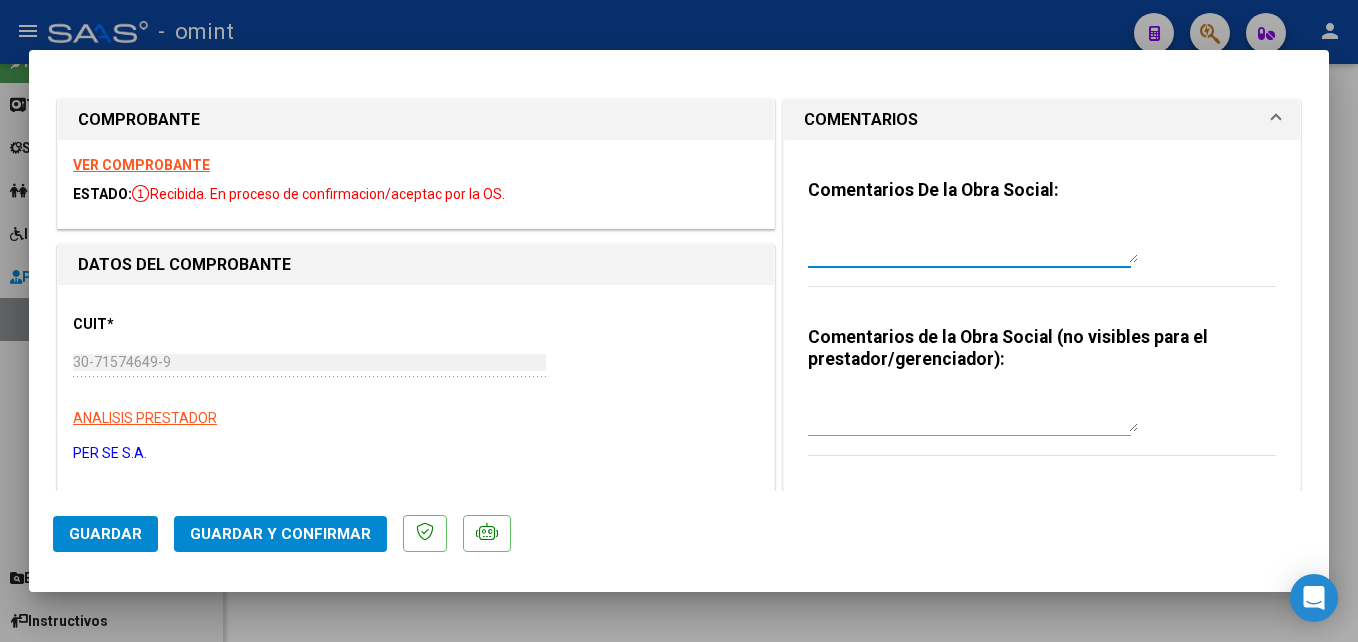 paste on "El informe semestral debe ser presentado por la familia del socio, no se gestiona desde integración." 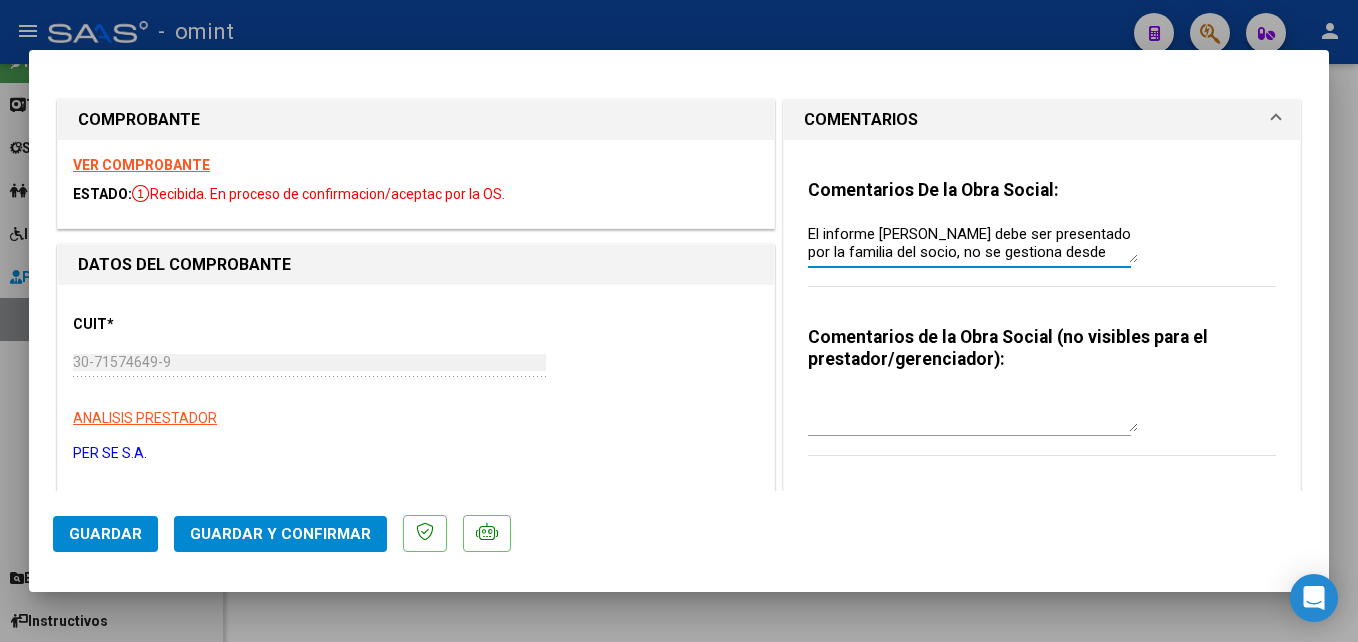 scroll, scrollTop: 16, scrollLeft: 0, axis: vertical 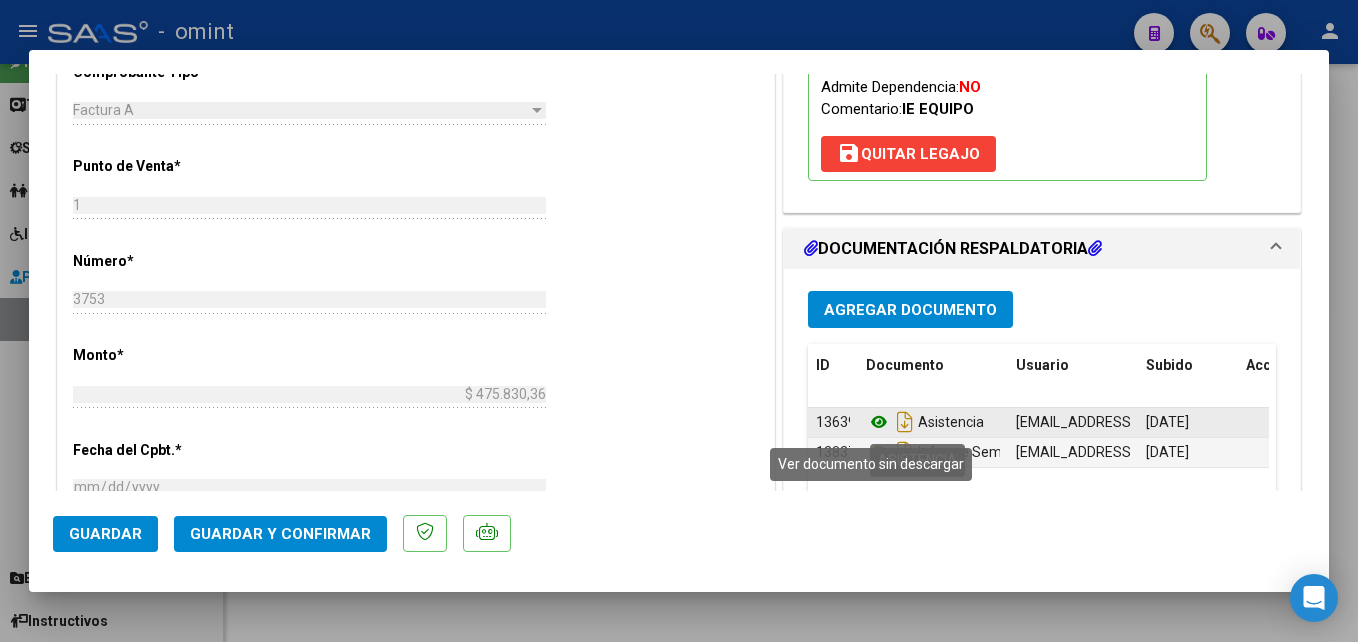 type on "El informe semestral debe ser presentado por la familia del socio, no se gestiona desde integración." 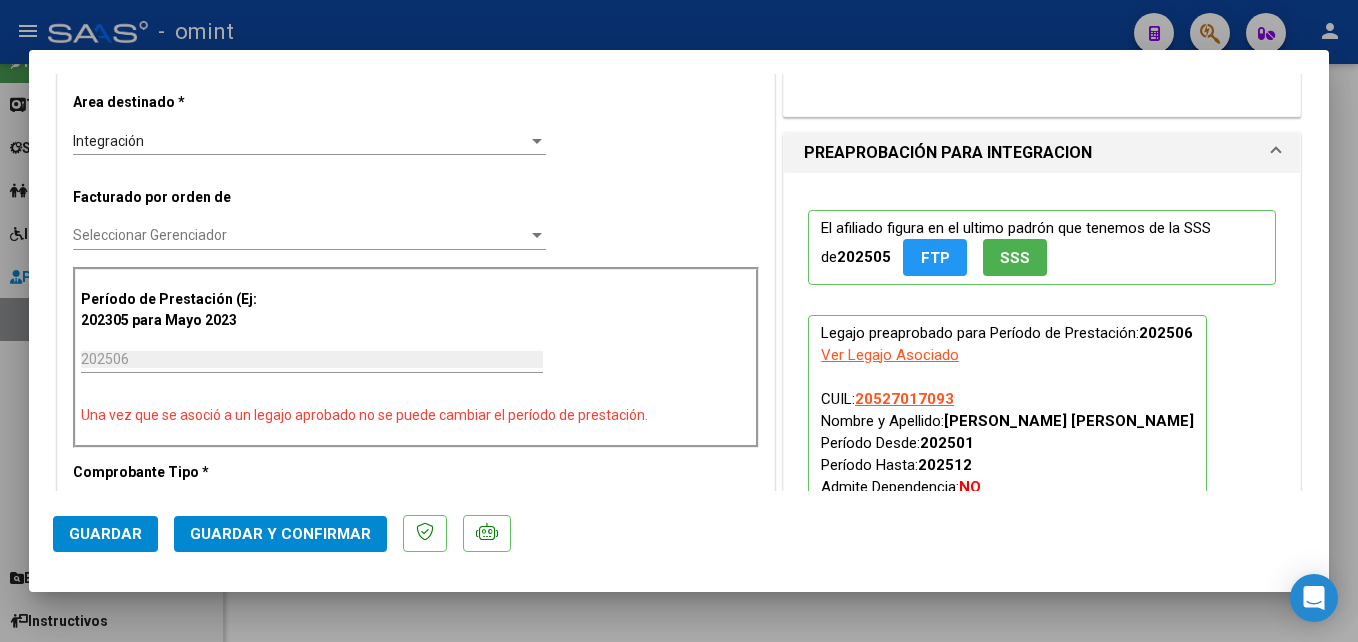 scroll, scrollTop: 0, scrollLeft: 0, axis: both 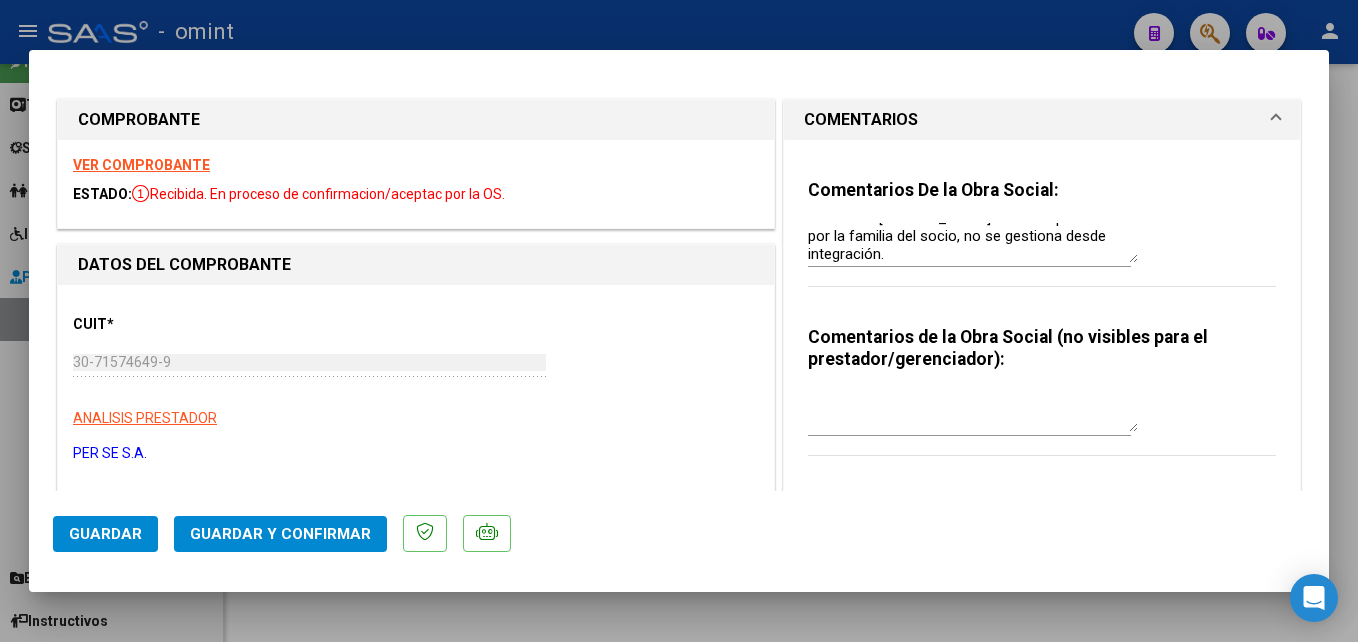 click on "VER COMPROBANTE" at bounding box center [141, 165] 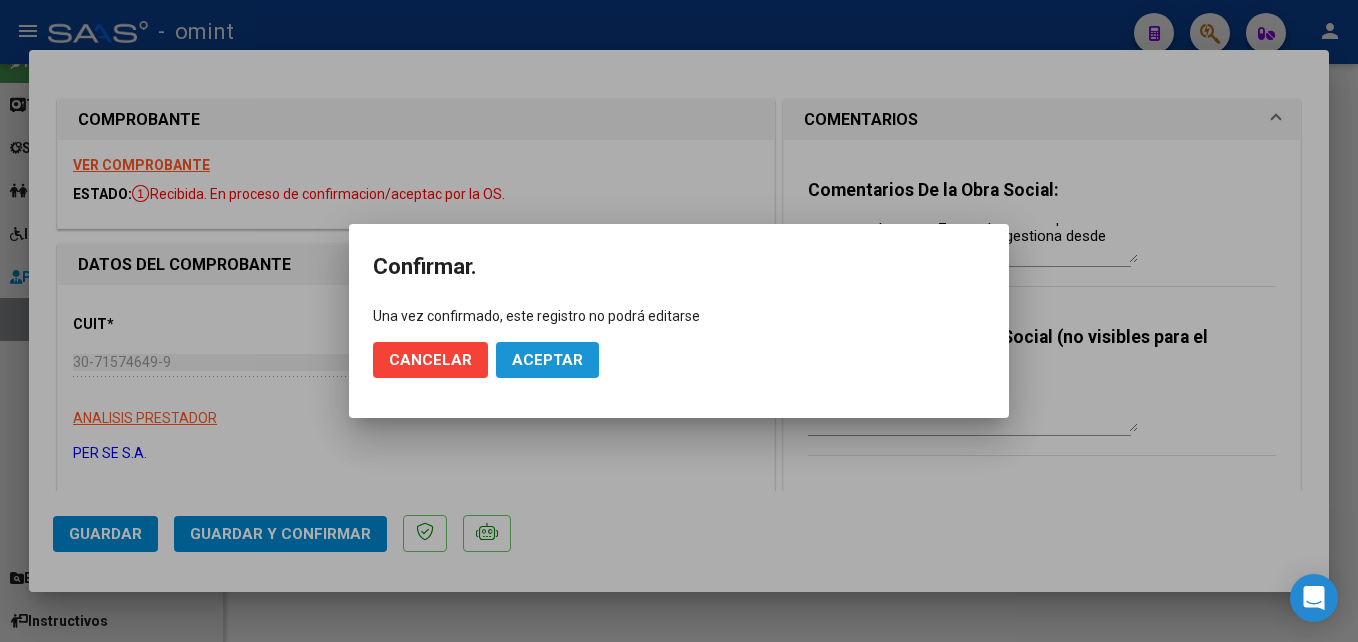 click on "Aceptar" 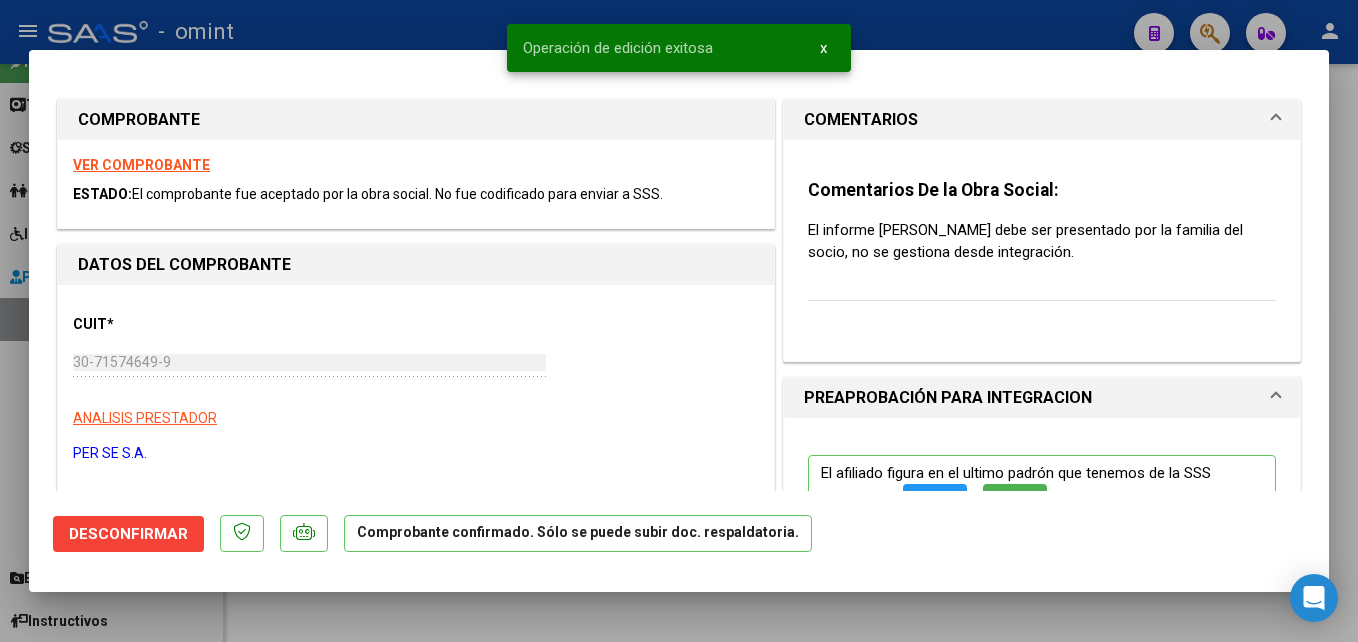 click at bounding box center [679, 321] 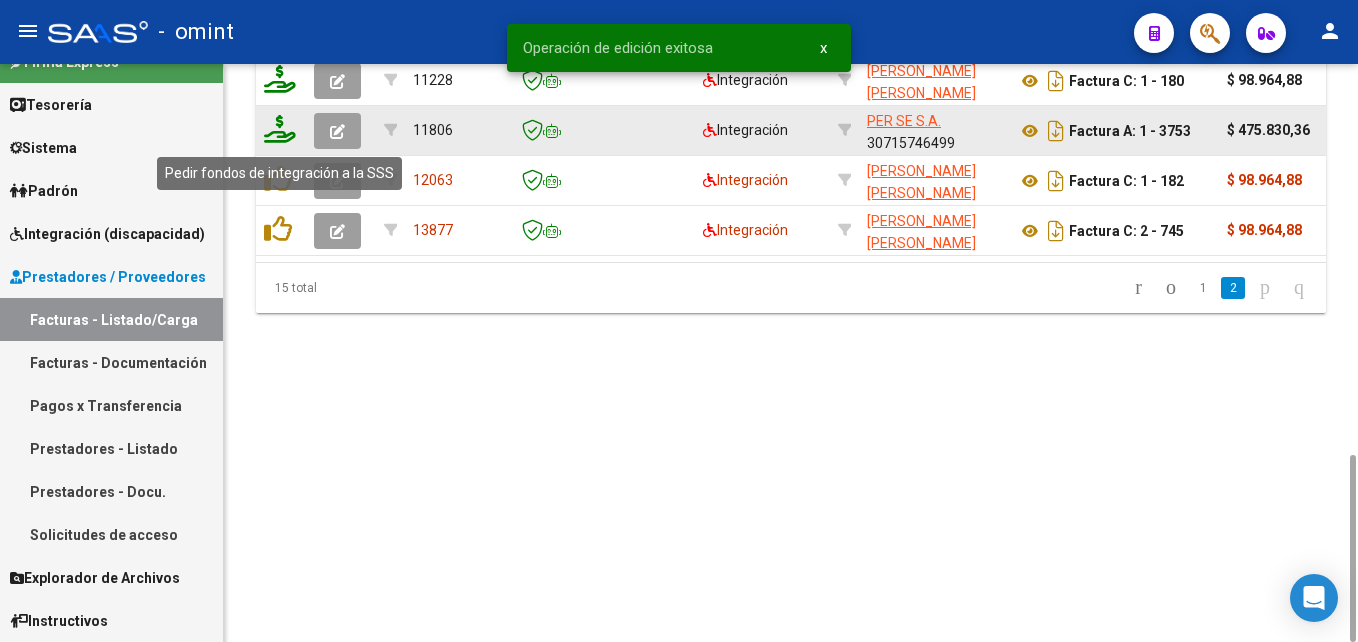 click 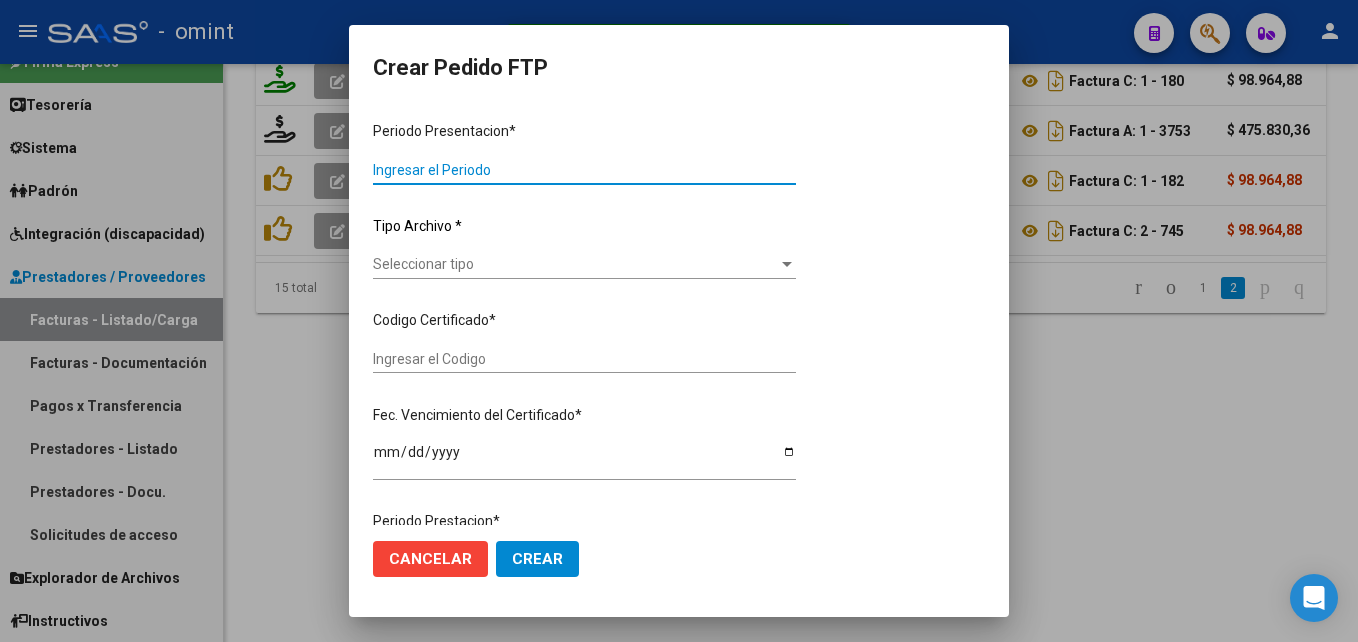 type on "202506" 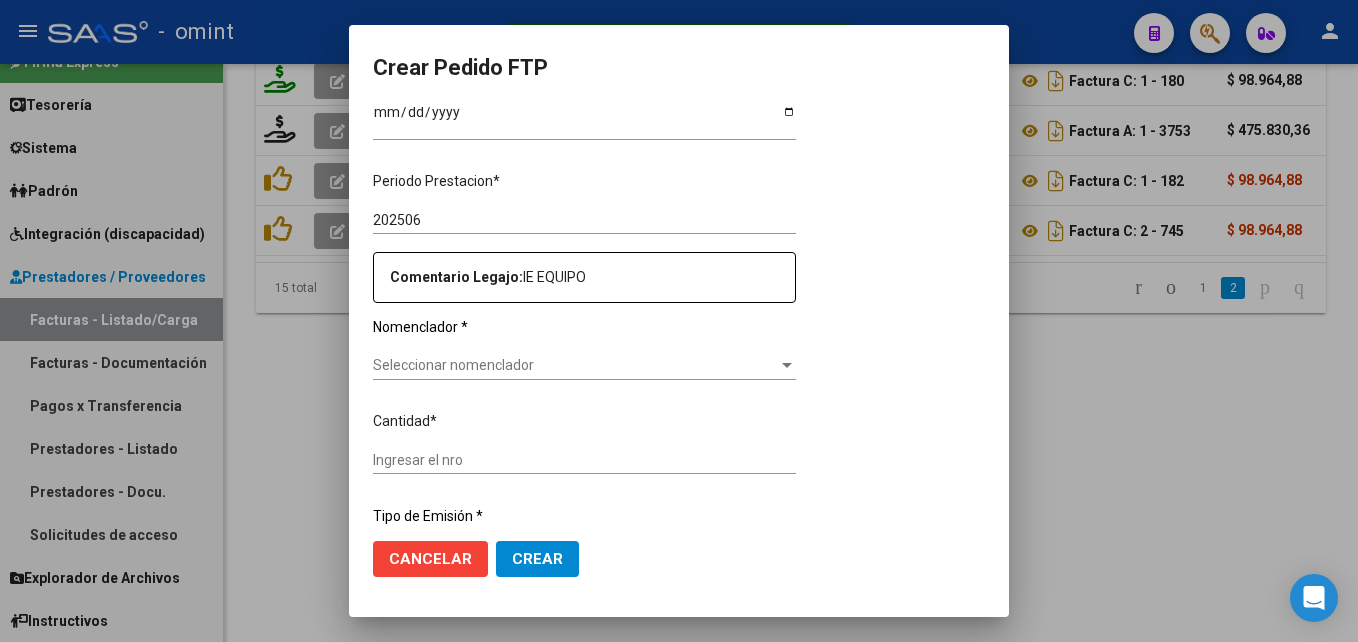 type on "4708410115" 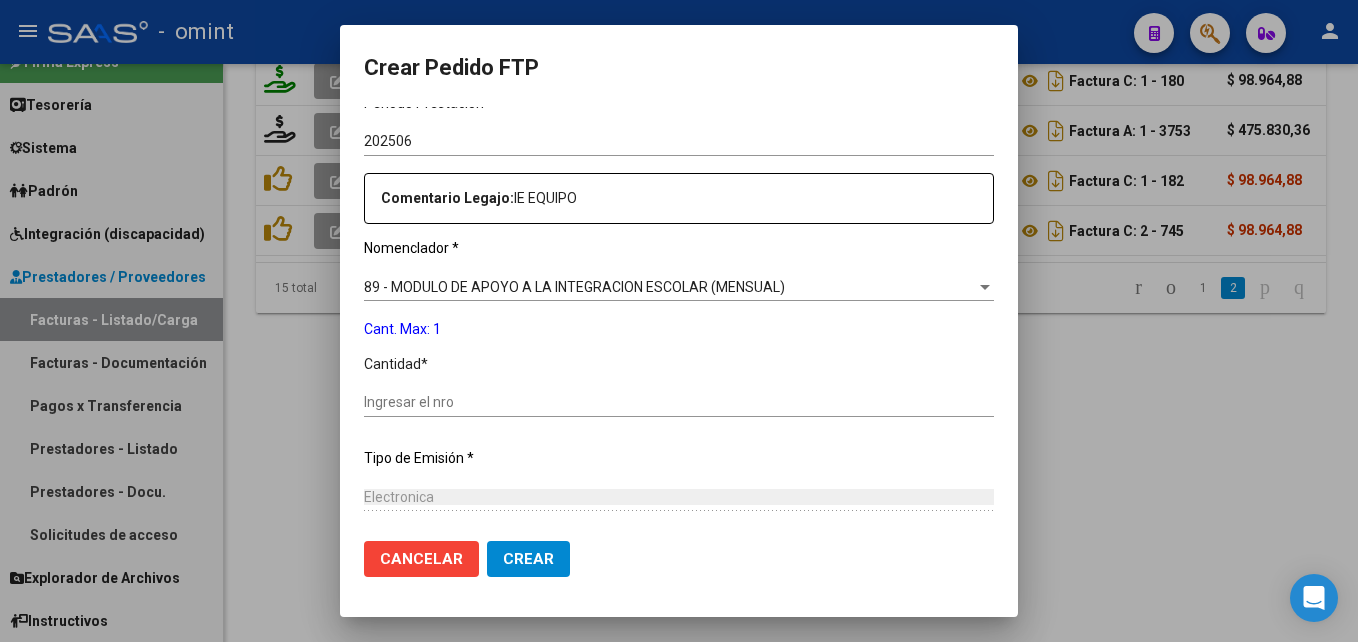 click on "Ingresar el nro" 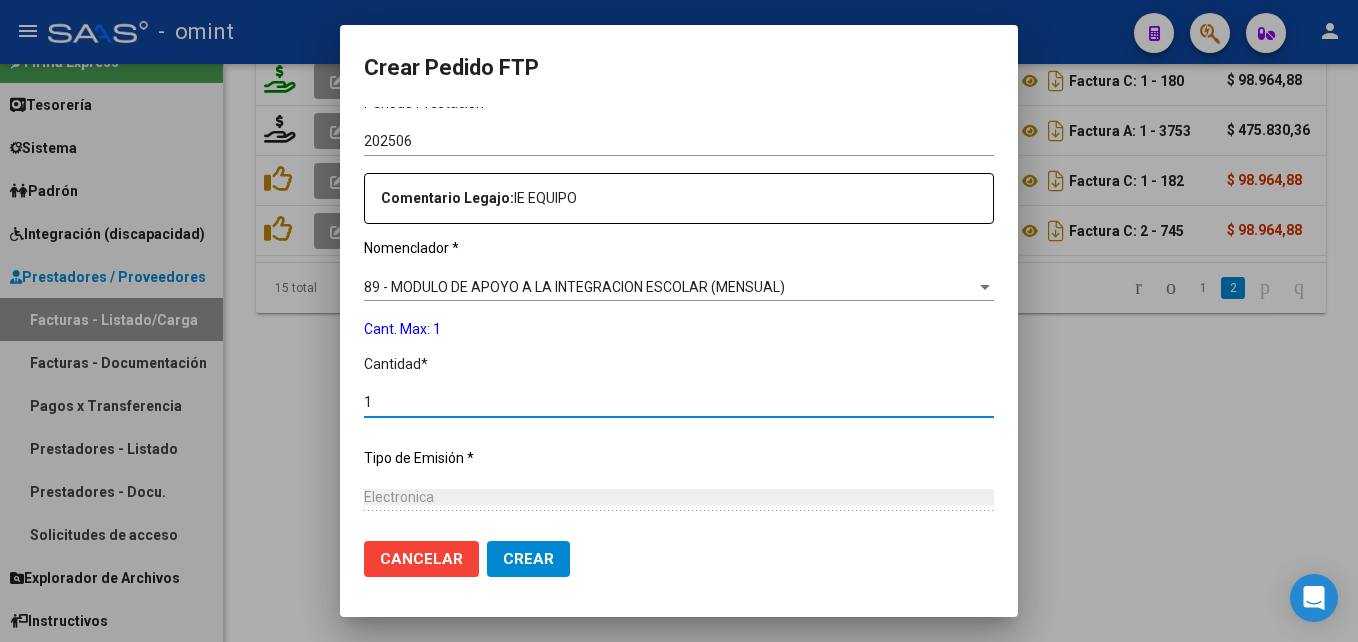 type on "1" 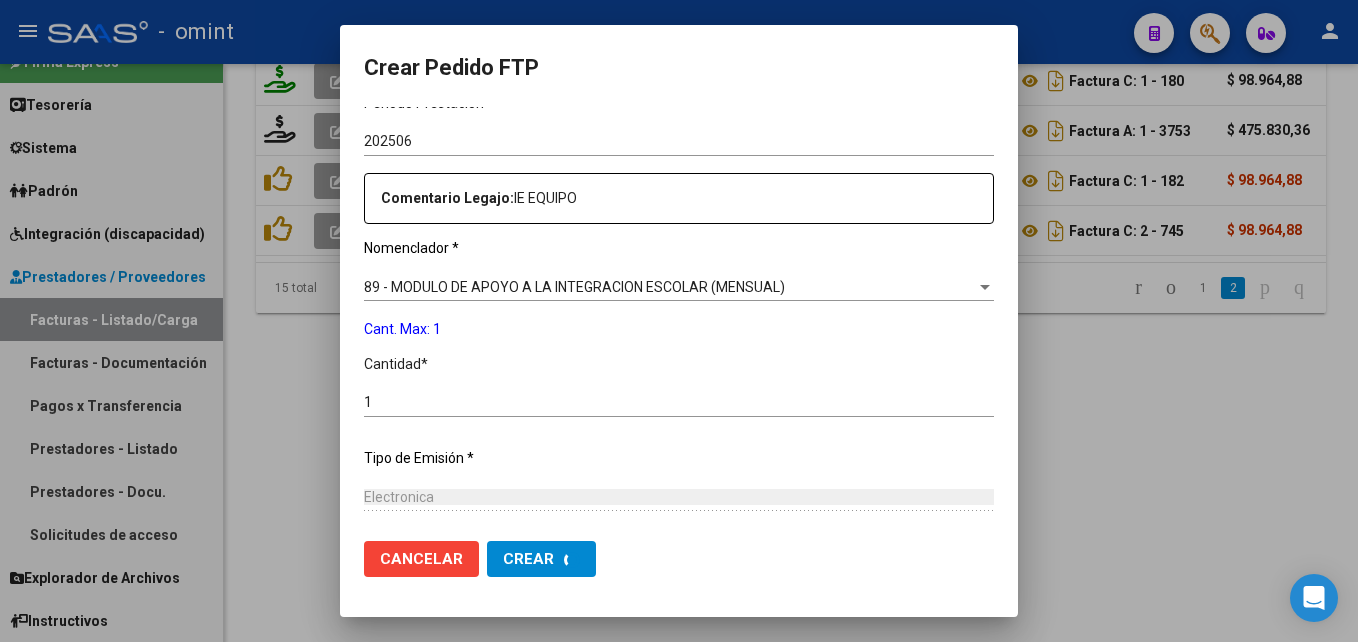 scroll, scrollTop: 0, scrollLeft: 0, axis: both 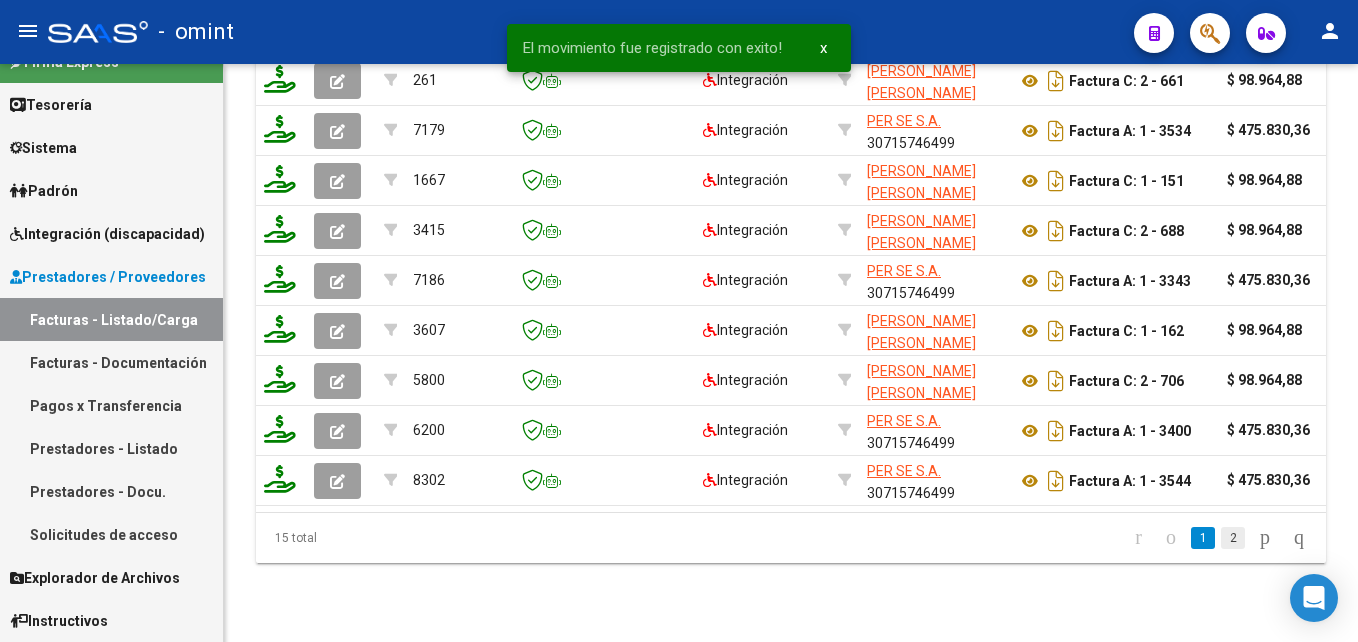 click on "2" 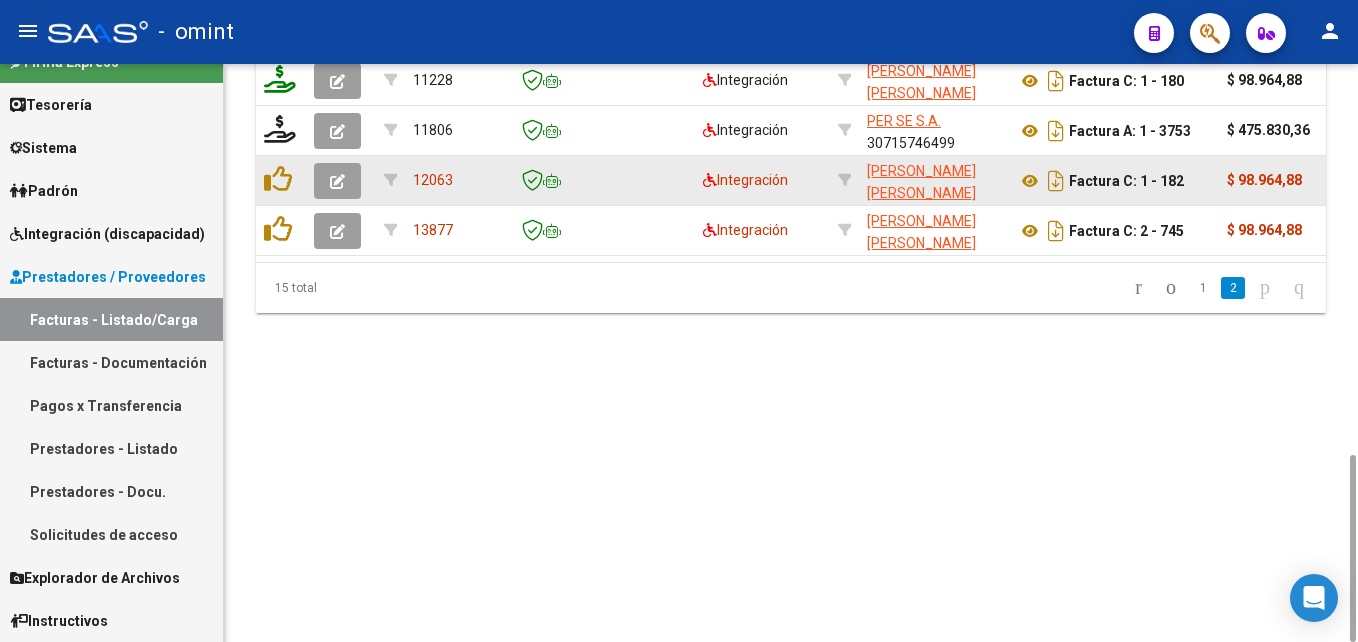 click 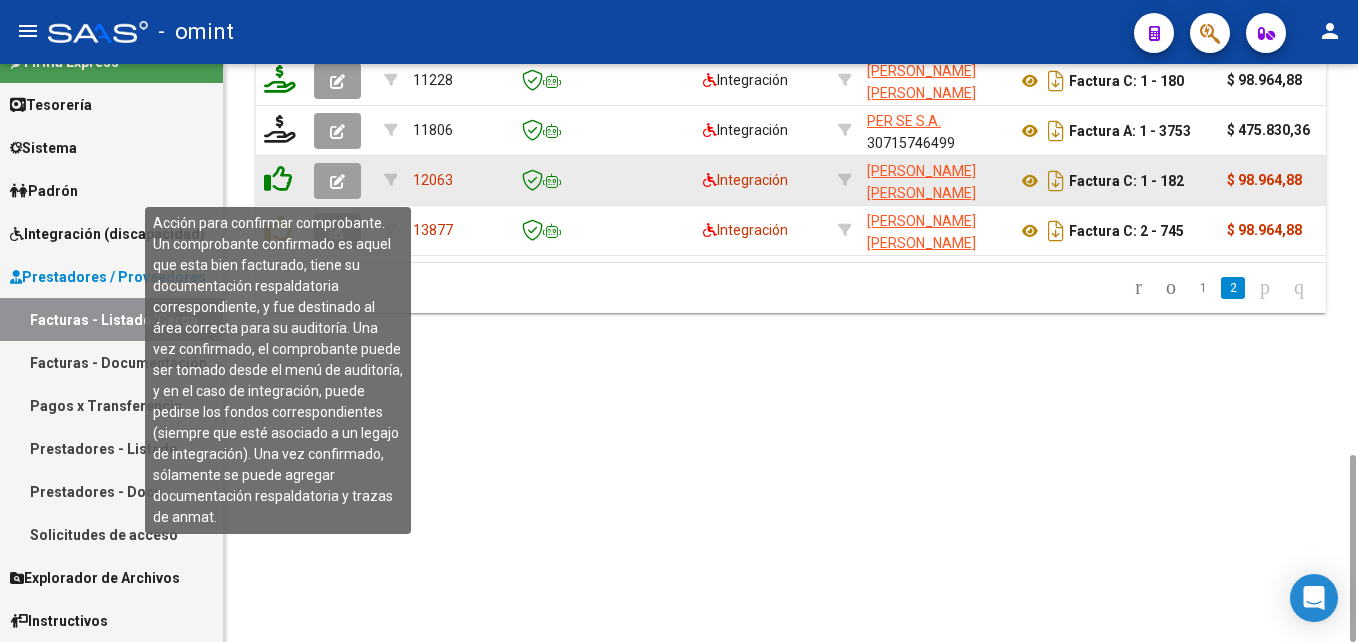 click 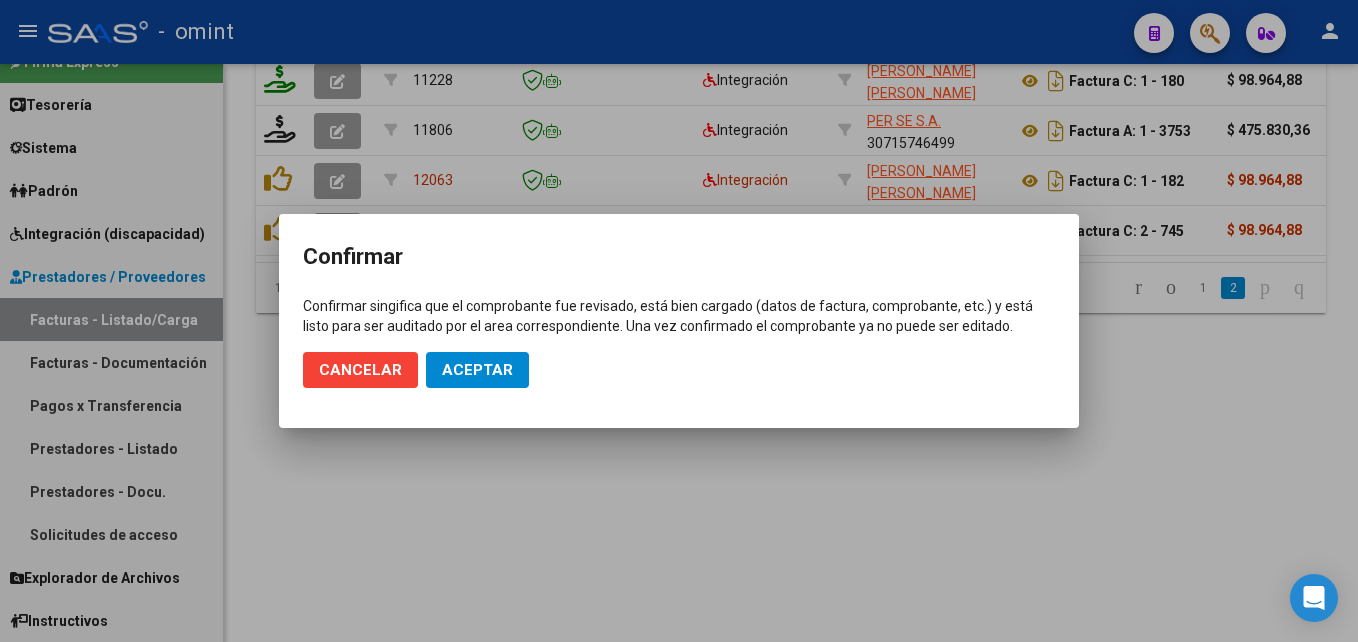 click at bounding box center (679, 321) 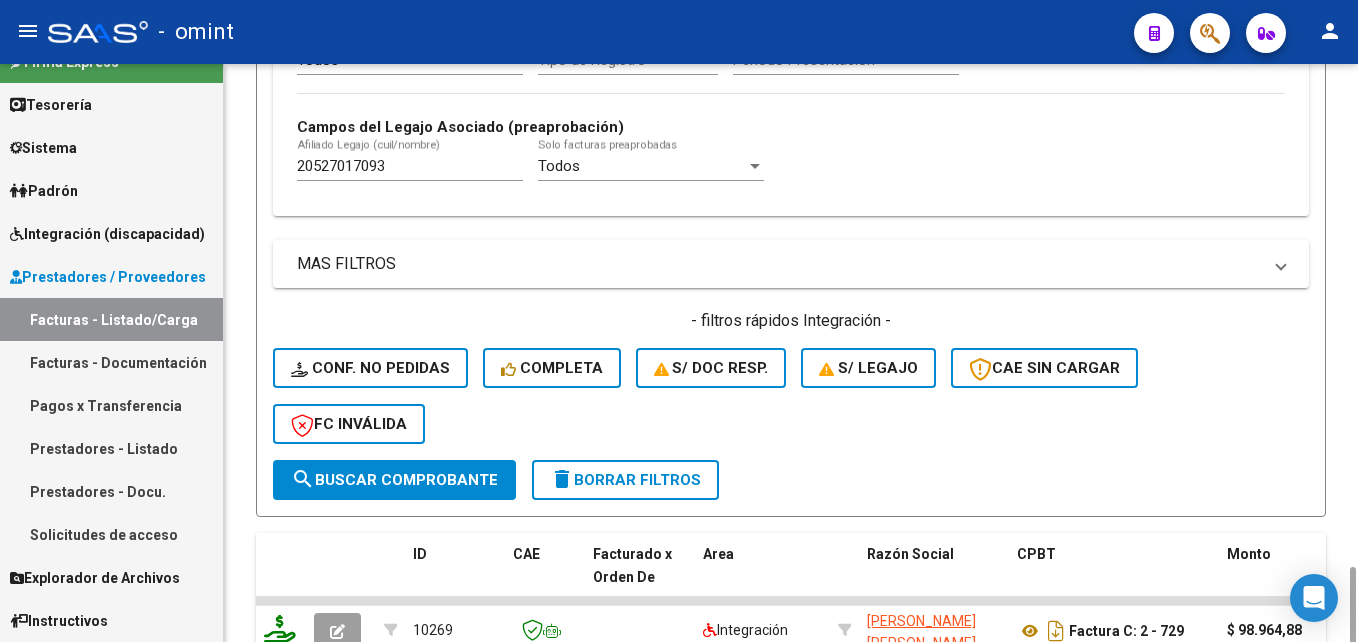 scroll, scrollTop: 951, scrollLeft: 0, axis: vertical 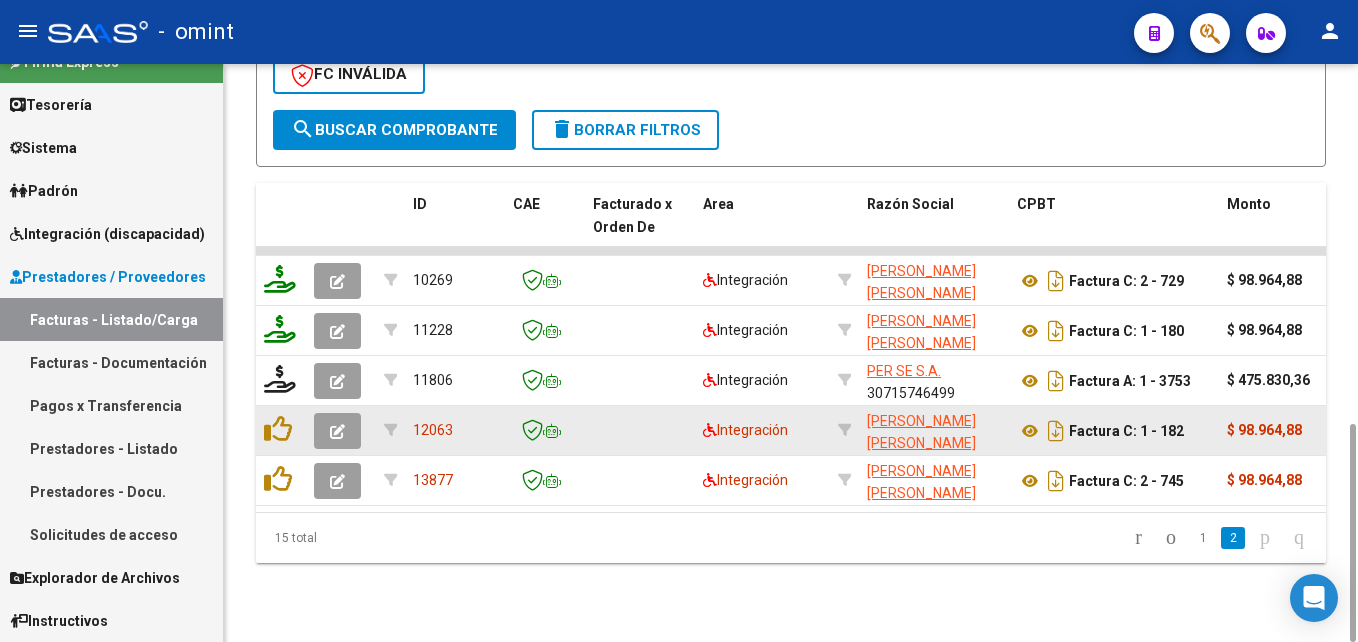 click 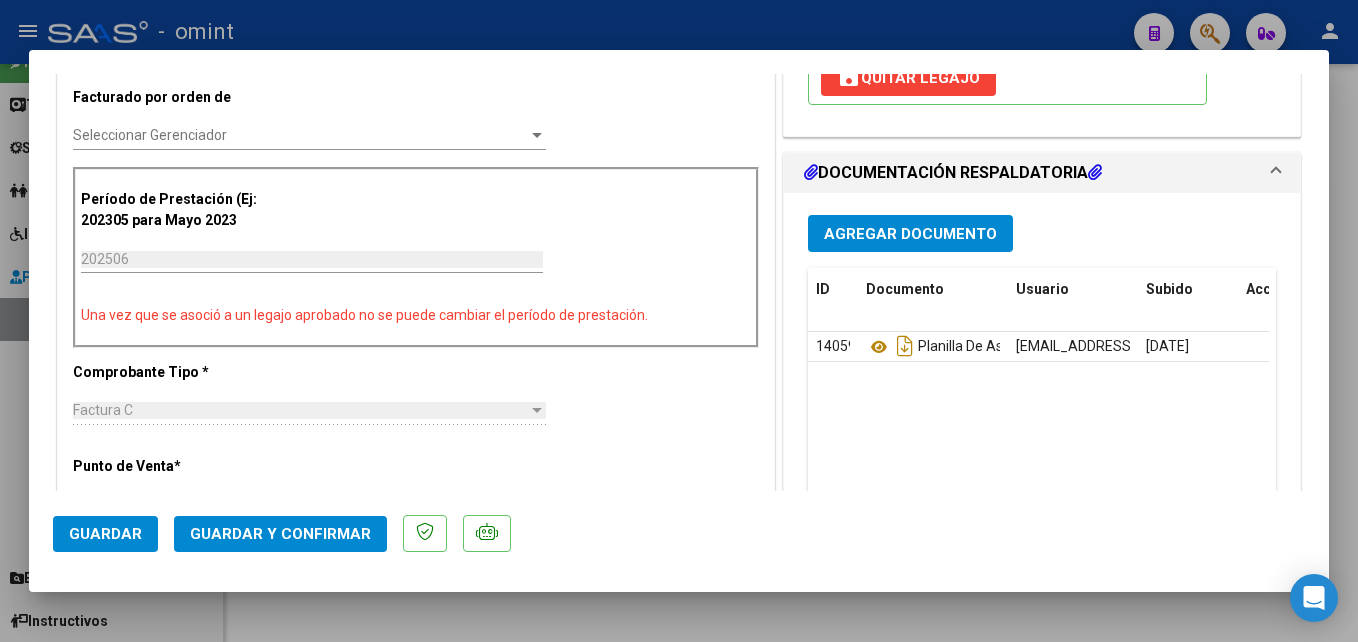 scroll, scrollTop: 600, scrollLeft: 0, axis: vertical 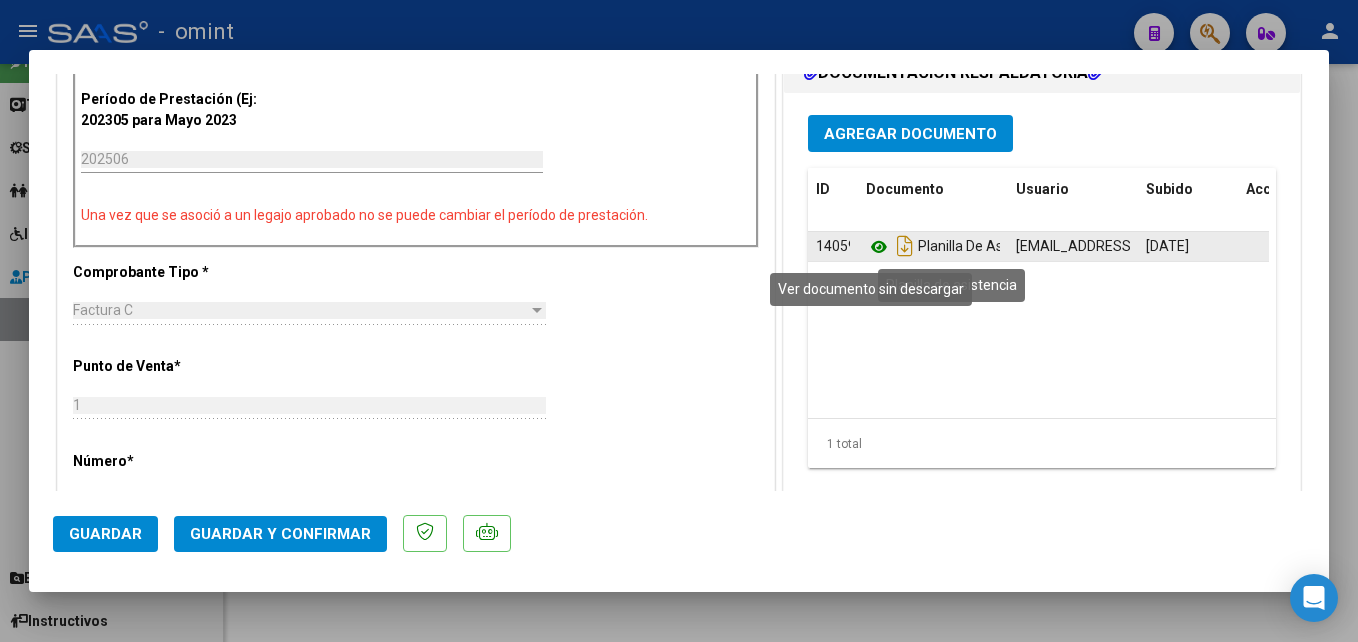 click 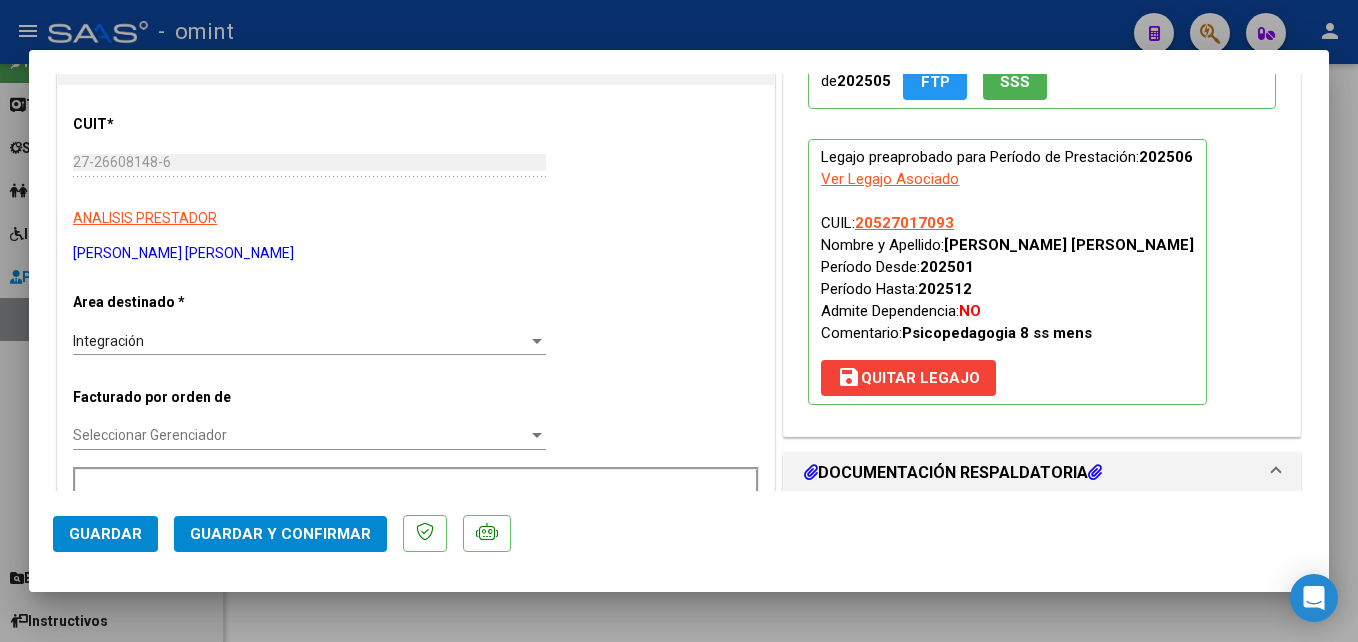 scroll, scrollTop: 0, scrollLeft: 0, axis: both 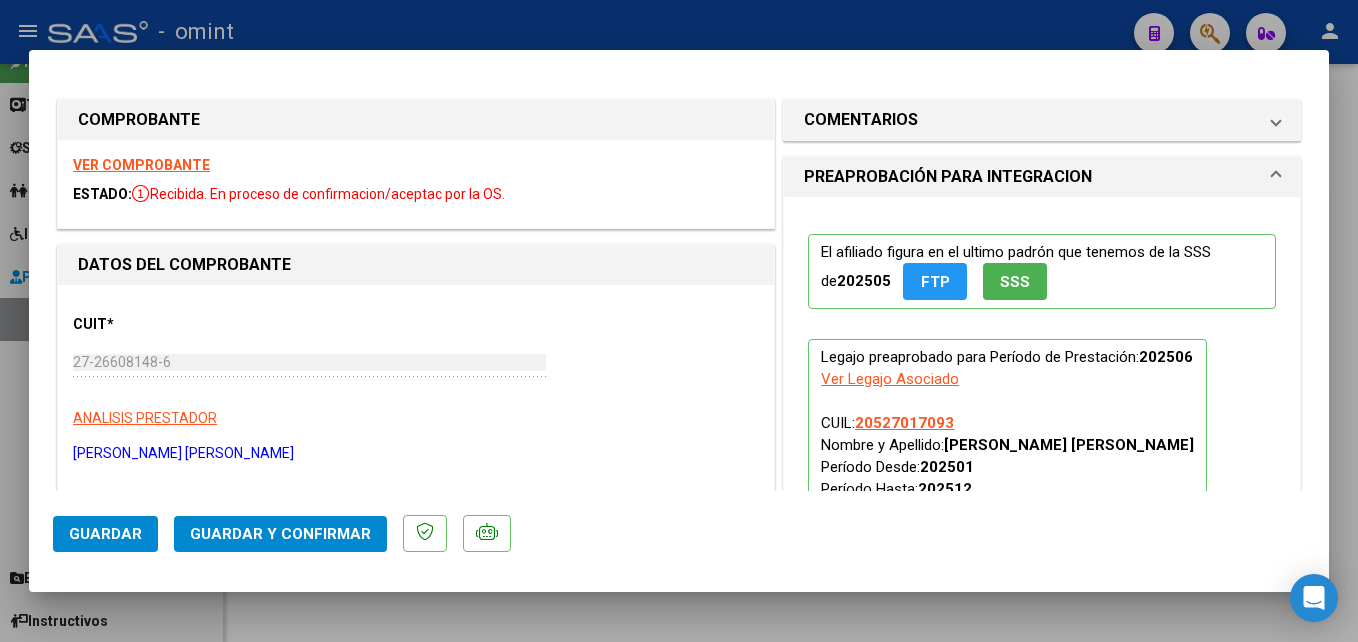click on "VER COMPROBANTE" at bounding box center (141, 165) 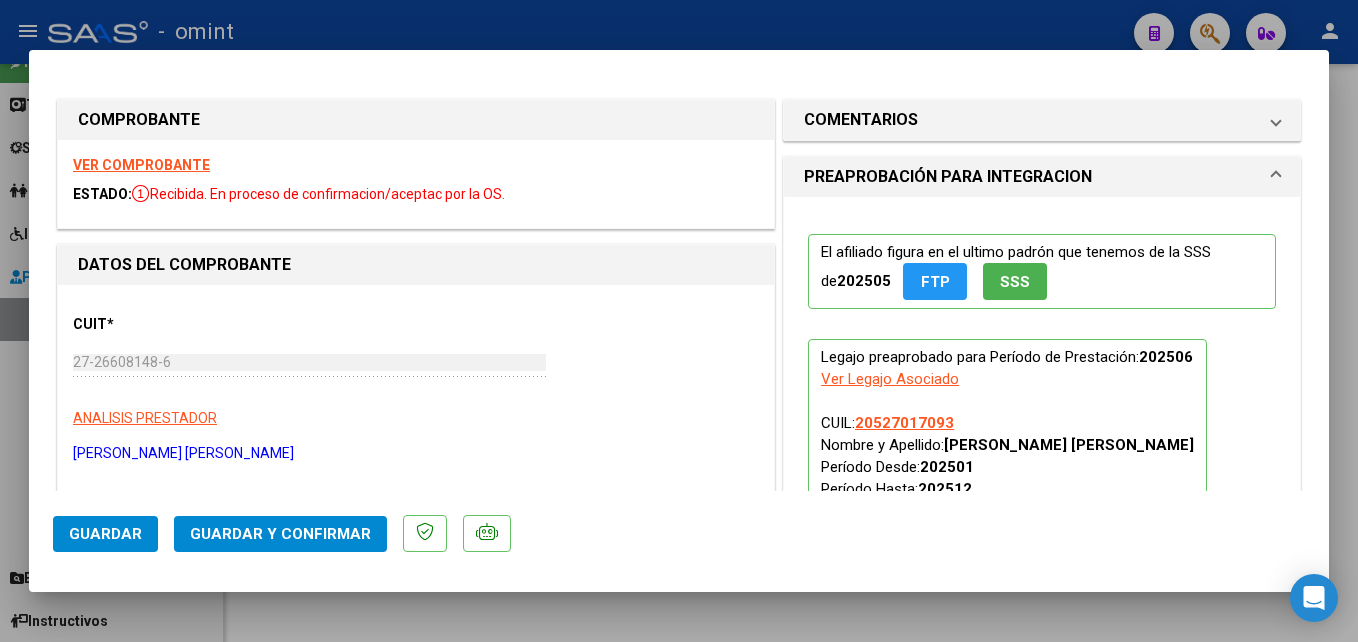 scroll, scrollTop: 300, scrollLeft: 0, axis: vertical 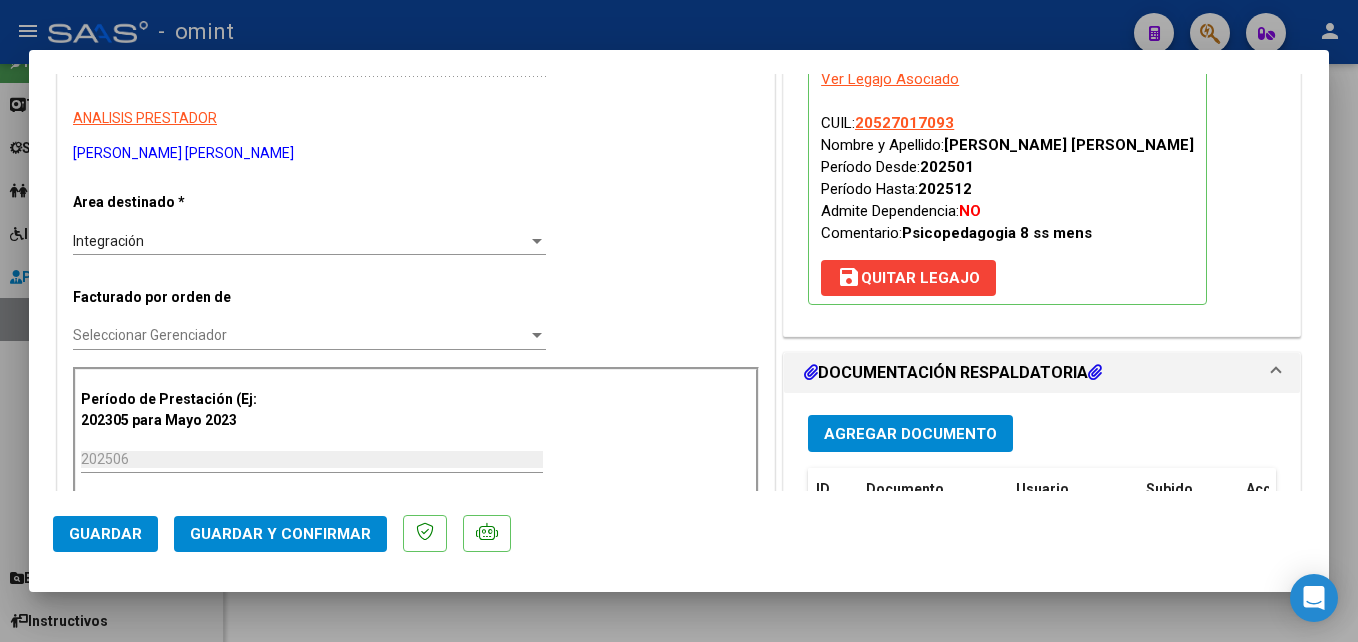 click on "Guardar y Confirmar" 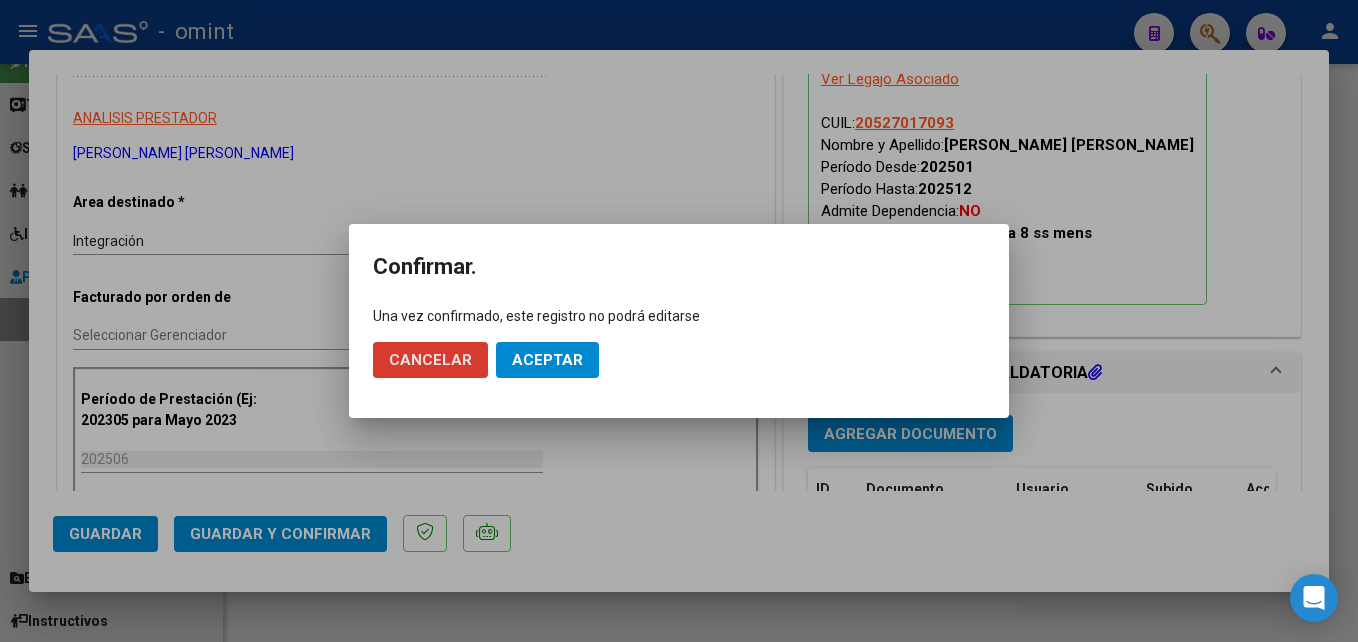 click on "Aceptar" 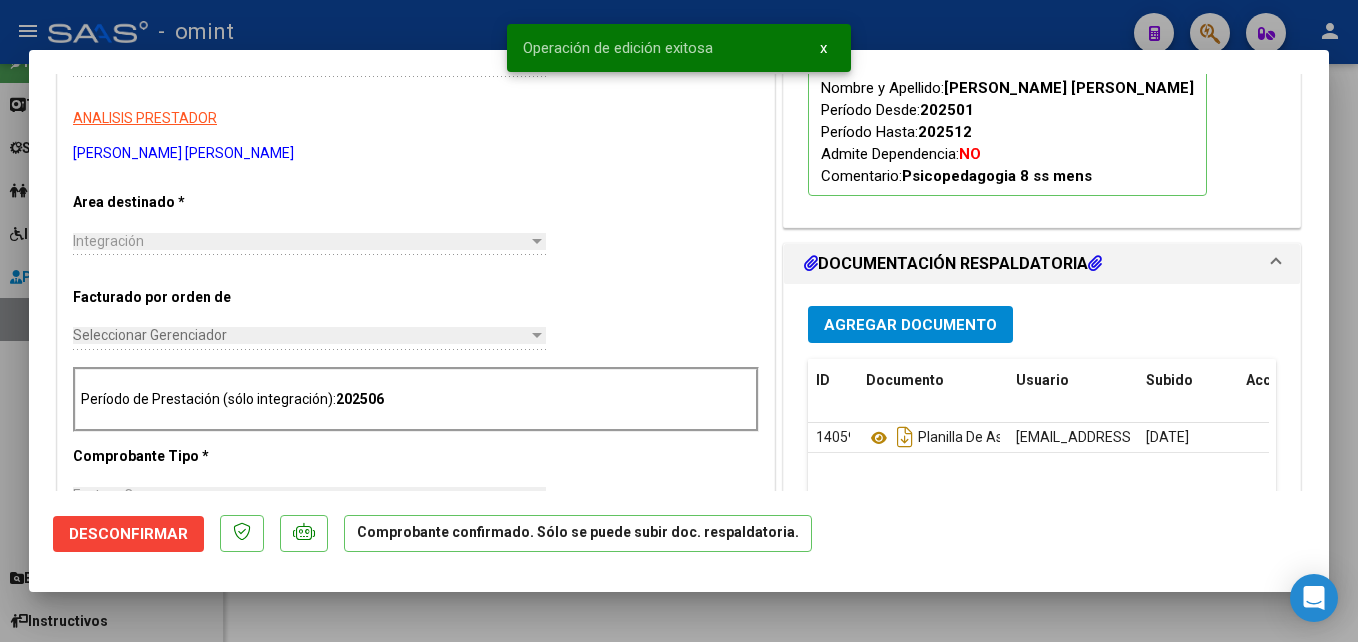 click at bounding box center (679, 321) 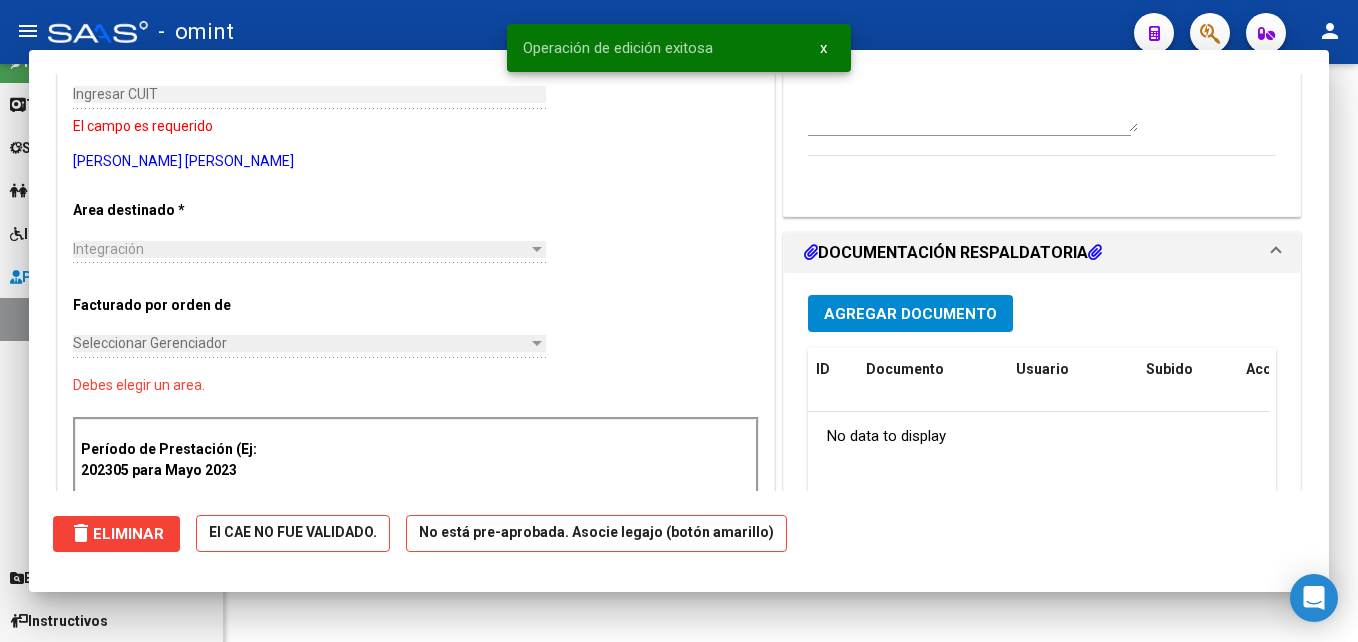 scroll, scrollTop: 0, scrollLeft: 0, axis: both 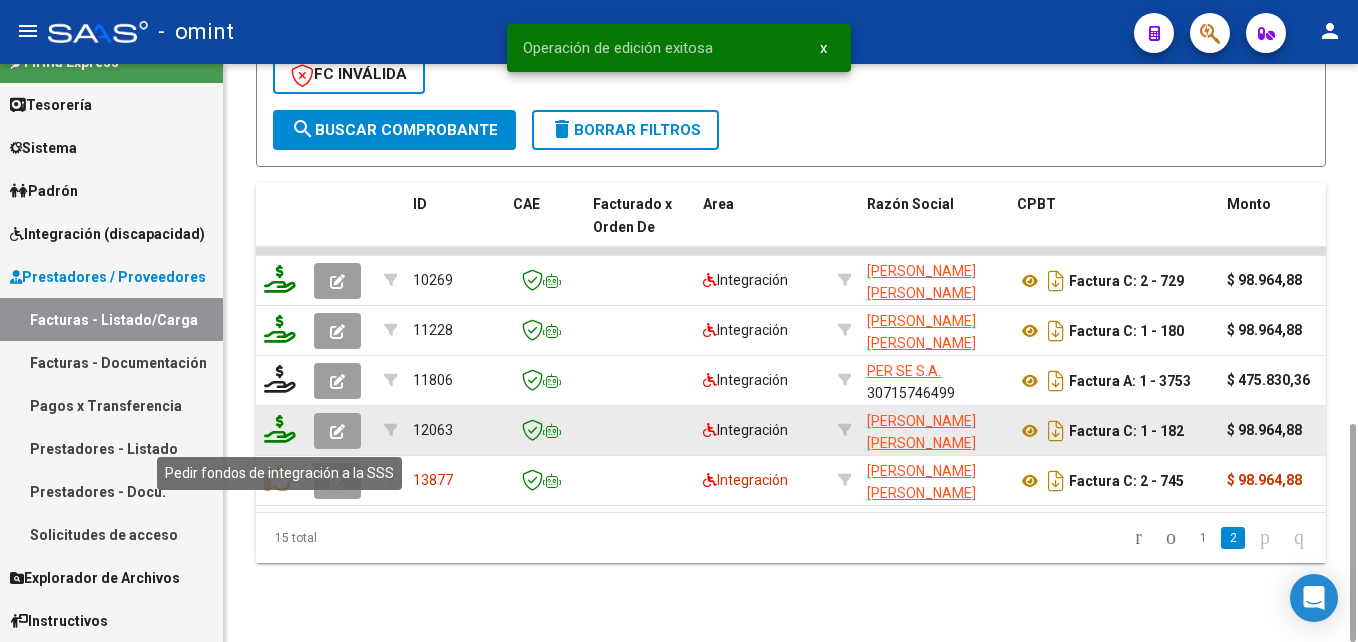 click 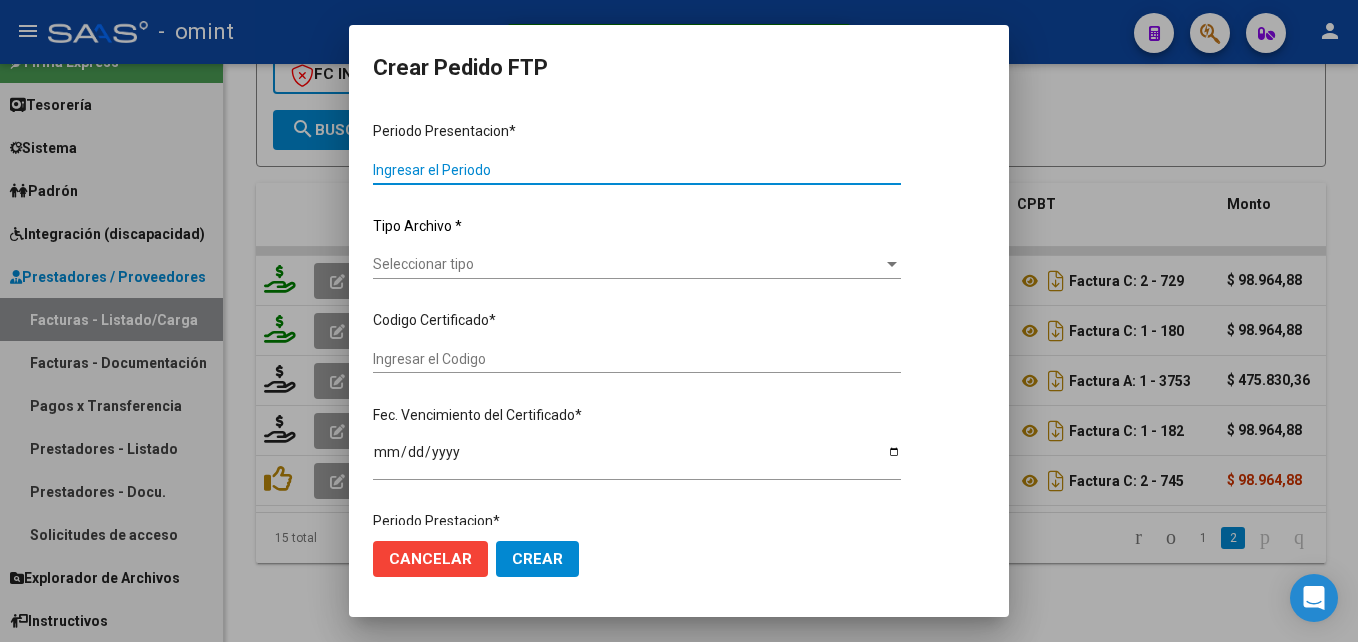 type on "202506" 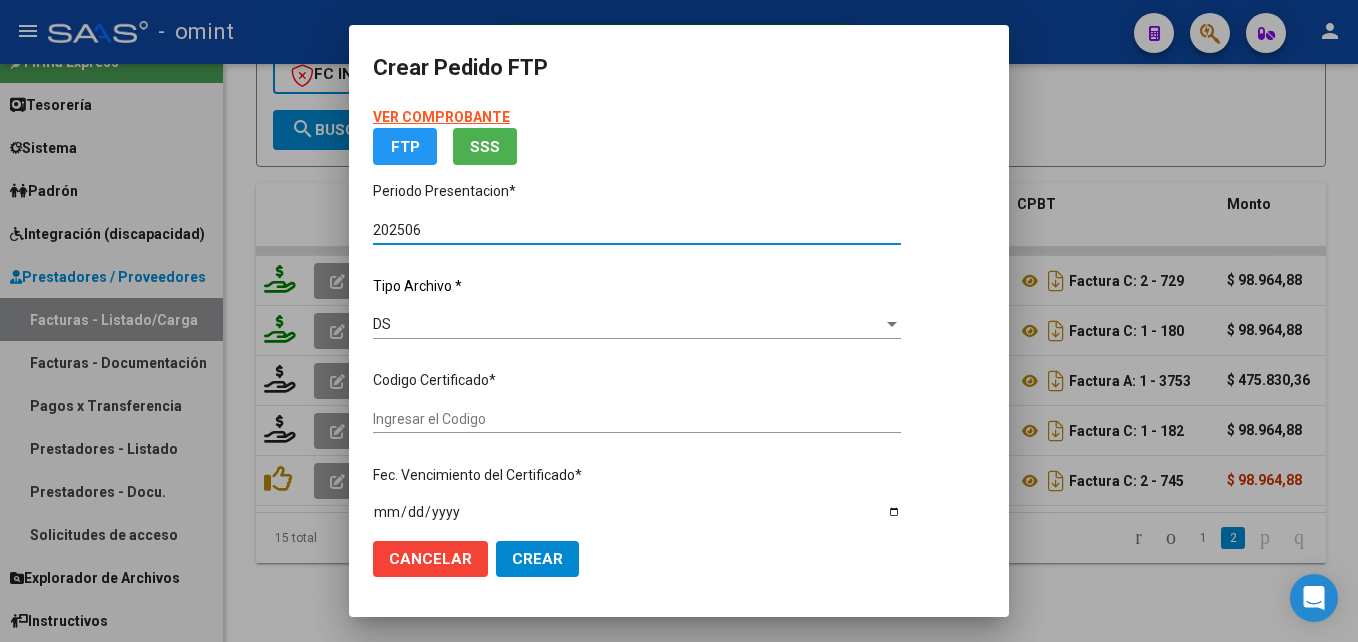 type on "4708410115" 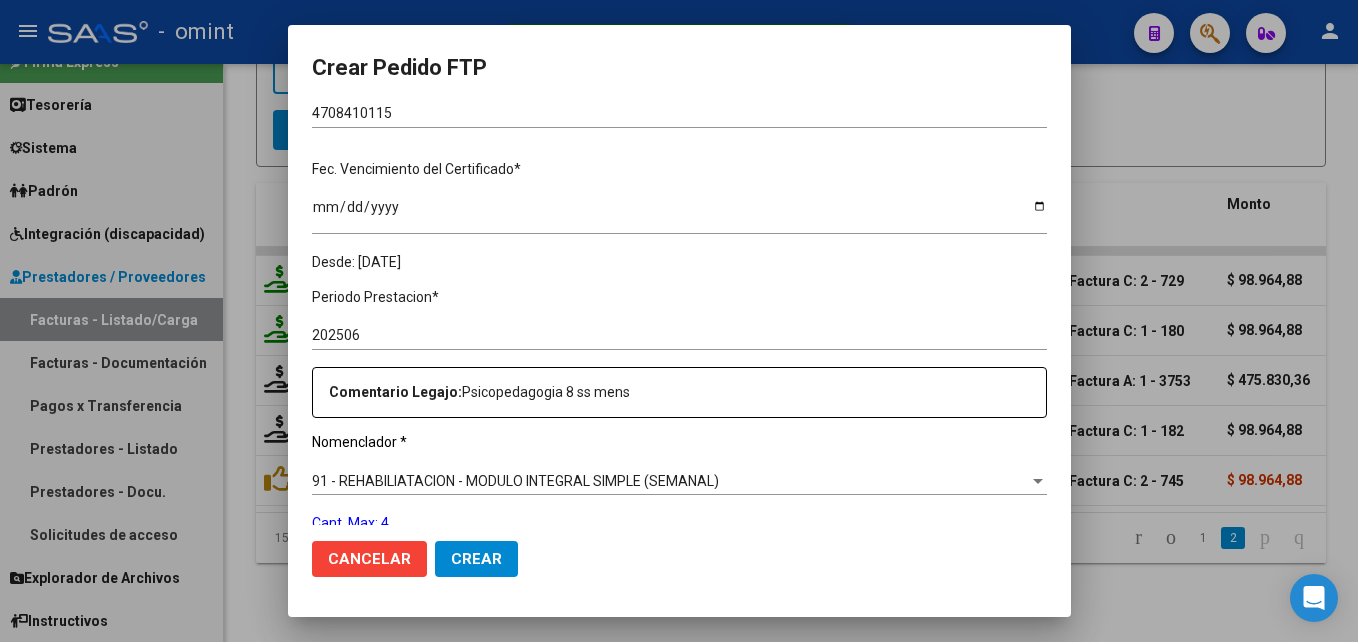 scroll, scrollTop: 649, scrollLeft: 0, axis: vertical 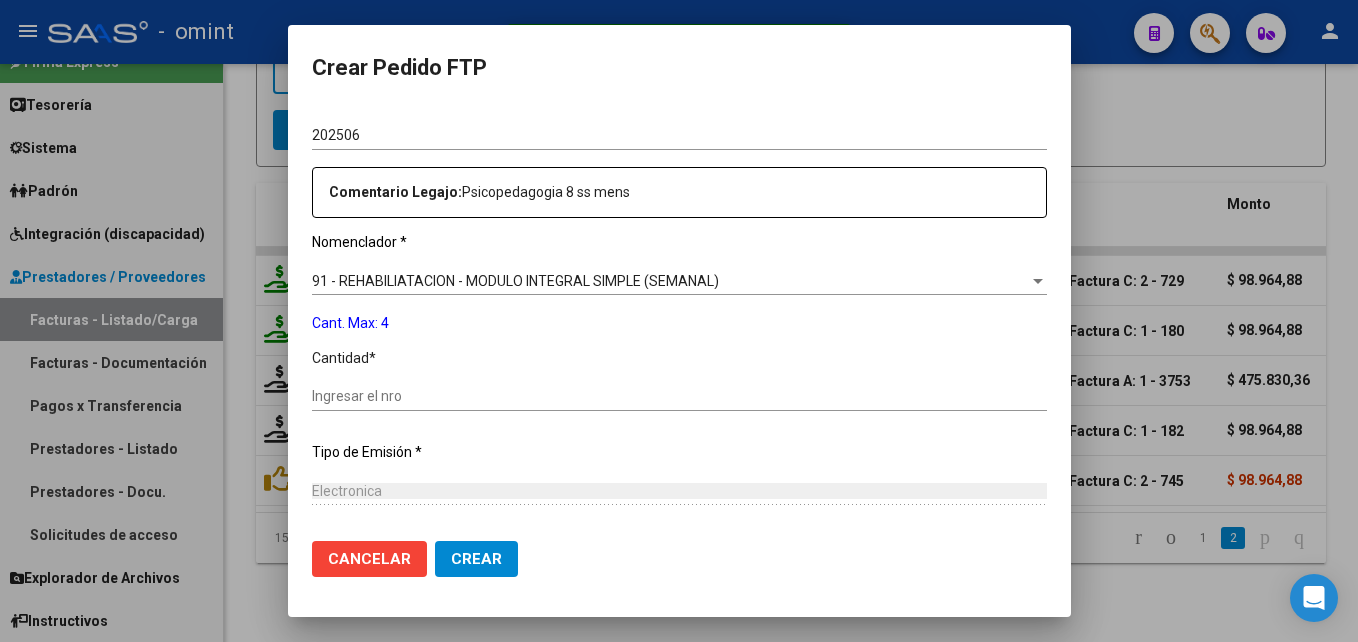 click on "Ingresar el nro" at bounding box center (679, 396) 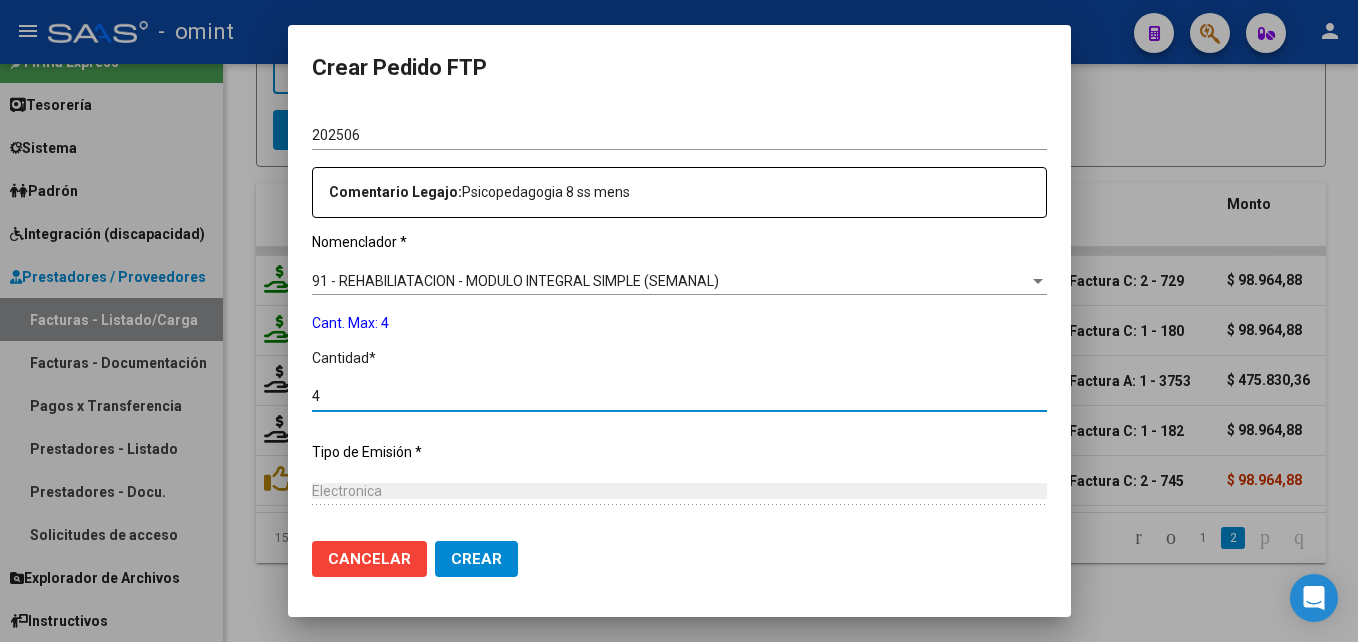 type on "4" 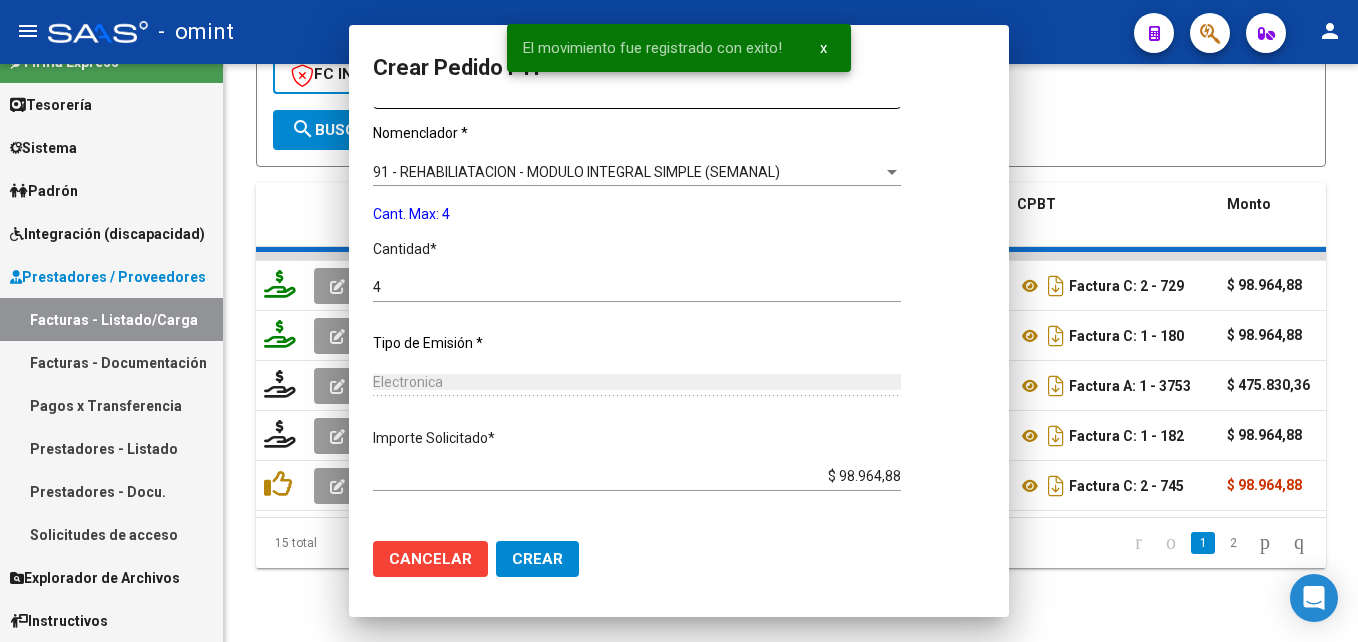 scroll, scrollTop: 0, scrollLeft: 0, axis: both 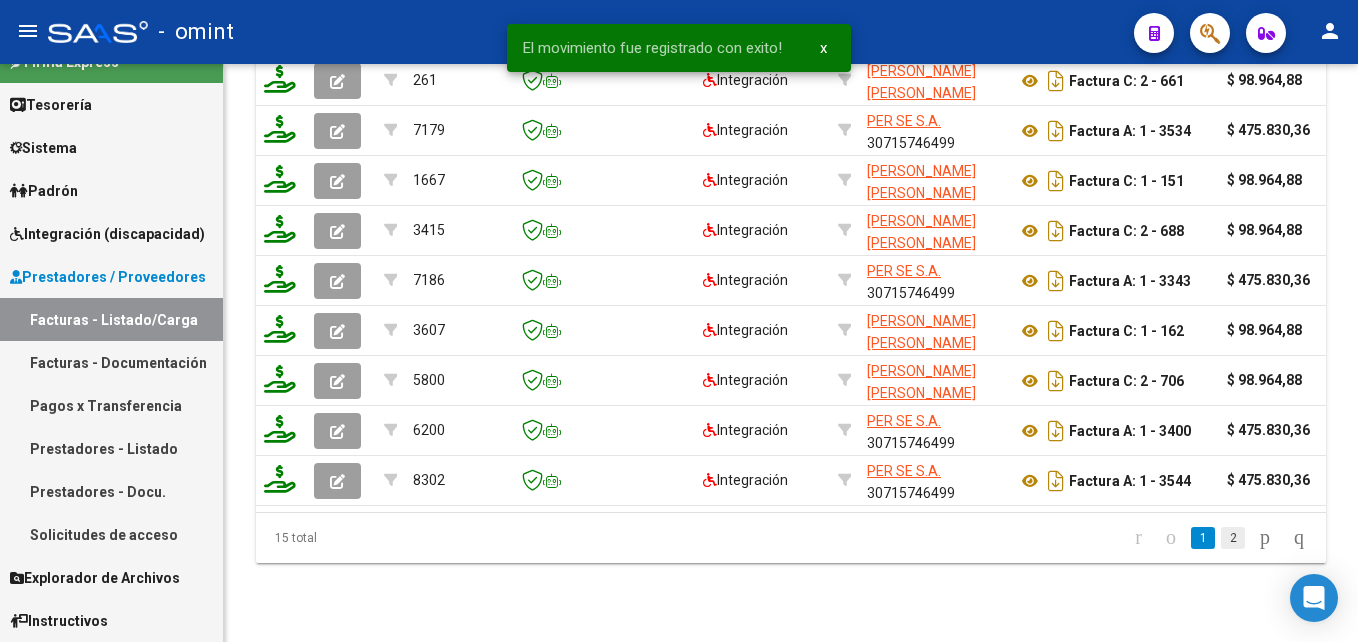 click on "2" 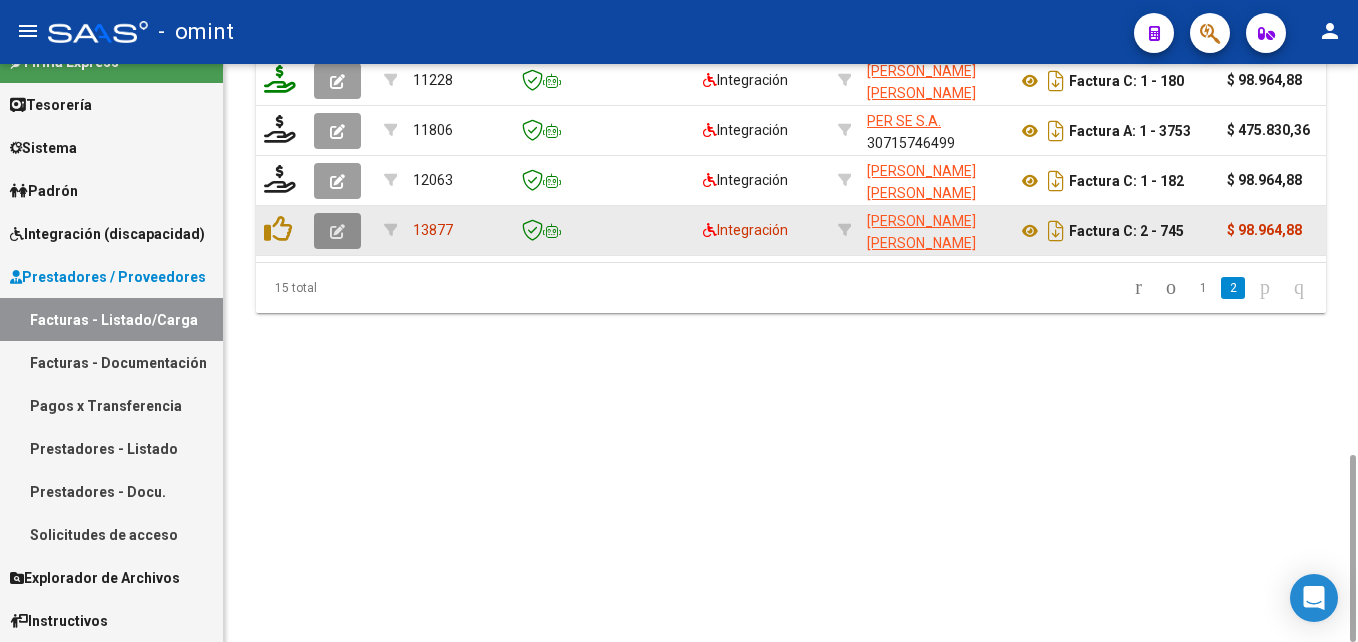 click 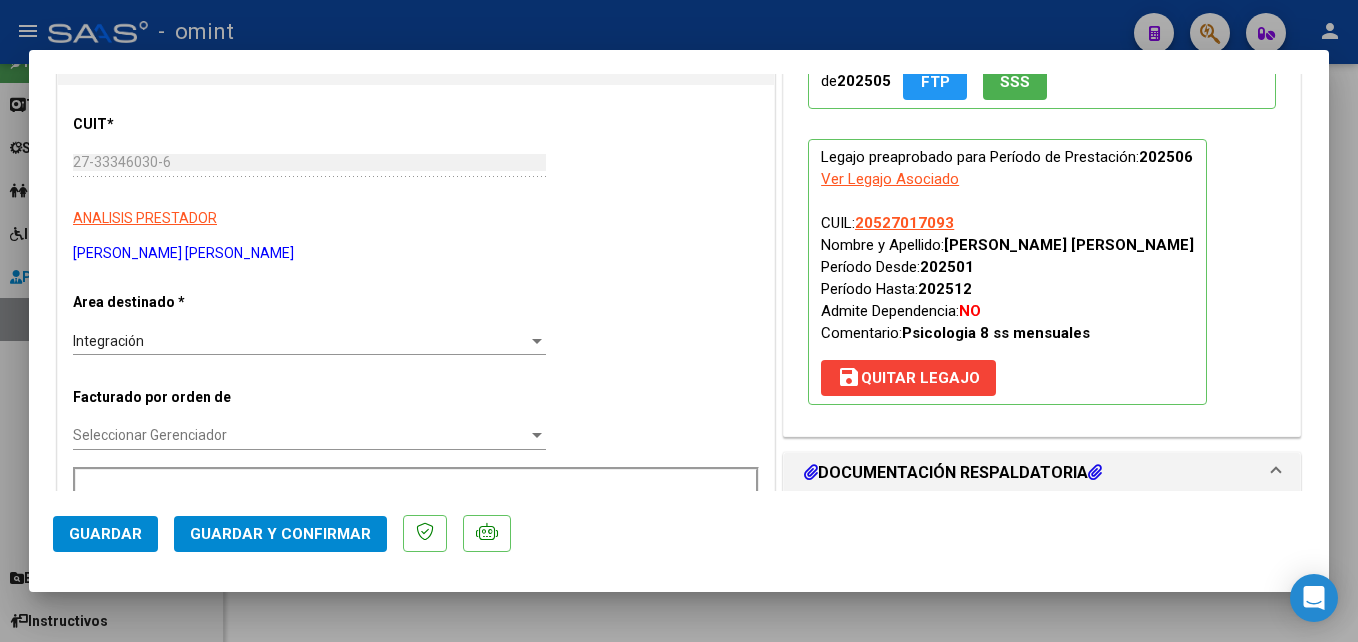 scroll, scrollTop: 600, scrollLeft: 0, axis: vertical 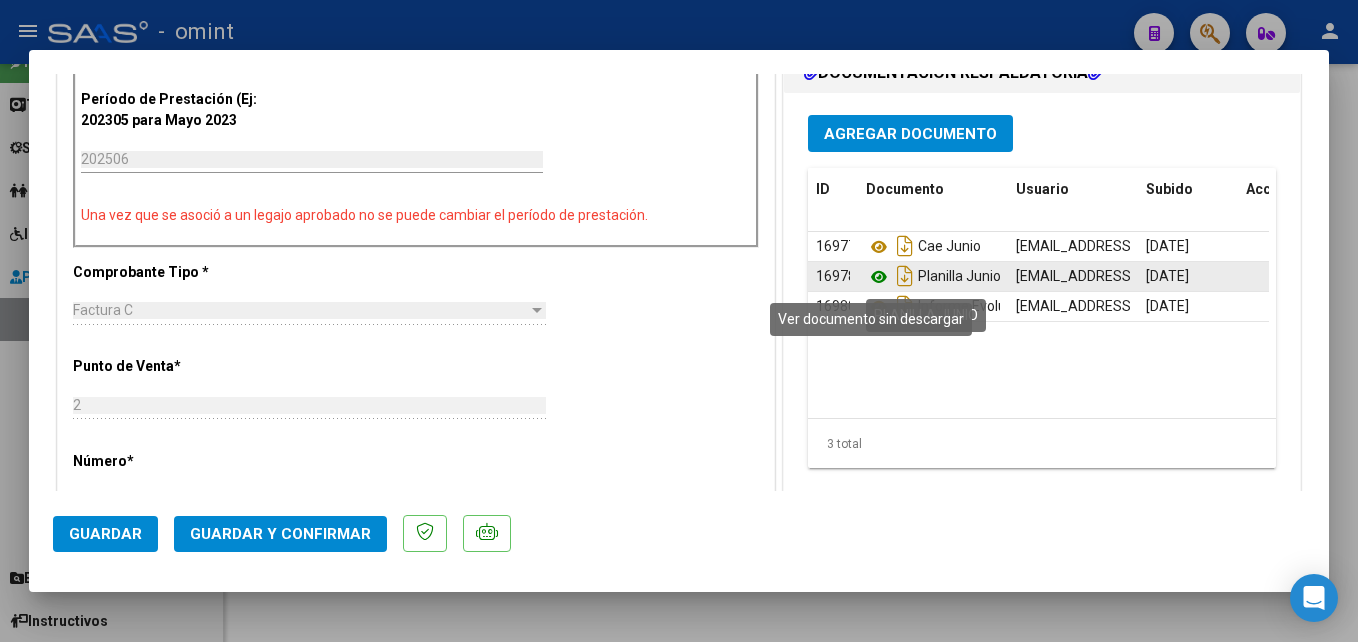 click 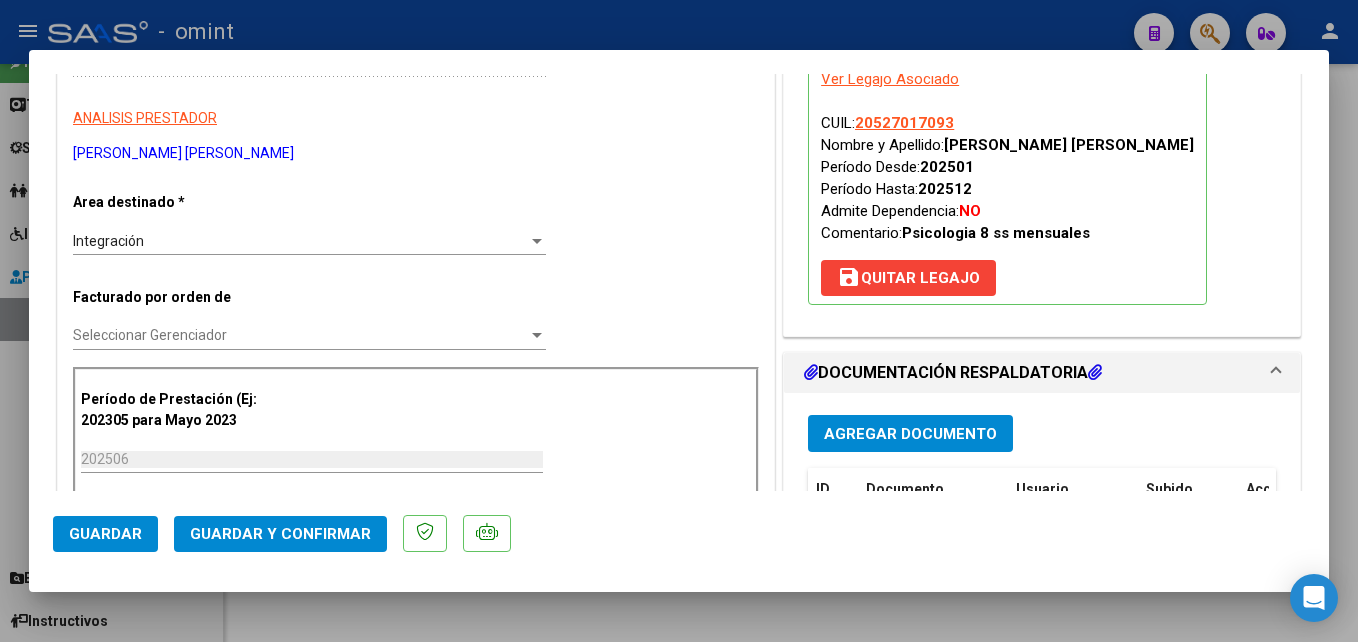 scroll, scrollTop: 0, scrollLeft: 0, axis: both 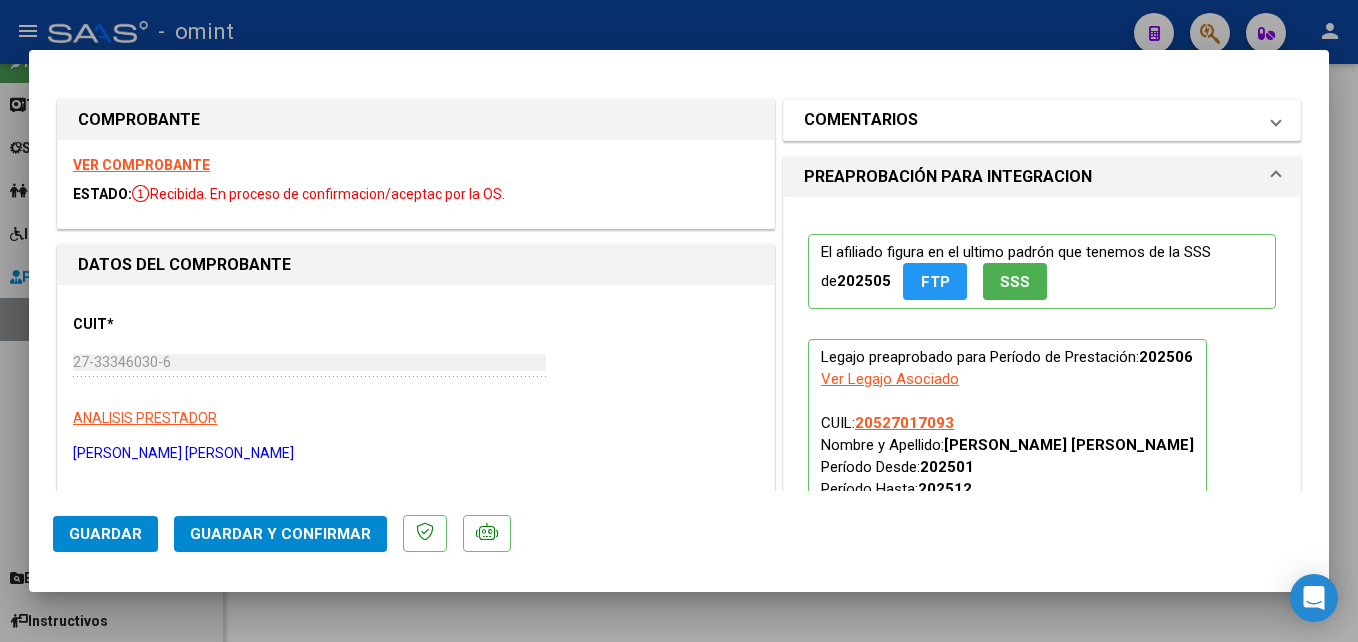 click on "COMENTARIOS" at bounding box center [861, 120] 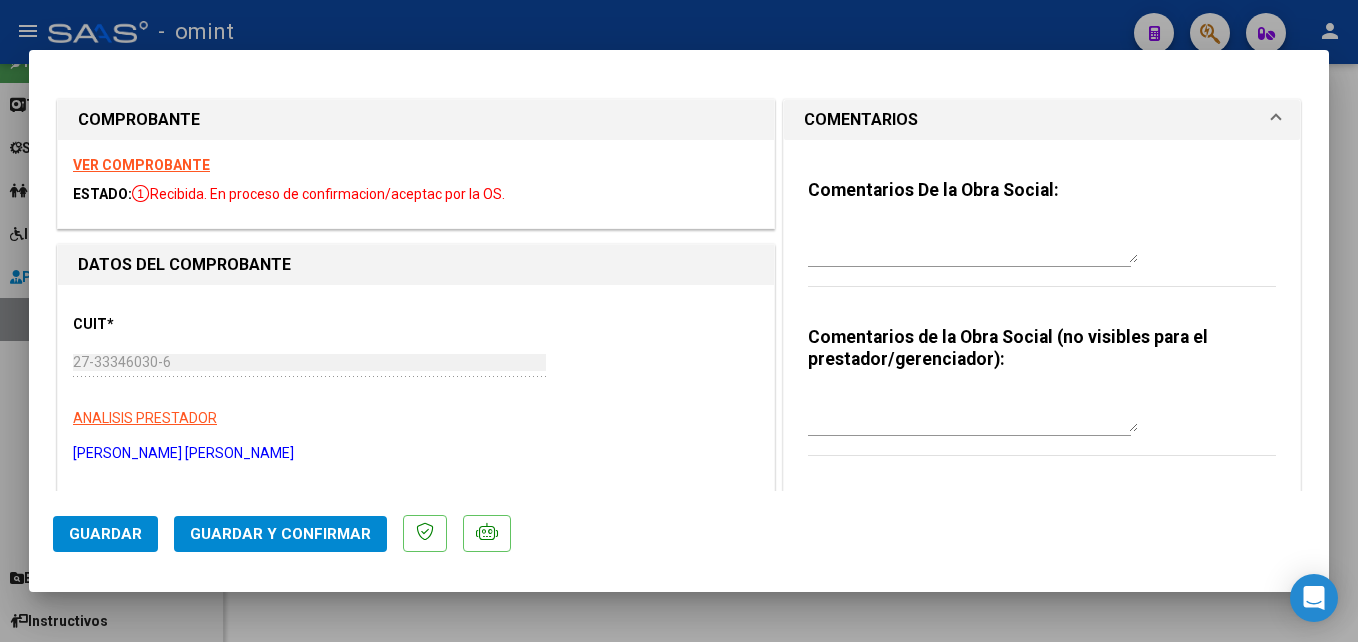 click at bounding box center (969, 252) 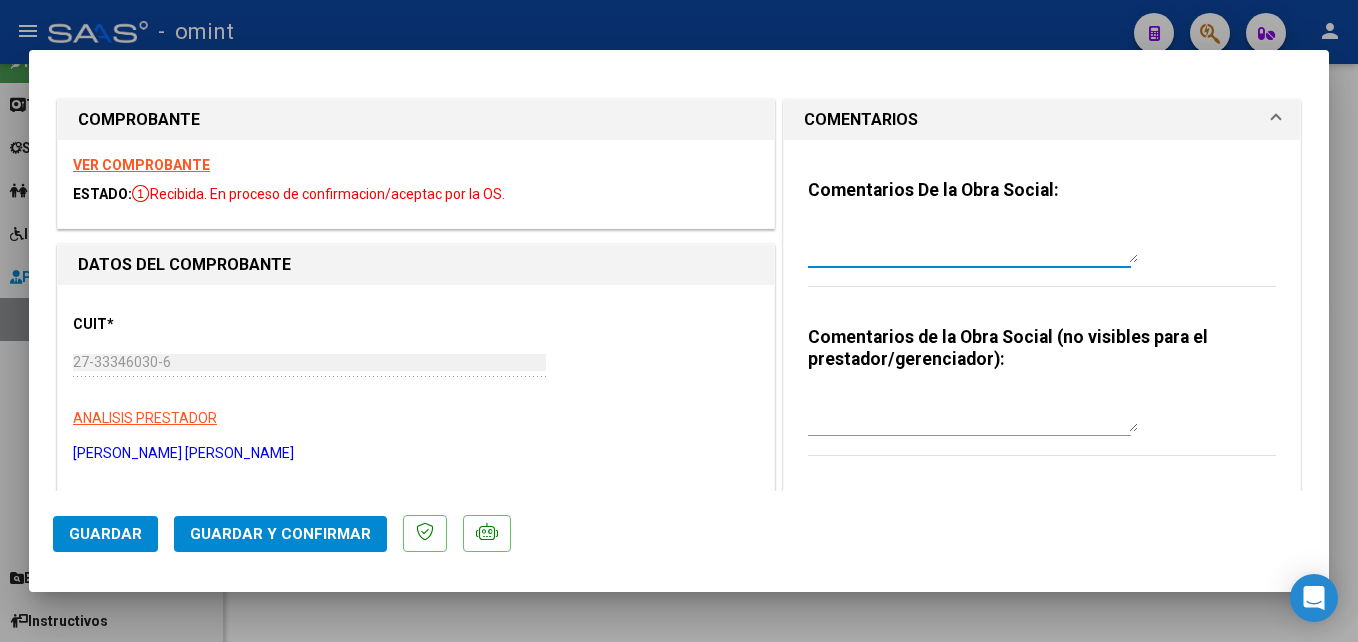 paste on "El informe semestral debe ser presentado por la familia del socio, no se gestiona desde integración." 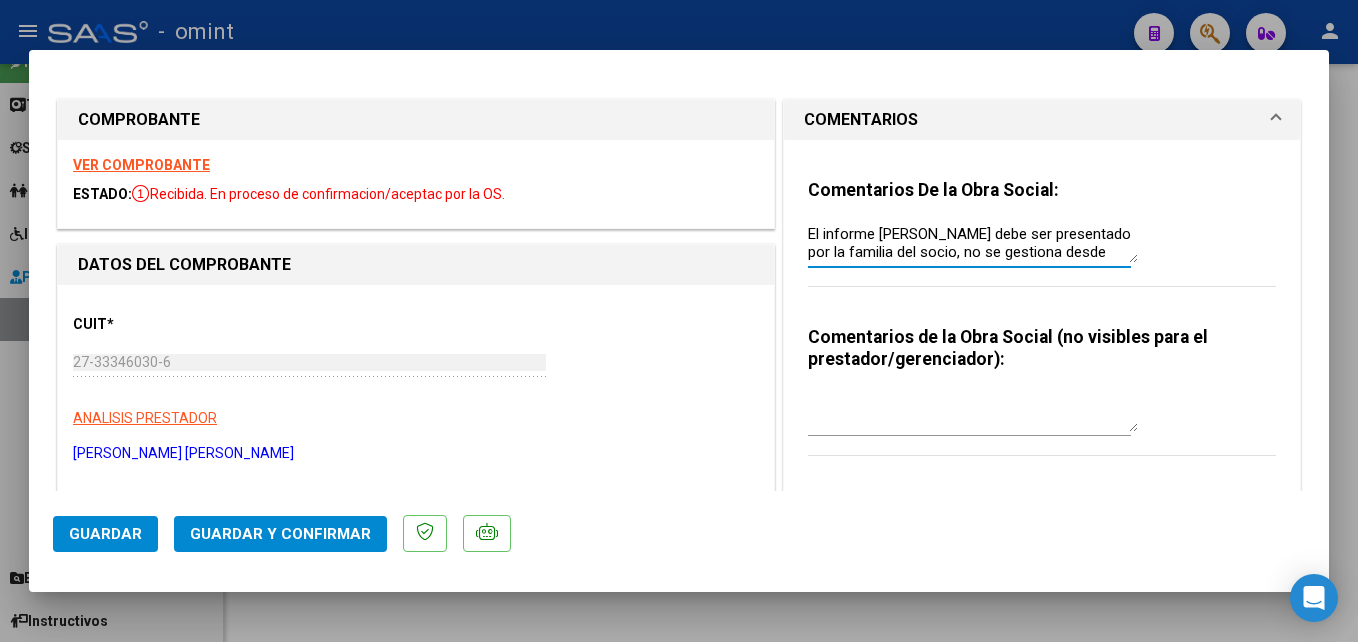 scroll, scrollTop: 16, scrollLeft: 0, axis: vertical 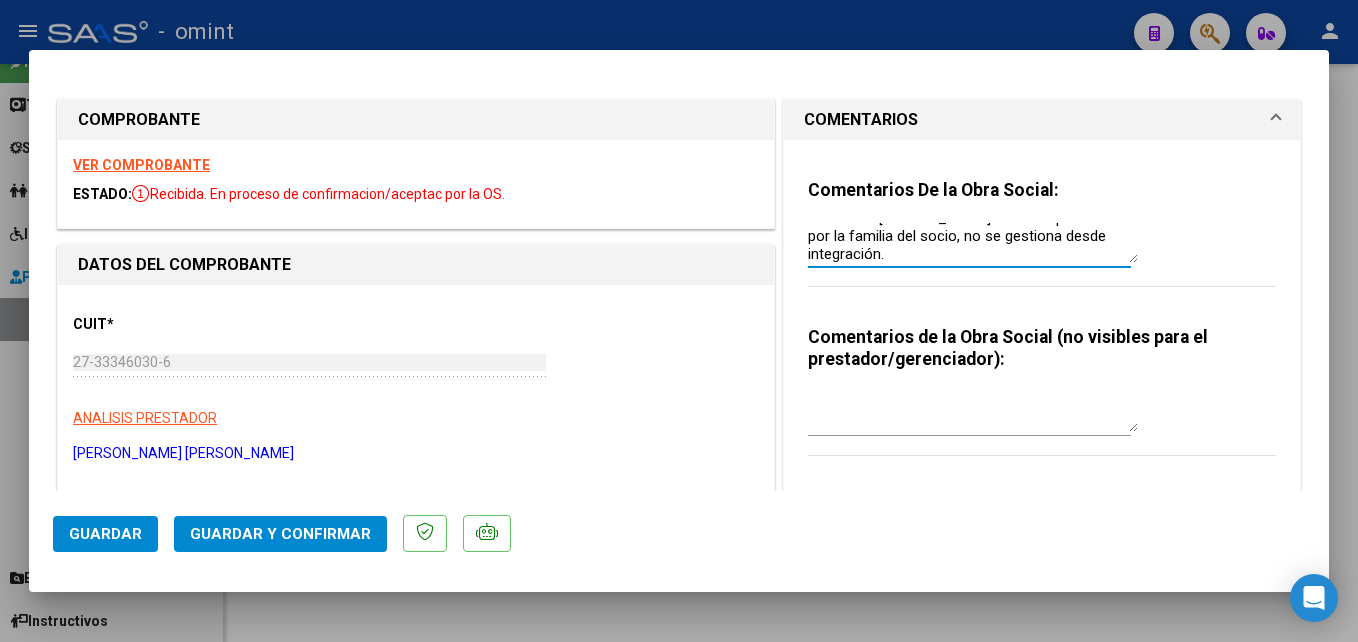 type on "El informe semestral debe ser presentado por la familia del socio, no se gestiona desde integración." 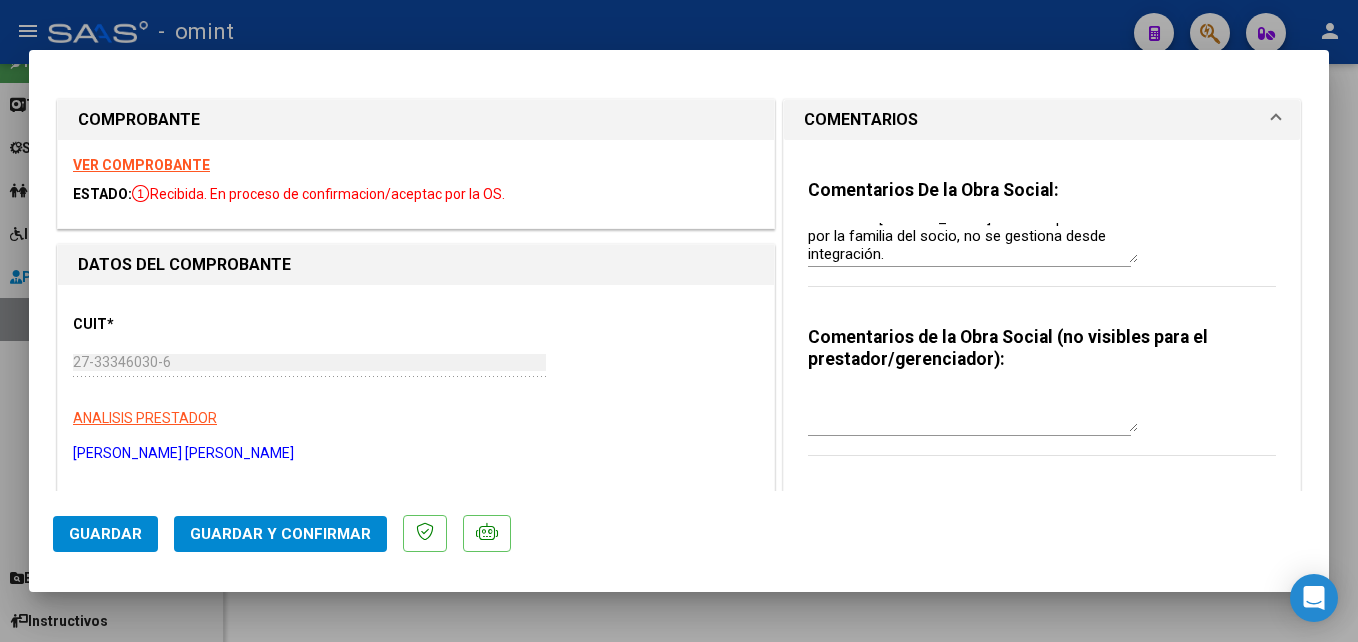 click on "VER COMPROBANTE" at bounding box center (141, 165) 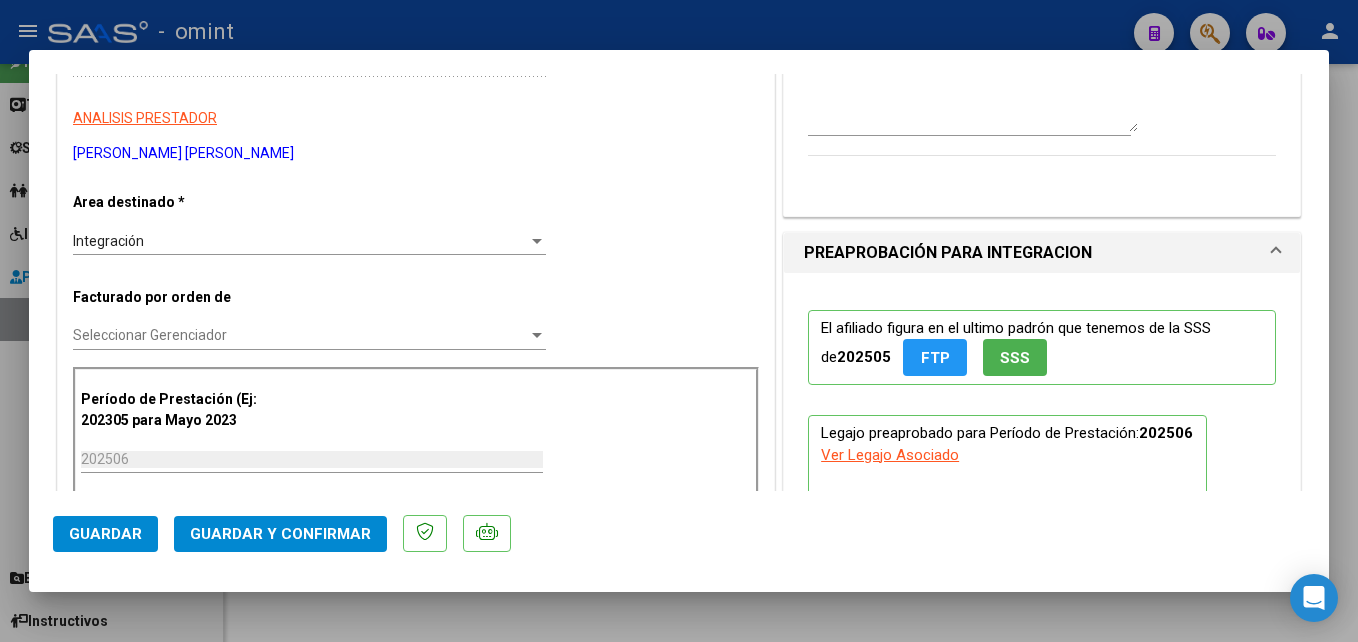 scroll, scrollTop: 600, scrollLeft: 0, axis: vertical 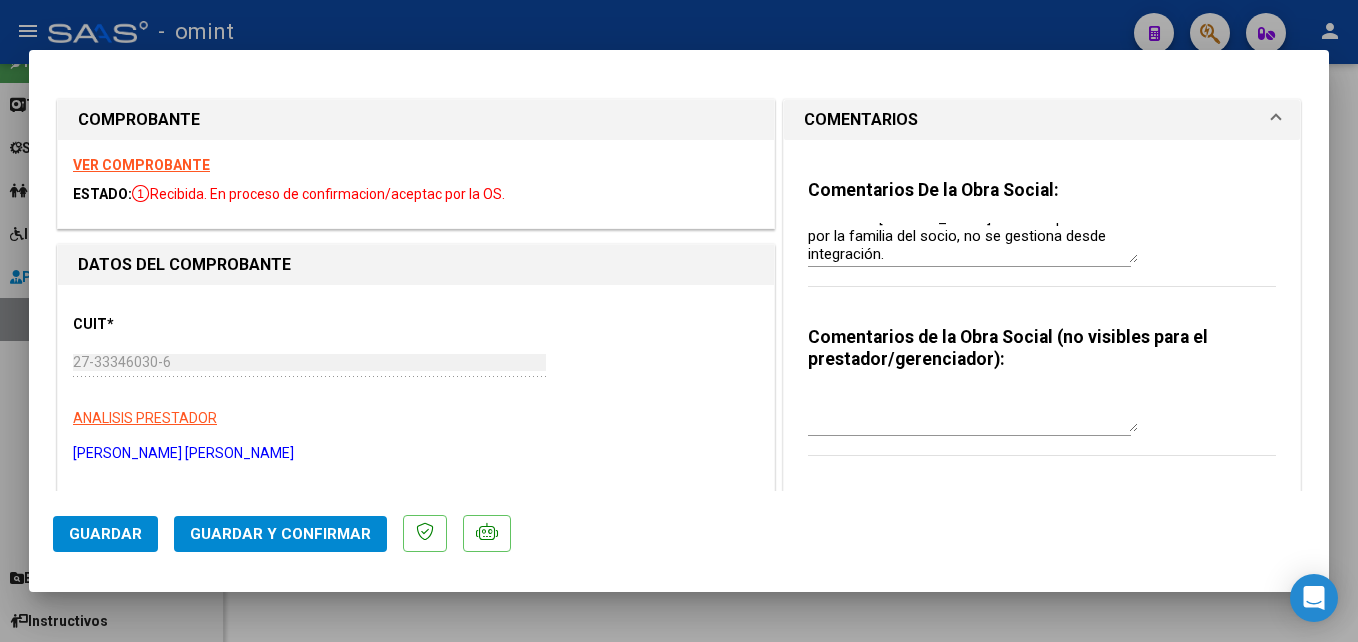 click on "Guardar y Confirmar" 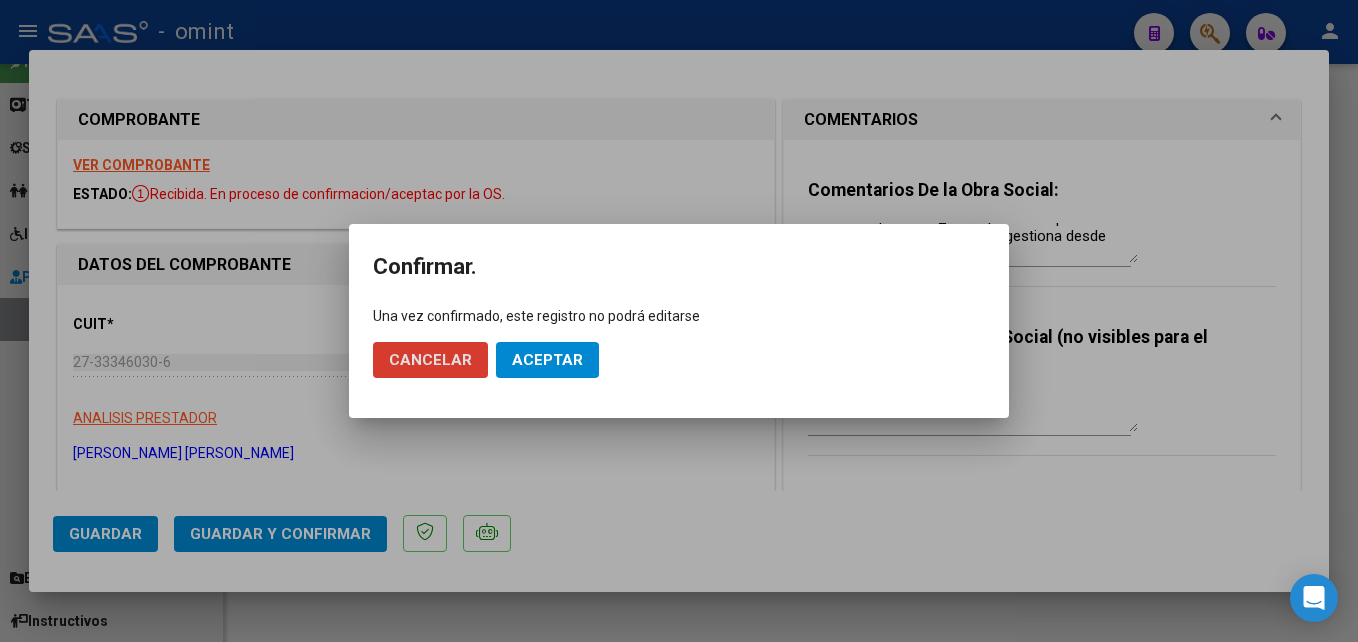click on "Aceptar" 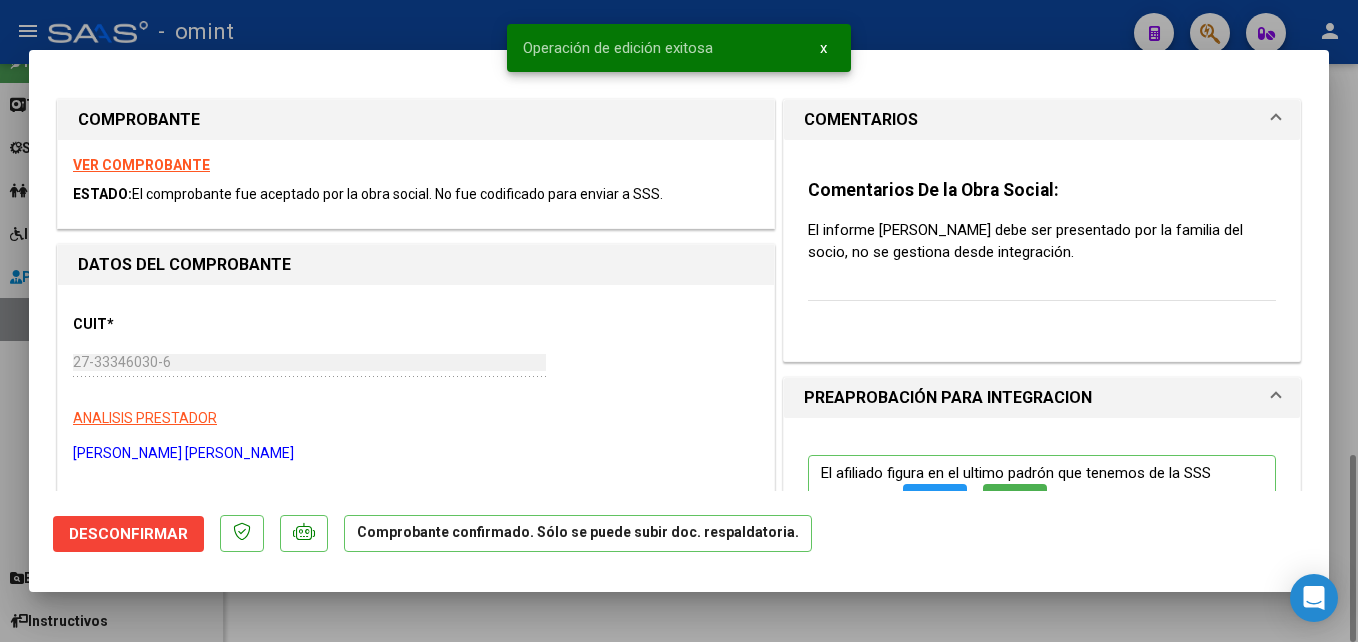 click at bounding box center [679, 321] 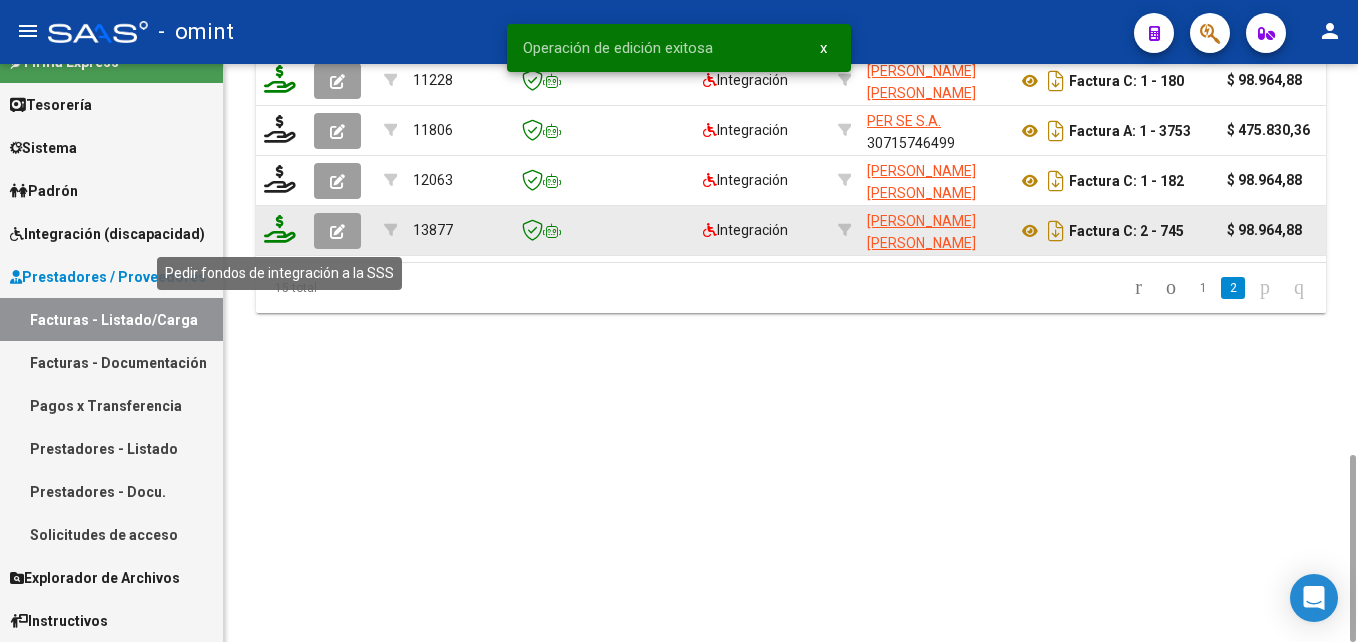 click 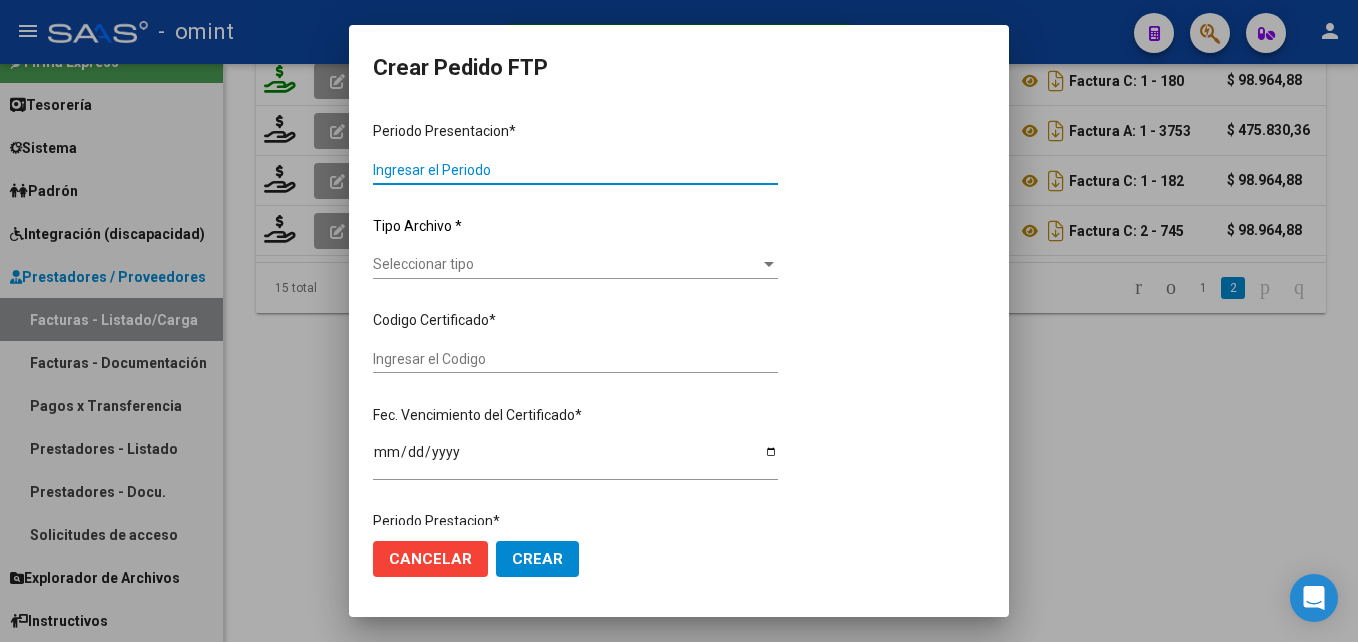 type on "202506" 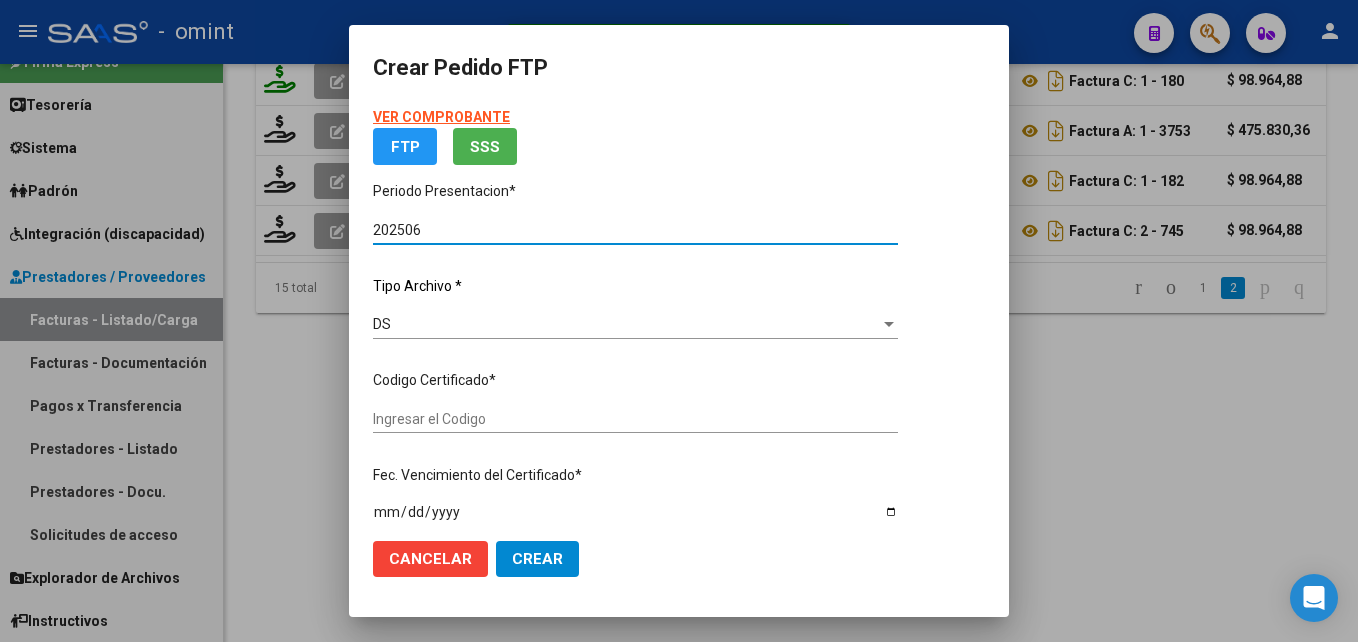 type on "4708410115" 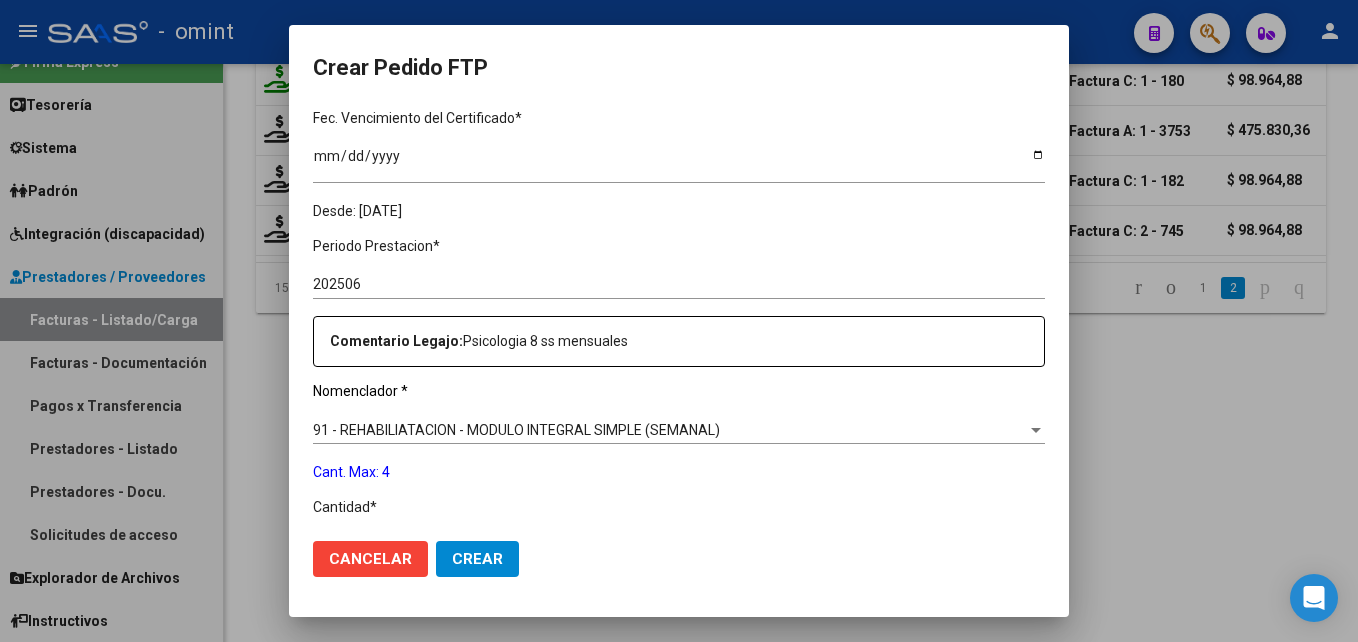 scroll, scrollTop: 700, scrollLeft: 0, axis: vertical 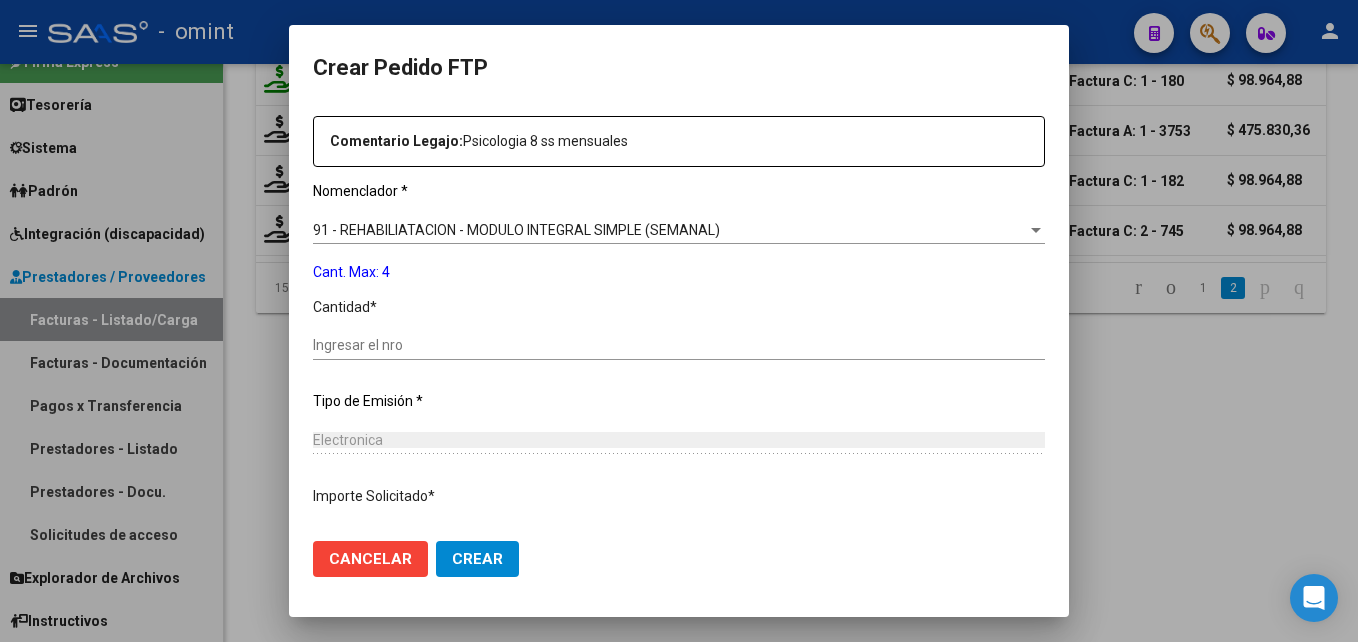 click on "Ingresar el nro" 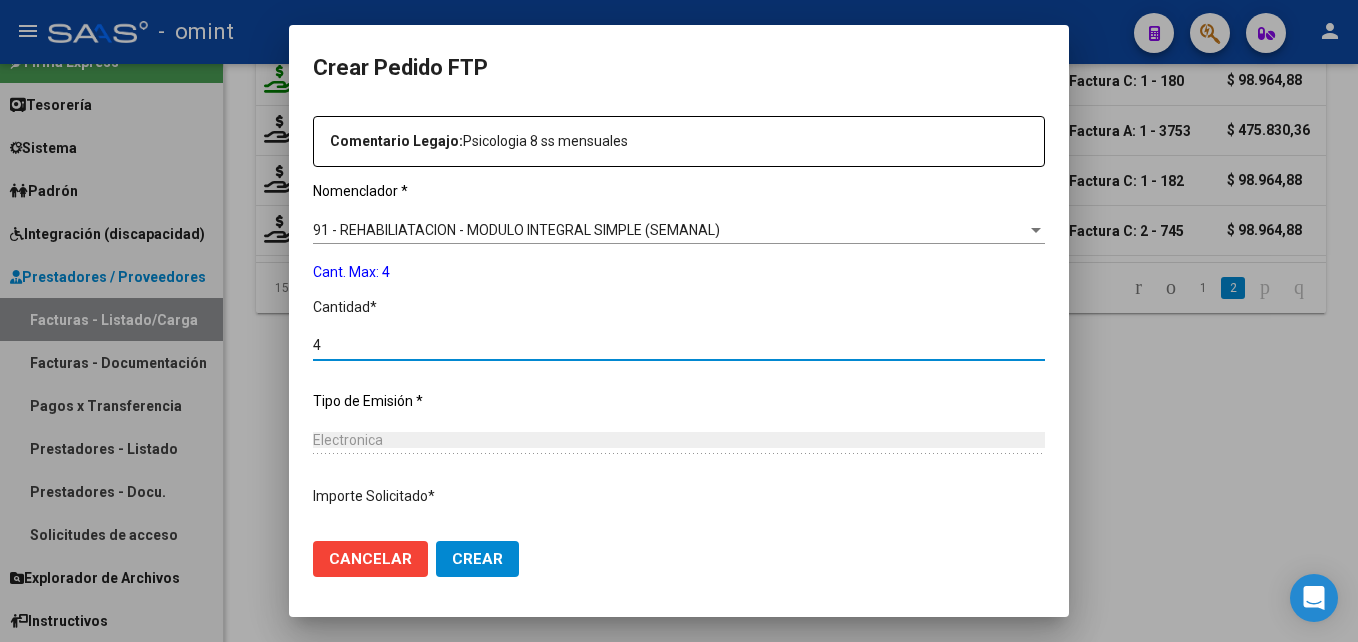 scroll, scrollTop: 836, scrollLeft: 0, axis: vertical 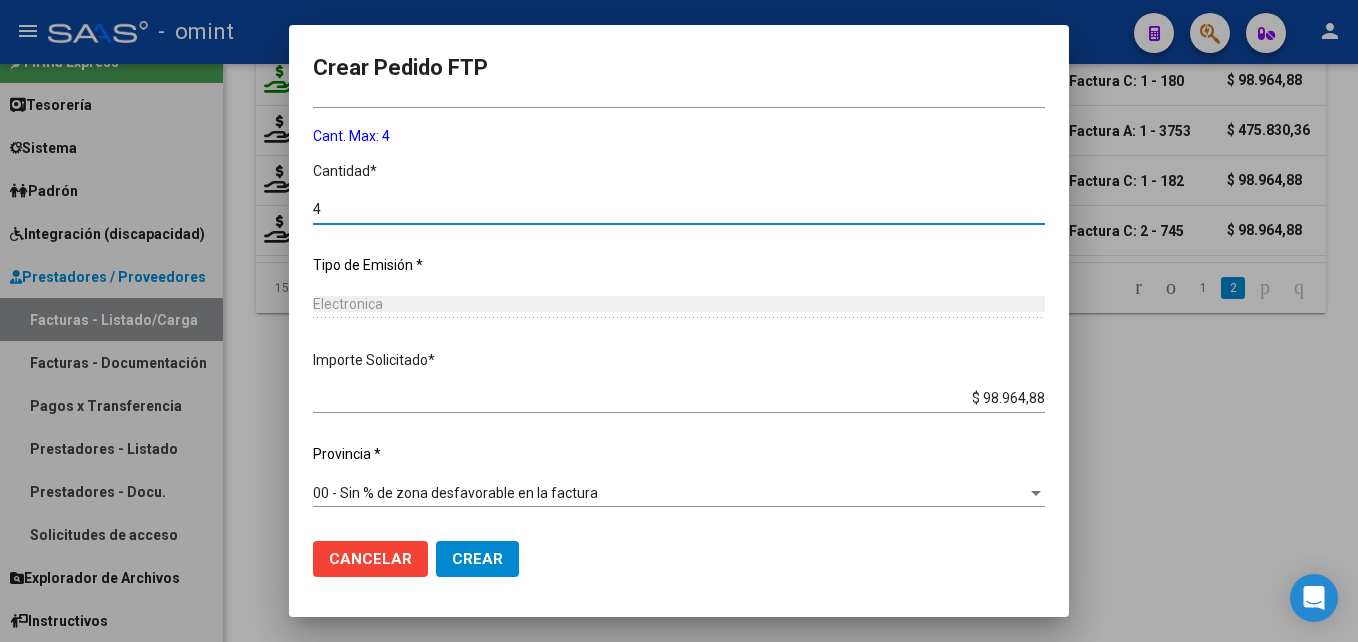 type on "4" 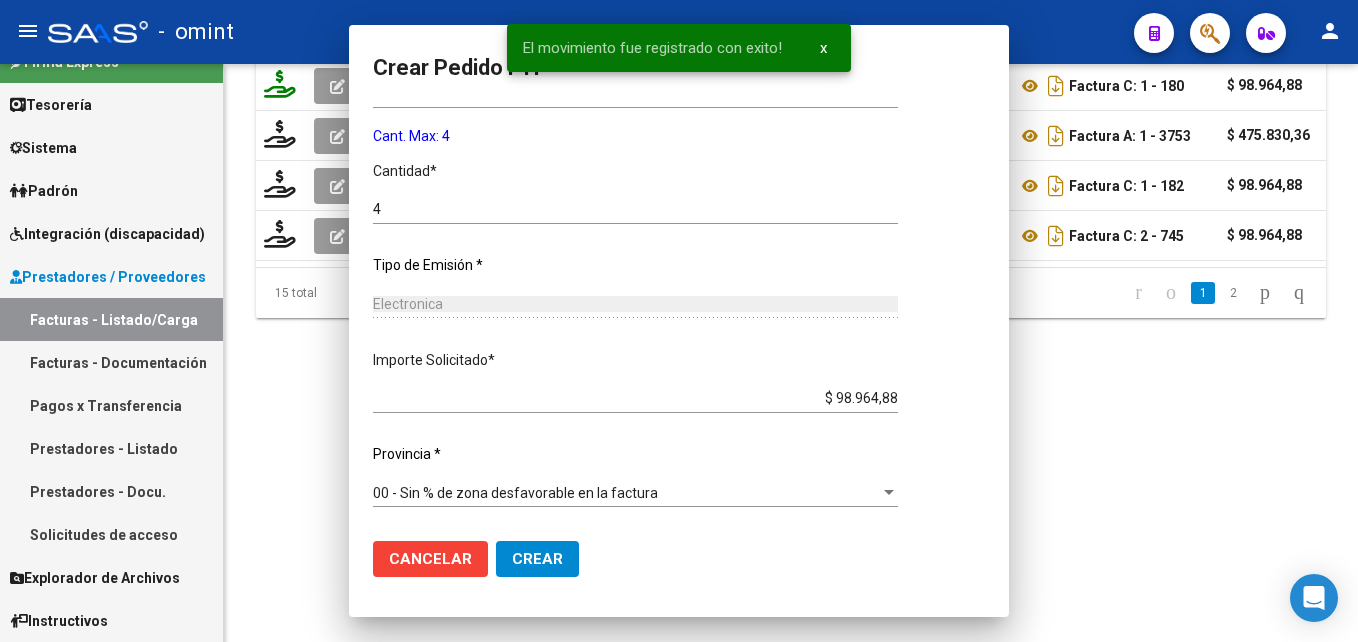 scroll, scrollTop: 0, scrollLeft: 0, axis: both 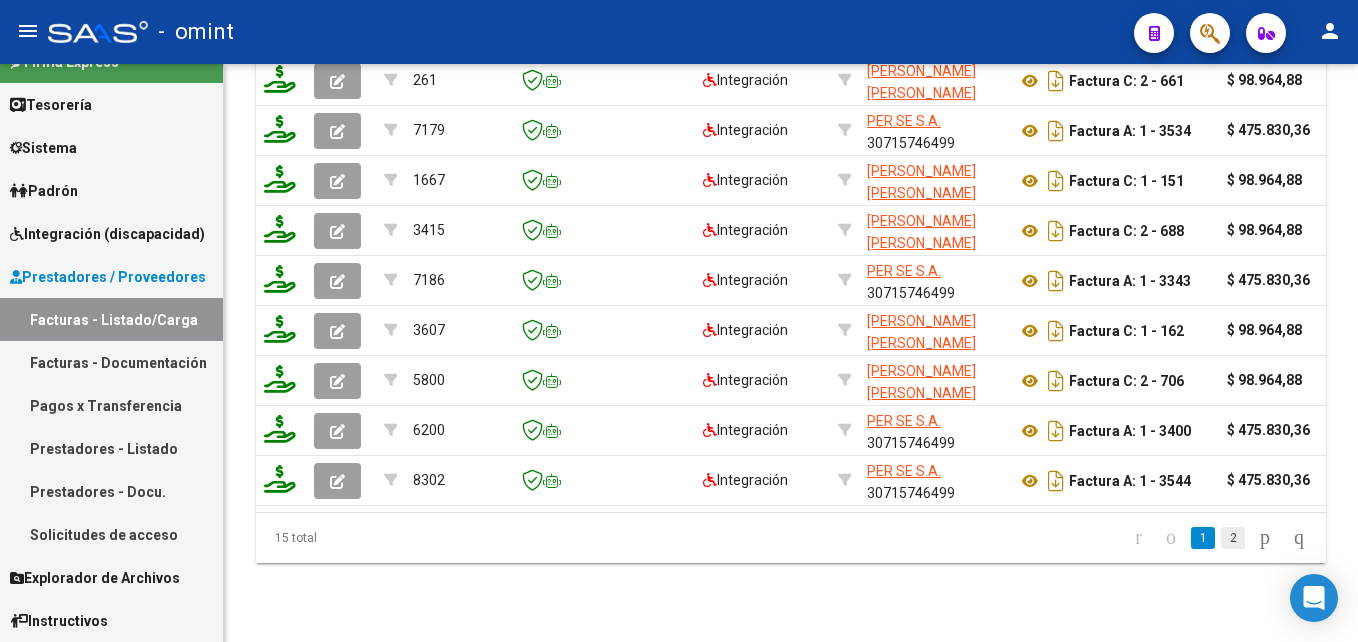 click on "2" 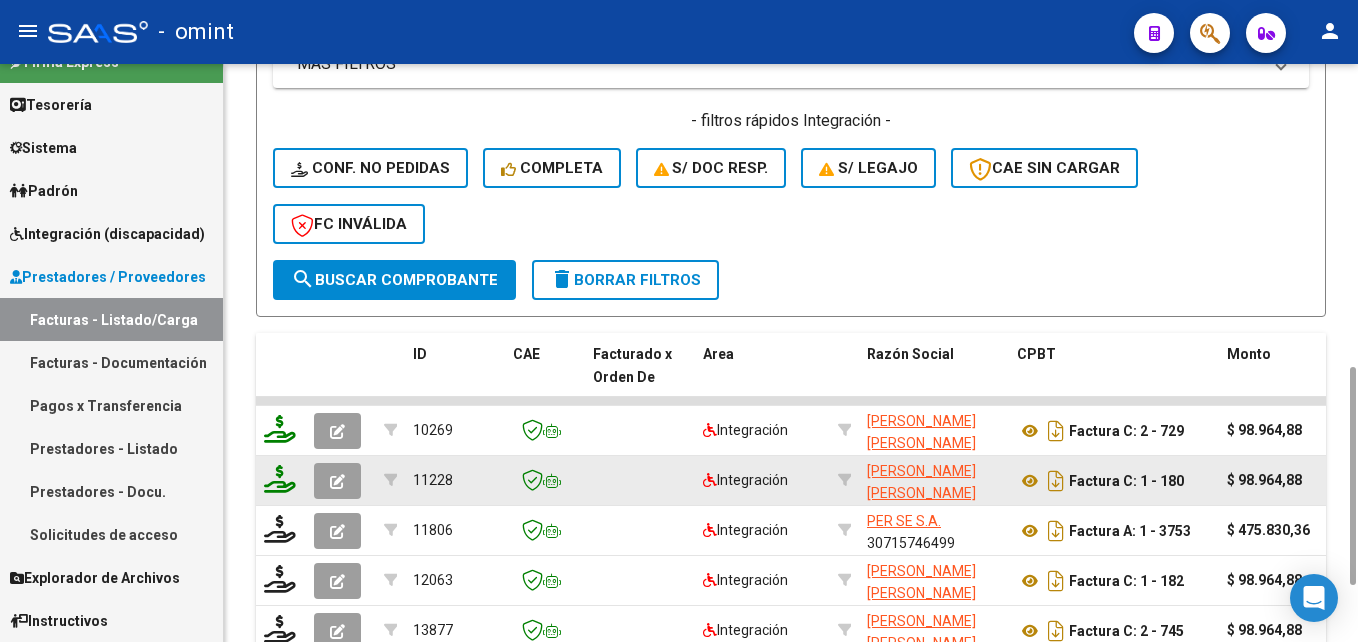 scroll, scrollTop: 951, scrollLeft: 0, axis: vertical 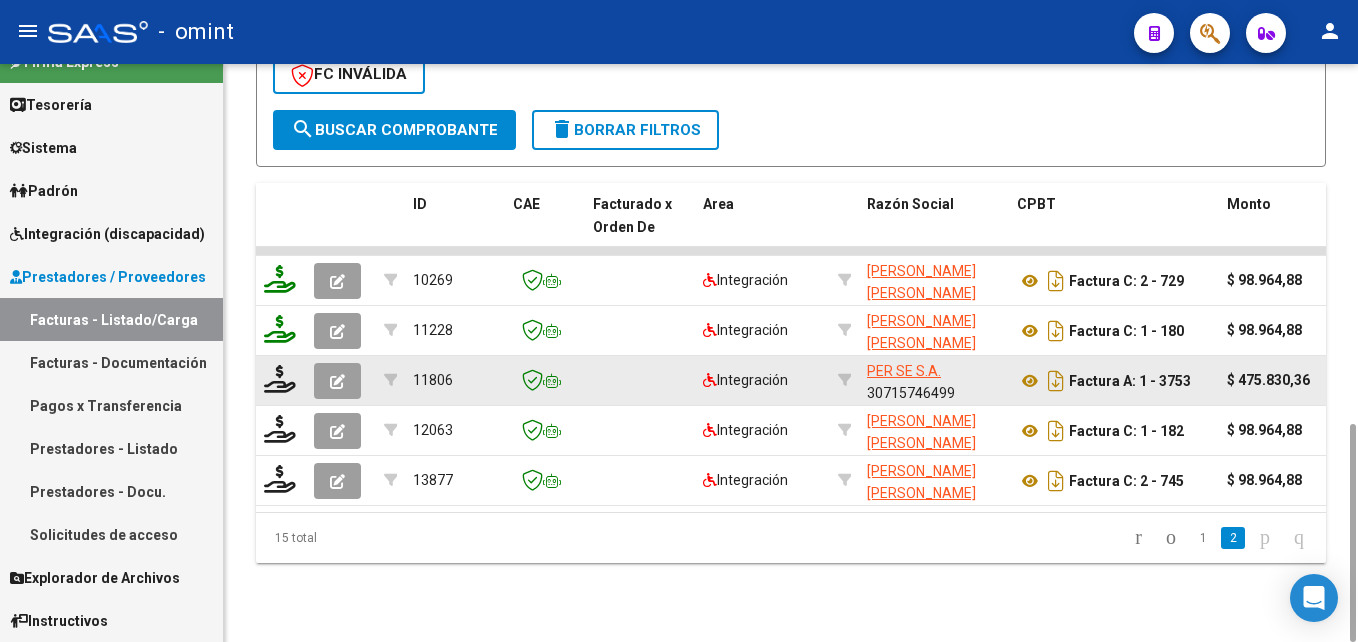 click 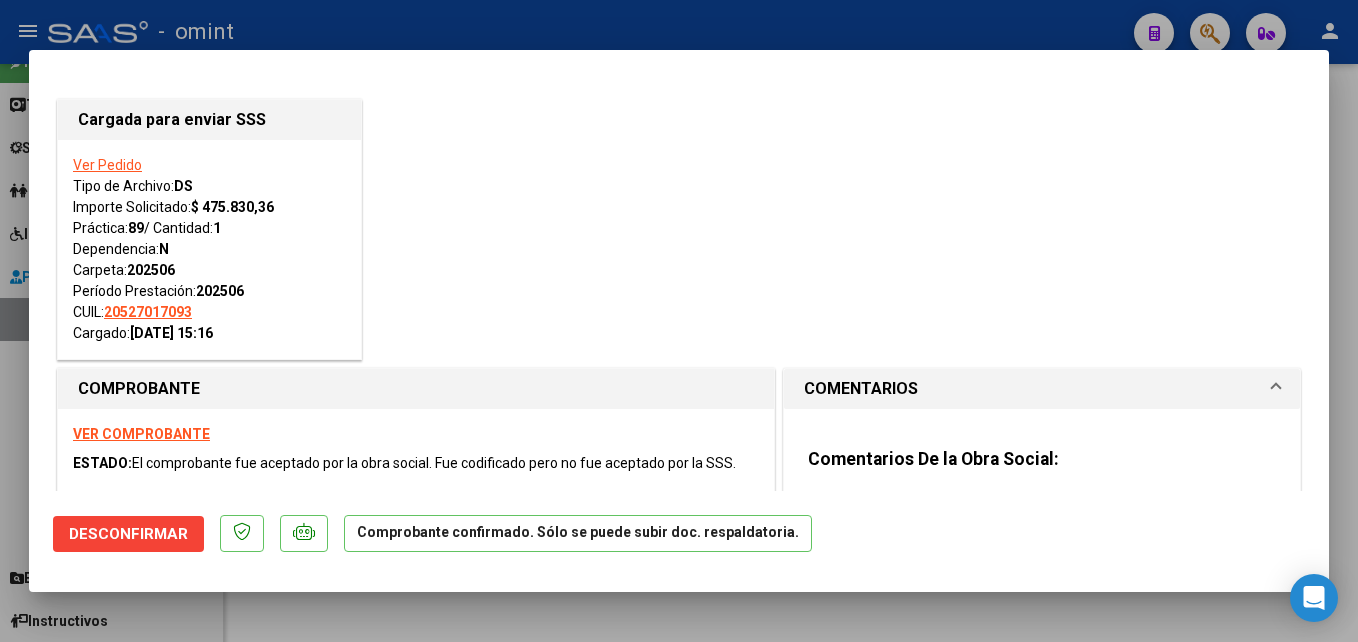 click at bounding box center [679, 321] 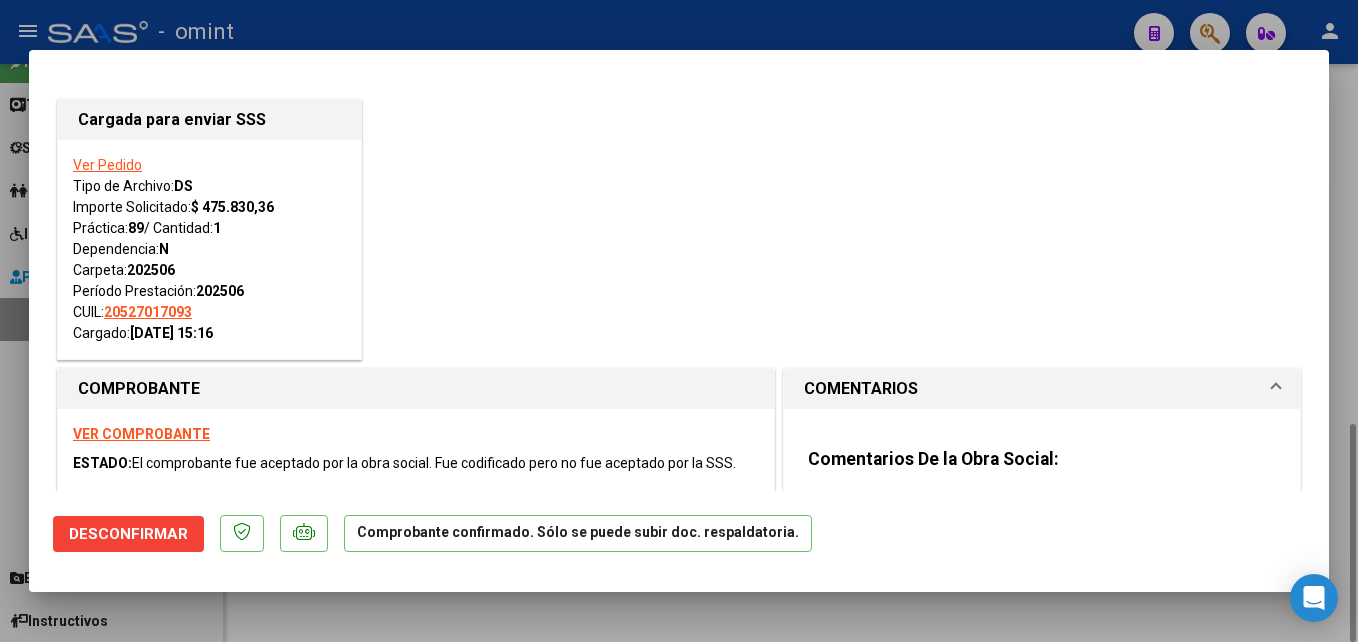 type 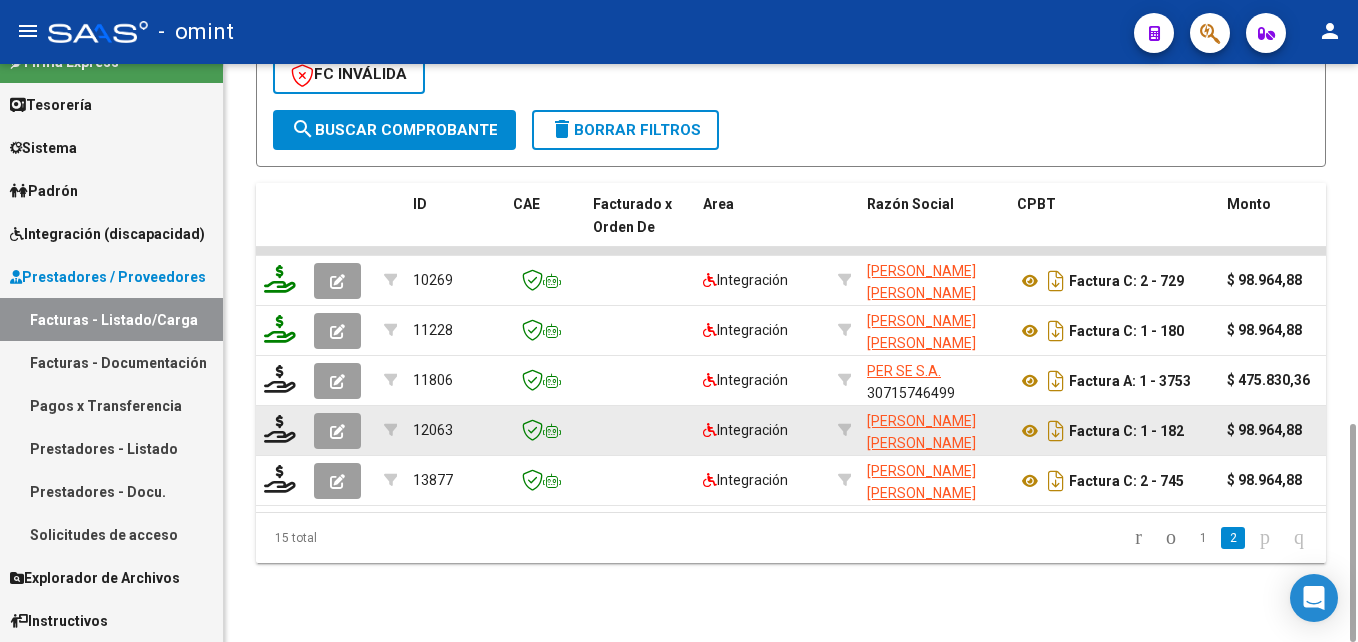 click 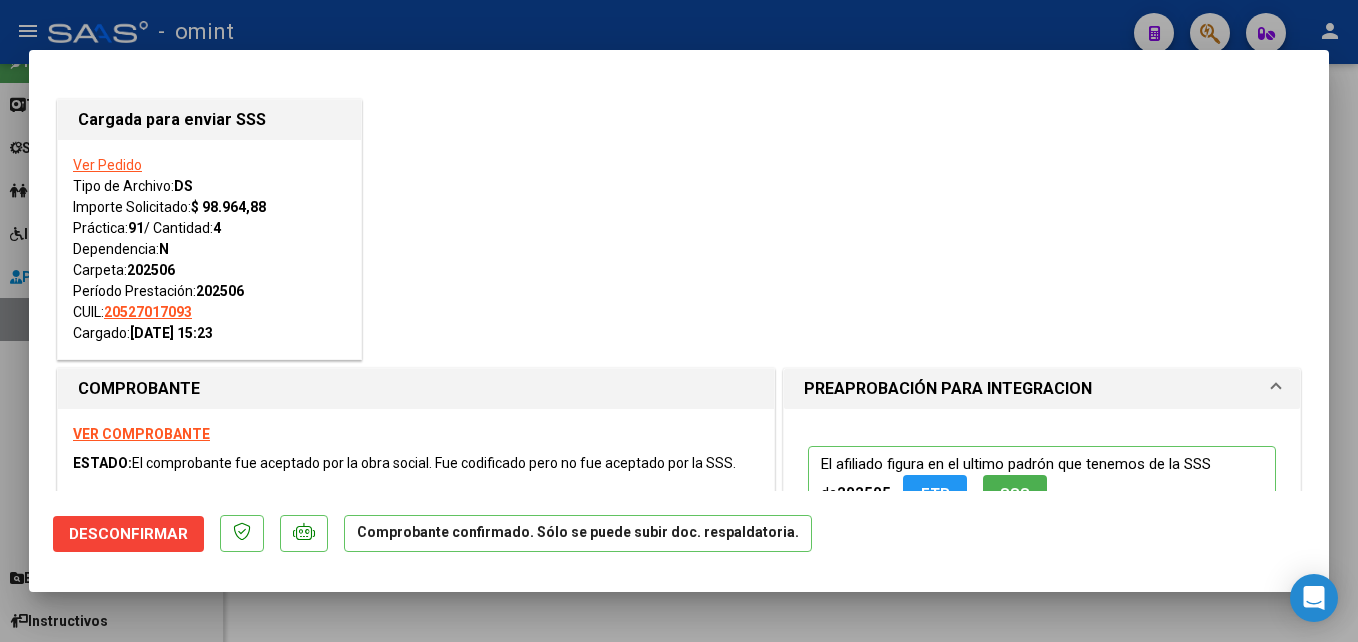 click at bounding box center (679, 321) 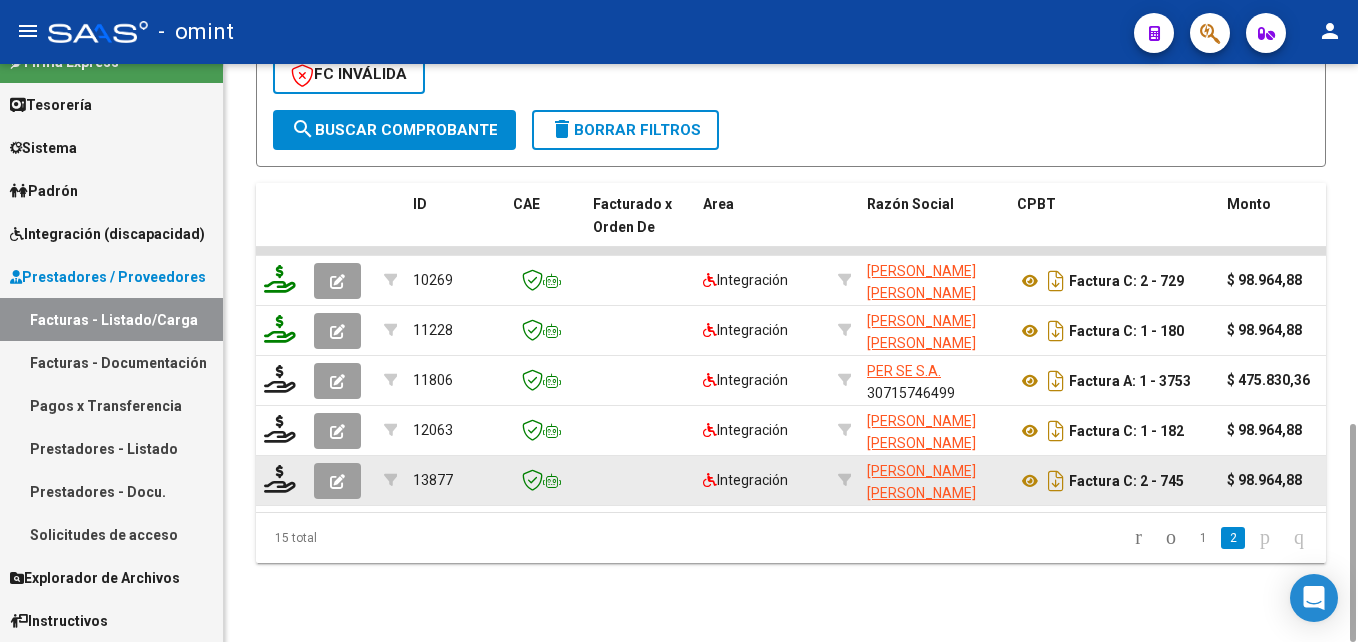 click 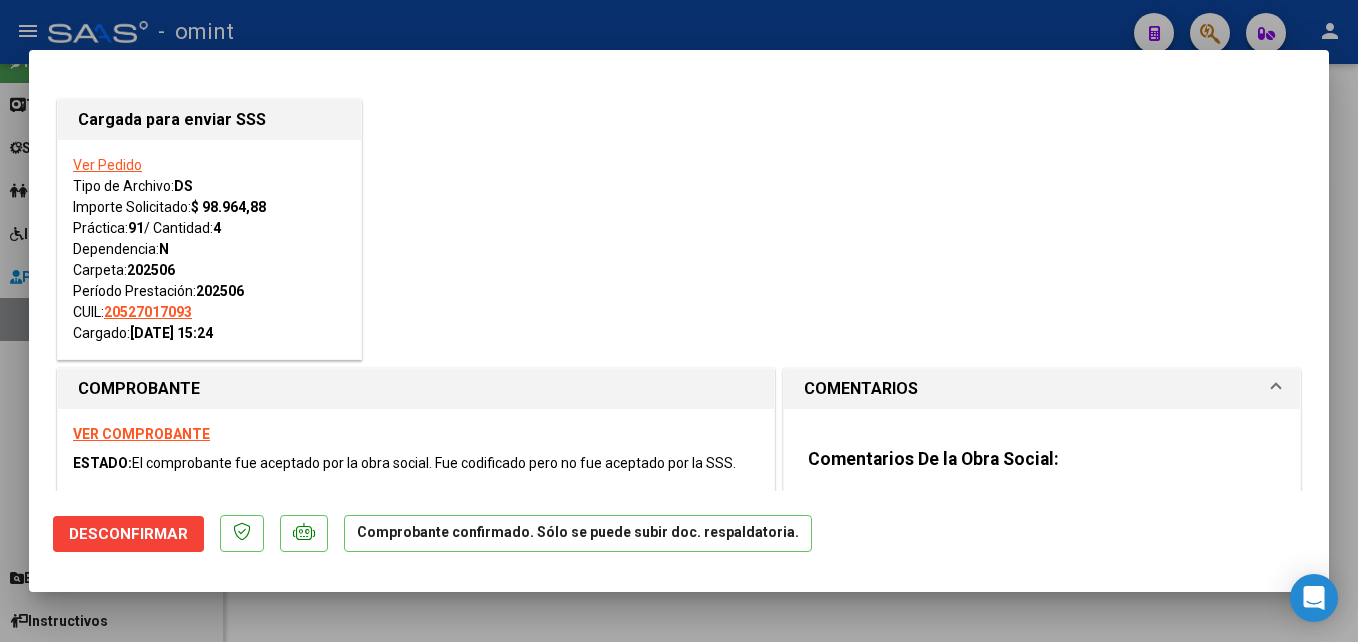 click at bounding box center (679, 321) 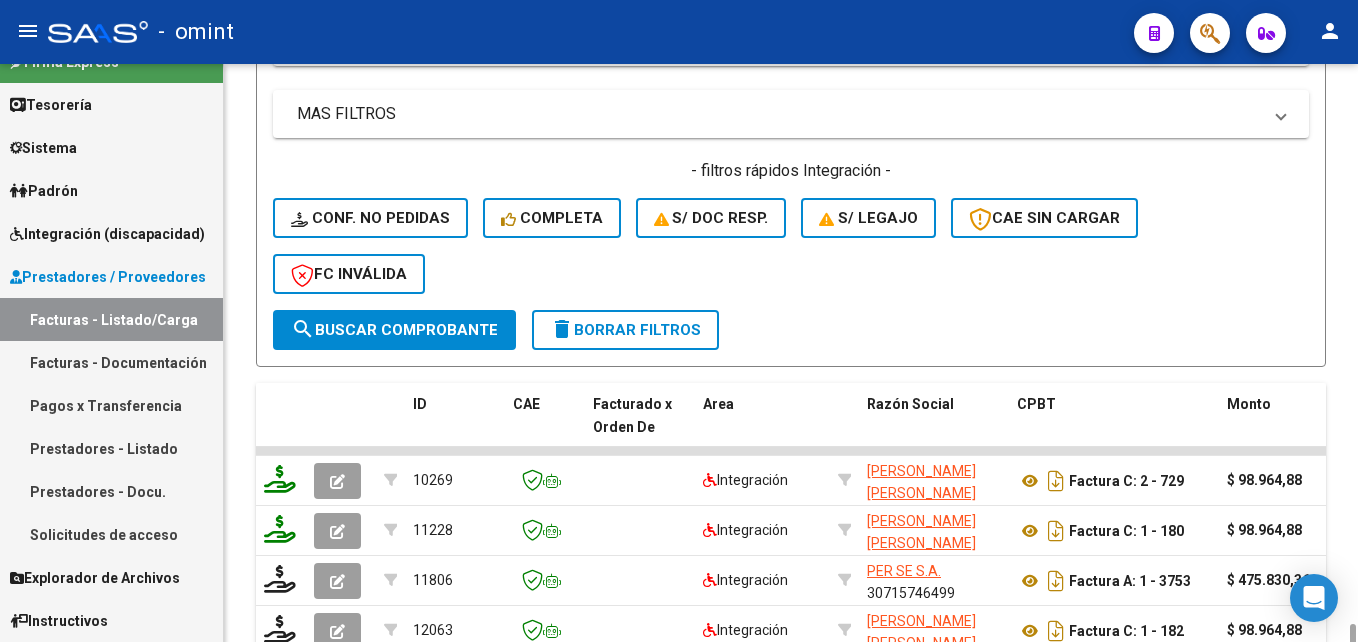 scroll, scrollTop: 951, scrollLeft: 0, axis: vertical 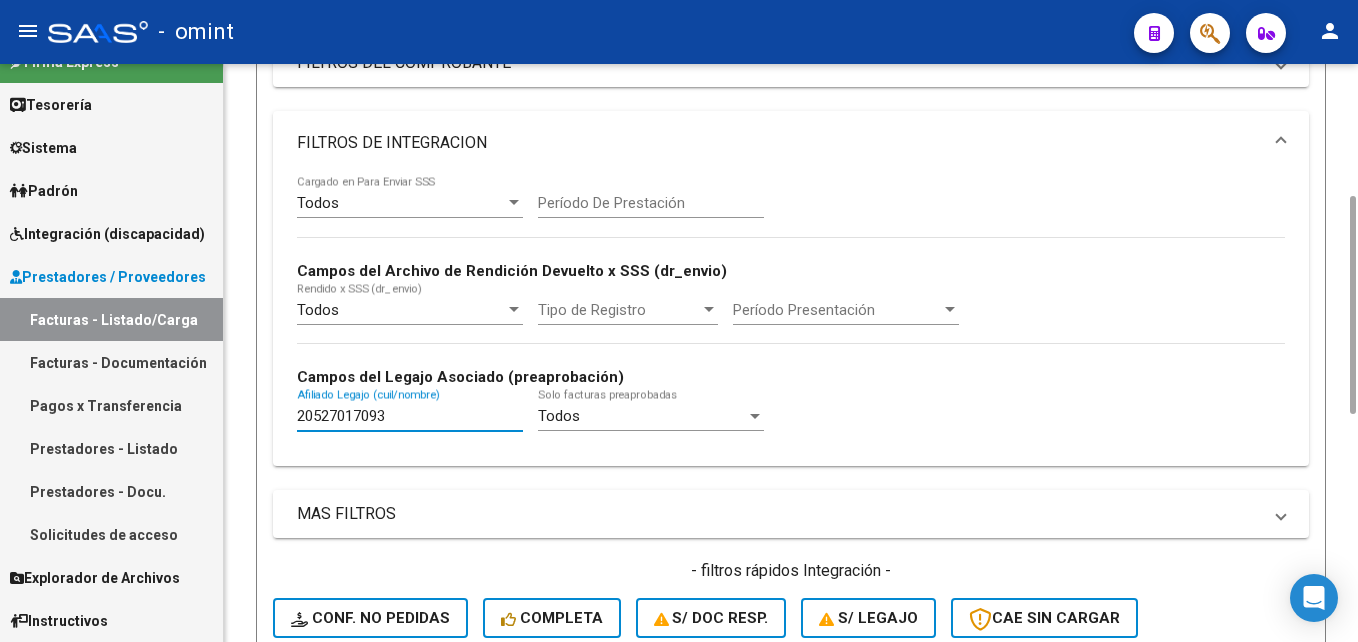 click on "20527017093" at bounding box center [410, 416] 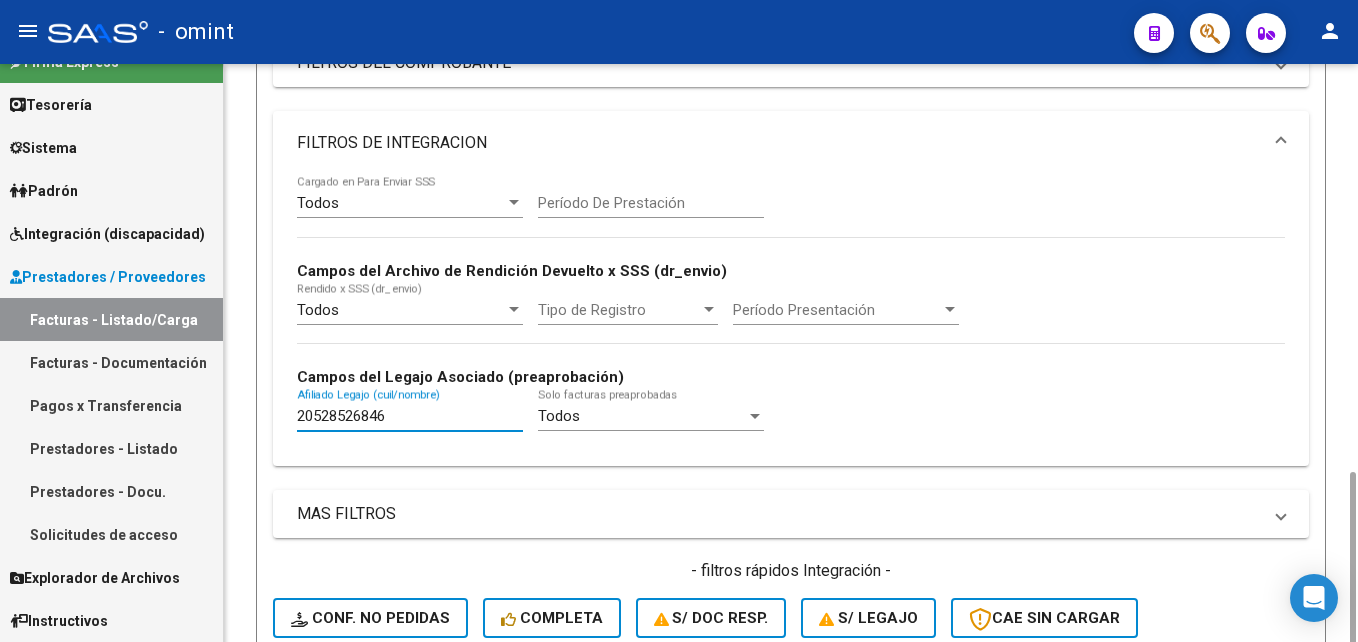 scroll, scrollTop: 951, scrollLeft: 0, axis: vertical 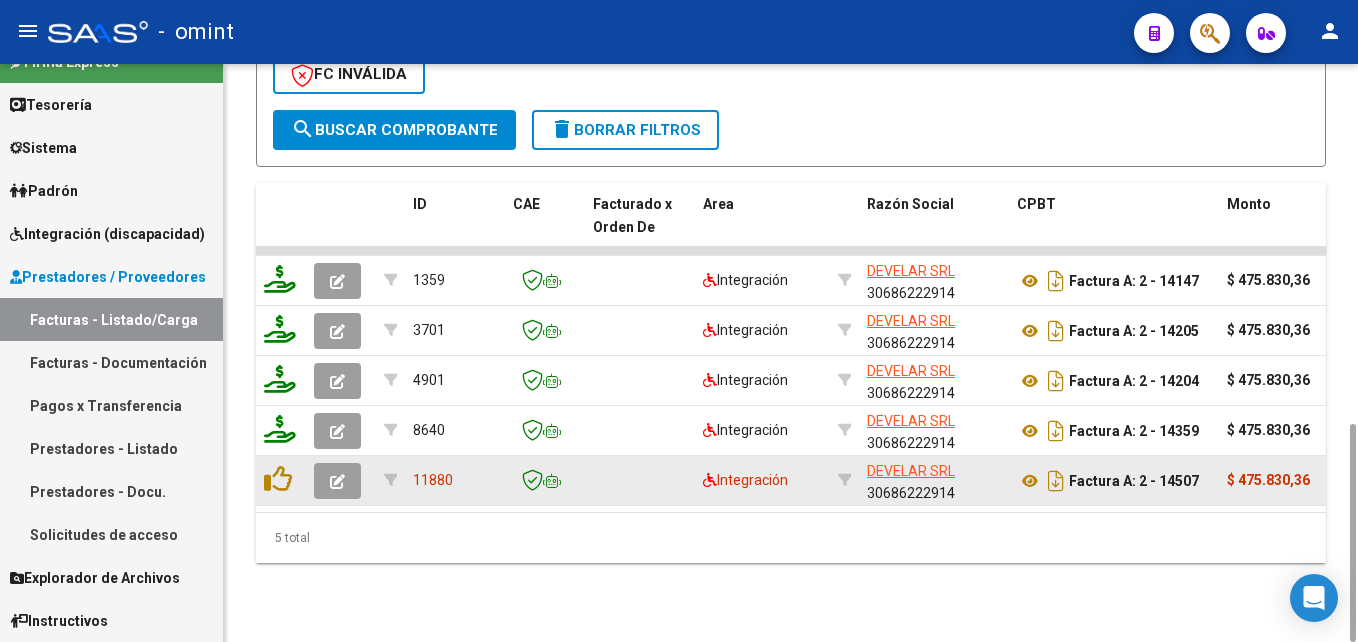 type on "20528526846" 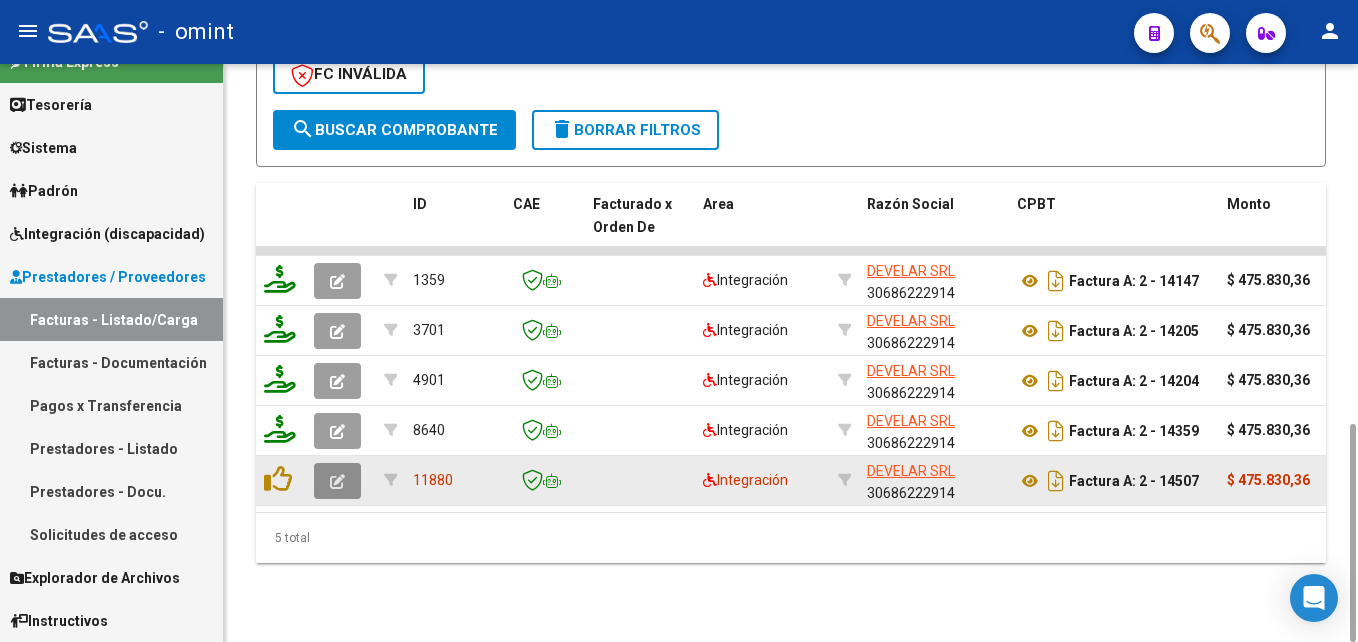 click 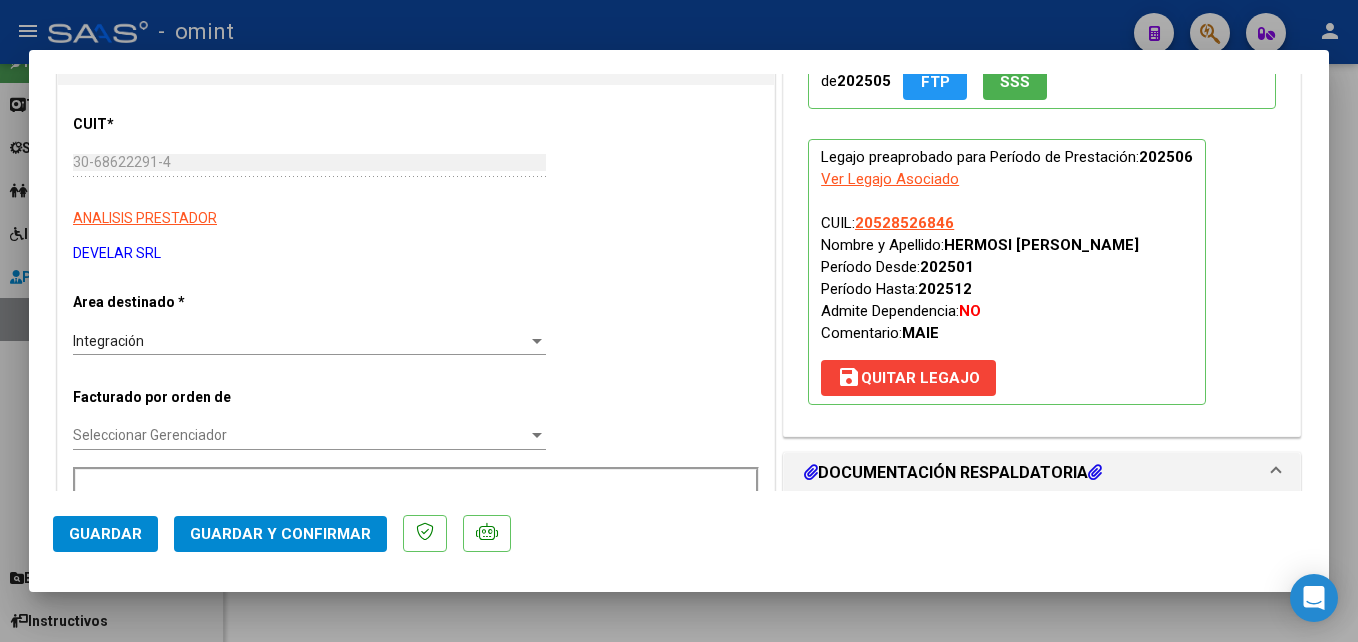 scroll, scrollTop: 400, scrollLeft: 0, axis: vertical 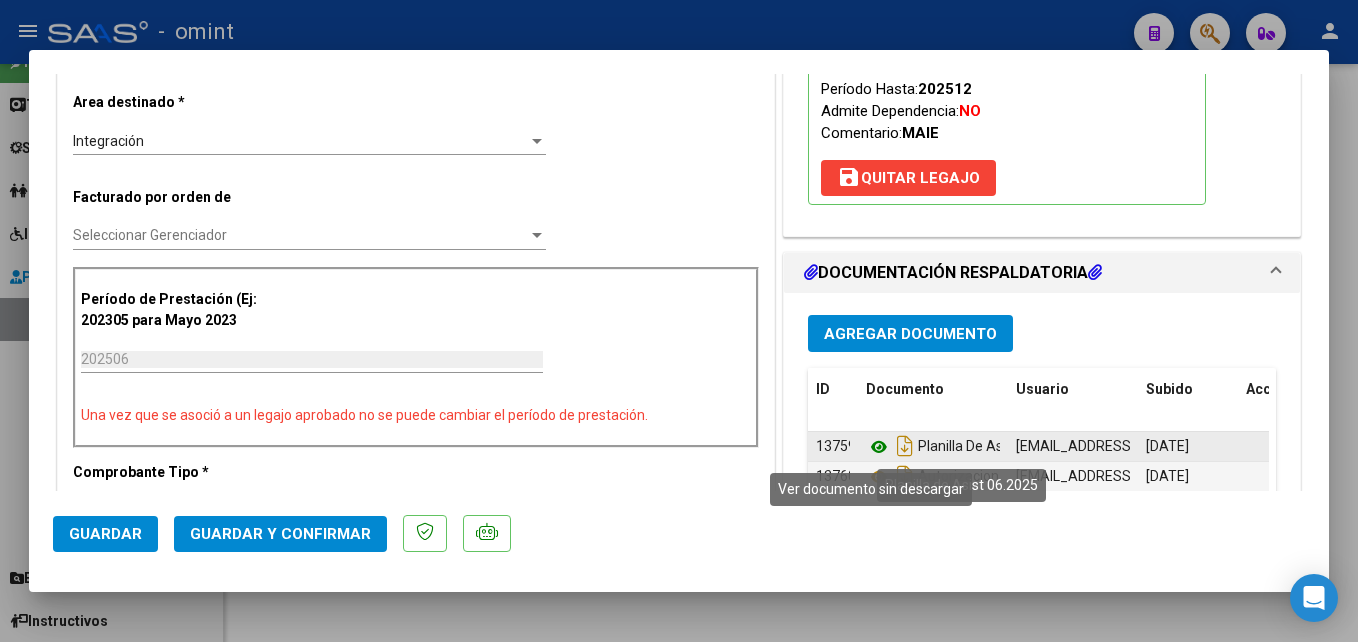 click 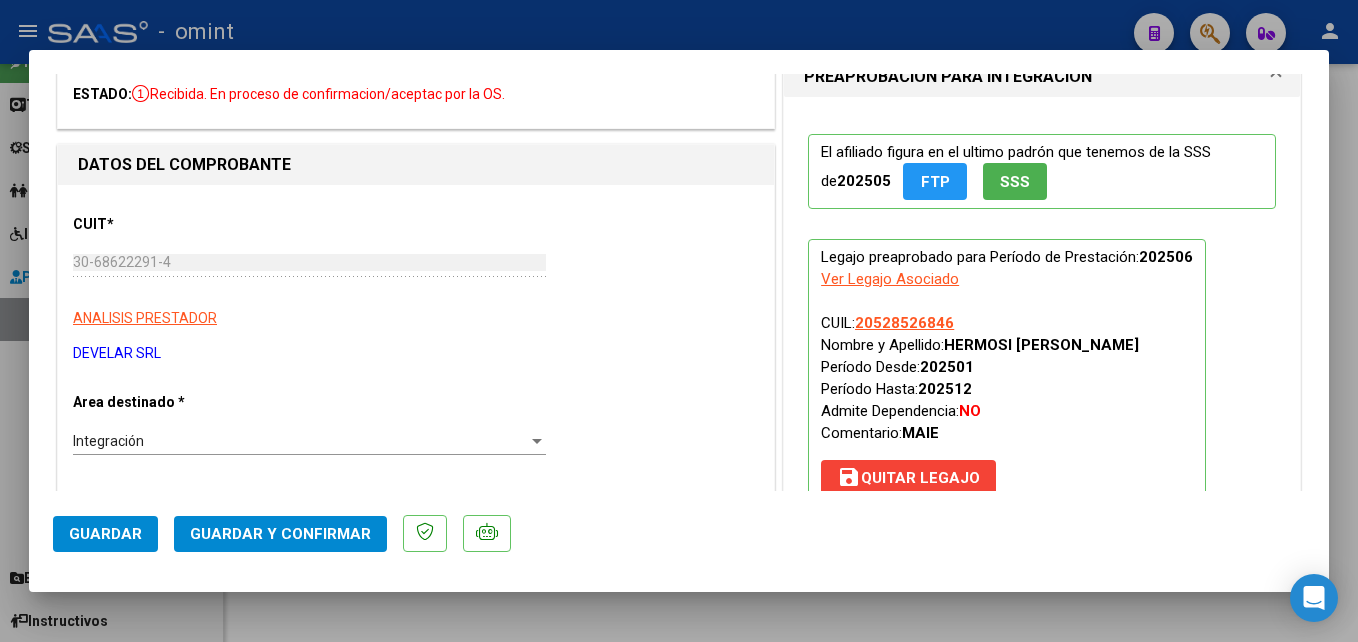 scroll, scrollTop: 0, scrollLeft: 0, axis: both 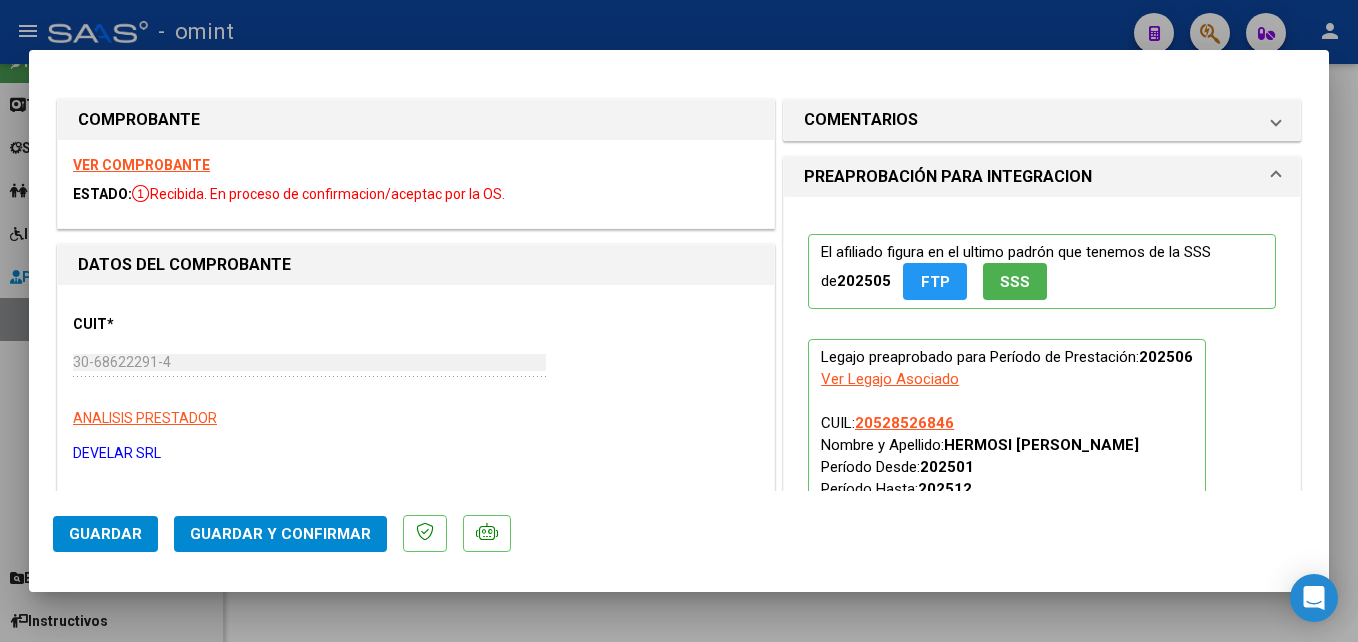 click on "VER COMPROBANTE" at bounding box center (141, 165) 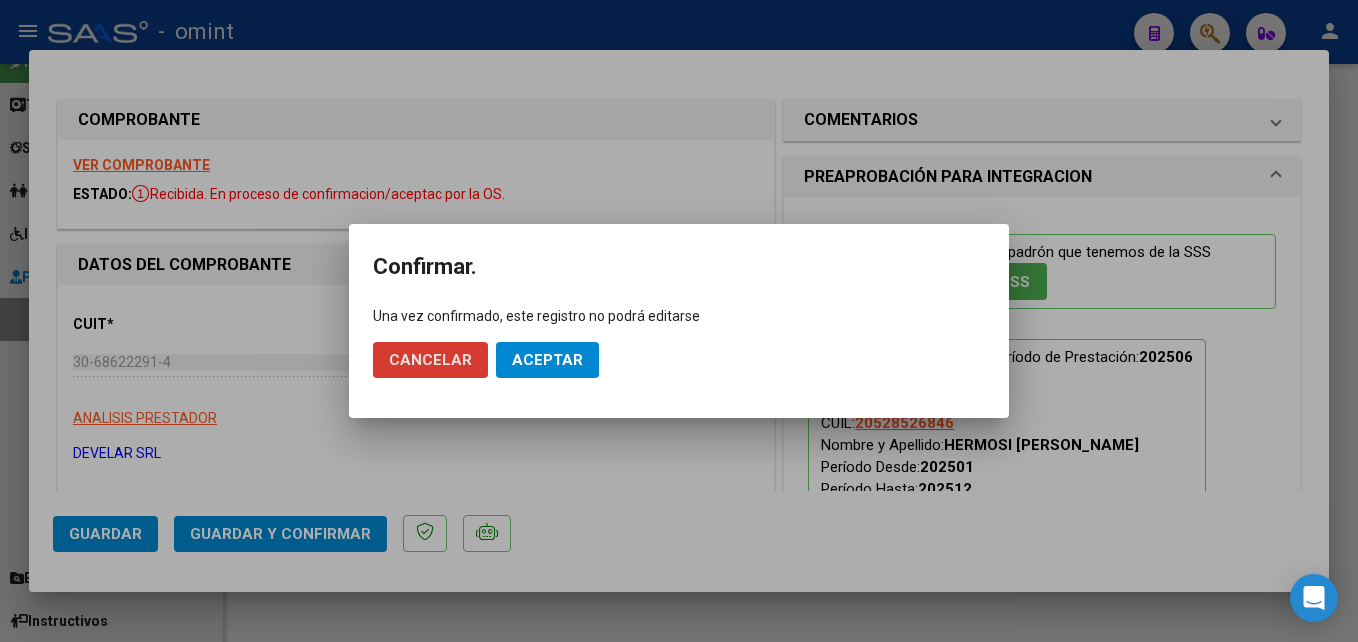 click on "Aceptar" 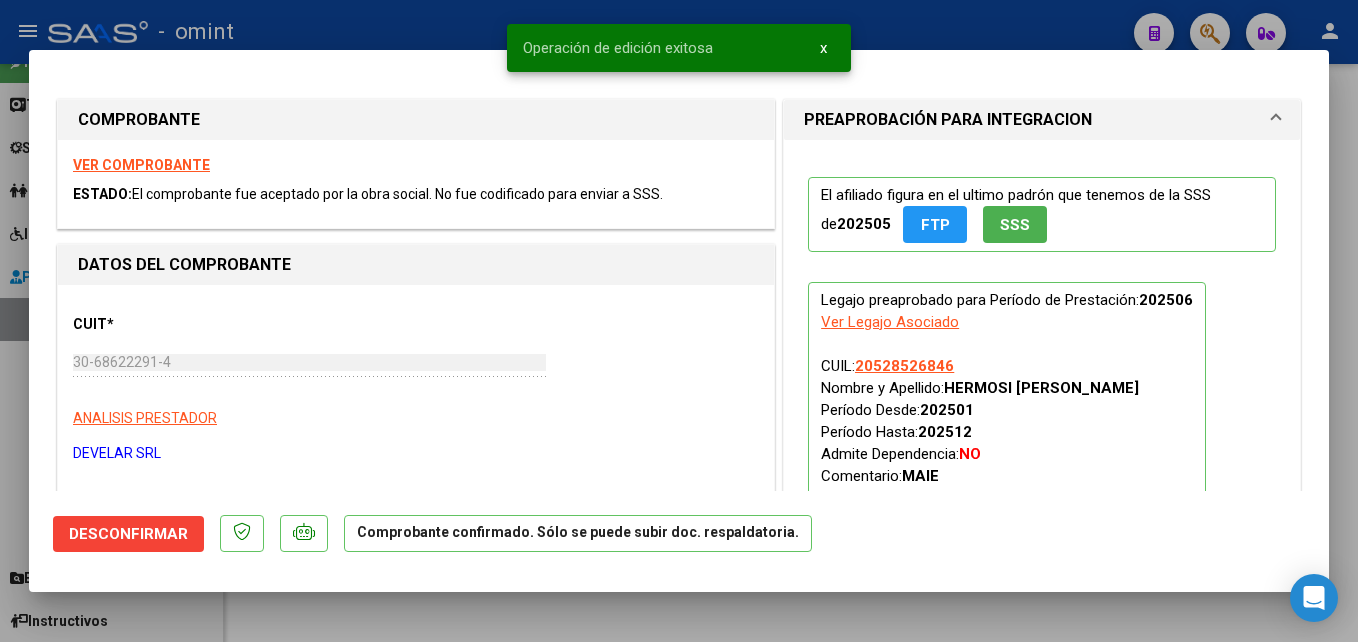 click at bounding box center [679, 321] 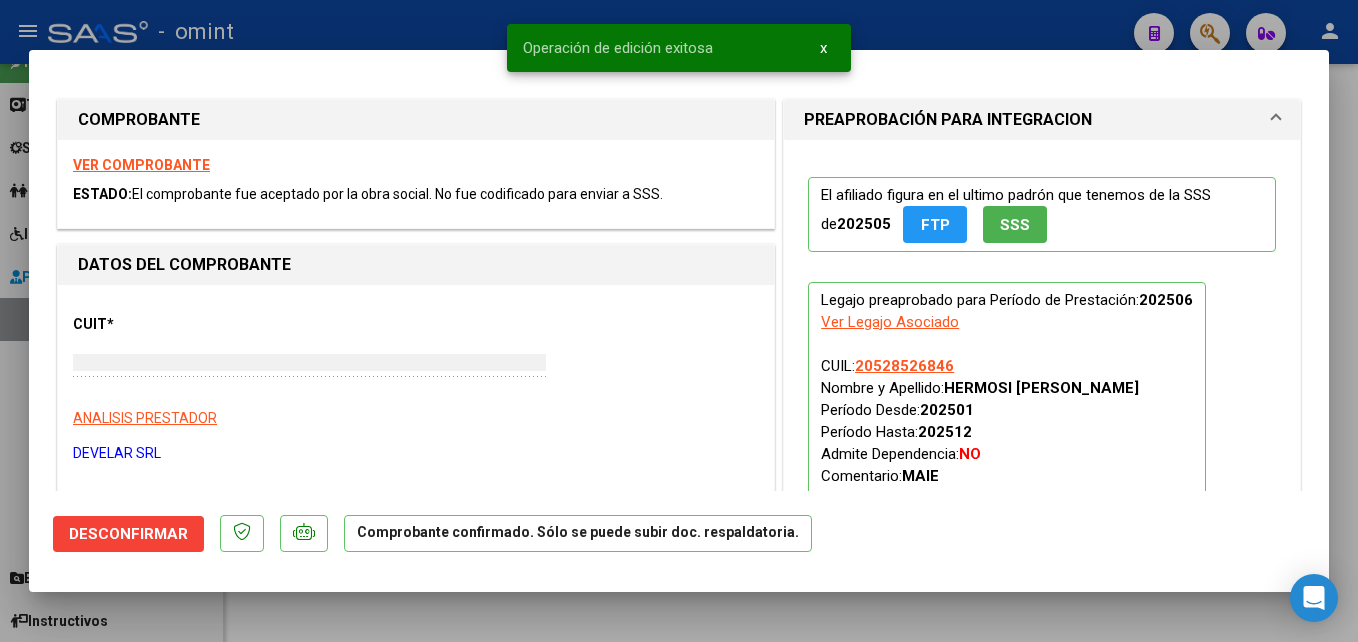 type 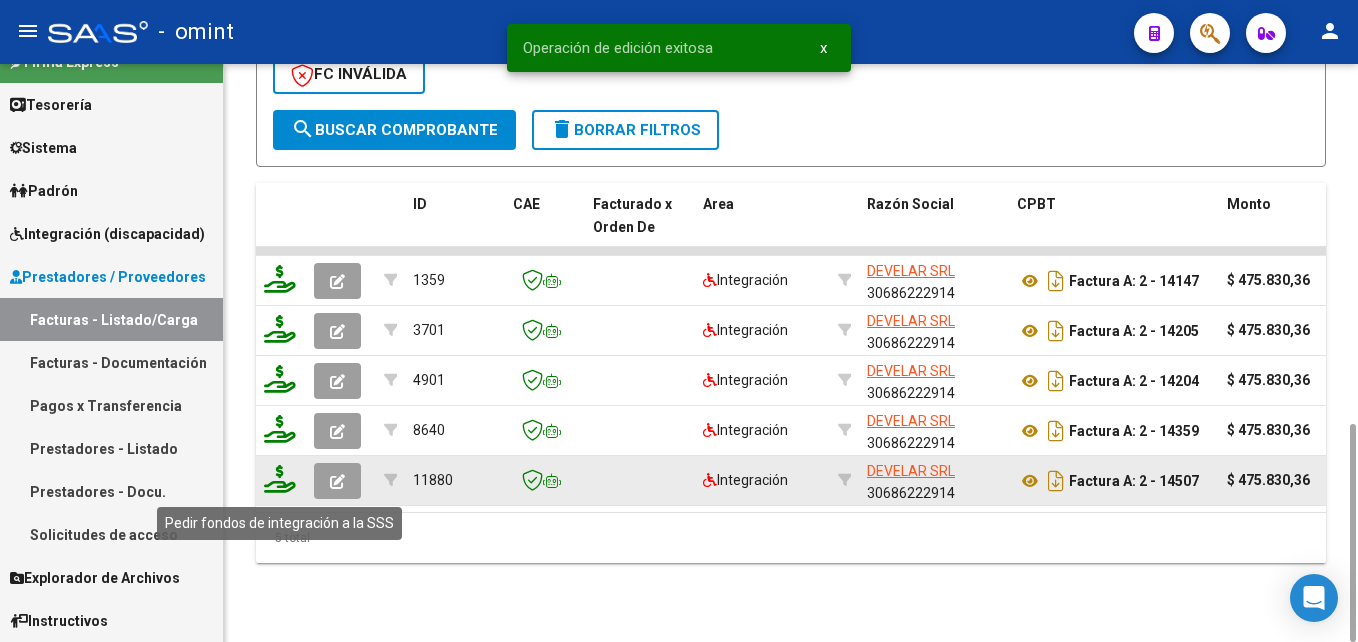 click 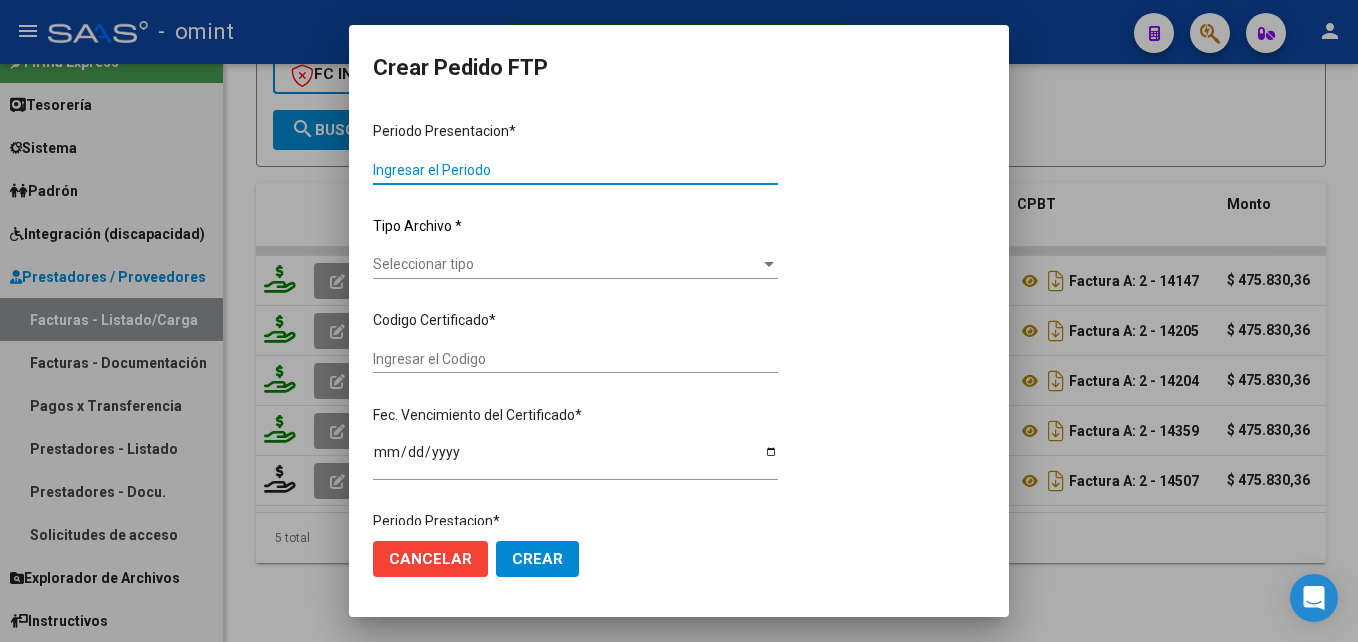 type on "202506" 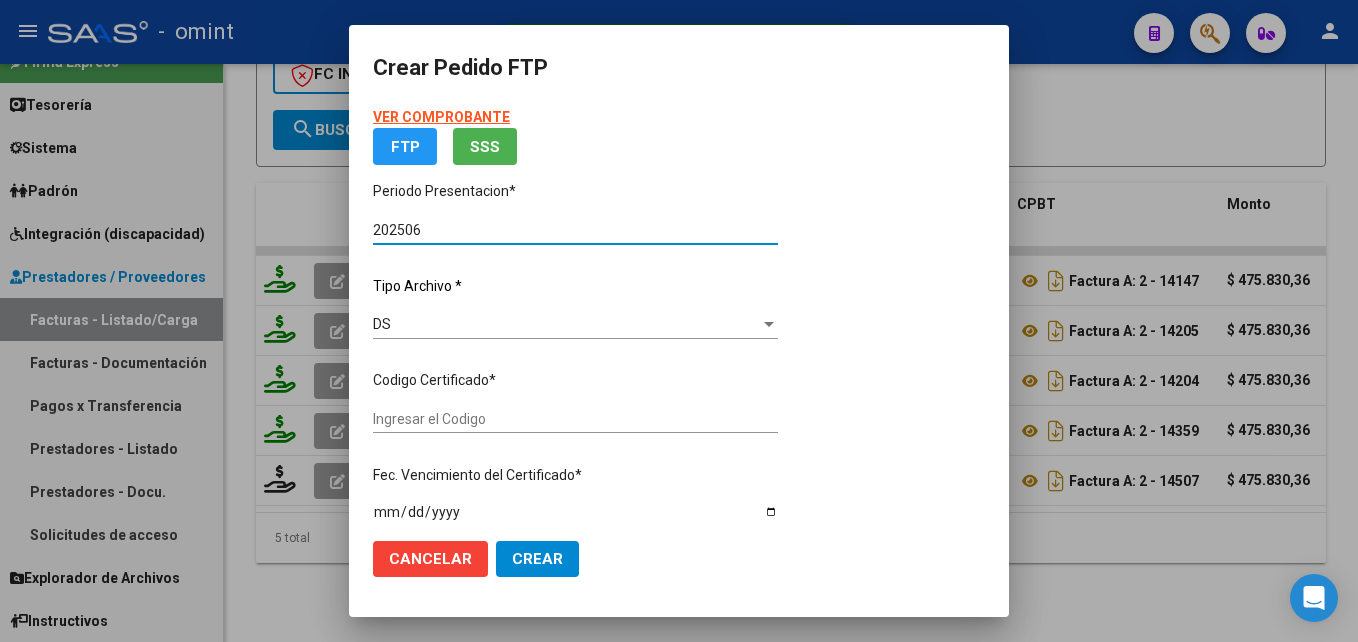 type on "9100601874" 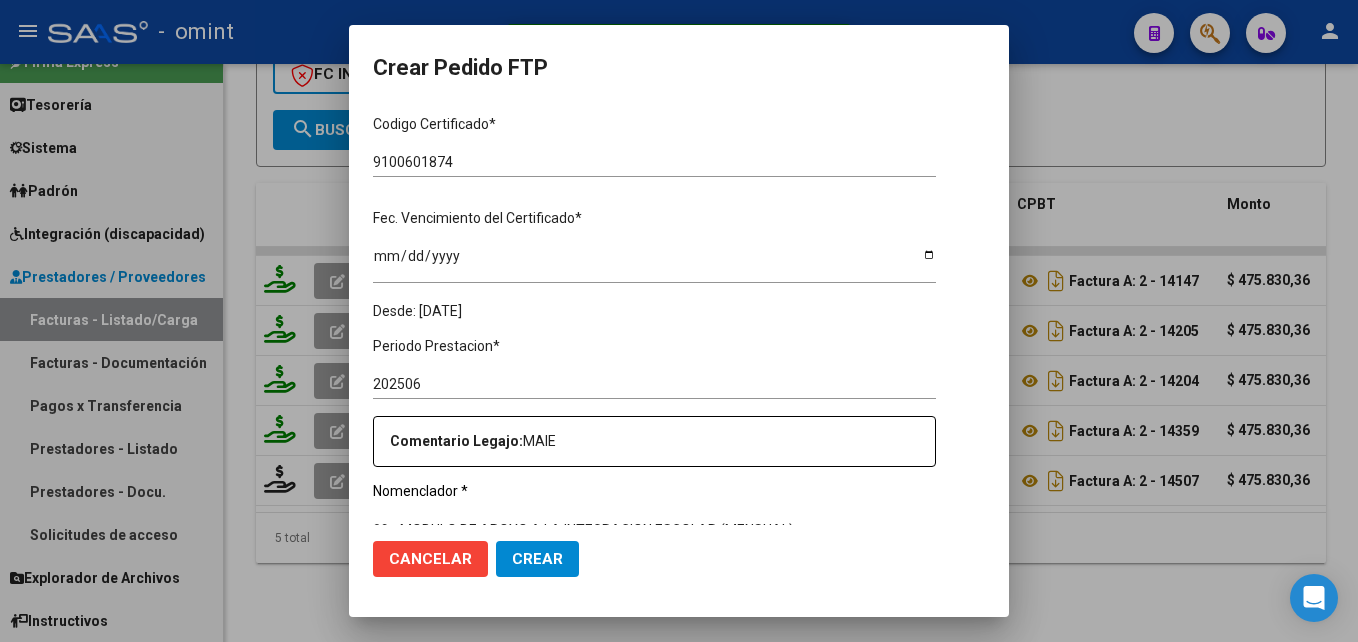 scroll, scrollTop: 600, scrollLeft: 0, axis: vertical 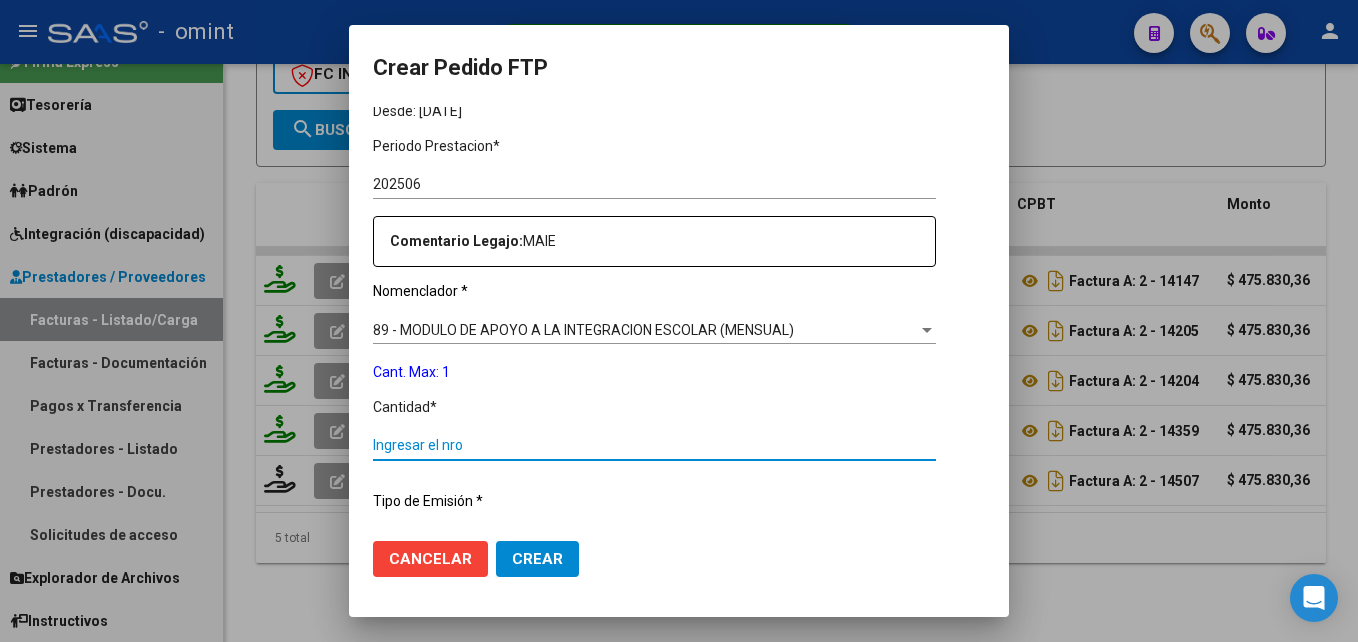 click on "Ingresar el nro" at bounding box center [654, 445] 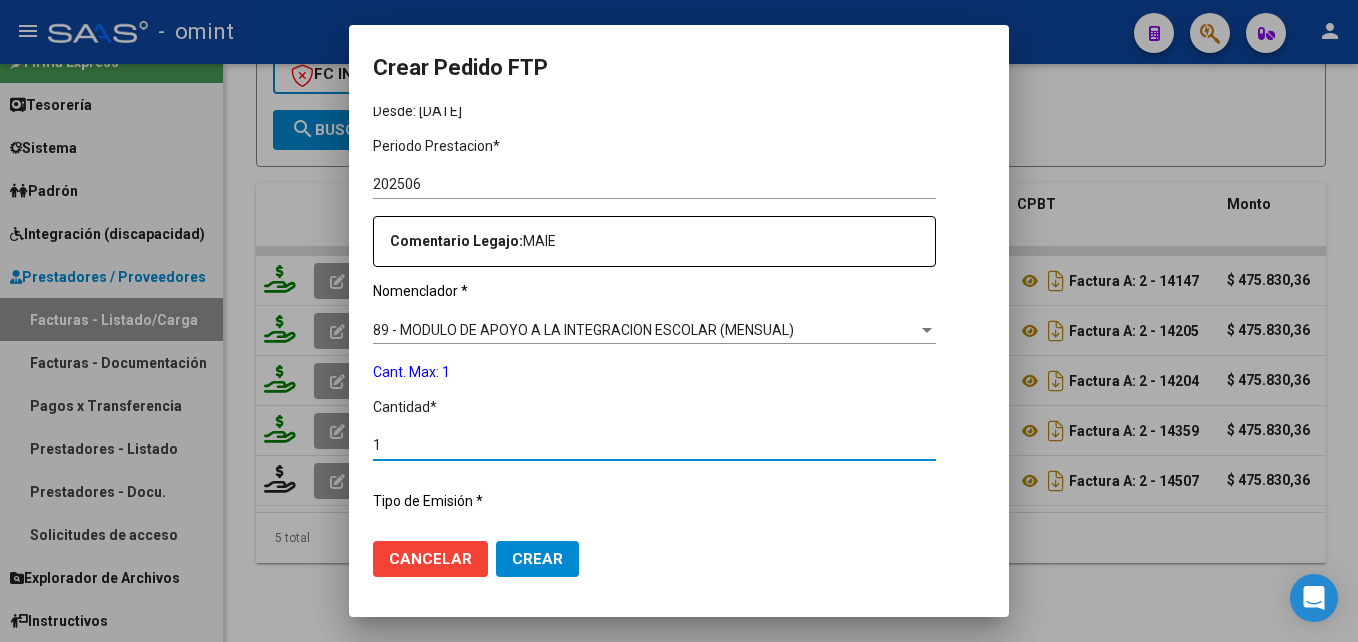 type on "1" 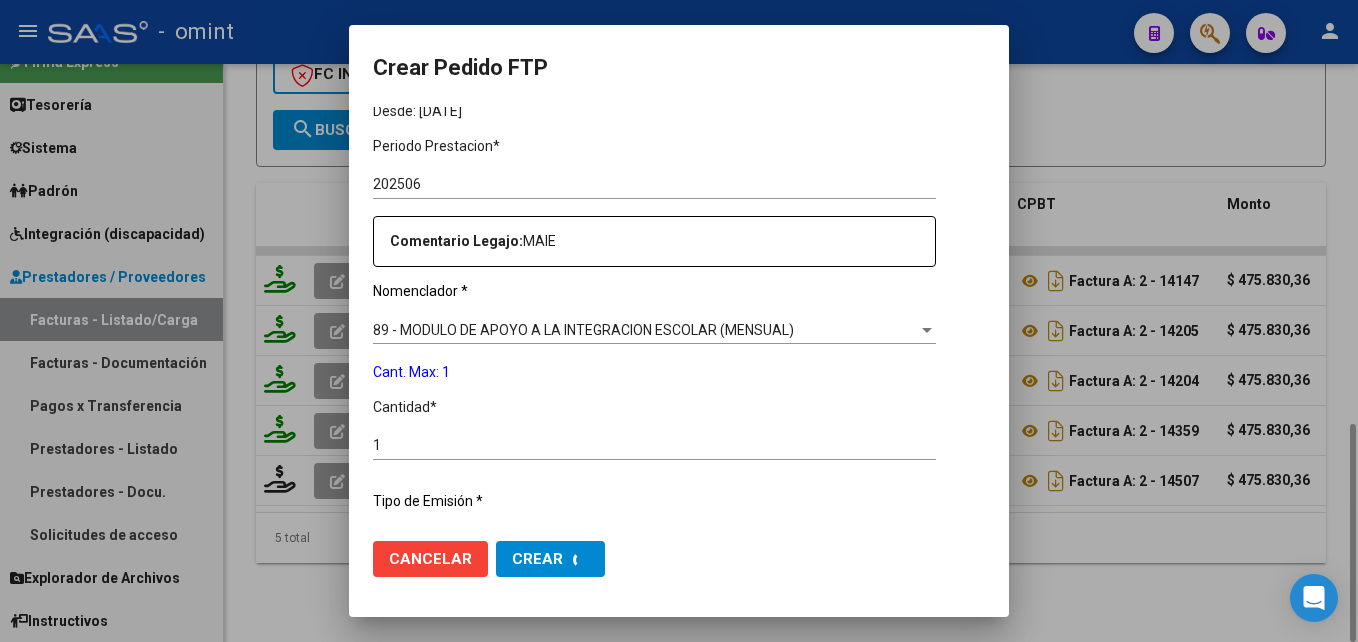 scroll, scrollTop: 0, scrollLeft: 0, axis: both 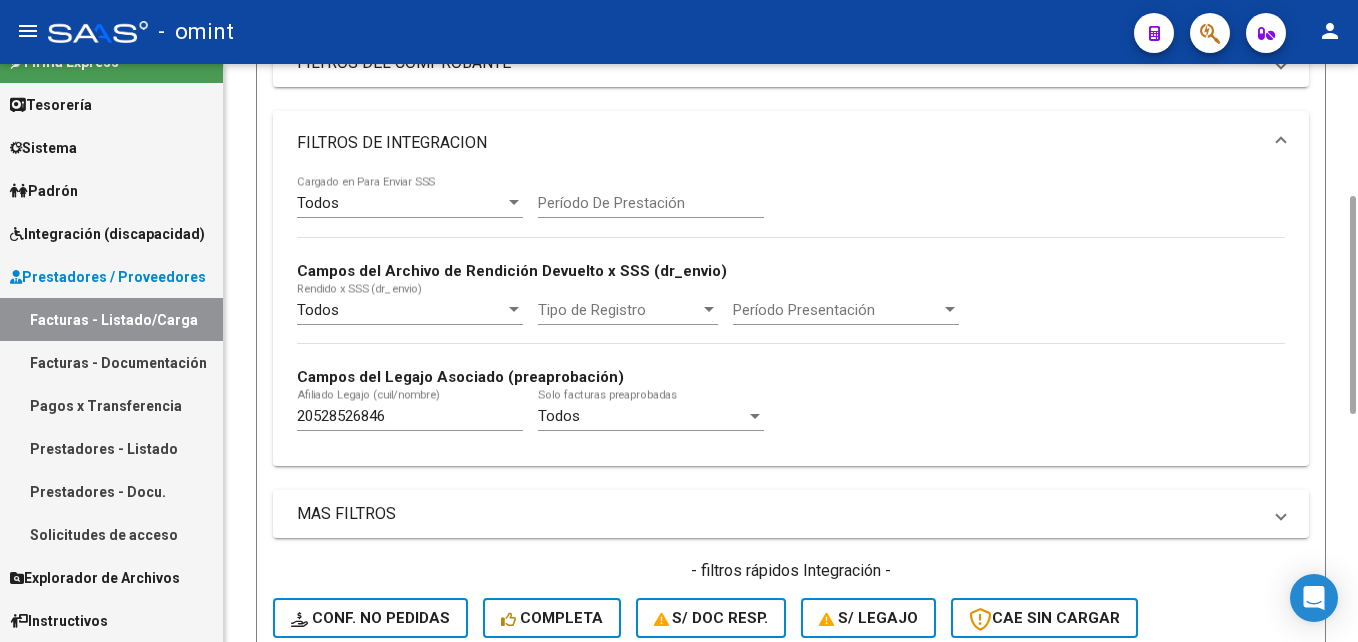 click on "20528526846" at bounding box center [410, 416] 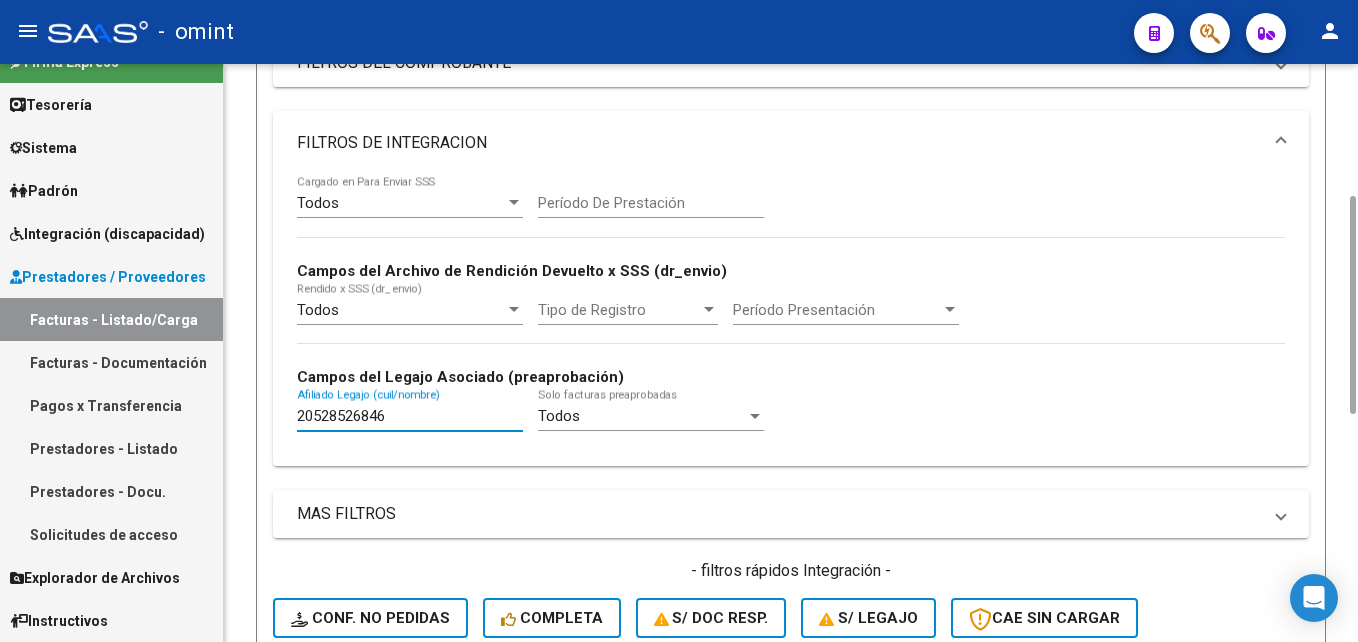 paste on "78289063" 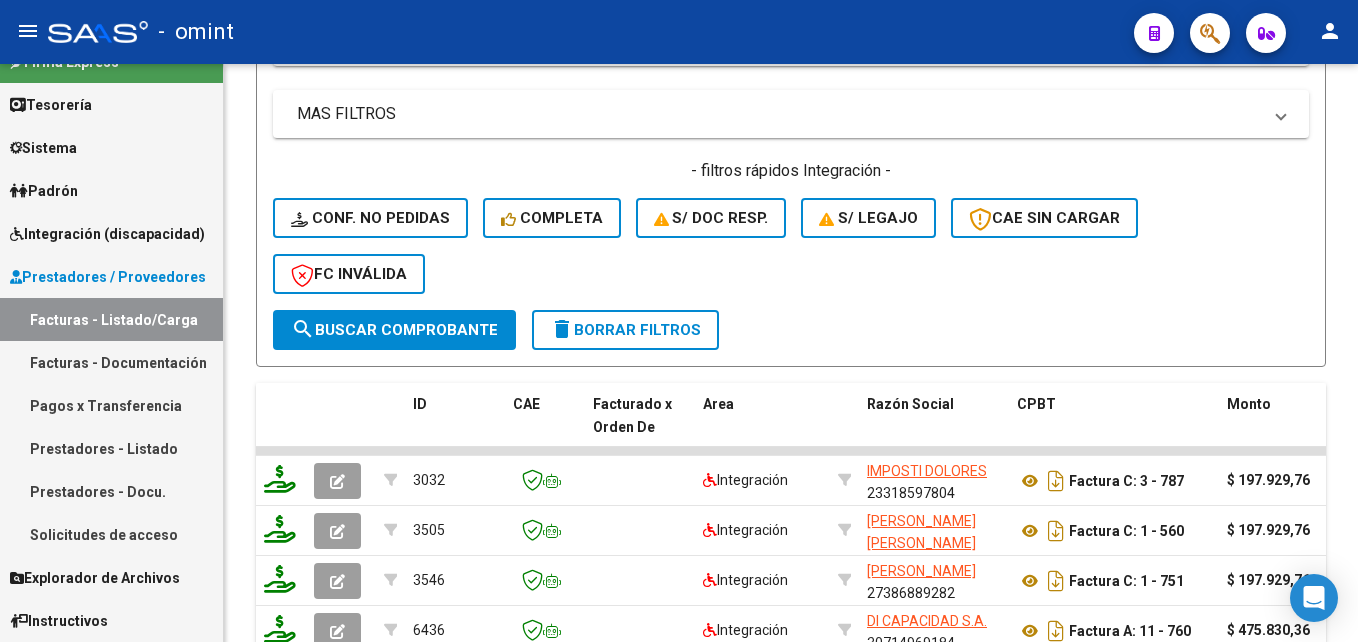 scroll, scrollTop: 1201, scrollLeft: 0, axis: vertical 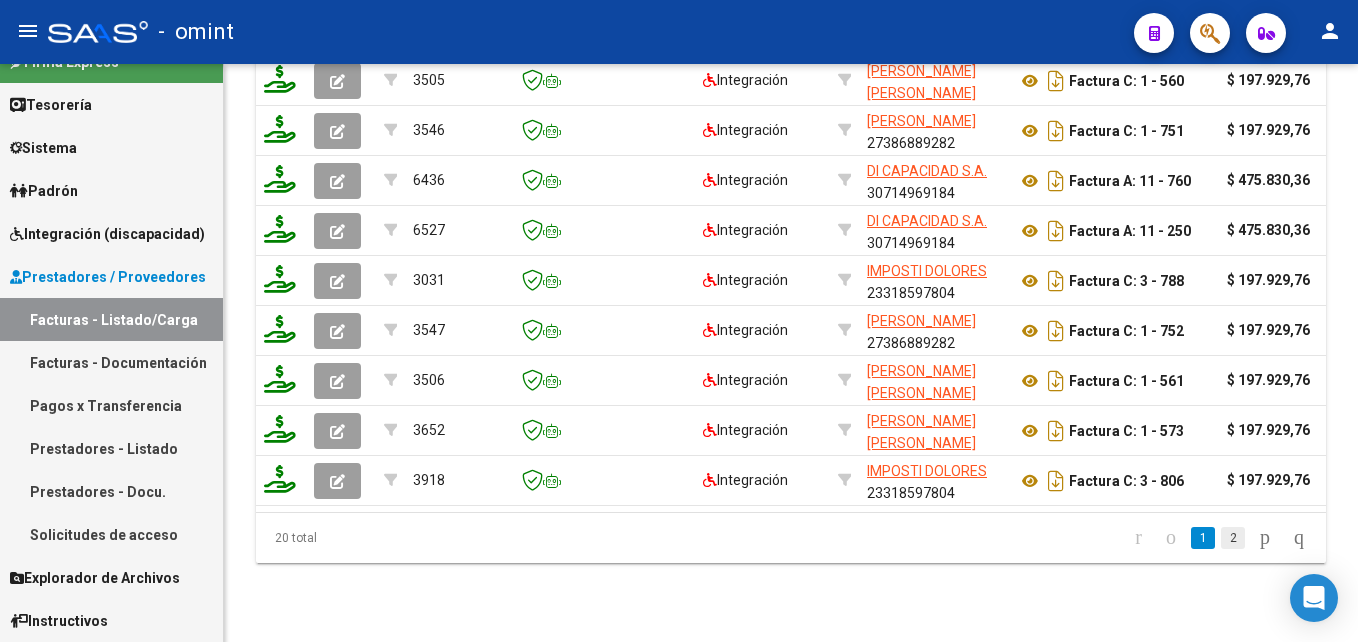 type on "20578289063" 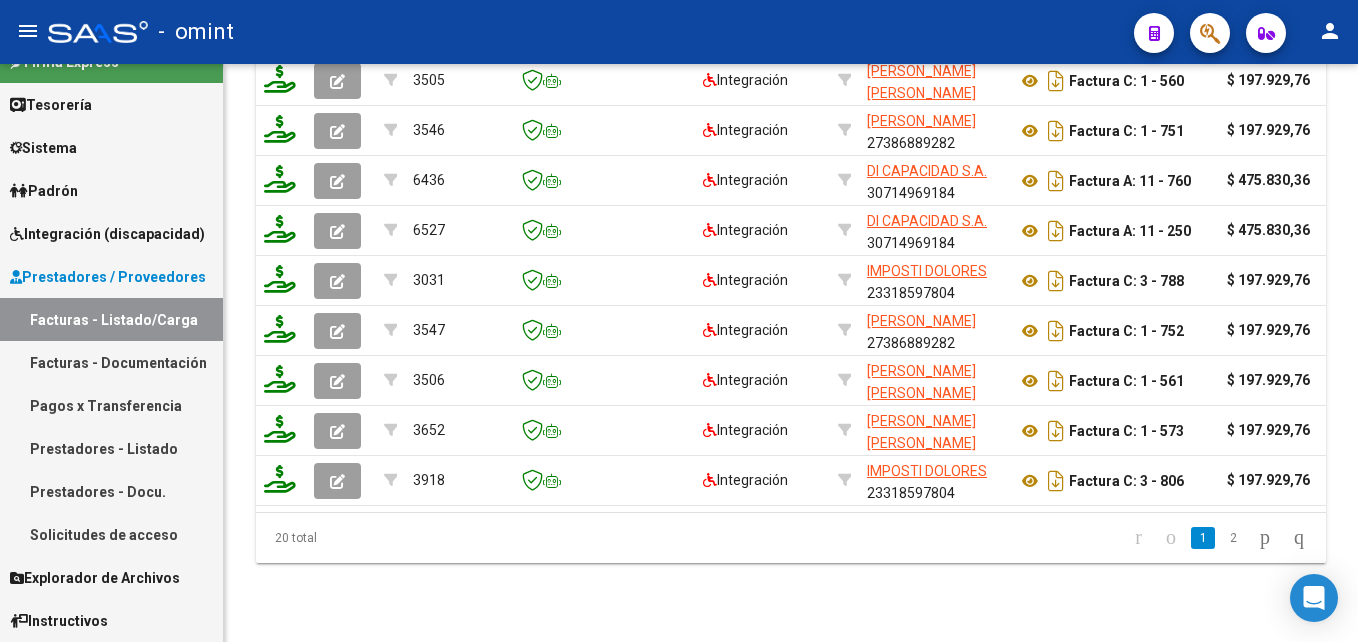 click on "2" 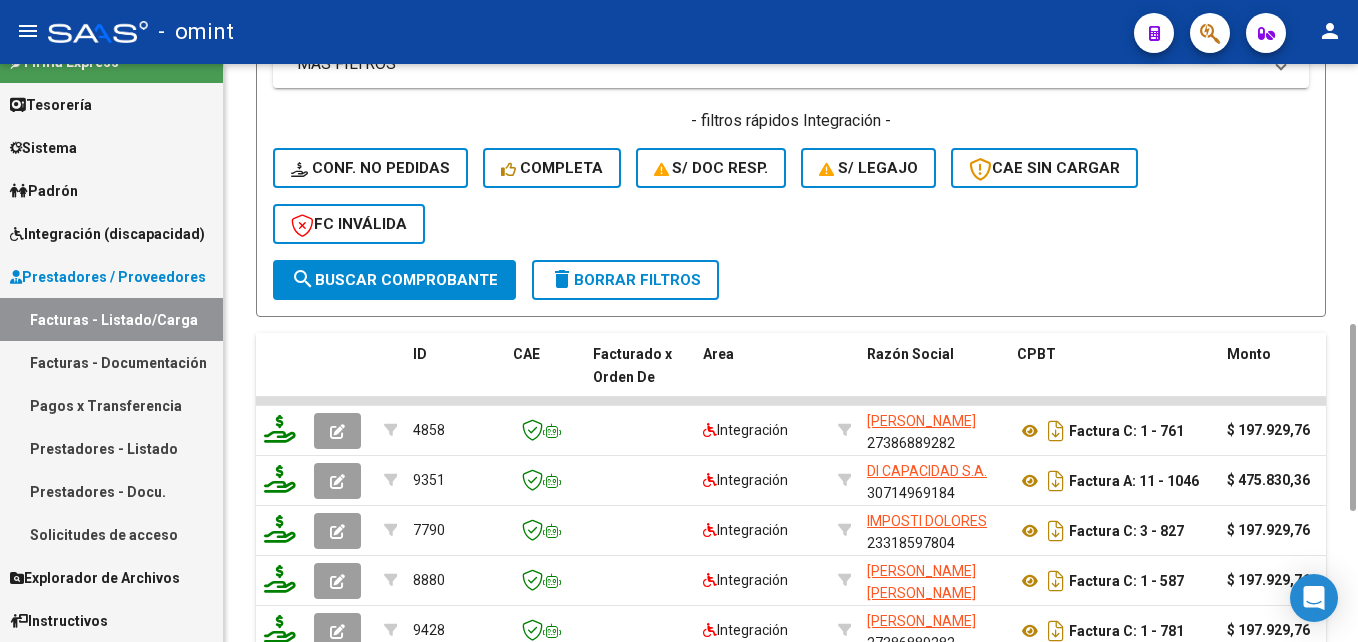 scroll, scrollTop: 601, scrollLeft: 0, axis: vertical 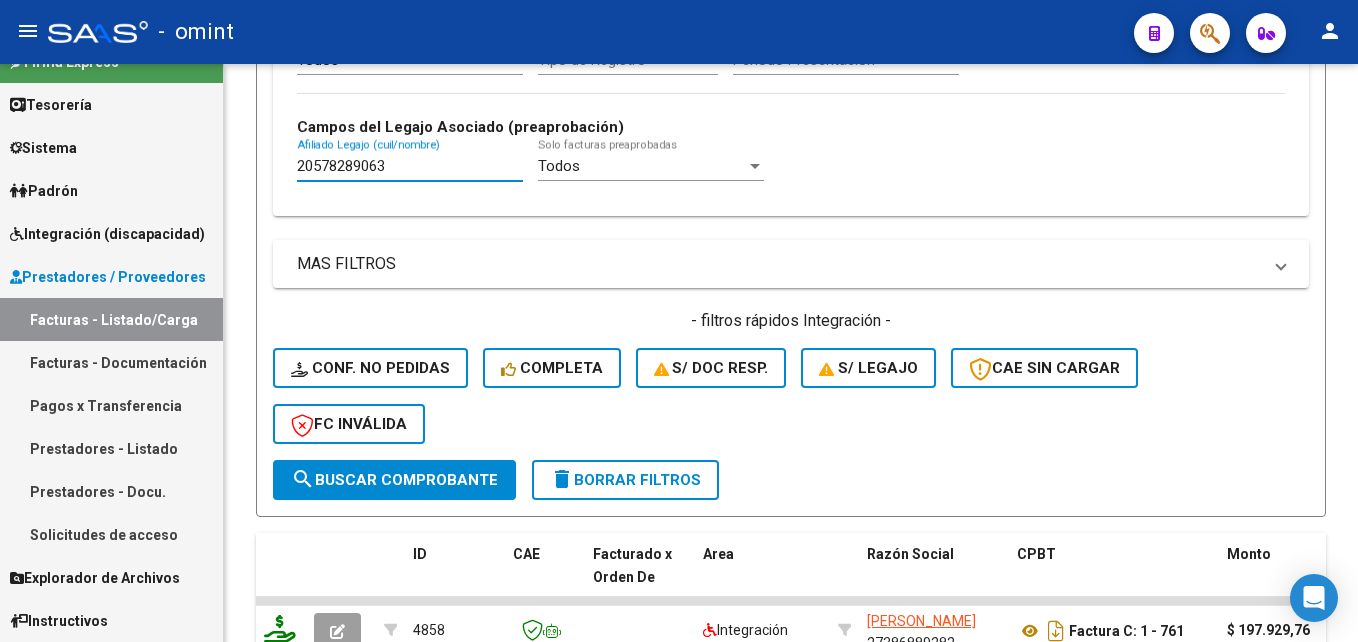 click on "20578289063" at bounding box center [410, 166] 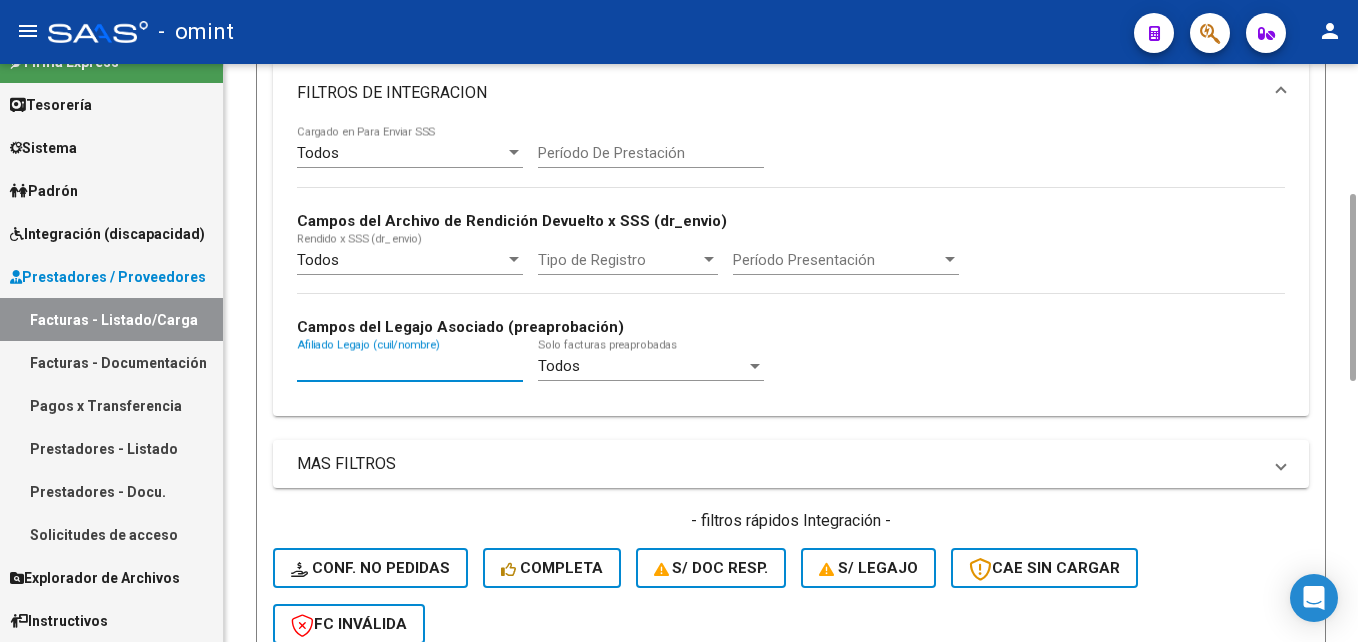 scroll, scrollTop: 201, scrollLeft: 0, axis: vertical 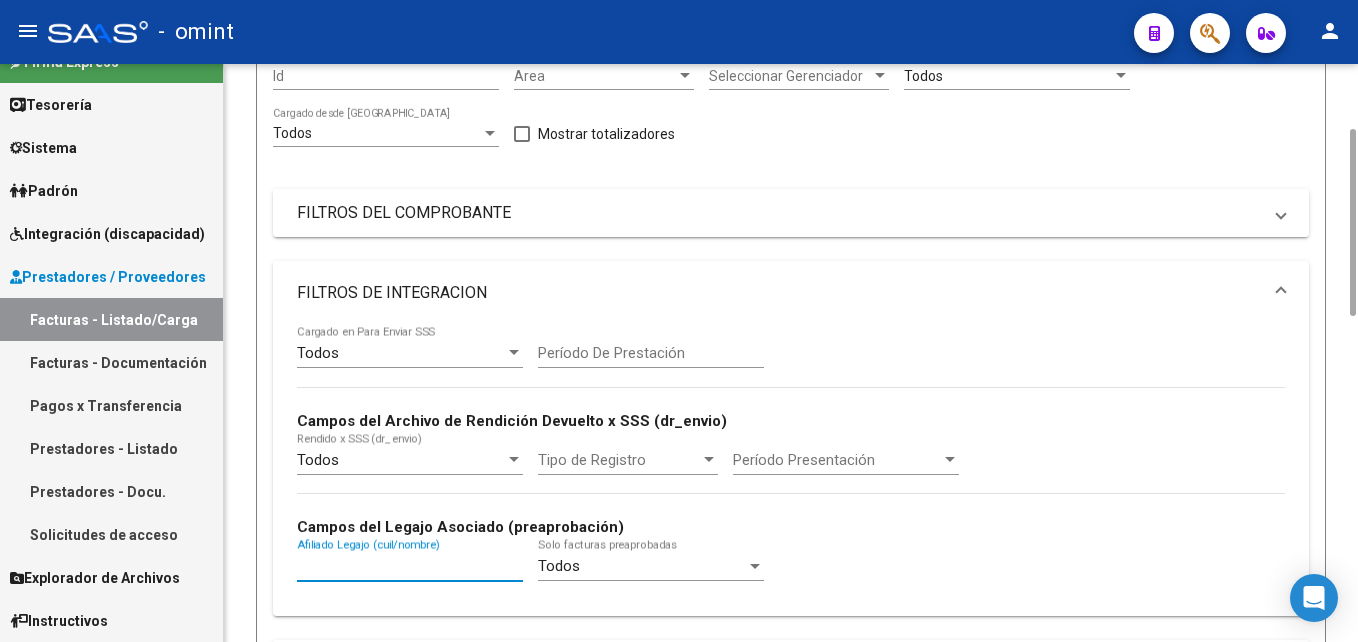 type 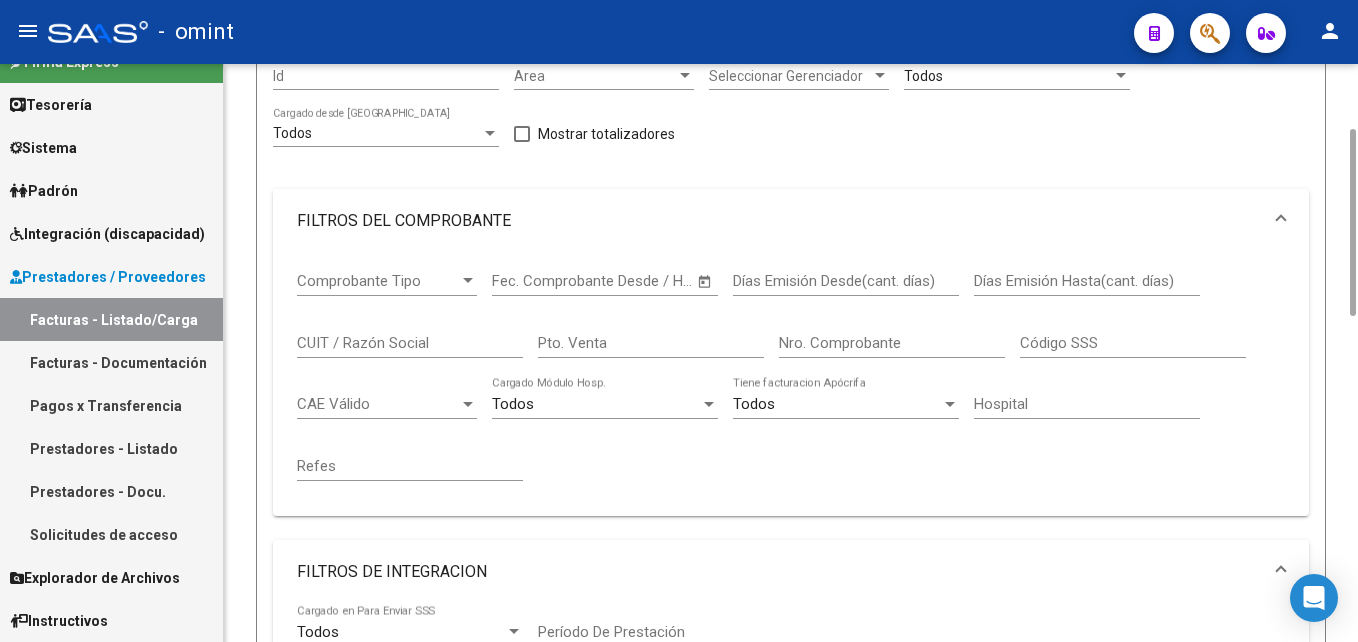 click on "CUIT / Razón Social" at bounding box center [410, 343] 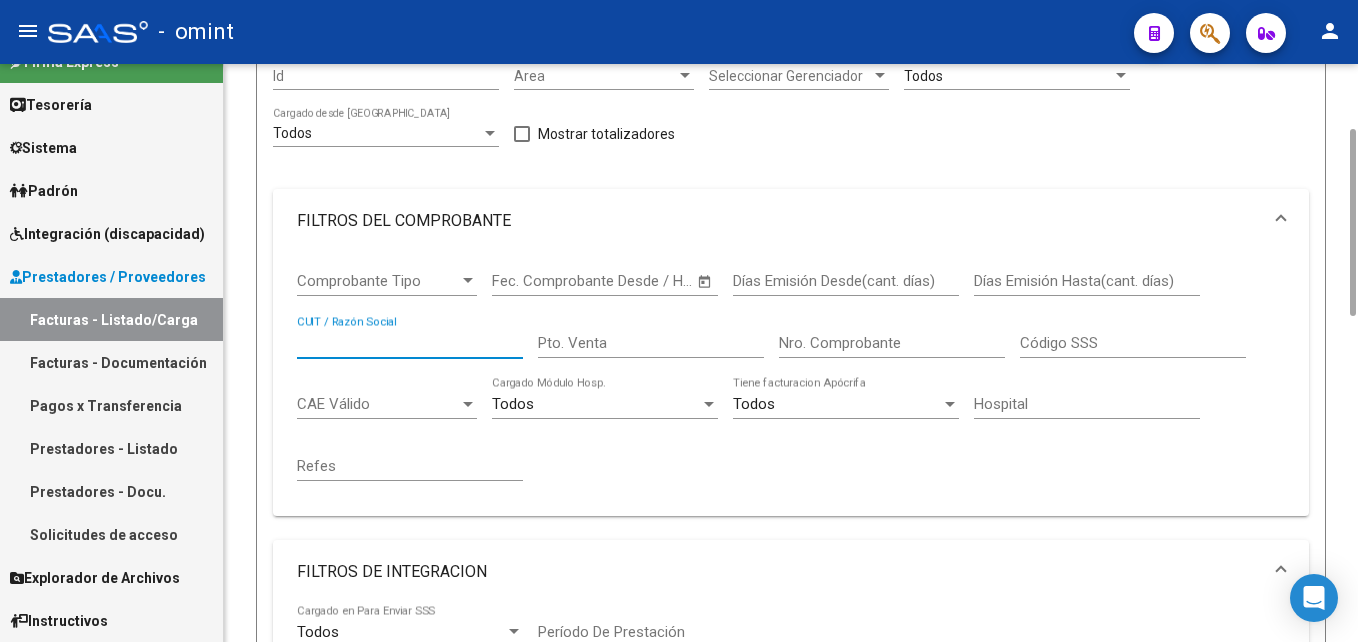 paste on "30636991194" 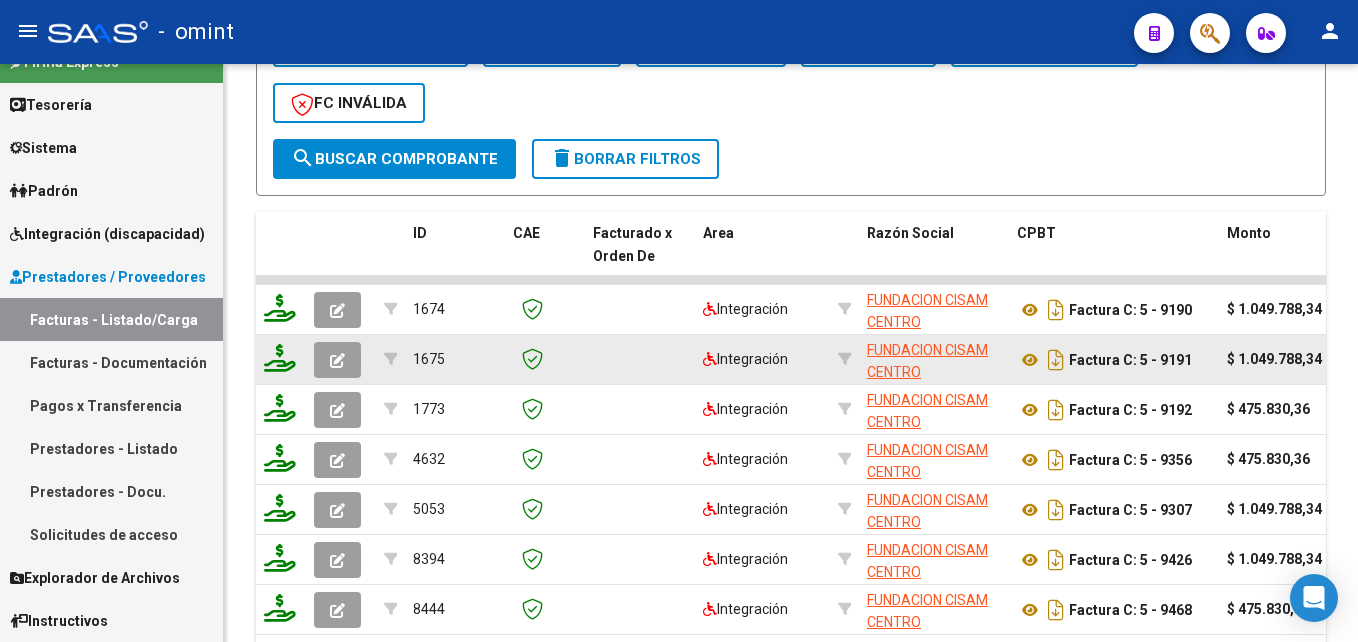 scroll, scrollTop: 1480, scrollLeft: 0, axis: vertical 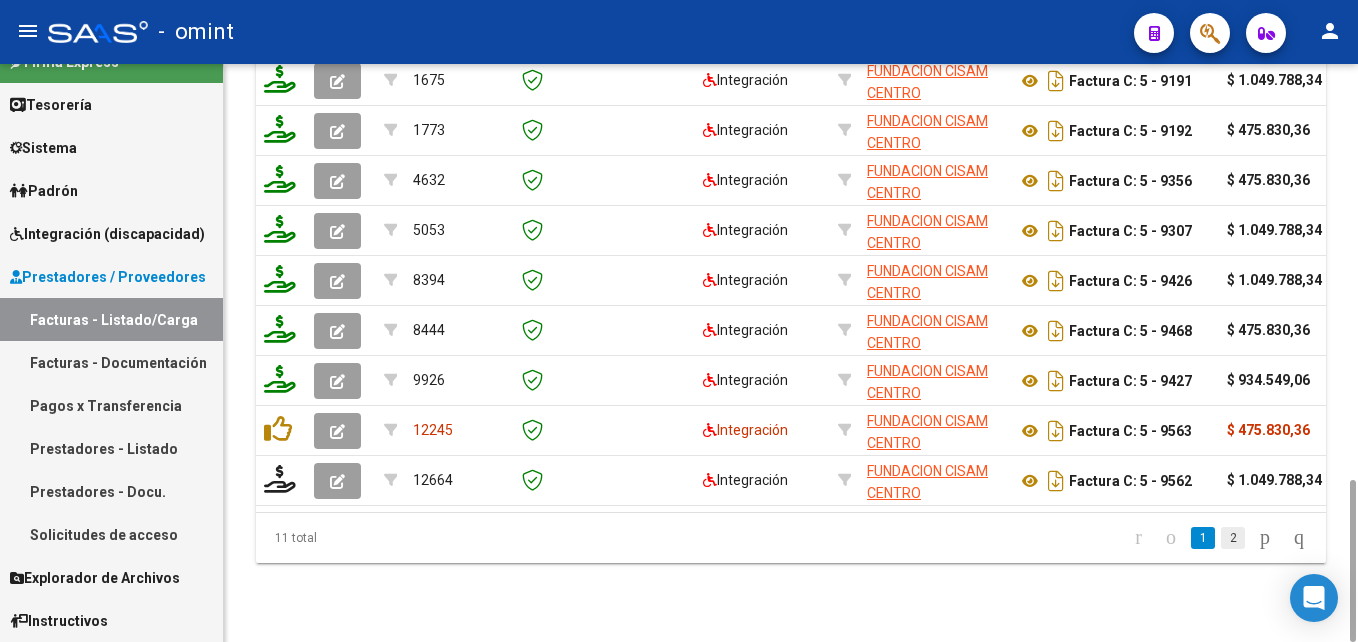 click on "2" 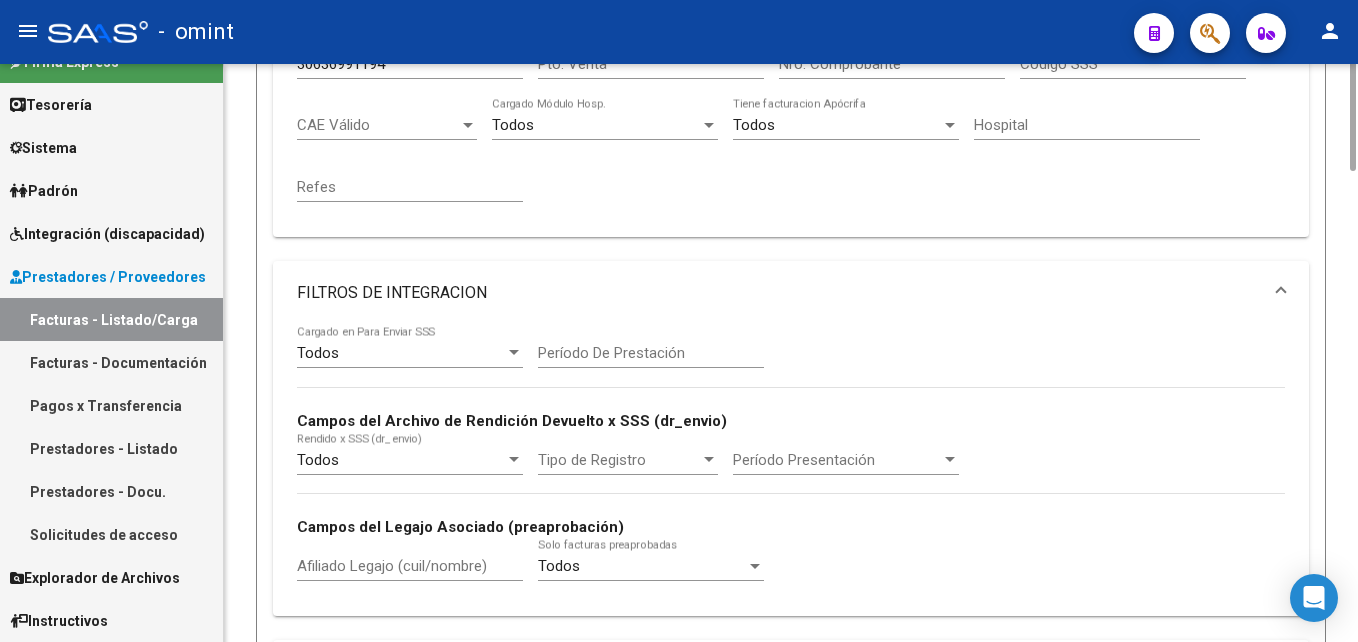 scroll, scrollTop: 280, scrollLeft: 0, axis: vertical 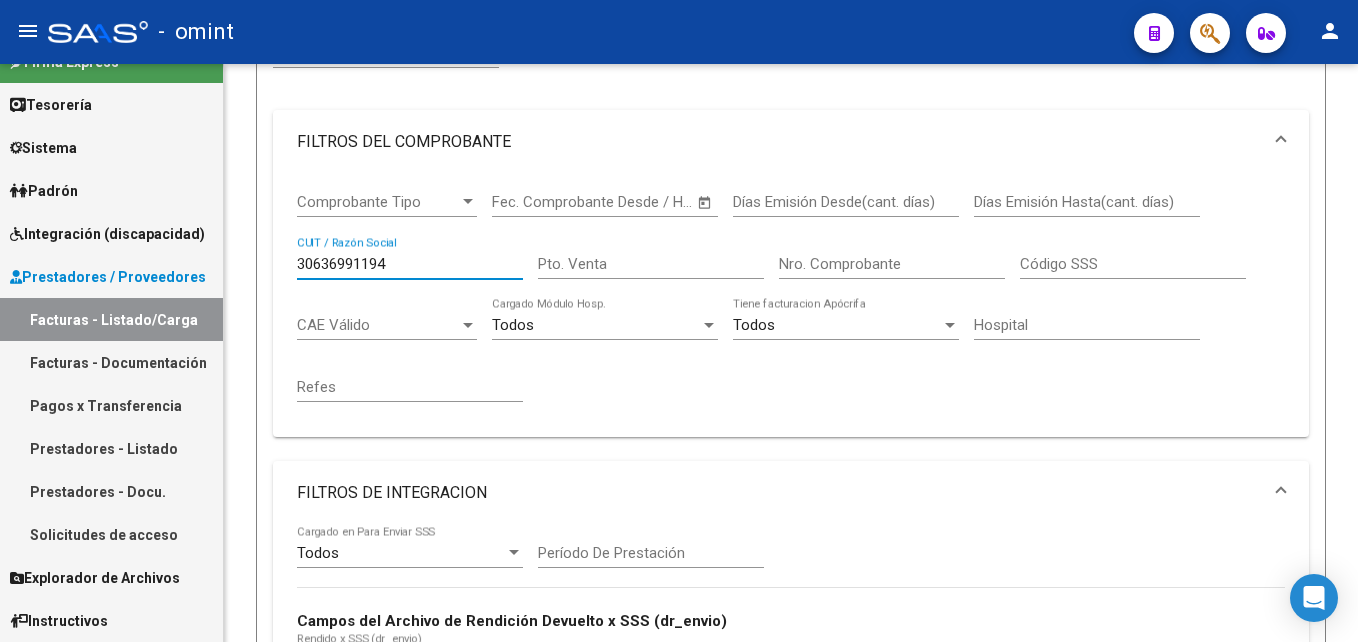 drag, startPoint x: 400, startPoint y: 262, endPoint x: 144, endPoint y: 222, distance: 259.10617 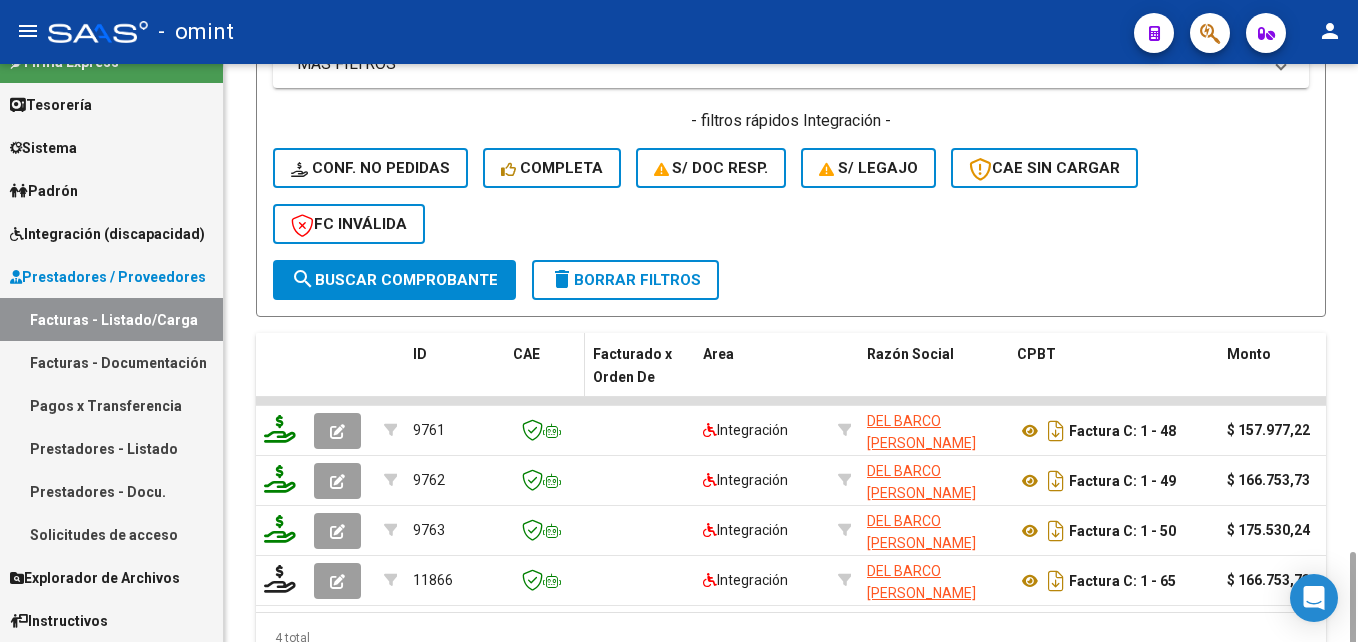 scroll, scrollTop: 1180, scrollLeft: 0, axis: vertical 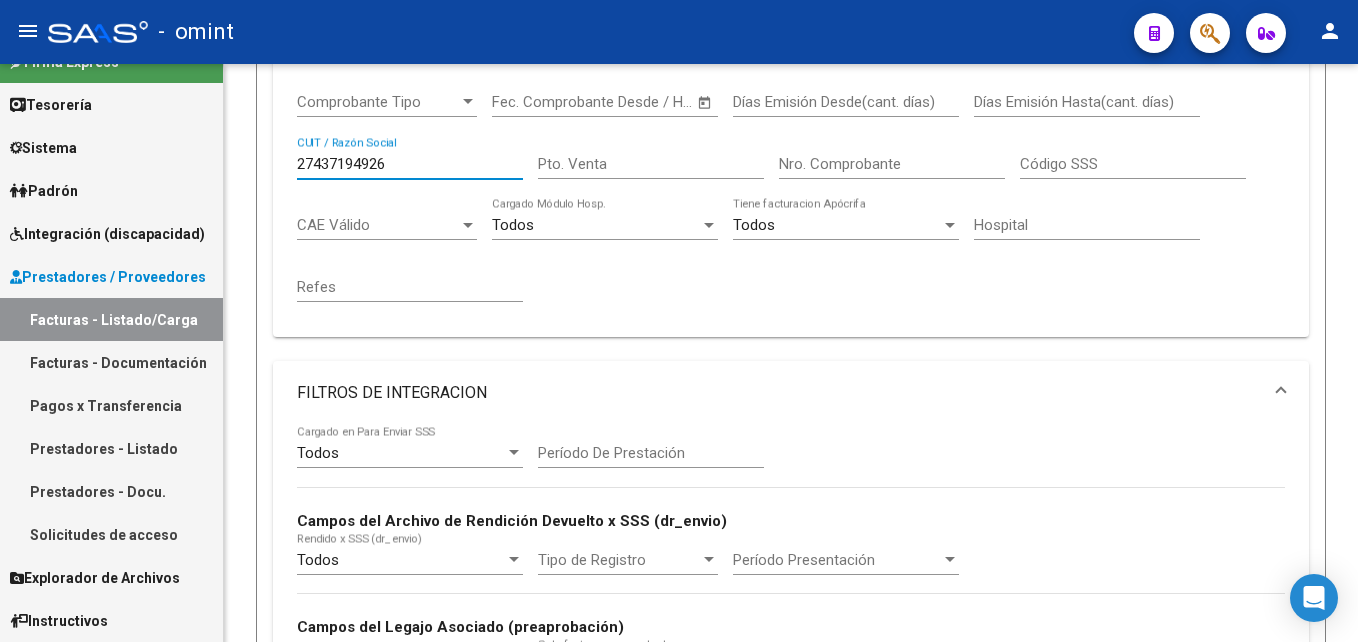 drag, startPoint x: 397, startPoint y: 165, endPoint x: 205, endPoint y: 157, distance: 192.1666 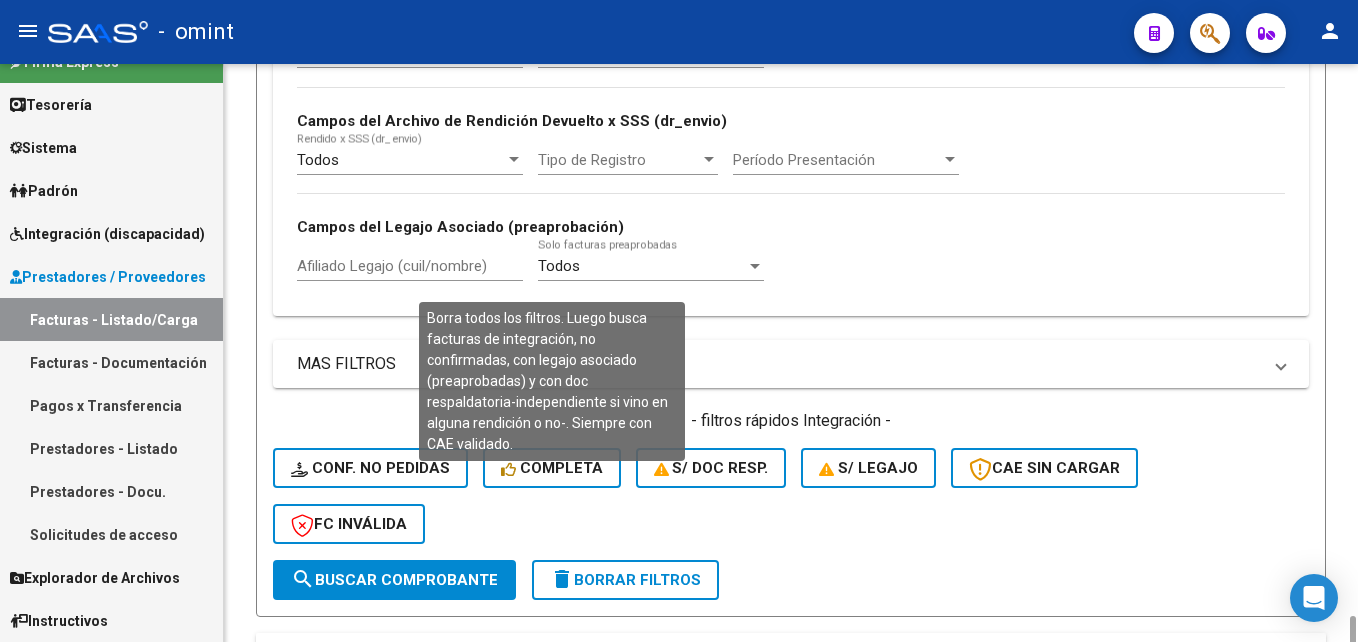 scroll, scrollTop: 1030, scrollLeft: 0, axis: vertical 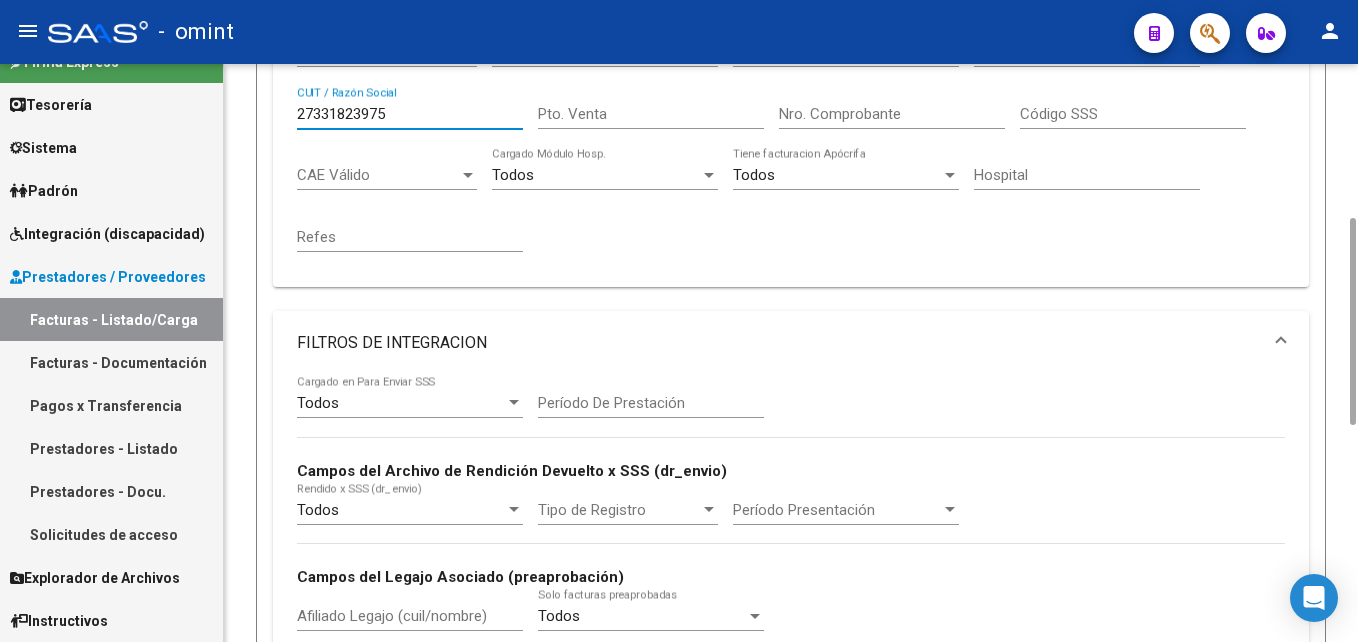 drag, startPoint x: 410, startPoint y: 116, endPoint x: 262, endPoint y: 102, distance: 148.66069 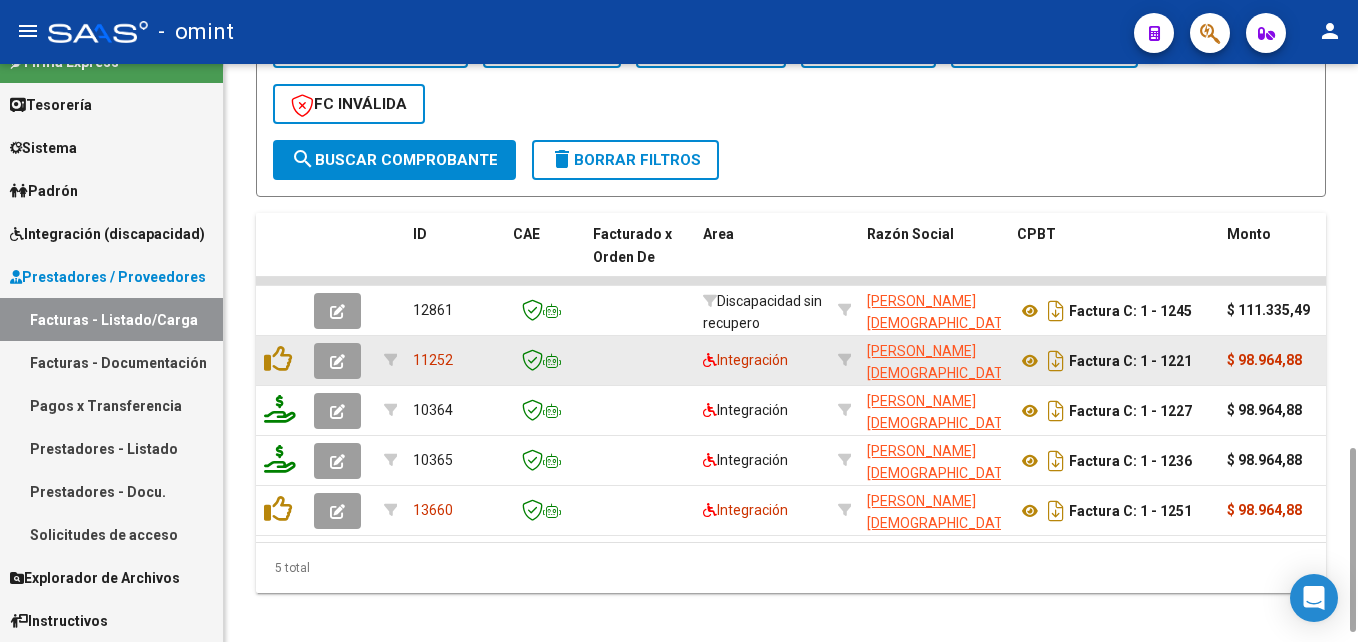 scroll, scrollTop: 1230, scrollLeft: 0, axis: vertical 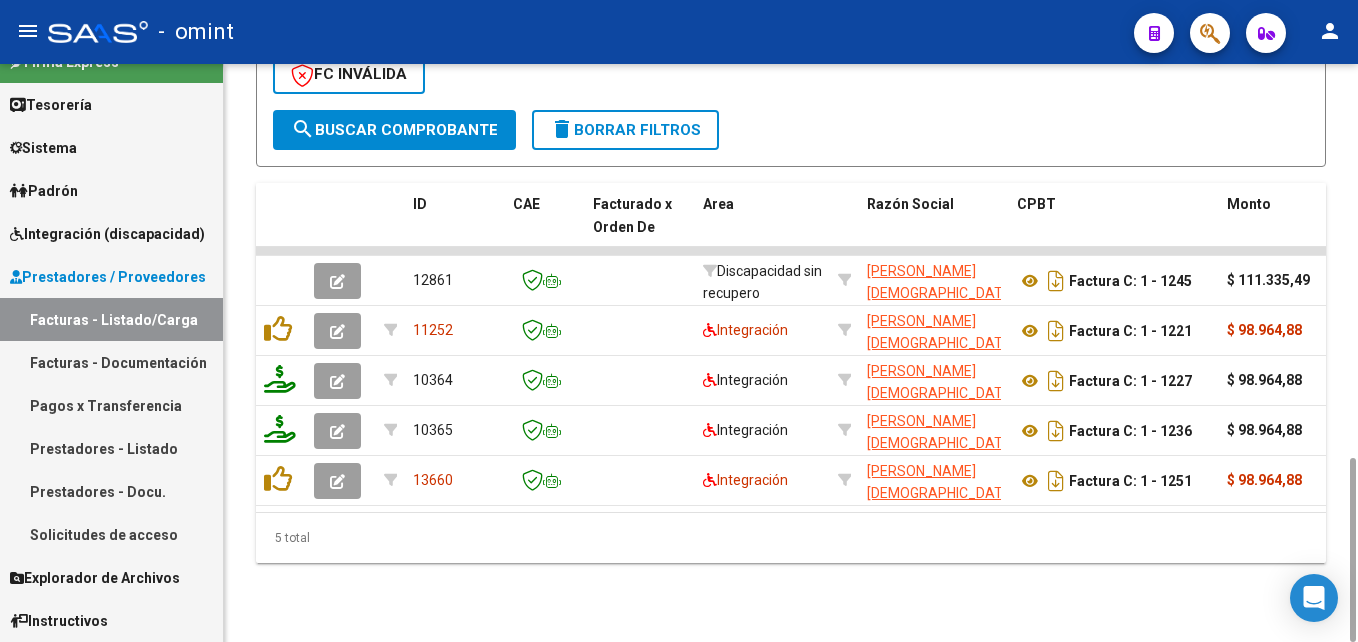 type on "27326364458" 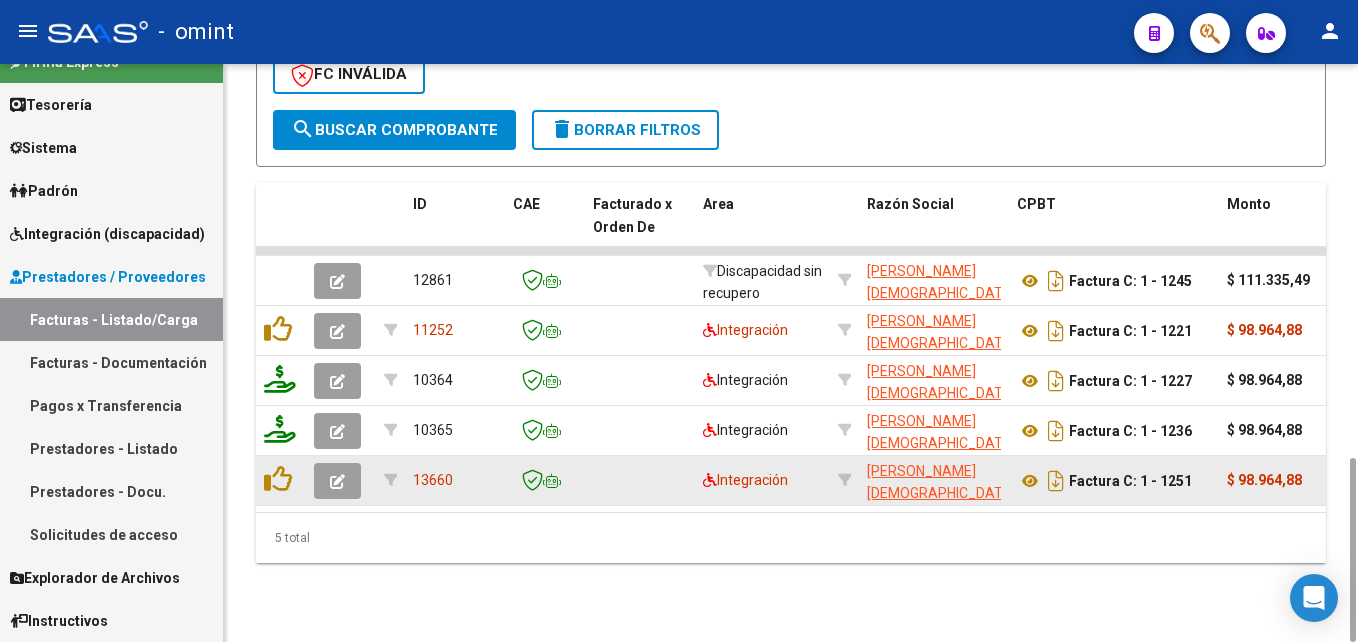 click 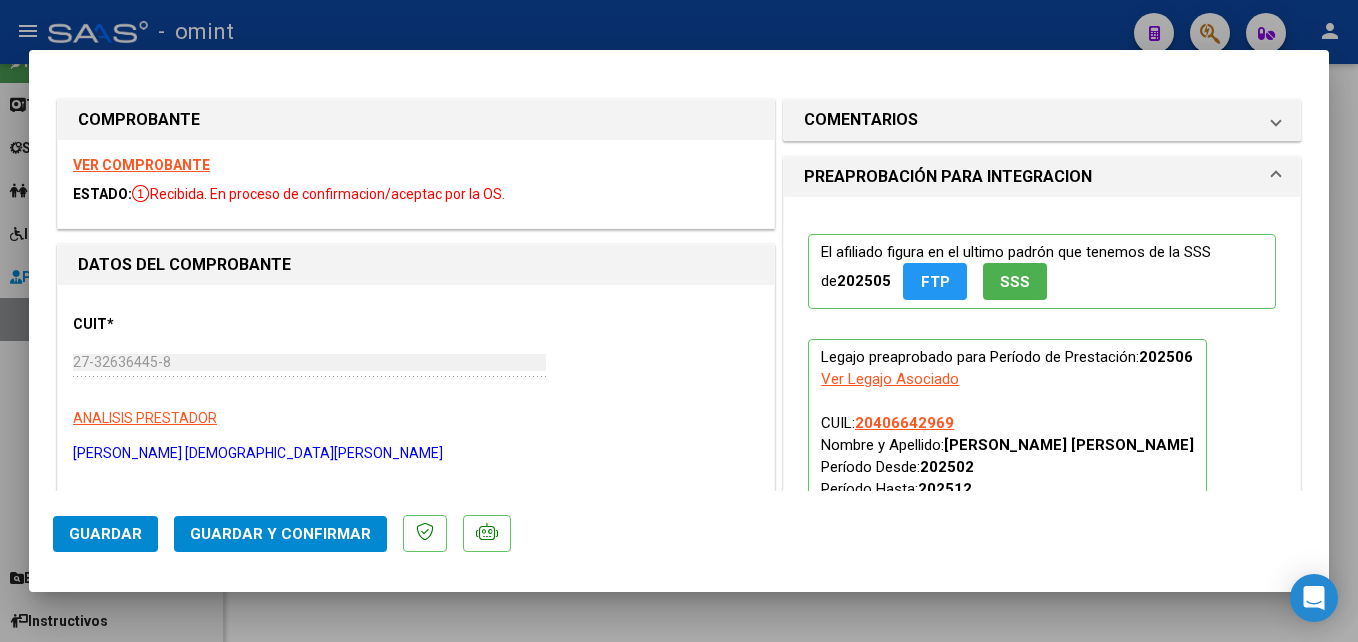 click on "VER COMPROBANTE" at bounding box center (141, 165) 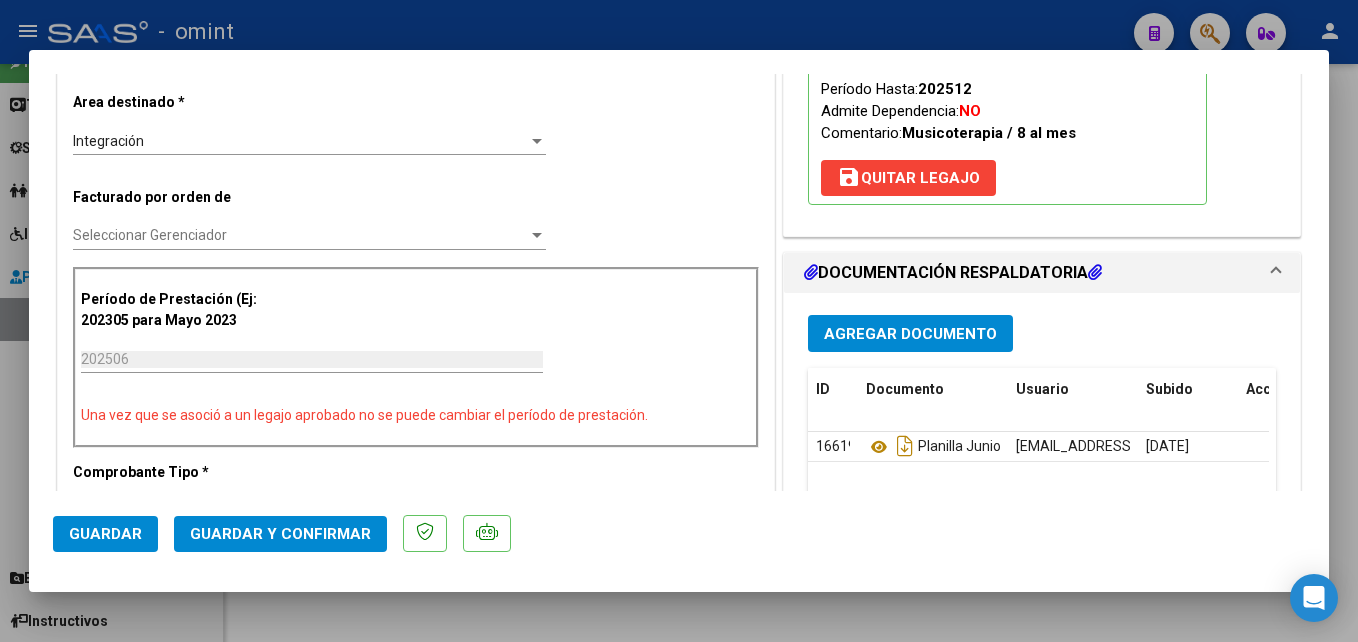 scroll, scrollTop: 500, scrollLeft: 0, axis: vertical 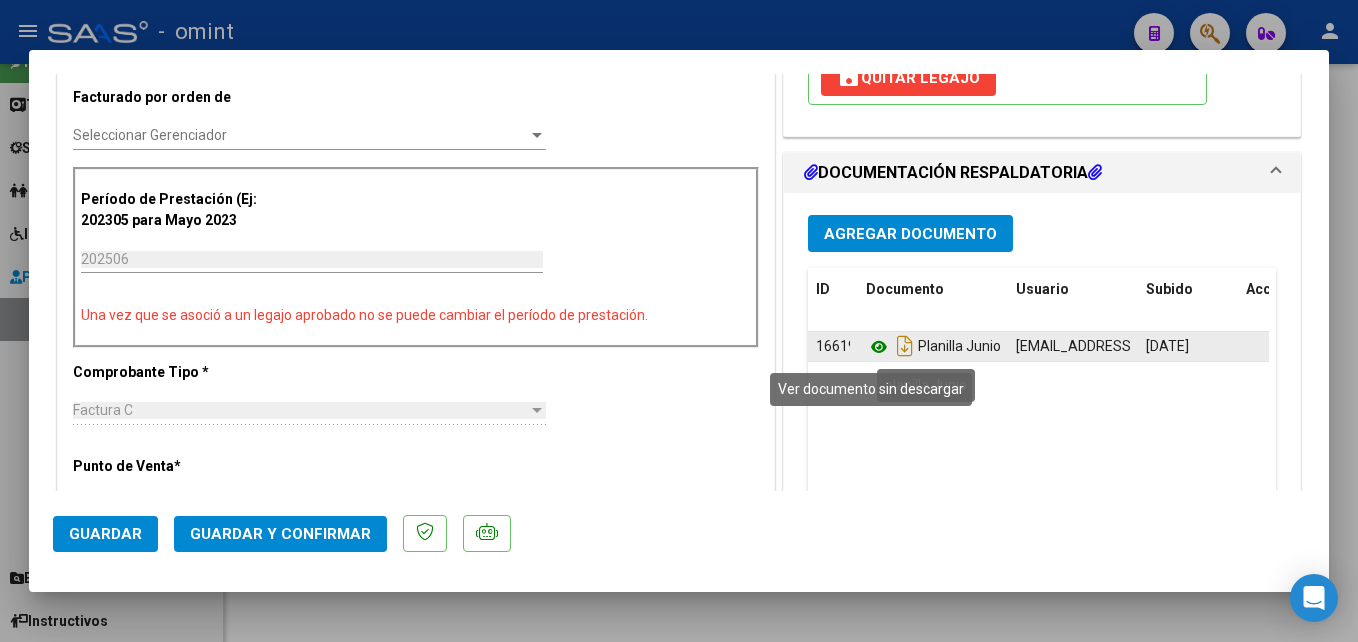 click 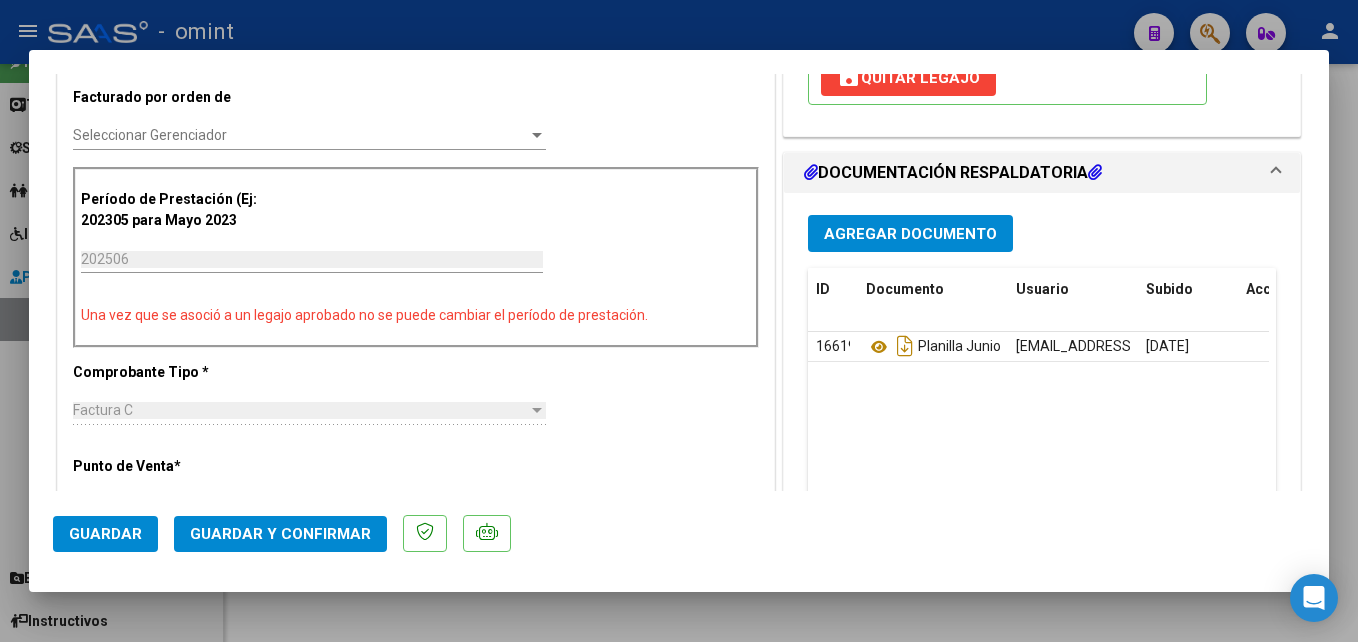 click on "Guardar y Confirmar" 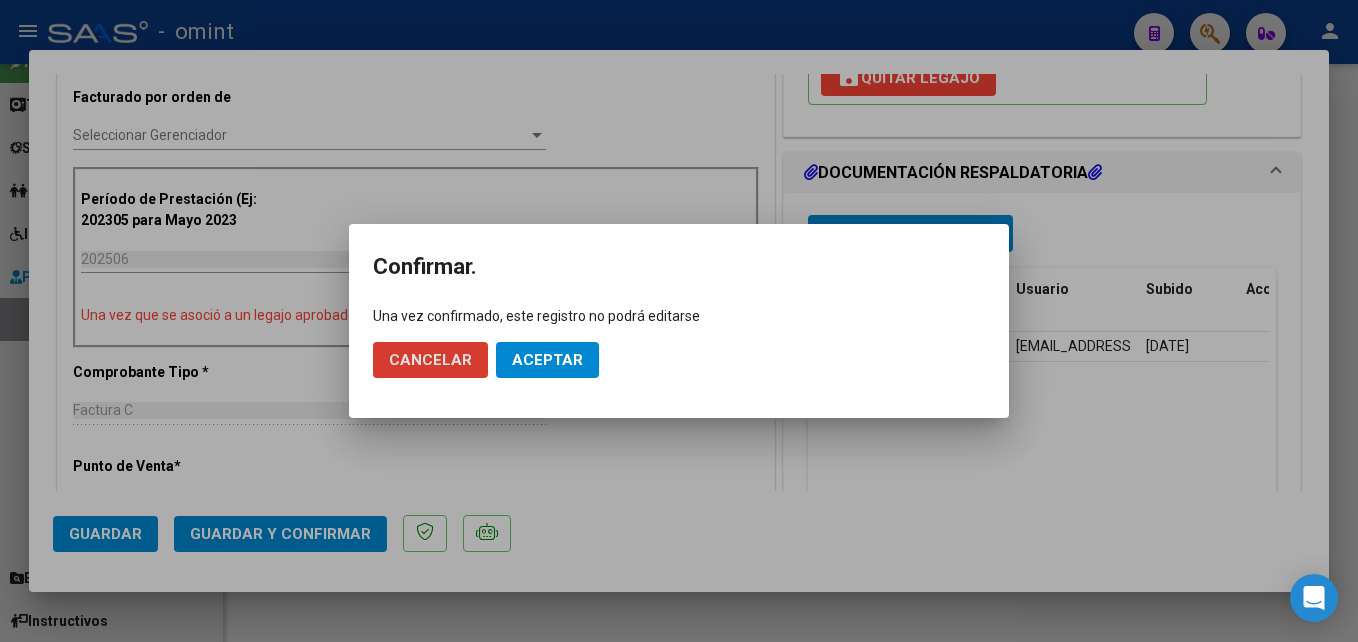 click on "Aceptar" 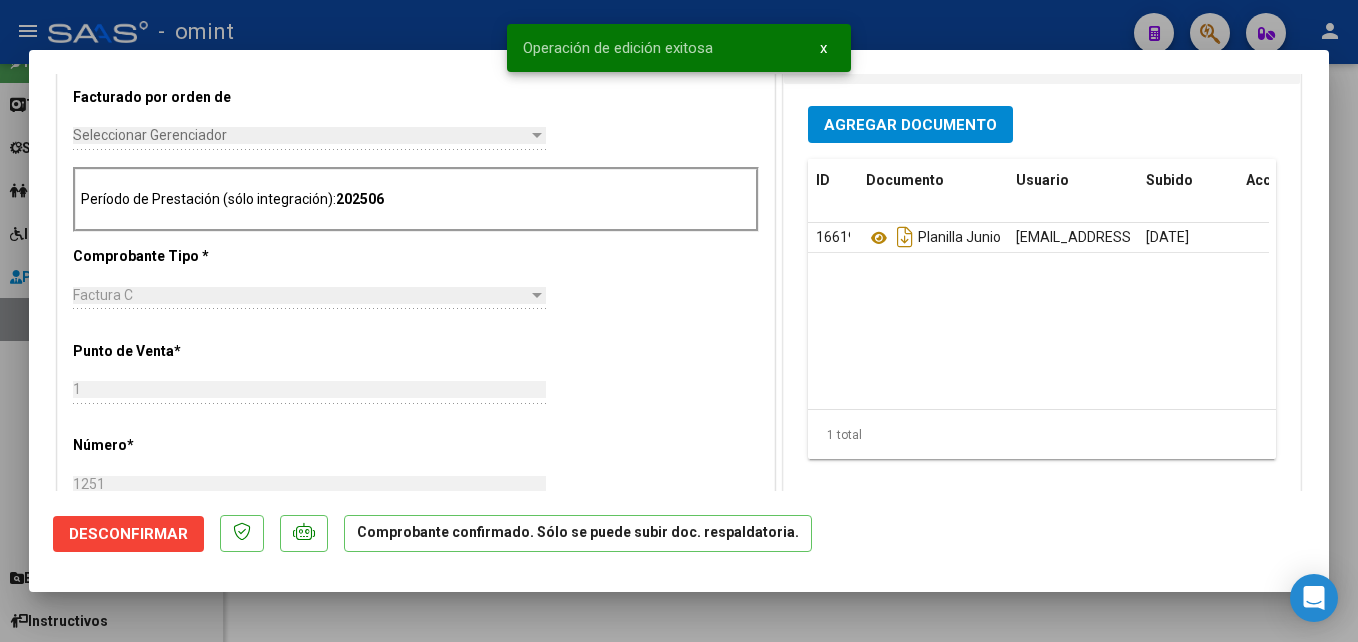 click at bounding box center [679, 321] 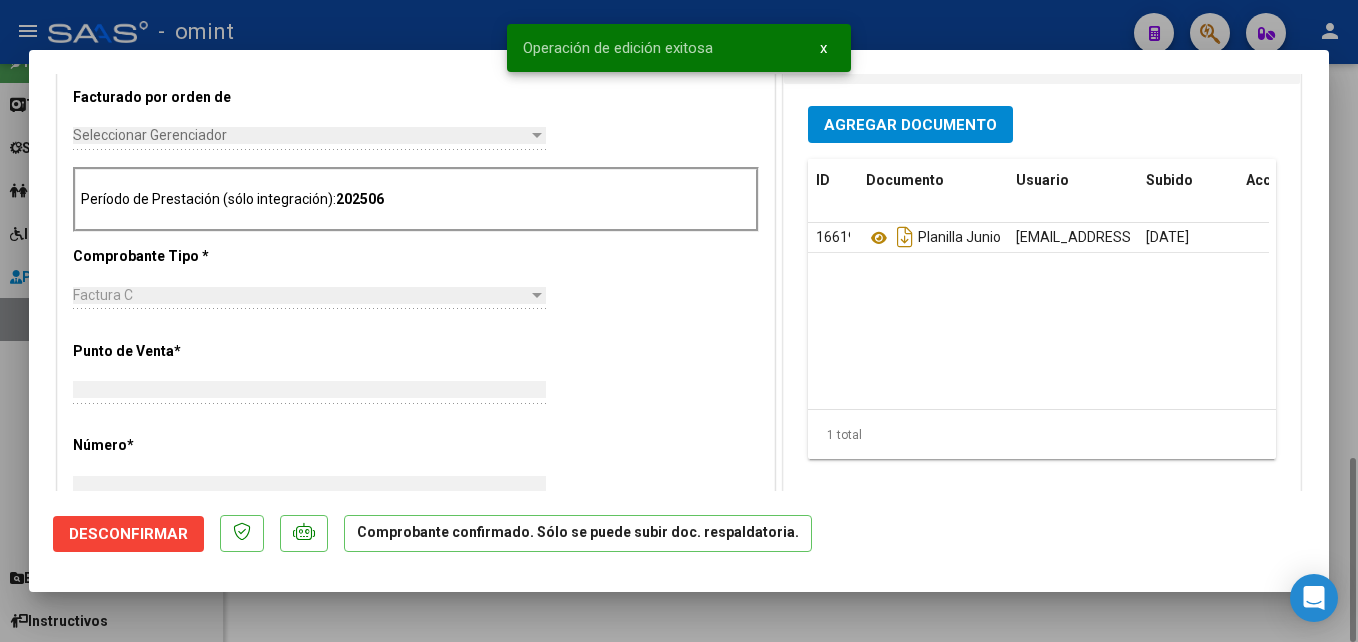 scroll, scrollTop: 0, scrollLeft: 0, axis: both 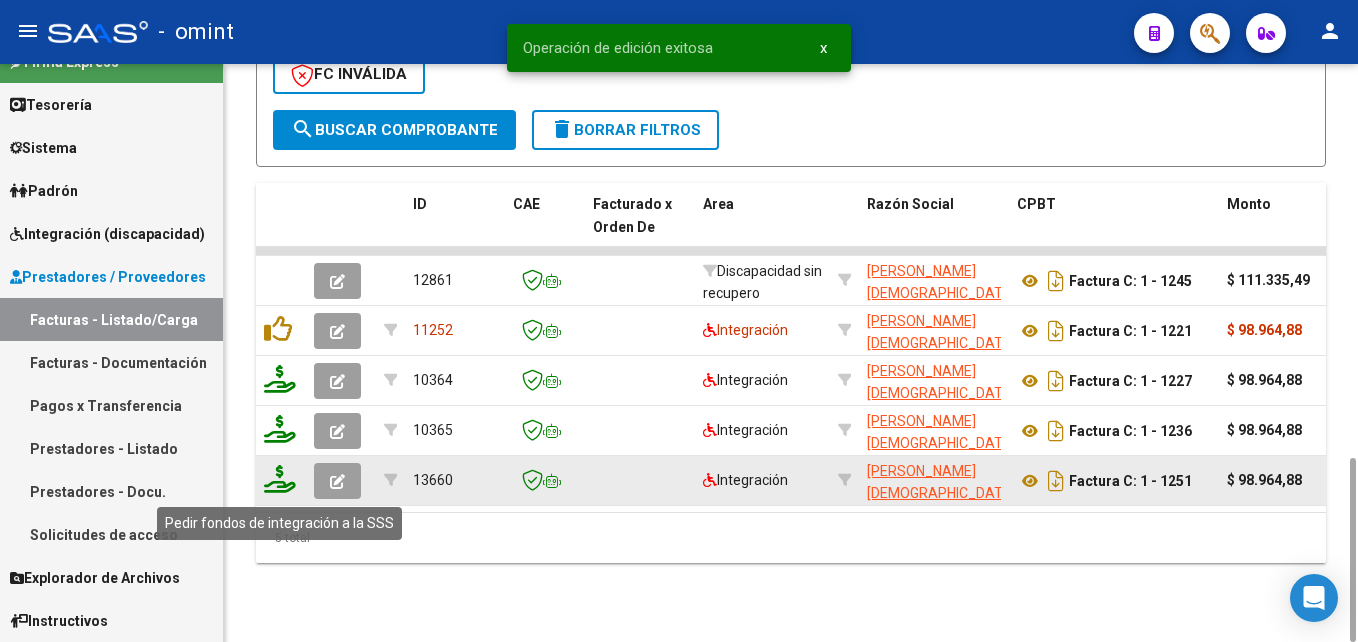 click 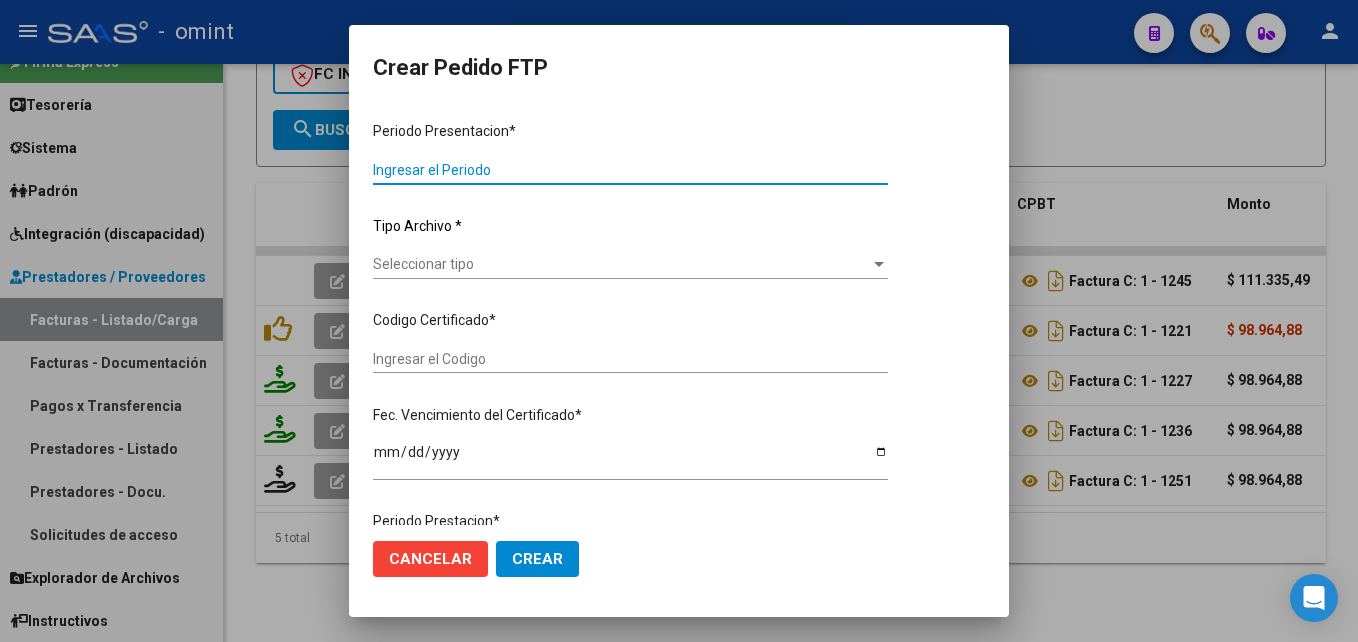 type on "202506" 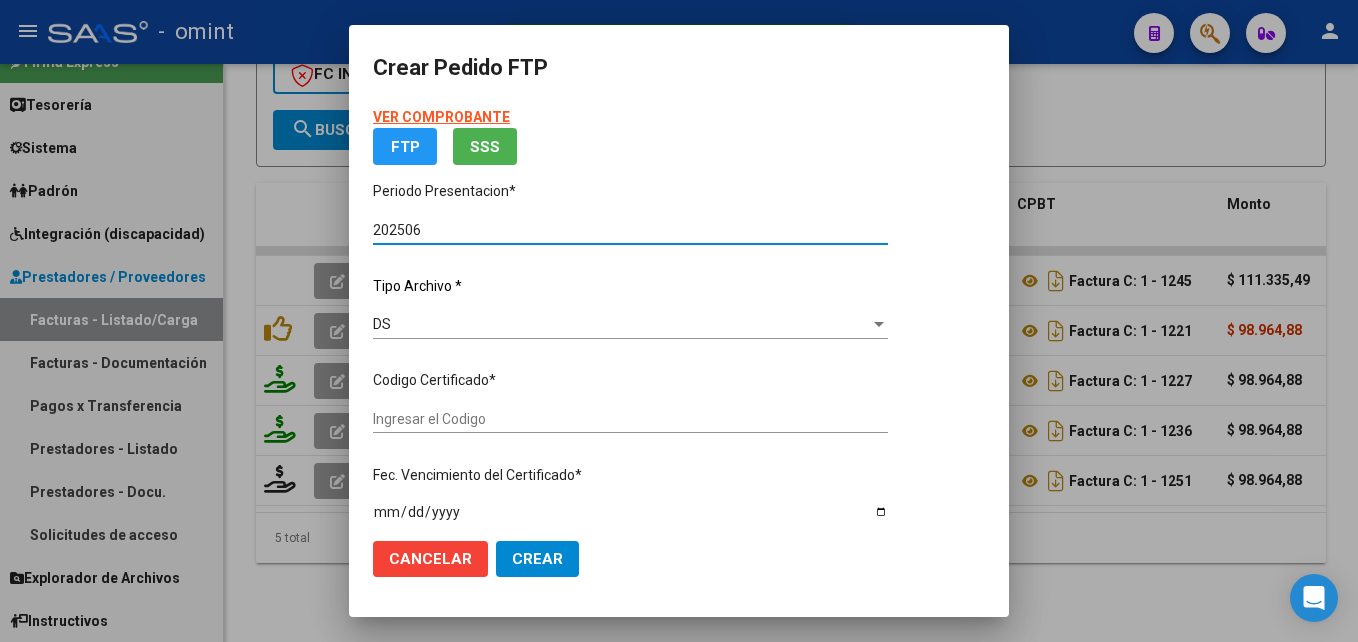 type on "8943160306" 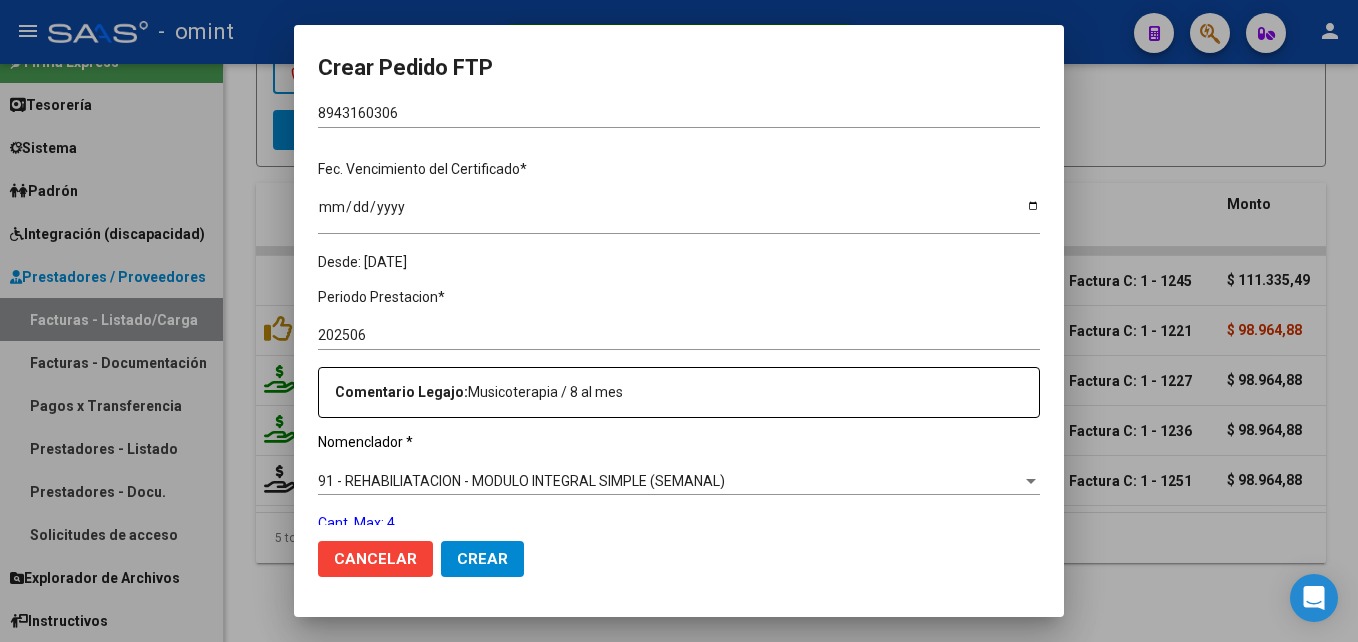 scroll, scrollTop: 649, scrollLeft: 0, axis: vertical 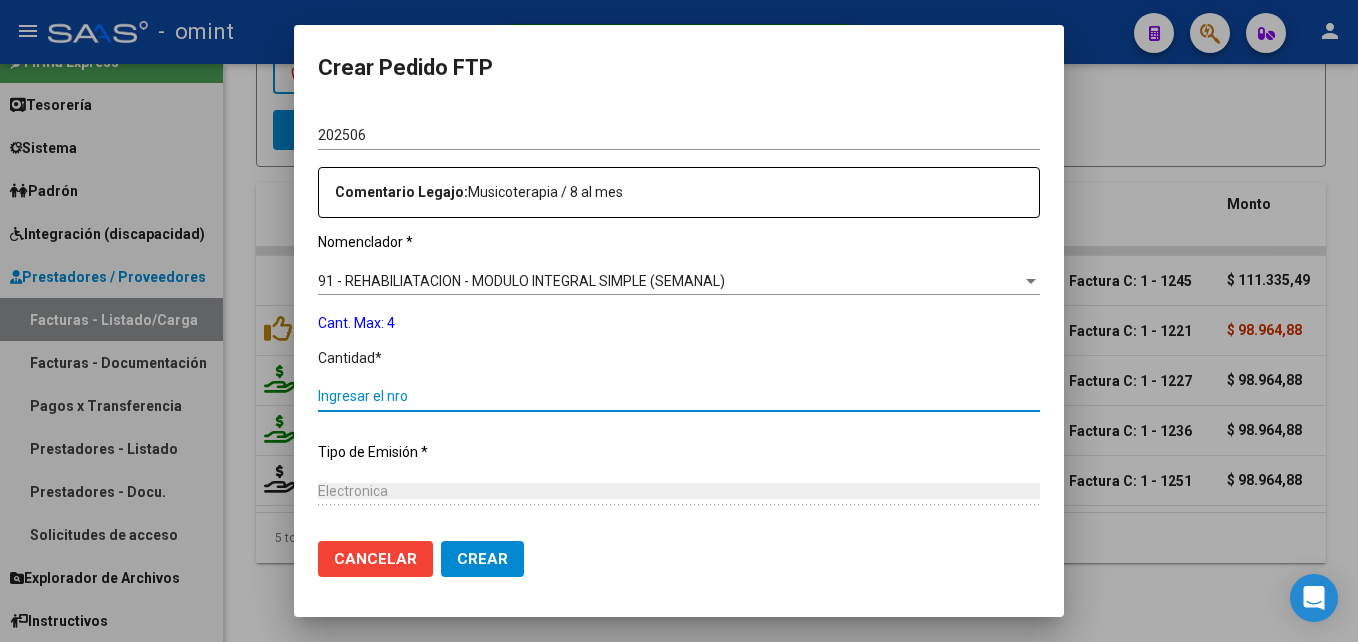 click on "Ingresar el nro" at bounding box center [679, 396] 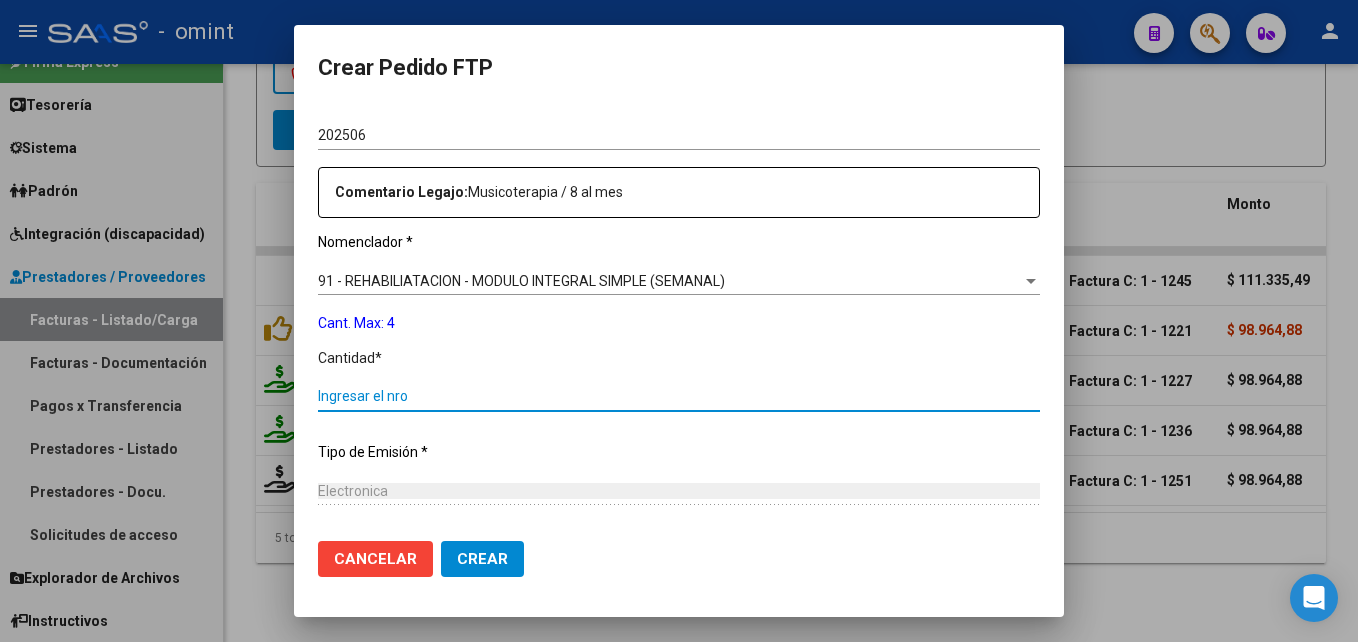 type on "1" 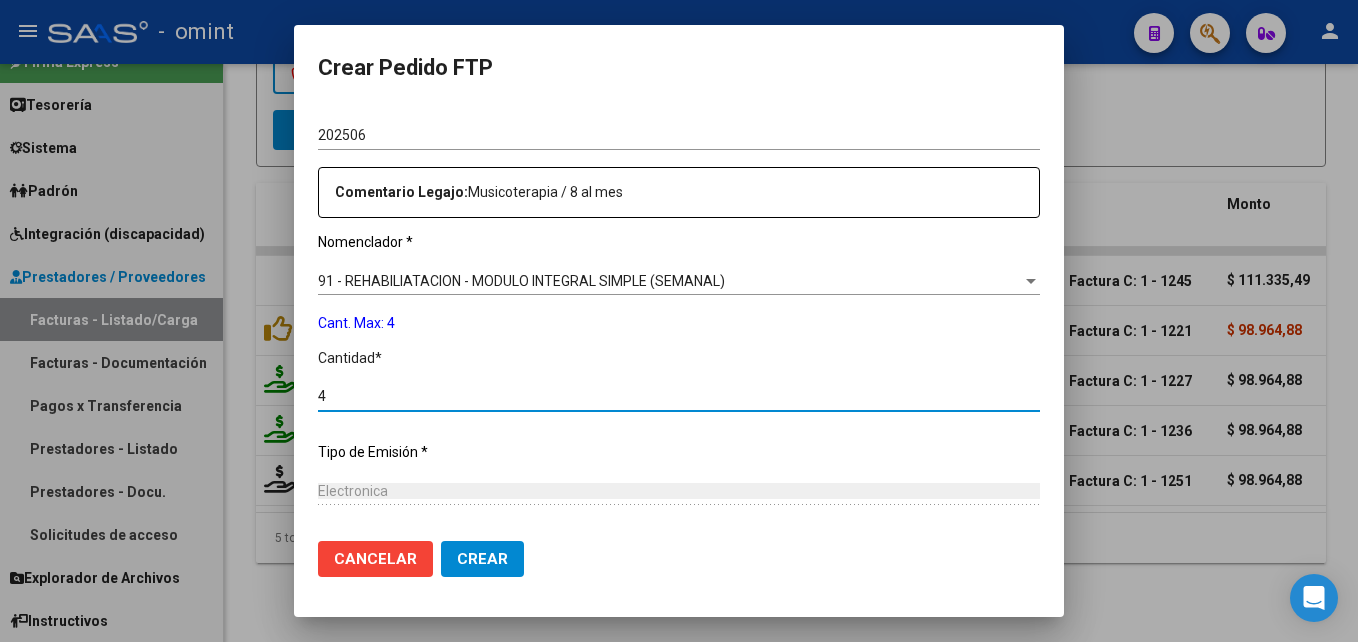 type on "4" 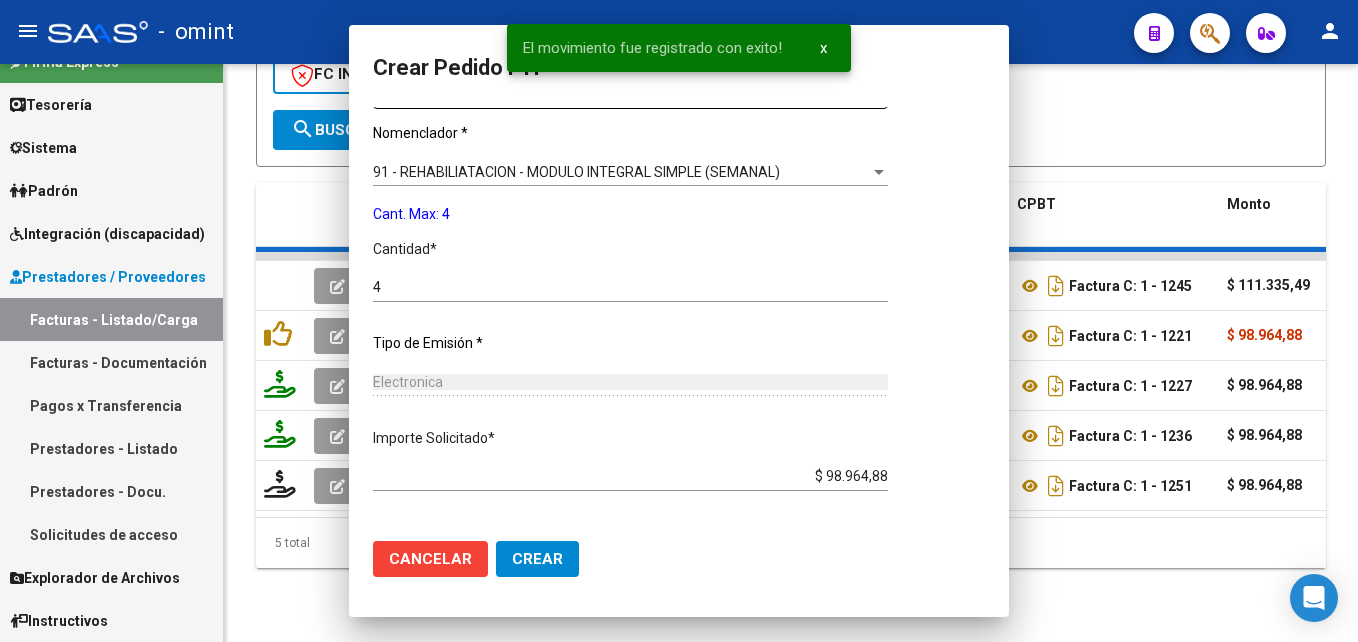 scroll, scrollTop: 0, scrollLeft: 0, axis: both 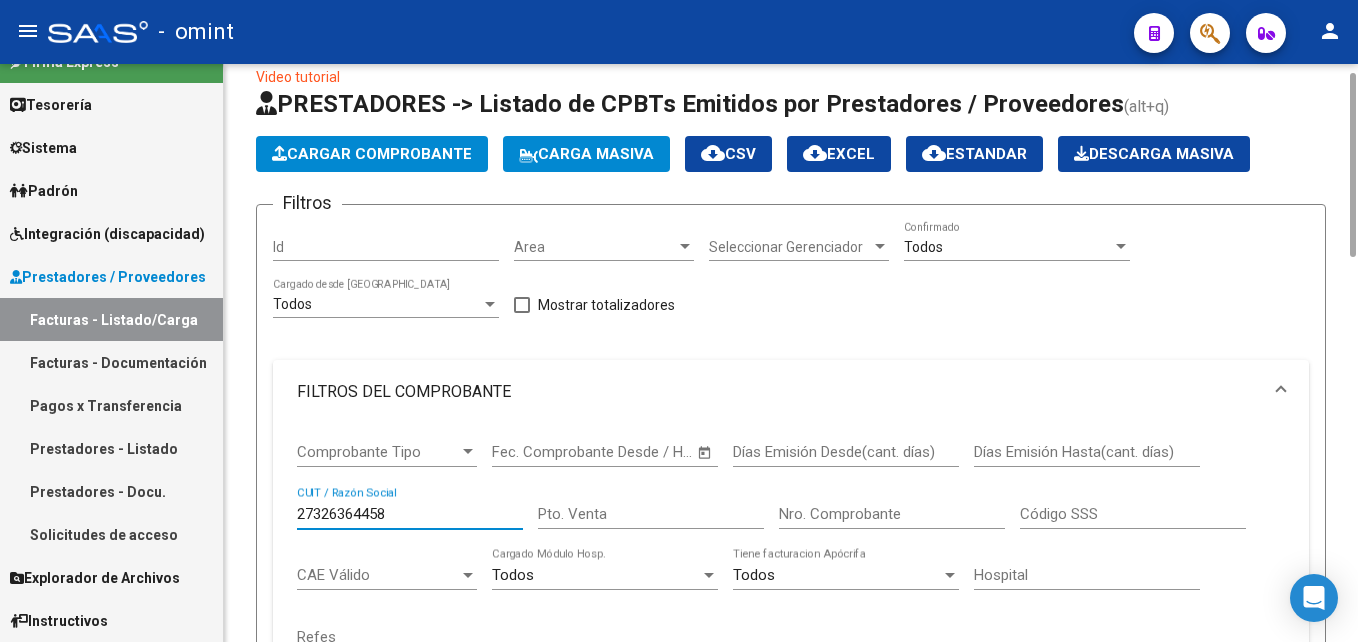 drag, startPoint x: 389, startPoint y: 507, endPoint x: 287, endPoint y: 506, distance: 102.0049 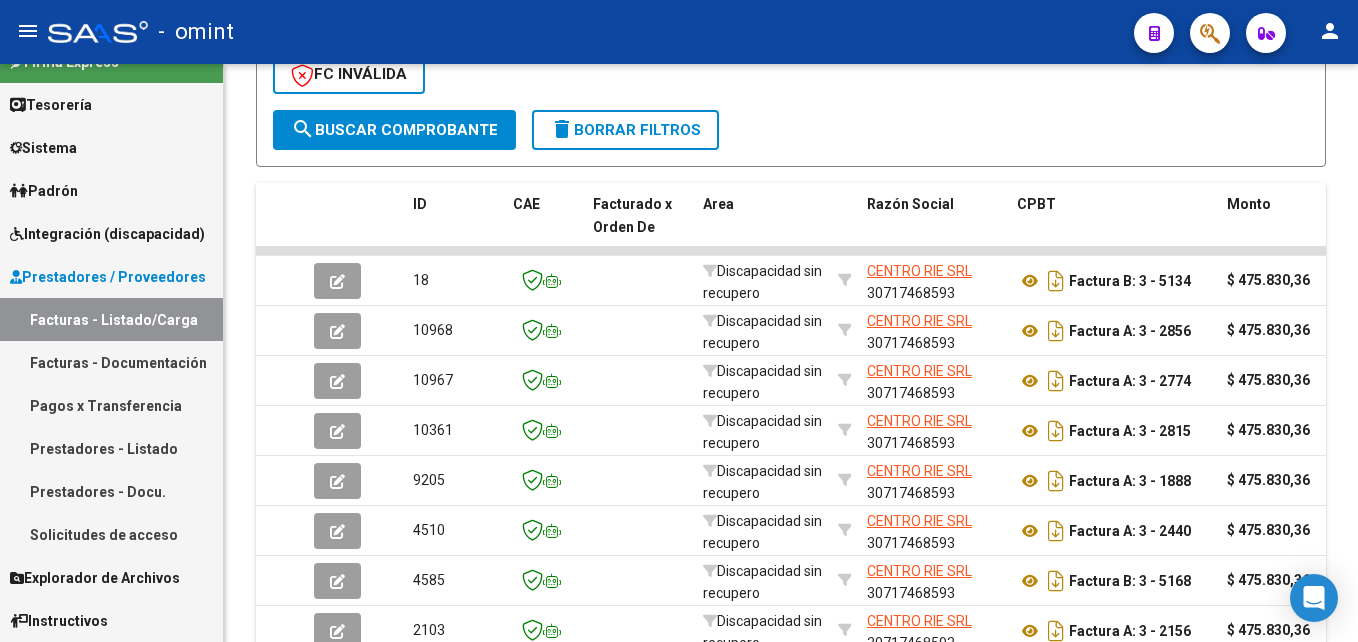 scroll, scrollTop: 1480, scrollLeft: 0, axis: vertical 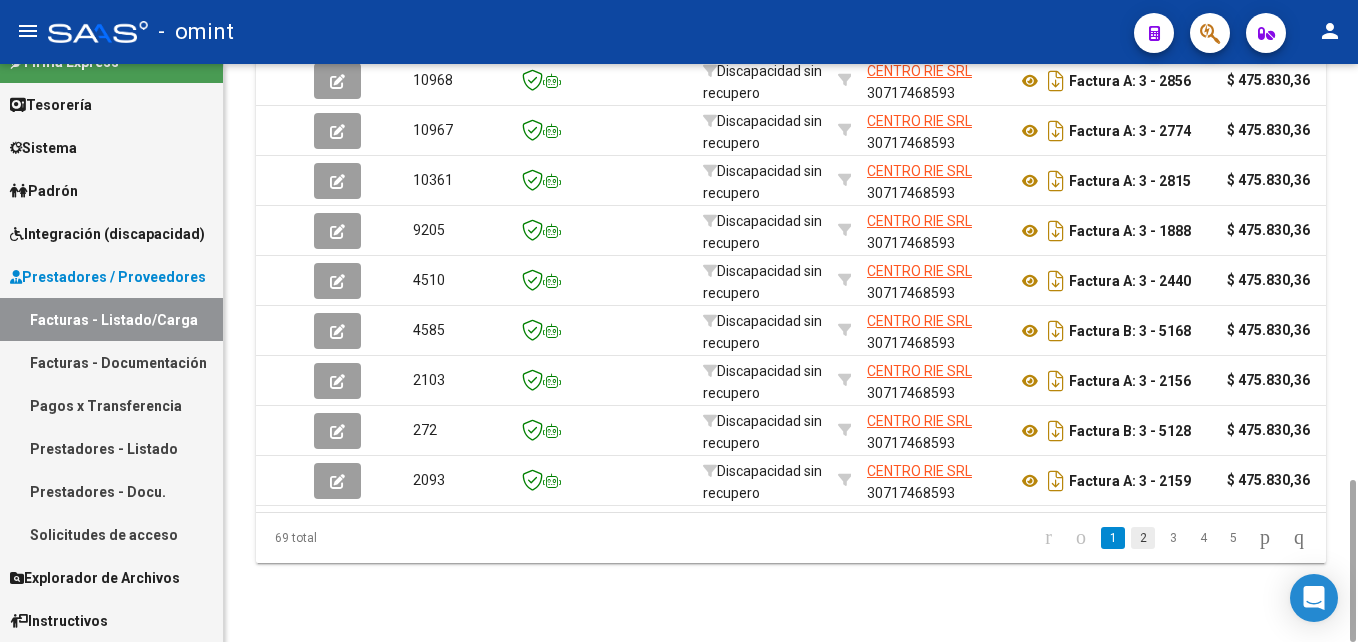 type on "30717468593" 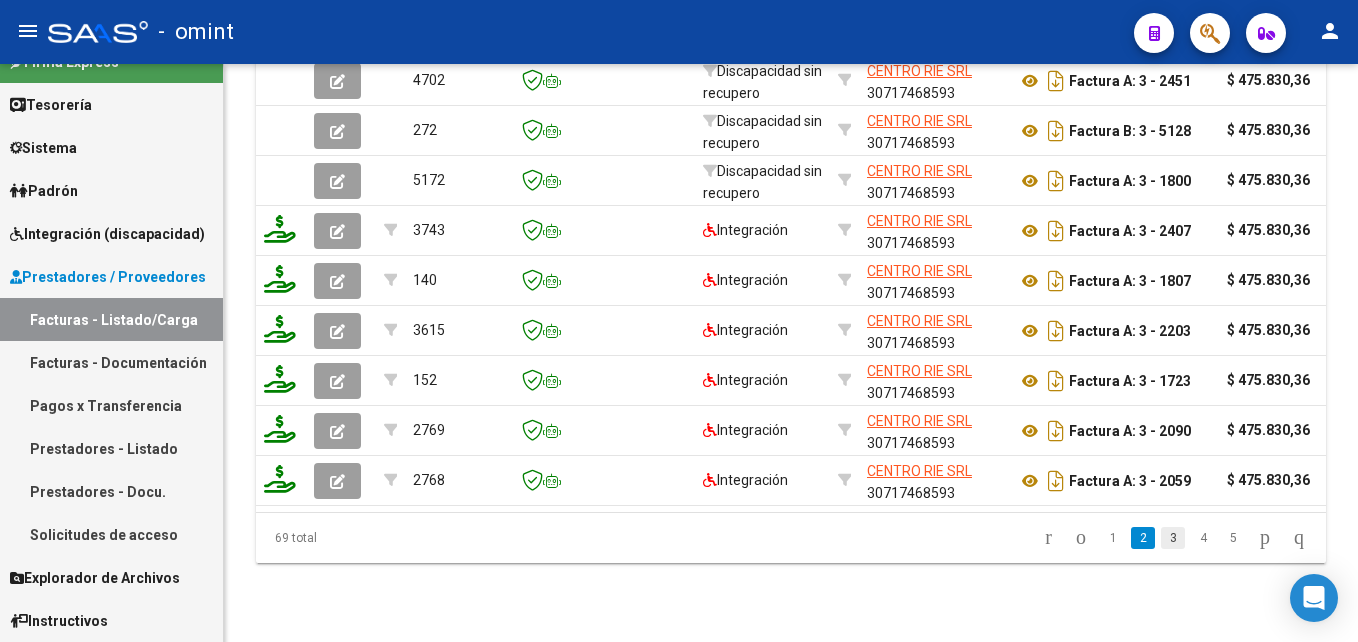 click on "3" 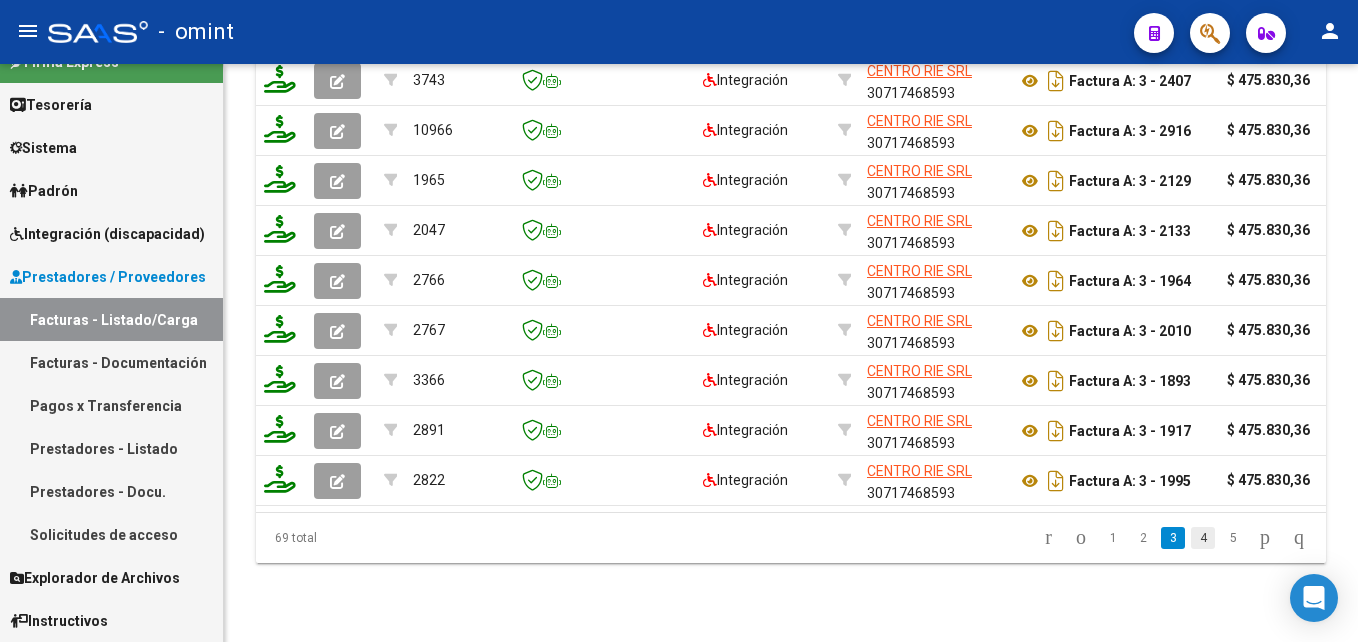 click on "4" 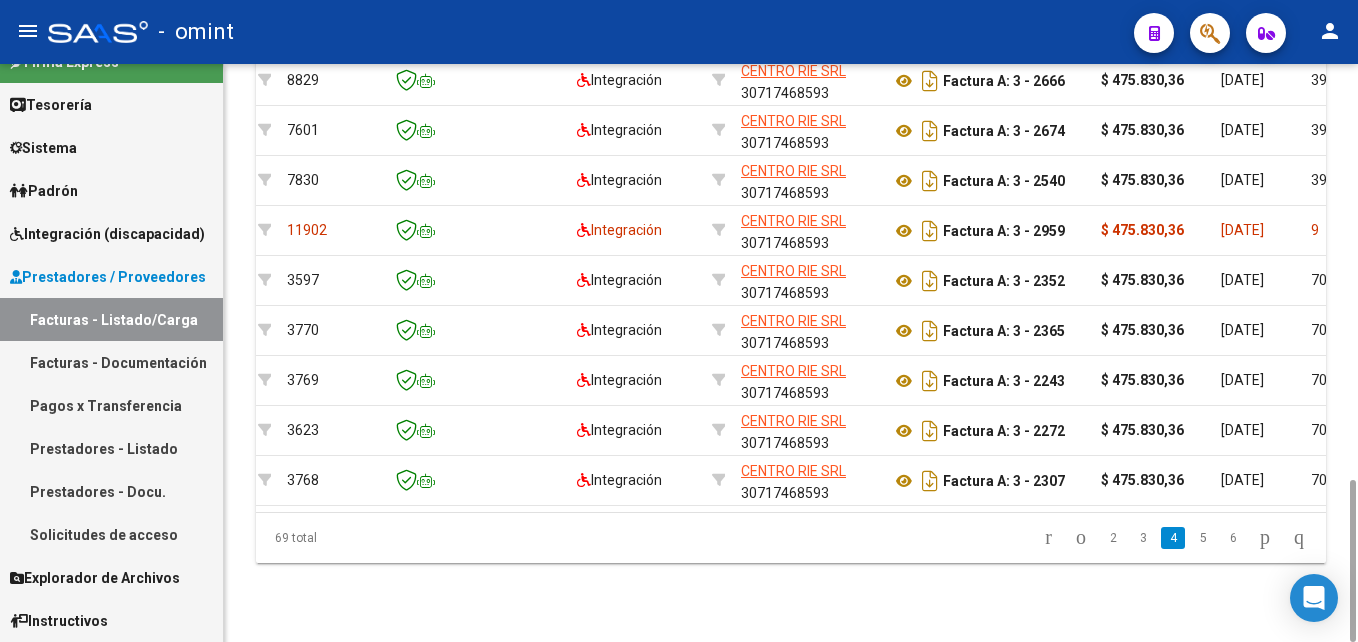 scroll, scrollTop: 0, scrollLeft: 0, axis: both 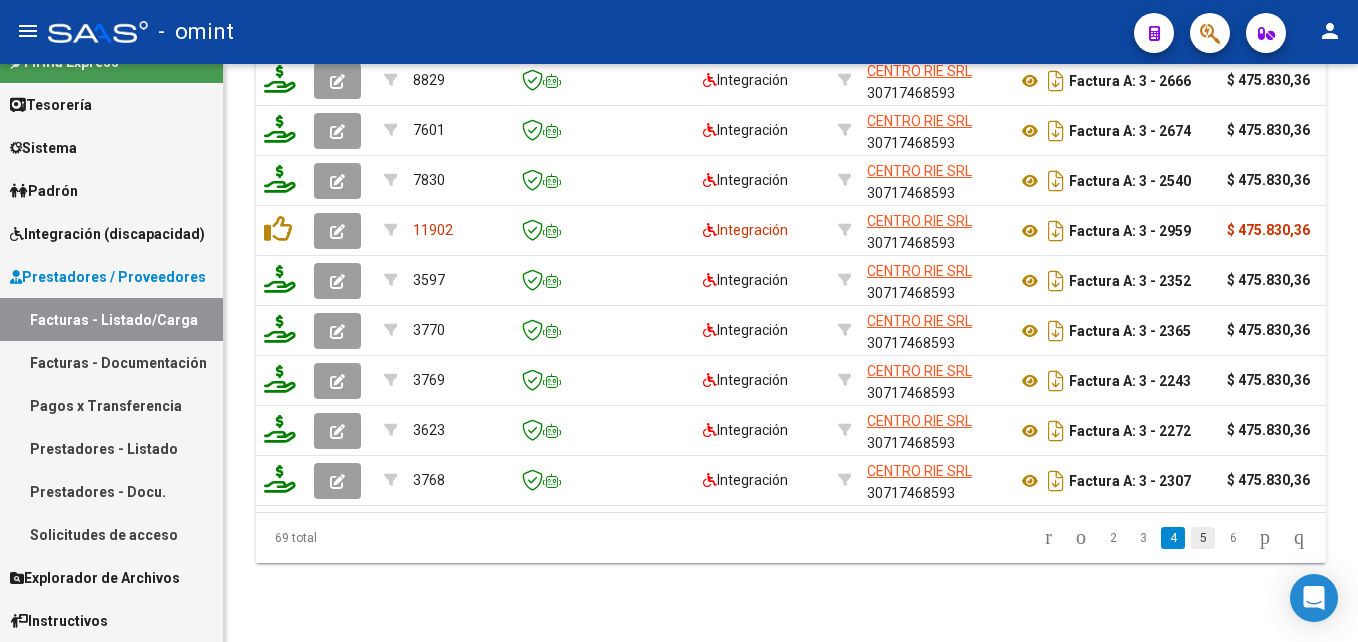 click on "5" 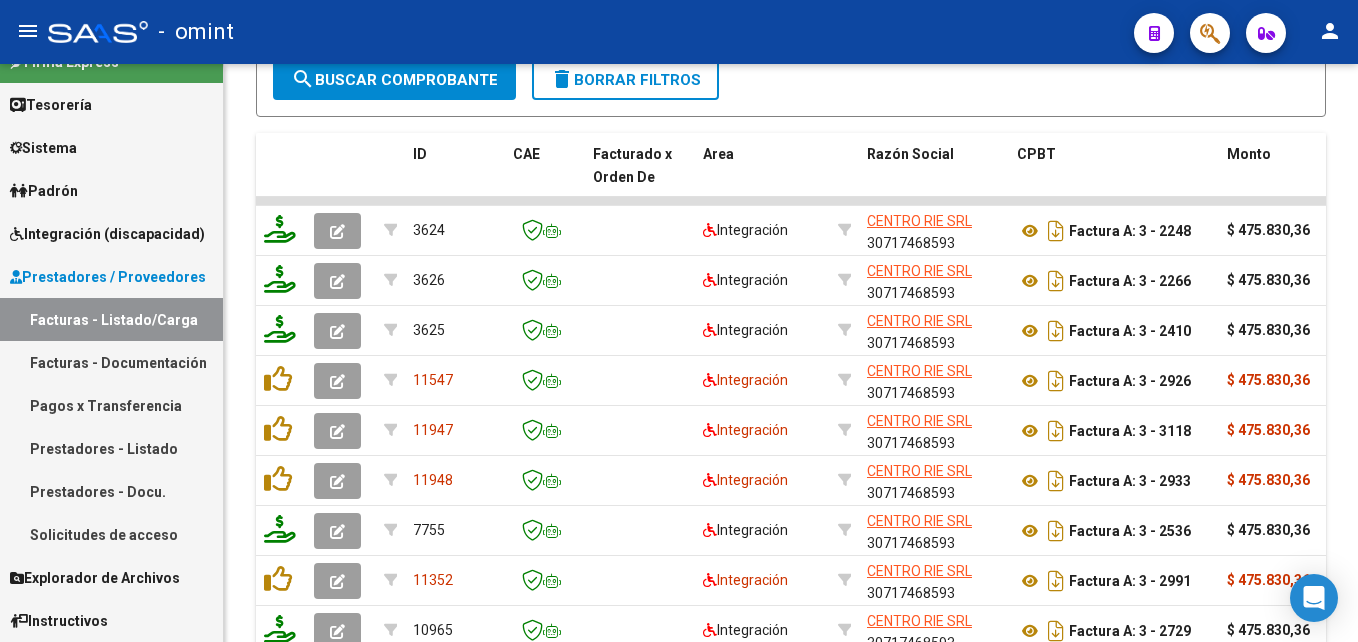 scroll, scrollTop: 1480, scrollLeft: 0, axis: vertical 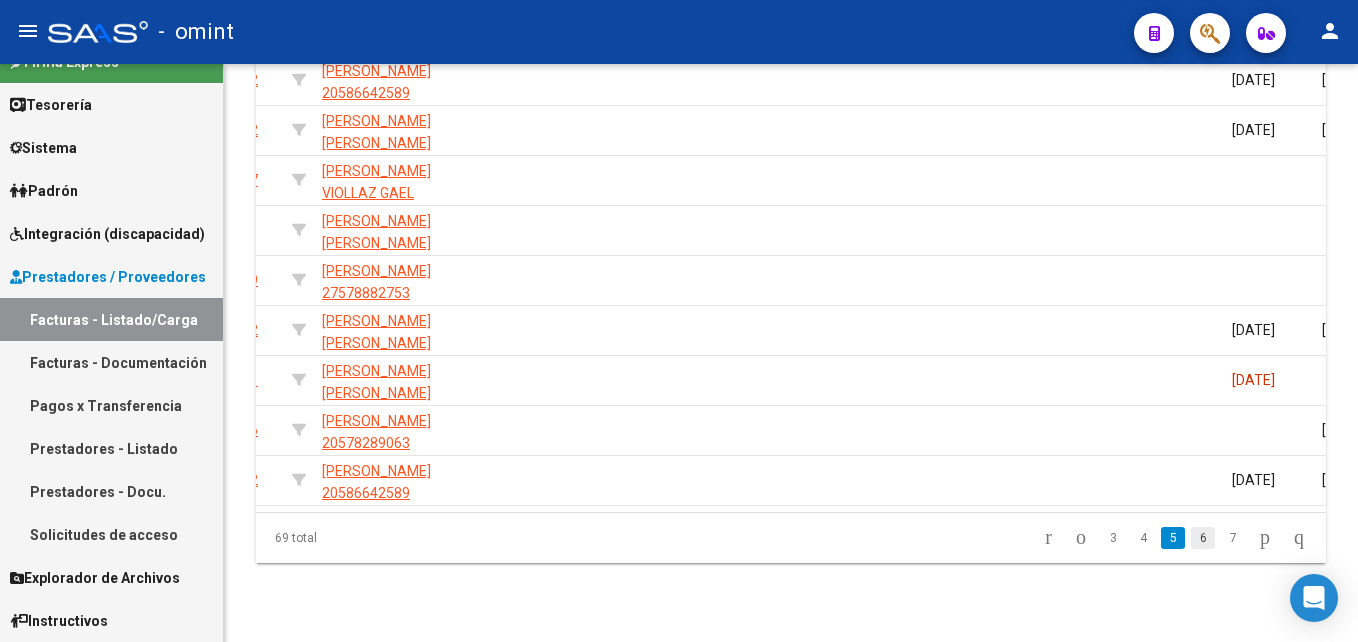 click on "6" 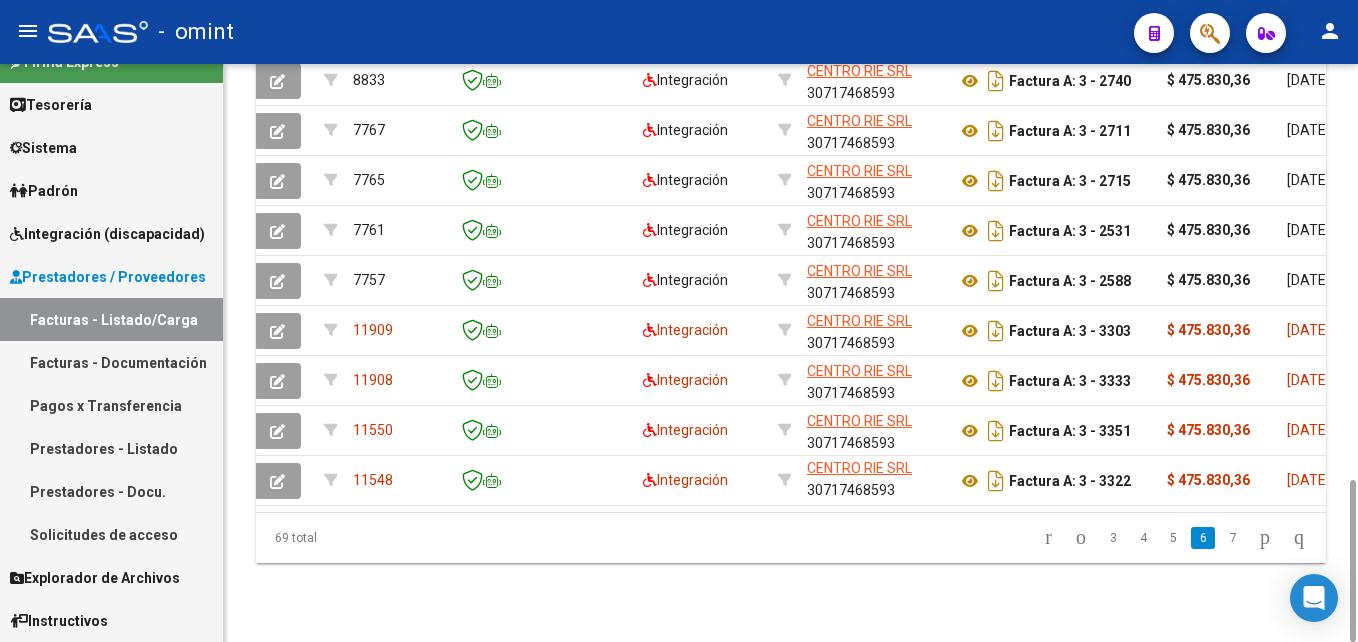 scroll, scrollTop: 0, scrollLeft: 0, axis: both 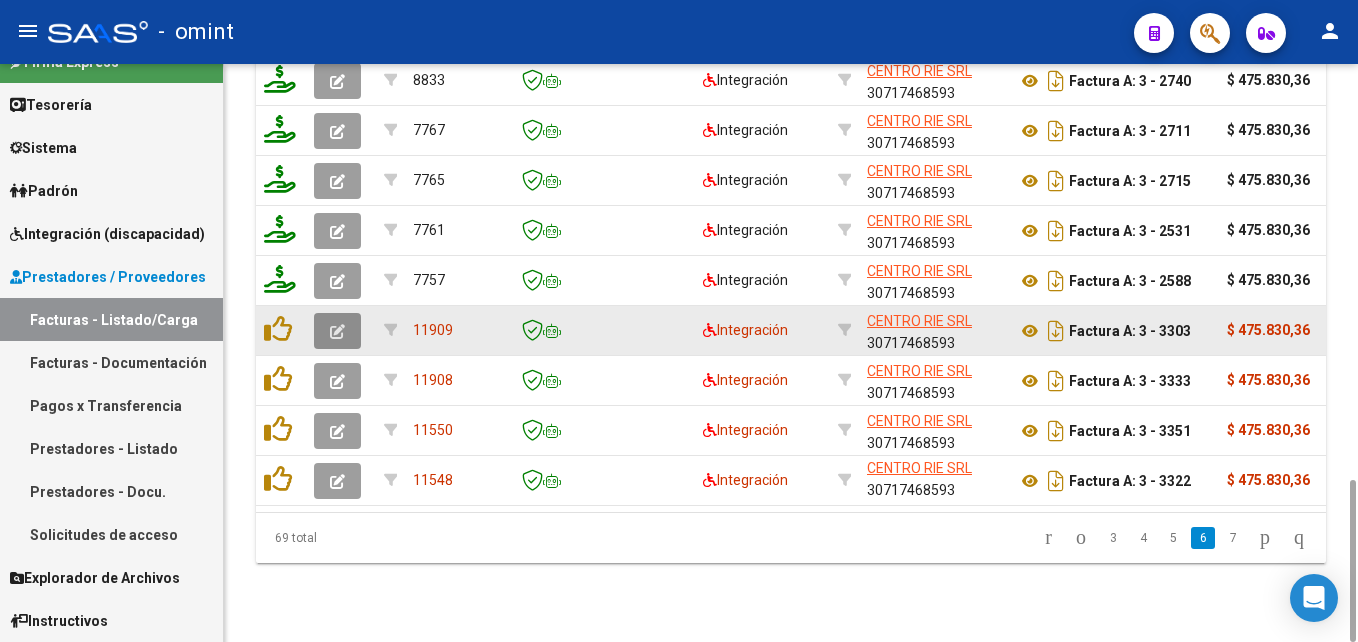 click 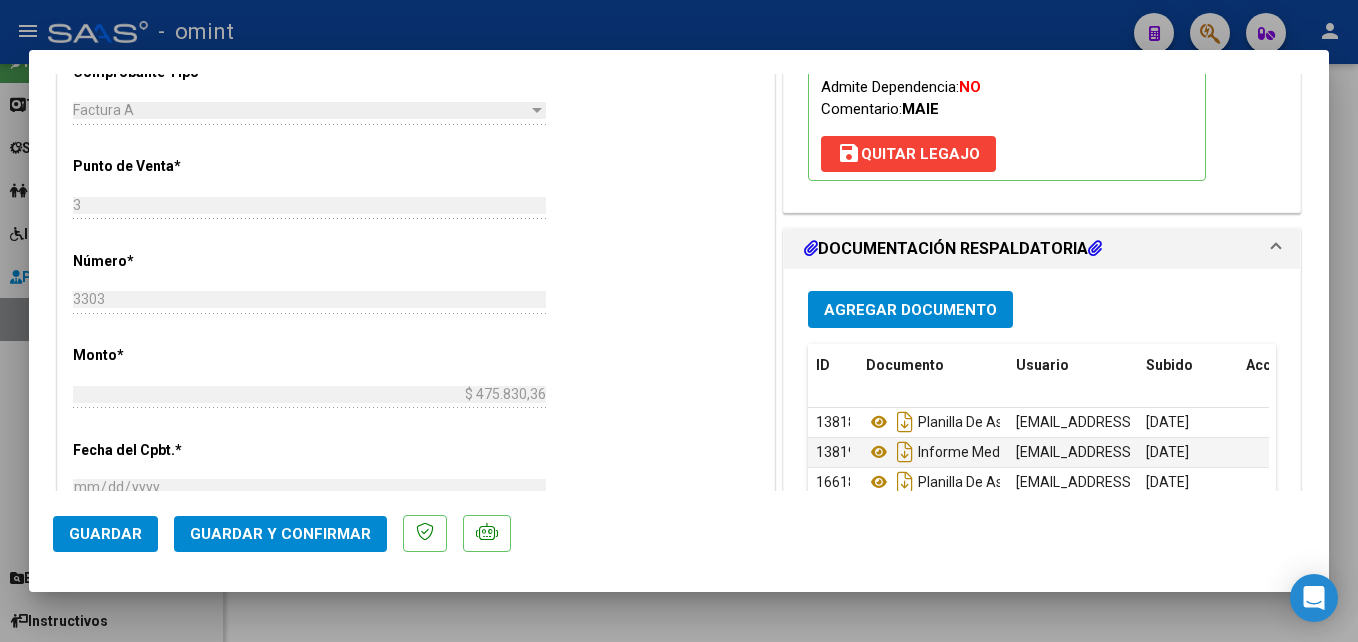 scroll, scrollTop: 900, scrollLeft: 0, axis: vertical 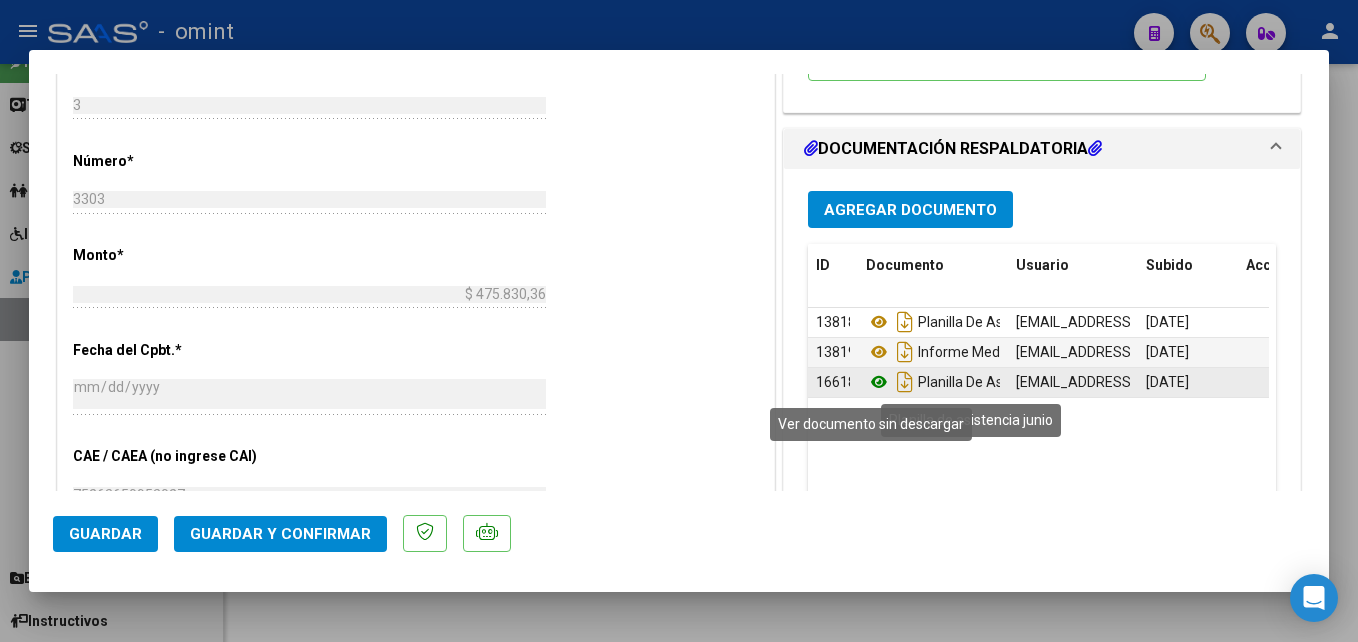 click 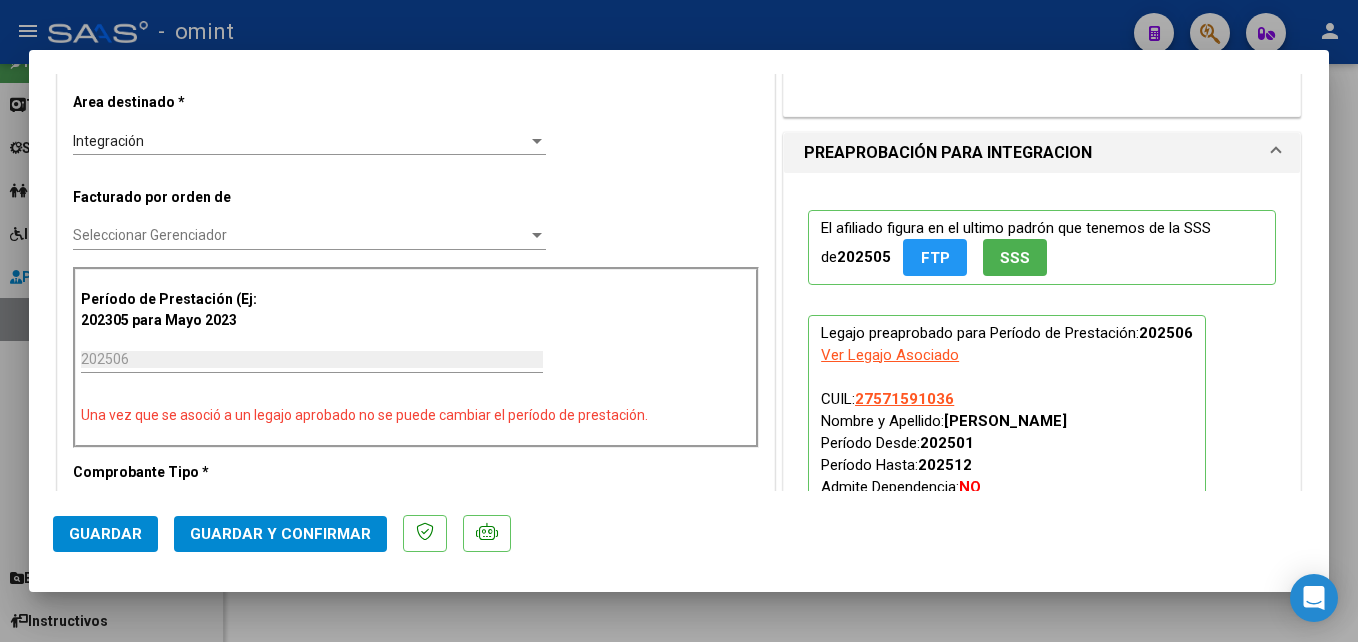 scroll, scrollTop: 0, scrollLeft: 0, axis: both 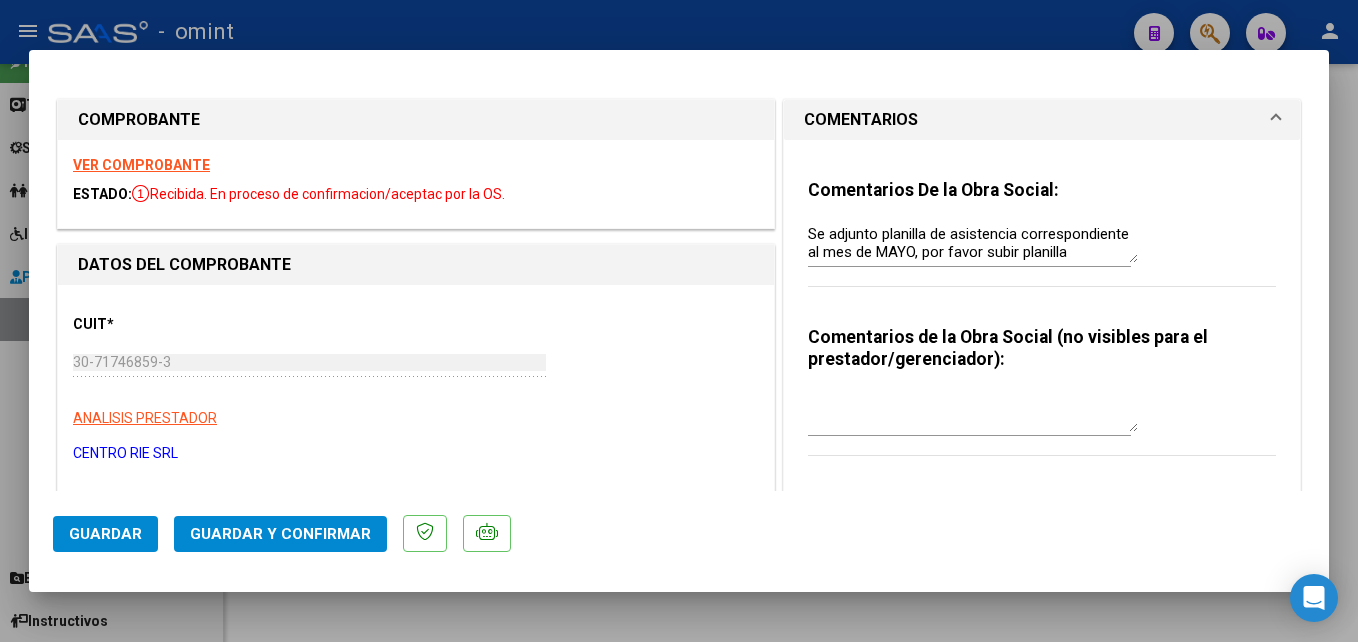 click on "VER COMPROBANTE" at bounding box center (141, 165) 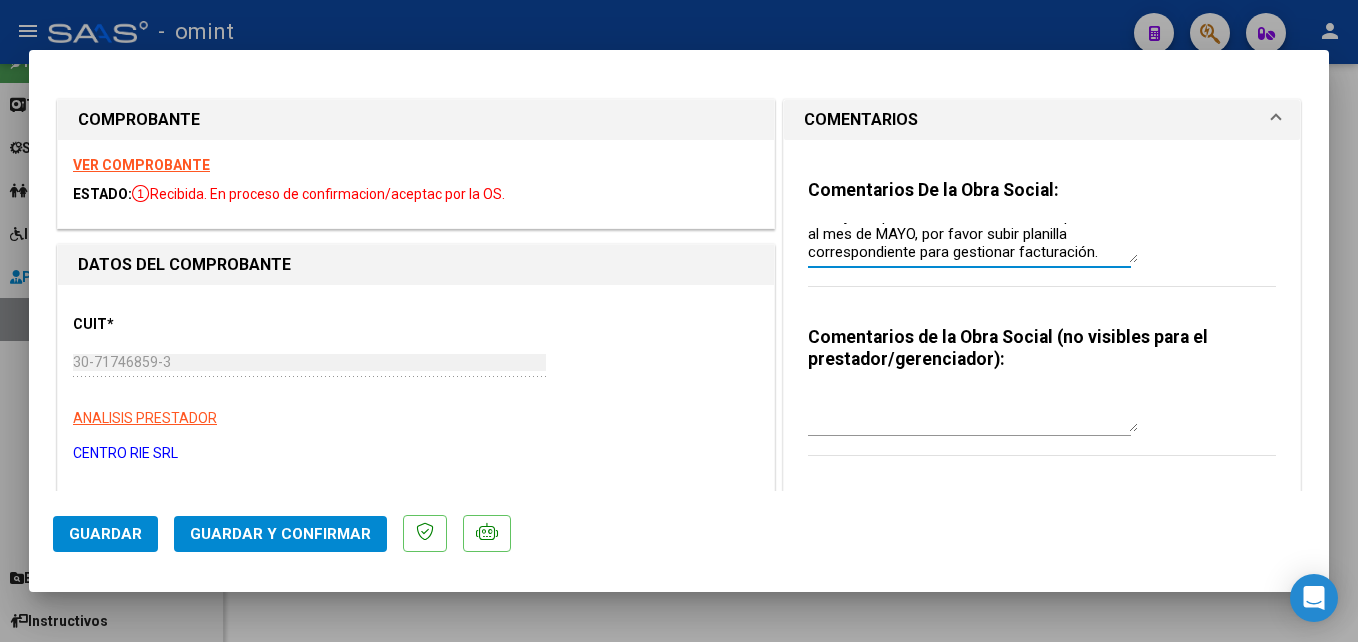 drag, startPoint x: 803, startPoint y: 230, endPoint x: 1086, endPoint y: 272, distance: 286.09964 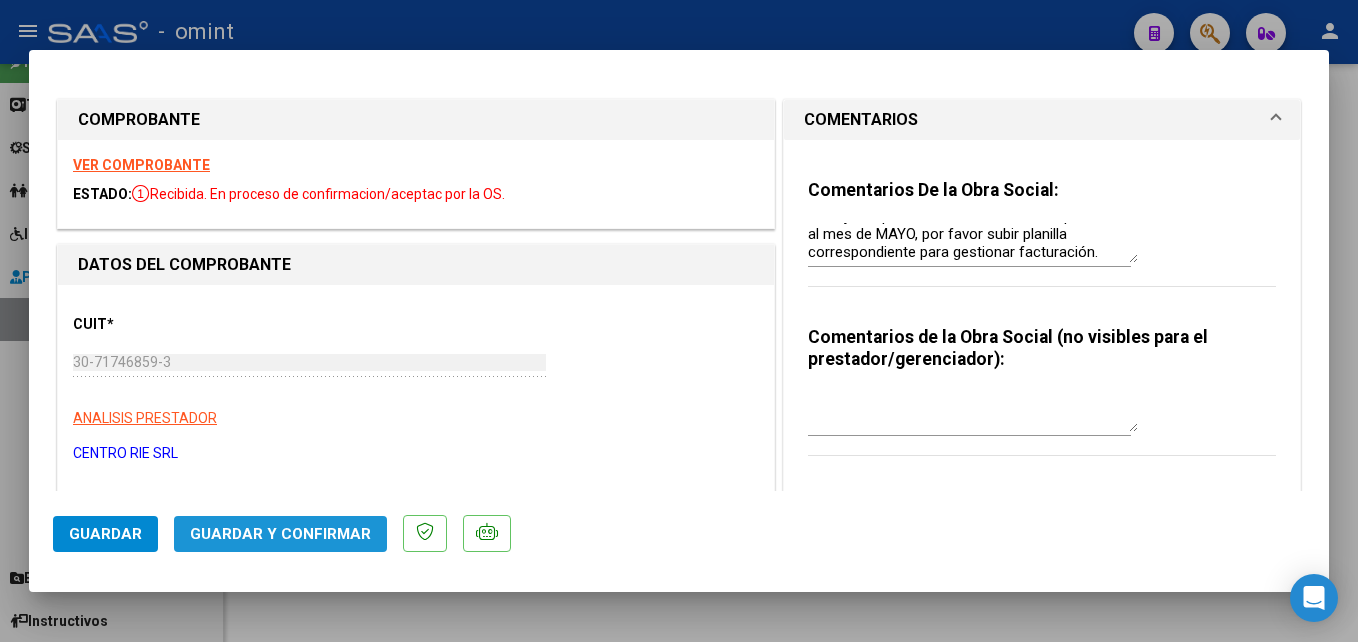 click on "Guardar y Confirmar" 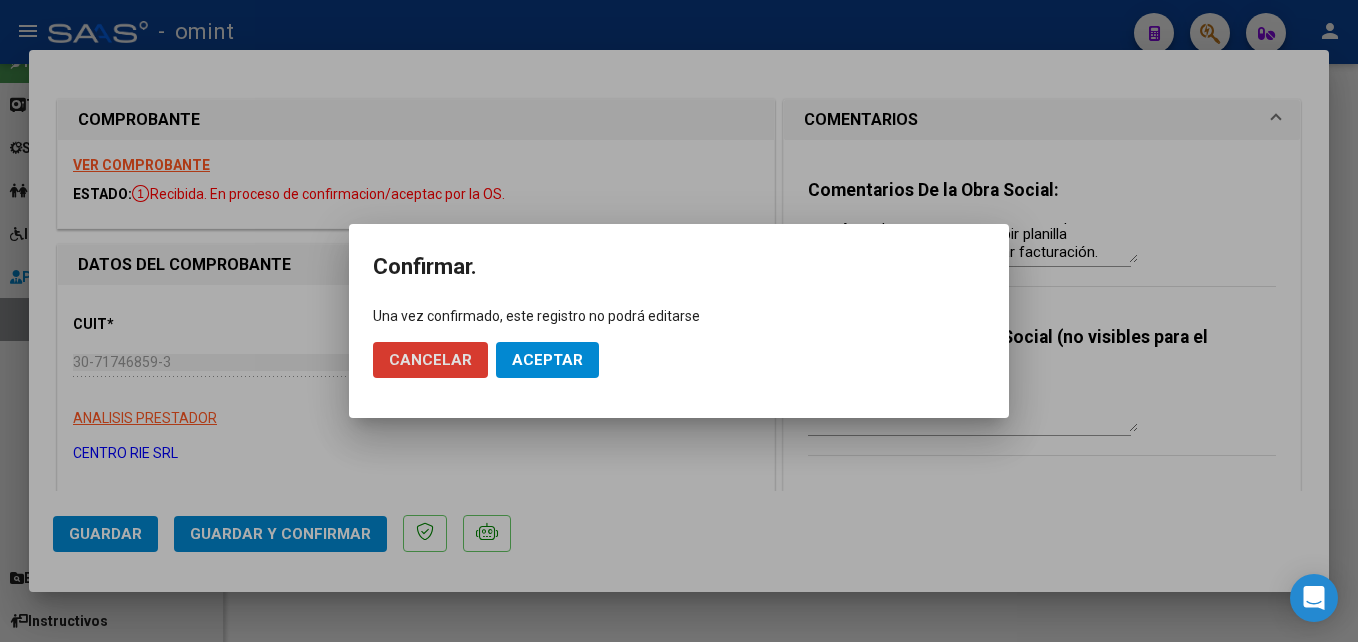 click on "Aceptar" 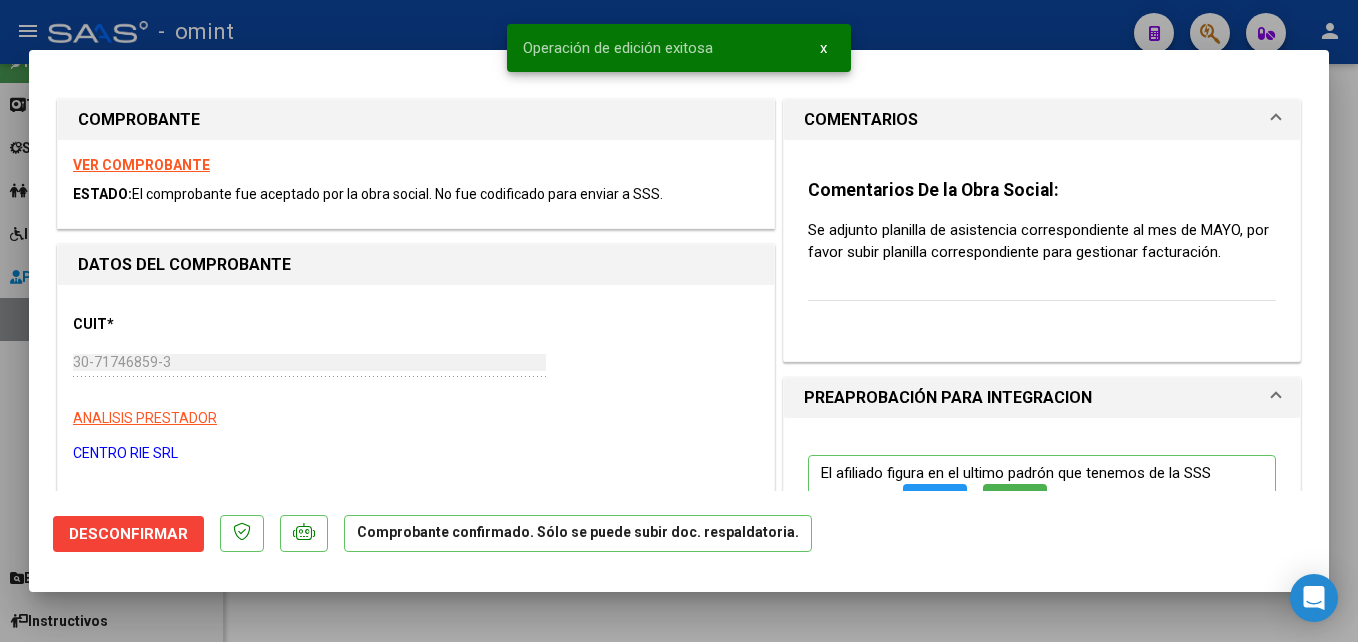 click at bounding box center [679, 321] 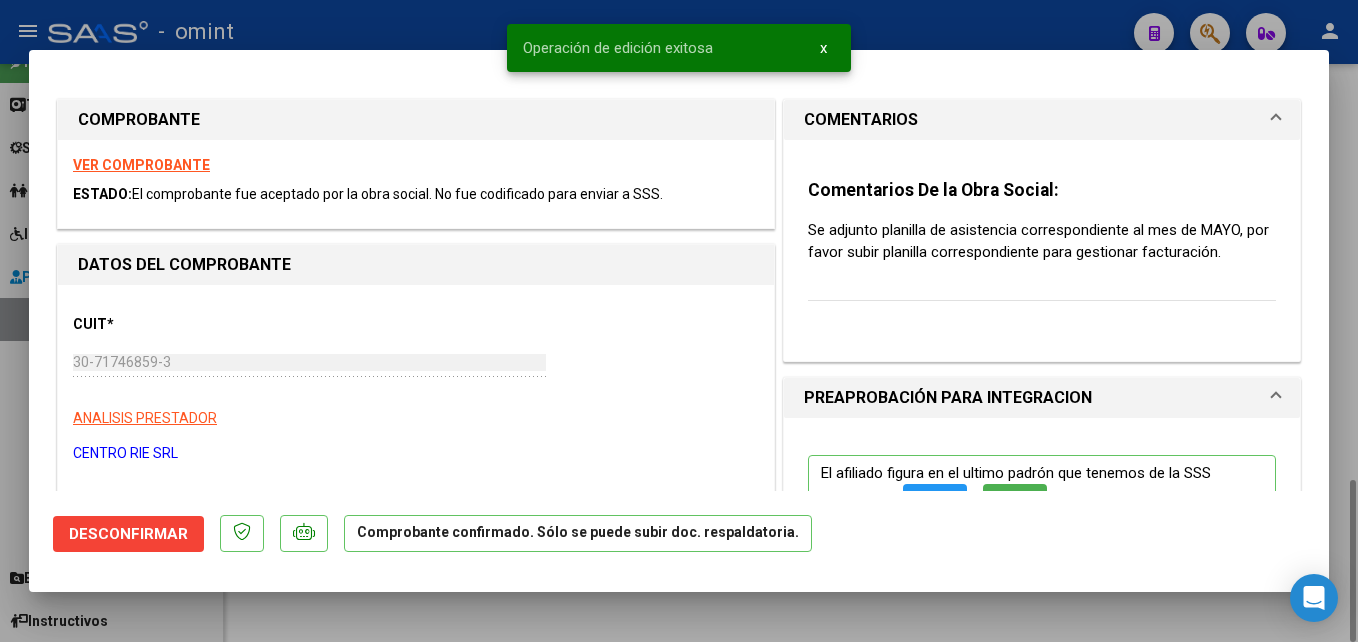 type 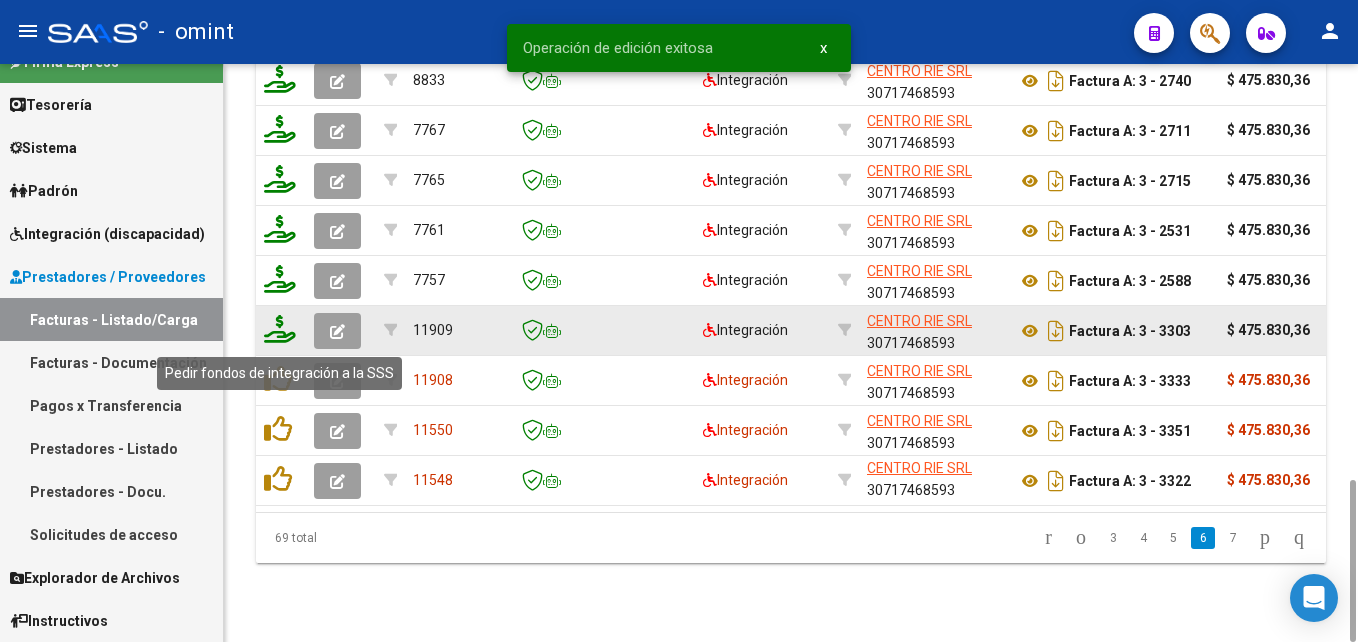 click 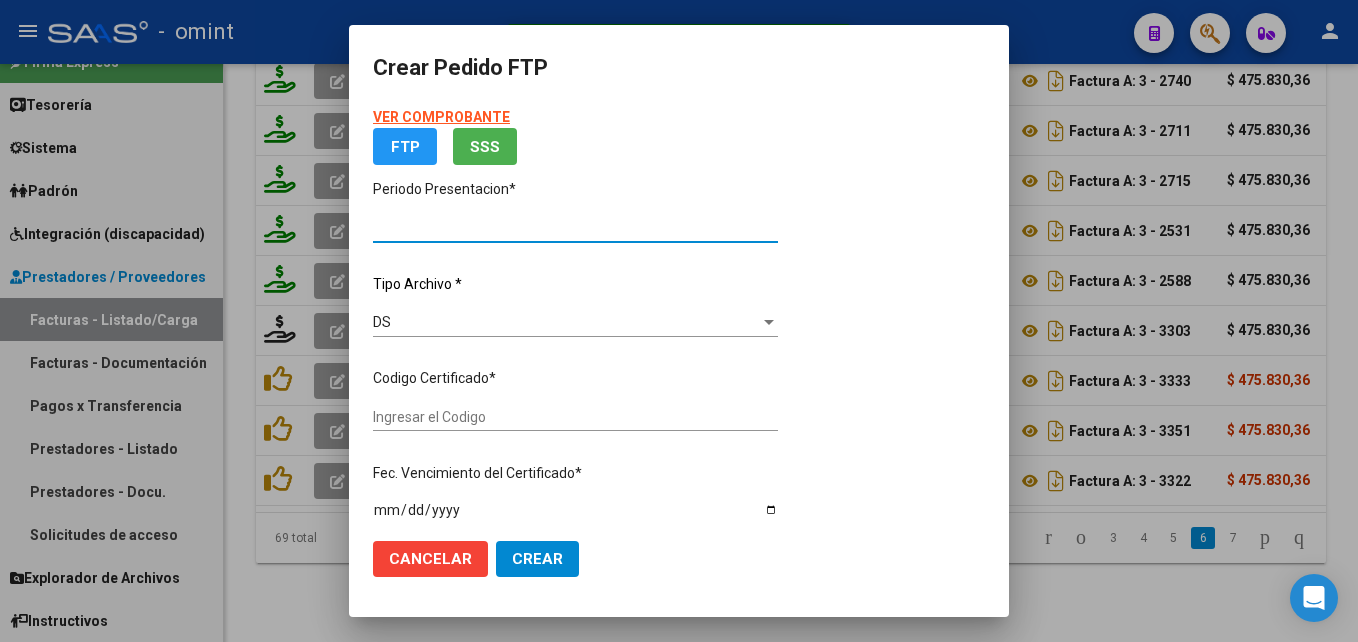 type on "202506" 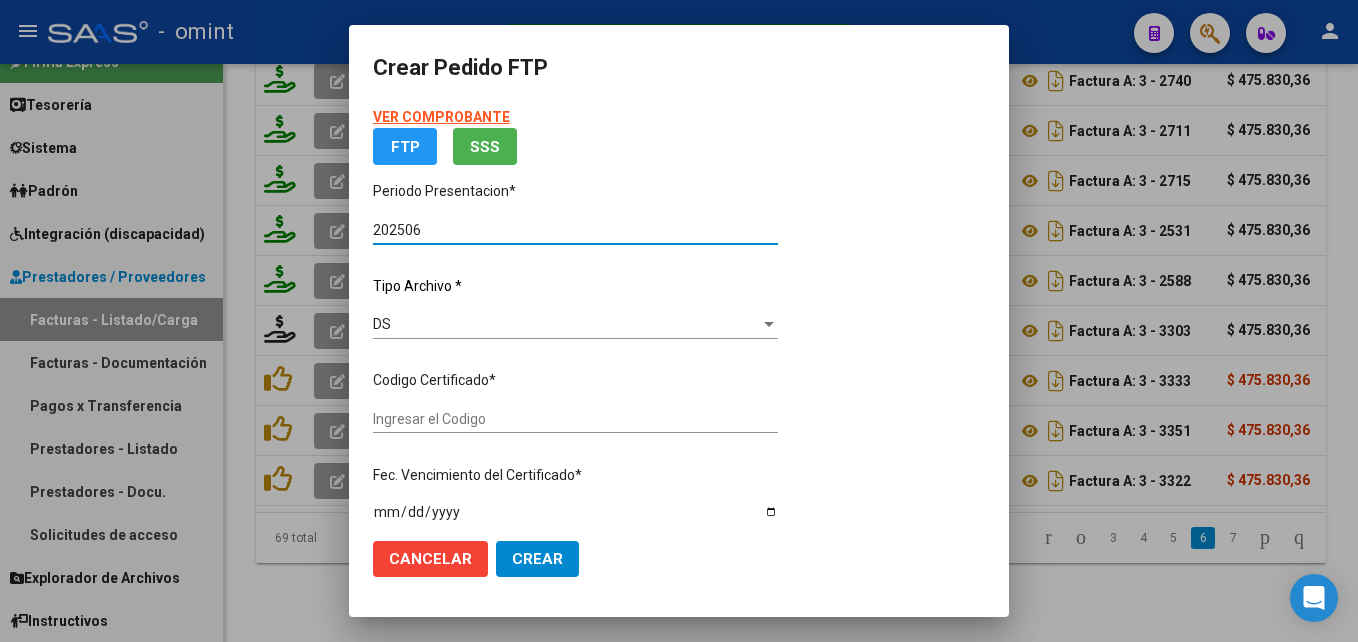 type on "7744635579" 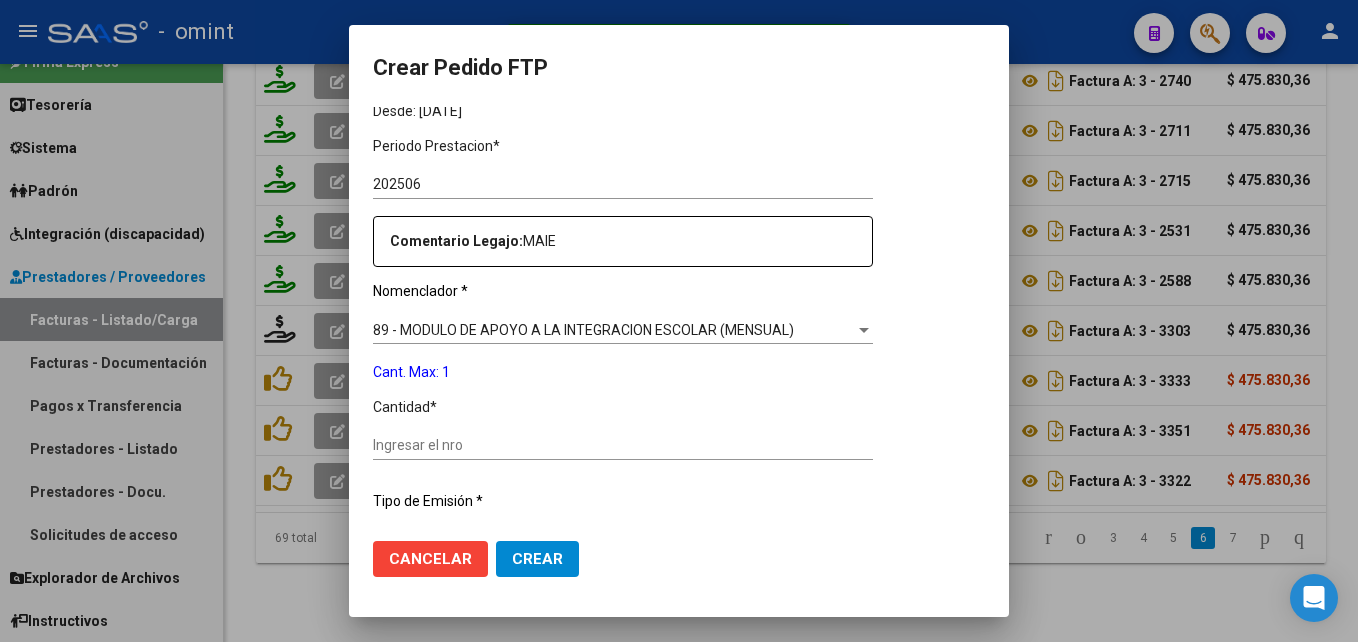 scroll, scrollTop: 836, scrollLeft: 0, axis: vertical 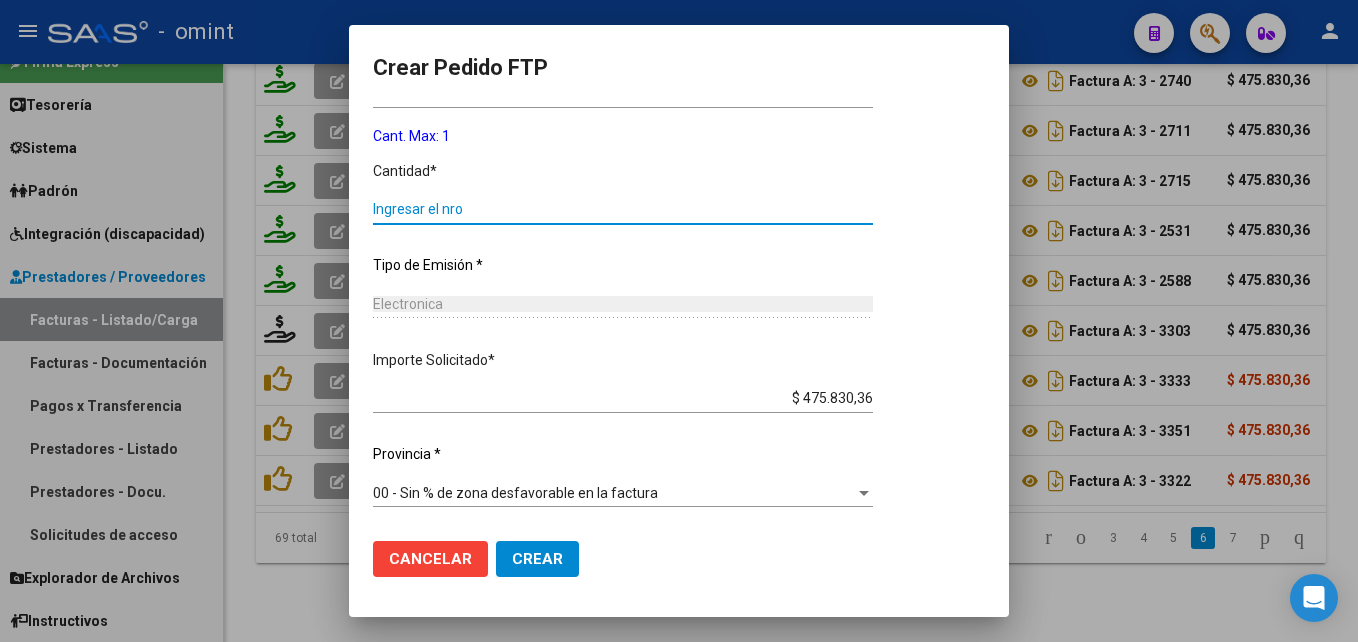 click on "Ingresar el nro" at bounding box center (623, 209) 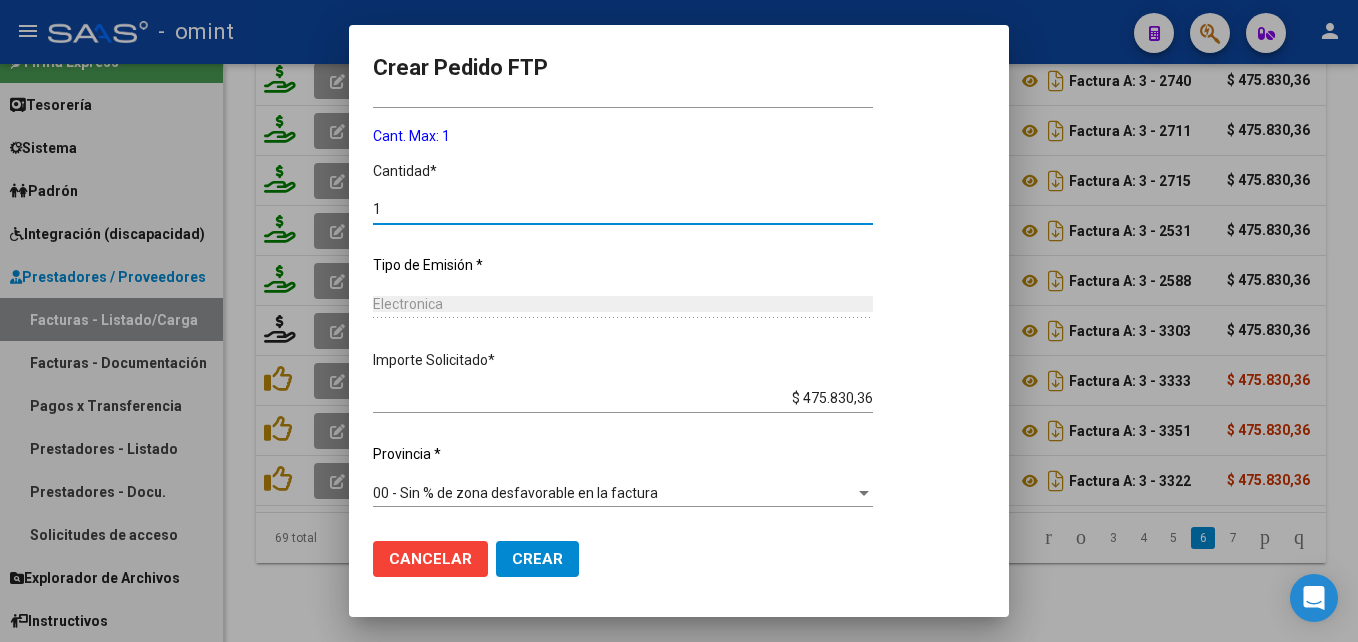 type on "1" 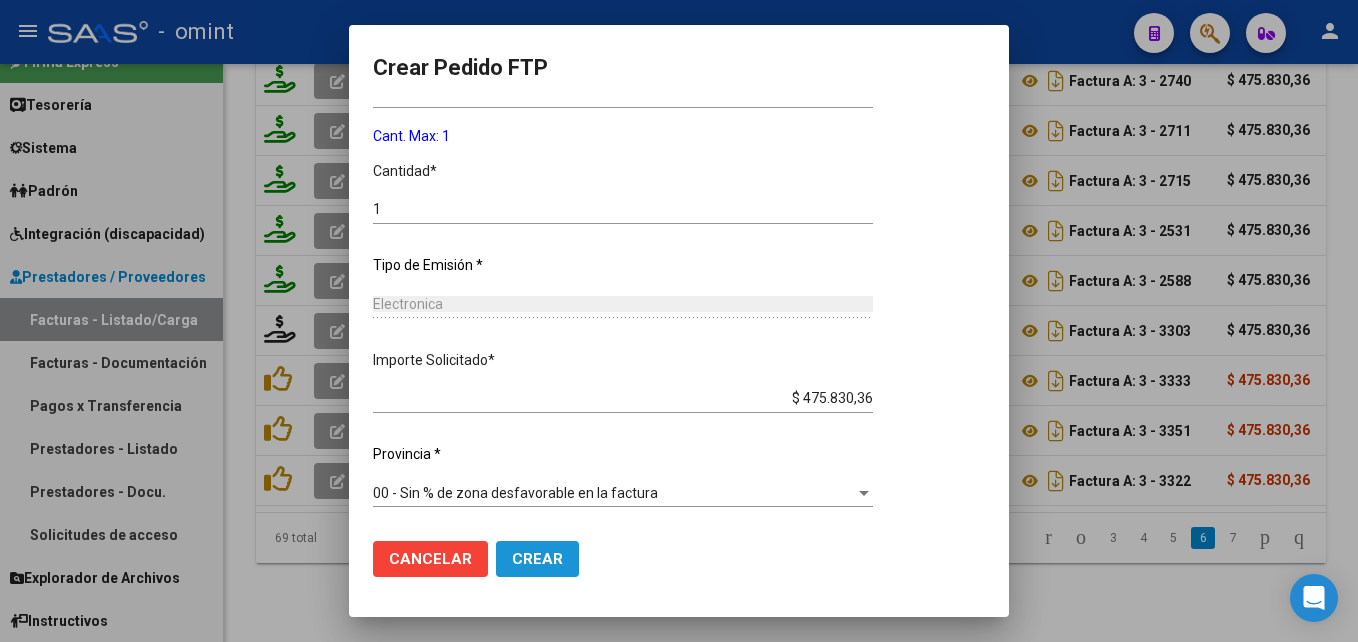 click on "Crear" 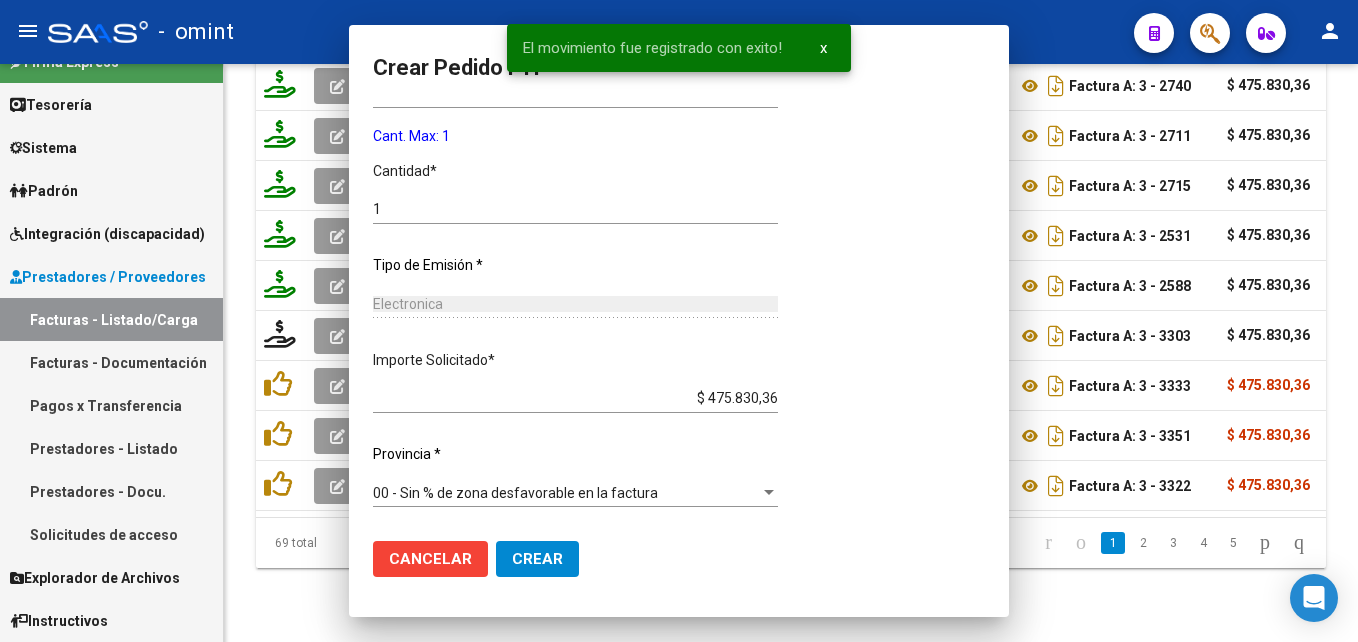 scroll, scrollTop: 0, scrollLeft: 0, axis: both 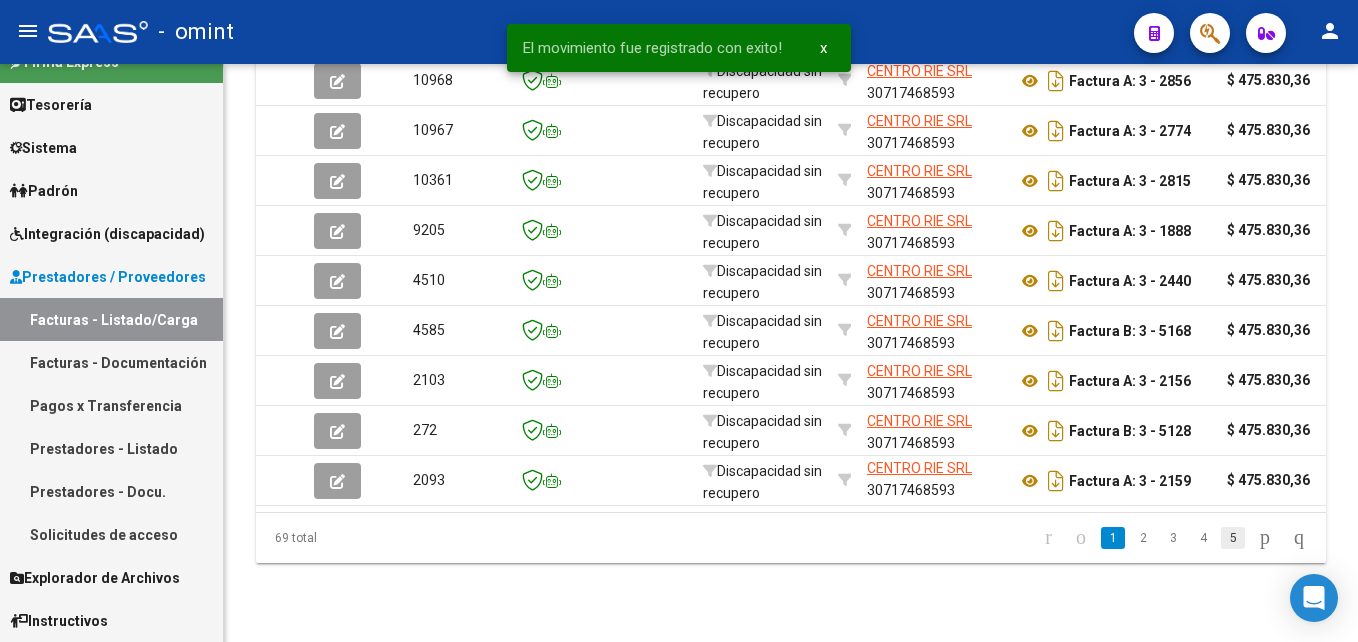 click on "5" 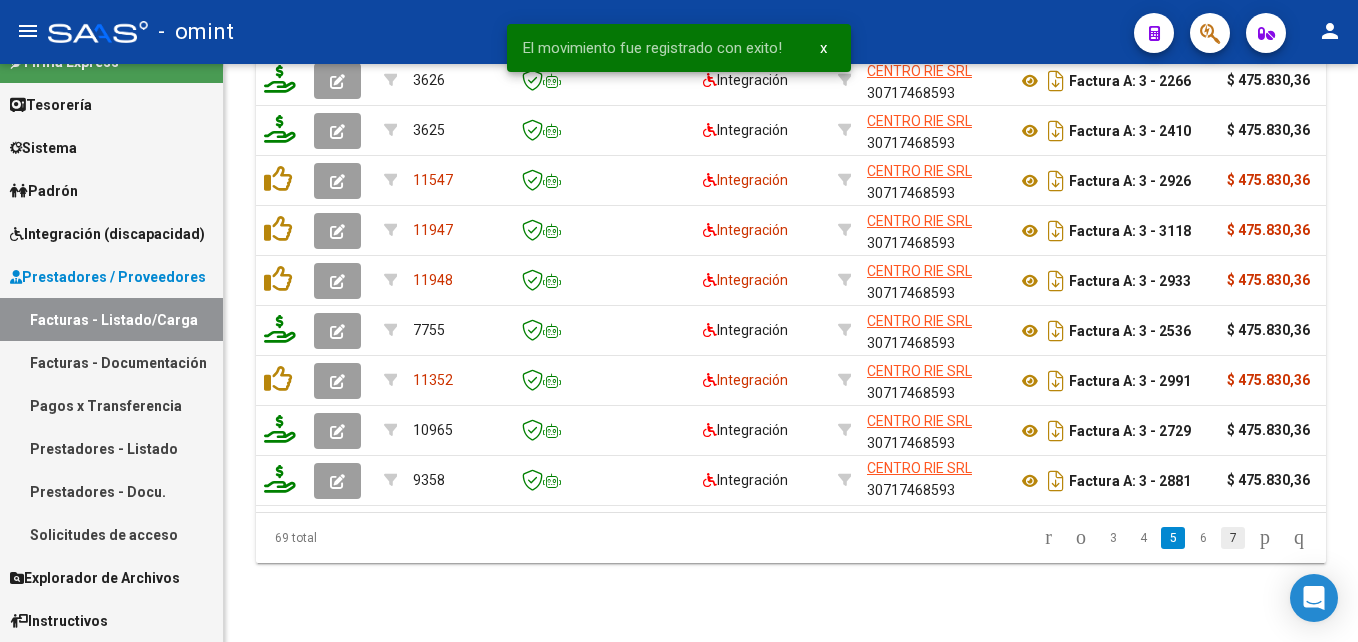 click on "7" 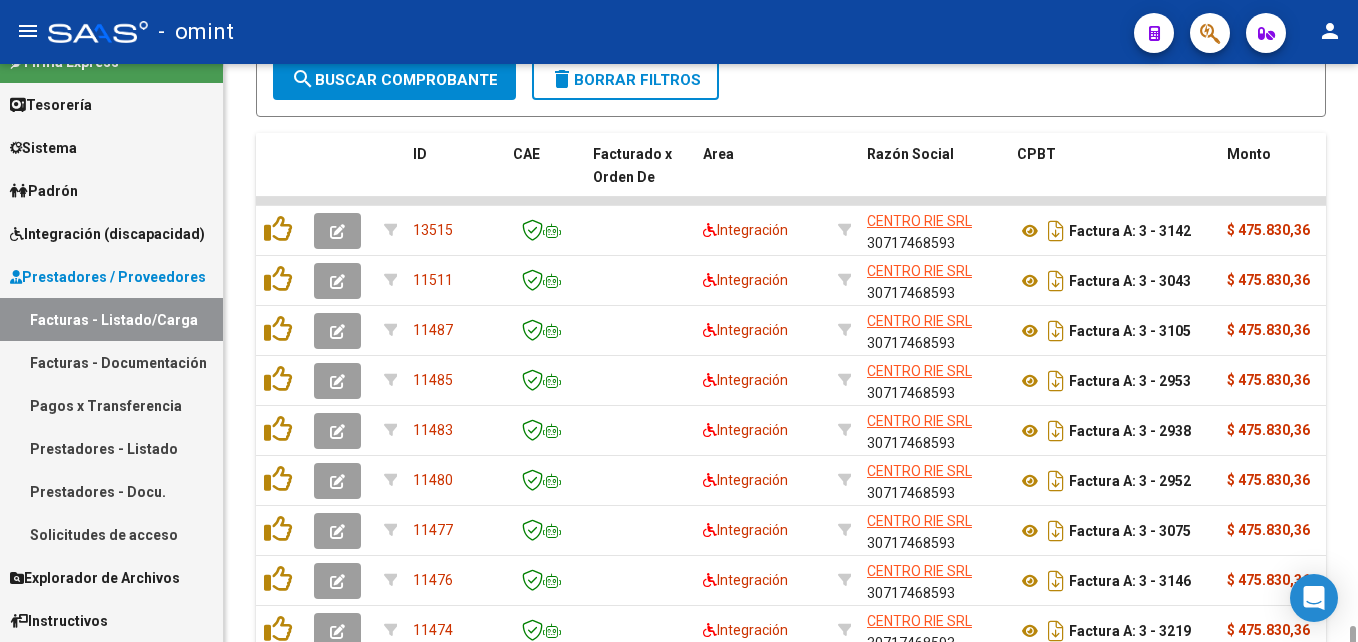 scroll, scrollTop: 1430, scrollLeft: 0, axis: vertical 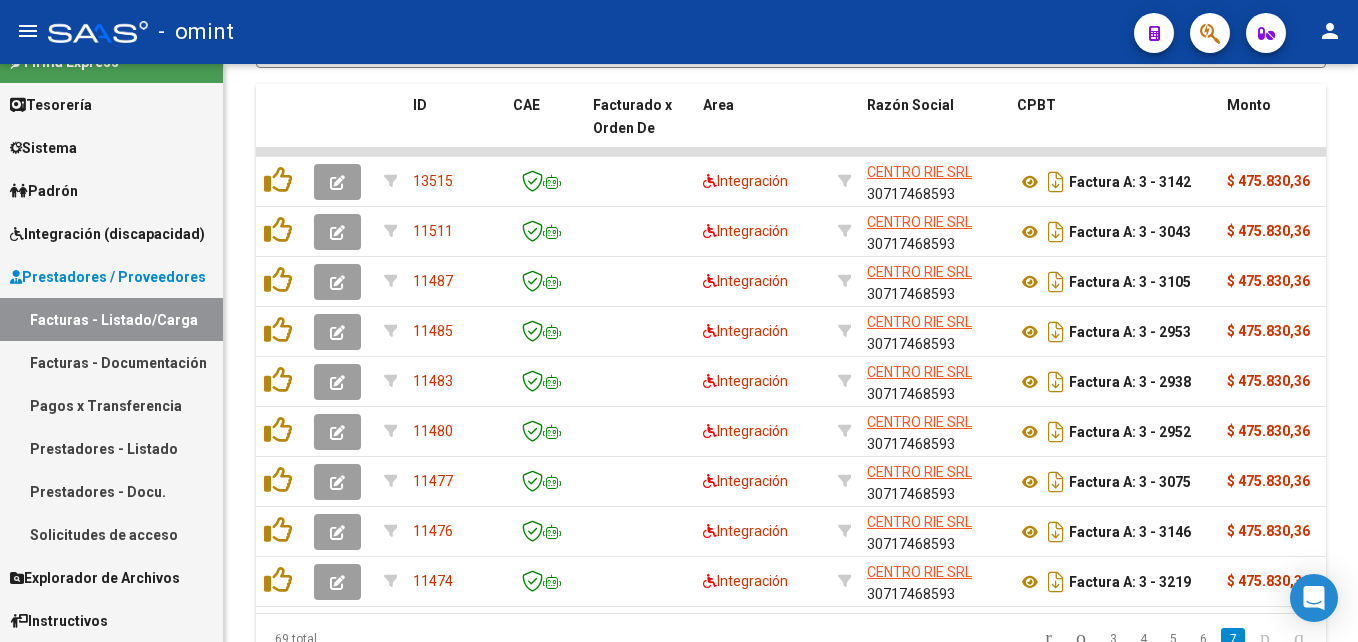 drag, startPoint x: 1354, startPoint y: 536, endPoint x: 1340, endPoint y: 508, distance: 31.304953 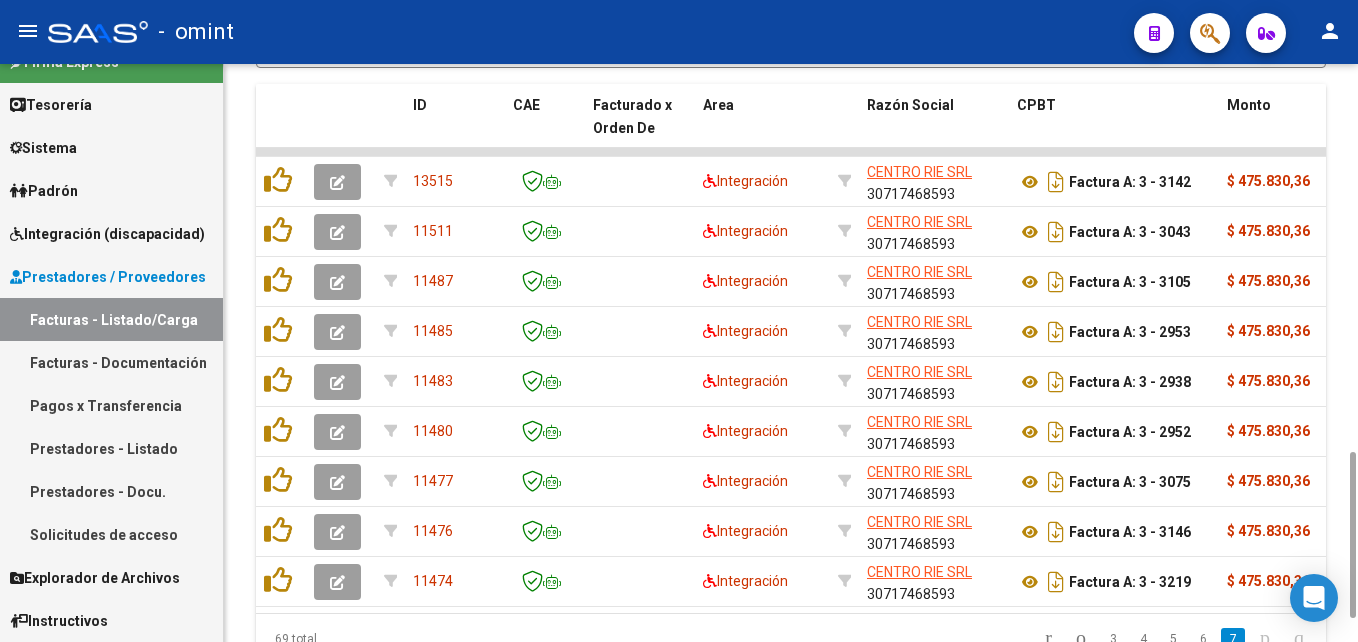 scroll, scrollTop: 1333, scrollLeft: 0, axis: vertical 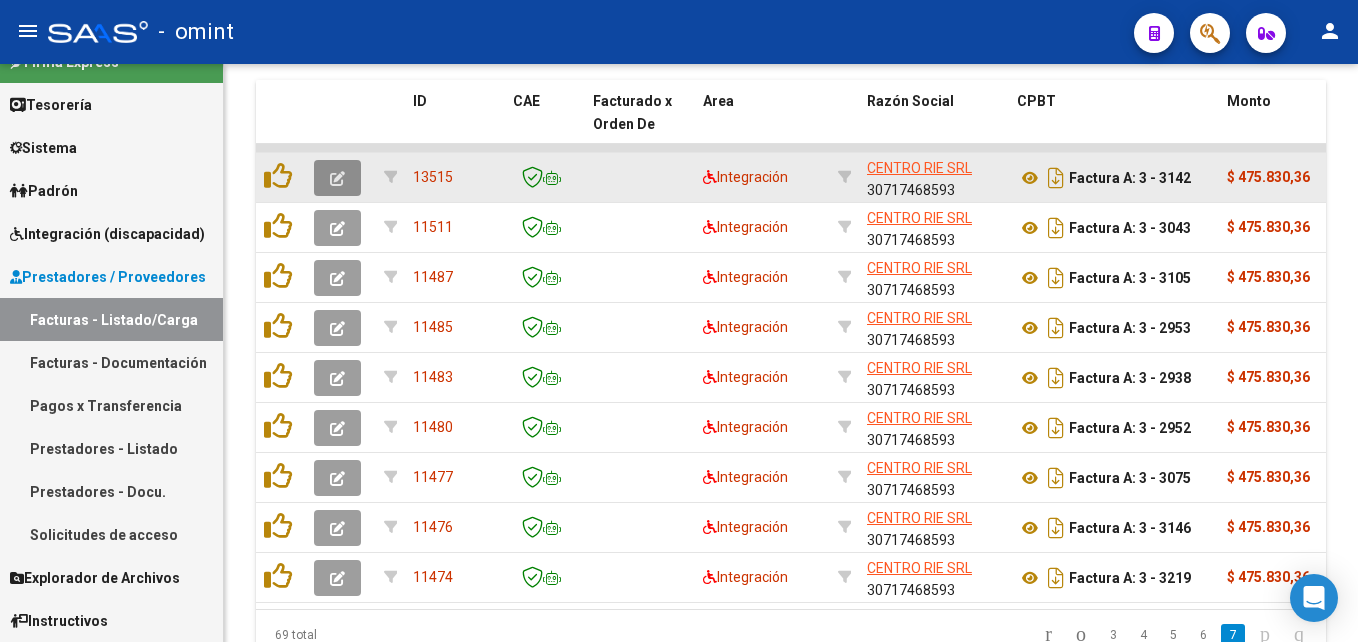 click 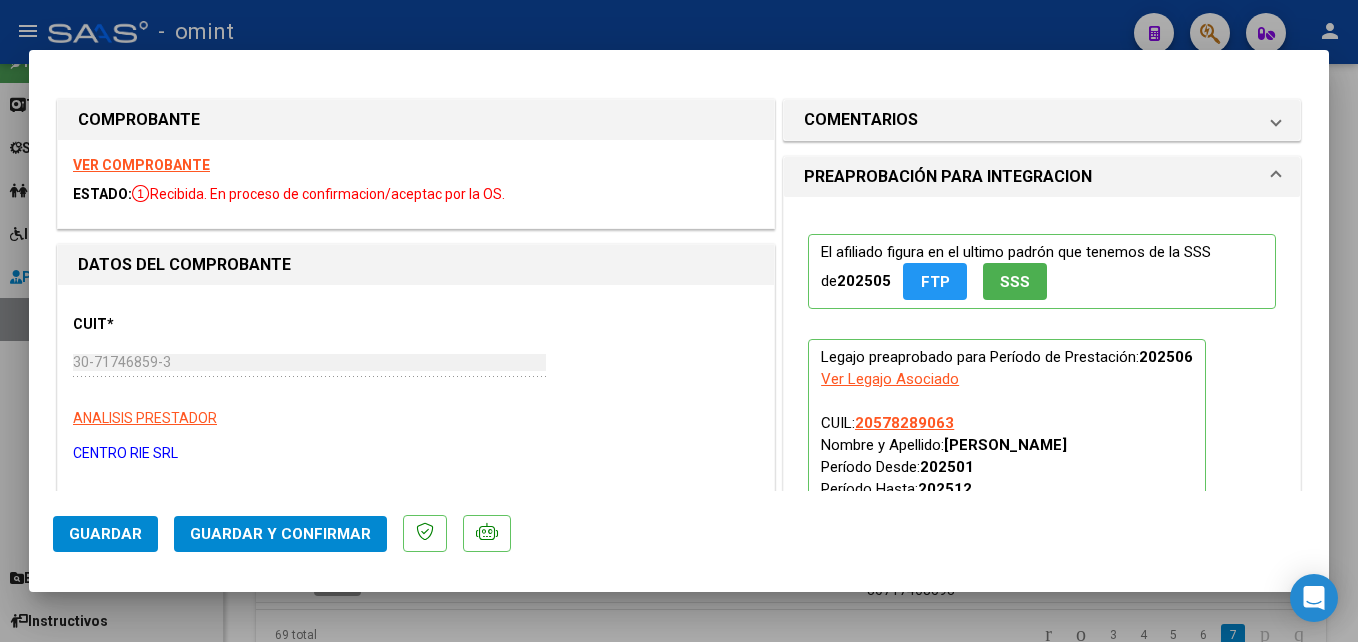 scroll, scrollTop: 200, scrollLeft: 0, axis: vertical 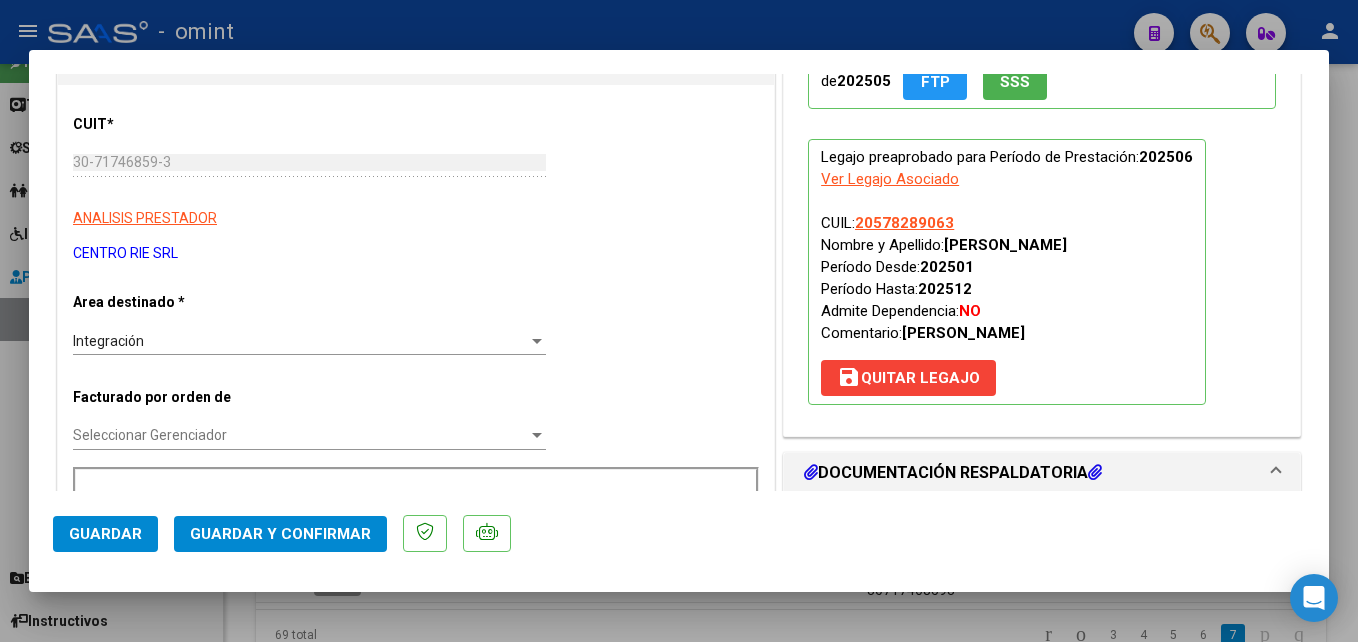 click at bounding box center (679, 321) 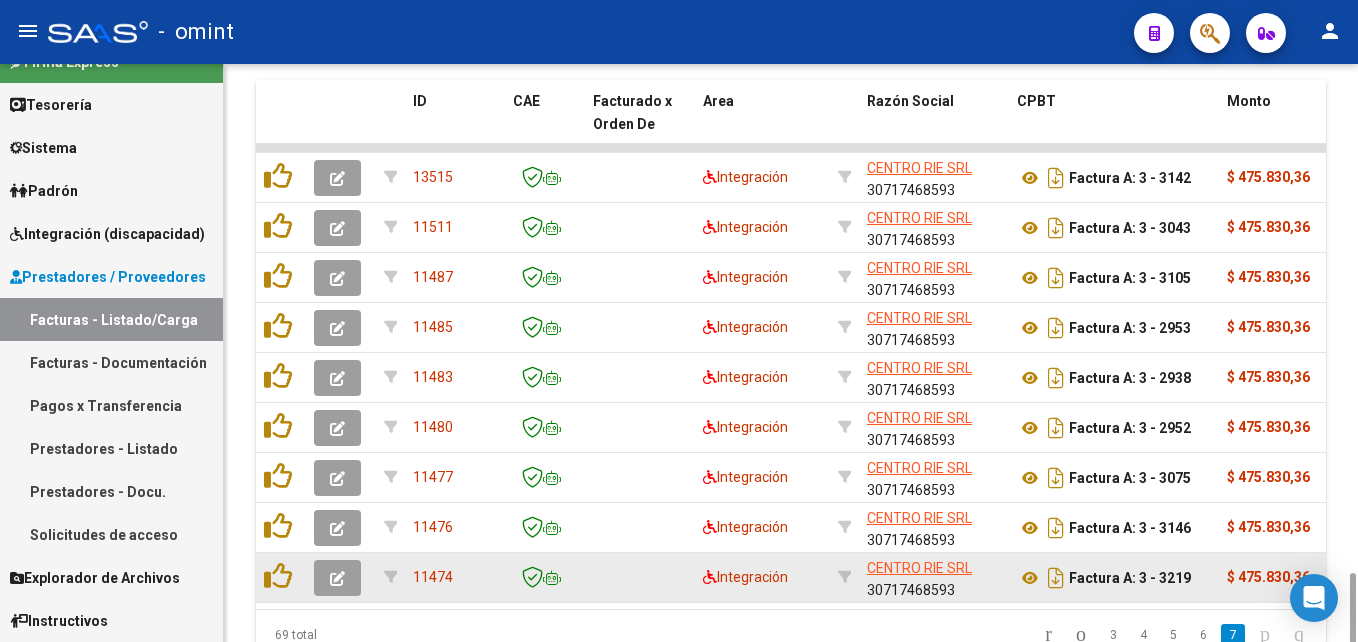 scroll, scrollTop: 1430, scrollLeft: 0, axis: vertical 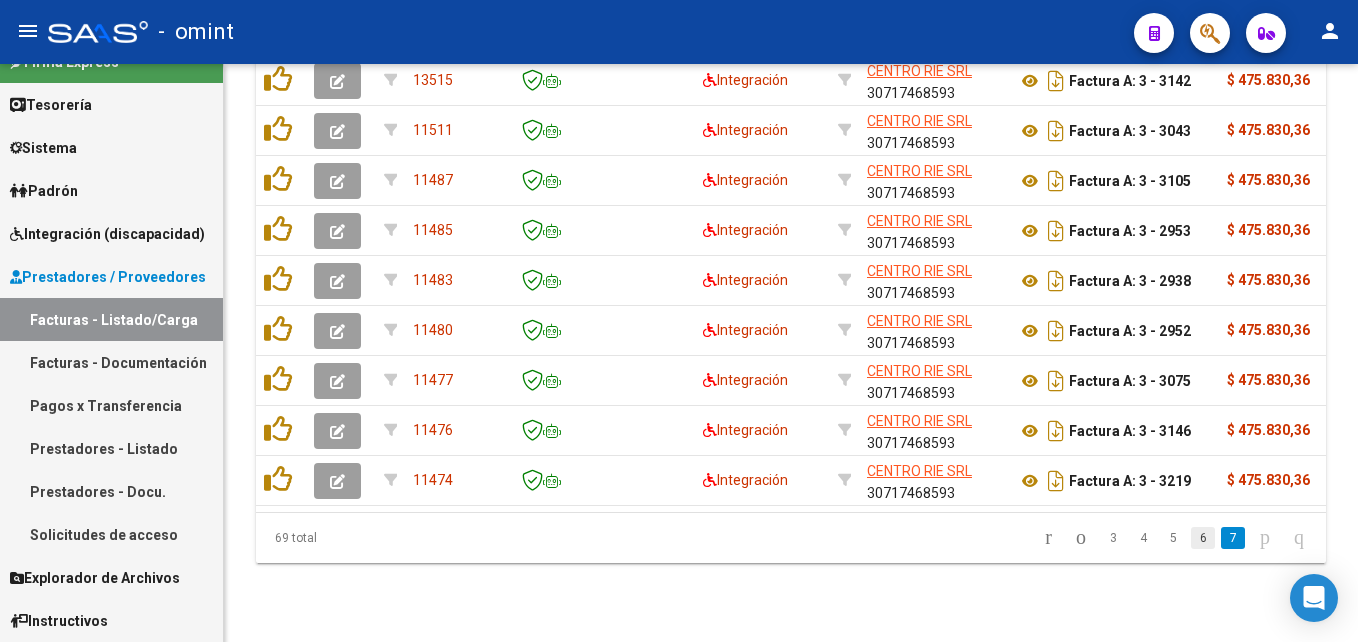 click on "6" 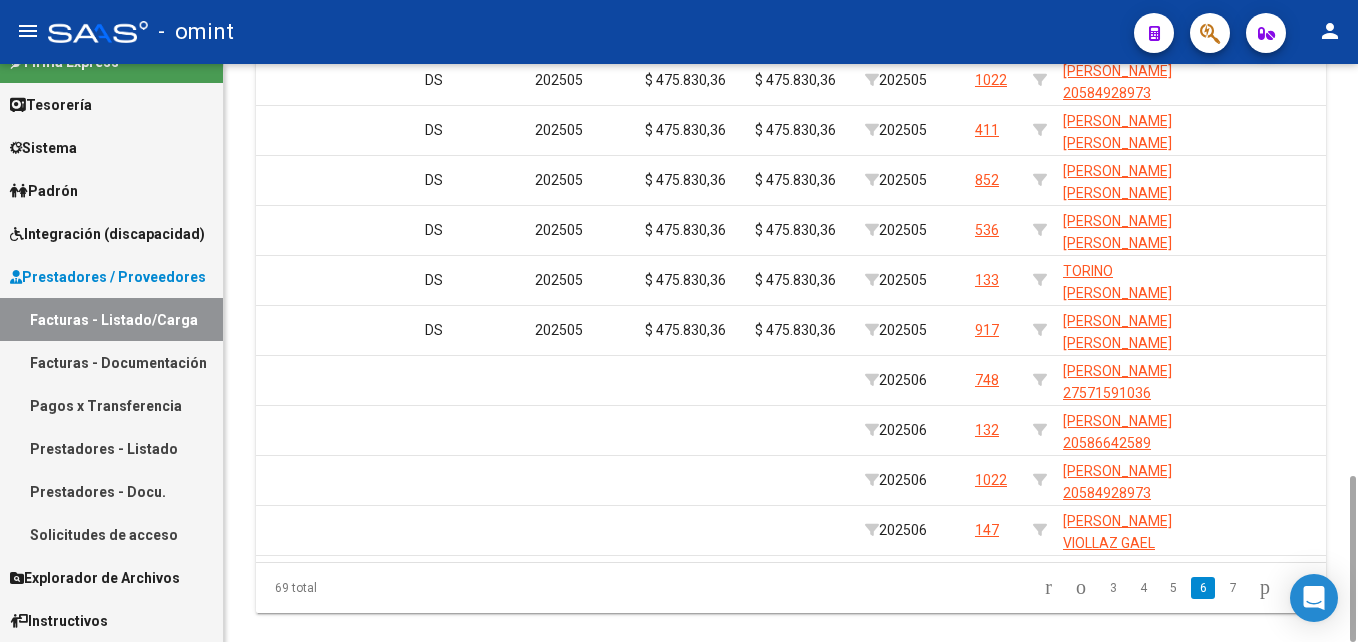 scroll, scrollTop: 0, scrollLeft: 0, axis: both 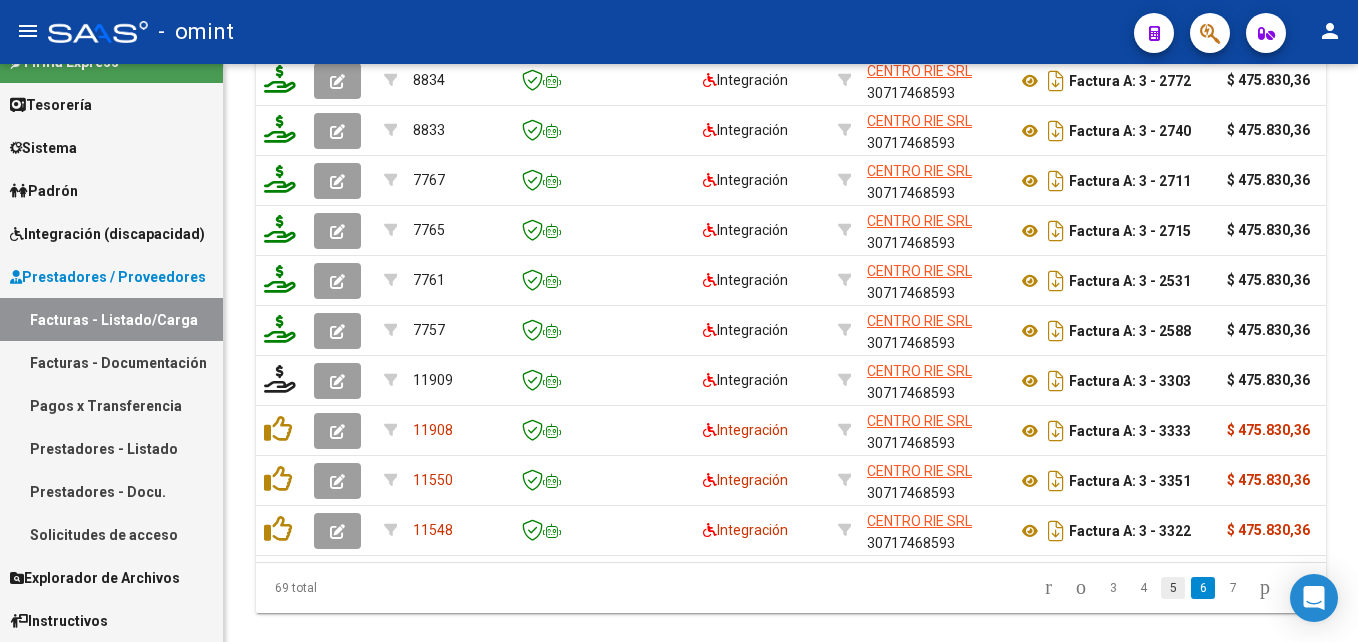 click on "5" 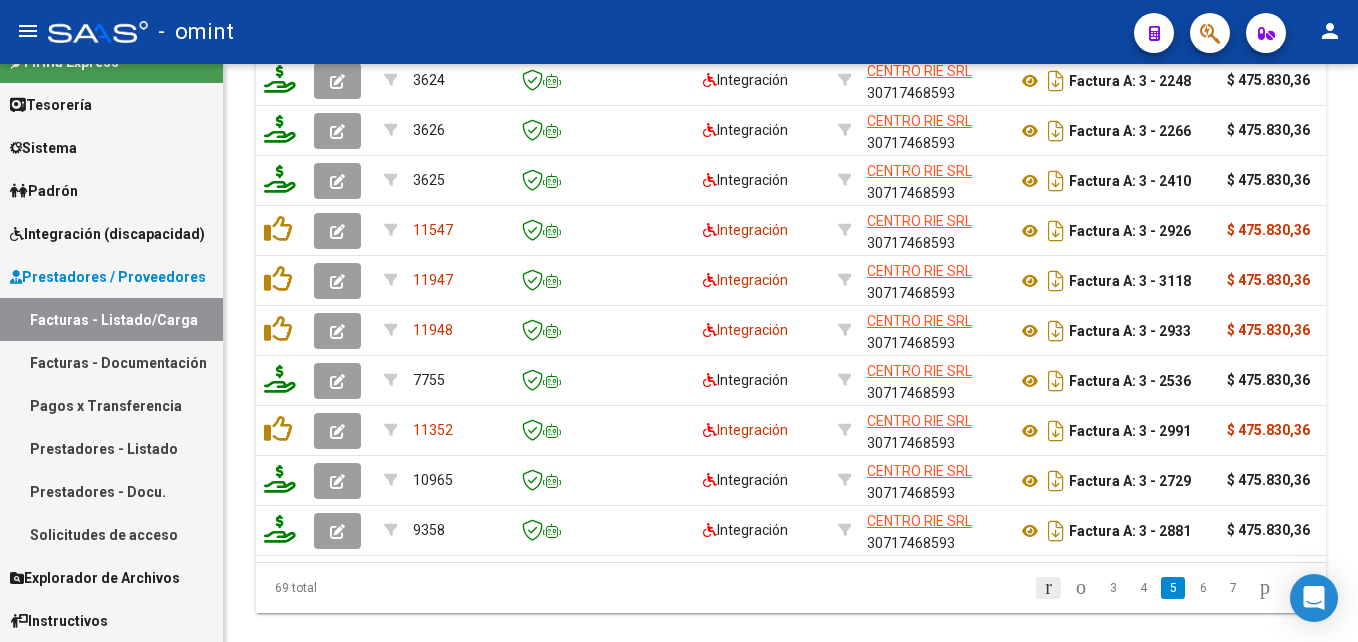 click 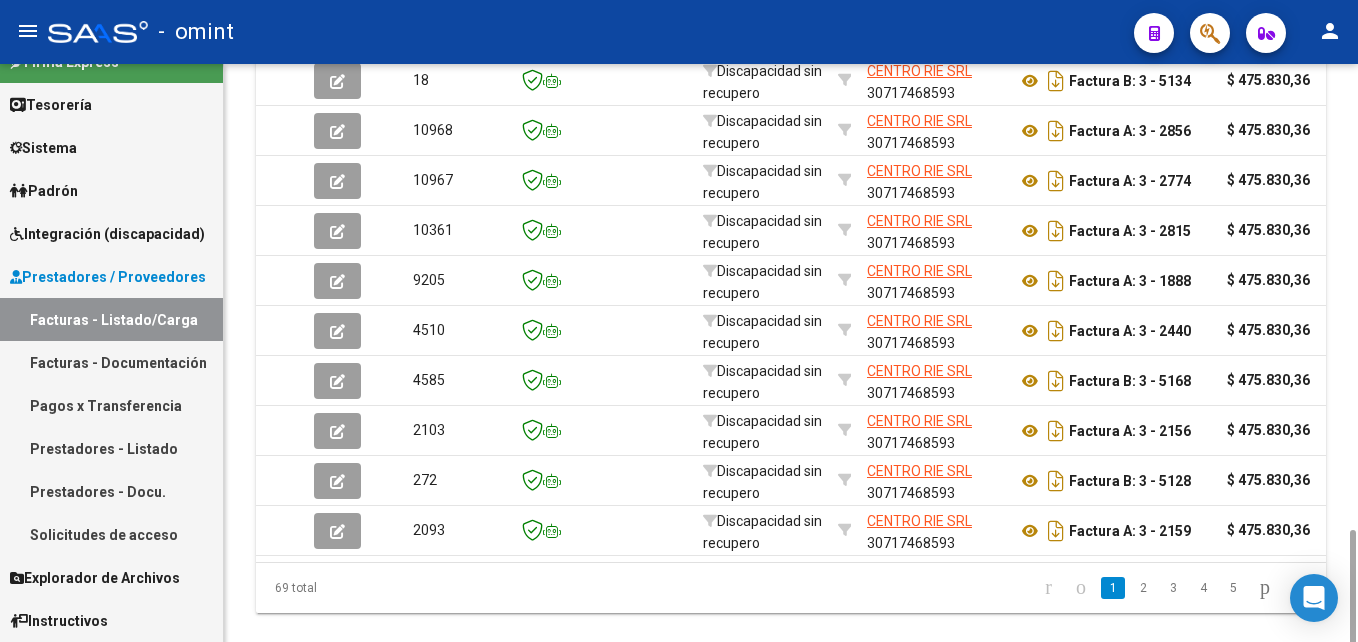scroll, scrollTop: 1480, scrollLeft: 0, axis: vertical 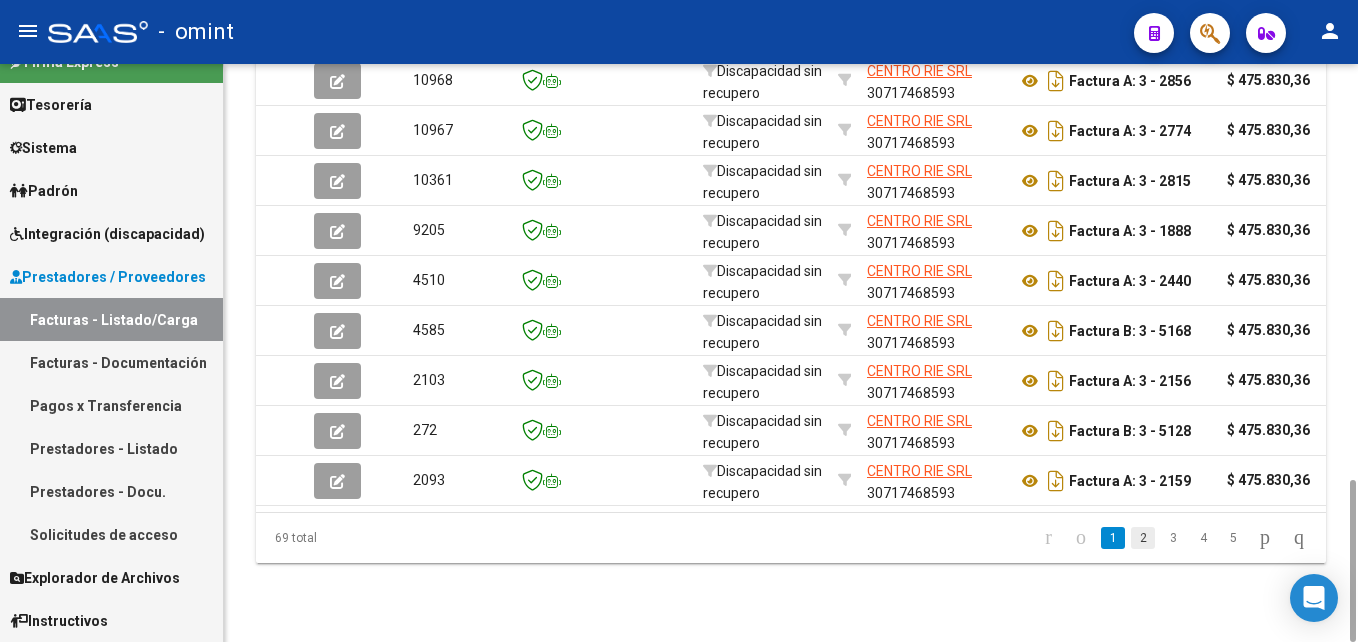 click on "2" 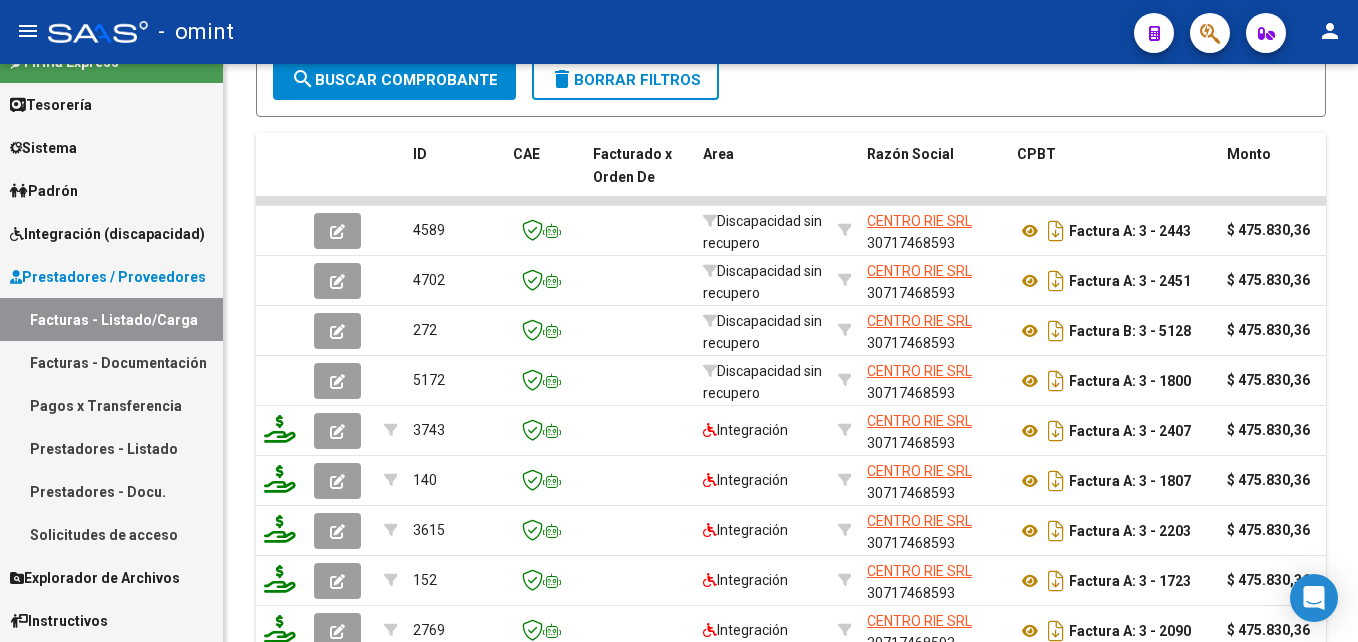 scroll, scrollTop: 1480, scrollLeft: 0, axis: vertical 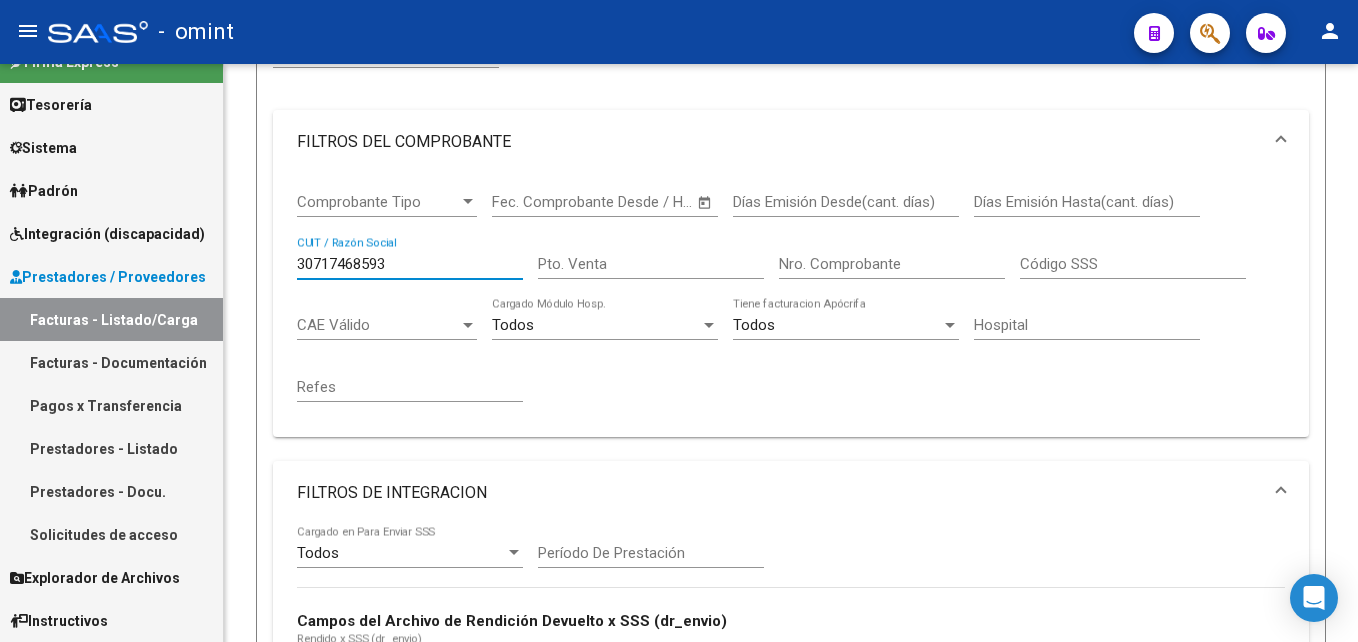 drag, startPoint x: 405, startPoint y: 268, endPoint x: 139, endPoint y: 259, distance: 266.15222 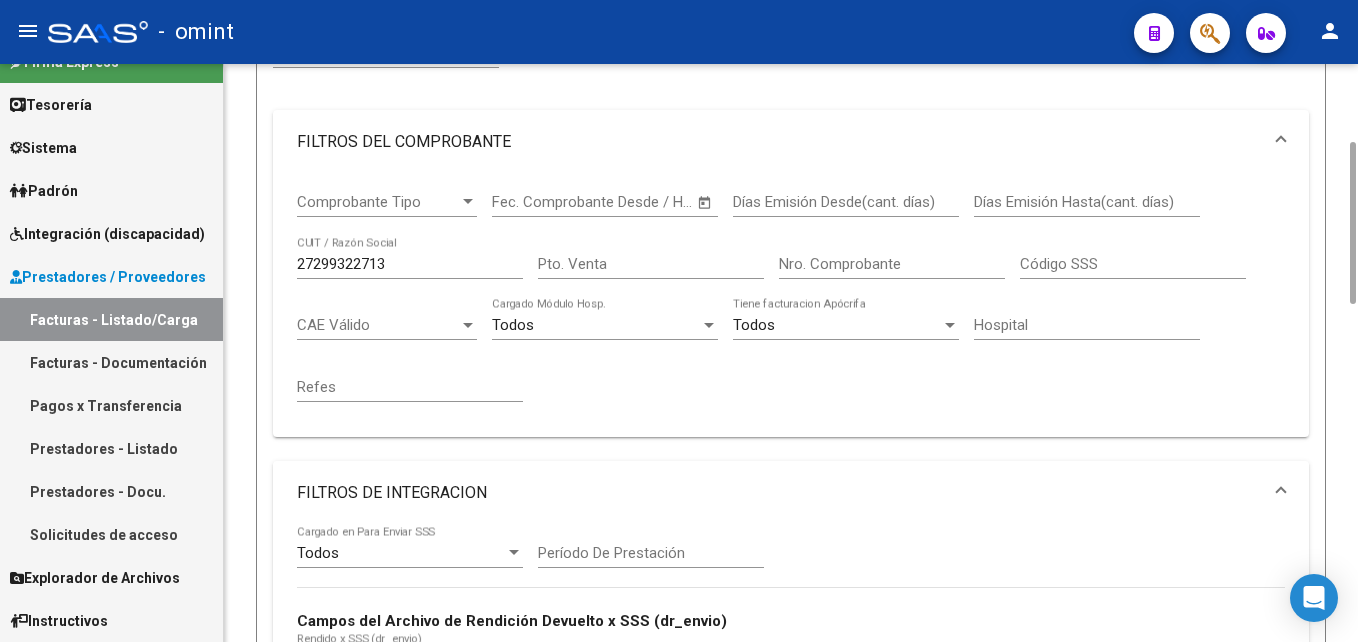 click on "FILTROS DE INTEGRACION" at bounding box center (791, 493) 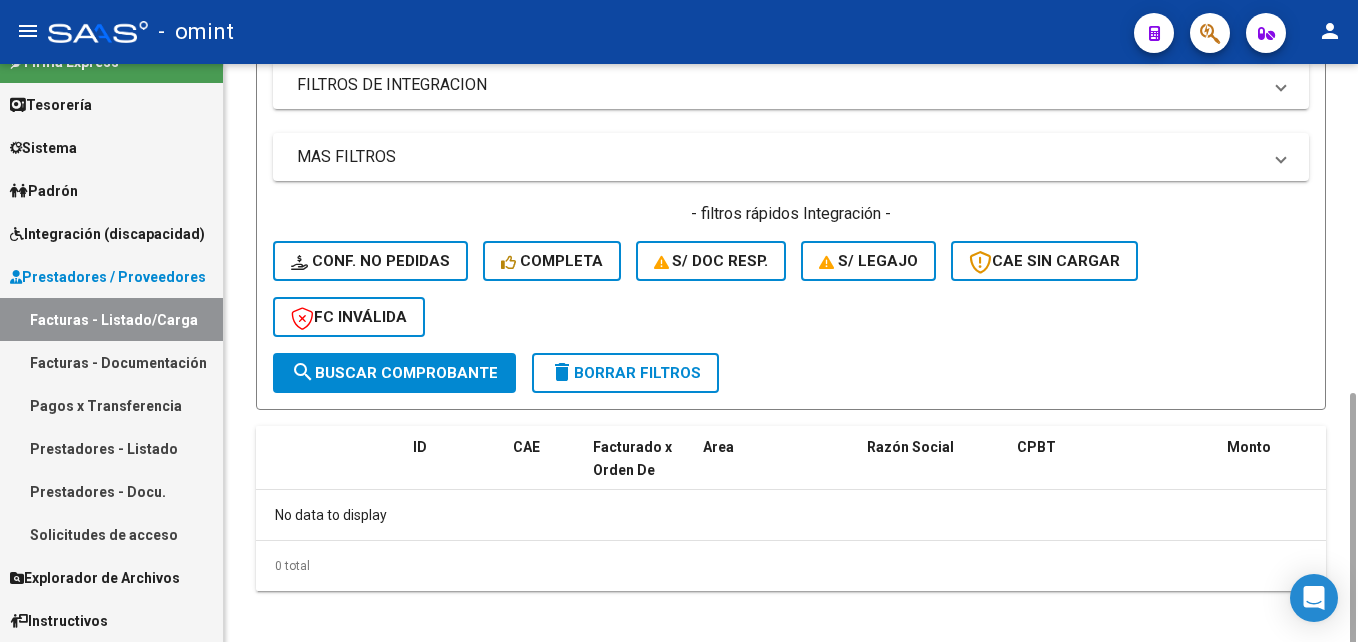 scroll, scrollTop: 693, scrollLeft: 0, axis: vertical 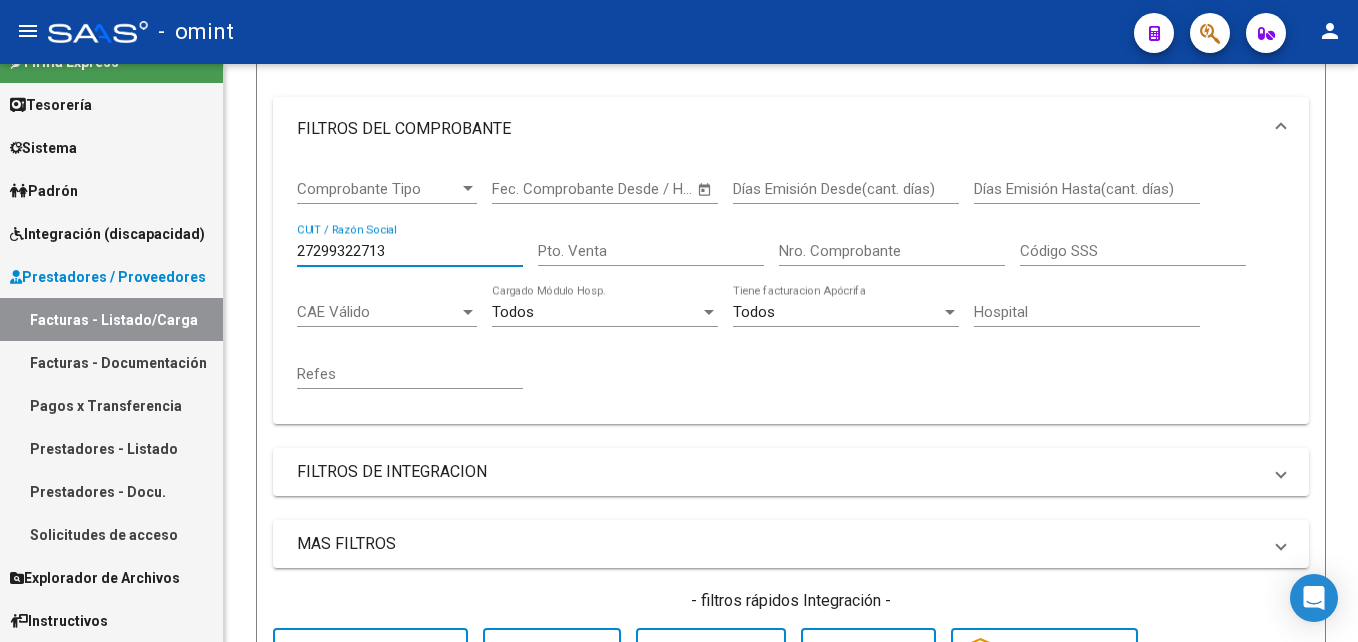 drag, startPoint x: 397, startPoint y: 252, endPoint x: 210, endPoint y: 233, distance: 187.96277 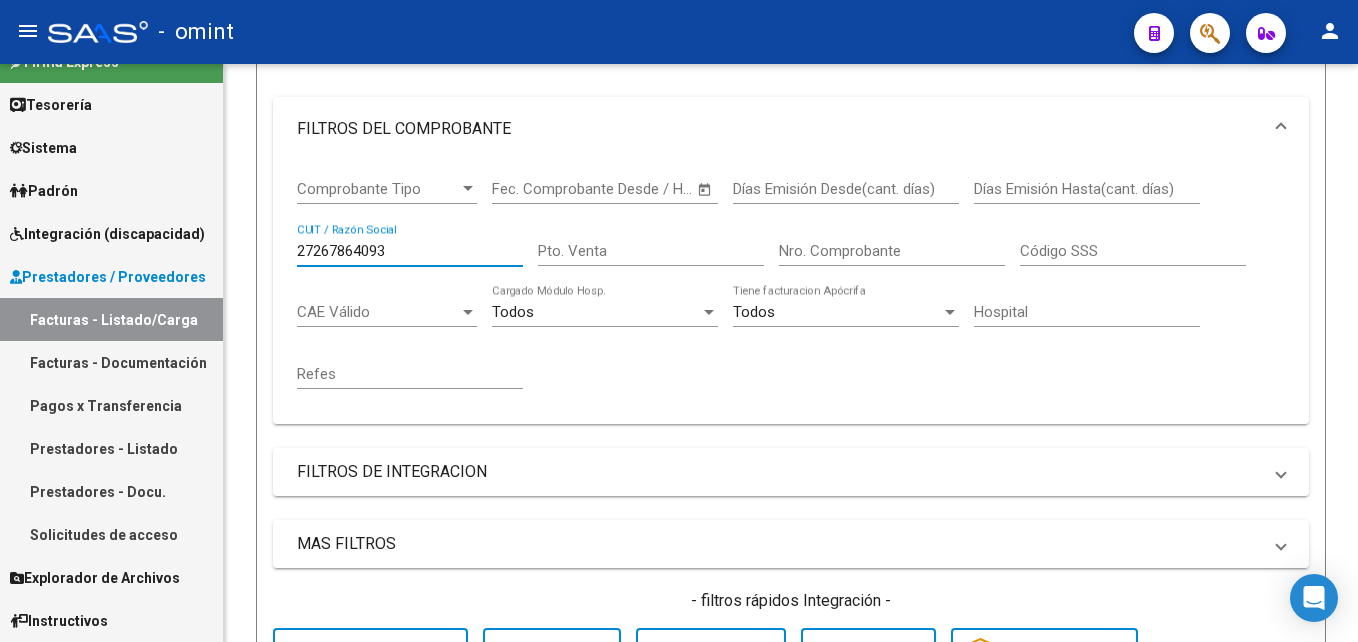 scroll, scrollTop: 923, scrollLeft: 0, axis: vertical 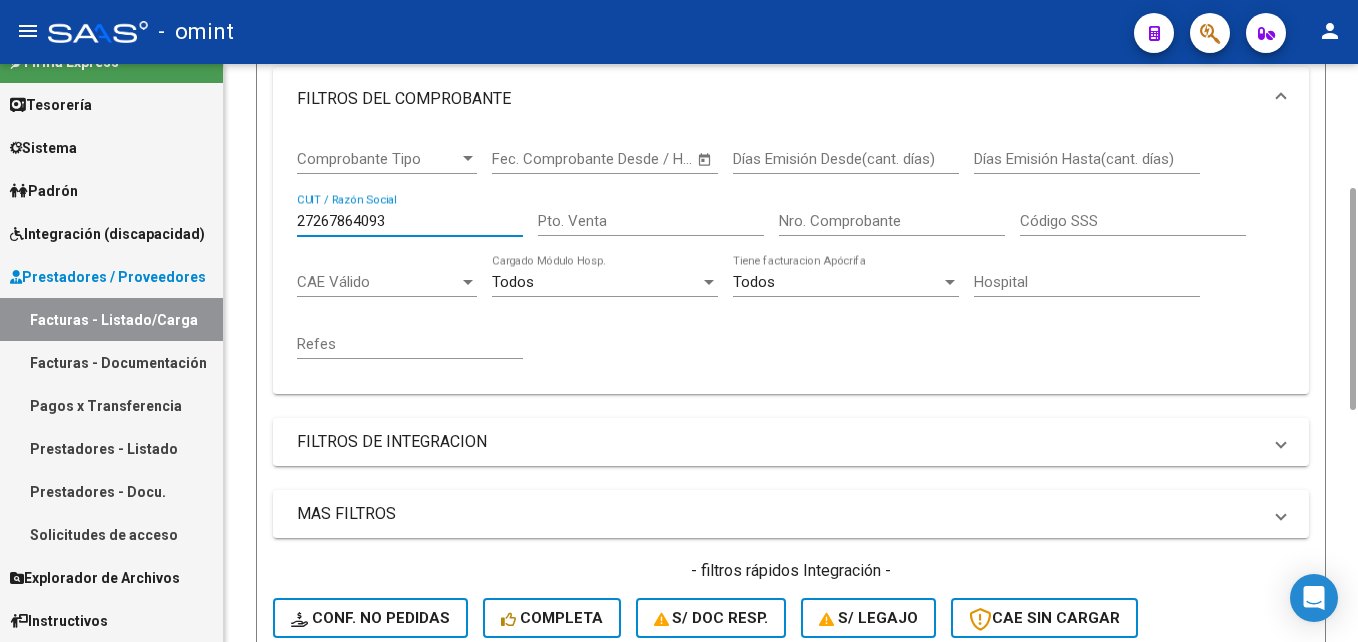 drag, startPoint x: 382, startPoint y: 219, endPoint x: 238, endPoint y: 204, distance: 144.77914 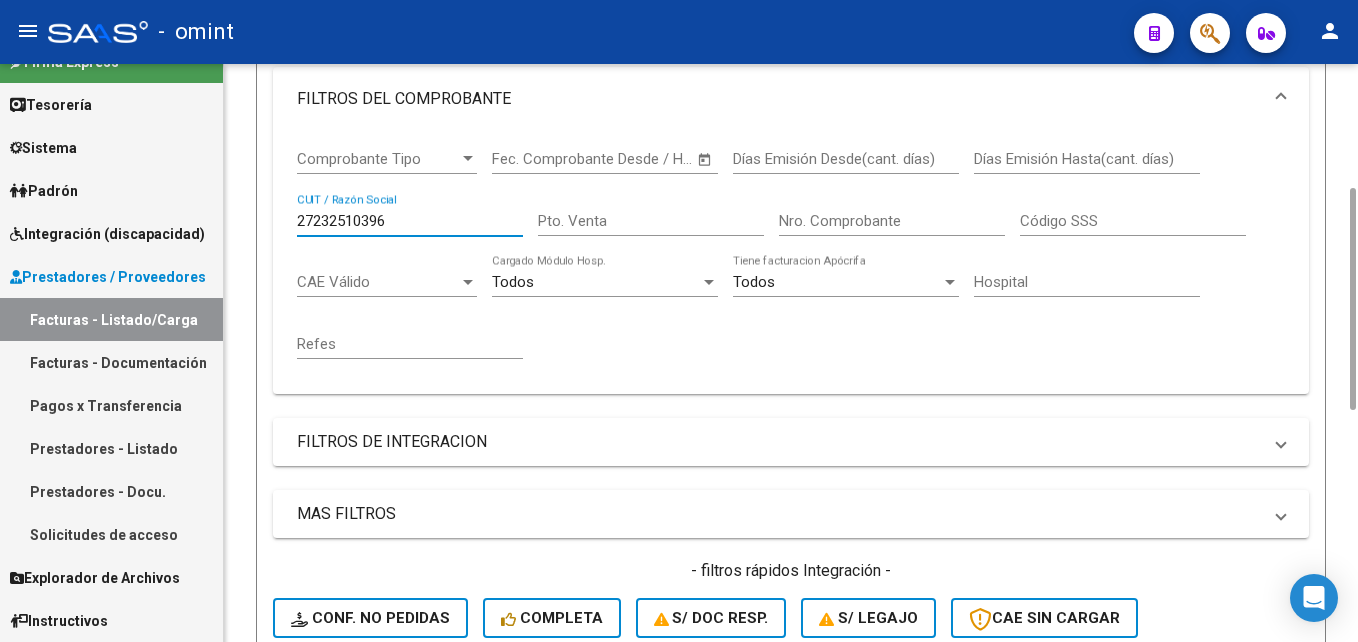 scroll, scrollTop: 873, scrollLeft: 0, axis: vertical 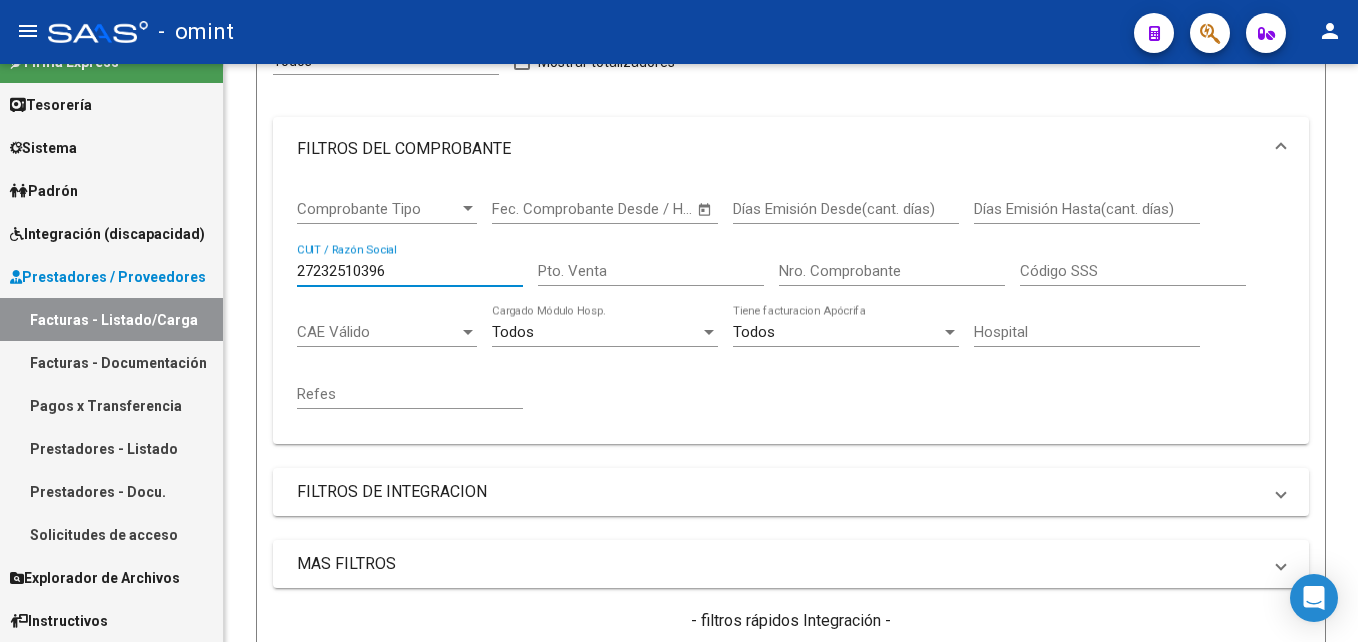 drag, startPoint x: 373, startPoint y: 271, endPoint x: 220, endPoint y: 253, distance: 154.05519 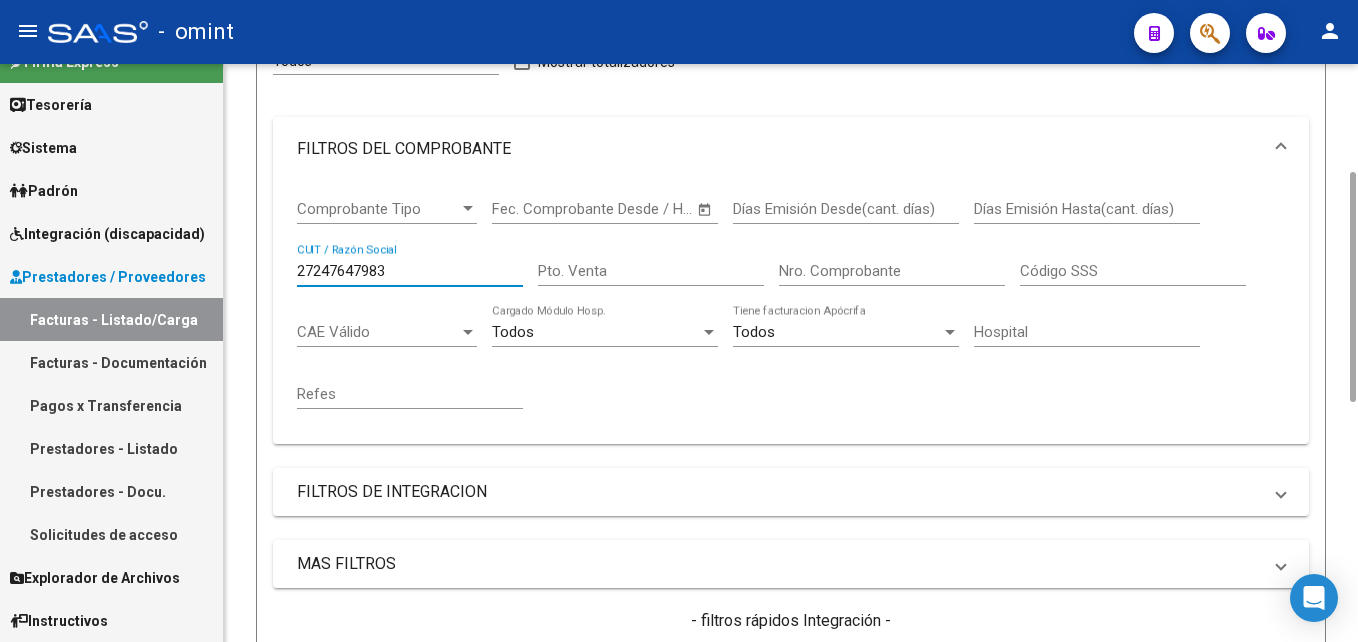 scroll, scrollTop: 873, scrollLeft: 0, axis: vertical 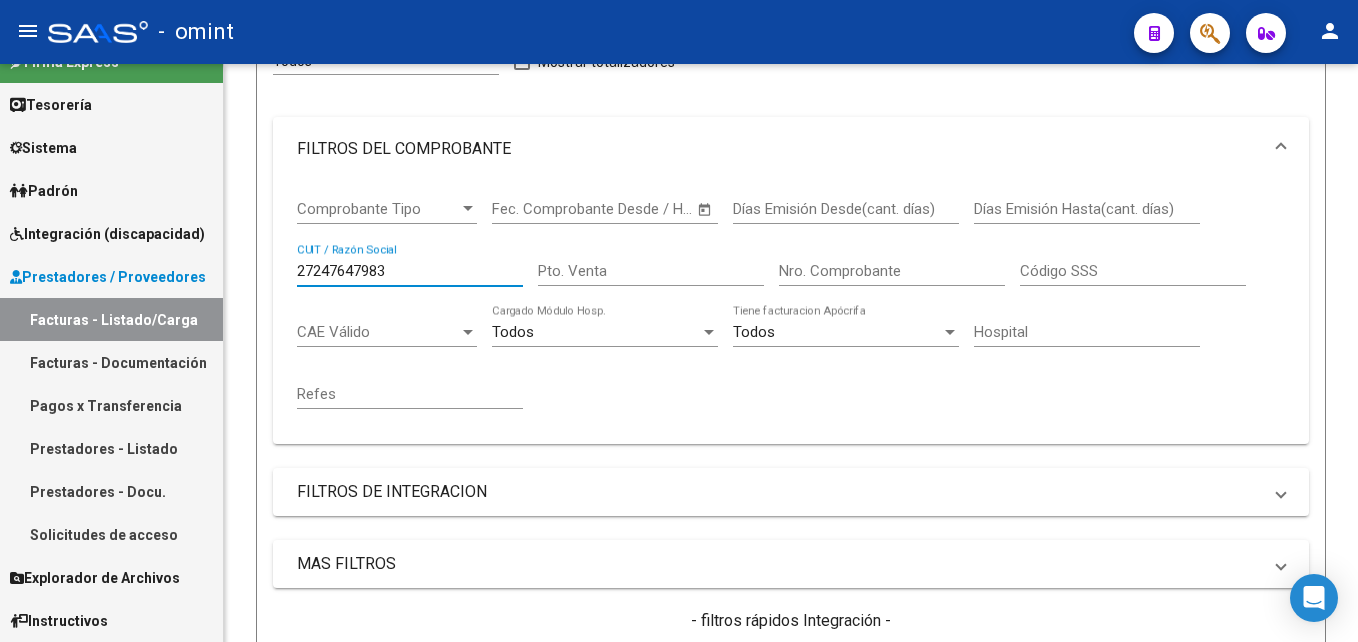 paste on "922923529" 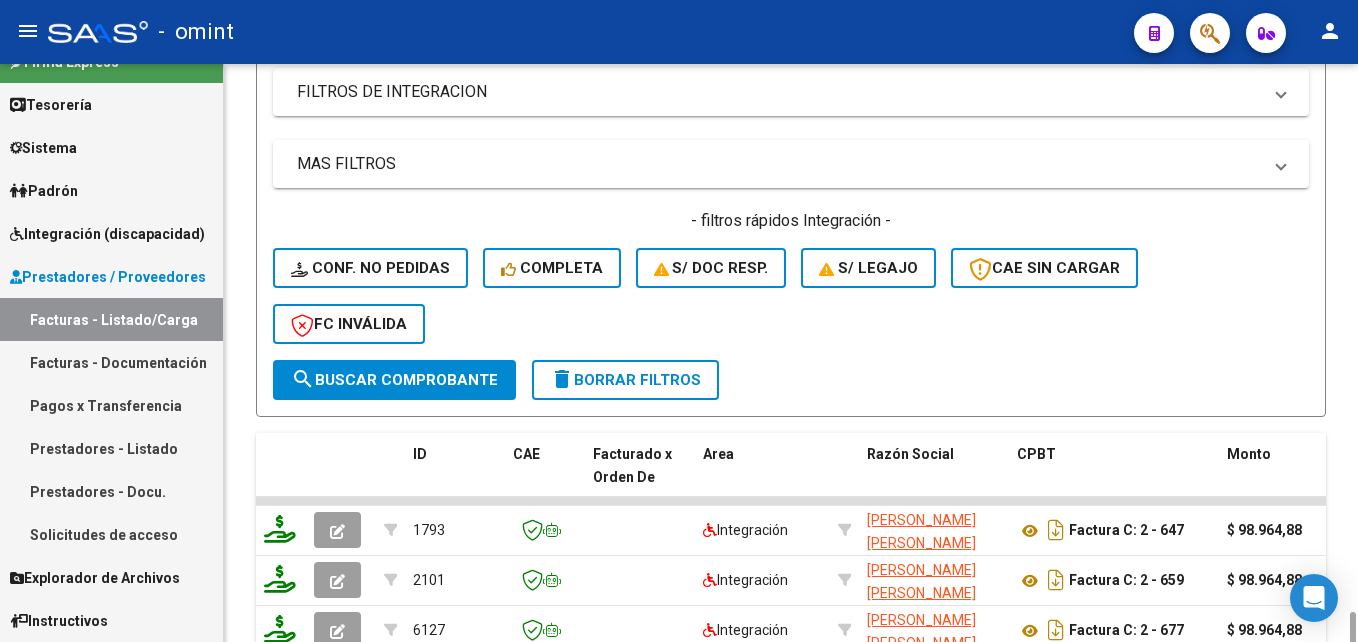 scroll, scrollTop: 873, scrollLeft: 0, axis: vertical 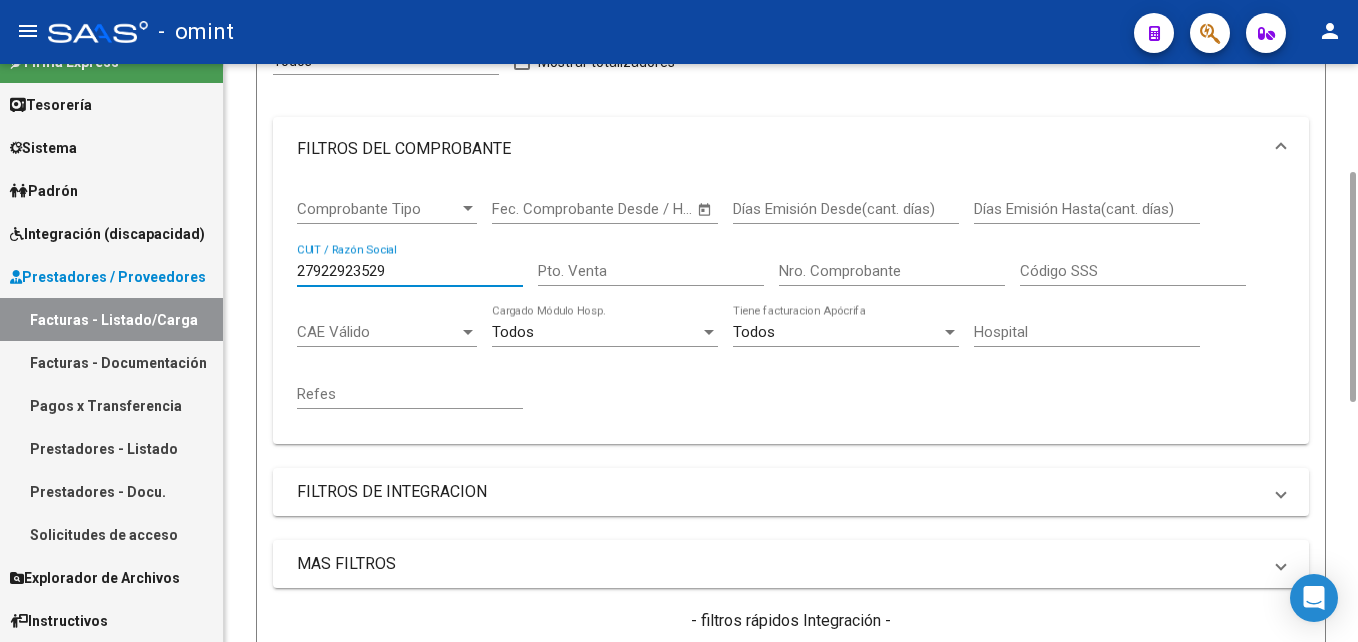 drag, startPoint x: 402, startPoint y: 264, endPoint x: 255, endPoint y: 252, distance: 147.48898 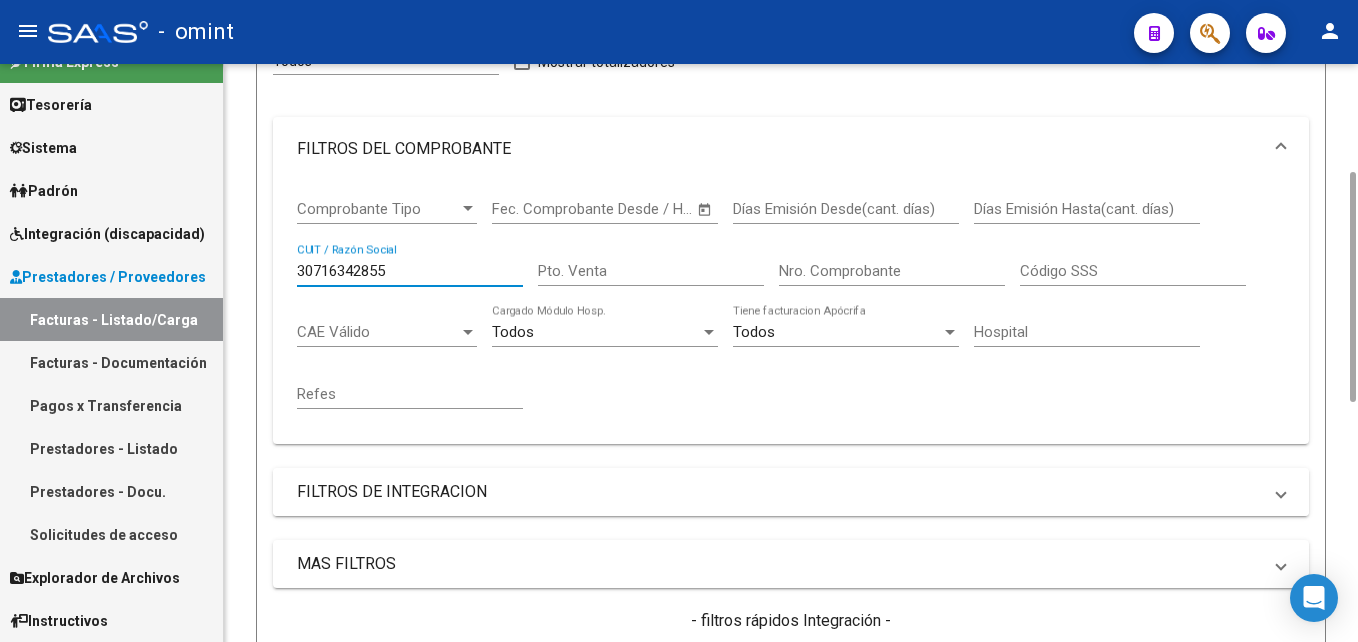 scroll, scrollTop: 773, scrollLeft: 0, axis: vertical 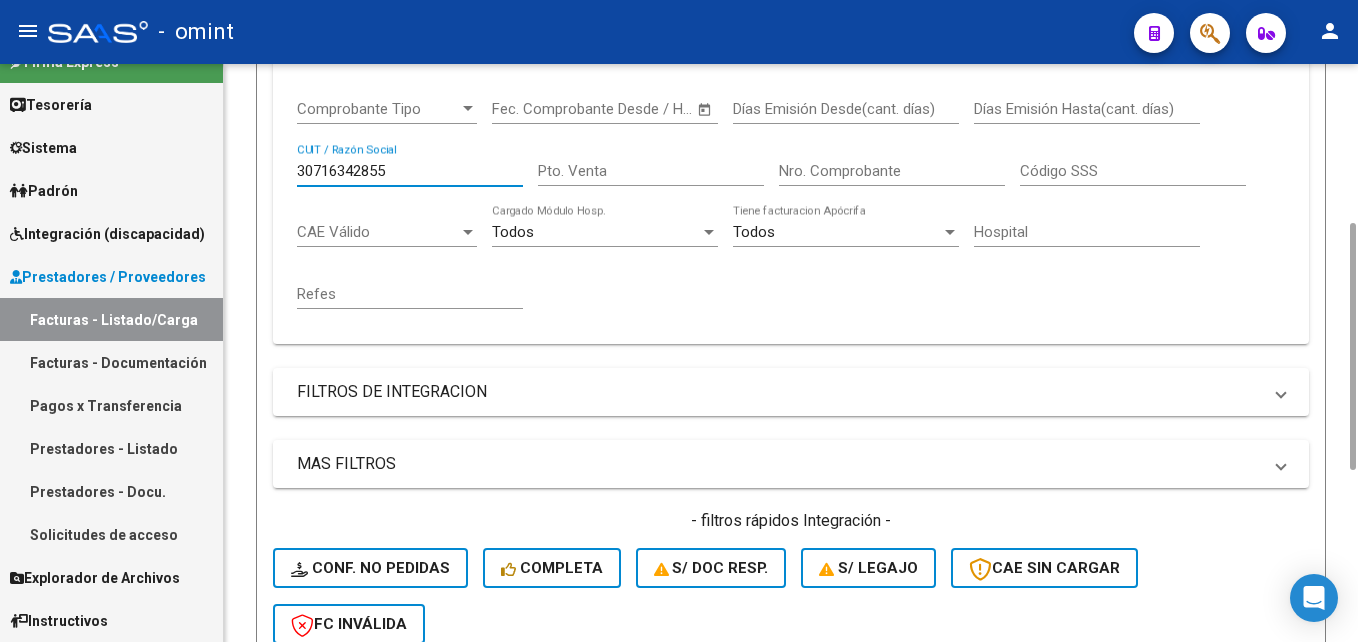 drag, startPoint x: 387, startPoint y: 176, endPoint x: 302, endPoint y: 175, distance: 85.00588 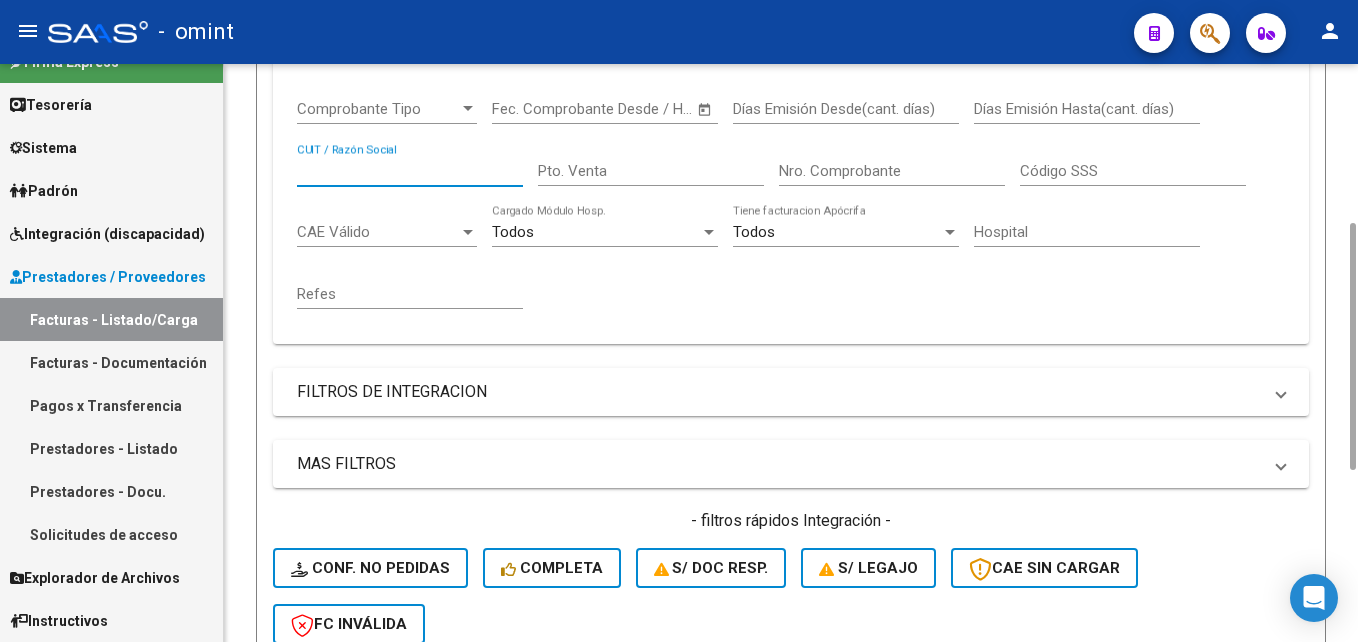 paste on "23143791424" 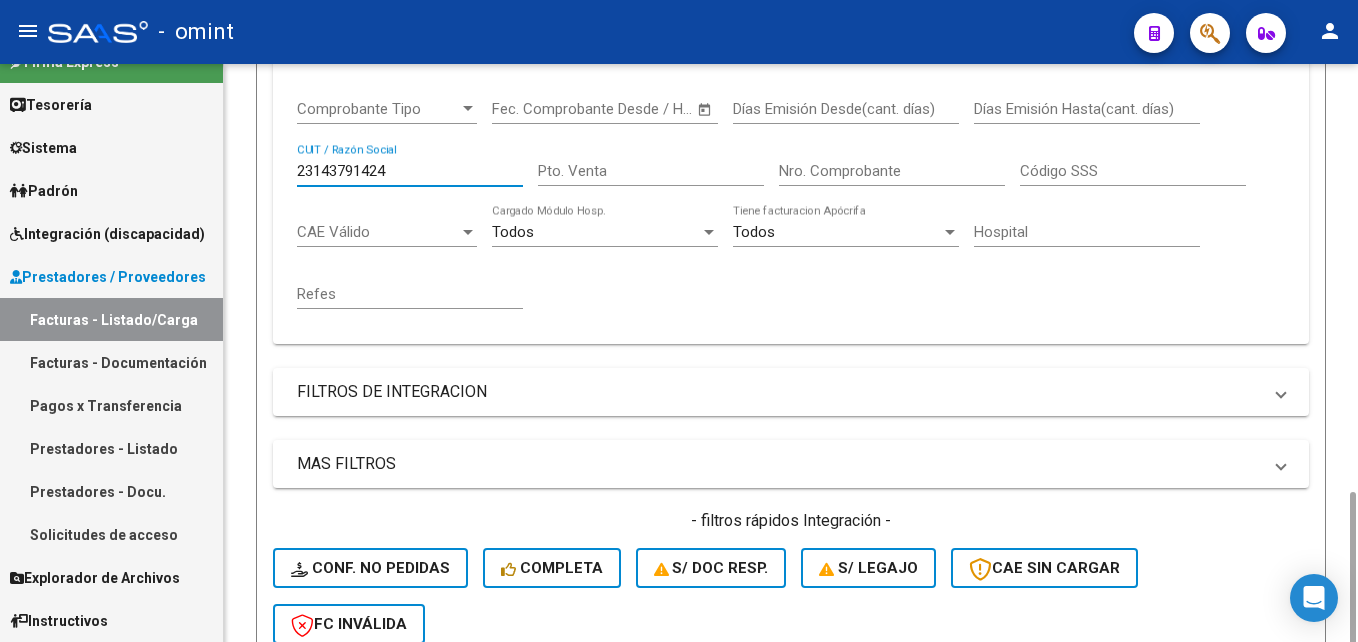 scroll, scrollTop: 873, scrollLeft: 0, axis: vertical 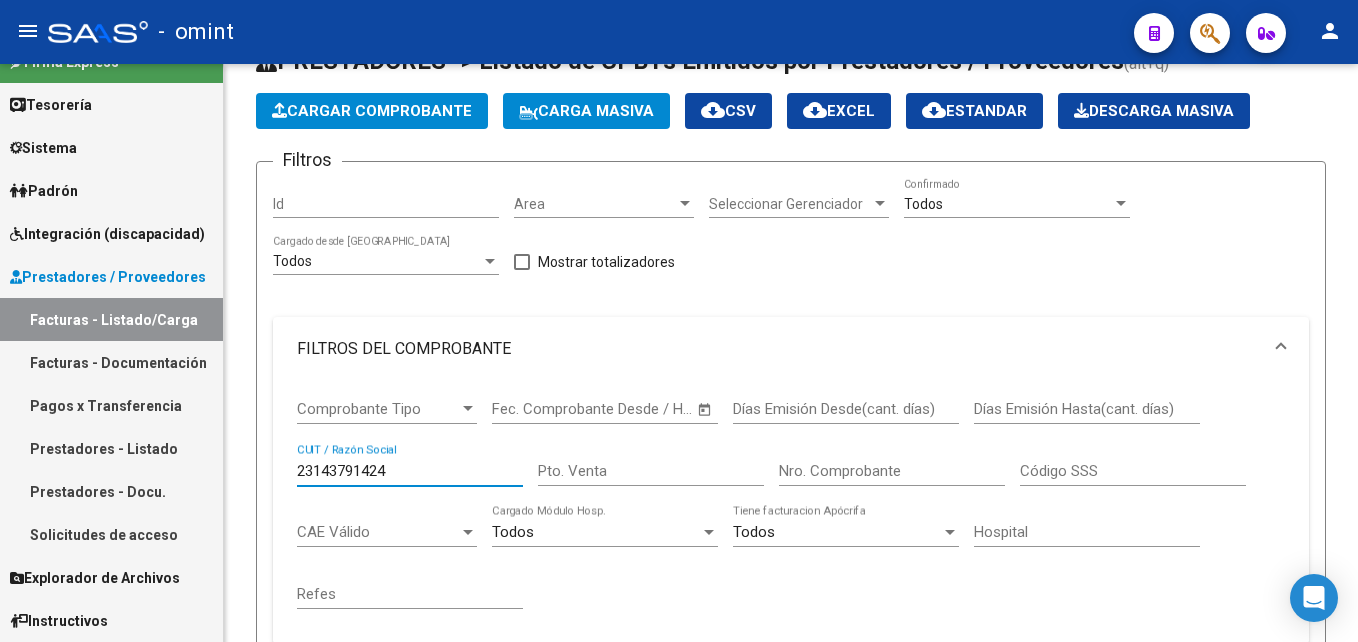 drag, startPoint x: 391, startPoint y: 464, endPoint x: 213, endPoint y: 452, distance: 178.40404 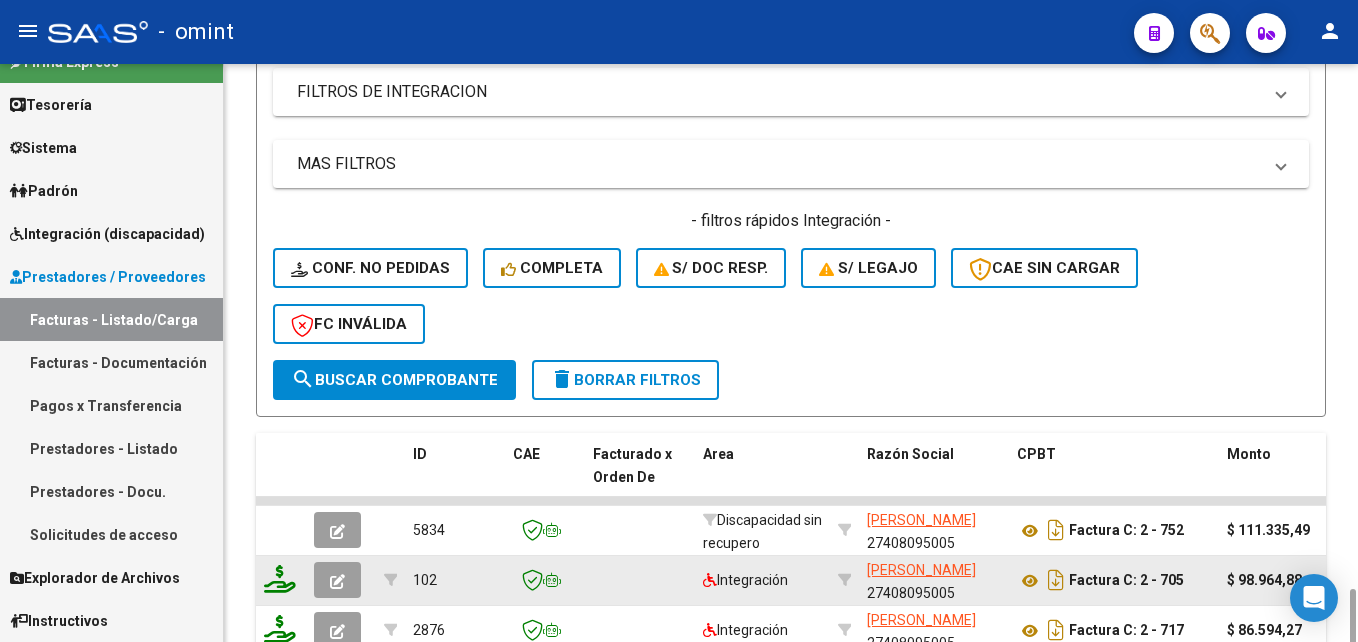 scroll, scrollTop: 973, scrollLeft: 0, axis: vertical 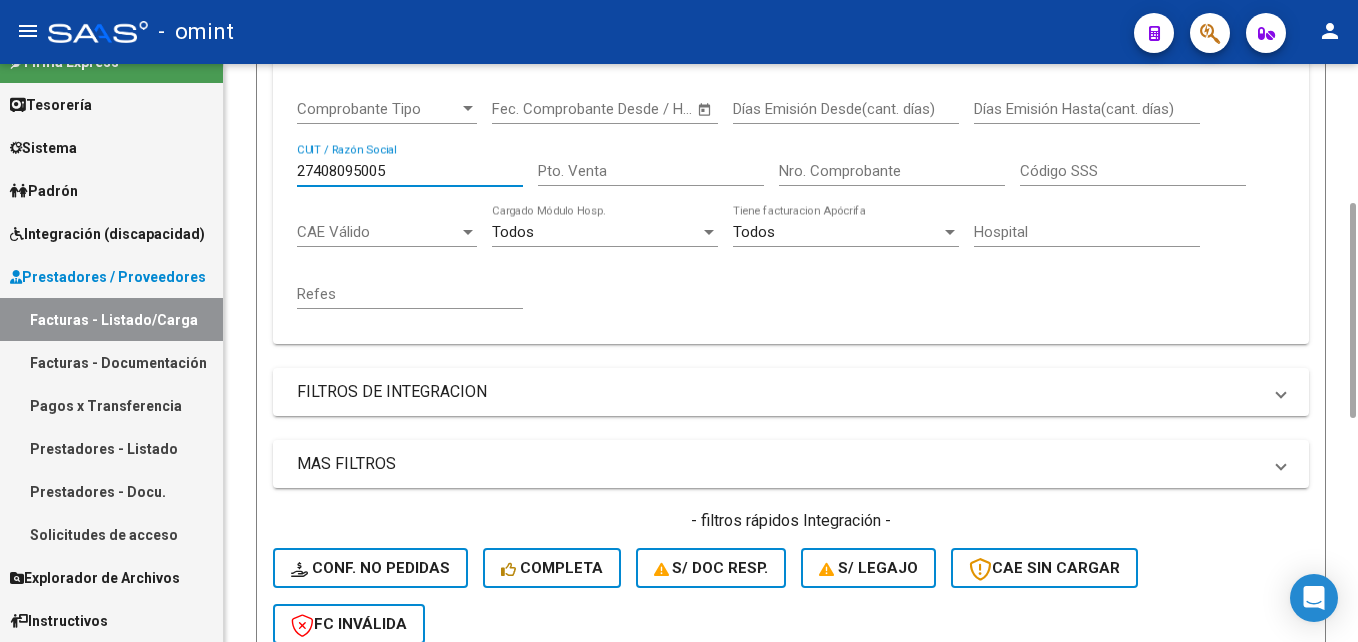 drag, startPoint x: 397, startPoint y: 164, endPoint x: 163, endPoint y: 157, distance: 234.10468 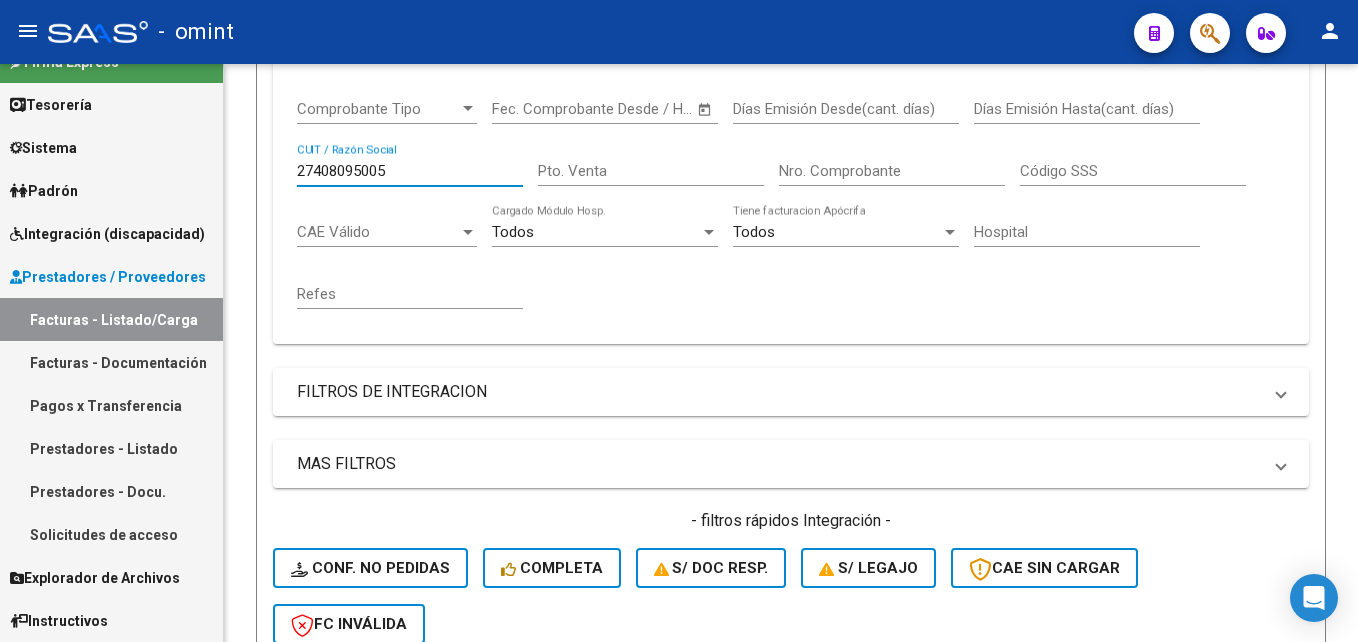 paste on "959041011" 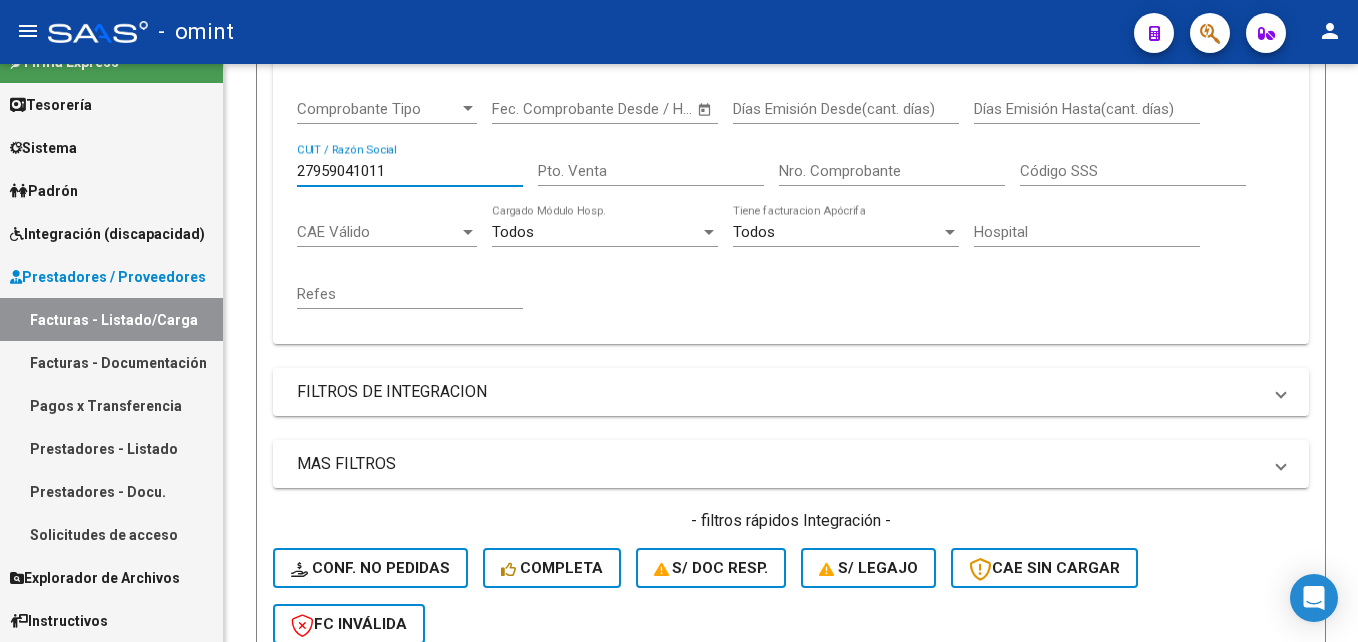 scroll, scrollTop: 773, scrollLeft: 0, axis: vertical 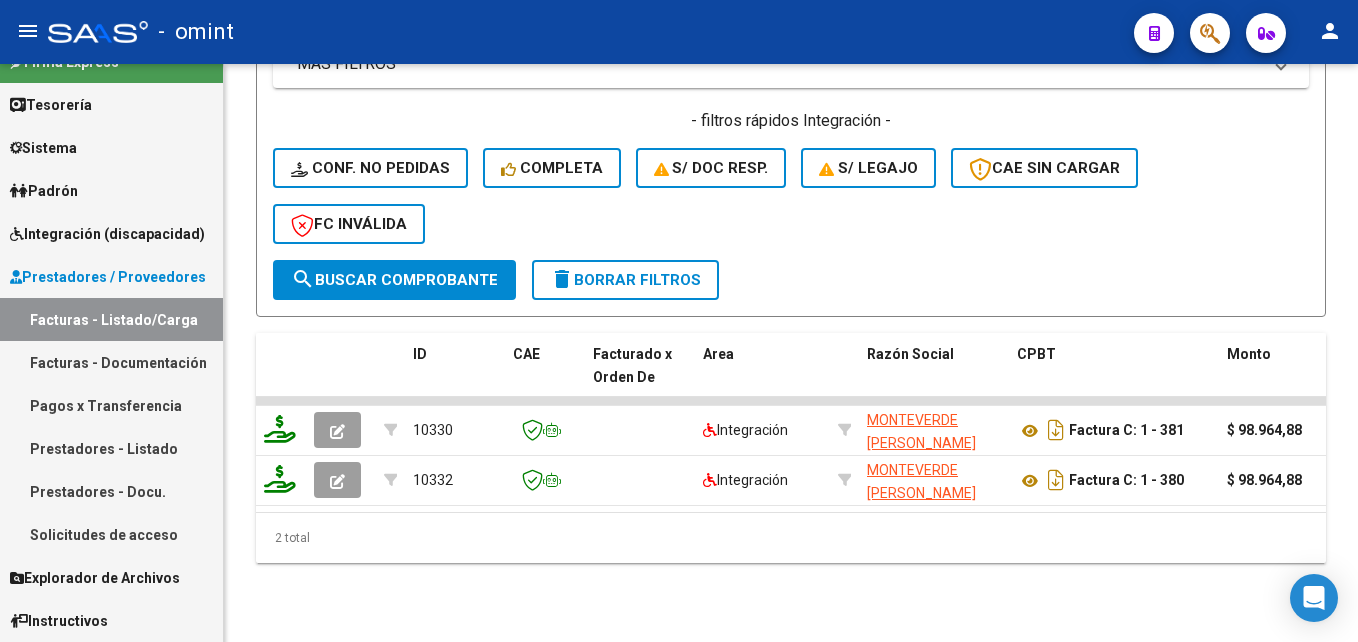 type on "27959041011" 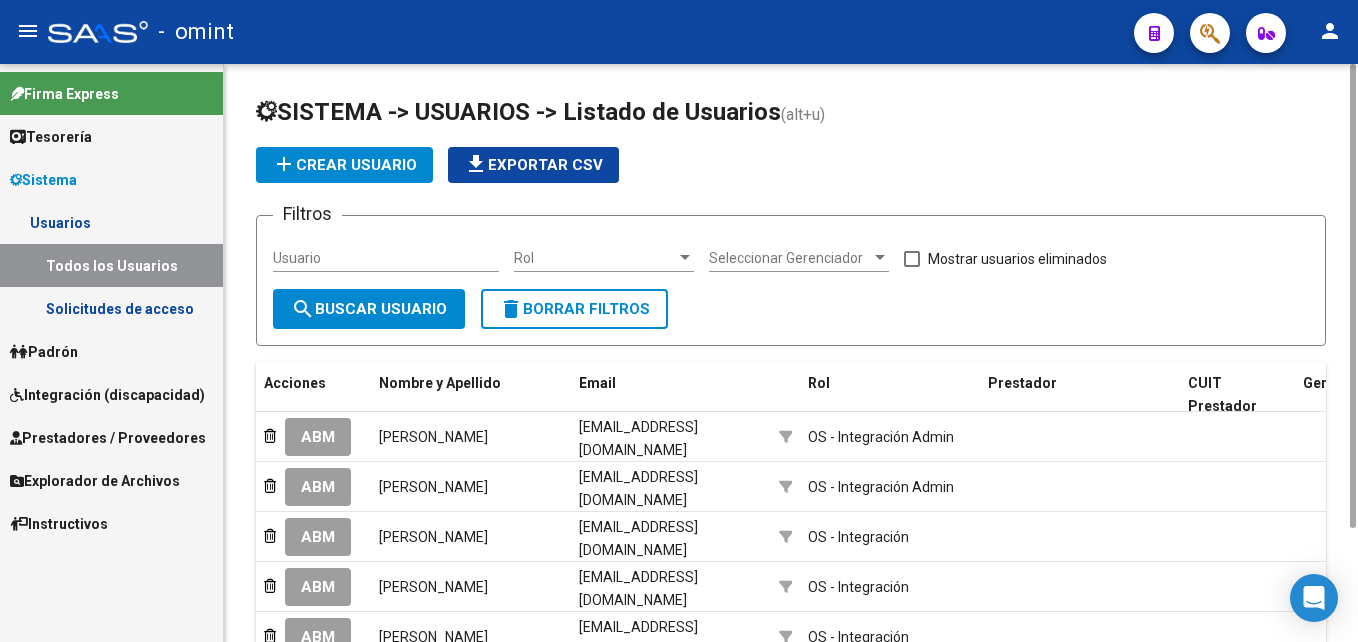 scroll, scrollTop: 0, scrollLeft: 0, axis: both 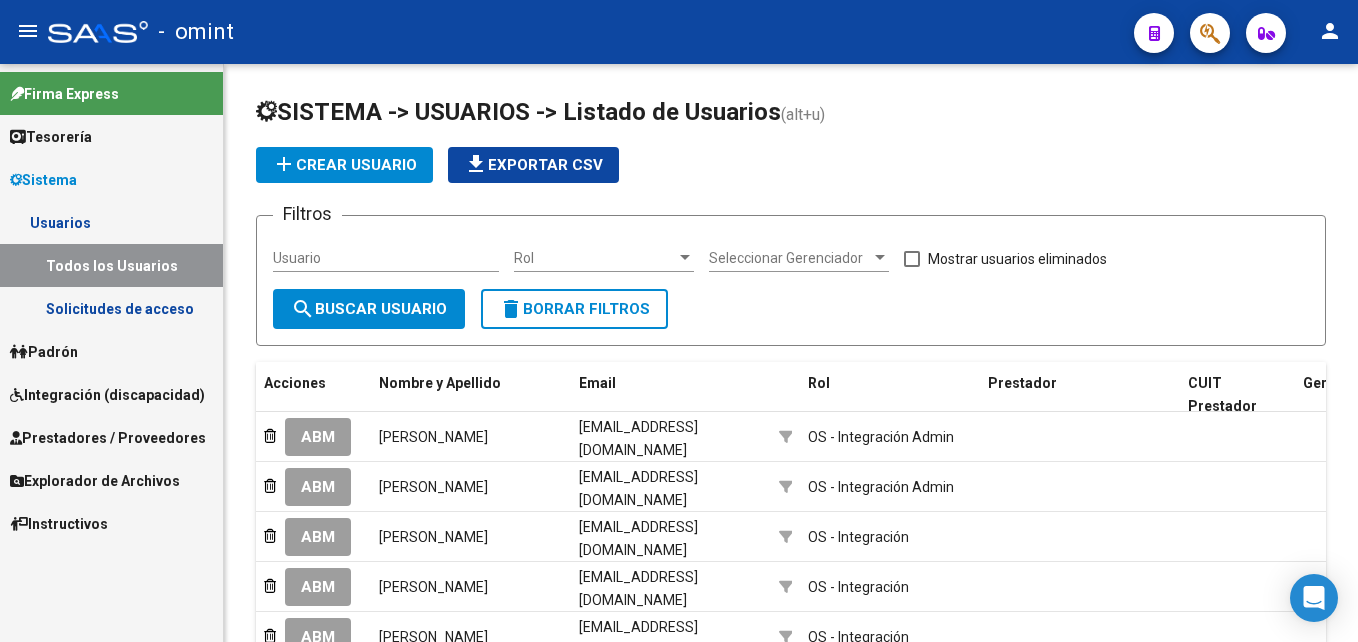 click on "Solicitudes de acceso" at bounding box center (111, 308) 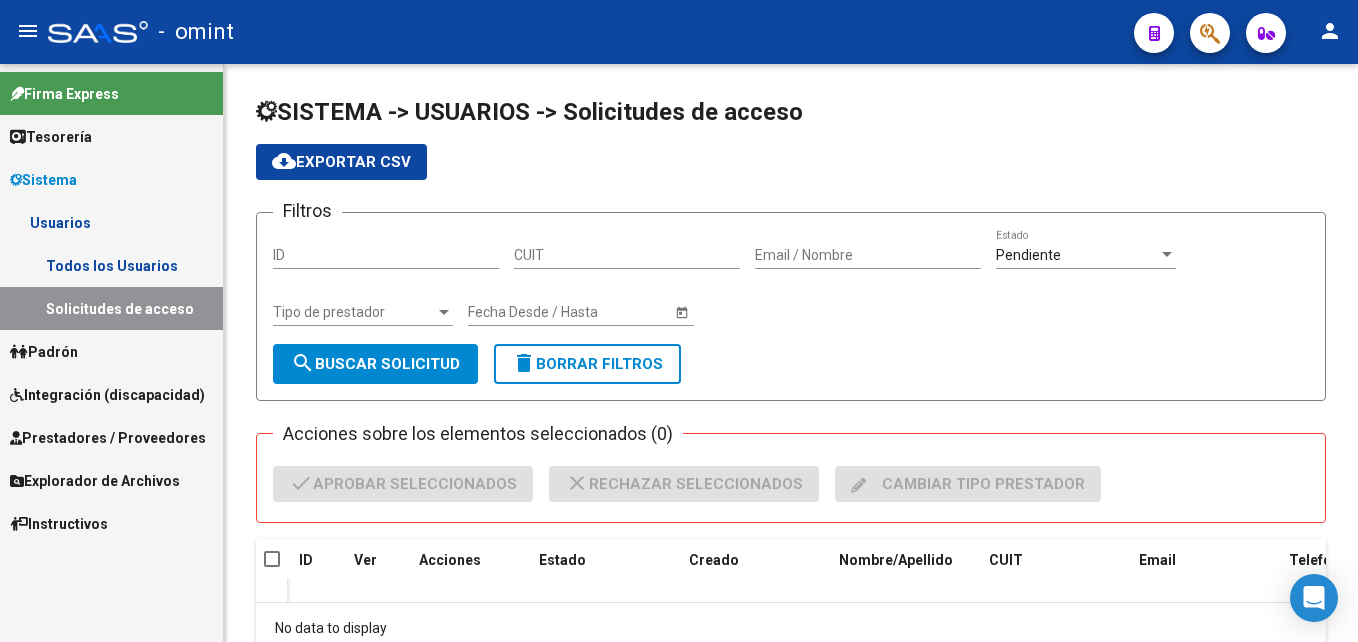 click on "Integración (discapacidad)" at bounding box center [107, 395] 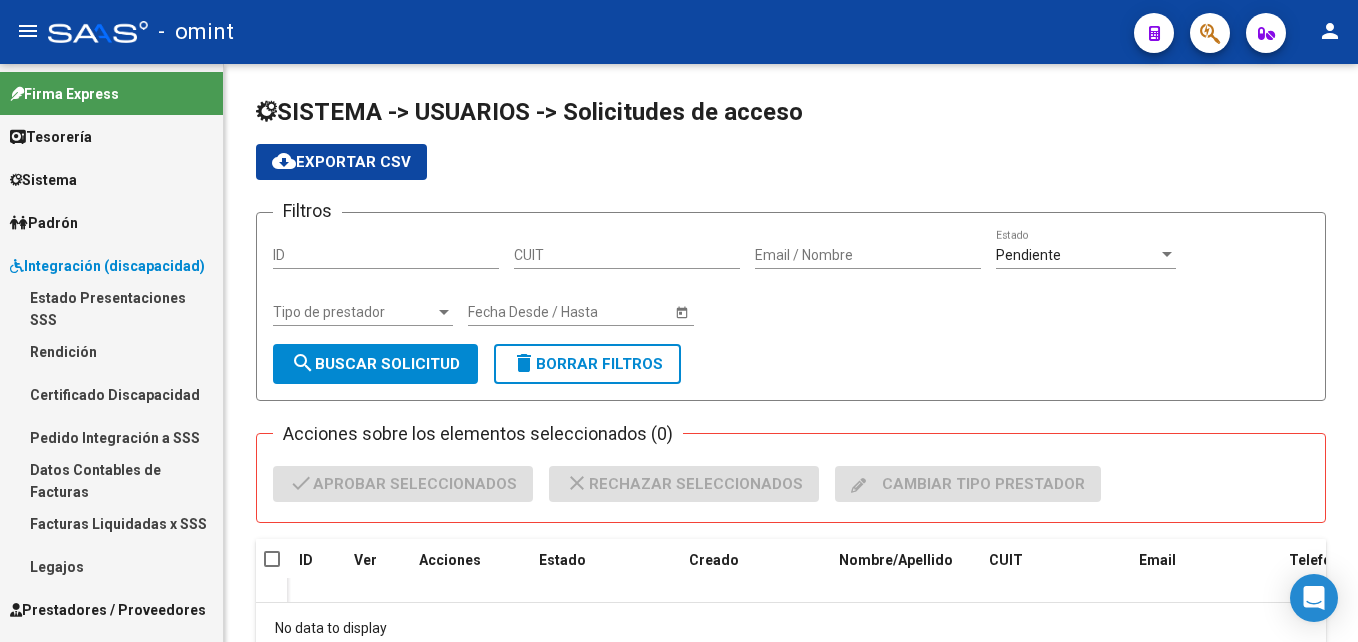 click on "Legajos" at bounding box center (111, 566) 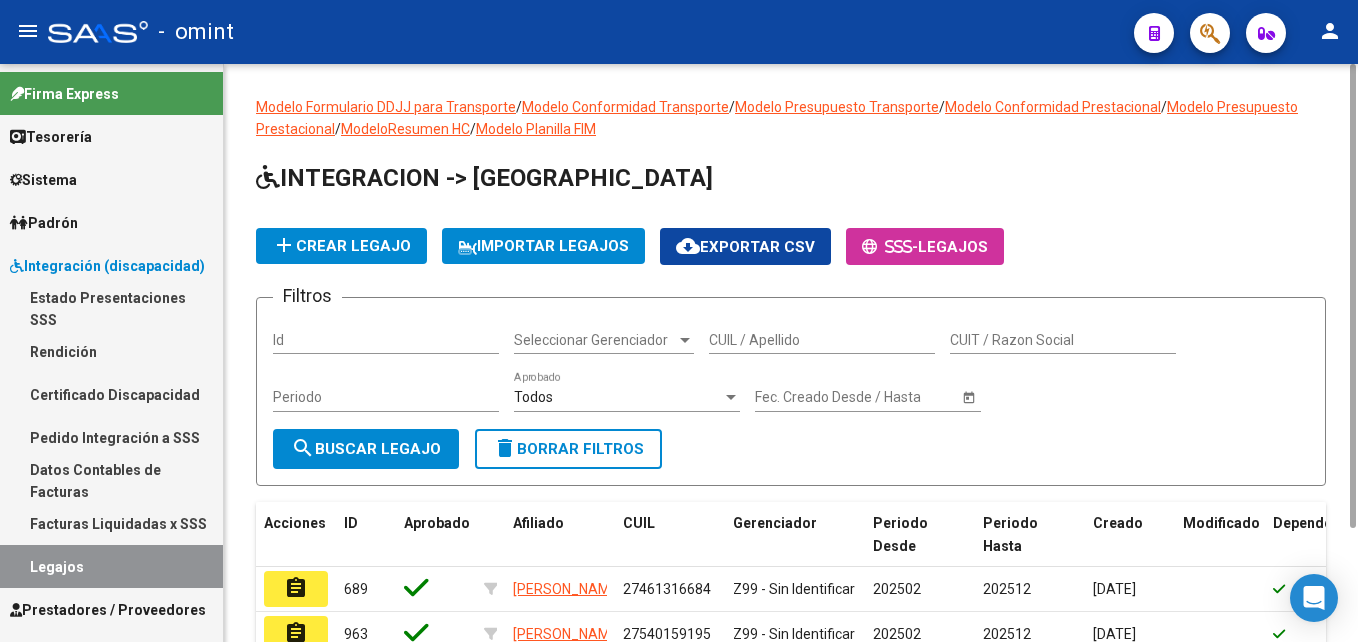 click on "CUIL / Apellido" at bounding box center (822, 340) 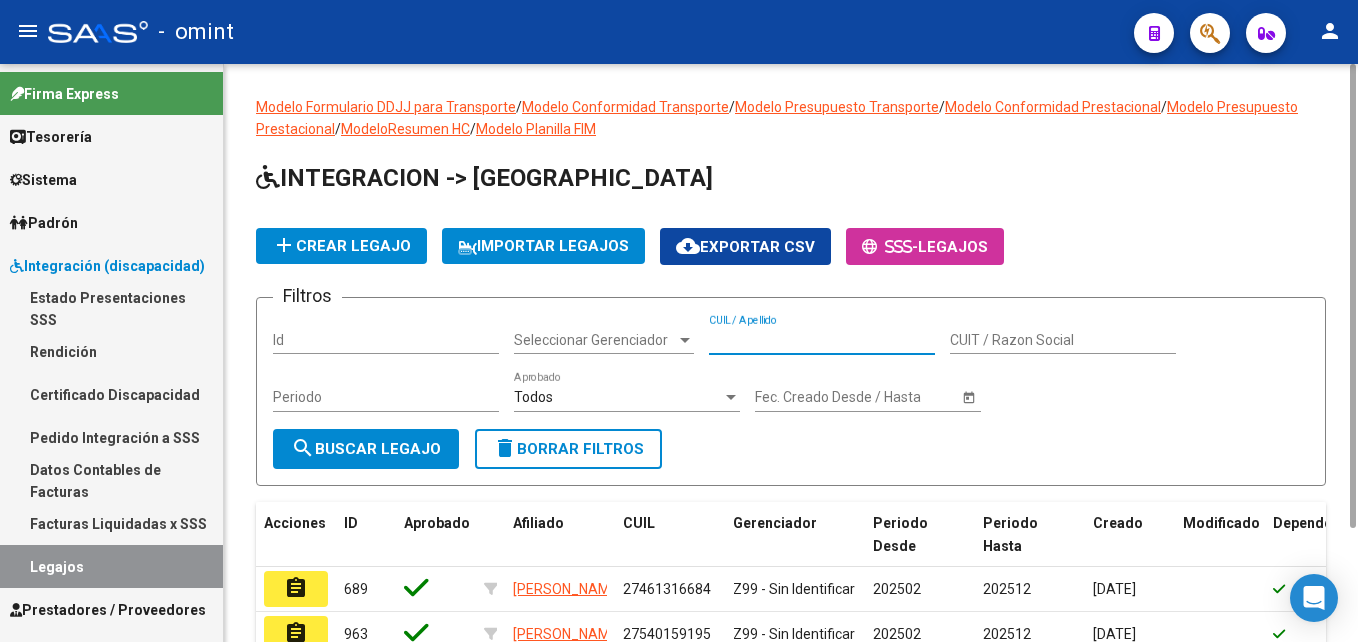 paste on "20406642969" 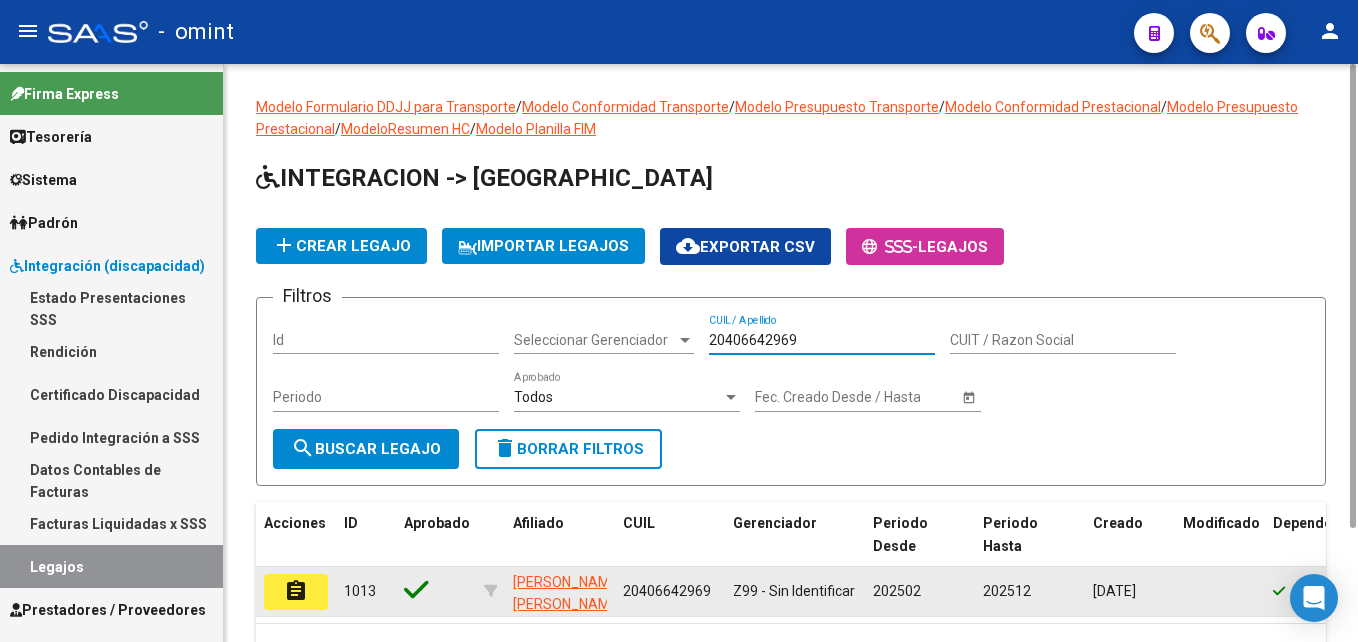 type on "20406642969" 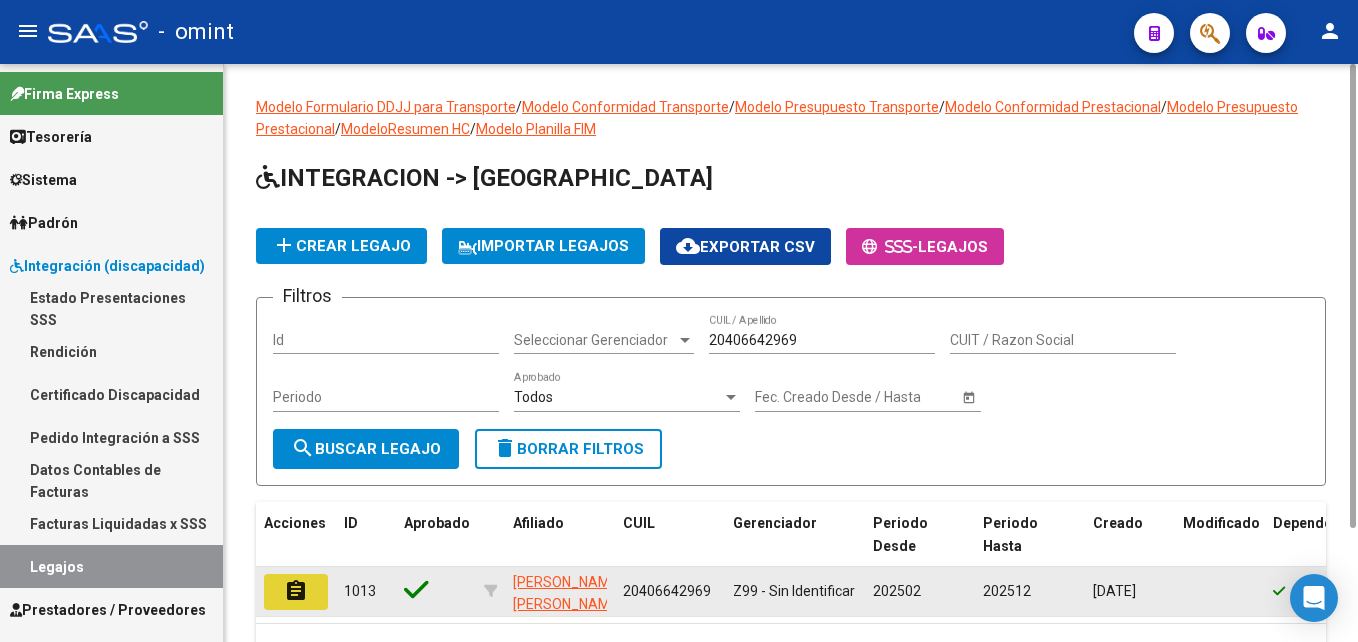 click on "assignment" 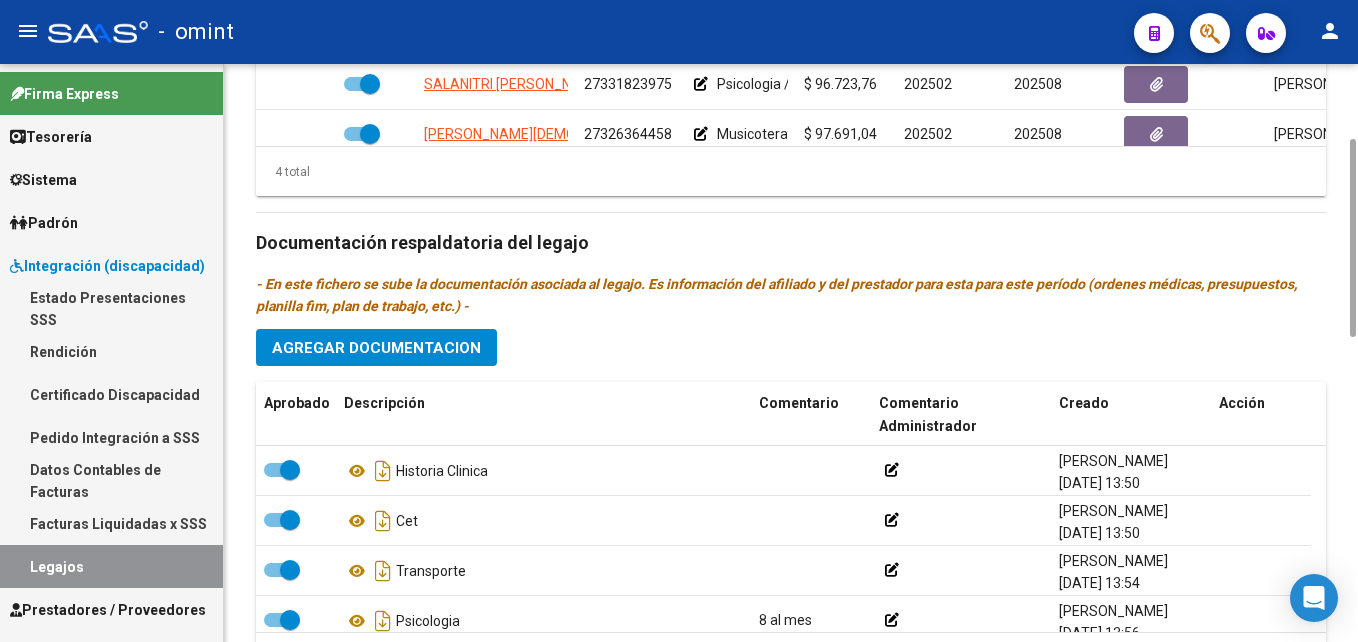 scroll, scrollTop: 800, scrollLeft: 0, axis: vertical 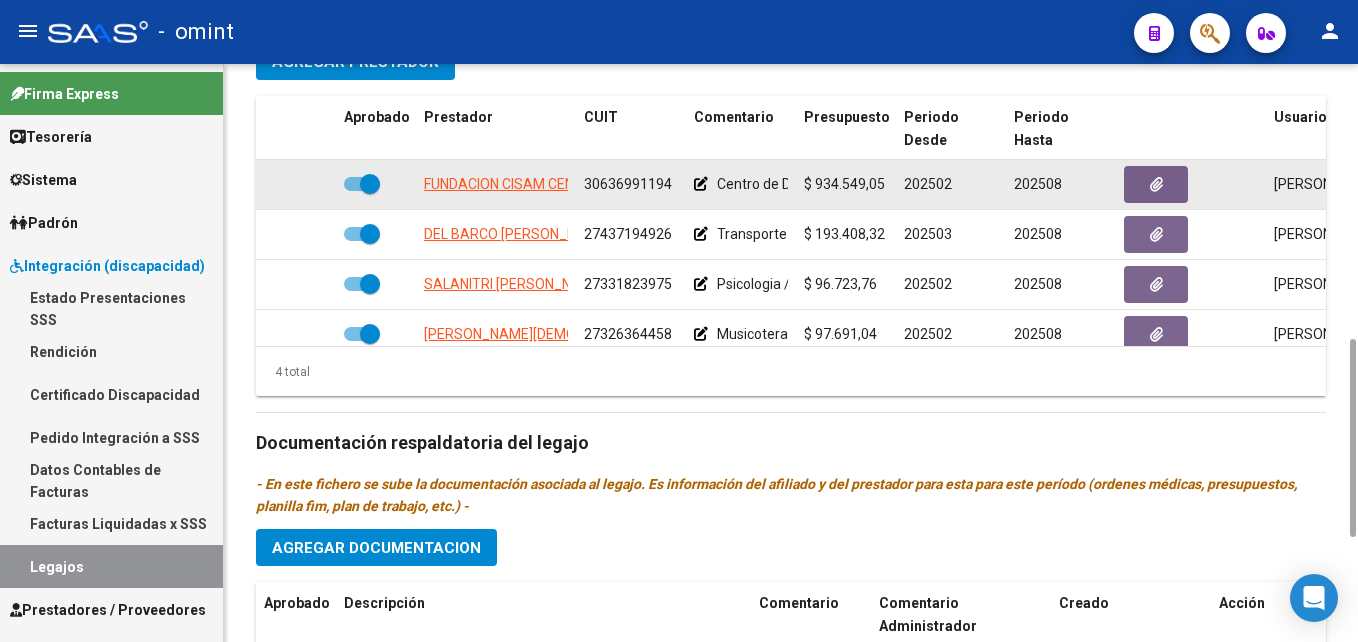 click on "30636991194" 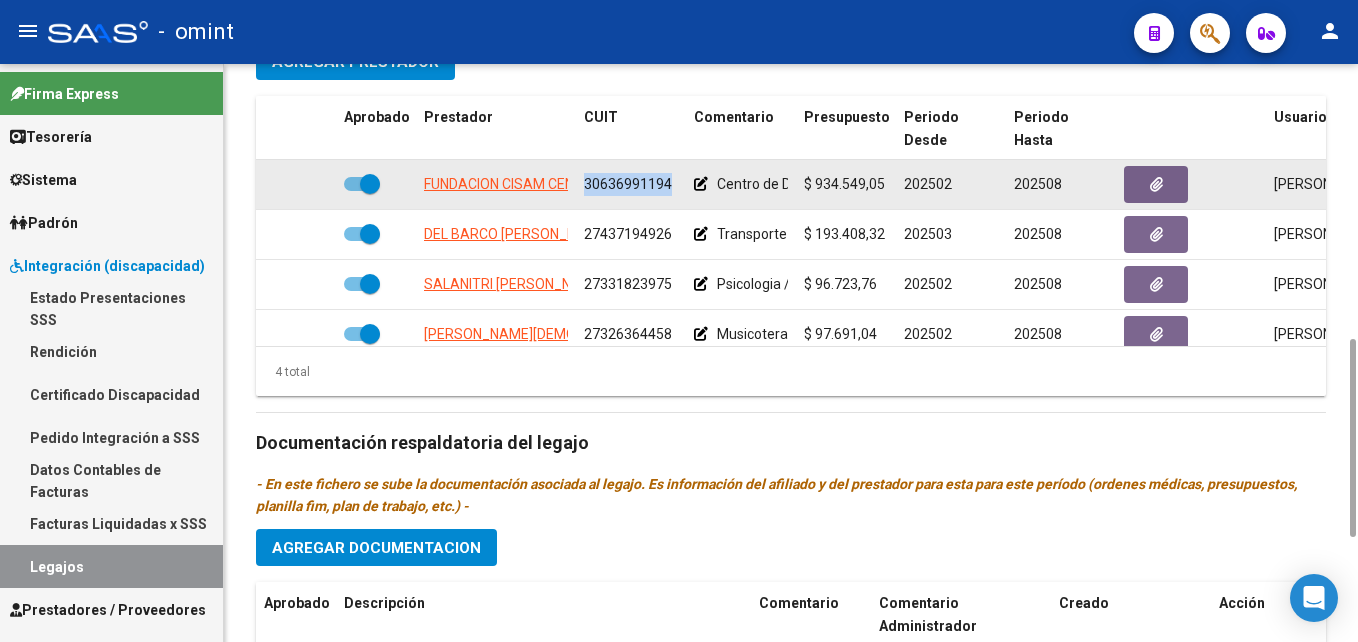 click on "30636991194" 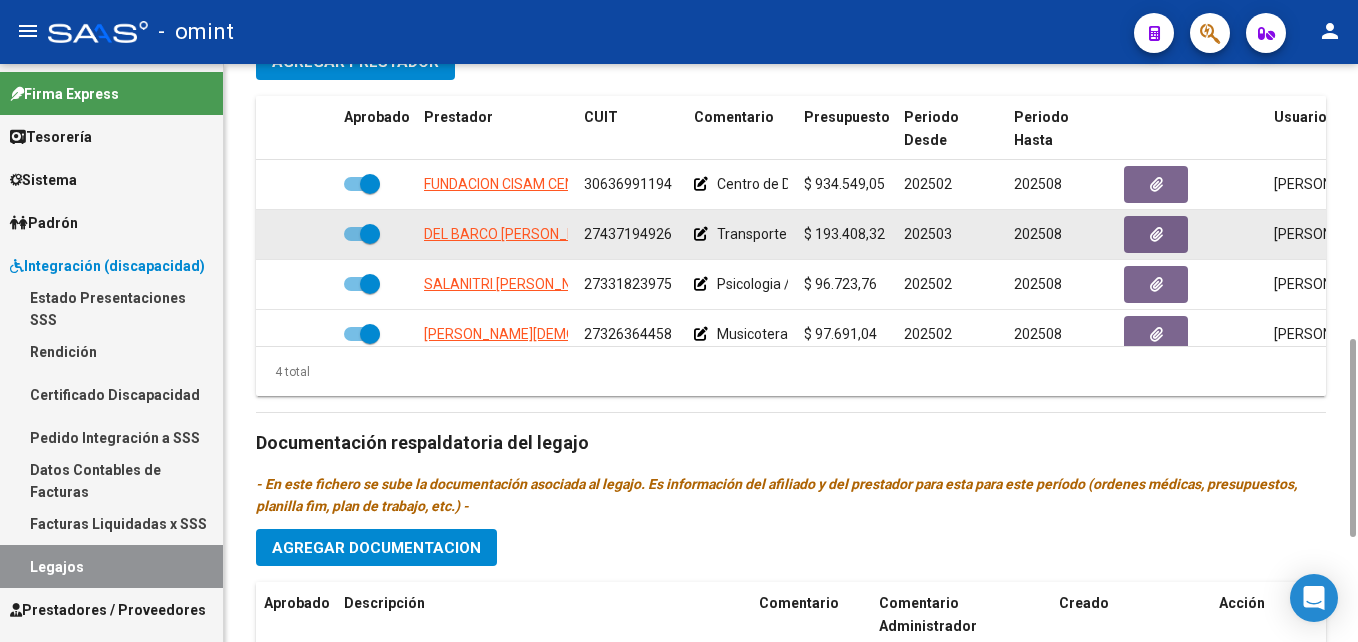 click on "27437194926" 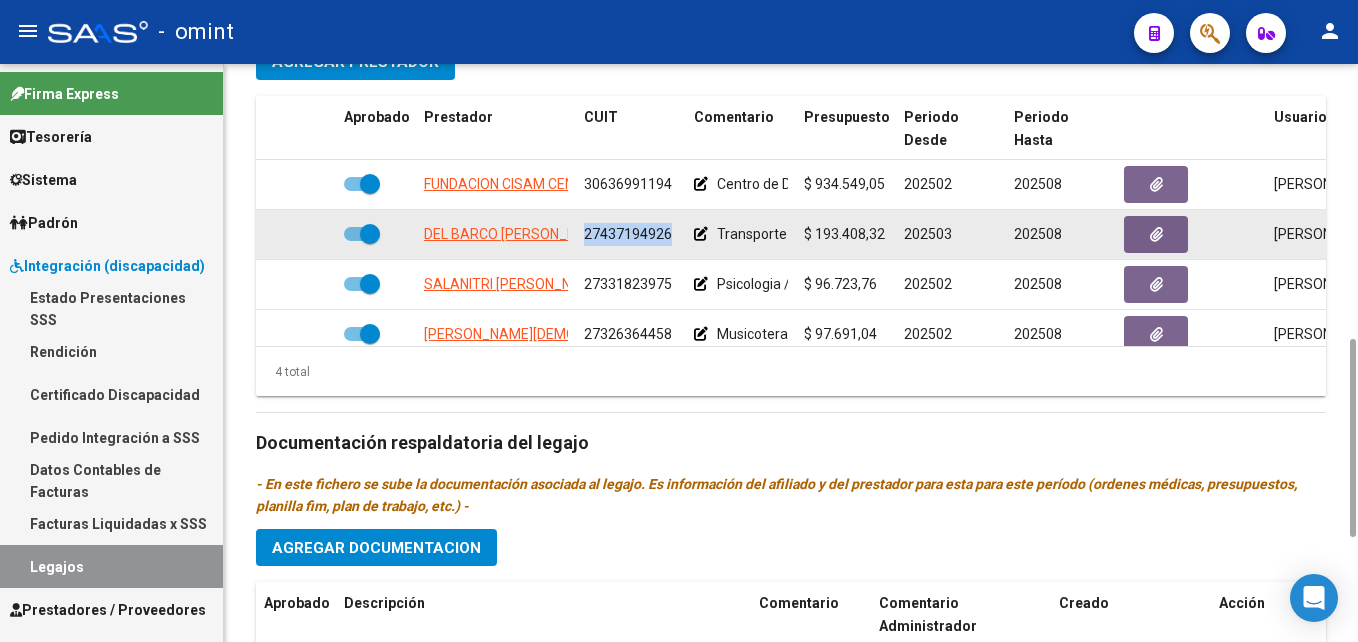 copy on "27437194926" 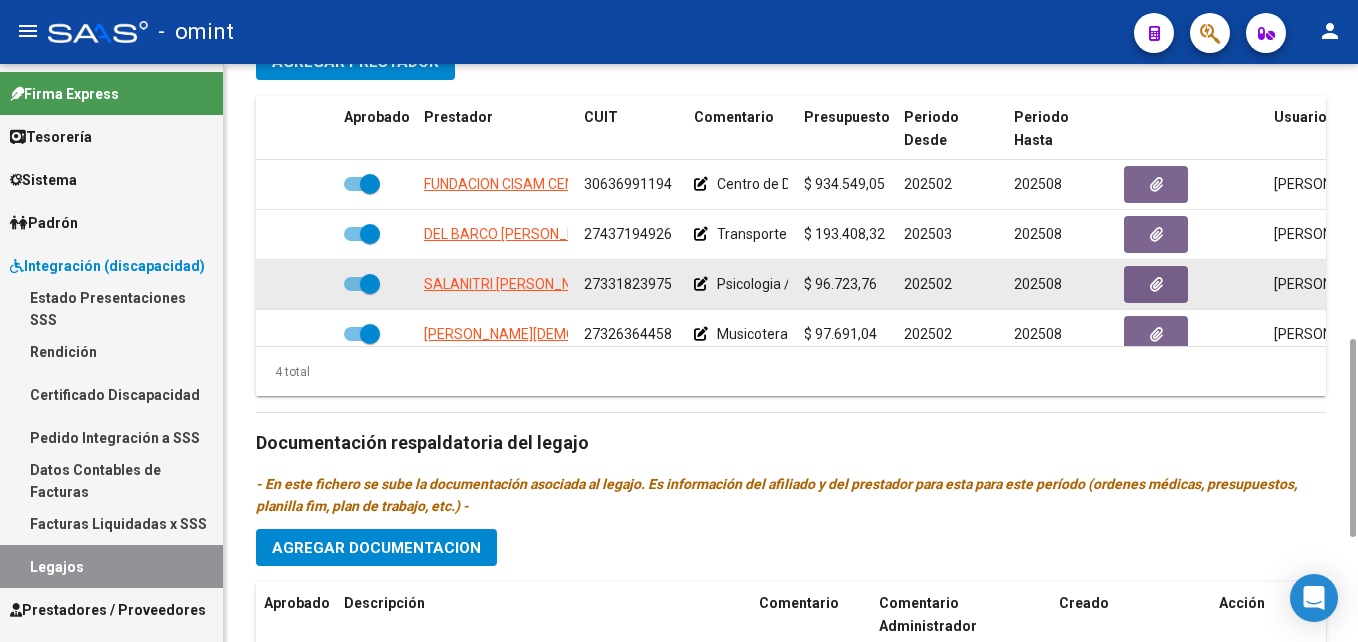 click on "27331823975" 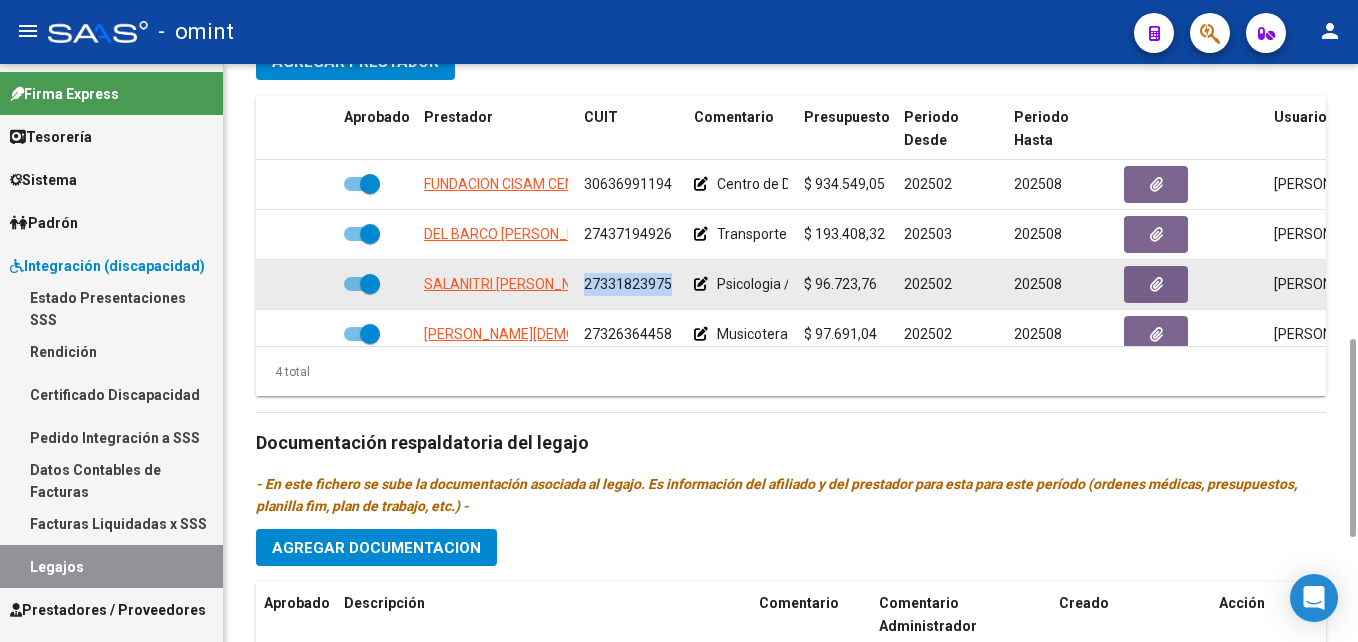 click on "27331823975" 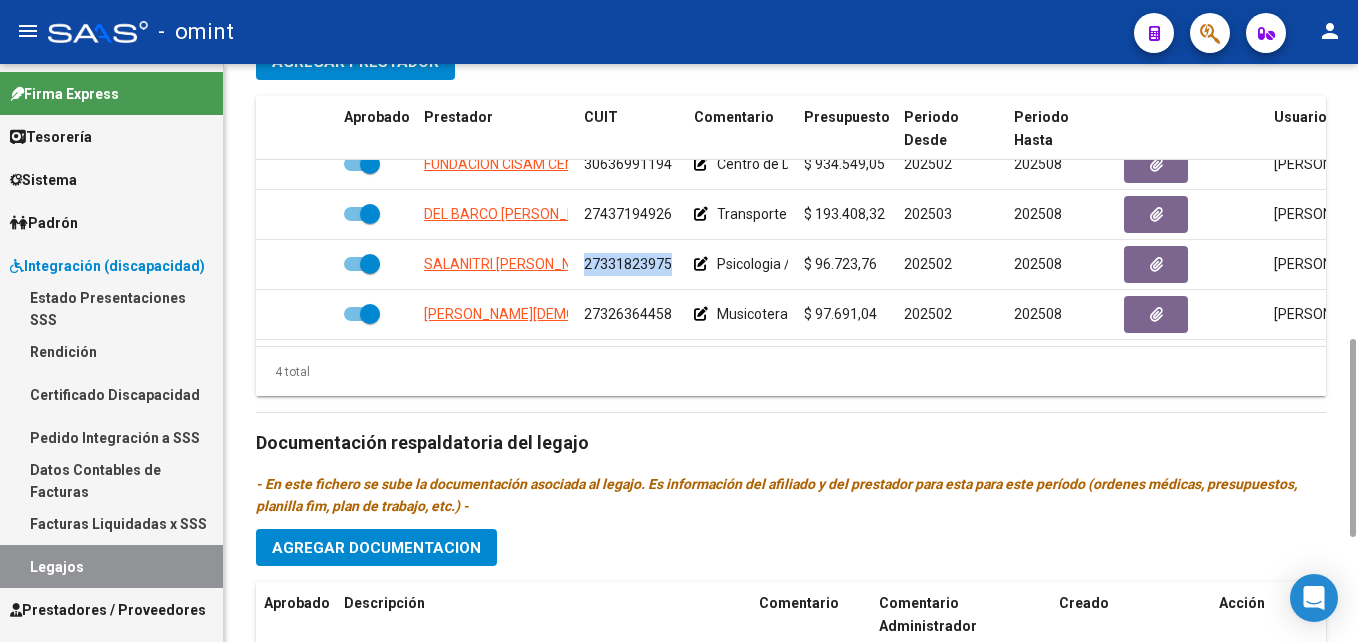 scroll, scrollTop: 35, scrollLeft: 0, axis: vertical 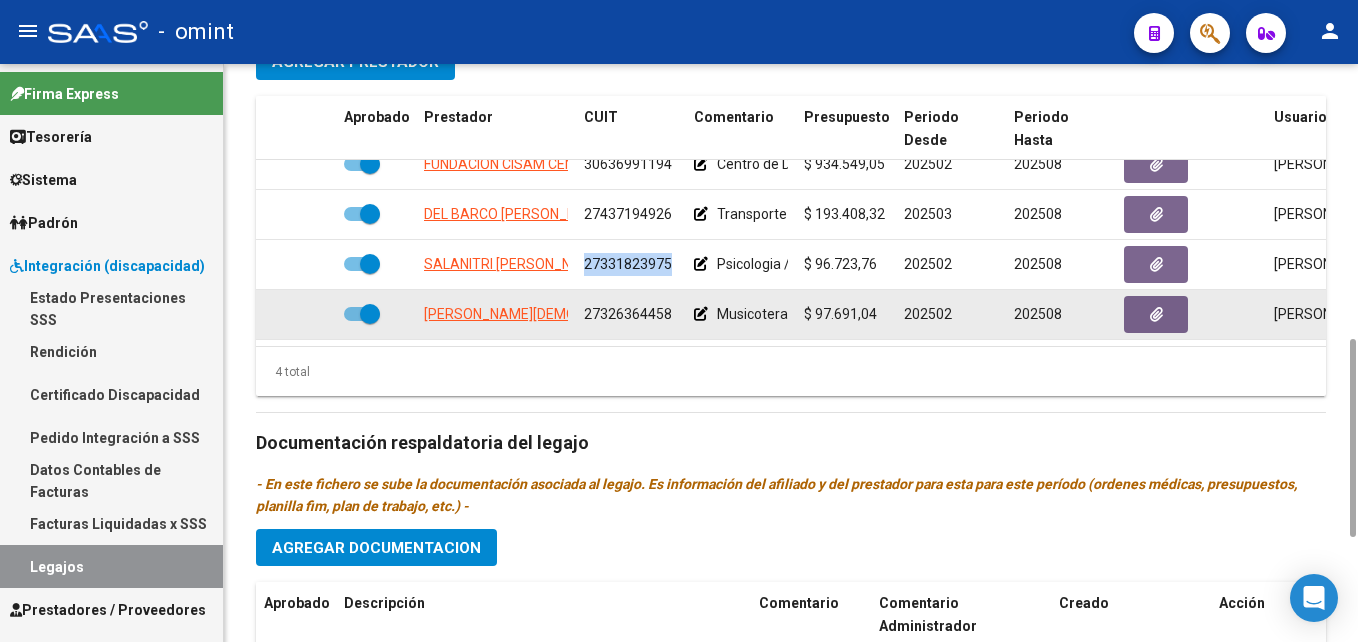 click on "27326364458" 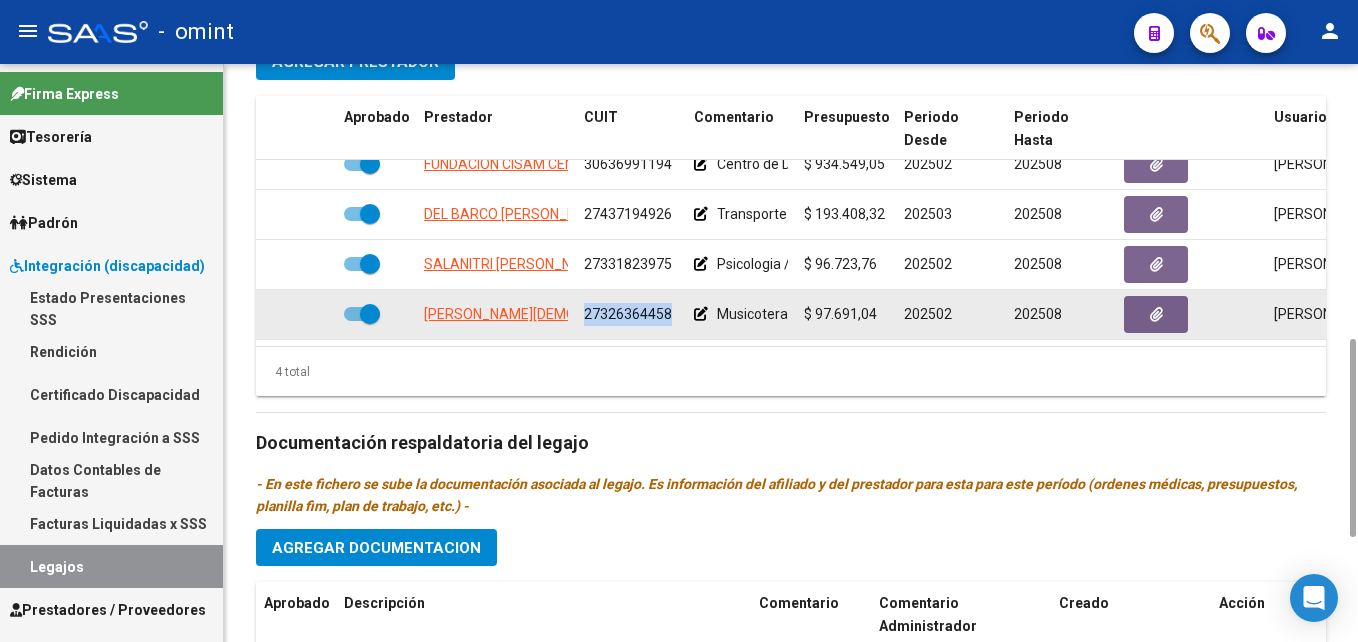 click on "27326364458" 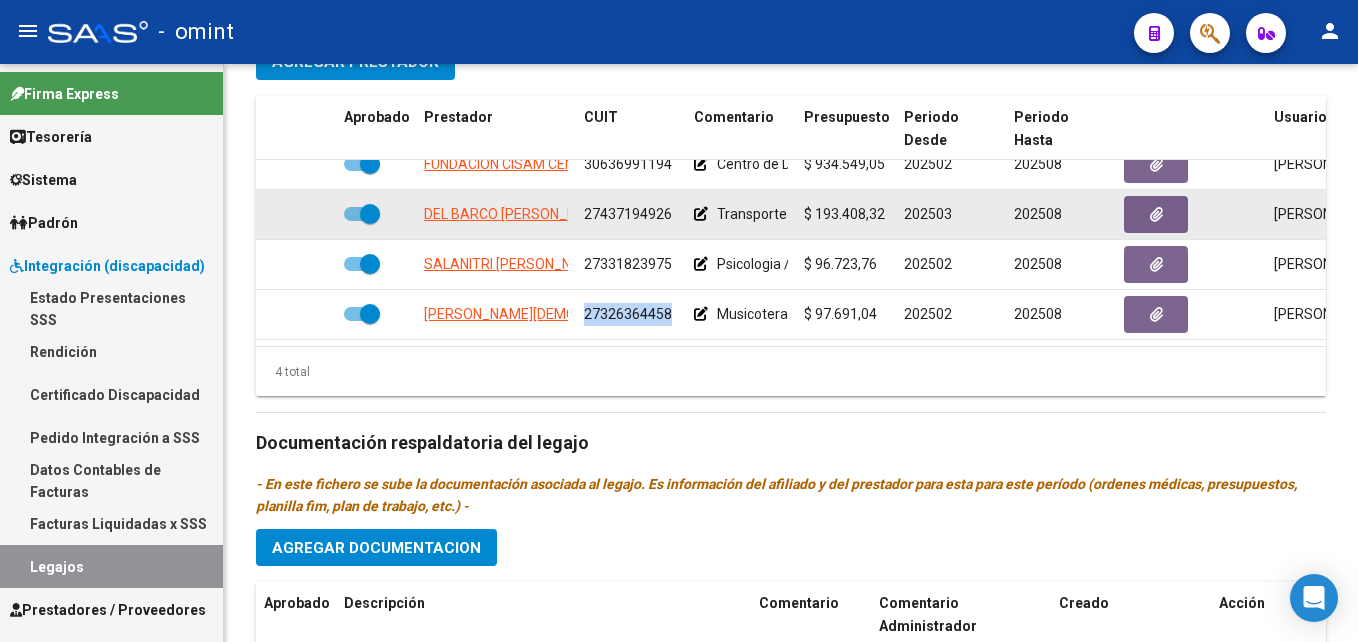 scroll, scrollTop: 0, scrollLeft: 0, axis: both 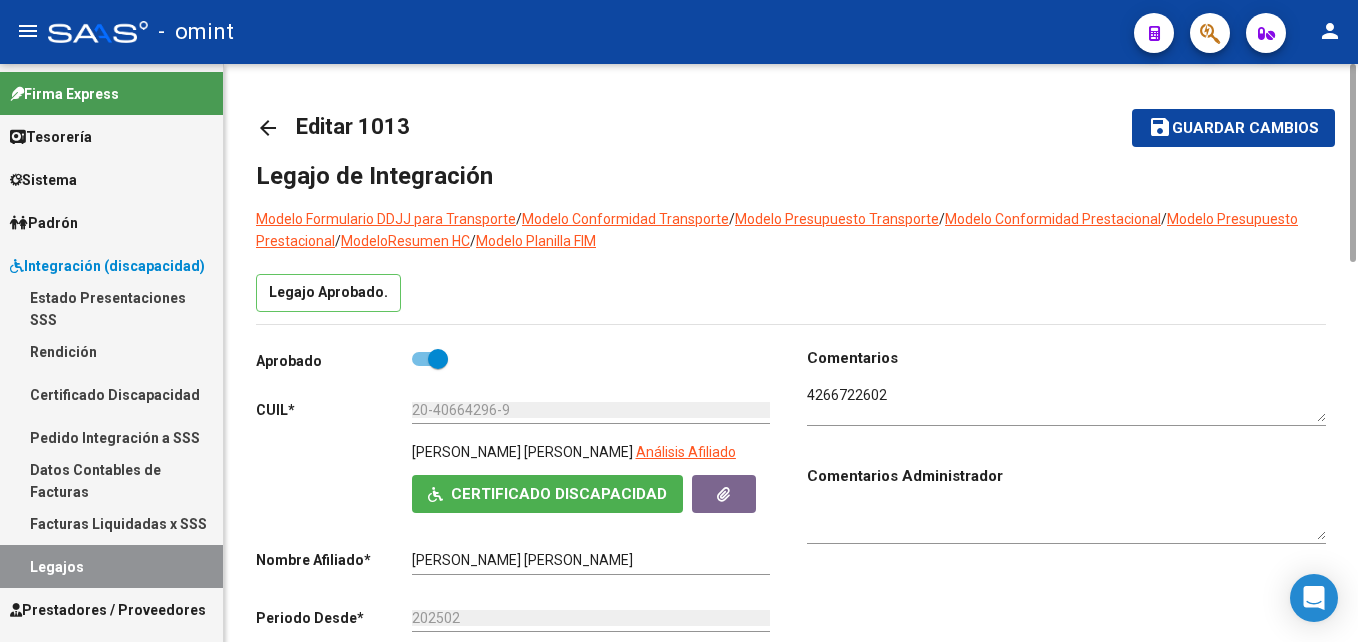 click on "arrow_back" 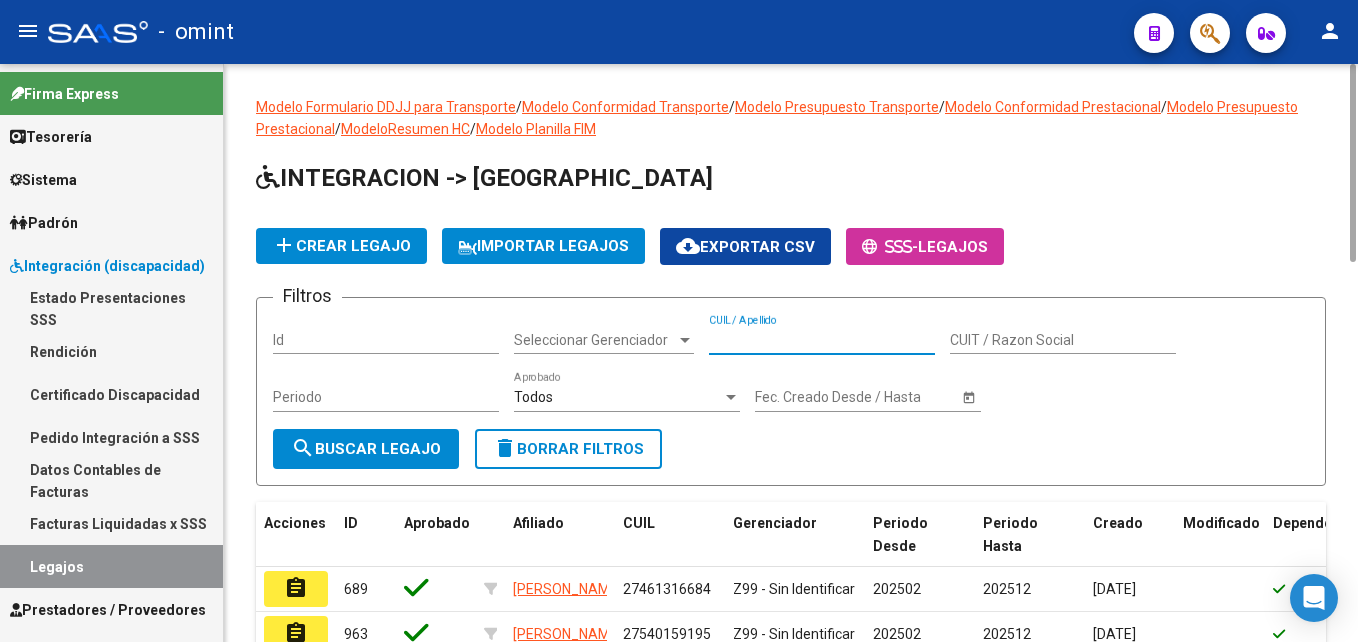 click on "CUIL / Apellido" at bounding box center (822, 340) 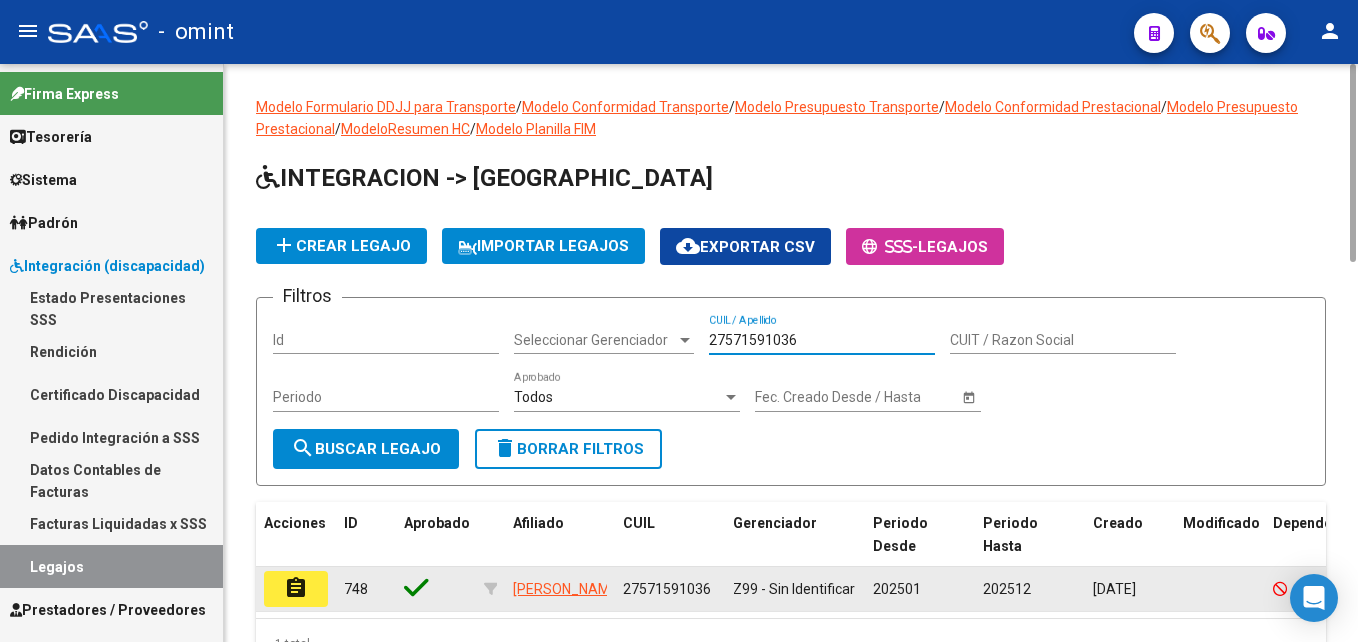 click on "assignment" 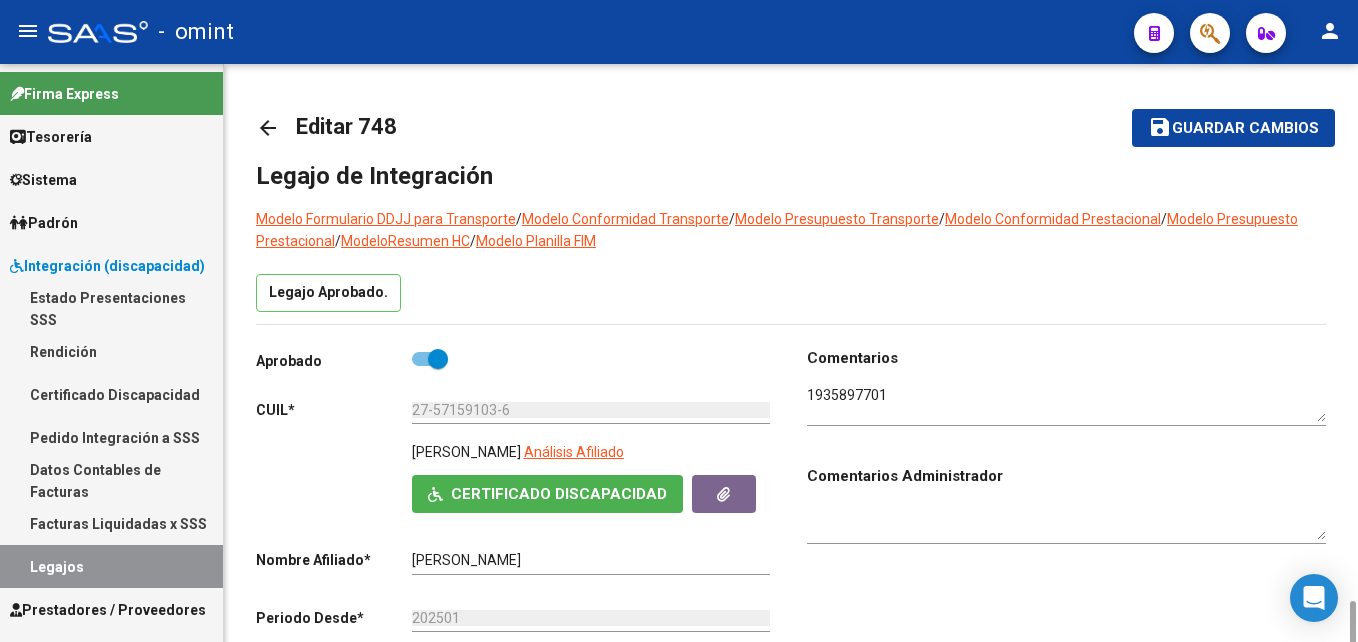 scroll, scrollTop: 800, scrollLeft: 0, axis: vertical 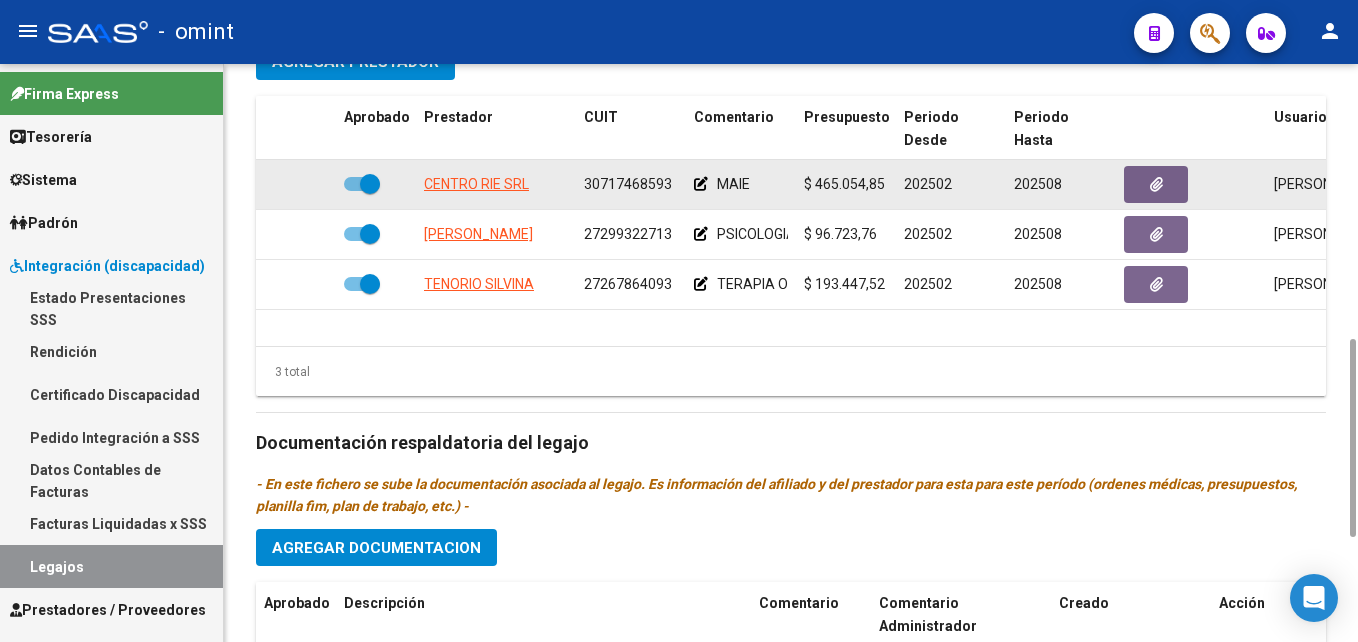 click on "30717468593" 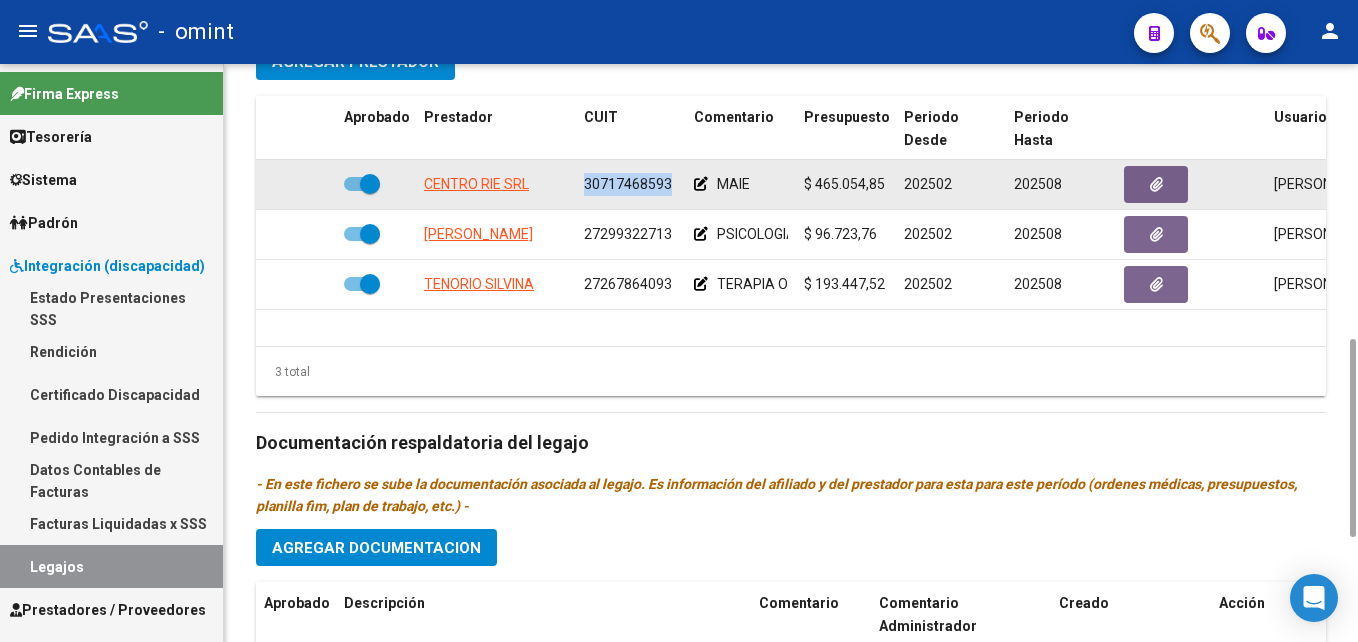 click on "30717468593" 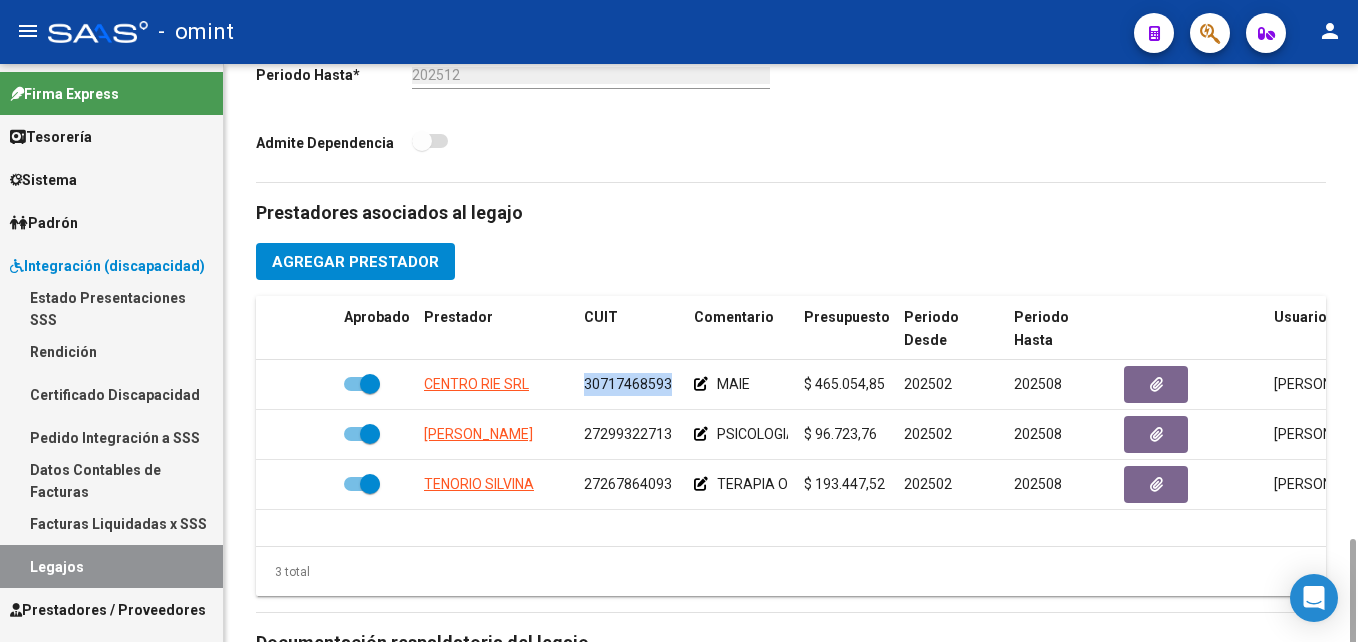 scroll, scrollTop: 800, scrollLeft: 0, axis: vertical 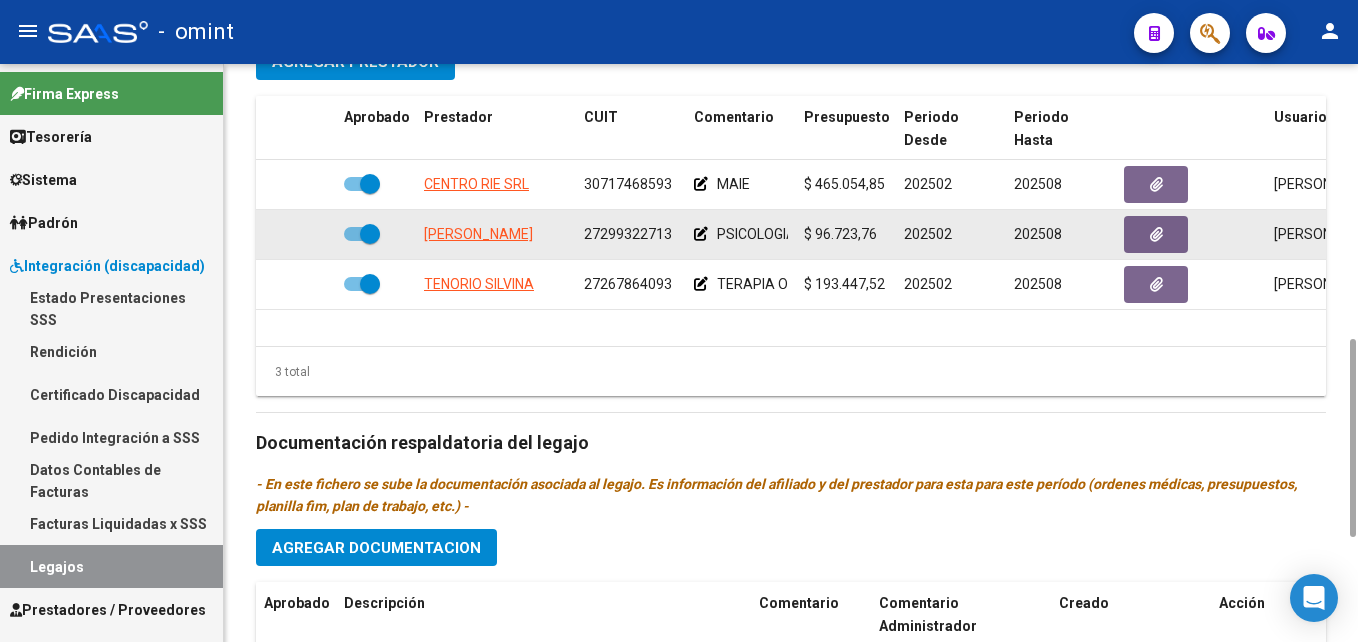 click on "27299322713" 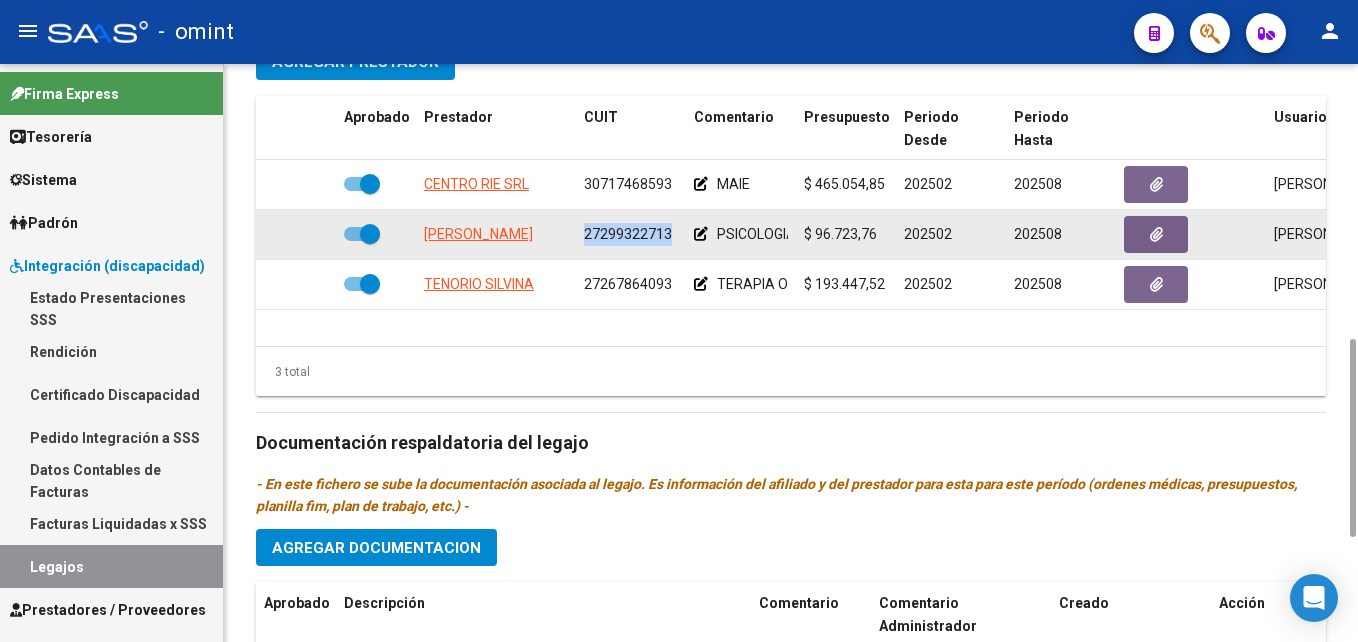 click on "27299322713" 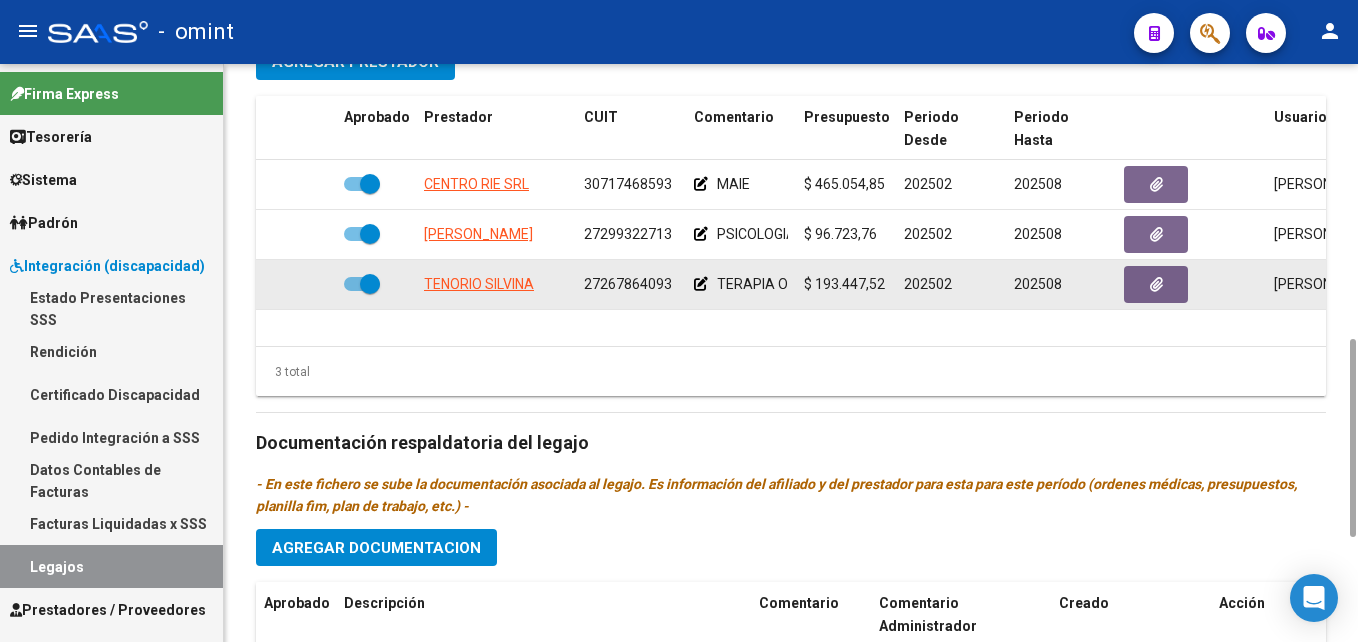 click on "27267864093" 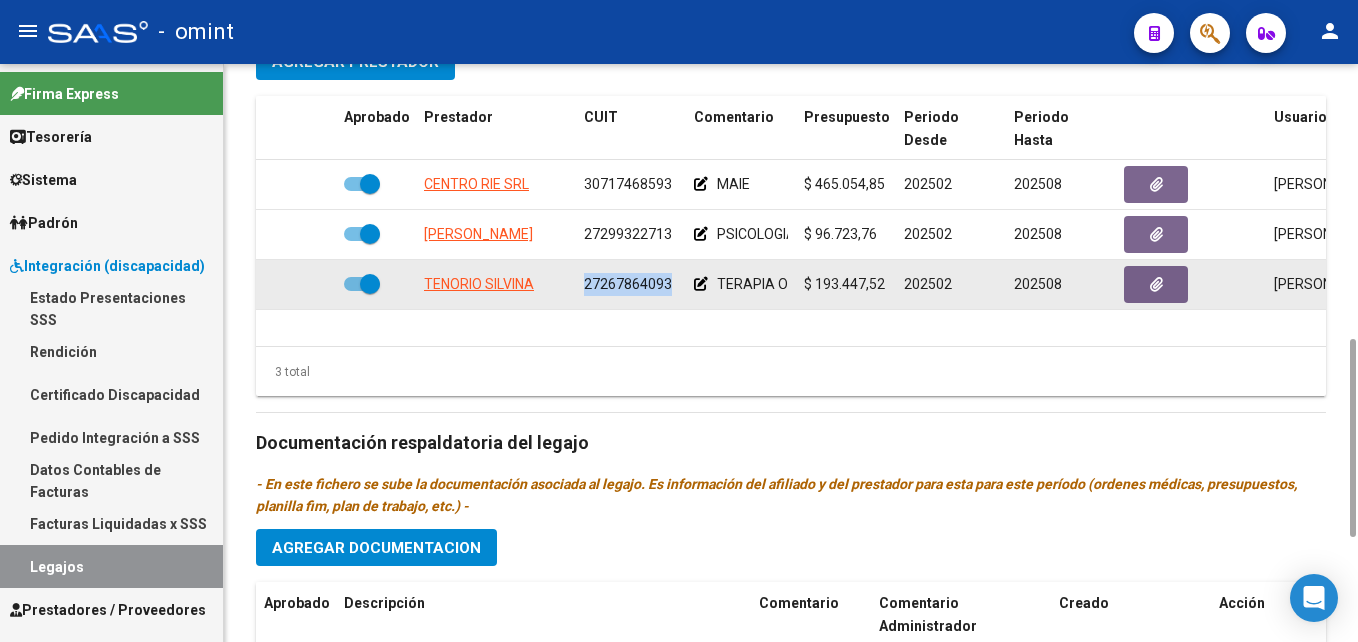click on "27267864093" 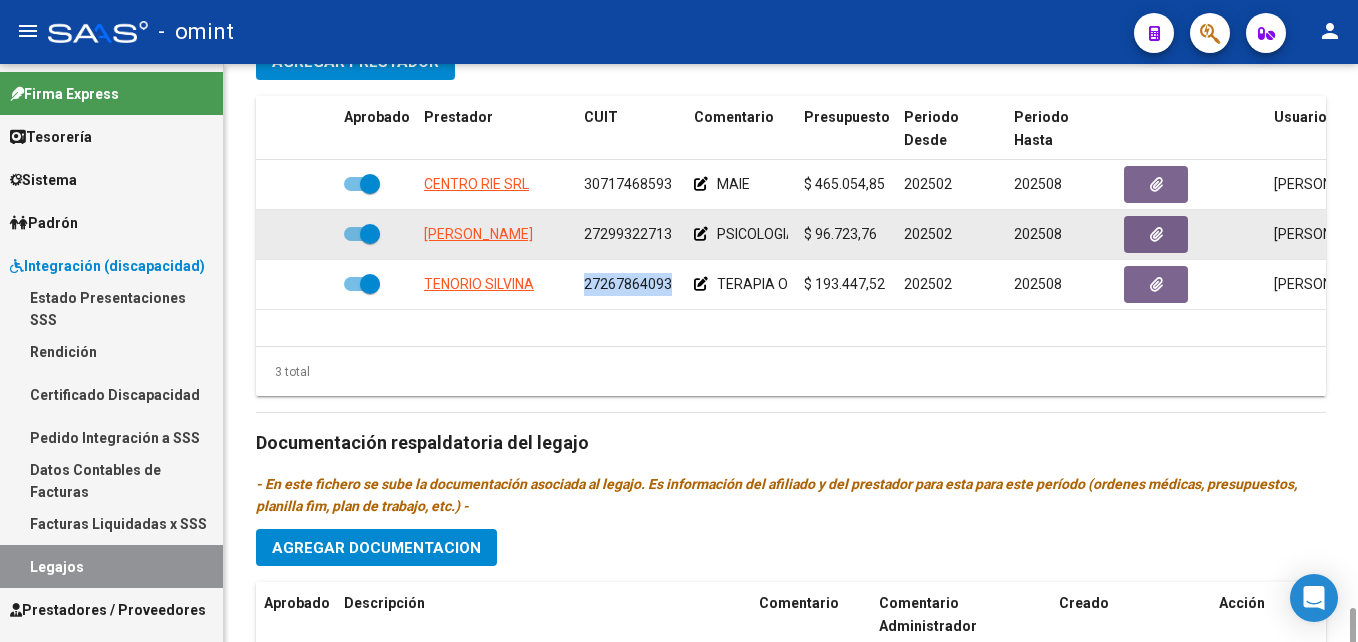 scroll, scrollTop: 1000, scrollLeft: 0, axis: vertical 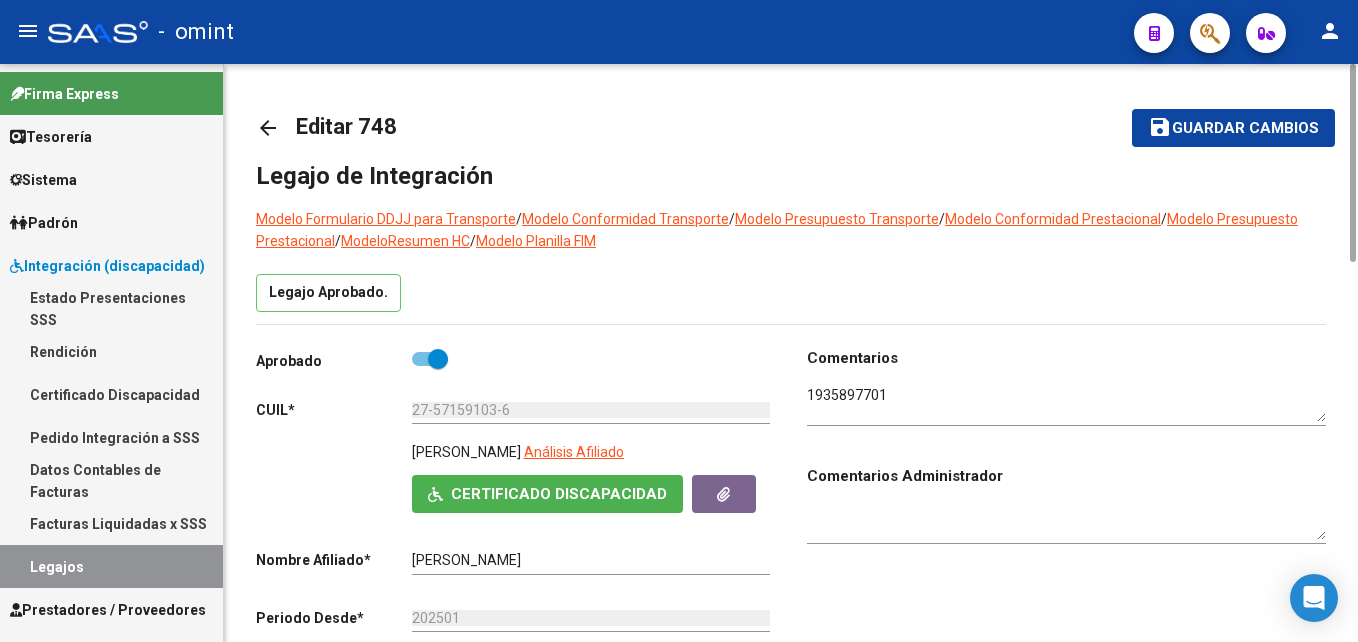 click on "arrow_back" 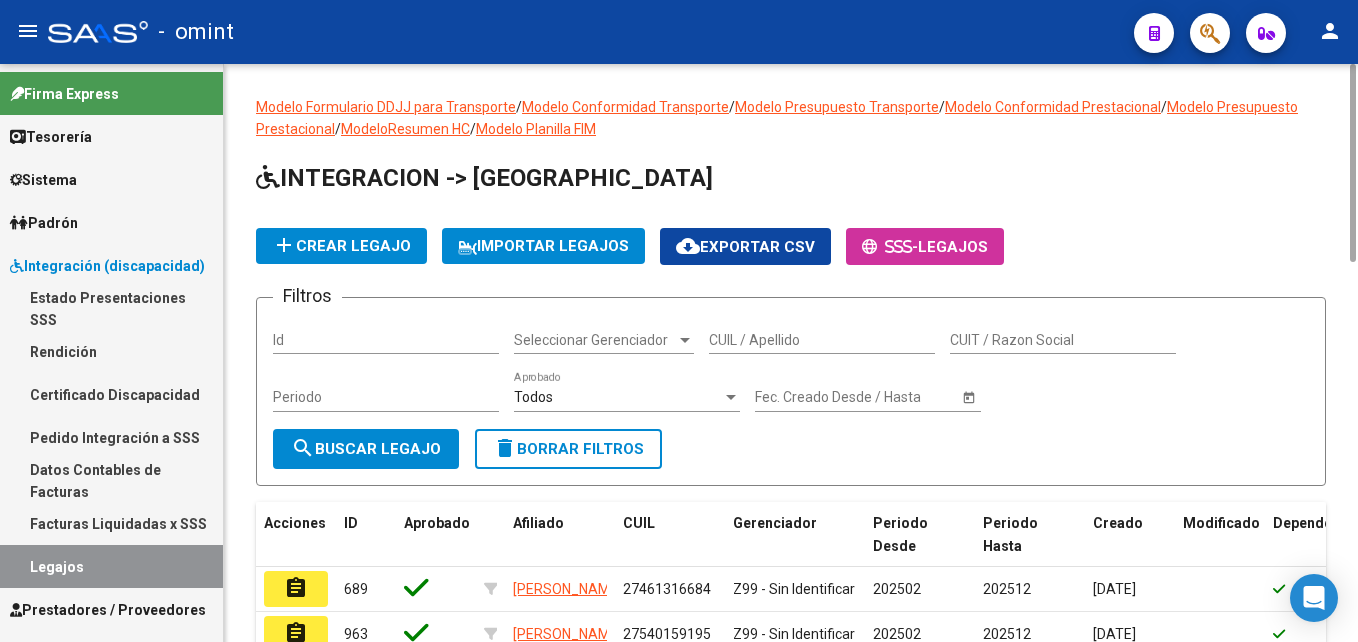 click on "CUIL / Apellido" 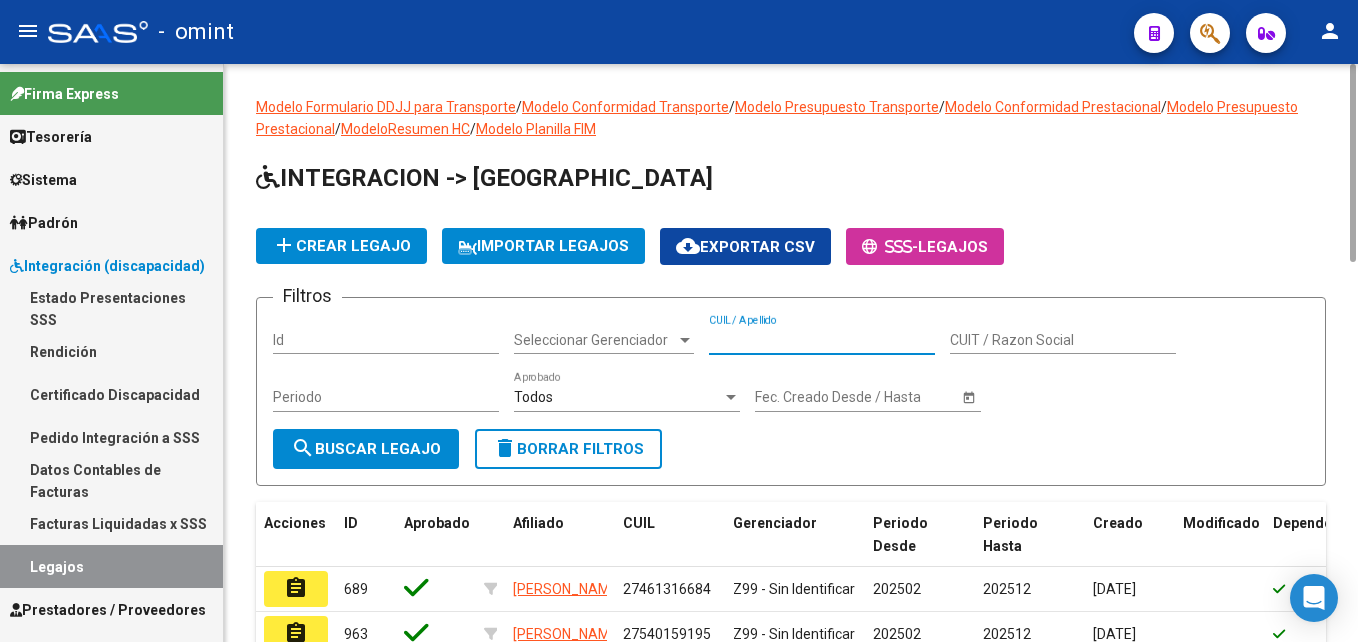 paste on "20540413445" 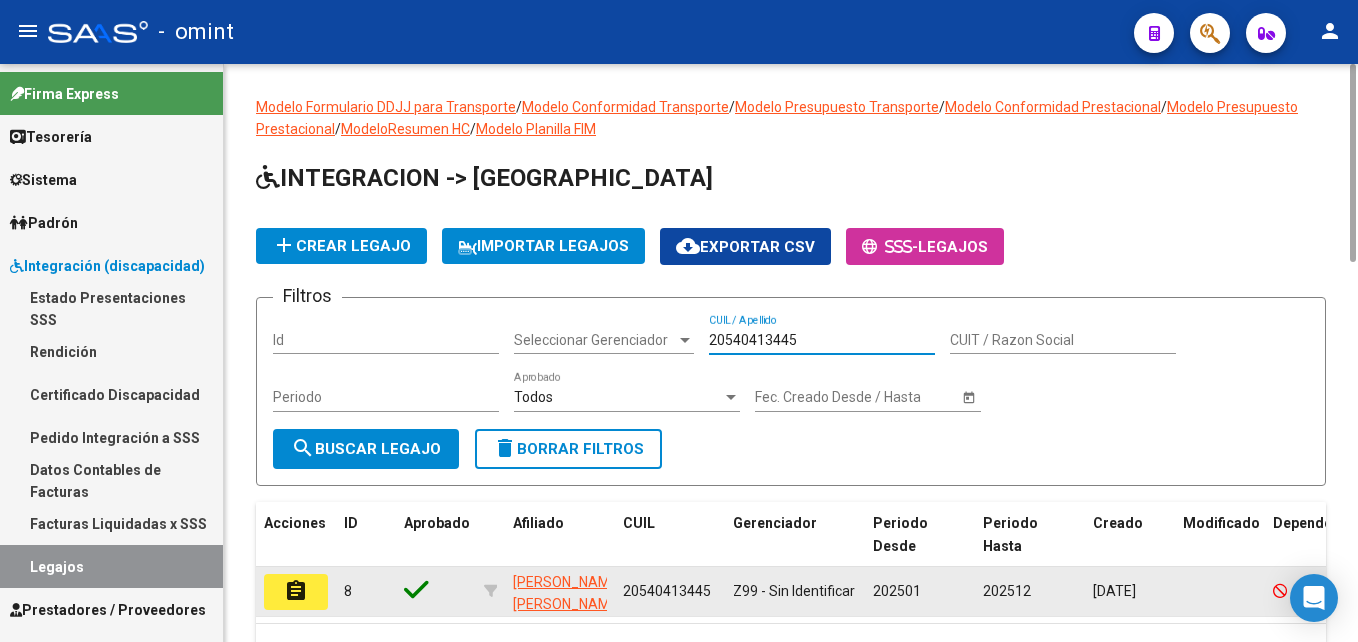 click on "assignment" 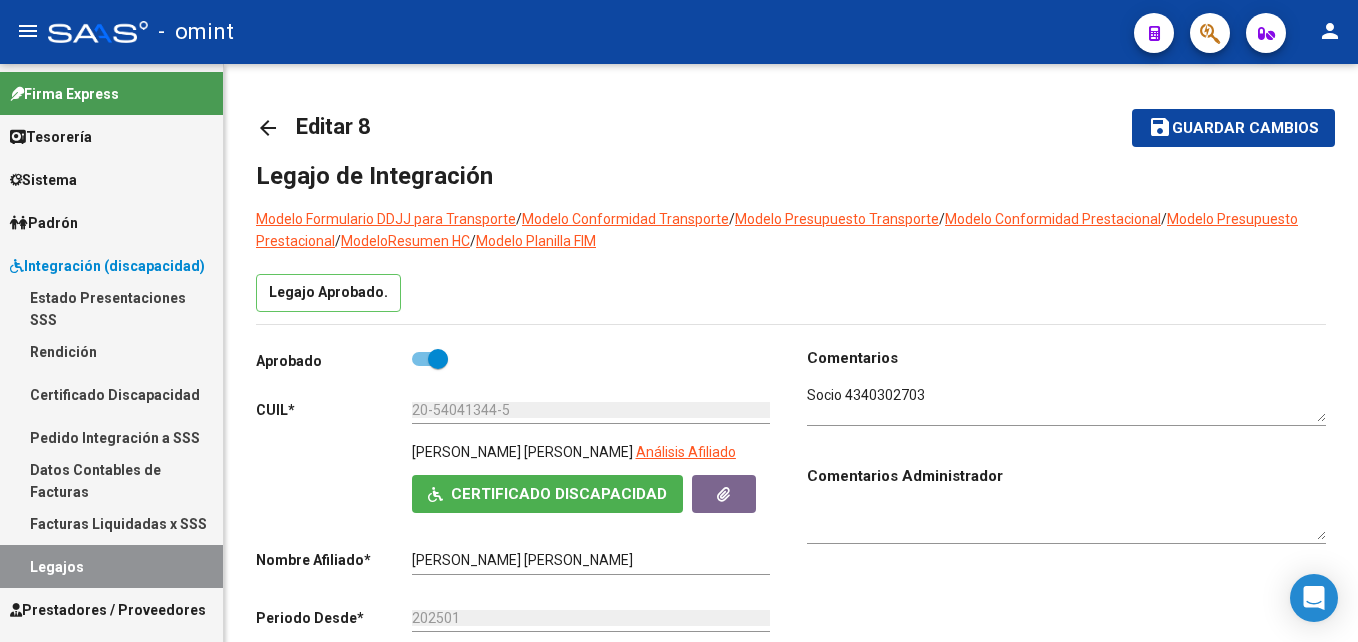 scroll, scrollTop: 600, scrollLeft: 0, axis: vertical 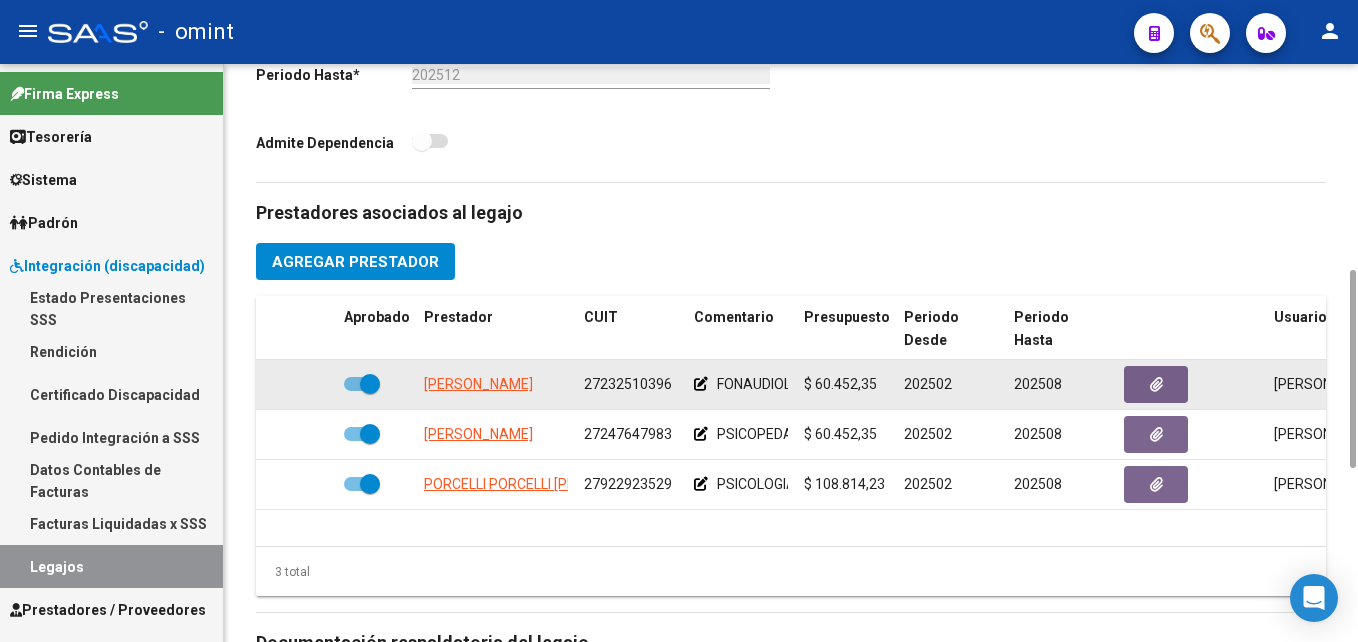 click on "27232510396" 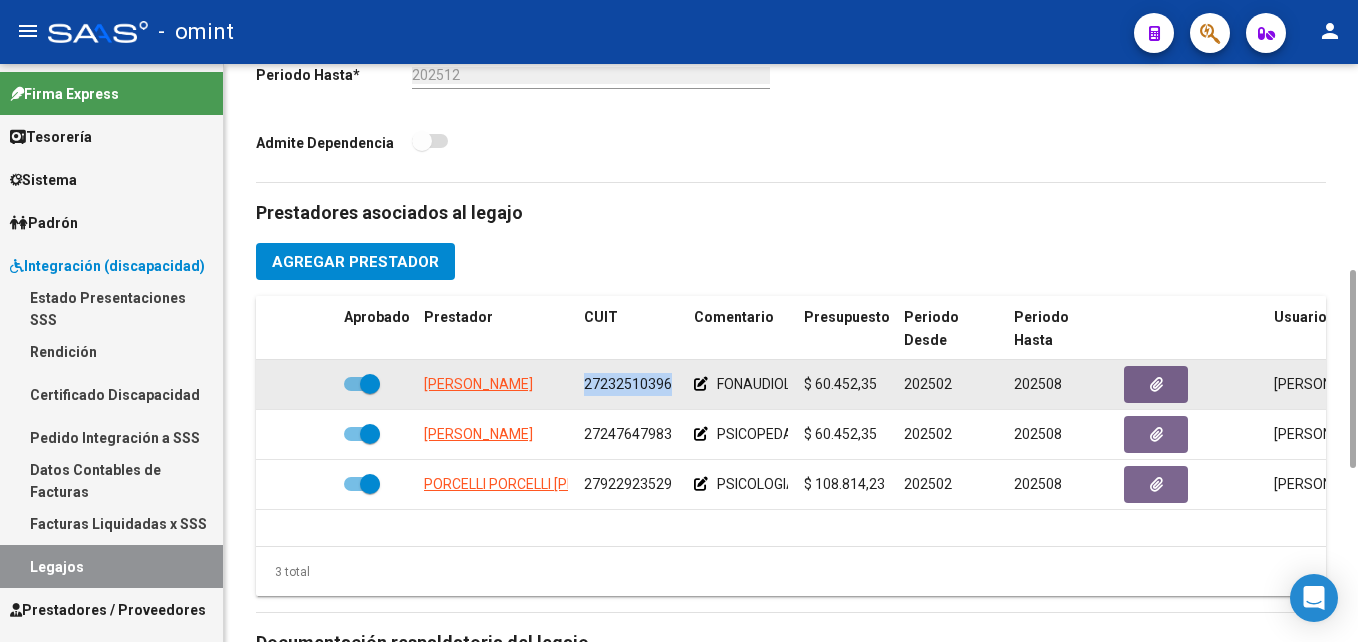 click on "27232510396" 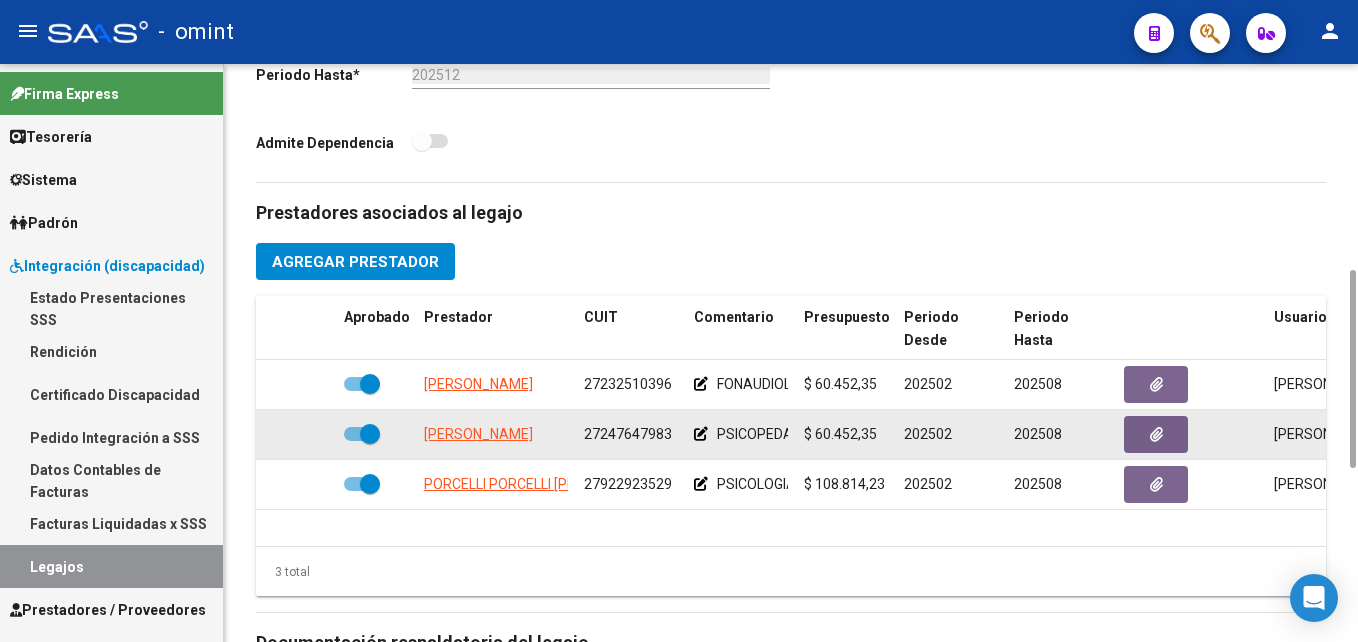 click on "27247647983" 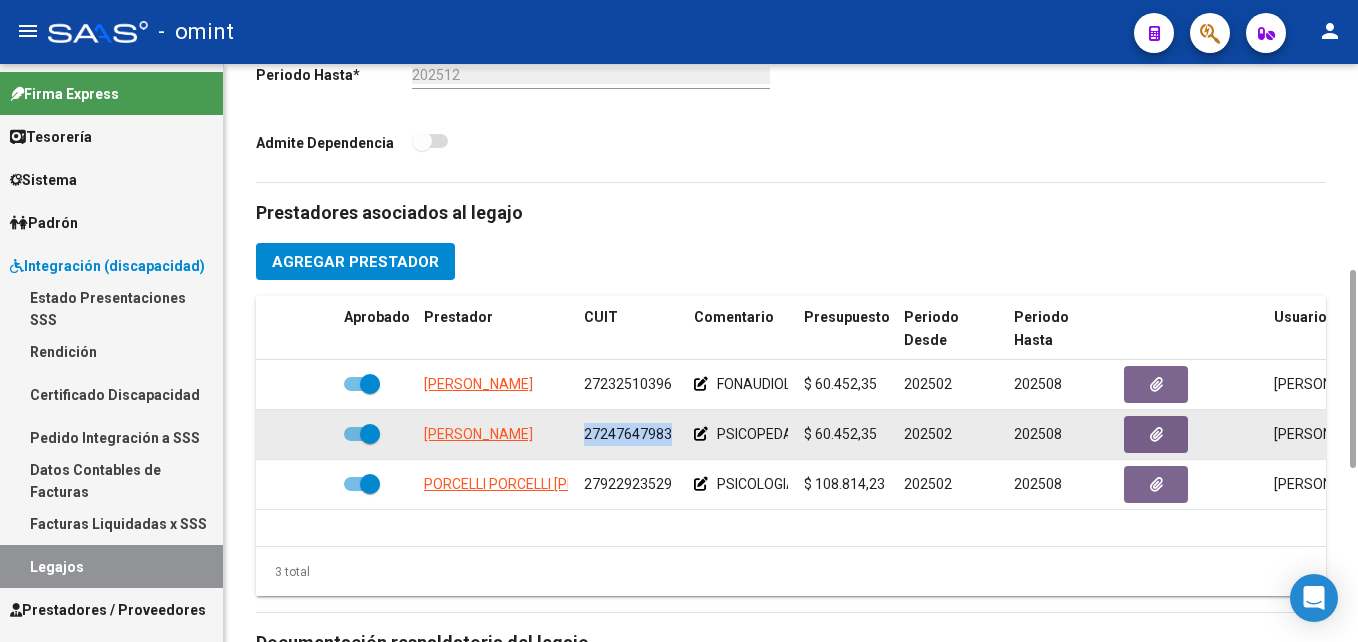 click on "27247647983" 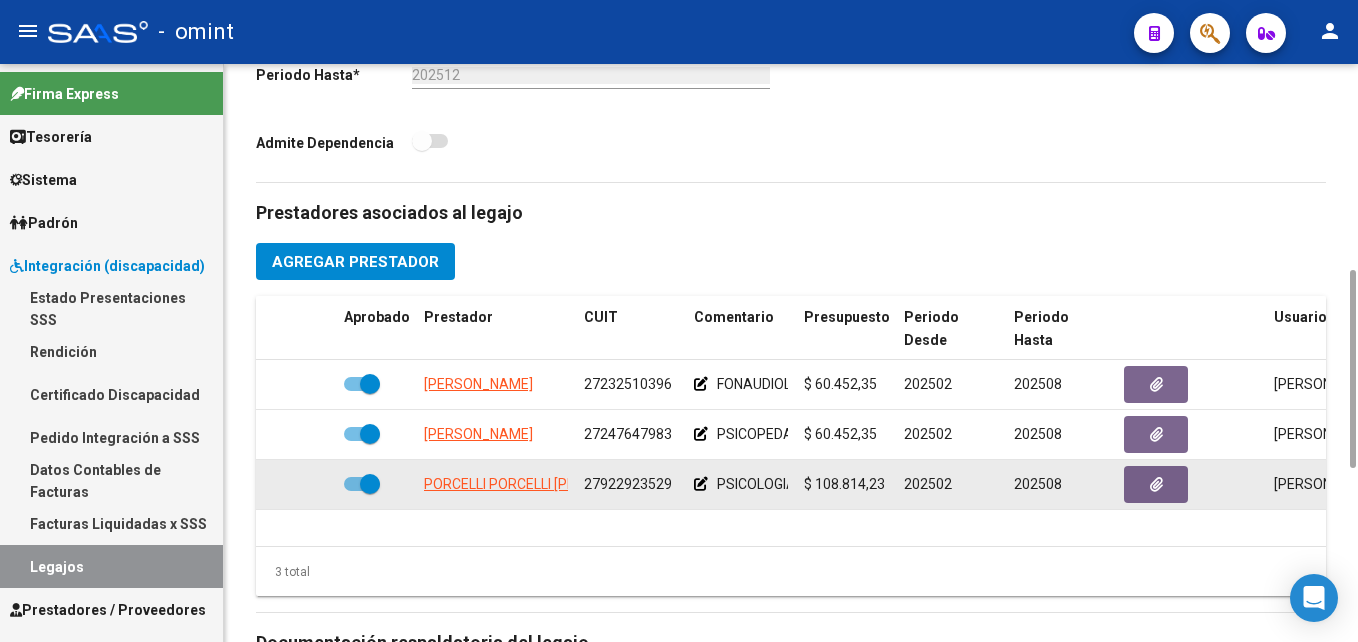 click on "27922923529" 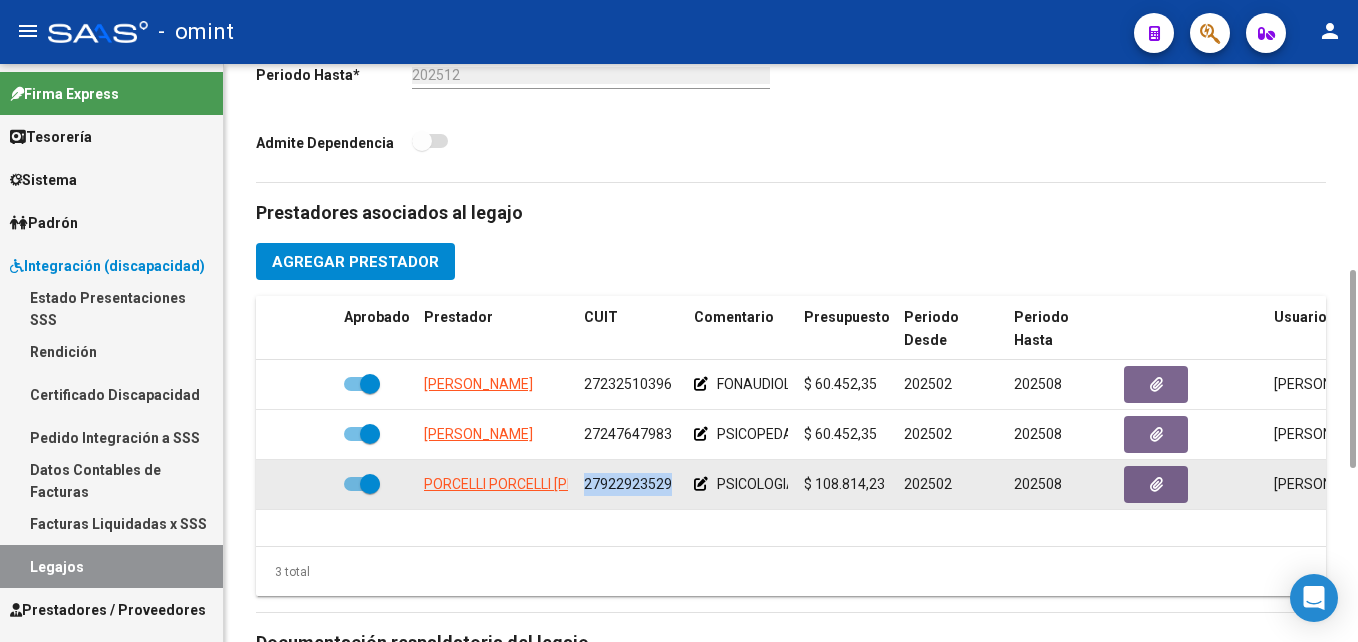 click on "27922923529" 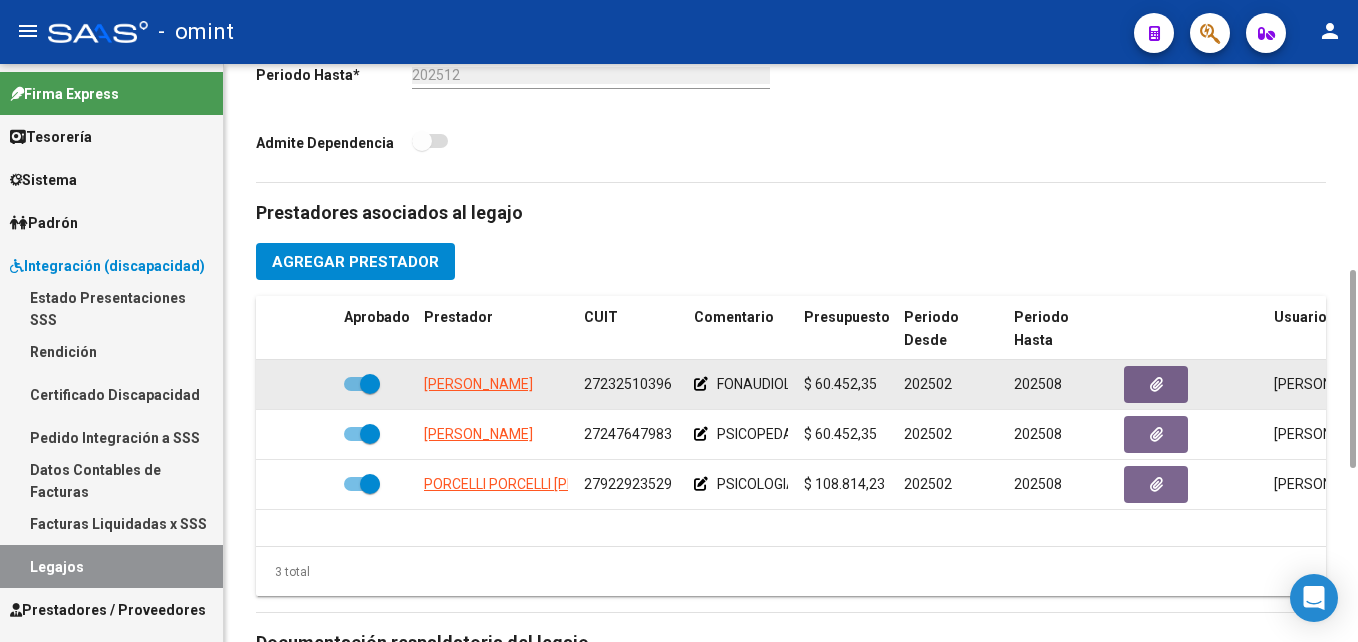 click on "27232510396" 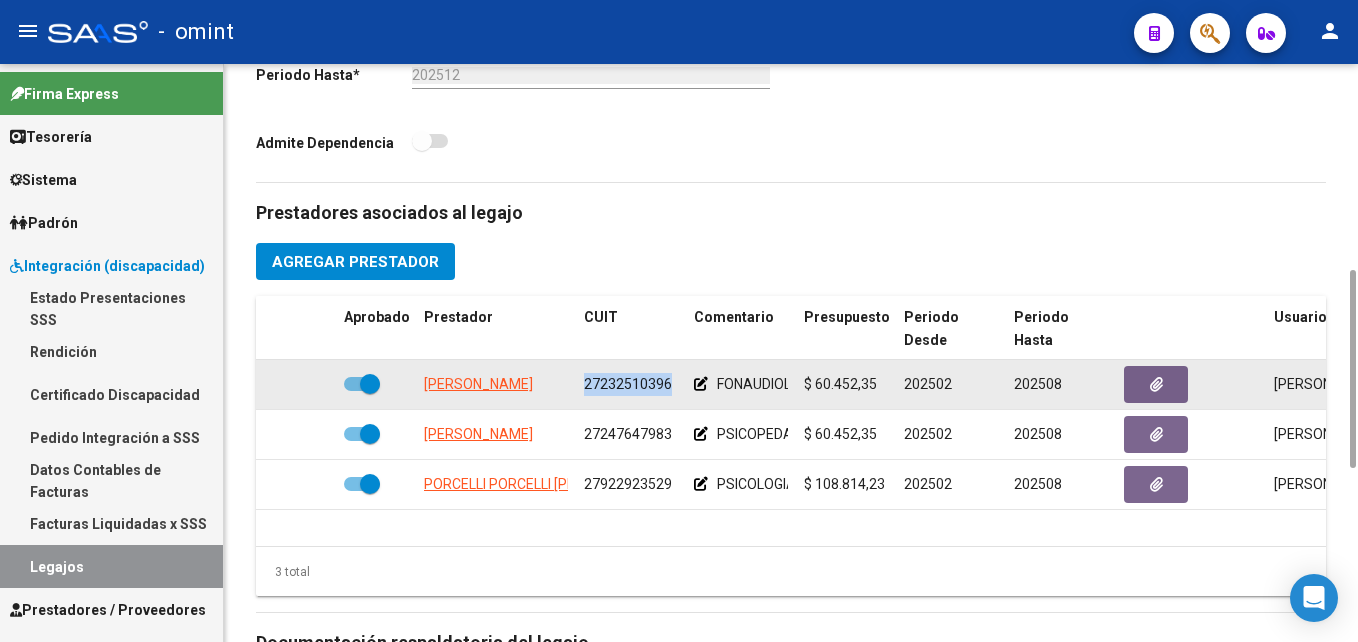 click on "27232510396" 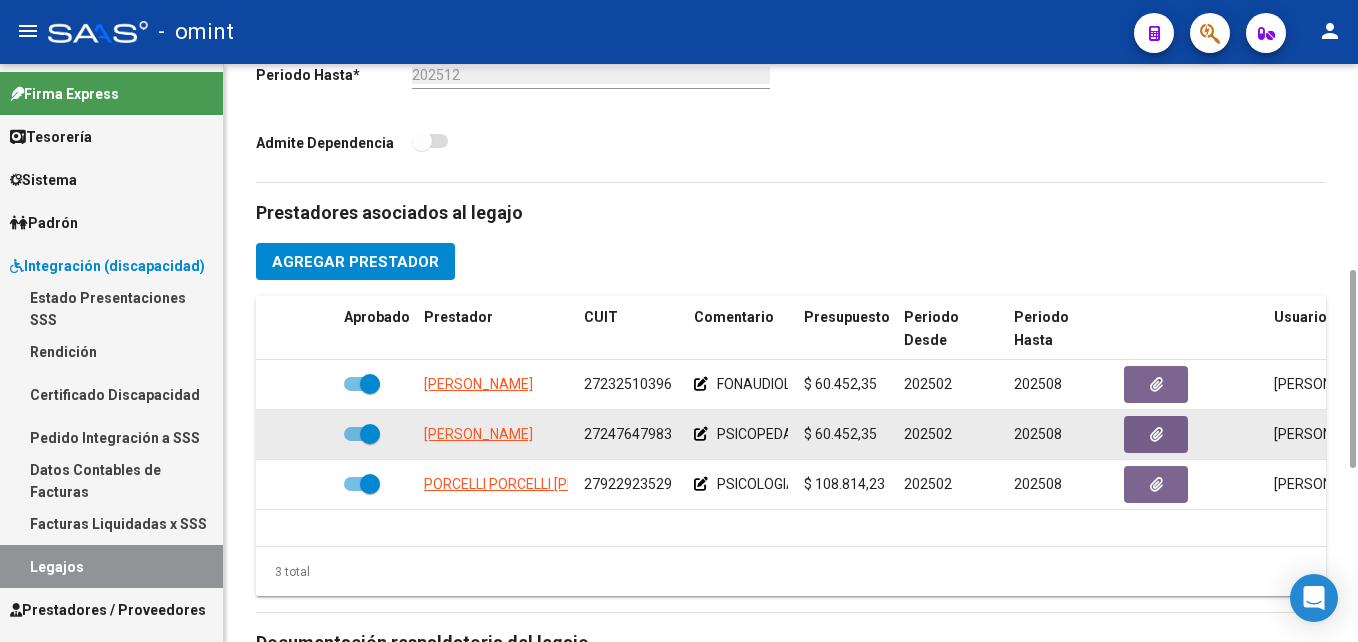 click on "27247647983" 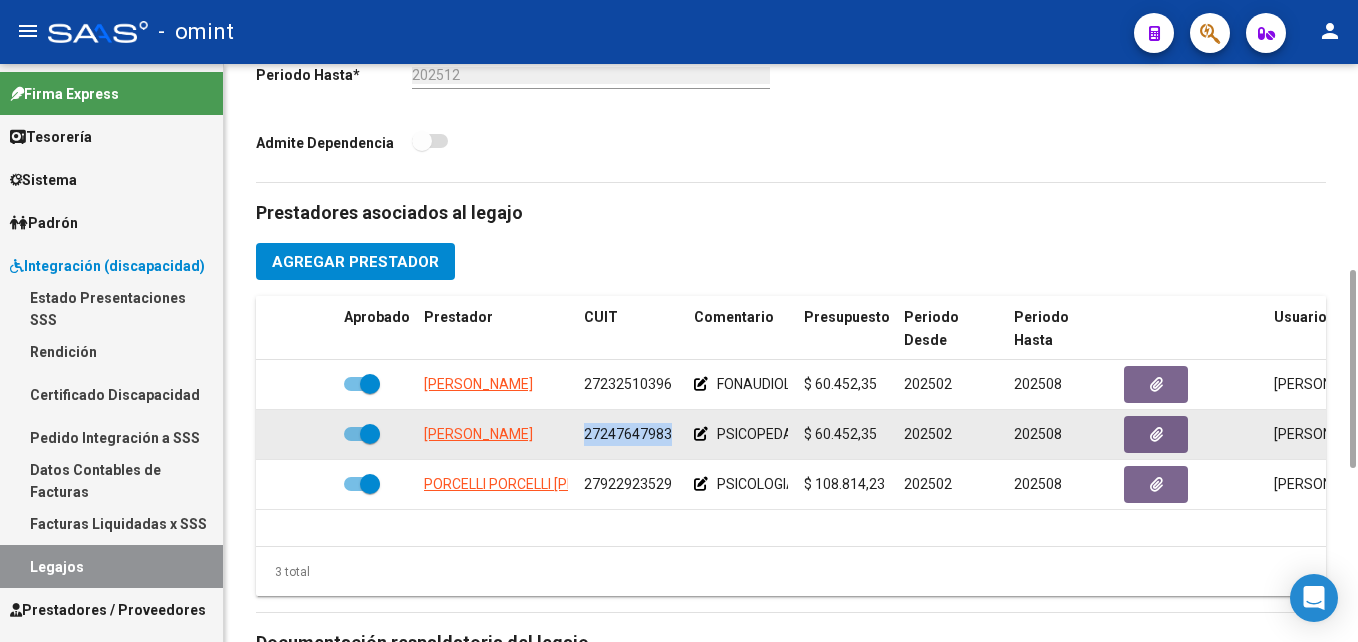 click on "27247647983" 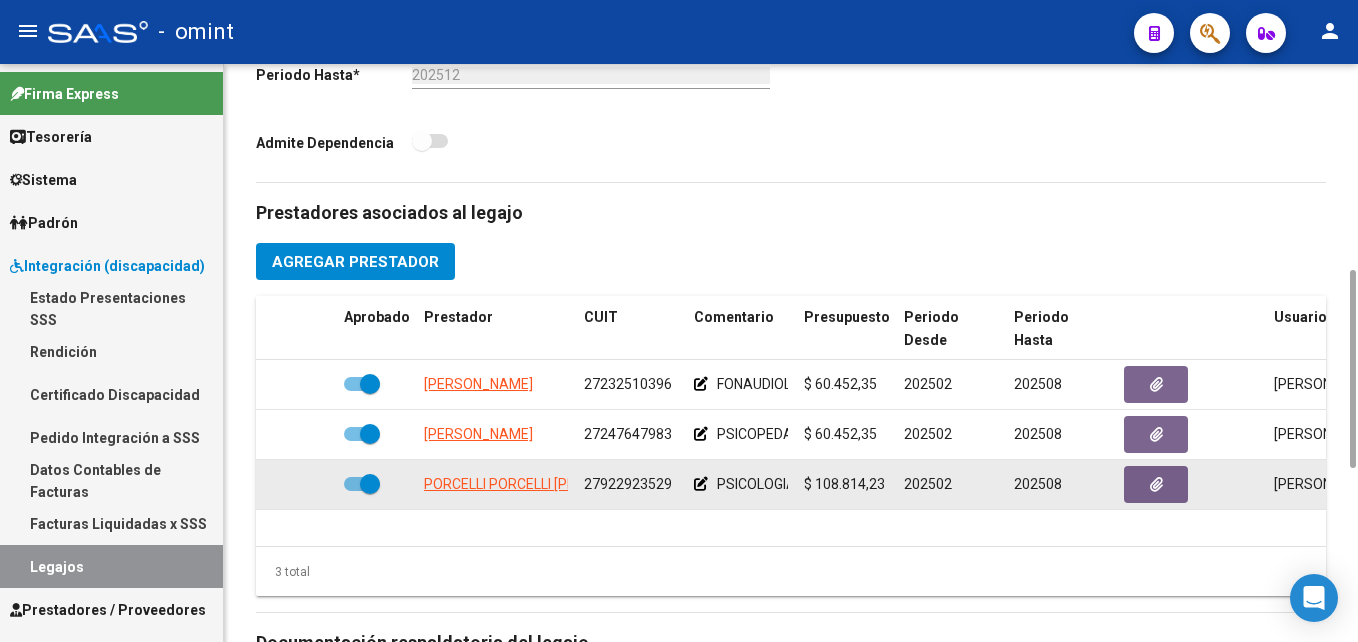click on "27922923529" 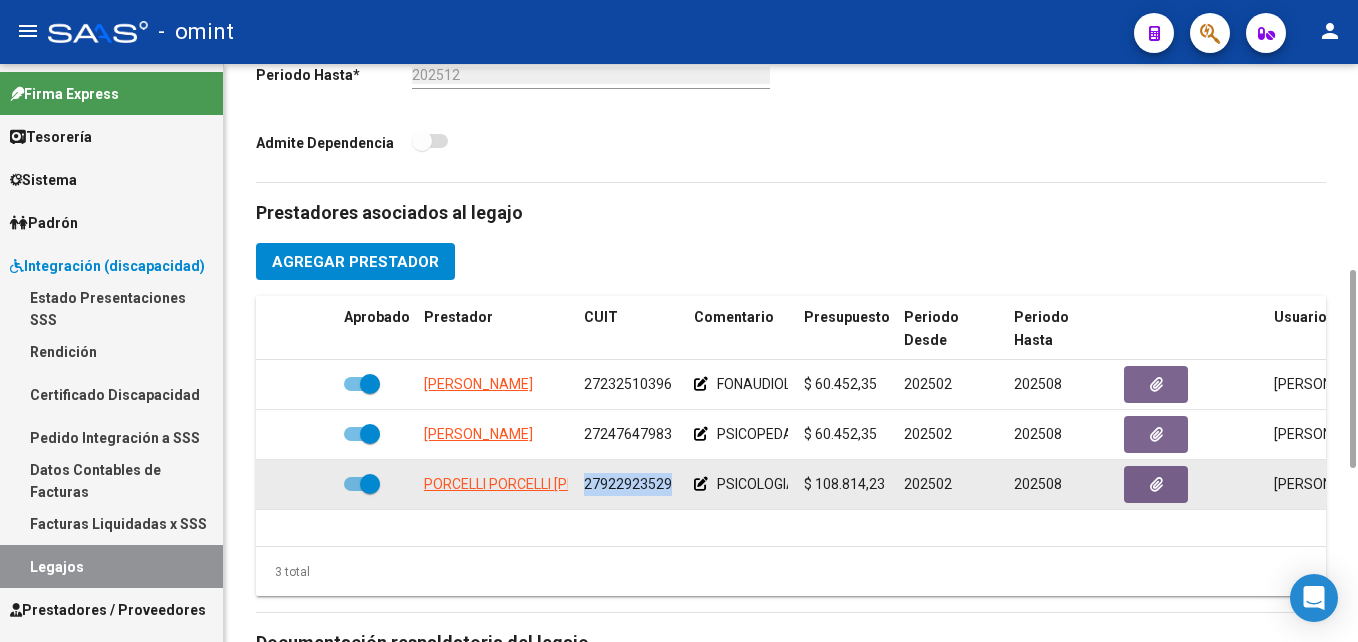 click on "27922923529" 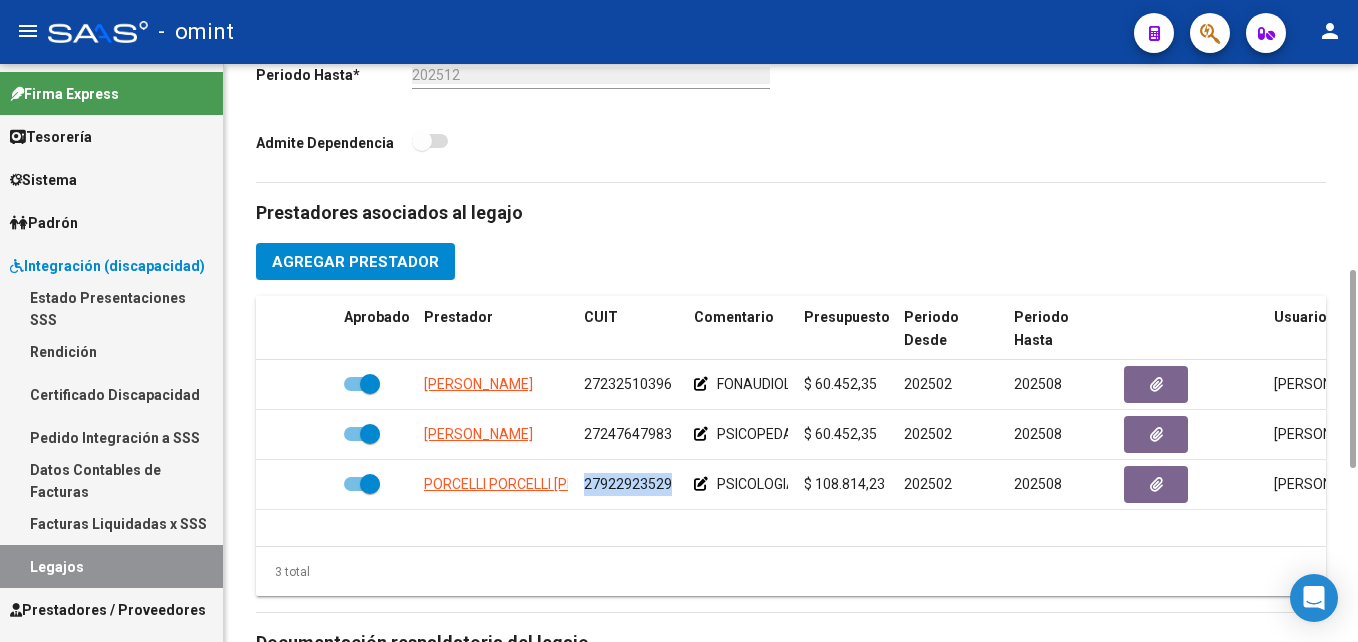 scroll, scrollTop: 0, scrollLeft: 0, axis: both 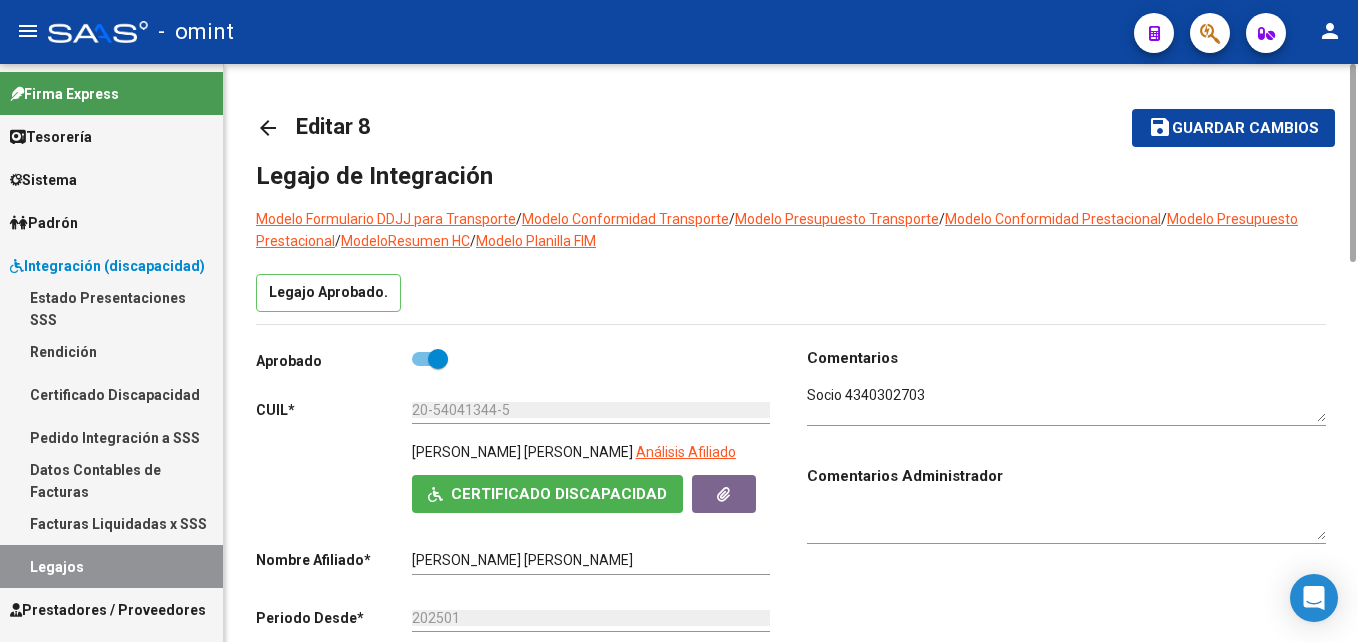 click on "arrow_back" 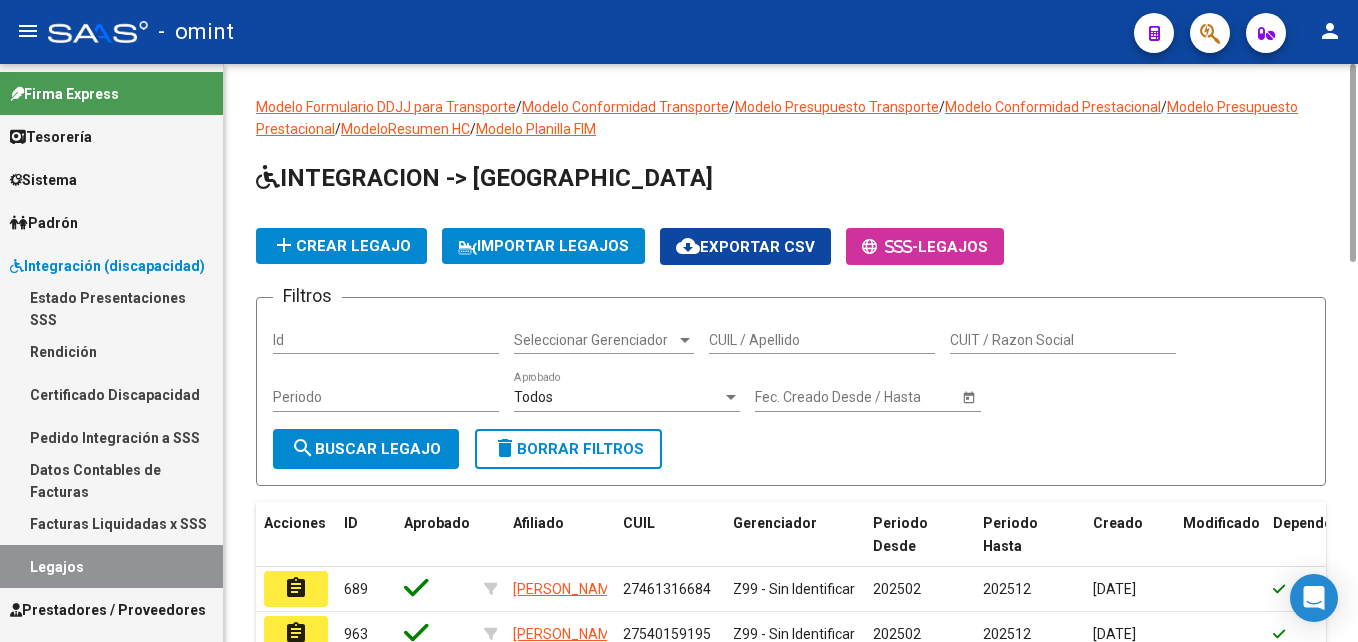 click on "CUIL / Apellido" 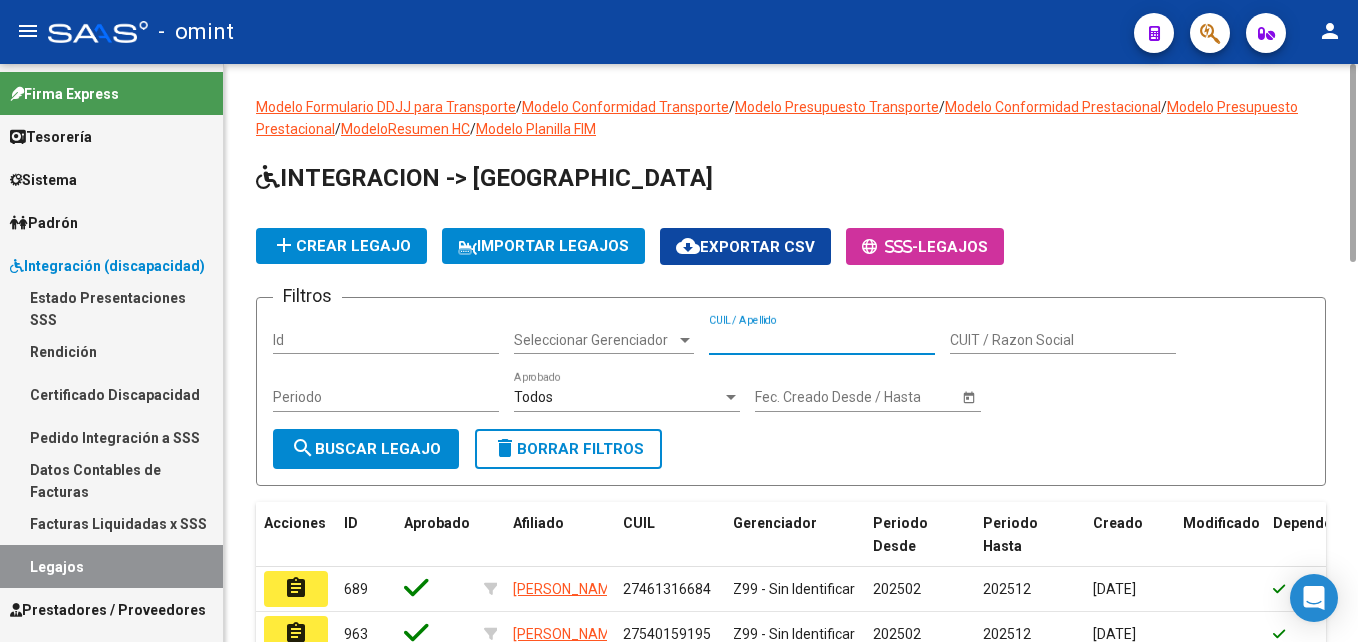 paste on "20580312560" 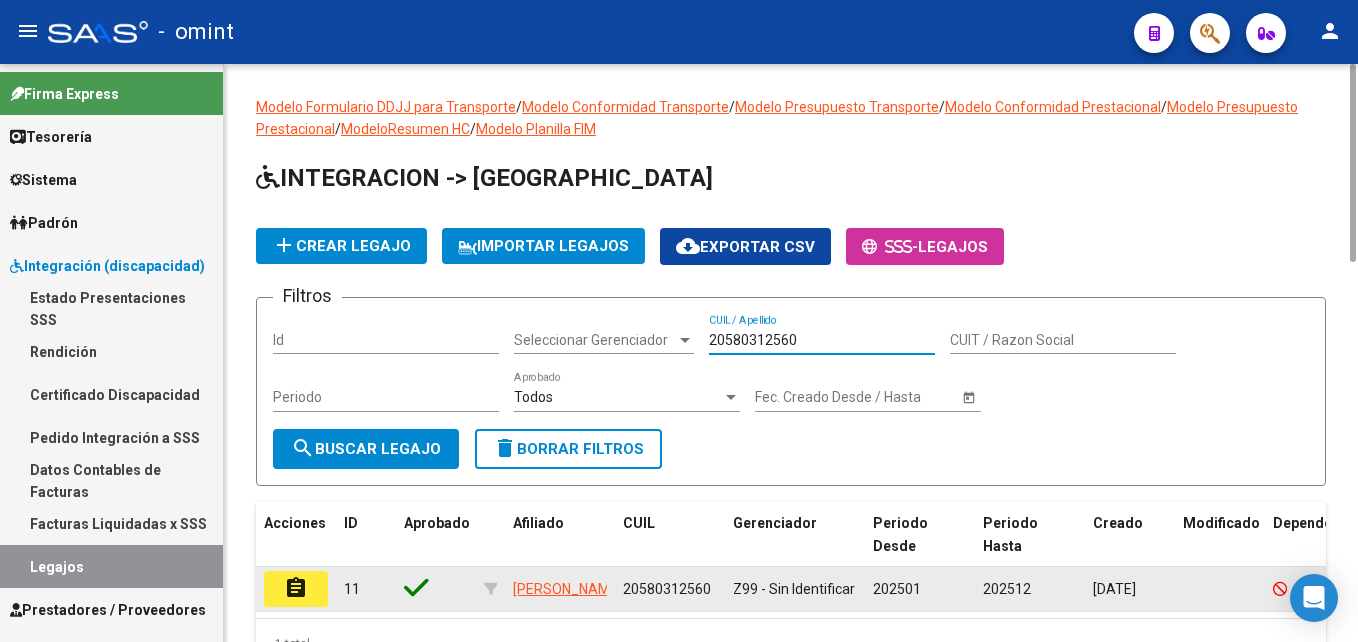 type on "20580312560" 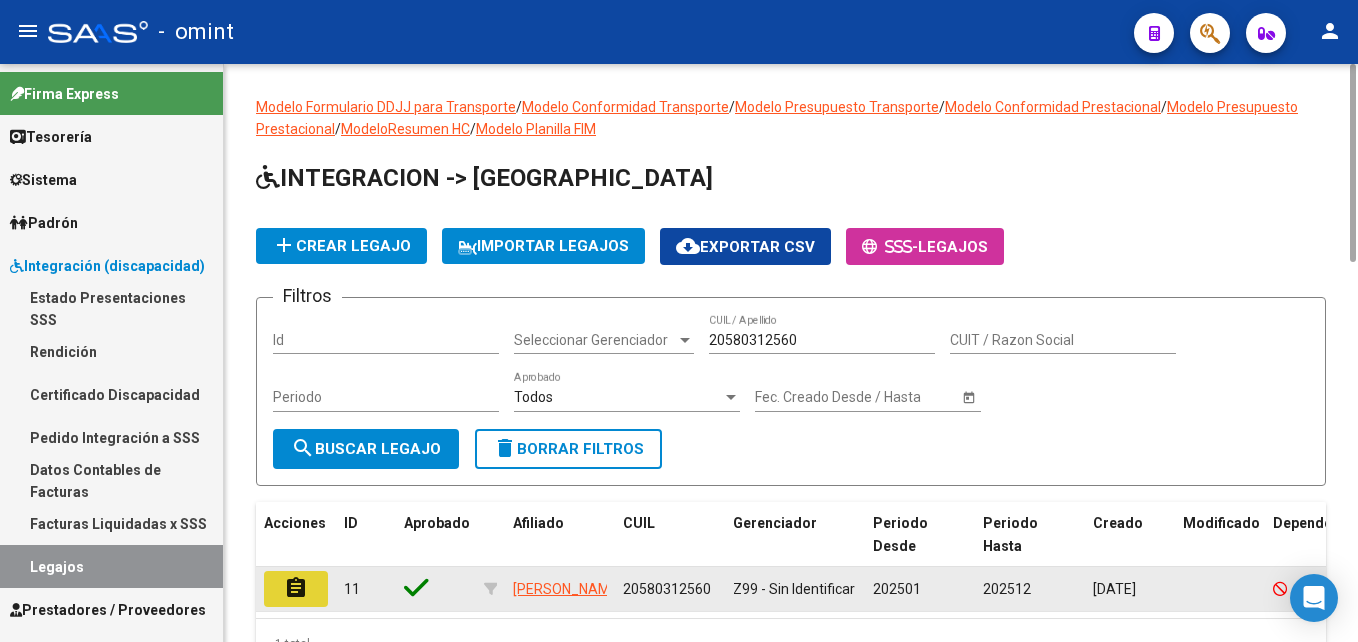 click on "assignment" 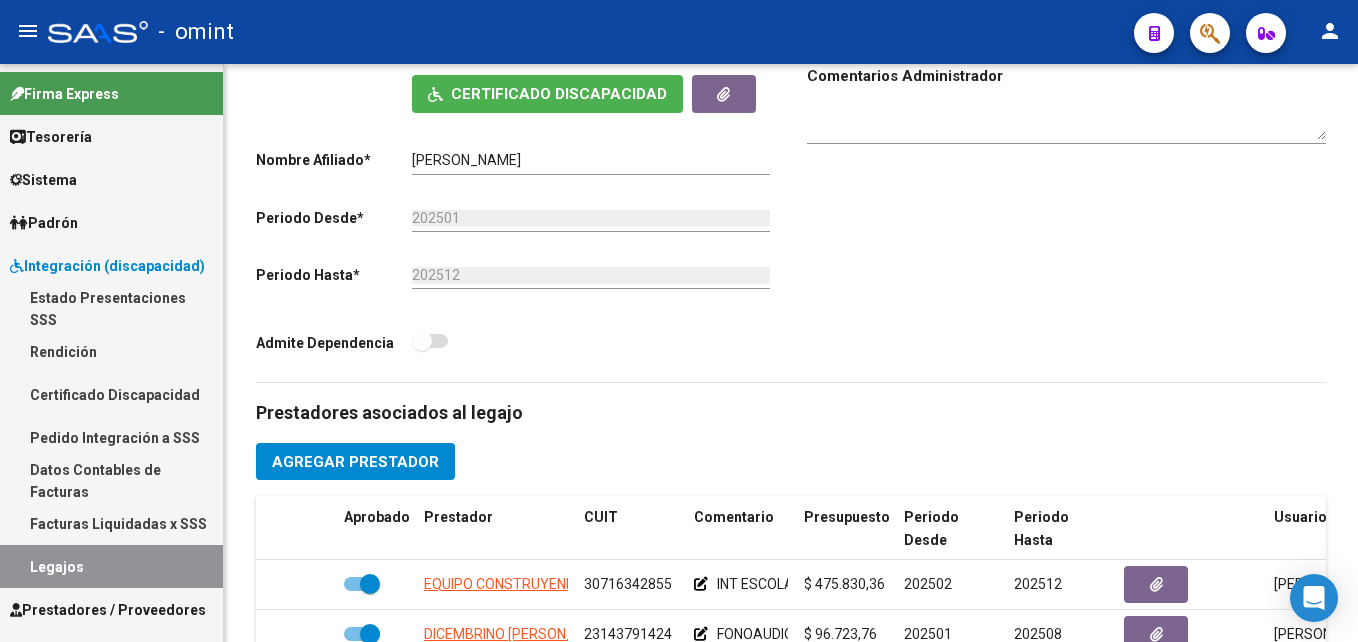 scroll, scrollTop: 1104, scrollLeft: 0, axis: vertical 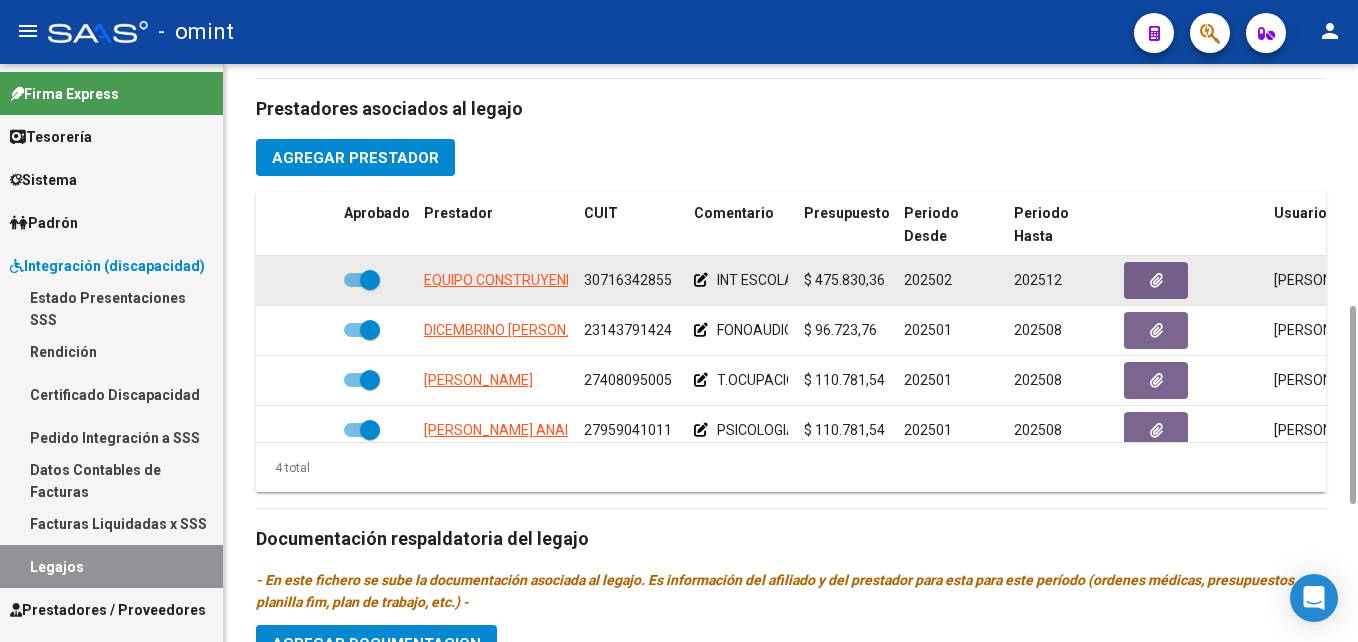 click on "30716342855" 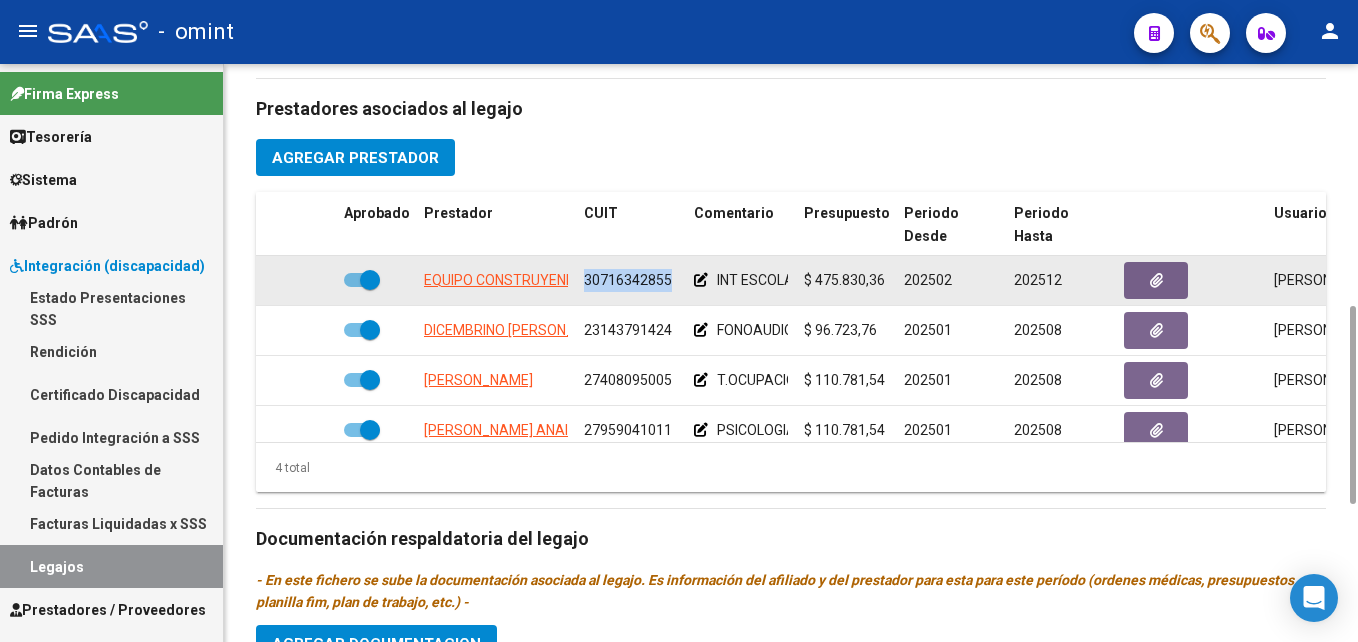 click on "30716342855" 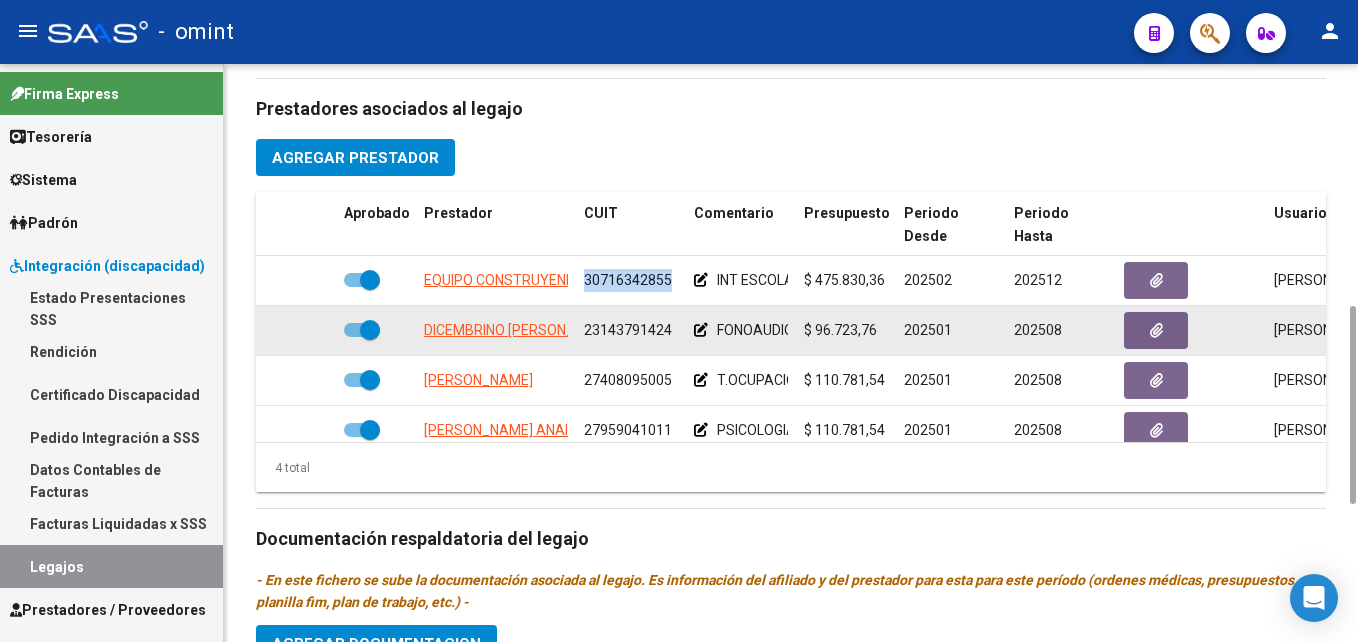 click on "23143791424" 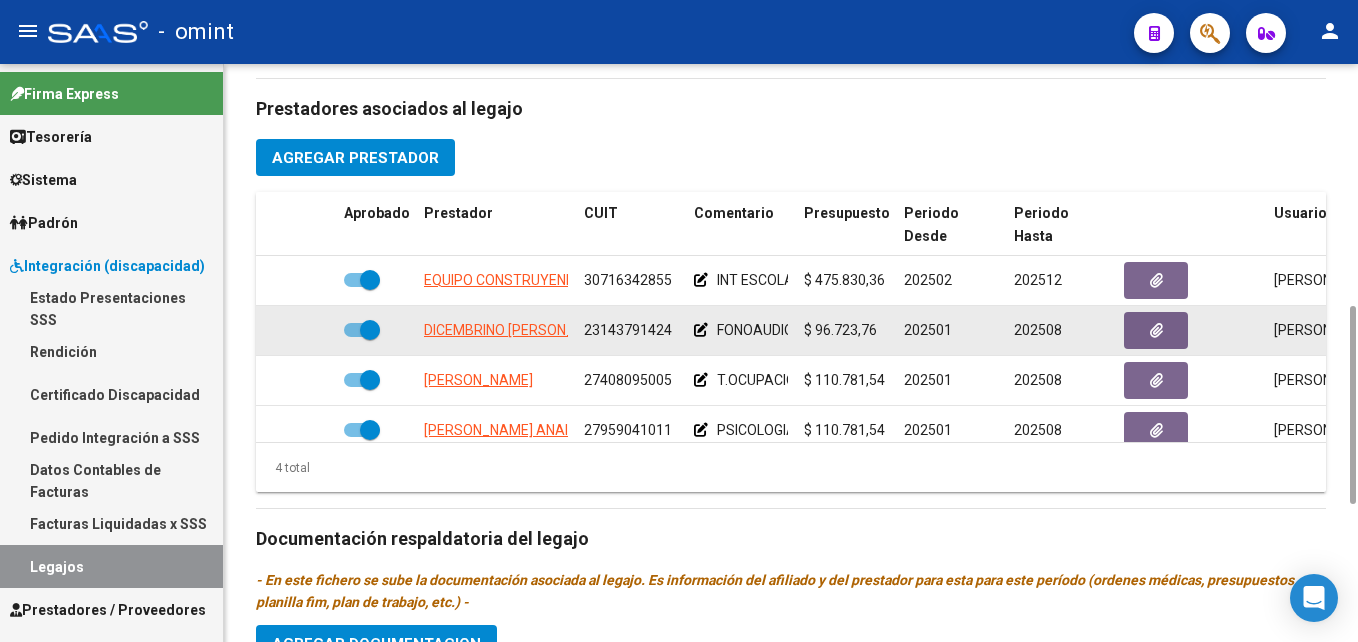 click on "23143791424" 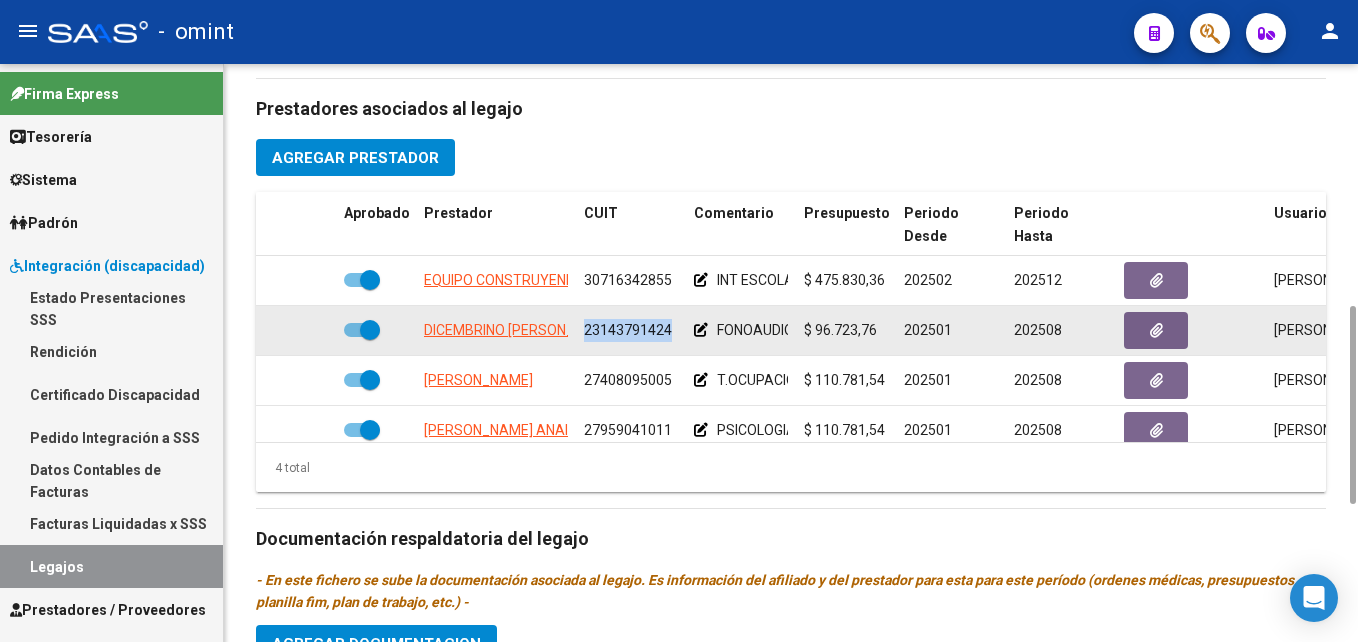 click on "23143791424" 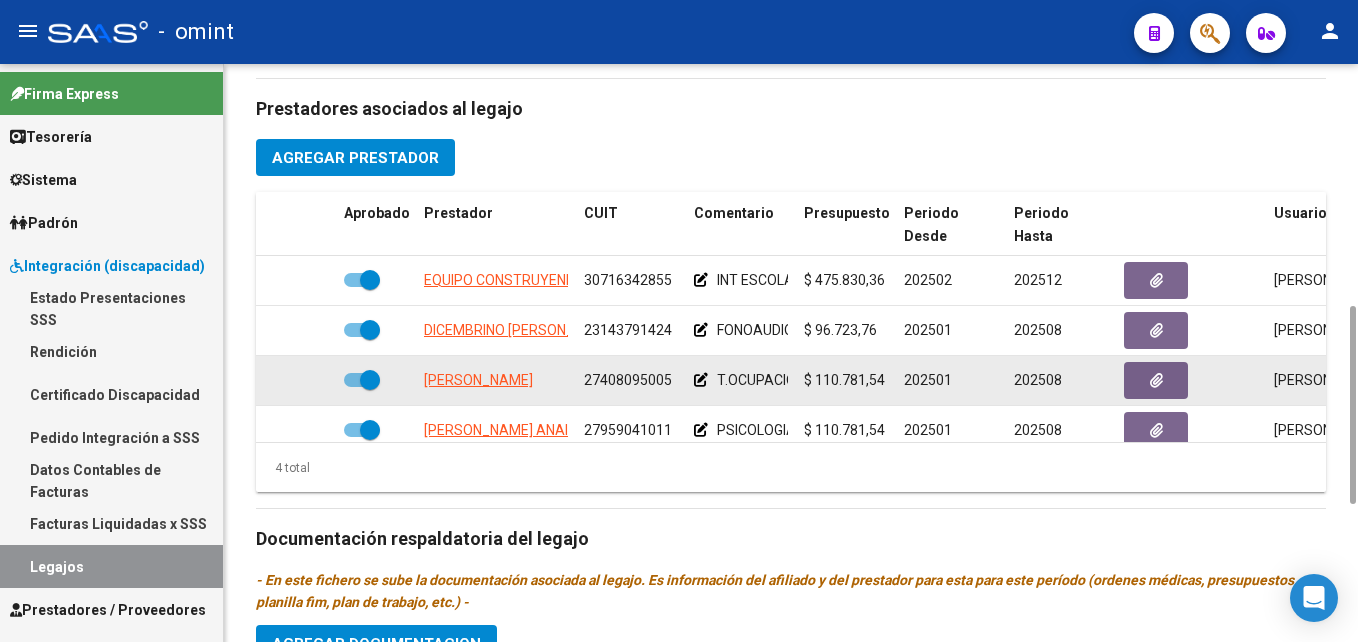 click on "27408095005" 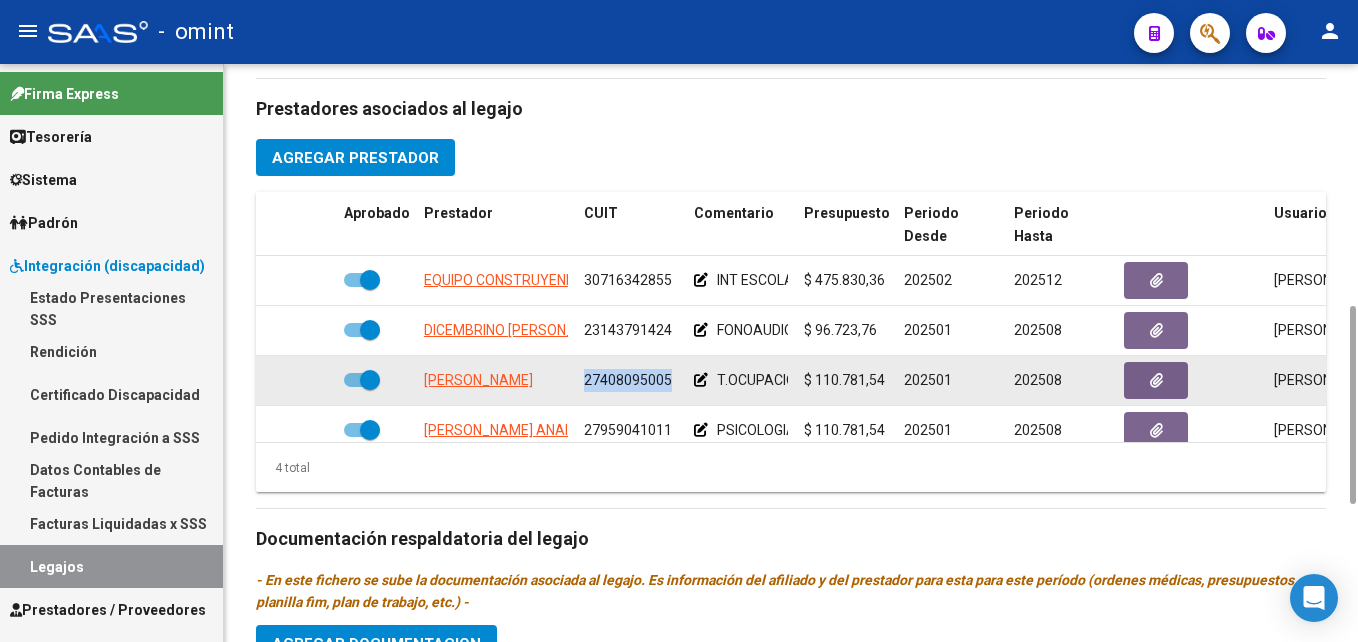 click on "27408095005" 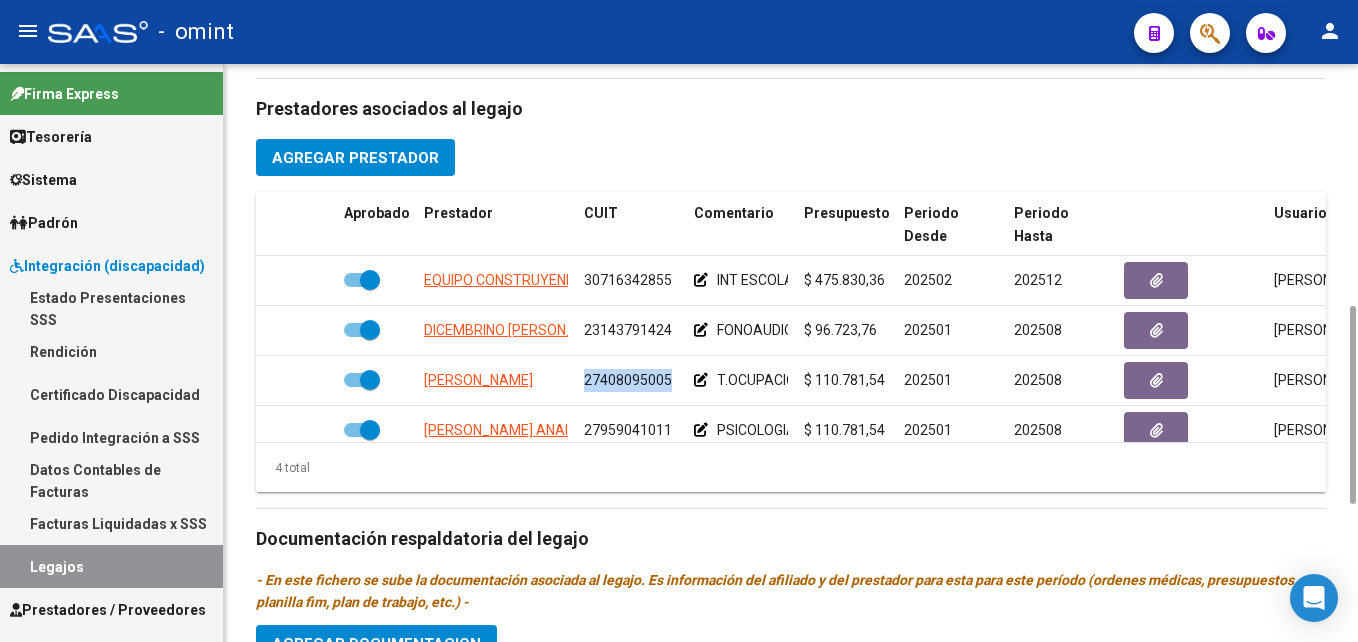 scroll, scrollTop: 904, scrollLeft: 0, axis: vertical 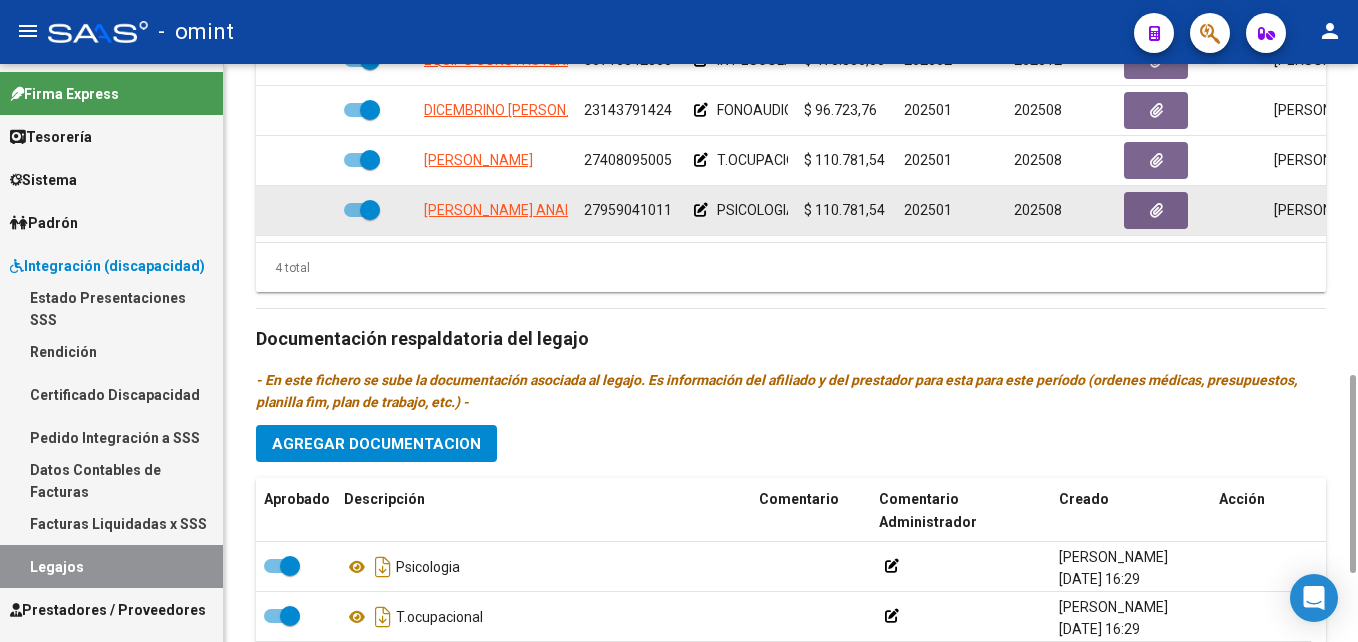 click on "27959041011" 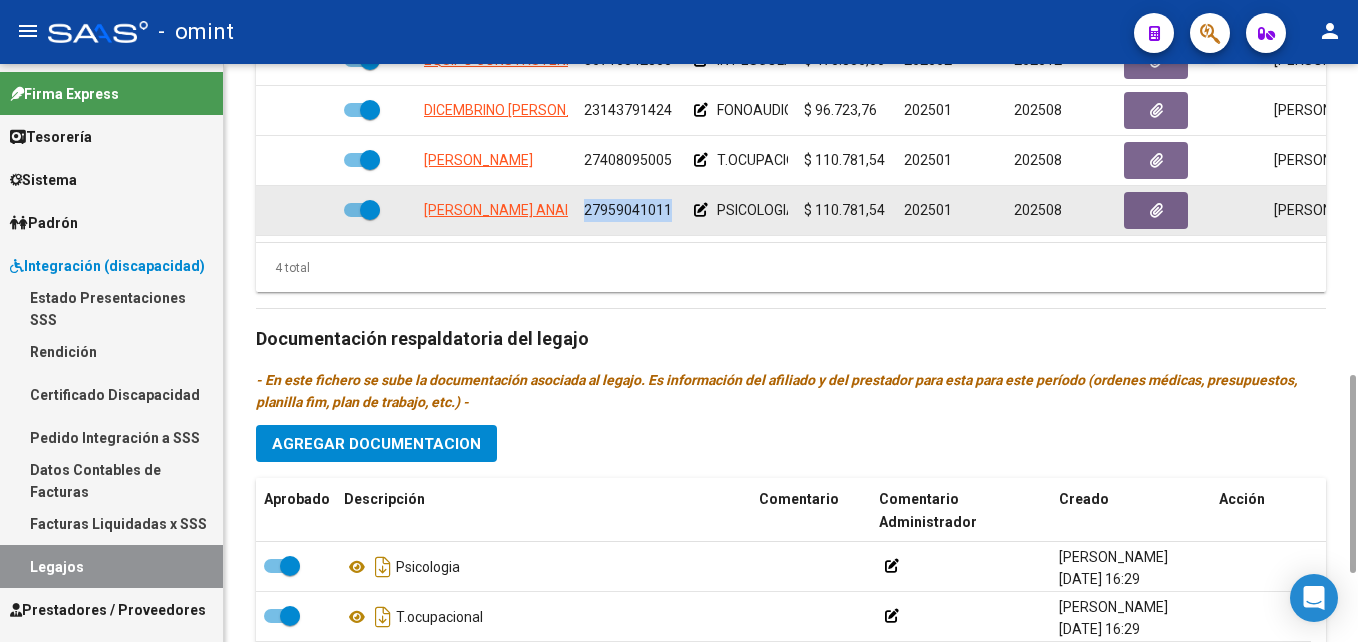 click on "27959041011" 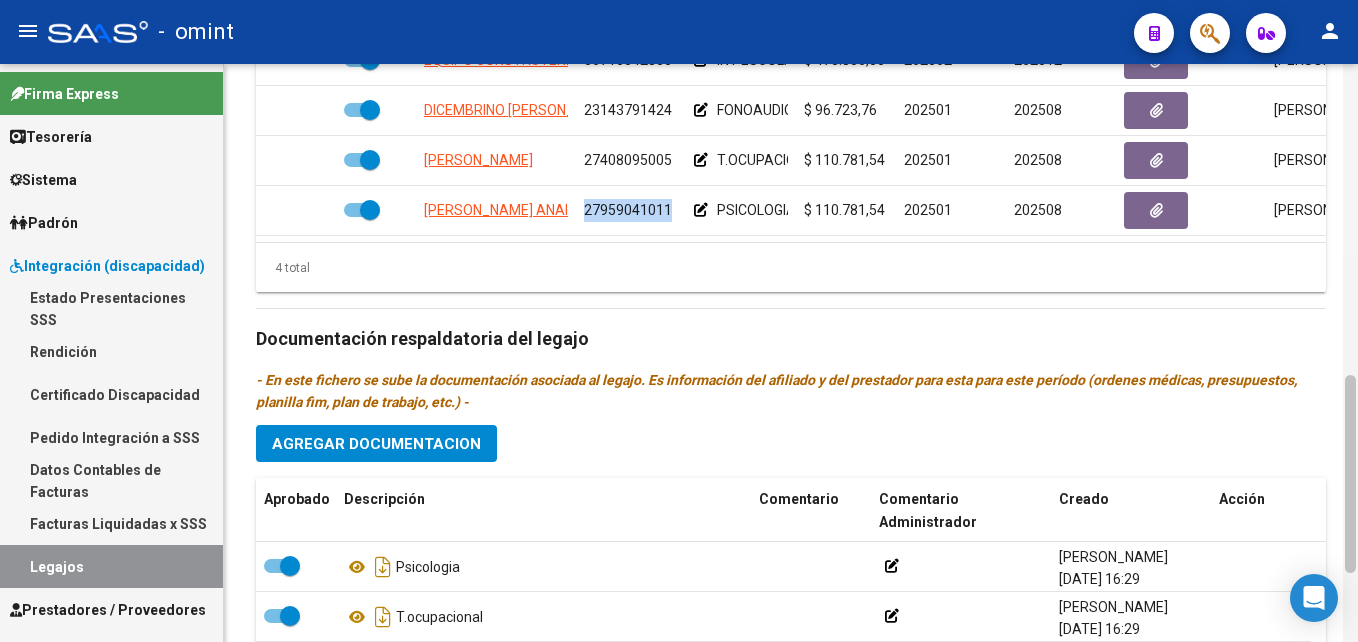 scroll, scrollTop: 326, scrollLeft: 0, axis: vertical 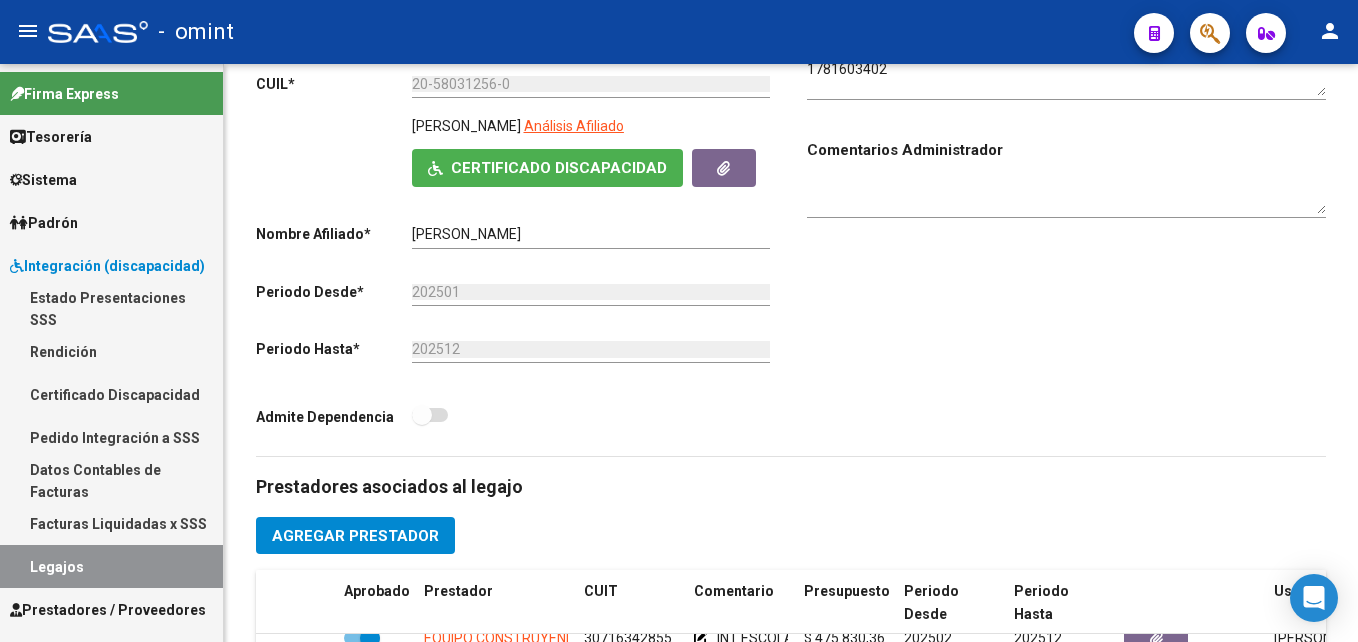 click 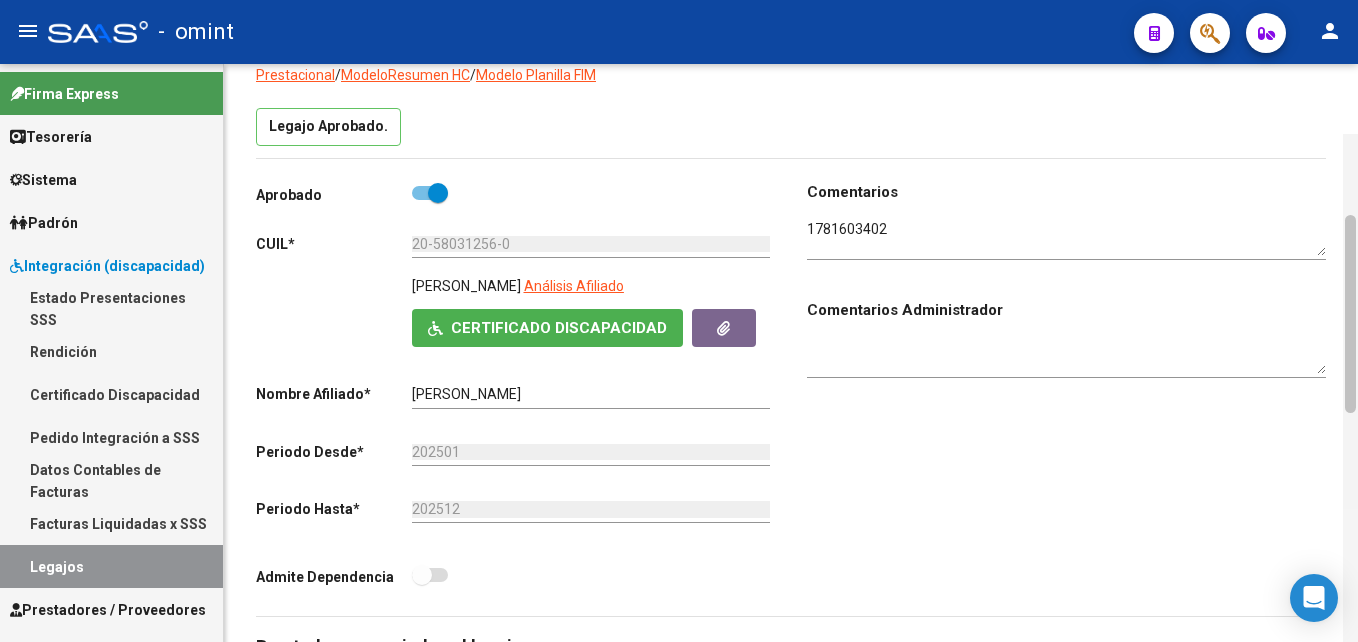 drag, startPoint x: 1349, startPoint y: 215, endPoint x: 1357, endPoint y: 146, distance: 69.46222 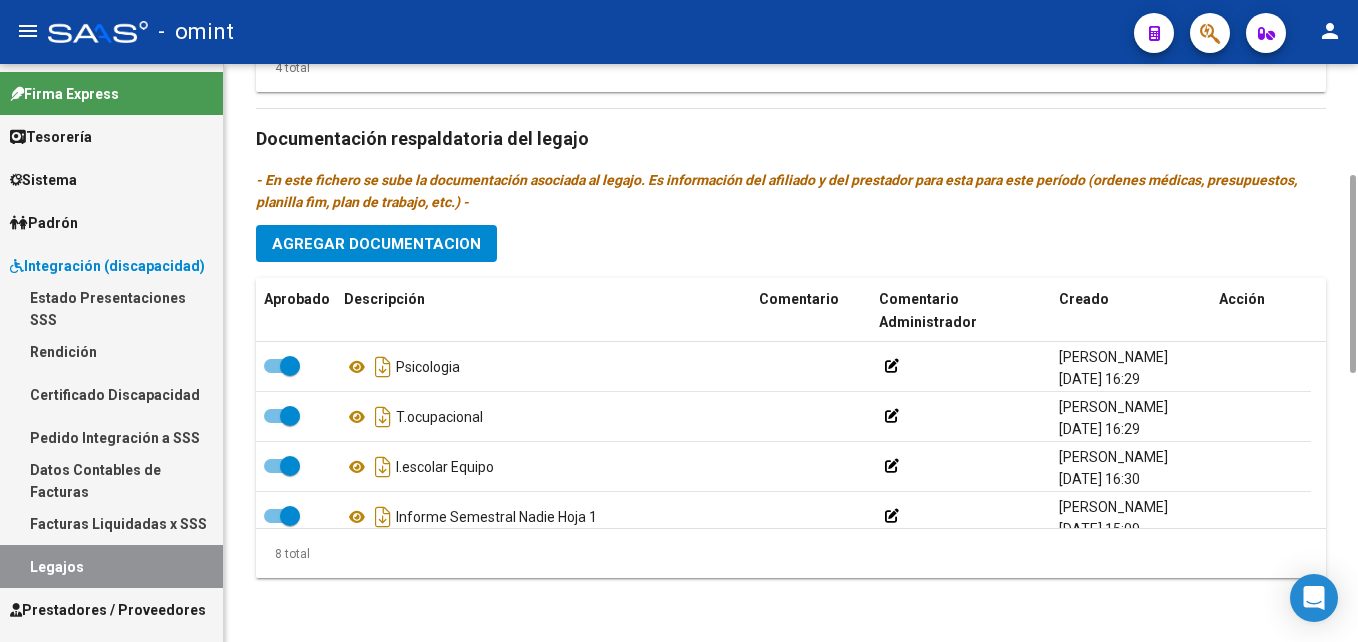 scroll, scrollTop: 704, scrollLeft: 0, axis: vertical 